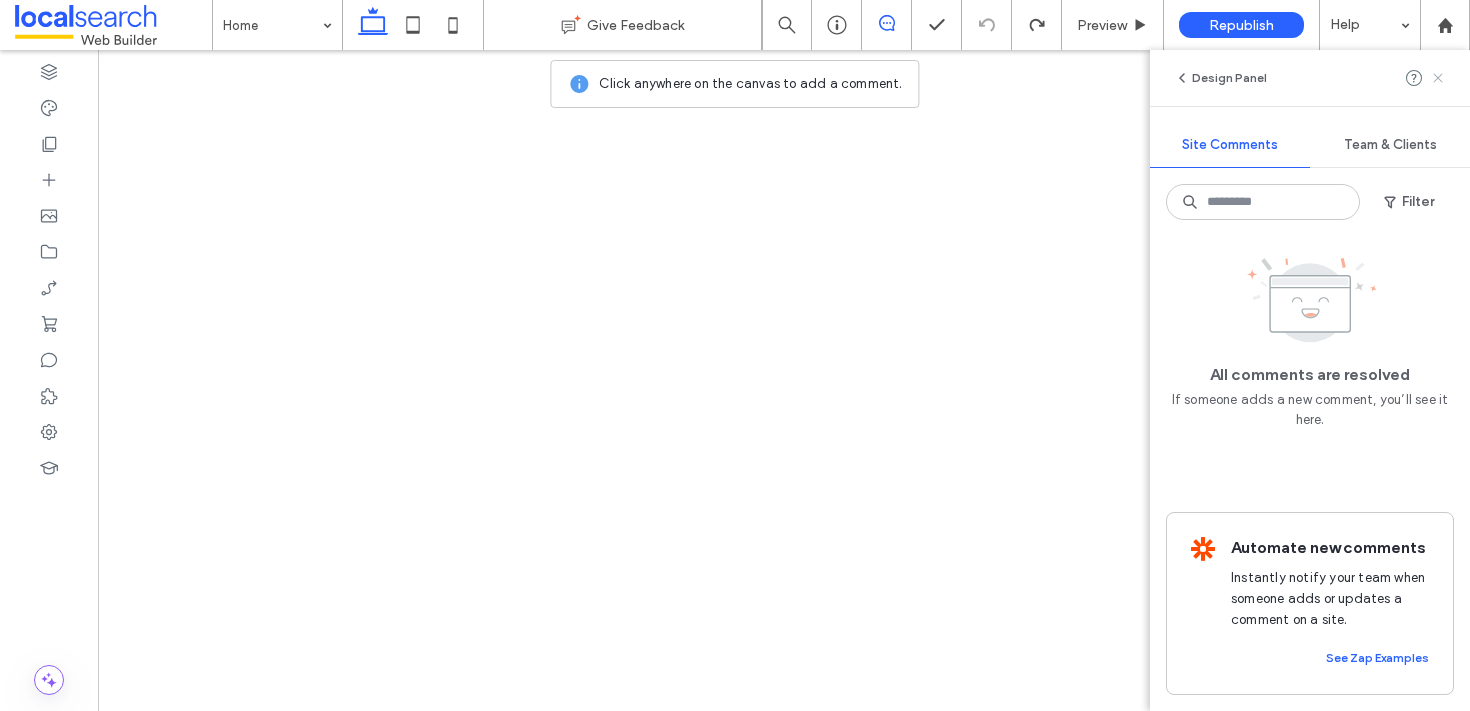 scroll, scrollTop: 0, scrollLeft: 0, axis: both 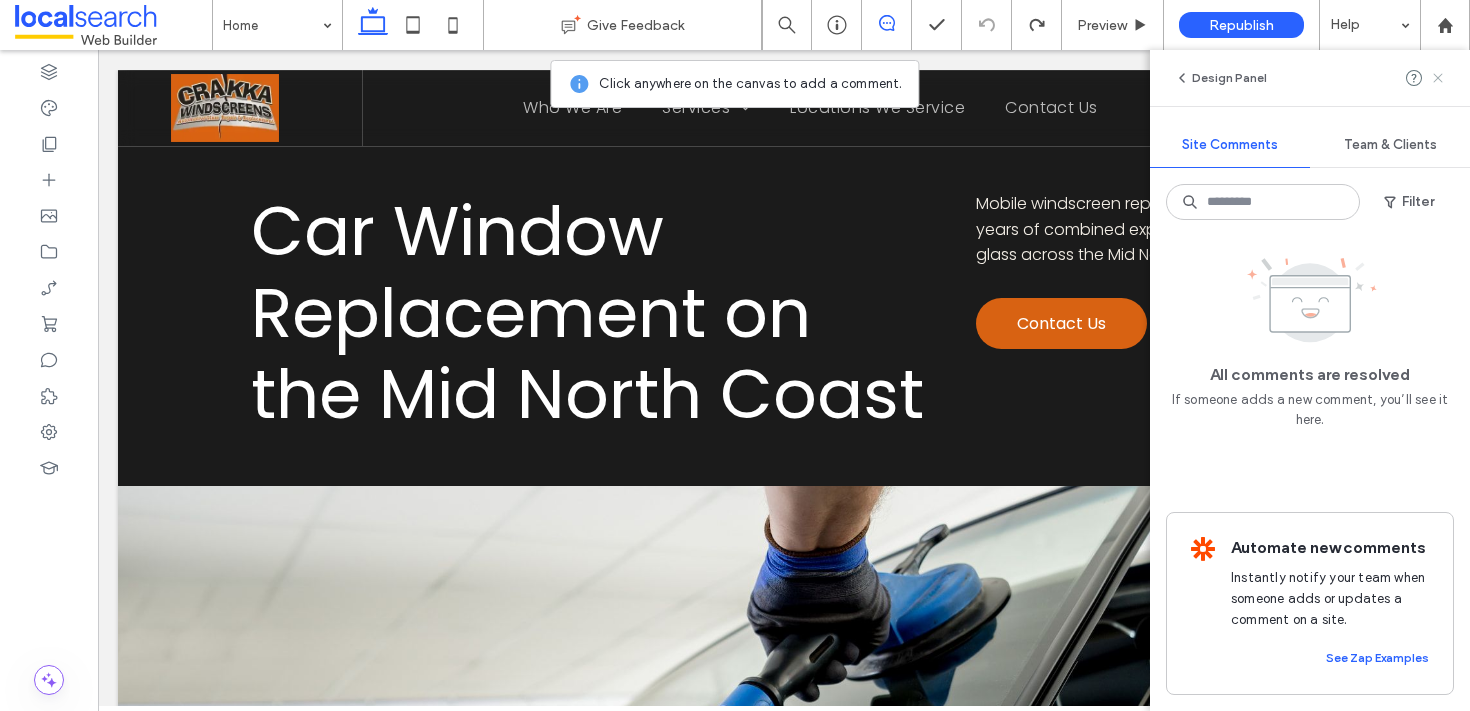 click 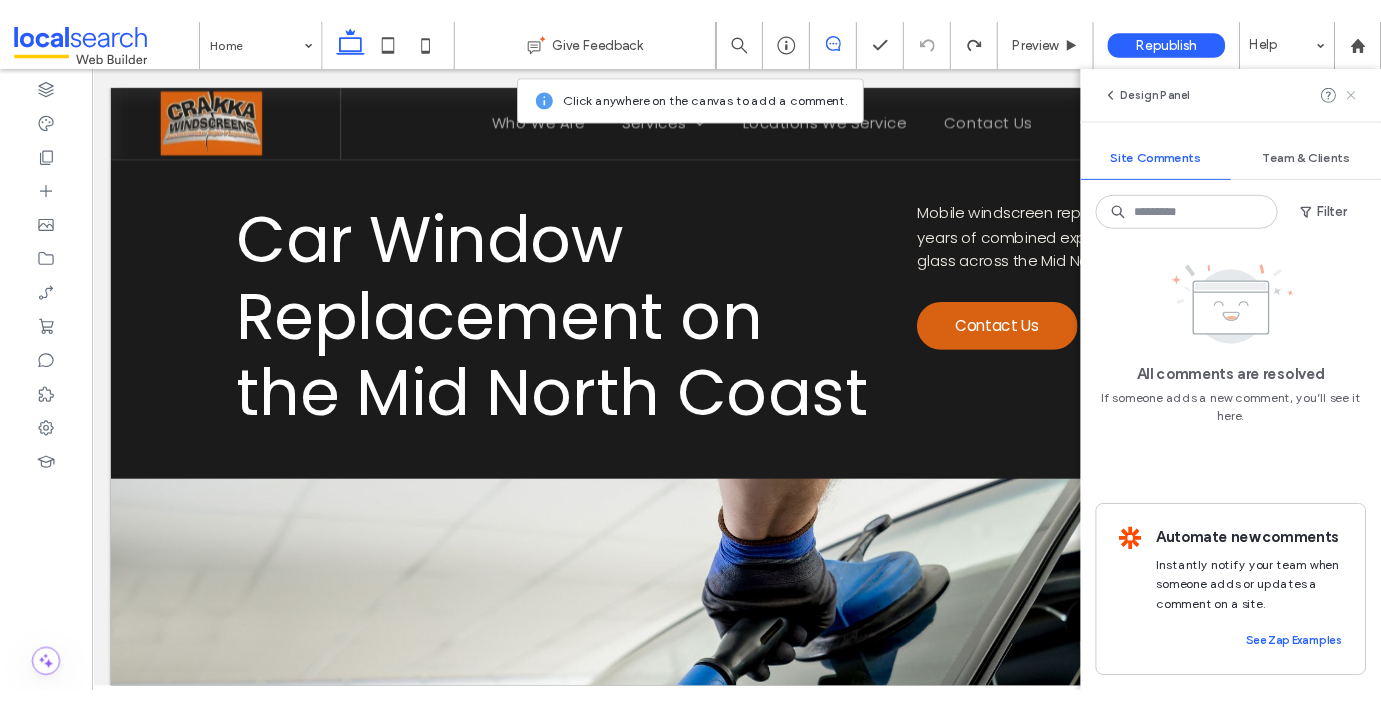 scroll, scrollTop: 0, scrollLeft: 0, axis: both 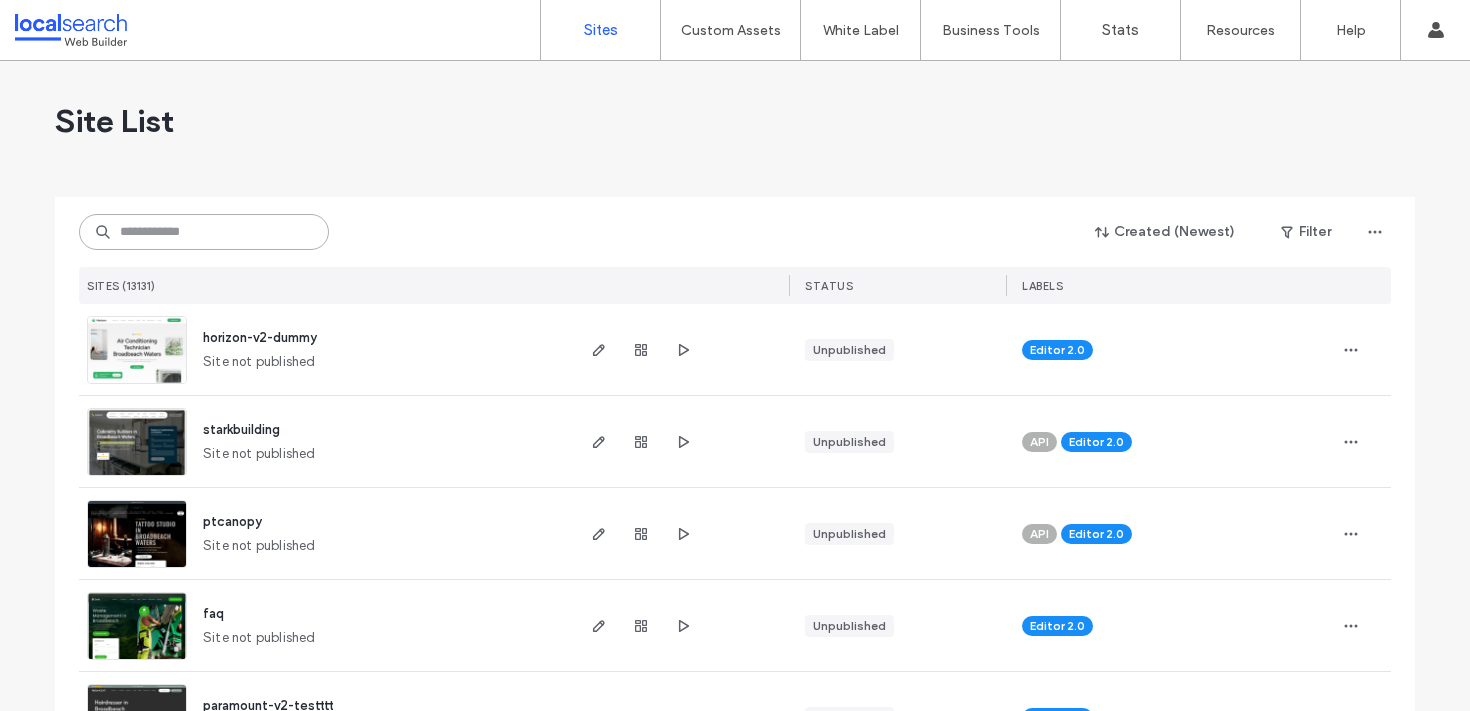 click at bounding box center (204, 232) 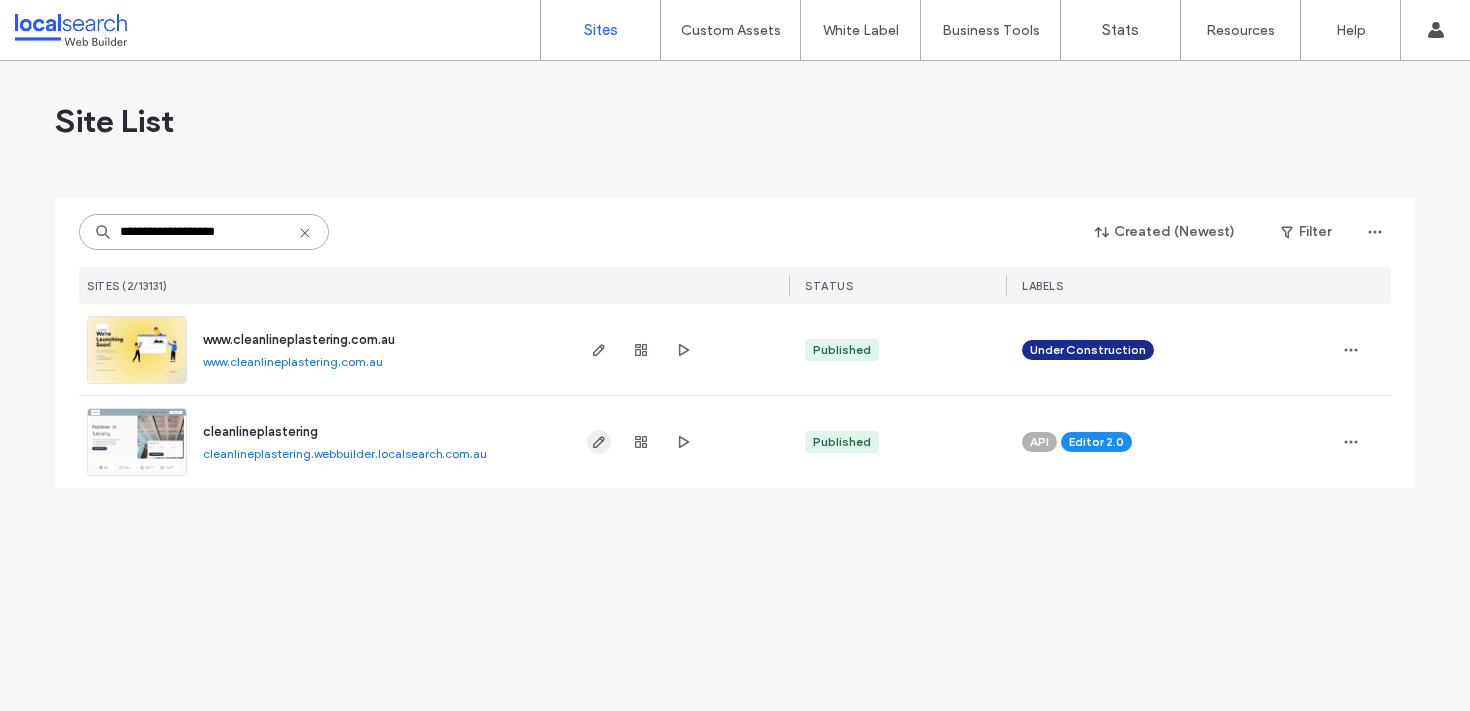 type on "**********" 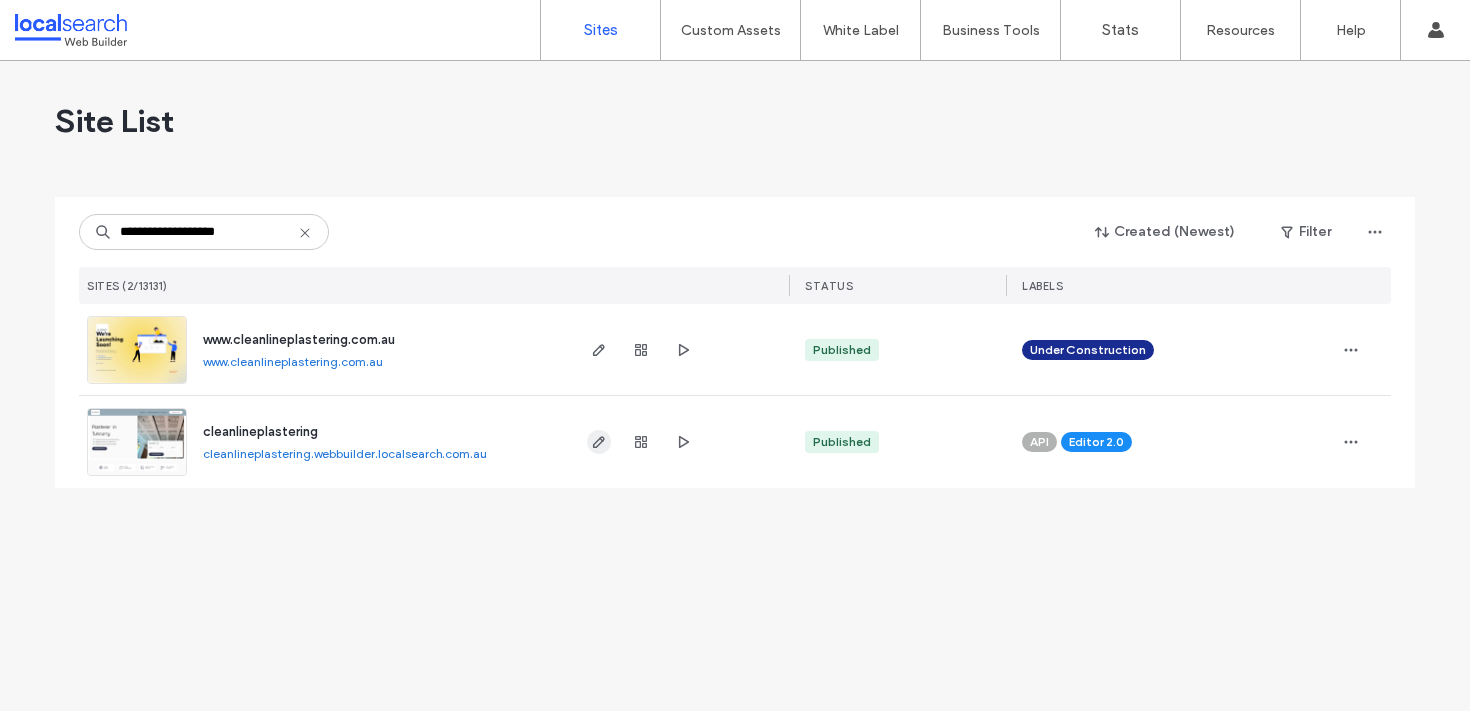 click 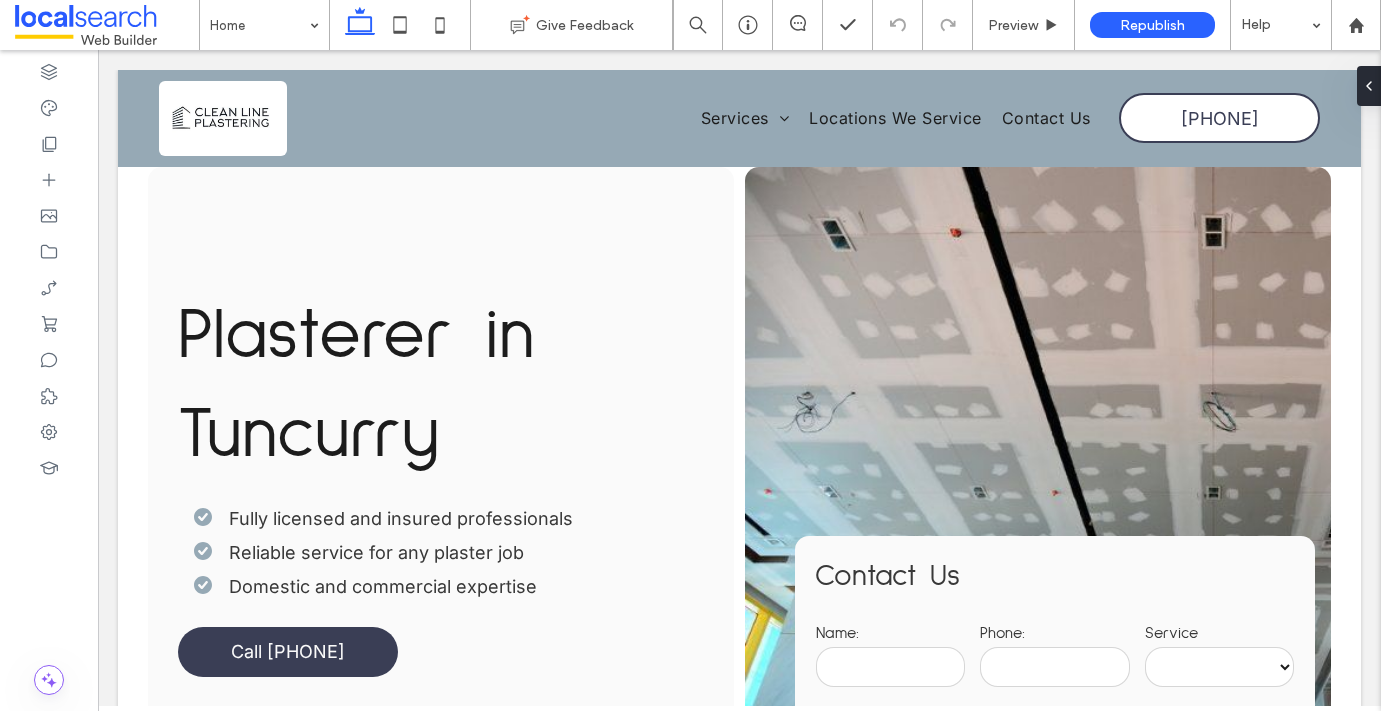 scroll, scrollTop: 0, scrollLeft: 0, axis: both 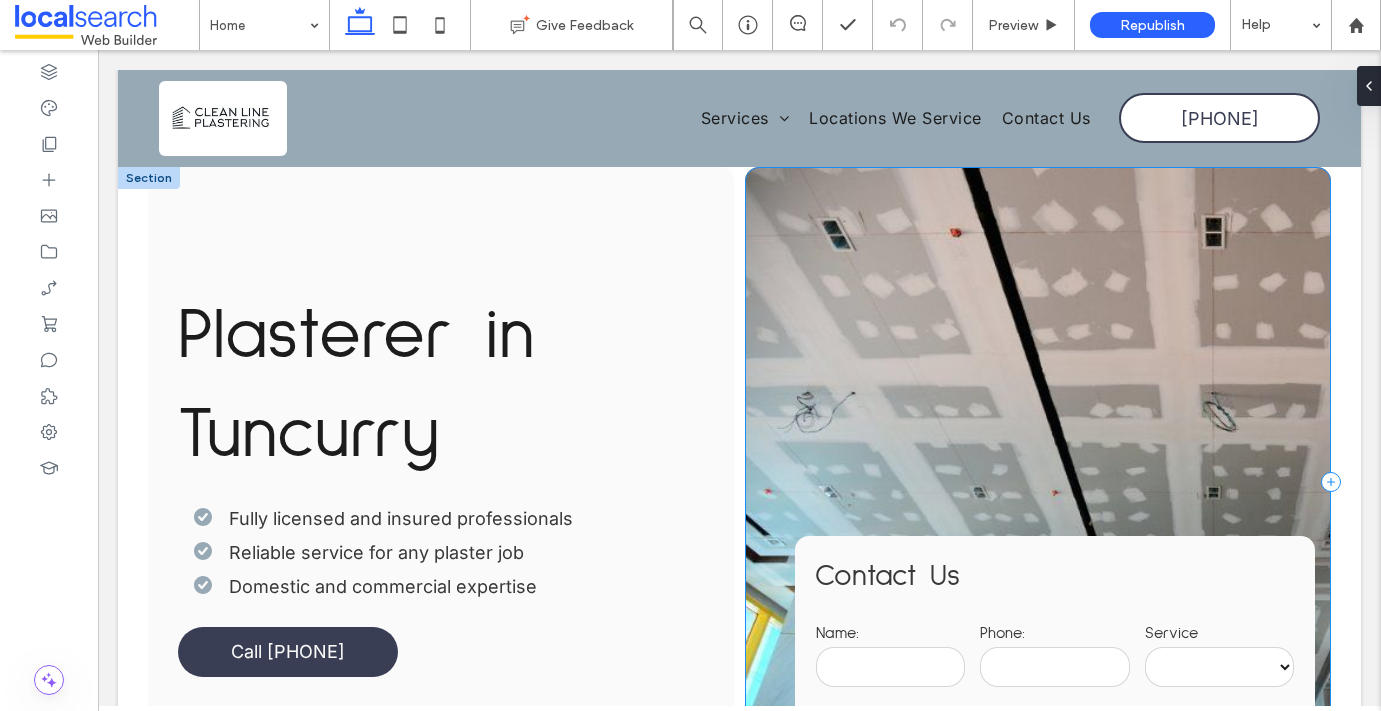 click on "**********" at bounding box center [1038, 482] 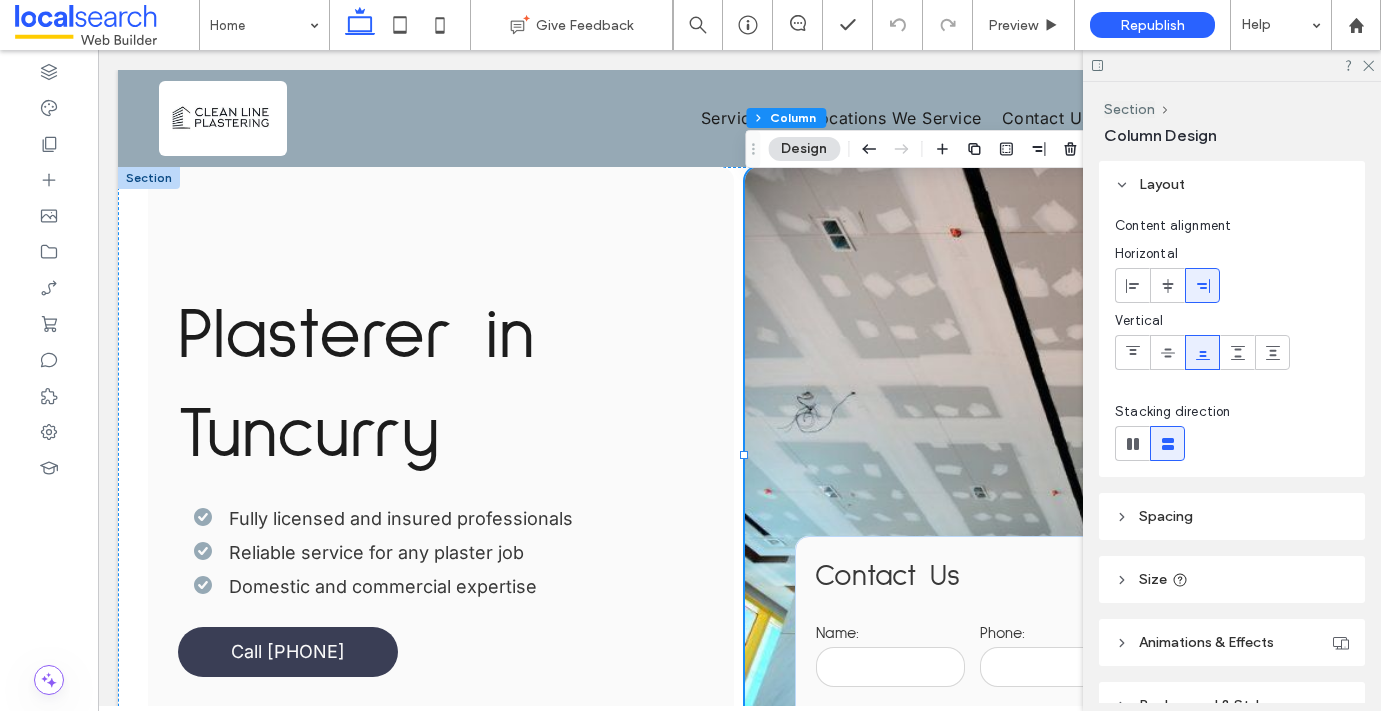 click on "**********" at bounding box center [1038, 482] 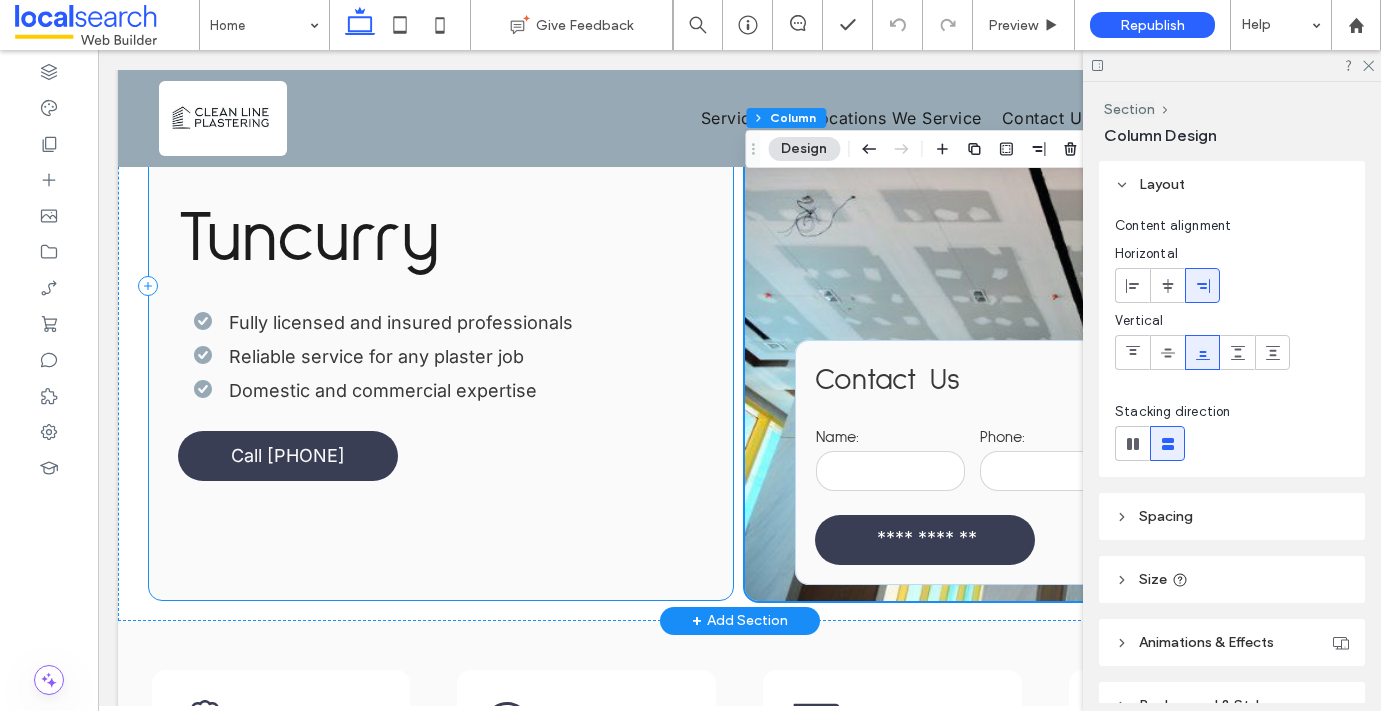 scroll, scrollTop: 0, scrollLeft: 0, axis: both 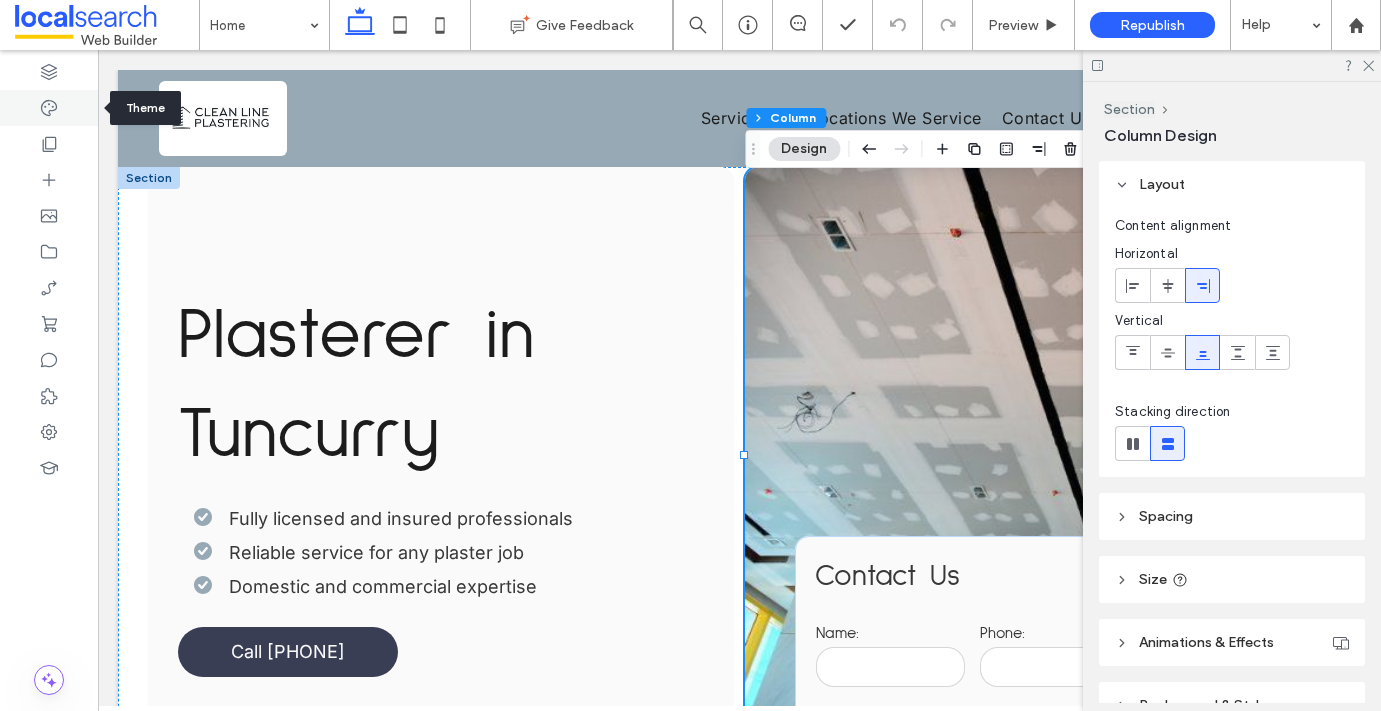 click 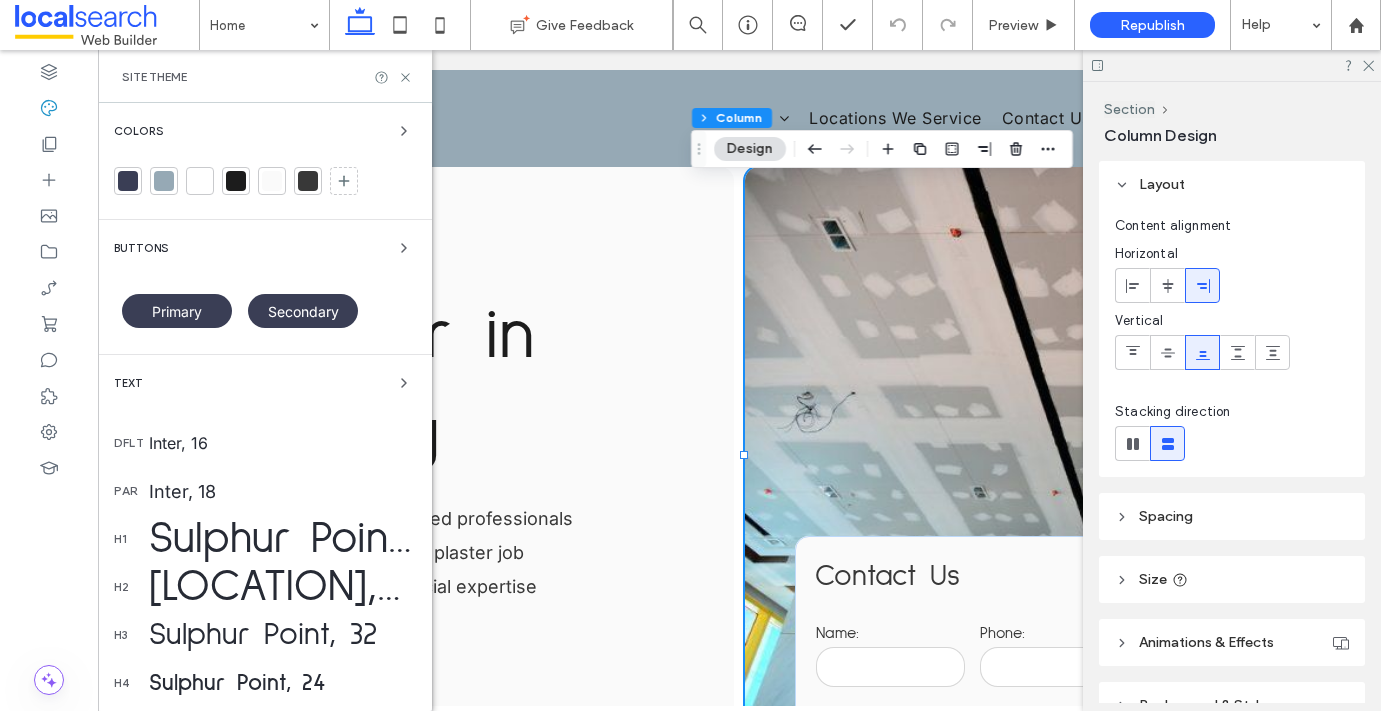 click at bounding box center [164, 181] 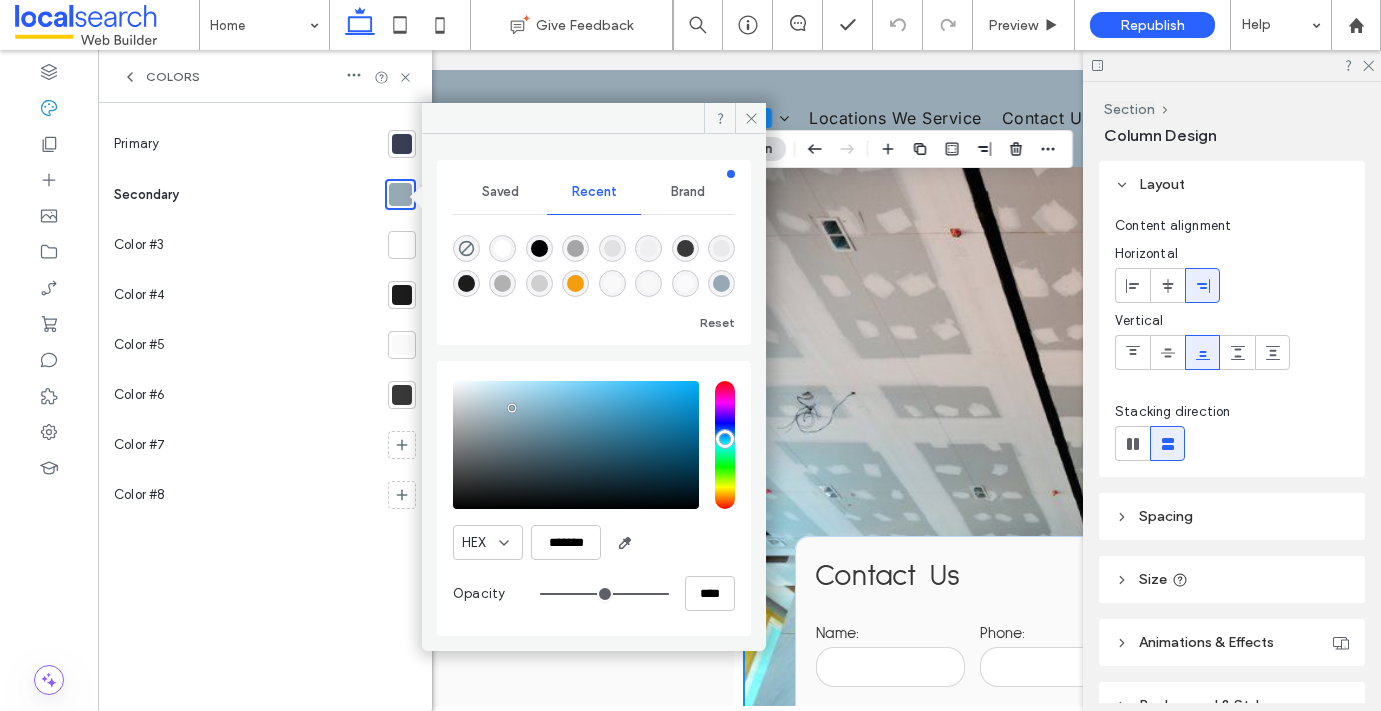 drag, startPoint x: 516, startPoint y: 425, endPoint x: 523, endPoint y: 409, distance: 17.464249 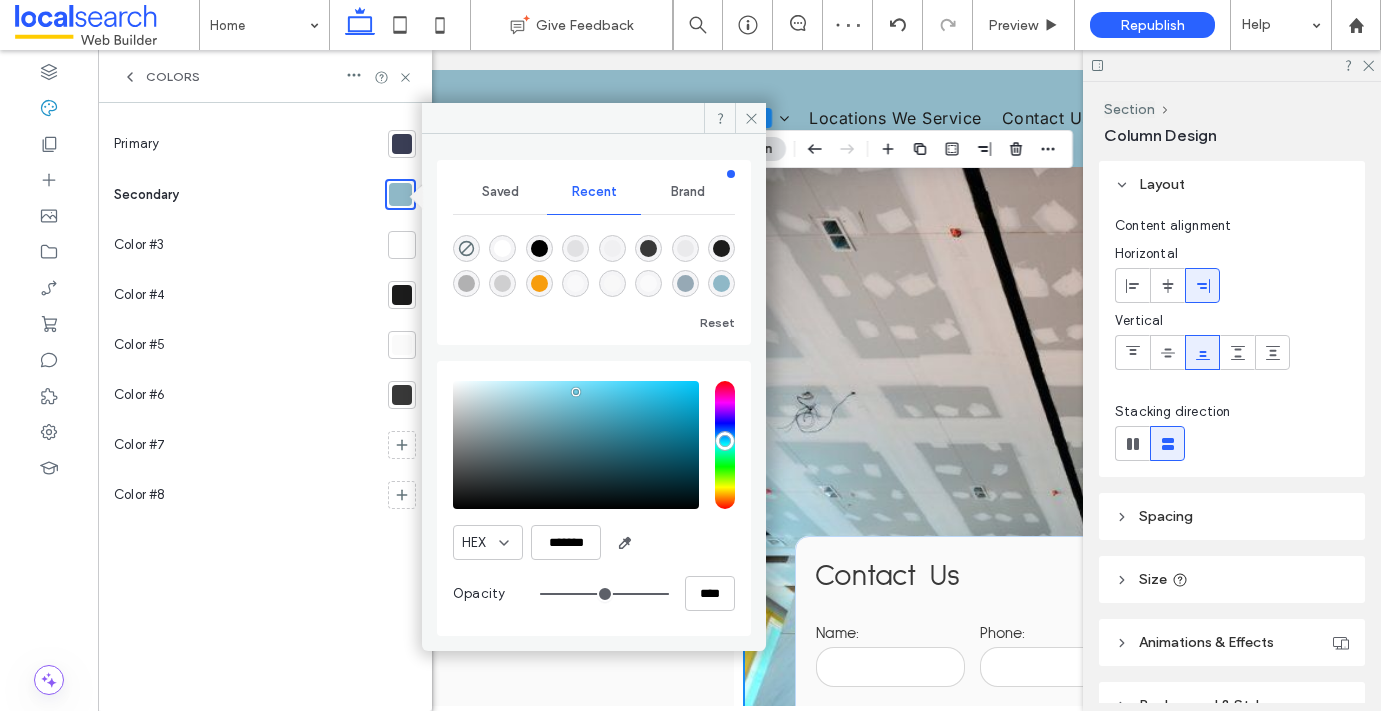 drag, startPoint x: 557, startPoint y: 402, endPoint x: 574, endPoint y: 389, distance: 21.400934 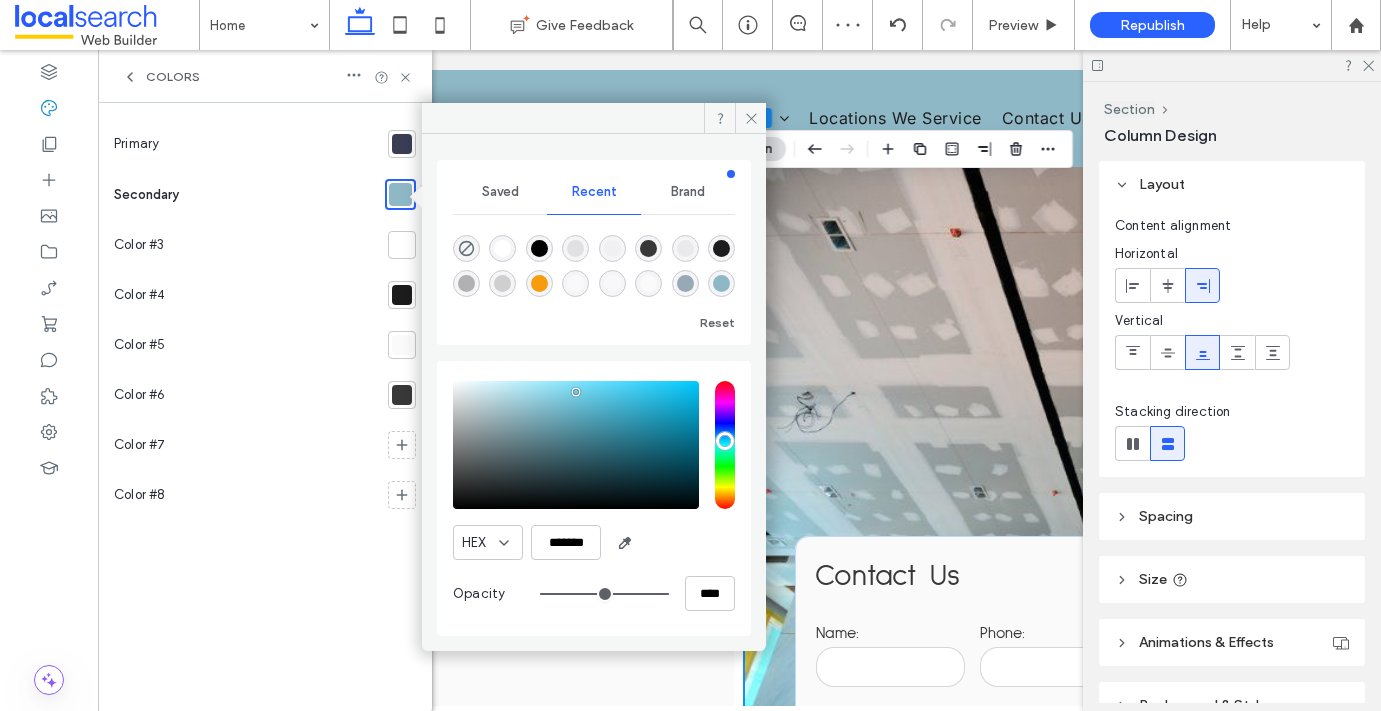 click at bounding box center (576, 445) 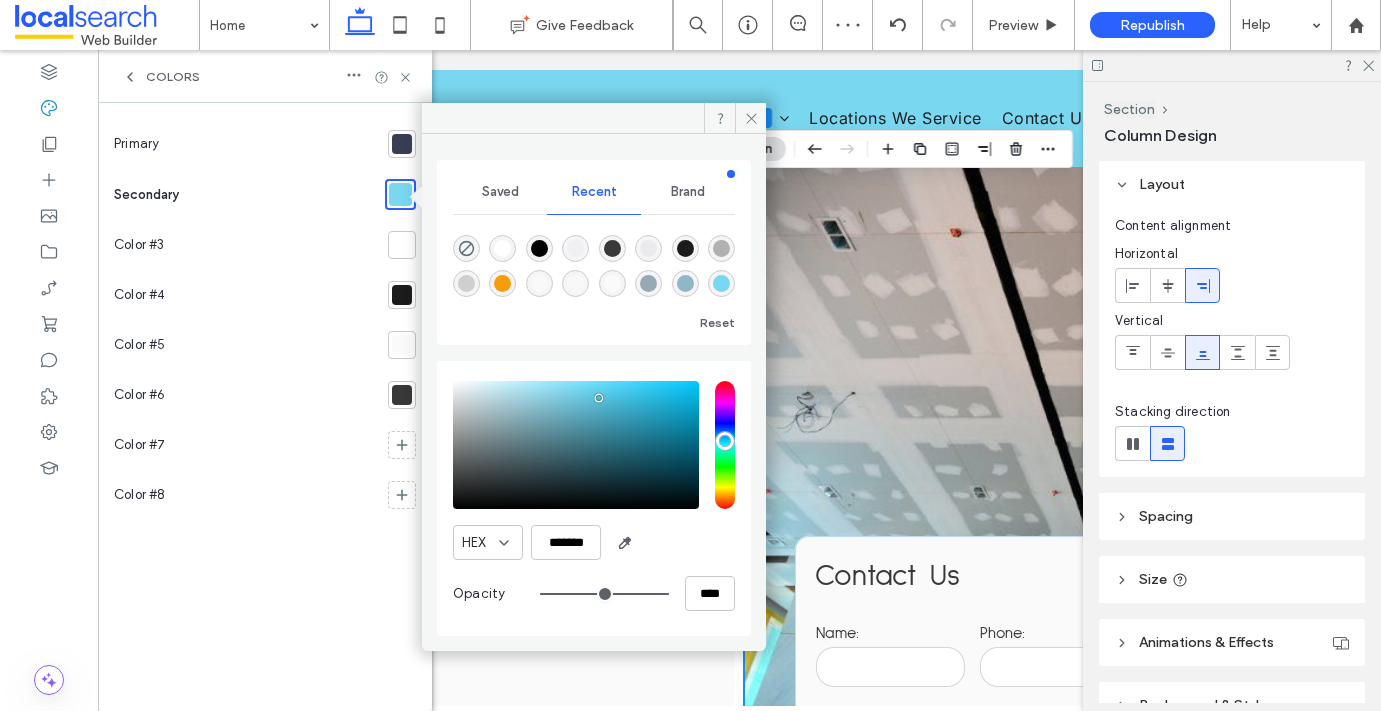 click at bounding box center [576, 445] 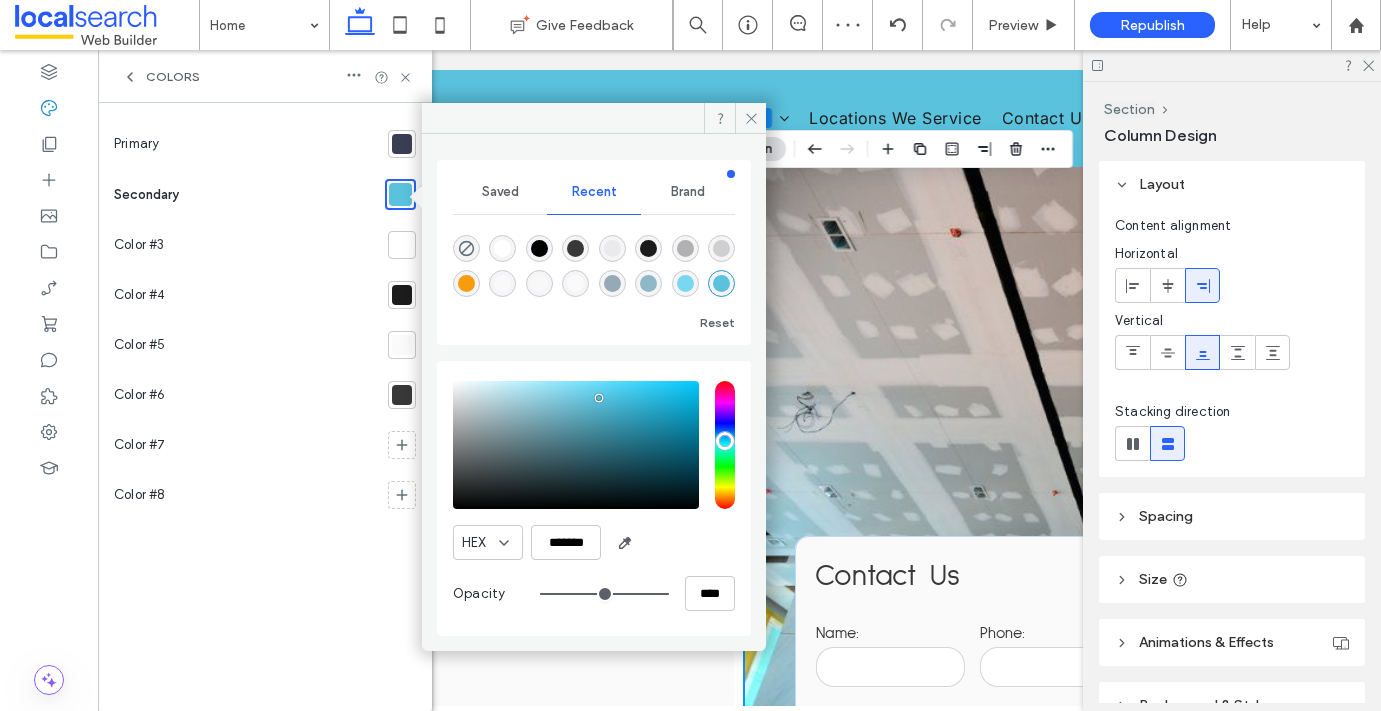 click at bounding box center (576, 445) 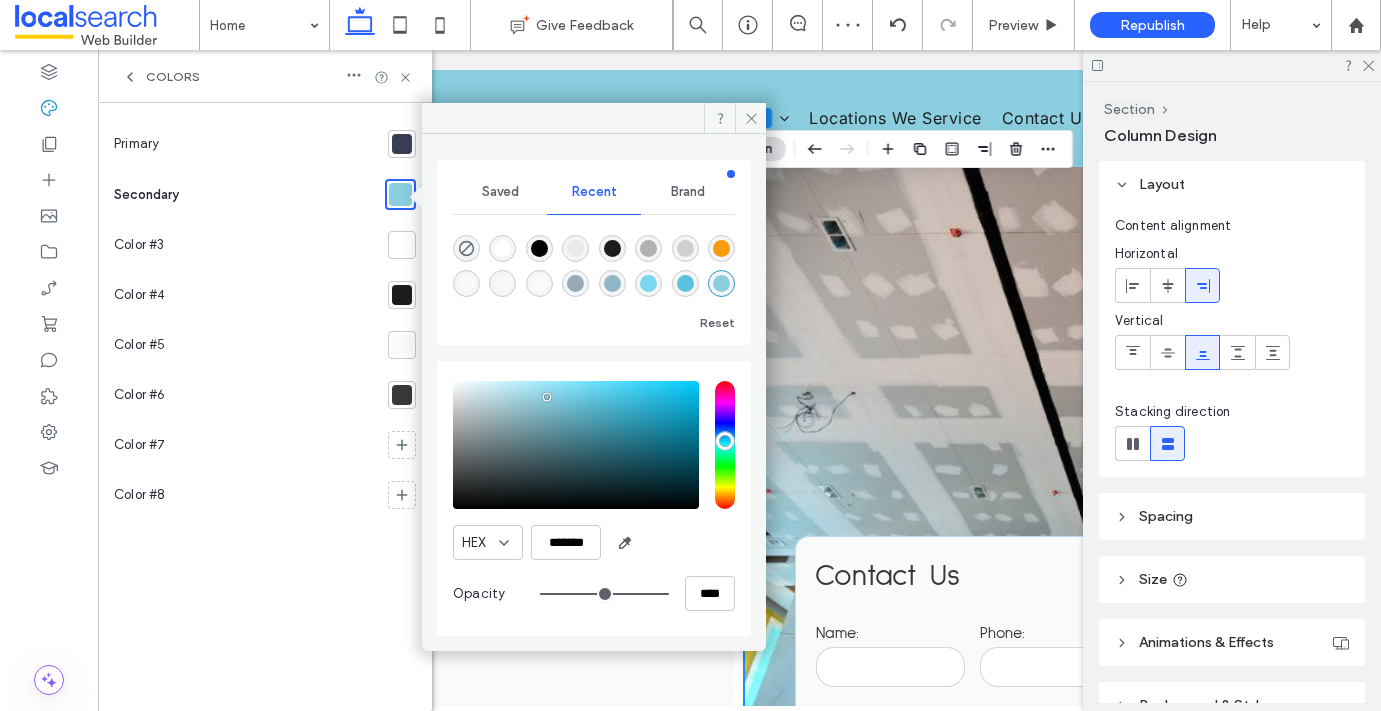 click at bounding box center (576, 445) 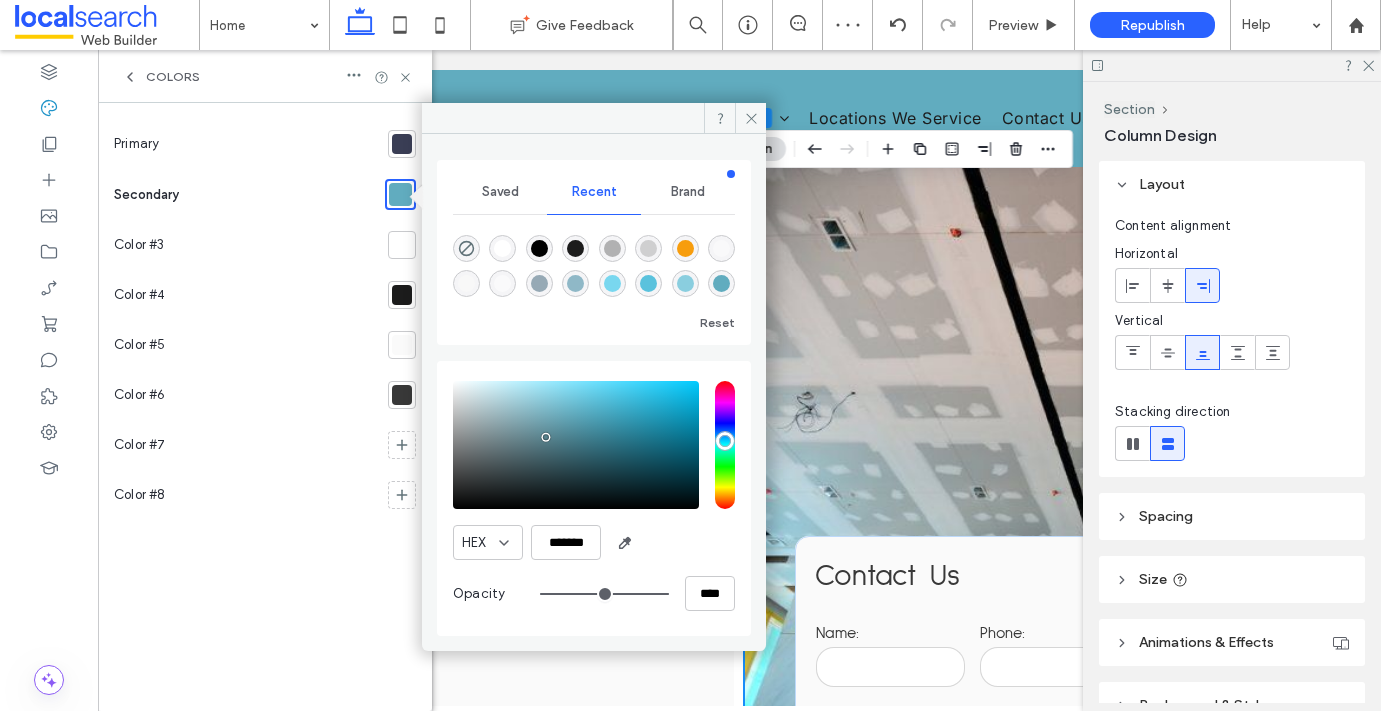 click at bounding box center (576, 445) 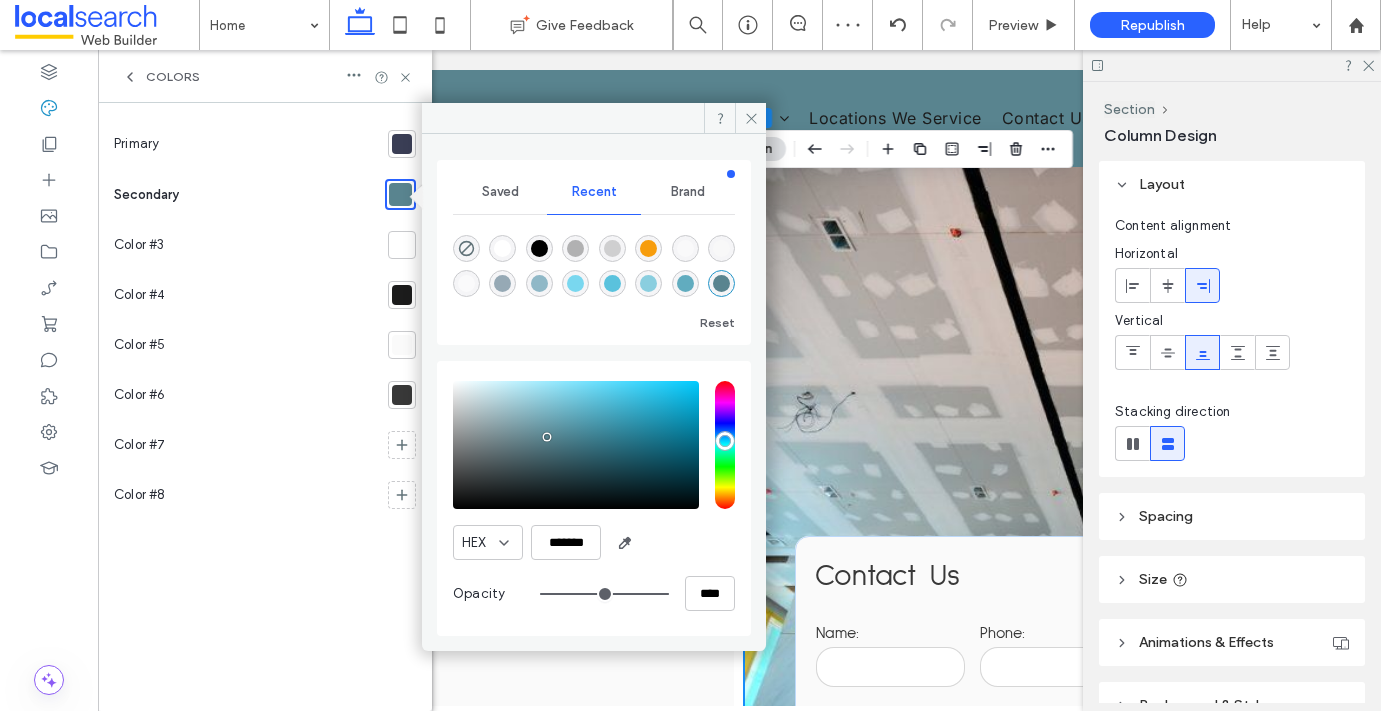 click at bounding box center [576, 445] 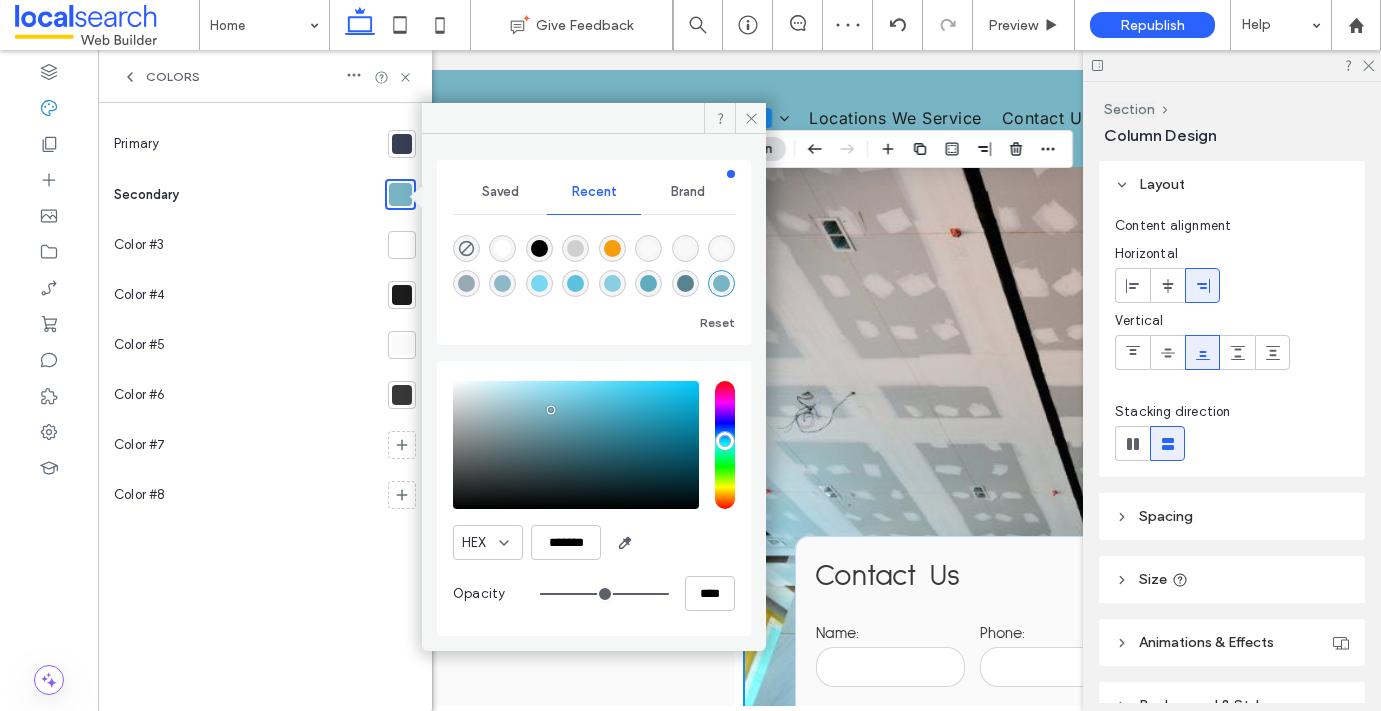 click at bounding box center (576, 445) 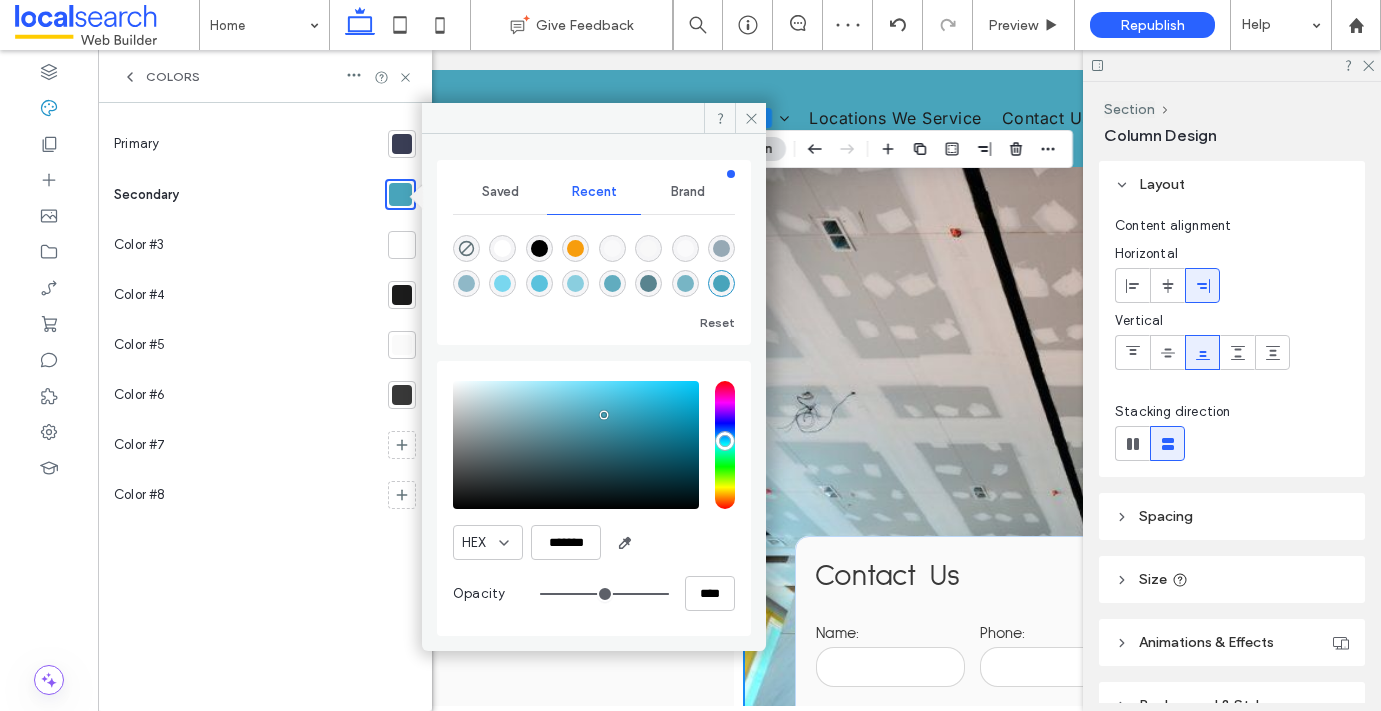 click at bounding box center [576, 445] 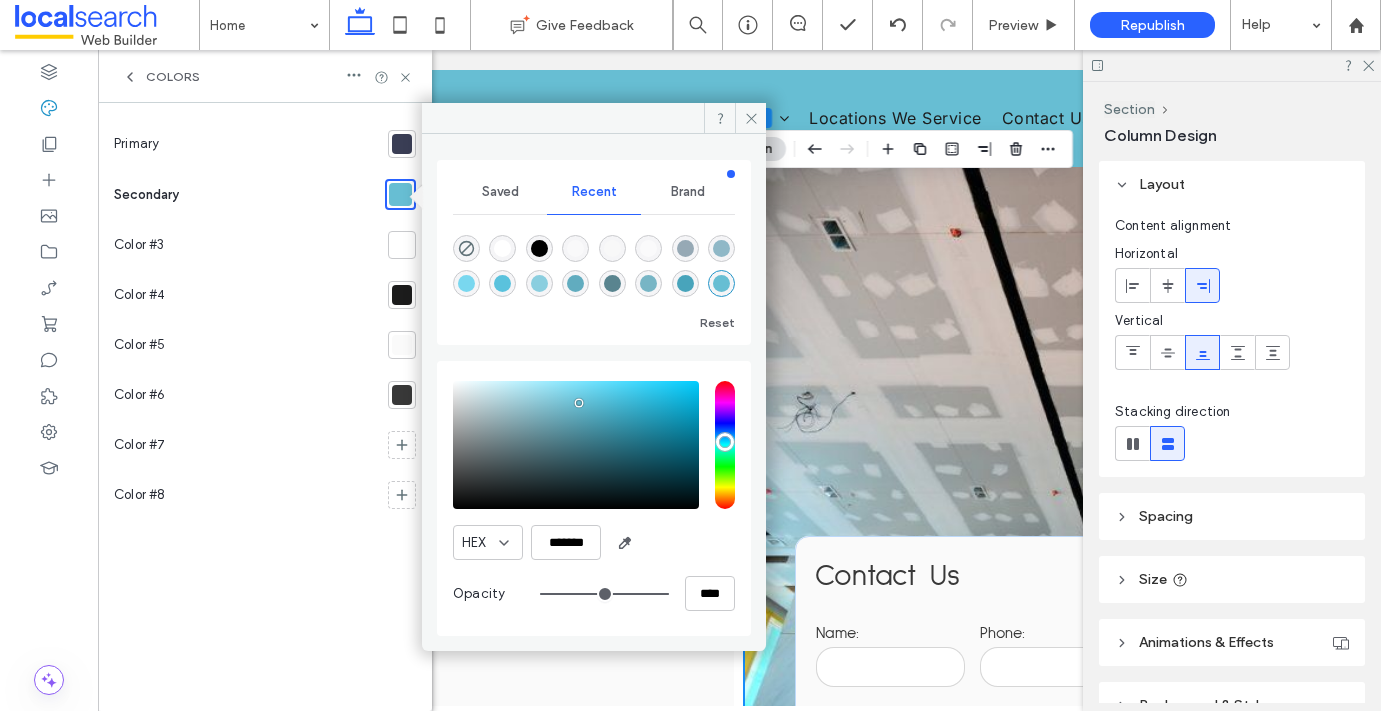 type on "*******" 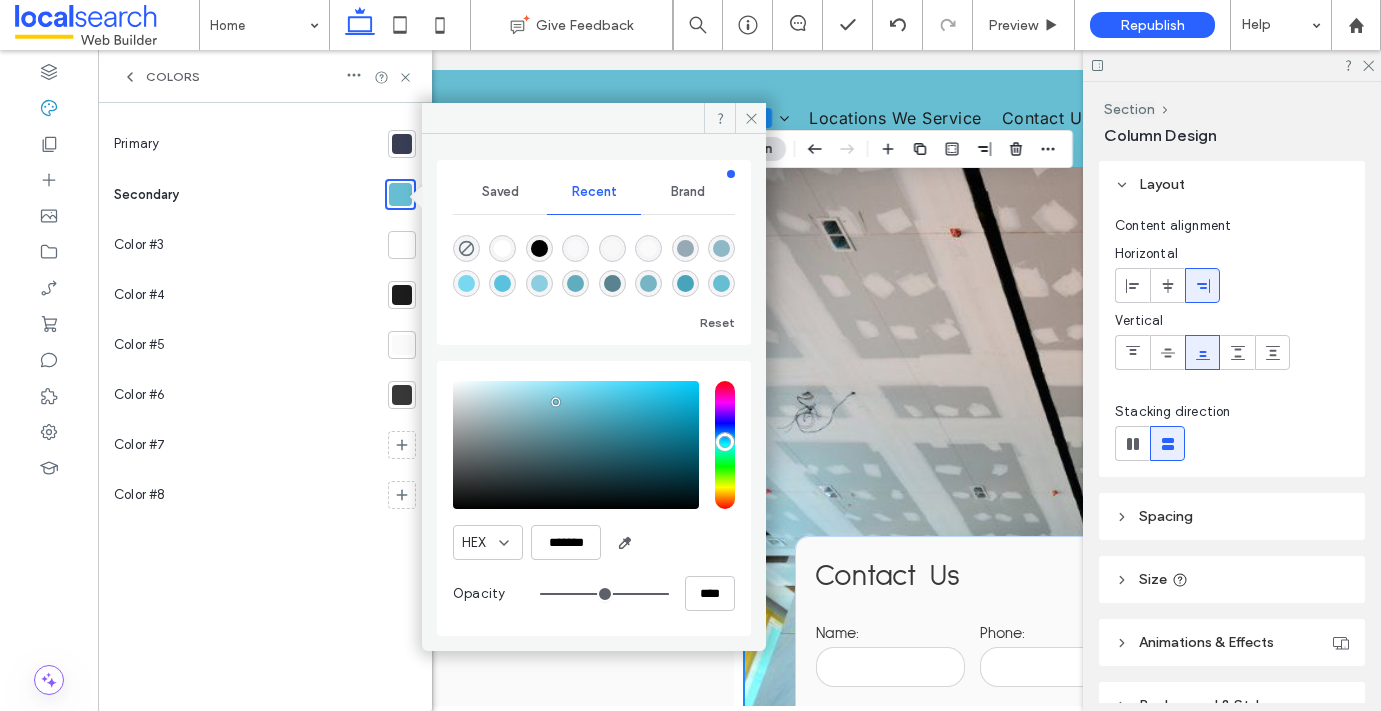 click at bounding box center (576, 445) 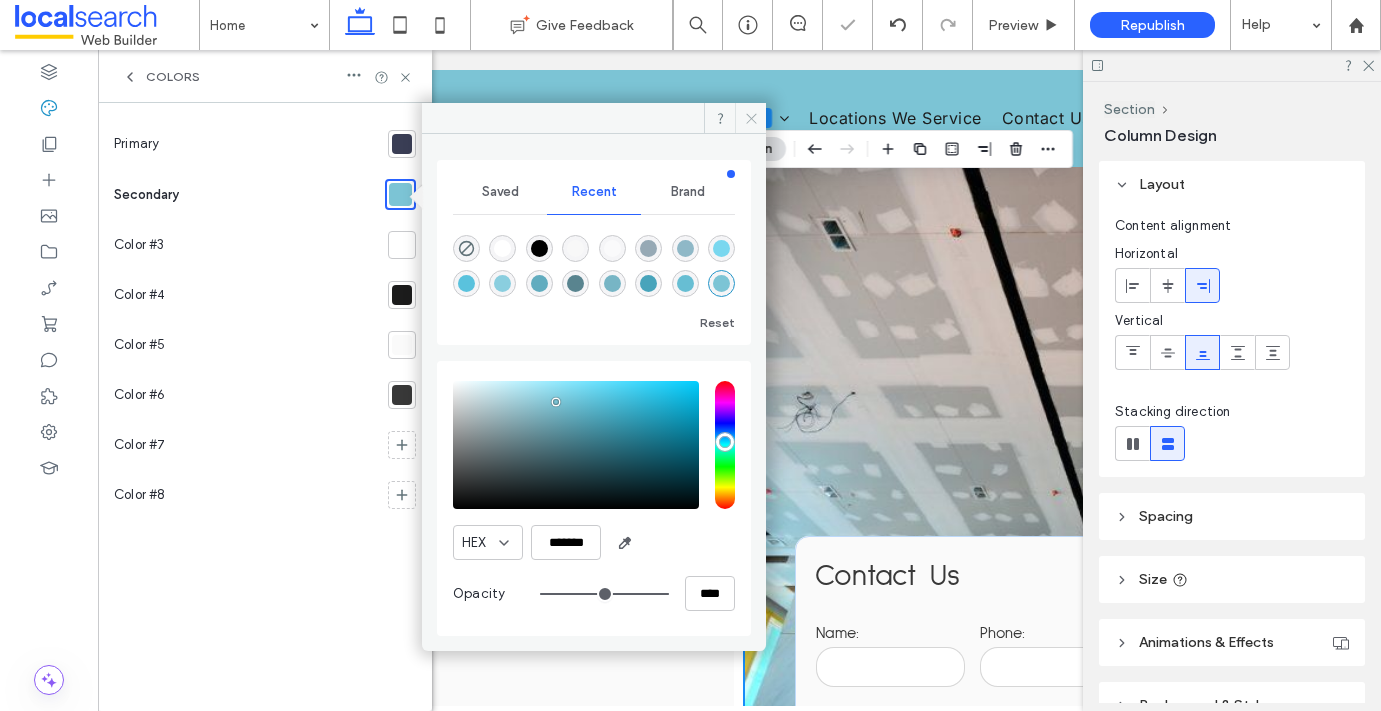 click 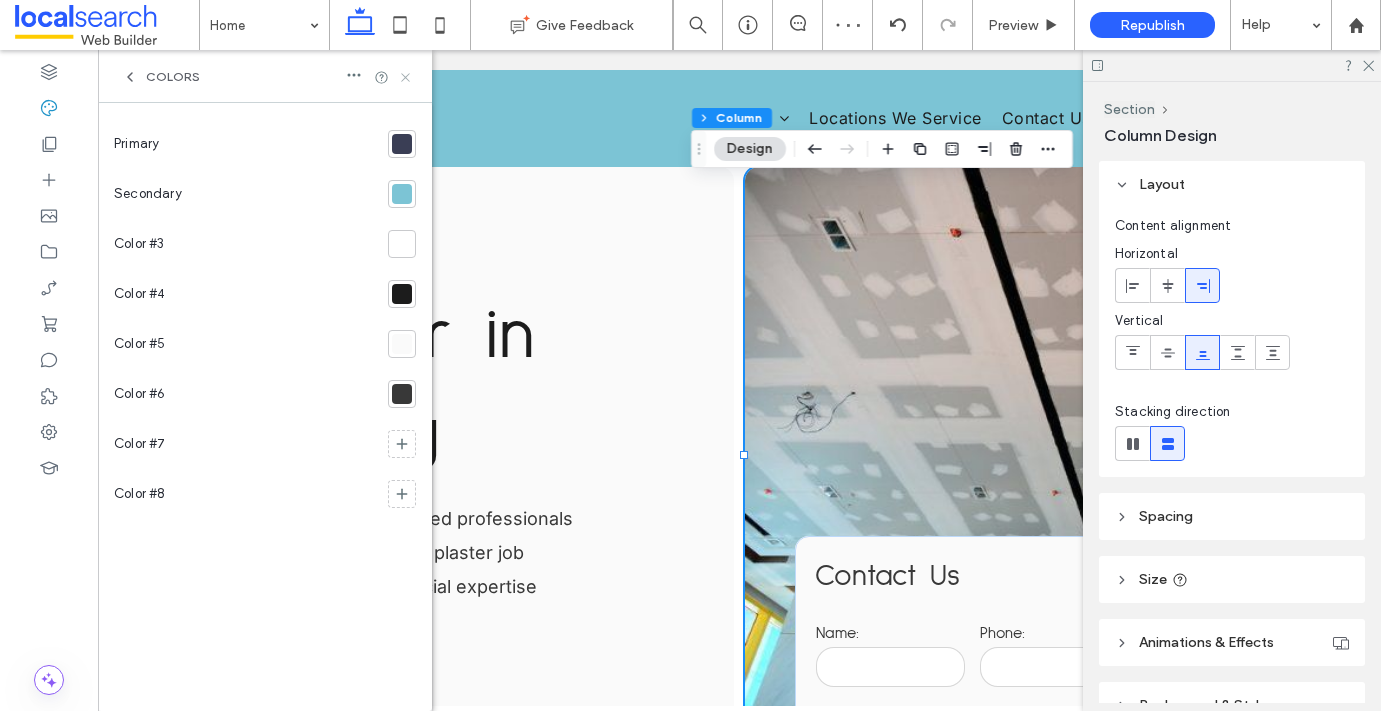 click 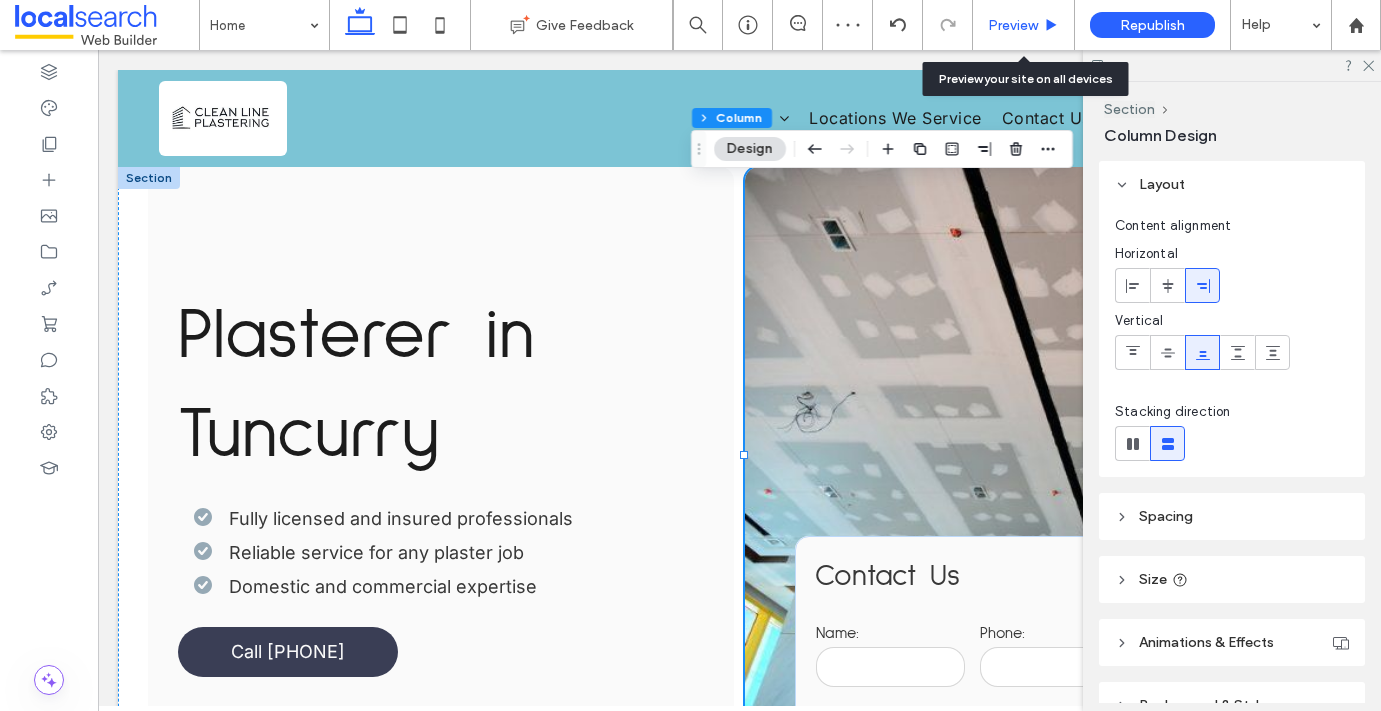 click on "Preview" at bounding box center [1013, 25] 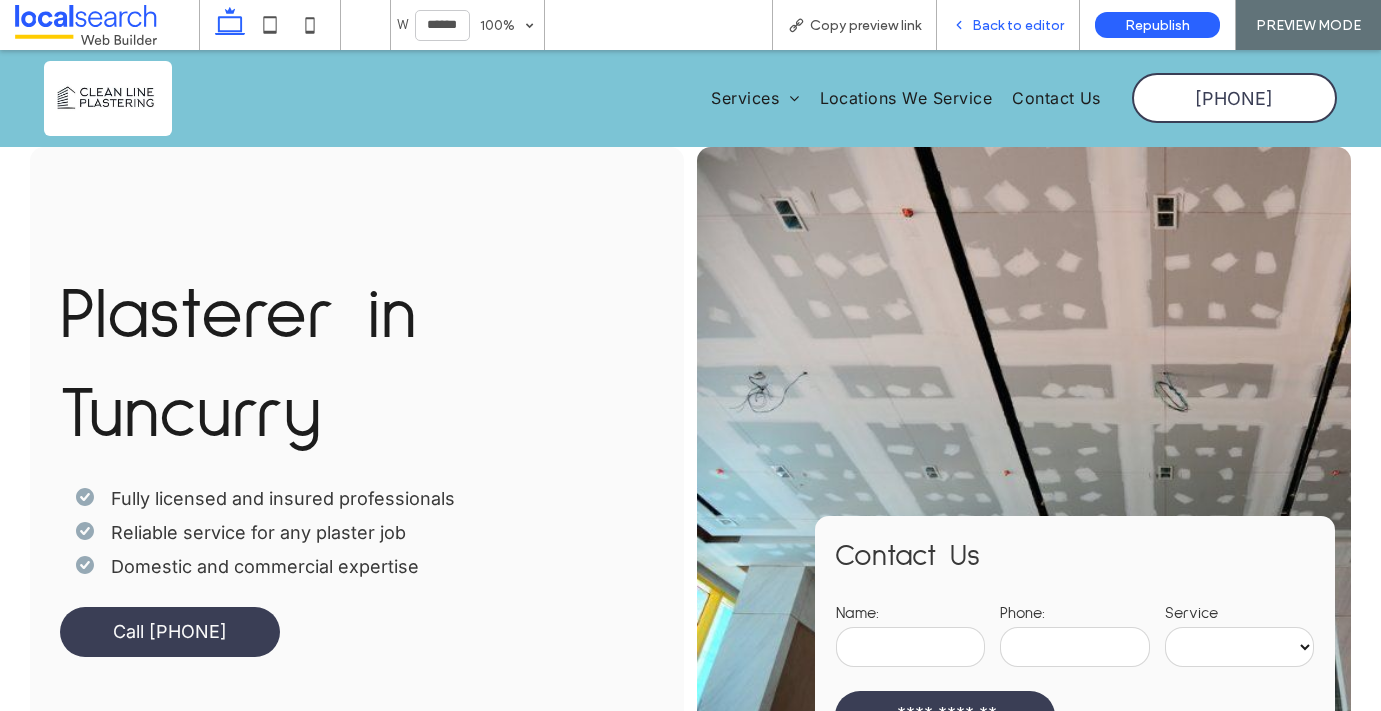 click on "Back to editor" at bounding box center (1018, 25) 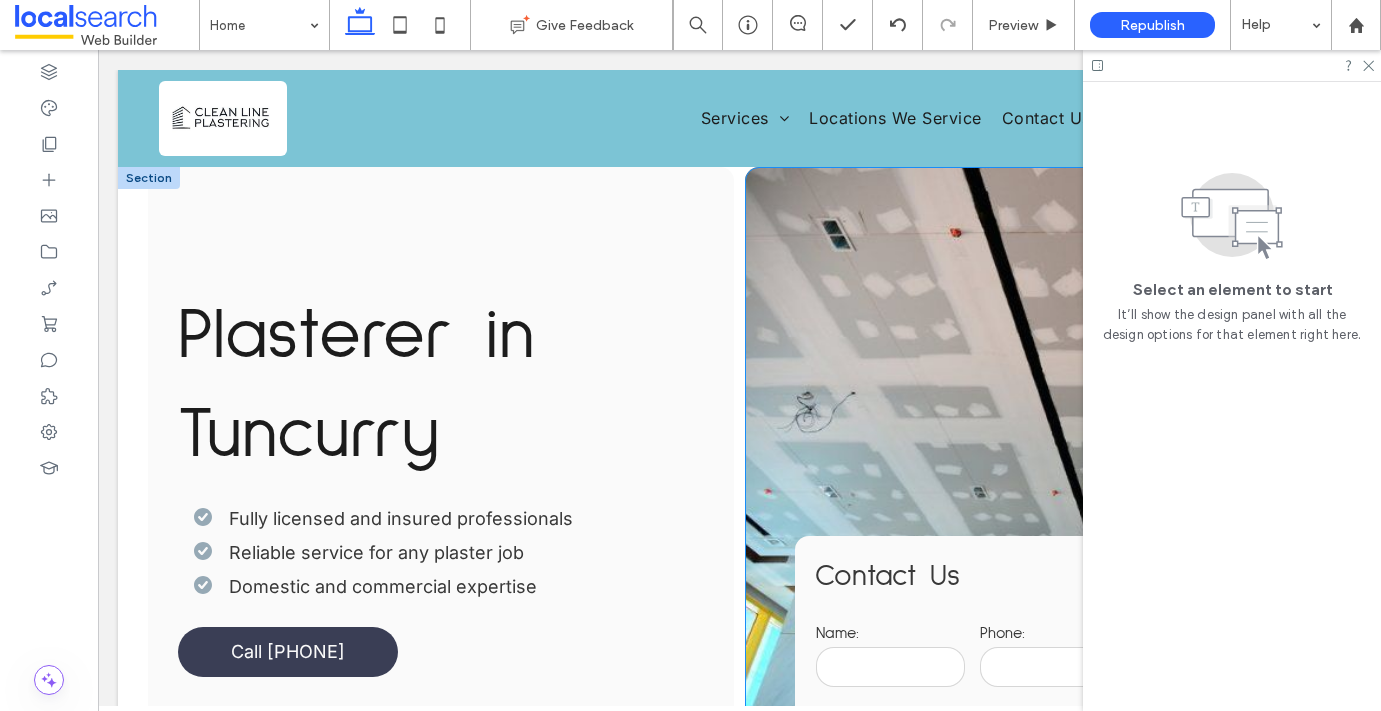 click on "**********" at bounding box center (1038, 482) 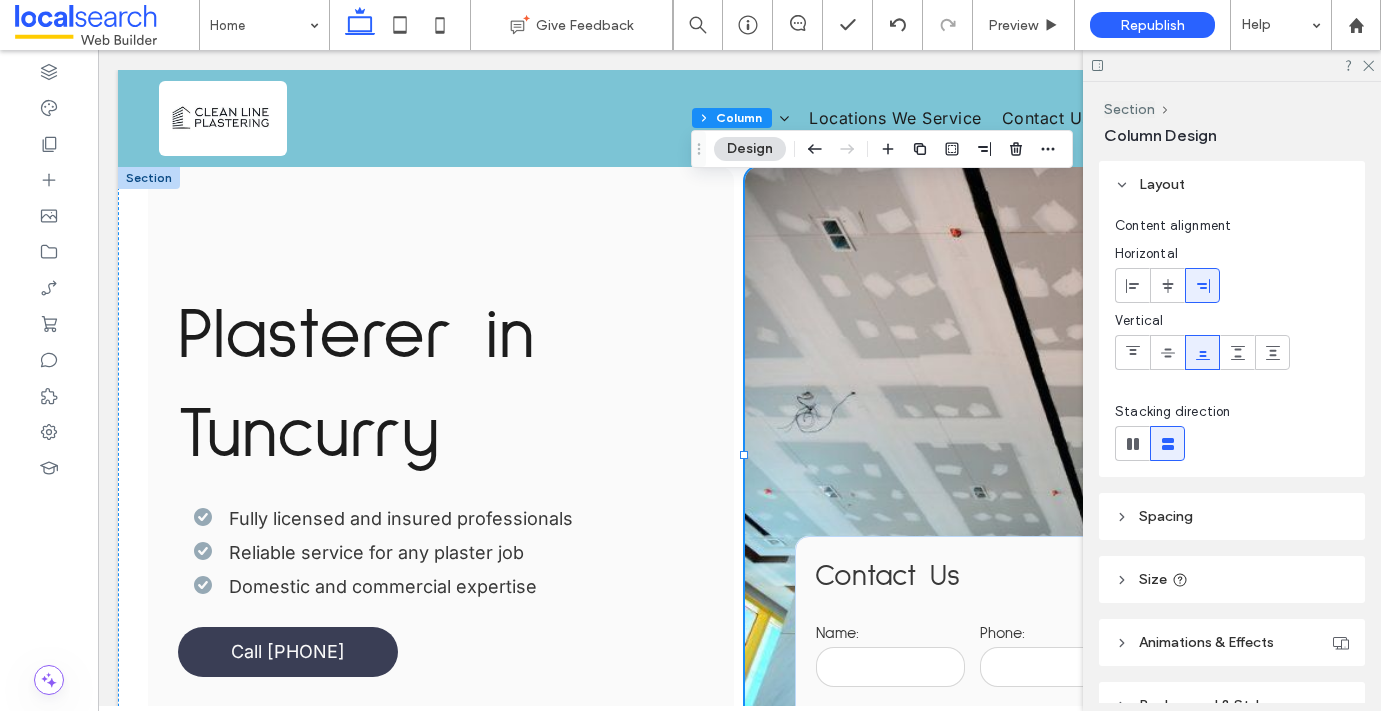 click on "**********" at bounding box center (1038, 482) 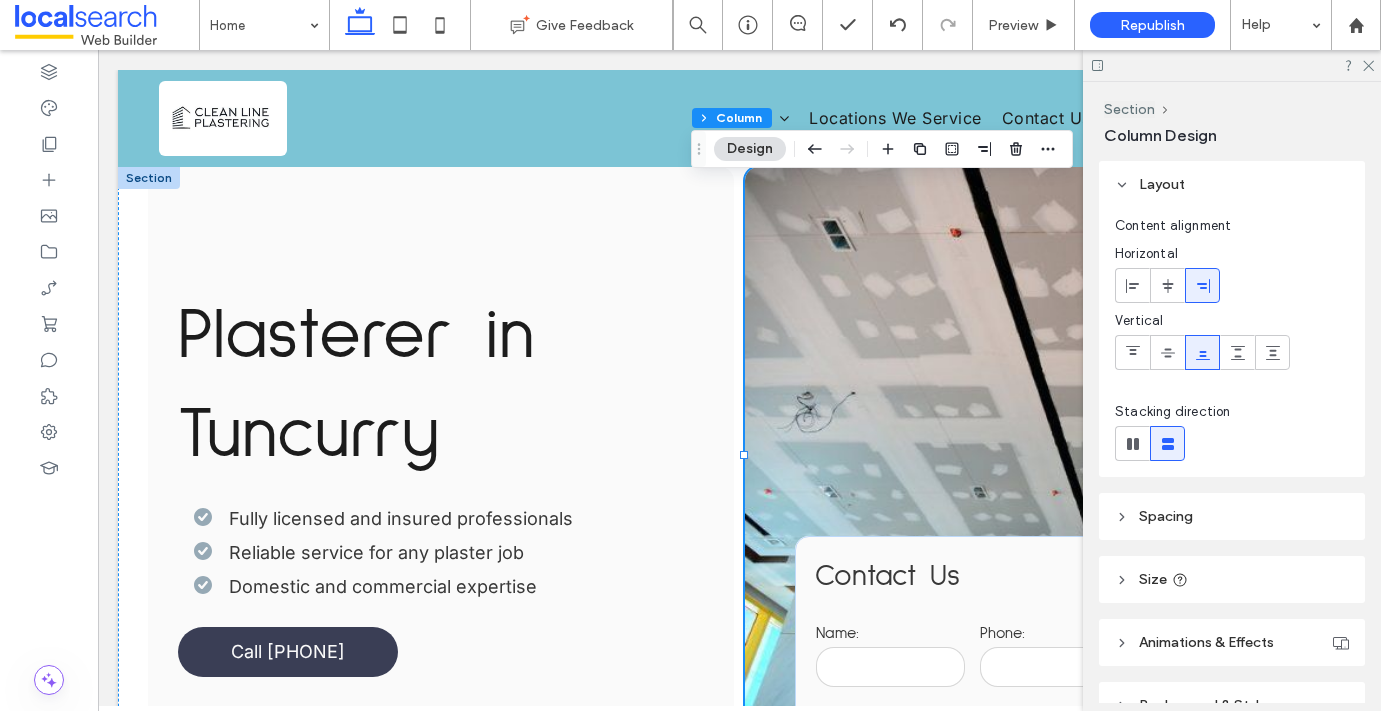 click on "Design" at bounding box center [750, 149] 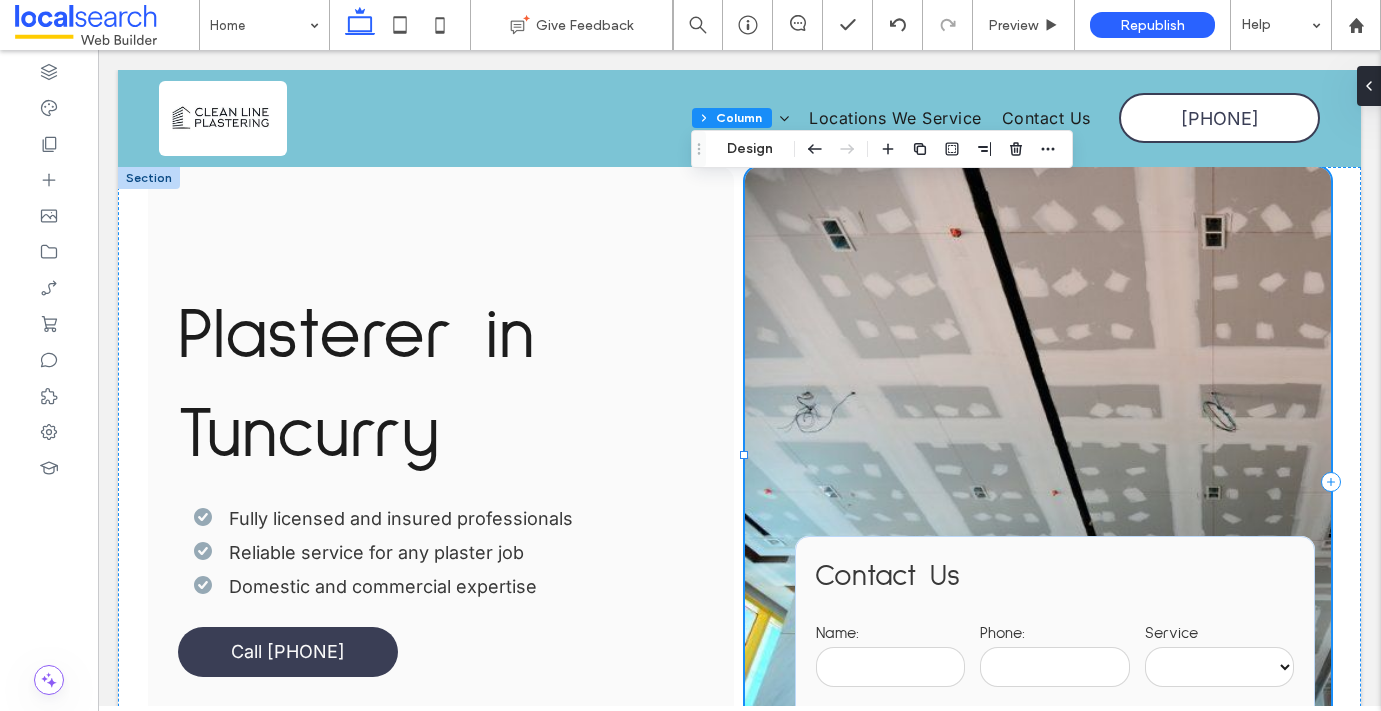 click on "**********" at bounding box center (1038, 482) 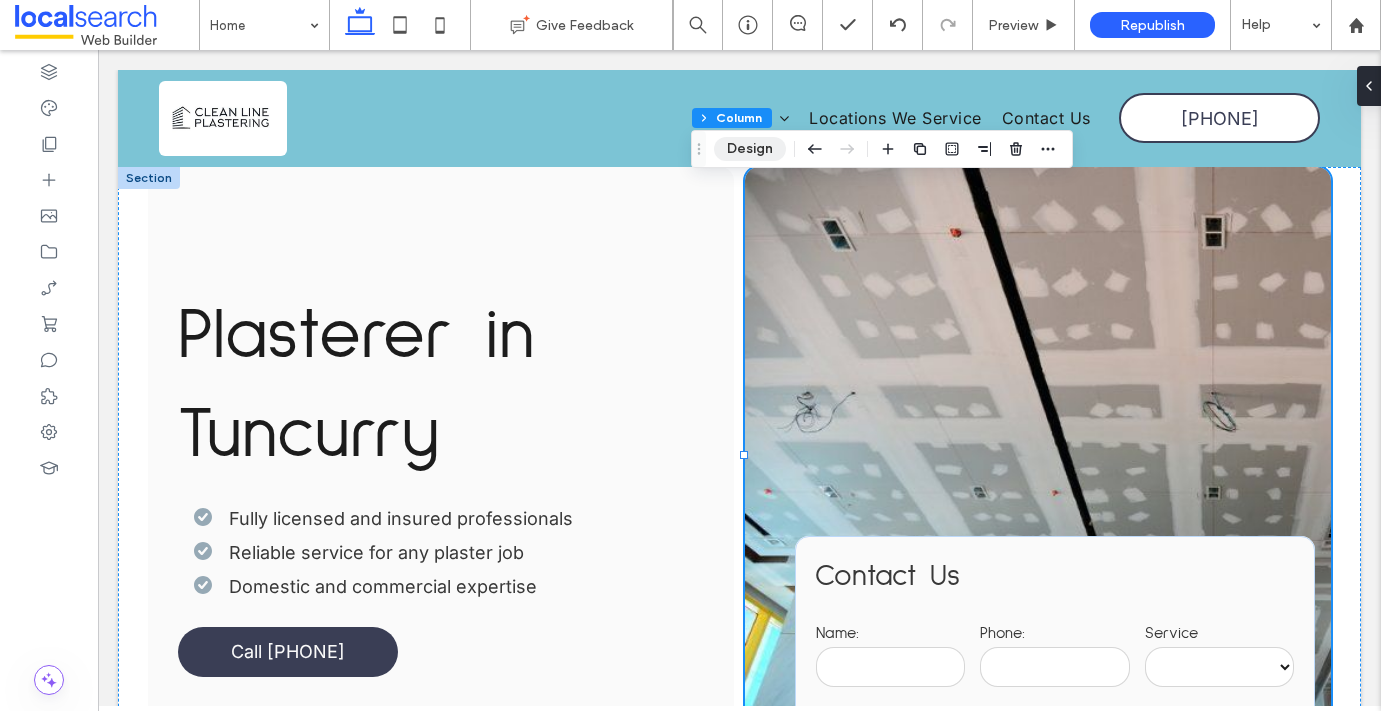 click on "Design" at bounding box center (750, 149) 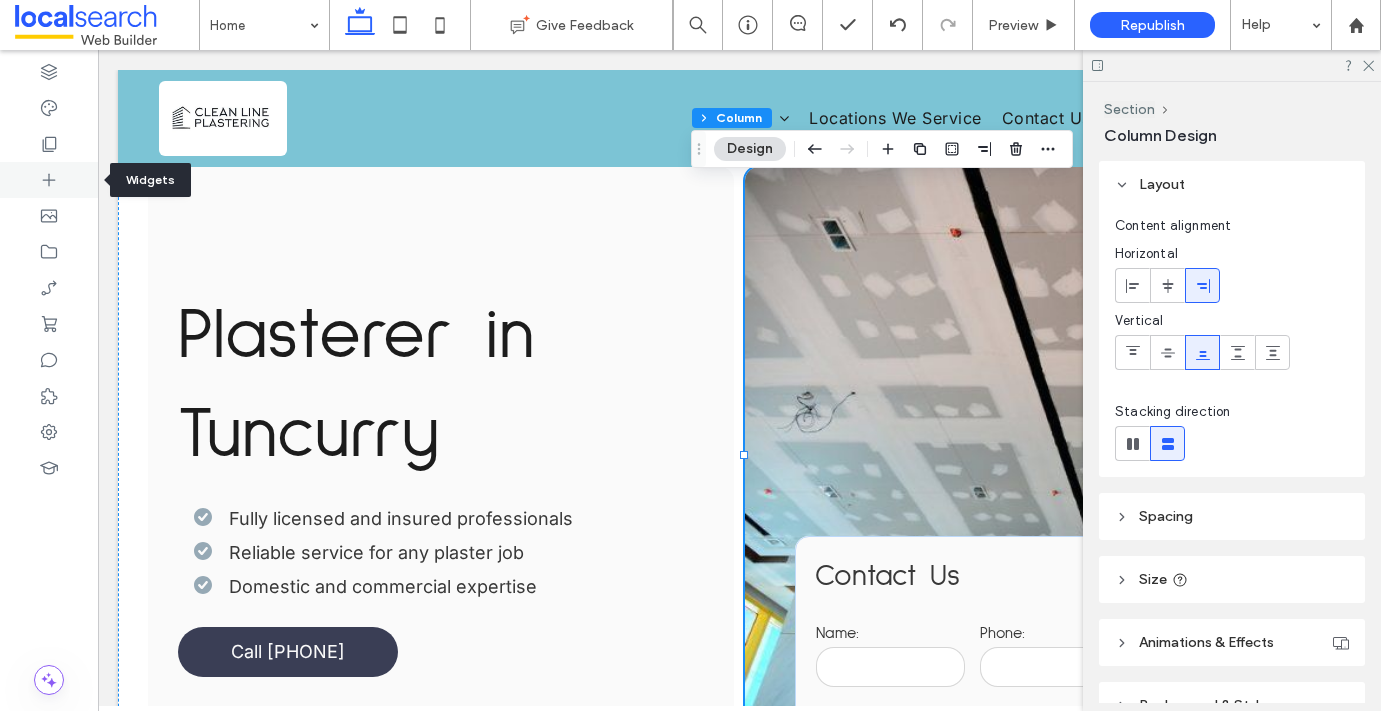 click 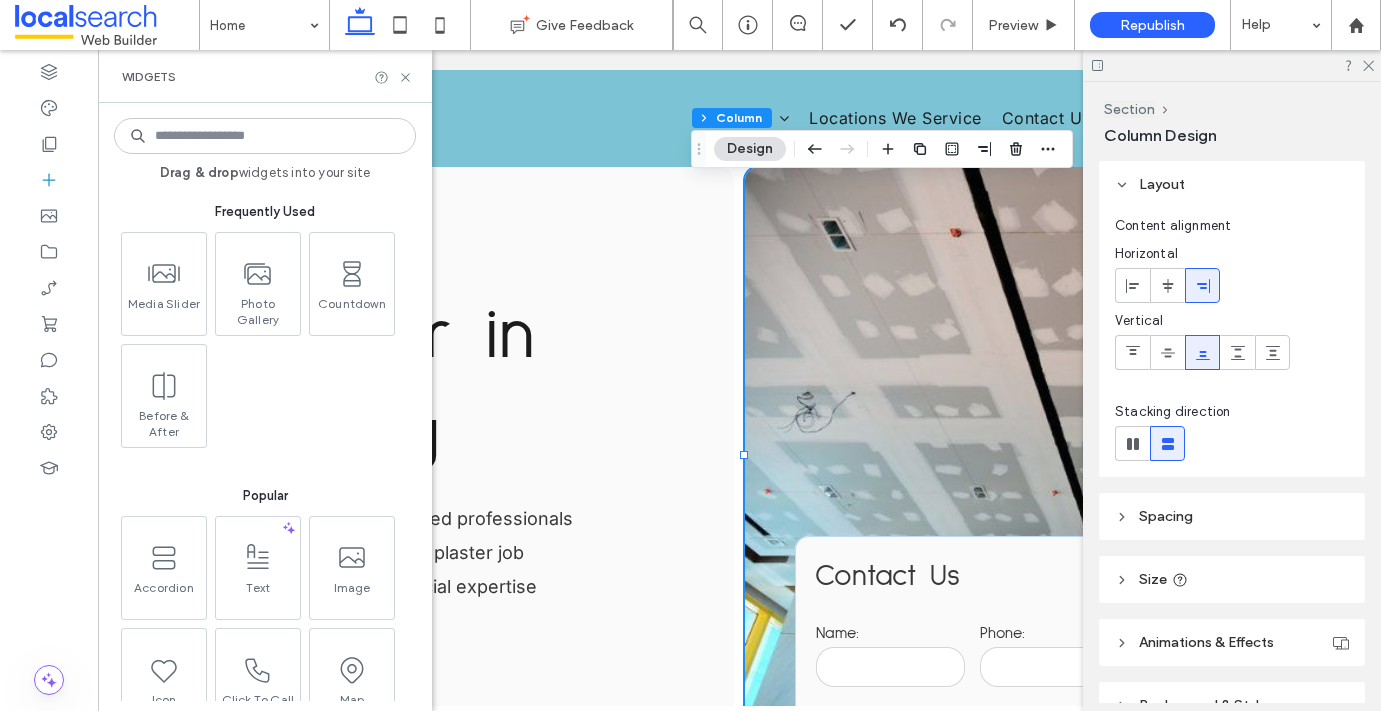 click on "**********" at bounding box center (1038, 482) 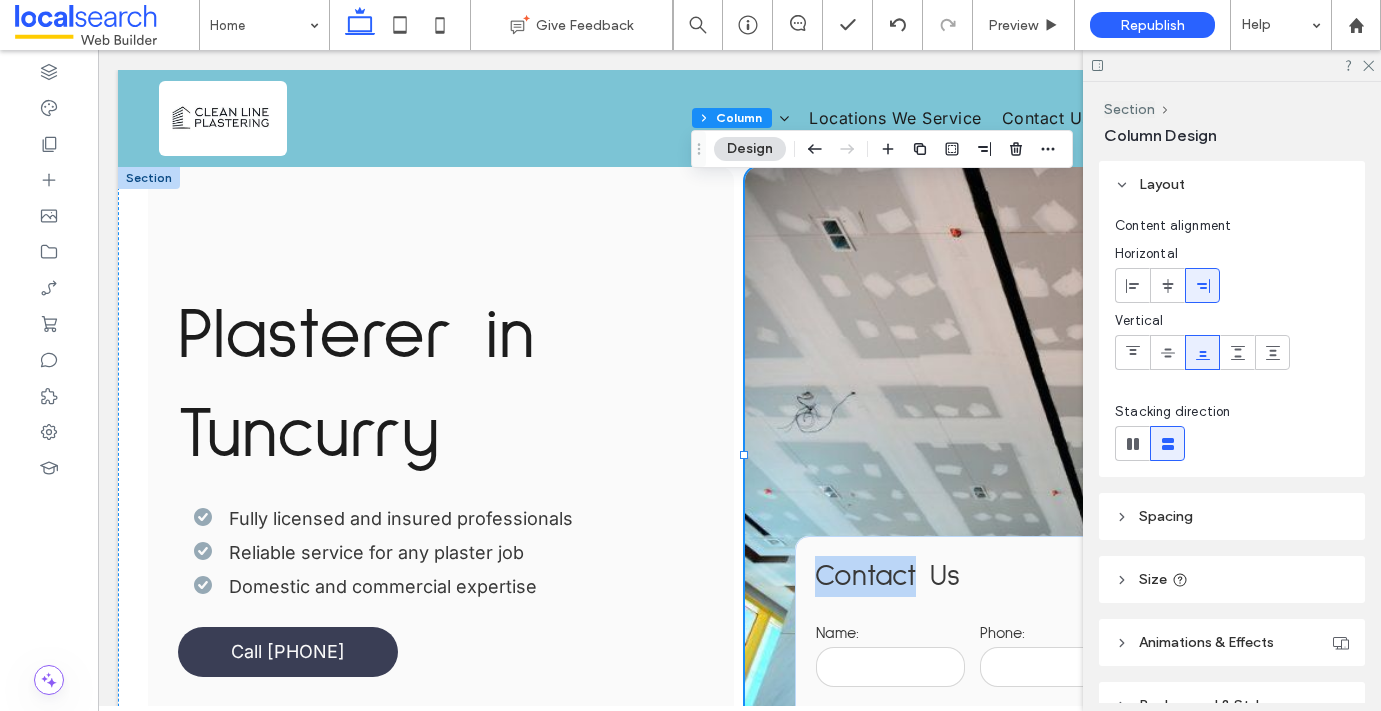 click on "**********" at bounding box center [1038, 482] 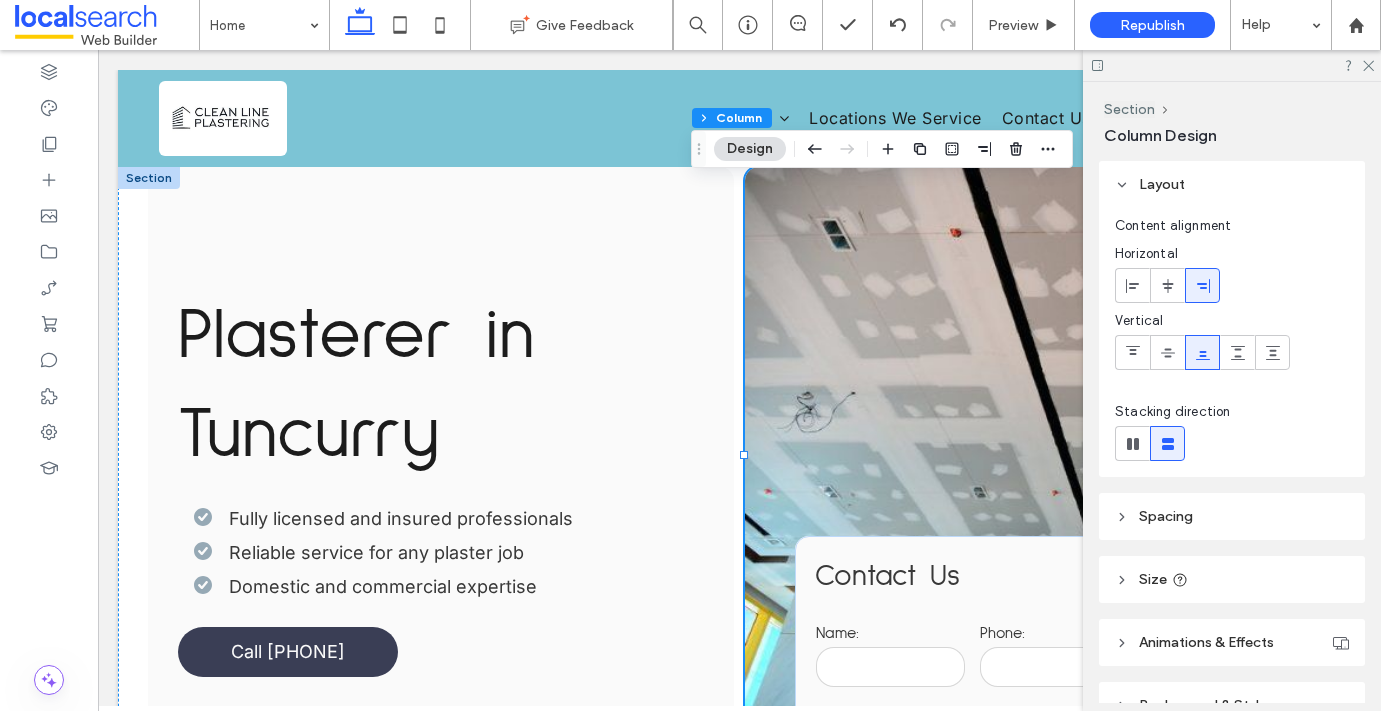click on "**********" at bounding box center [1038, 482] 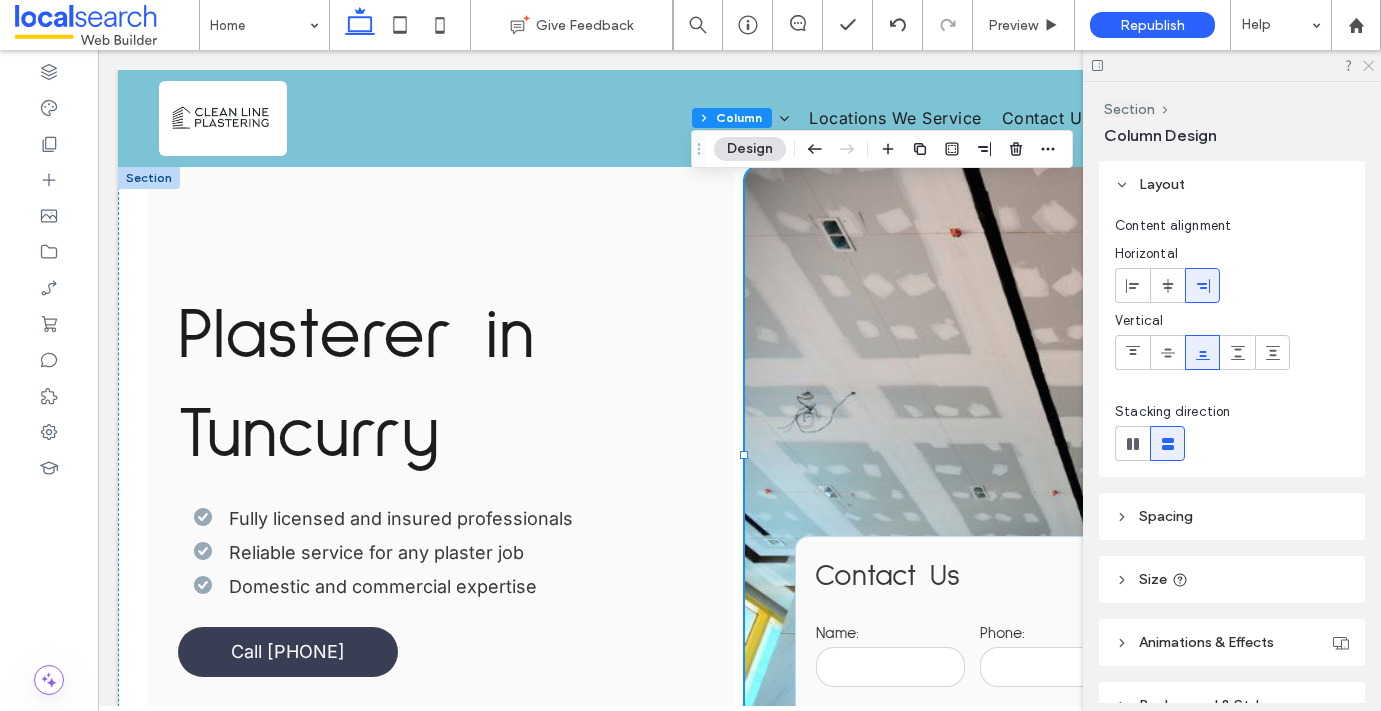 click 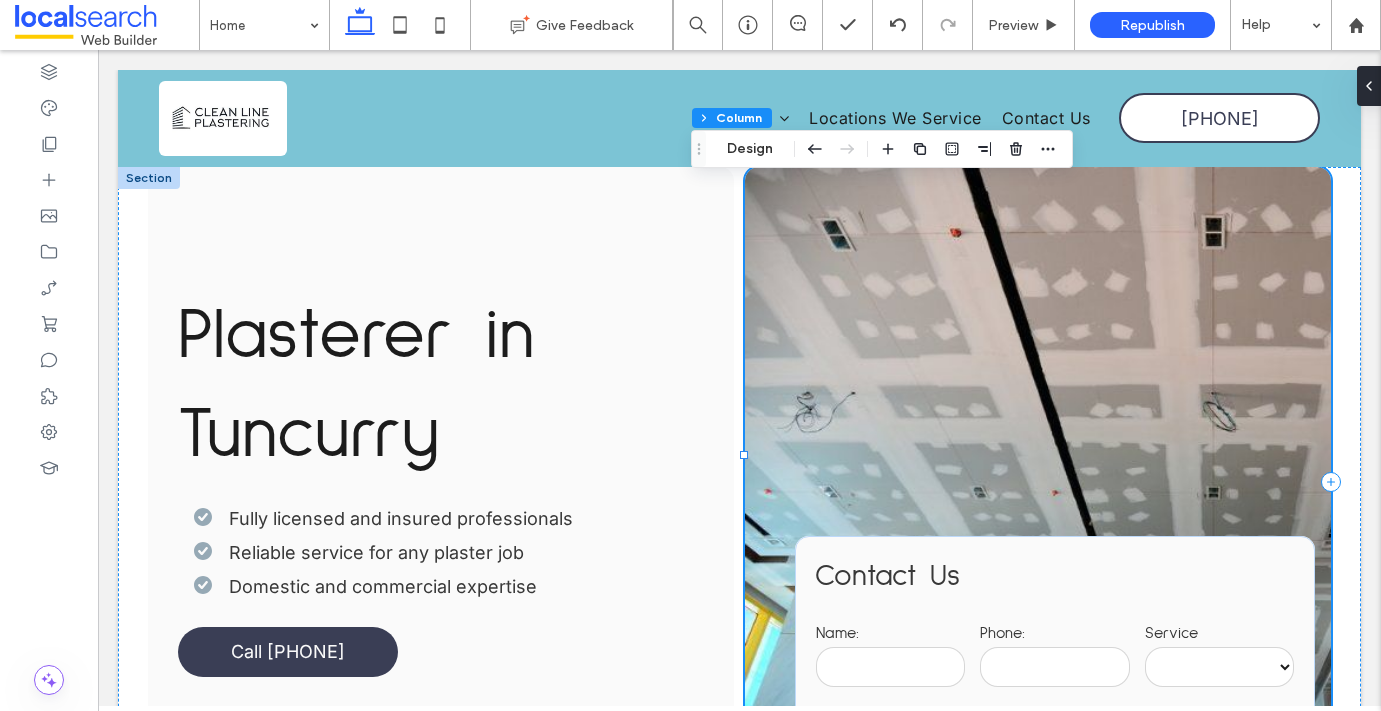click on "**********" at bounding box center [1038, 482] 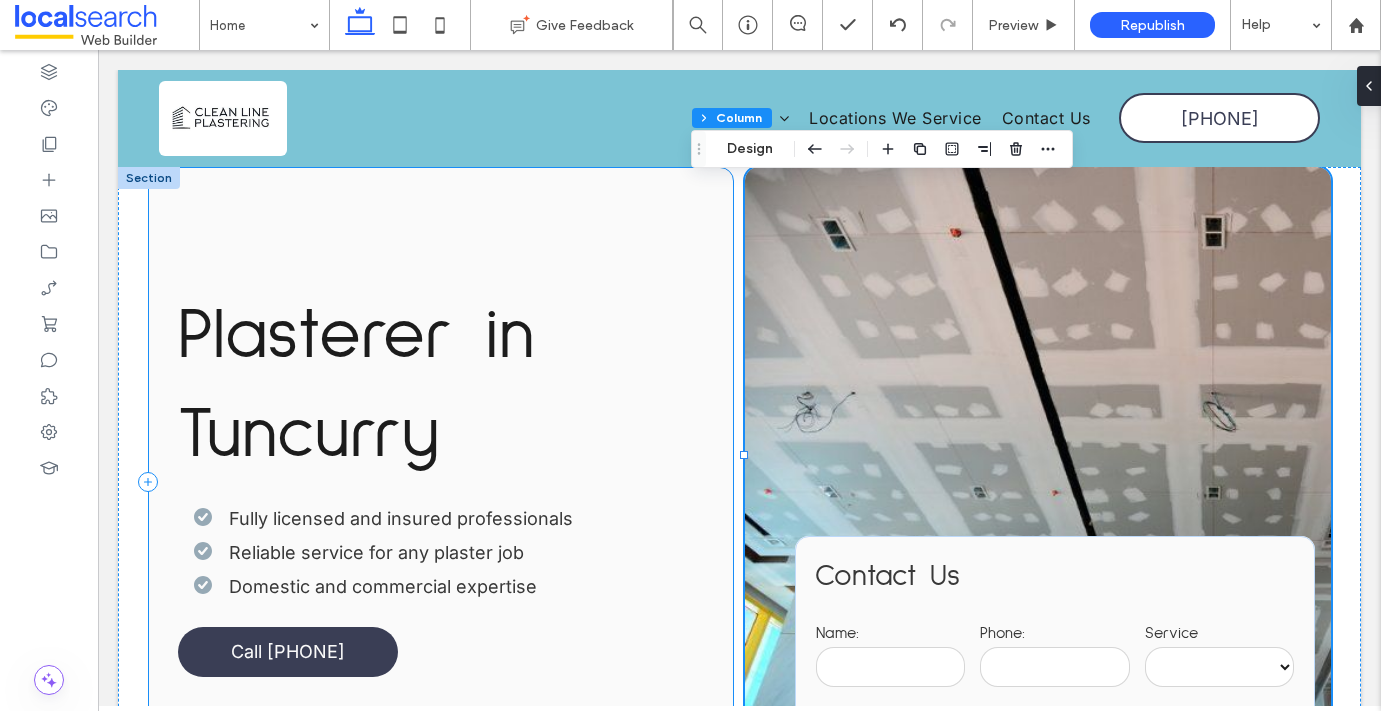click on "Plasterer in Tuncurry" at bounding box center [441, 386] 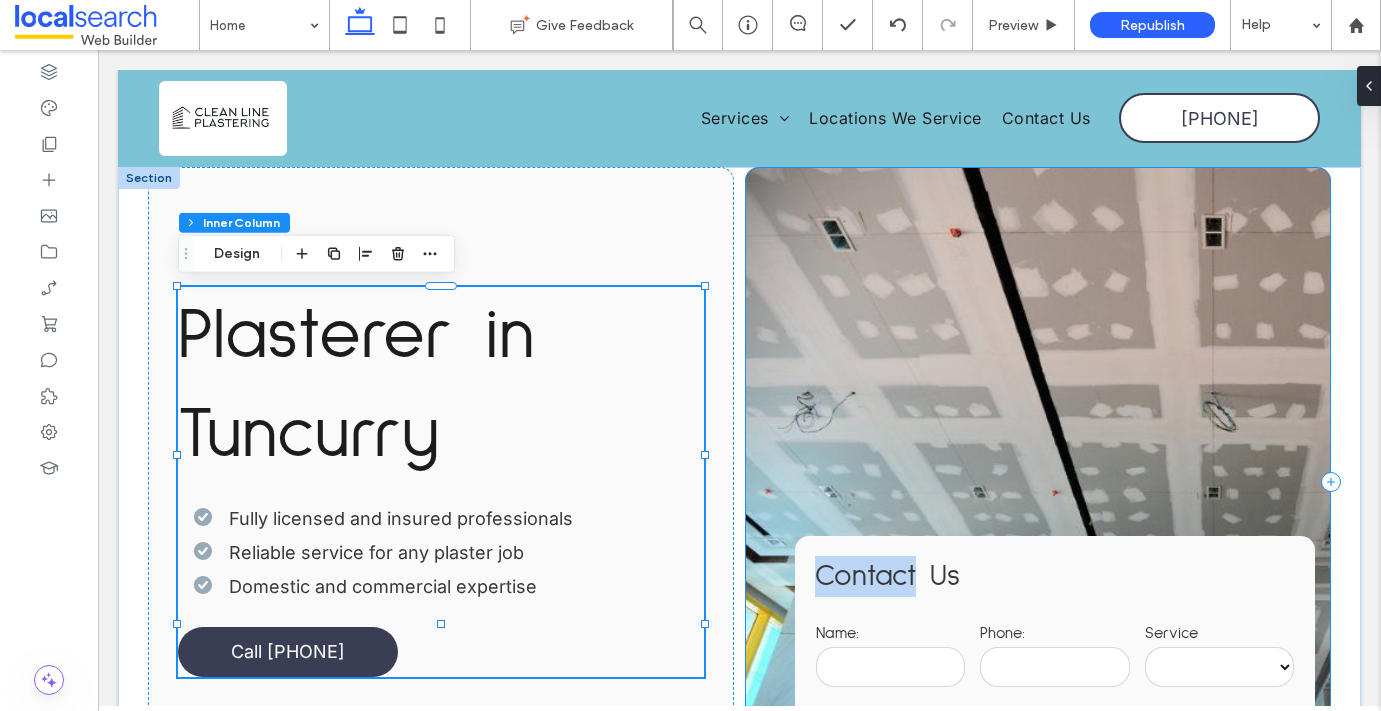click on "**********" at bounding box center (1038, 482) 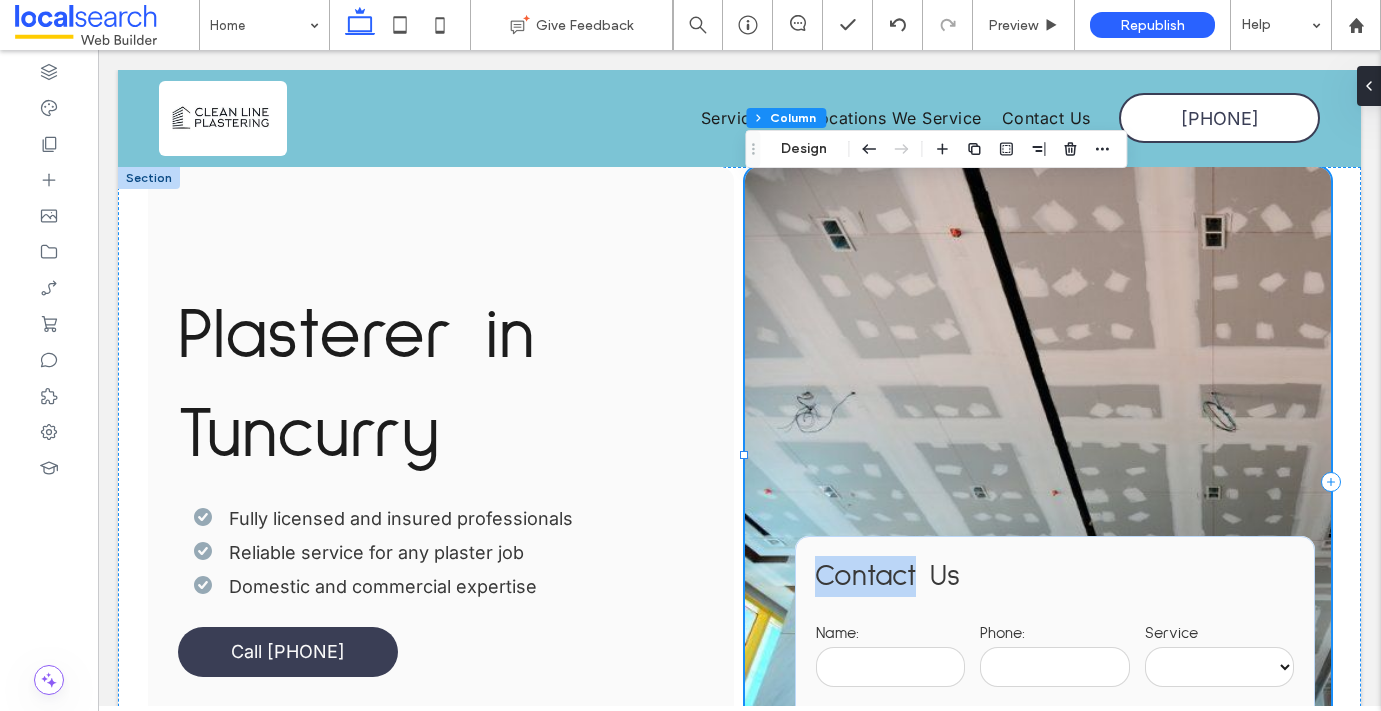 click on "**********" at bounding box center (1038, 482) 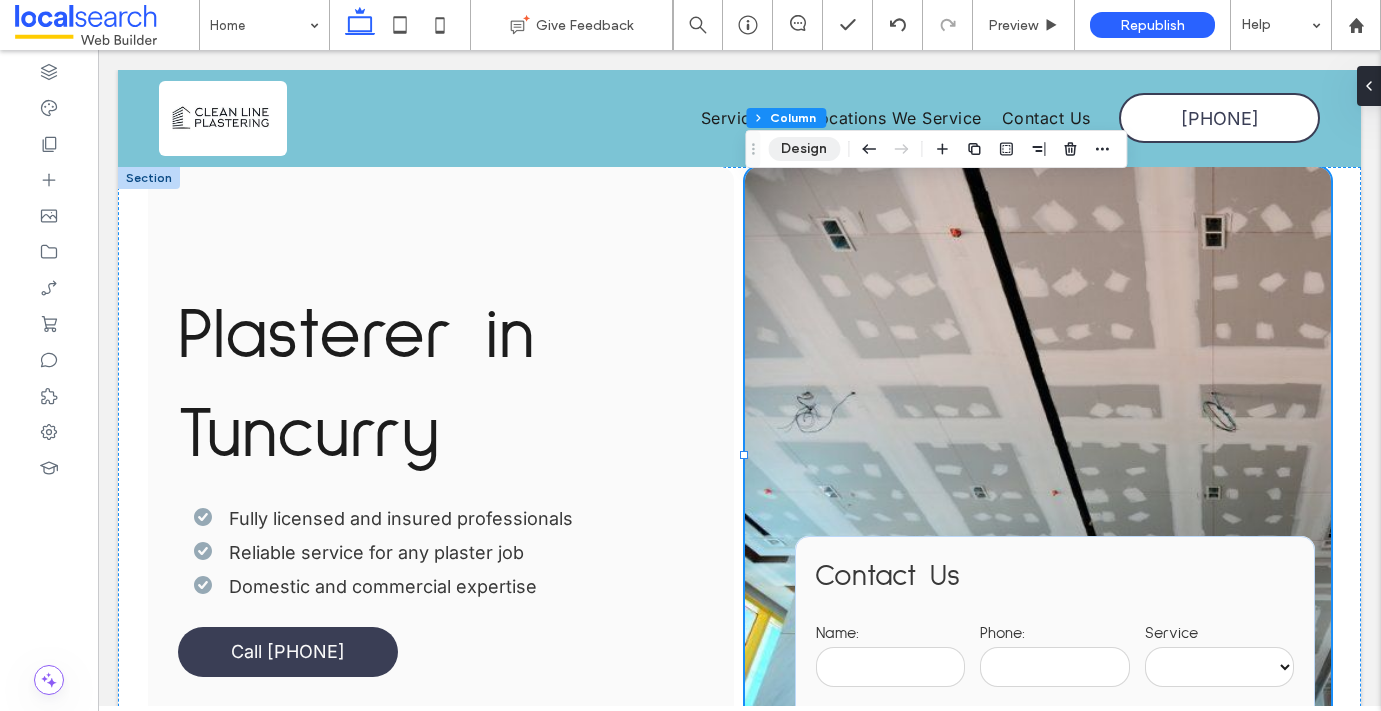 click on "Design" at bounding box center [804, 149] 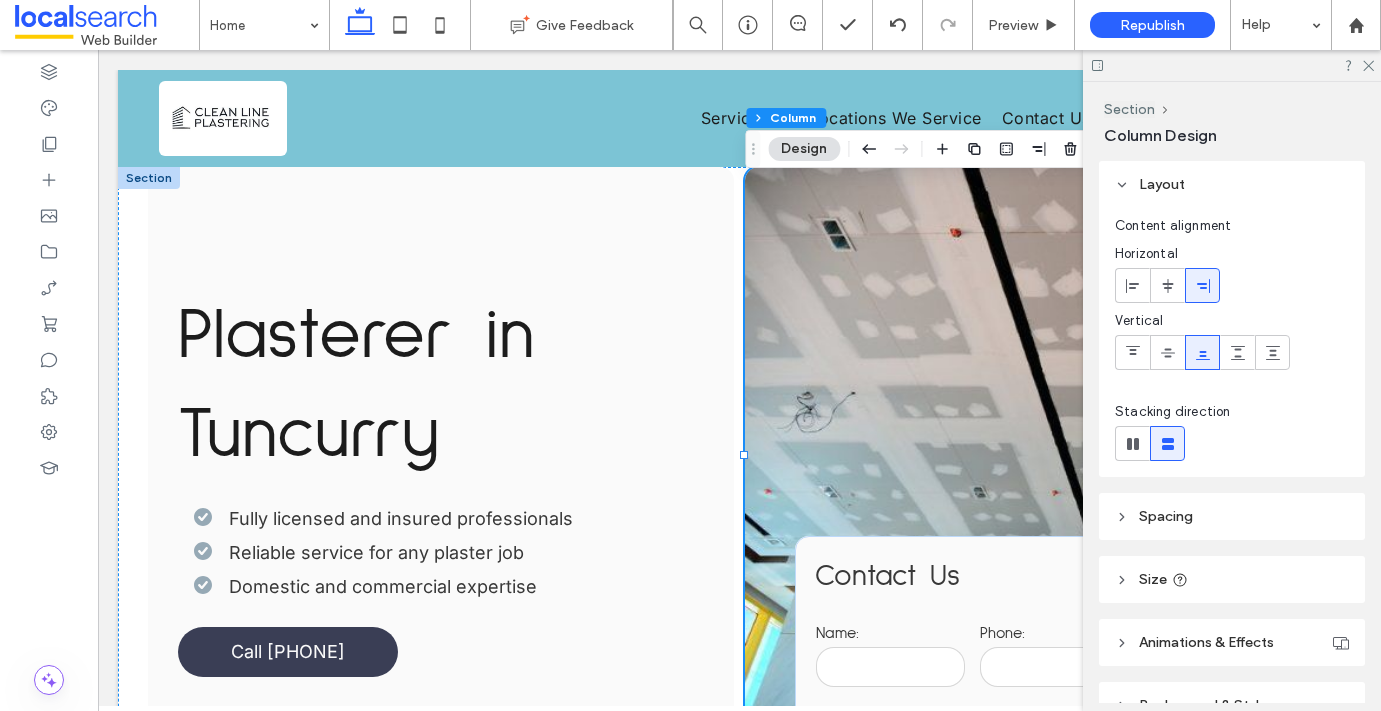 scroll, scrollTop: 106, scrollLeft: 0, axis: vertical 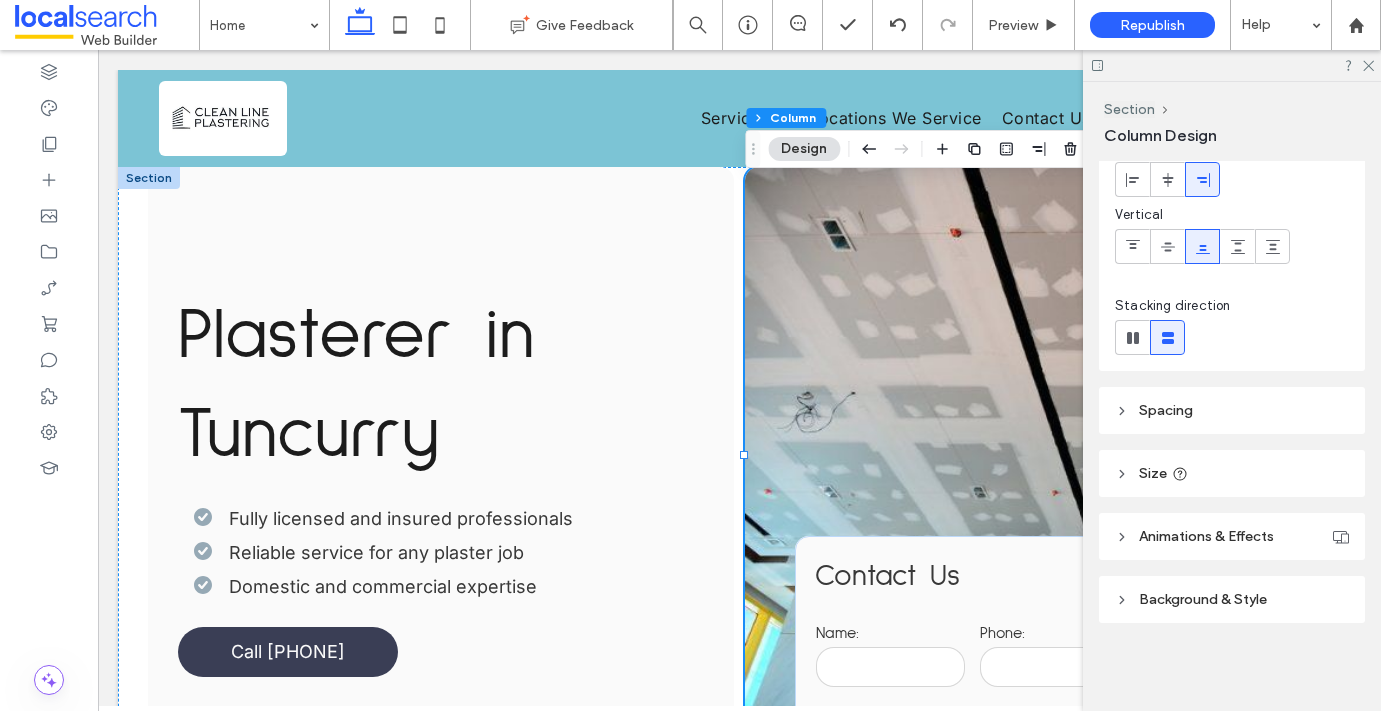 click on "Background & Style" at bounding box center (1232, 599) 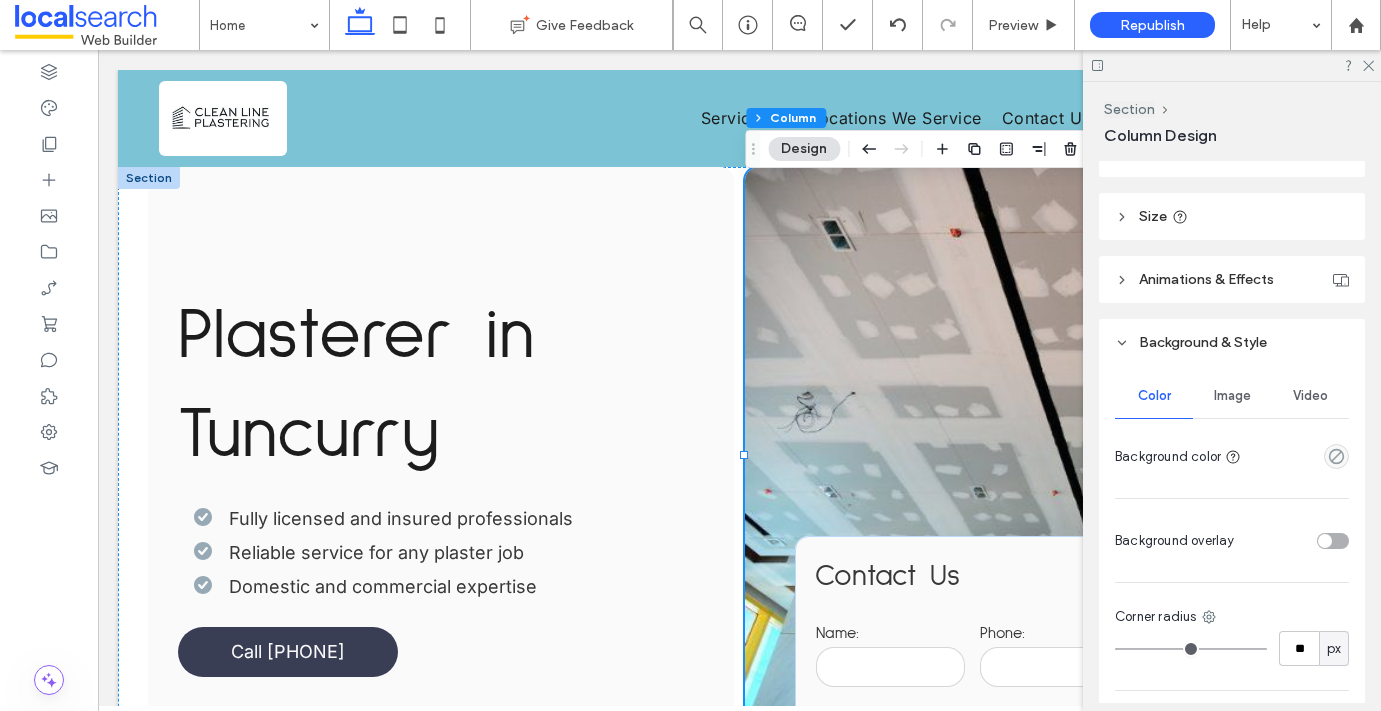 scroll, scrollTop: 445, scrollLeft: 0, axis: vertical 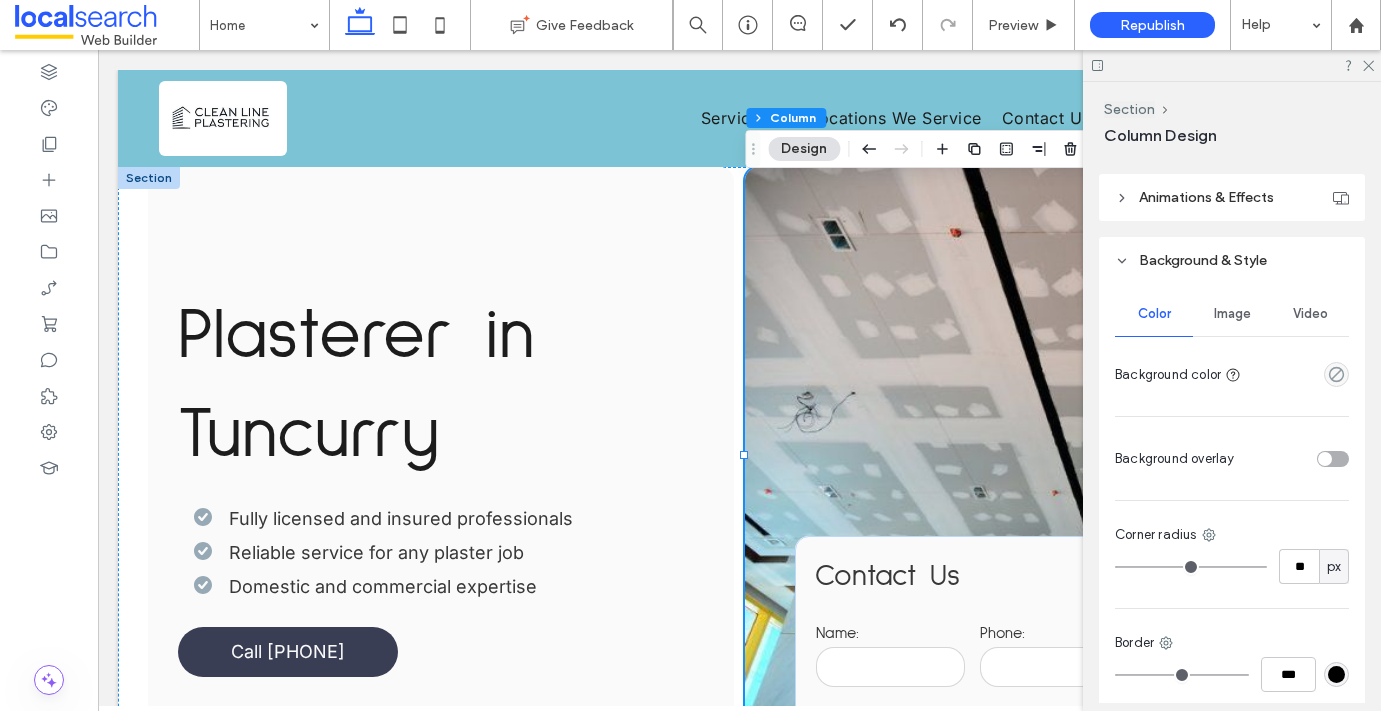 click on "Image" at bounding box center [1232, 314] 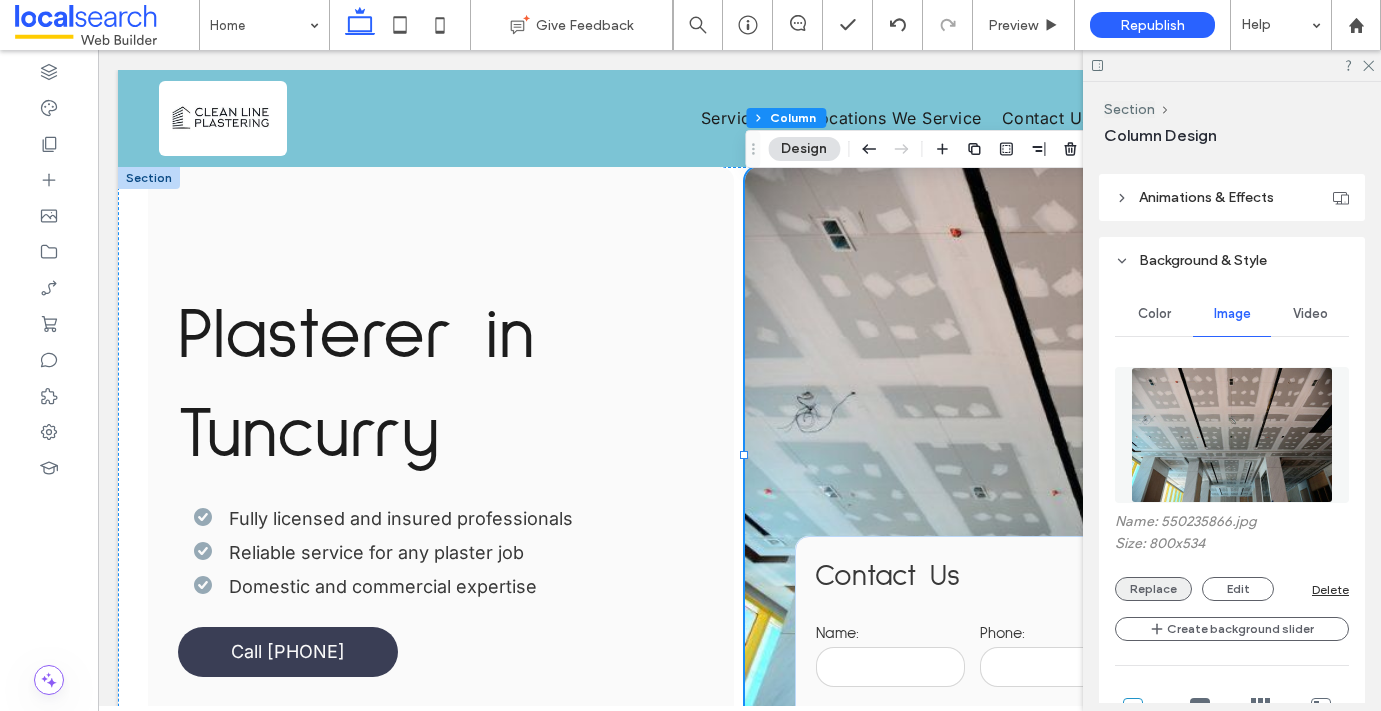 click on "Replace" at bounding box center [1153, 589] 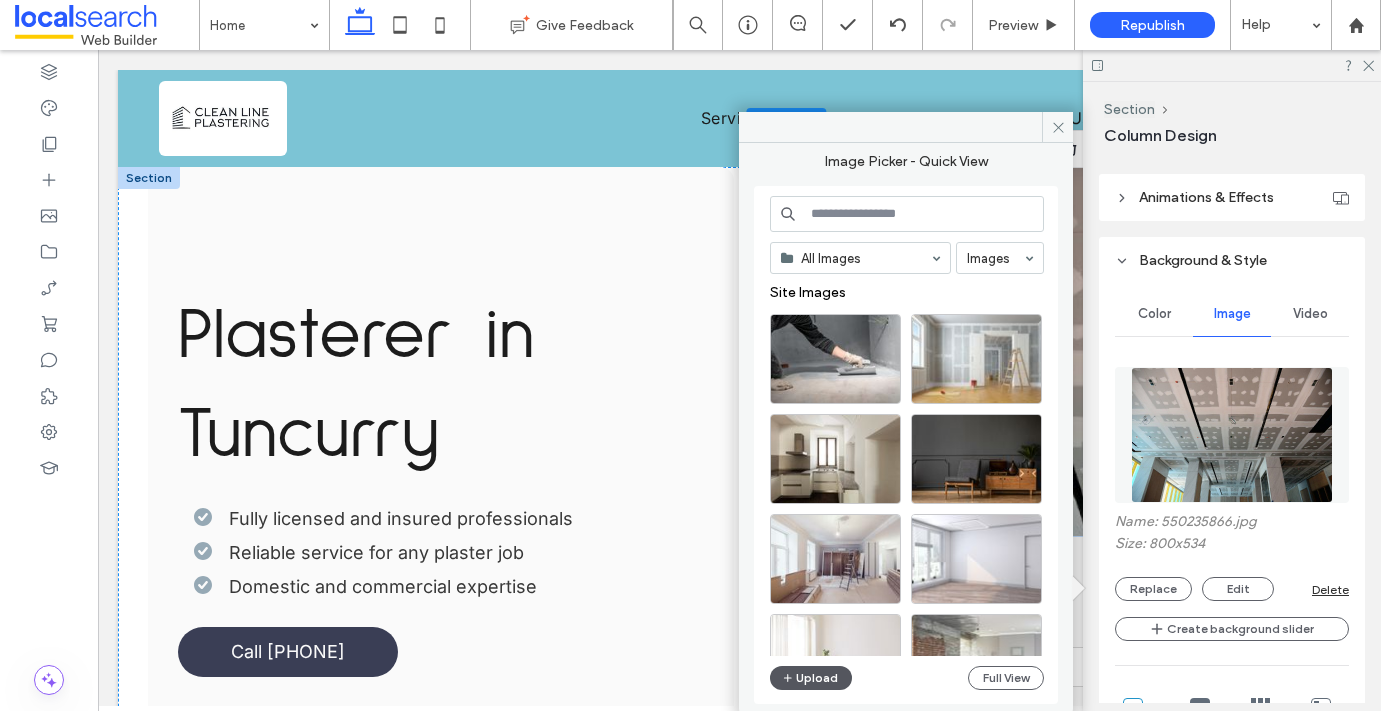 click on "Upload" at bounding box center (811, 678) 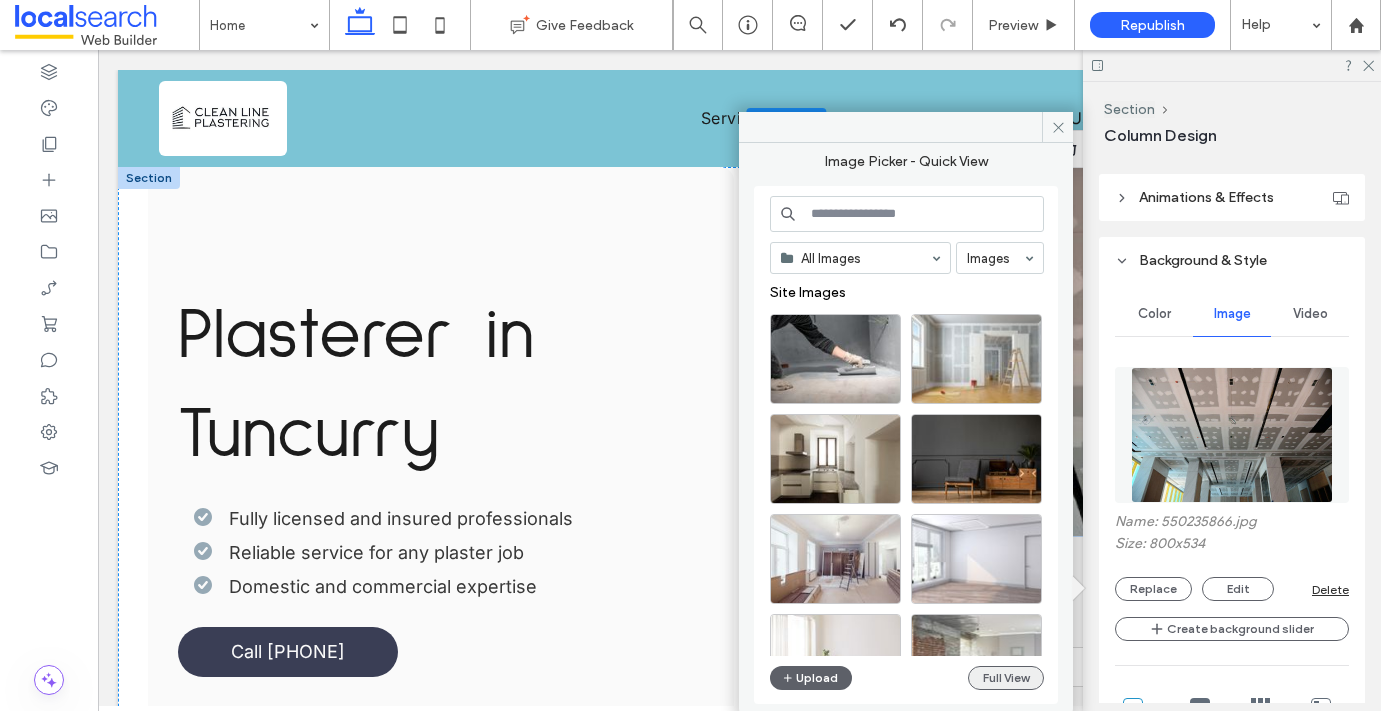 click on "Full View" at bounding box center (1006, 678) 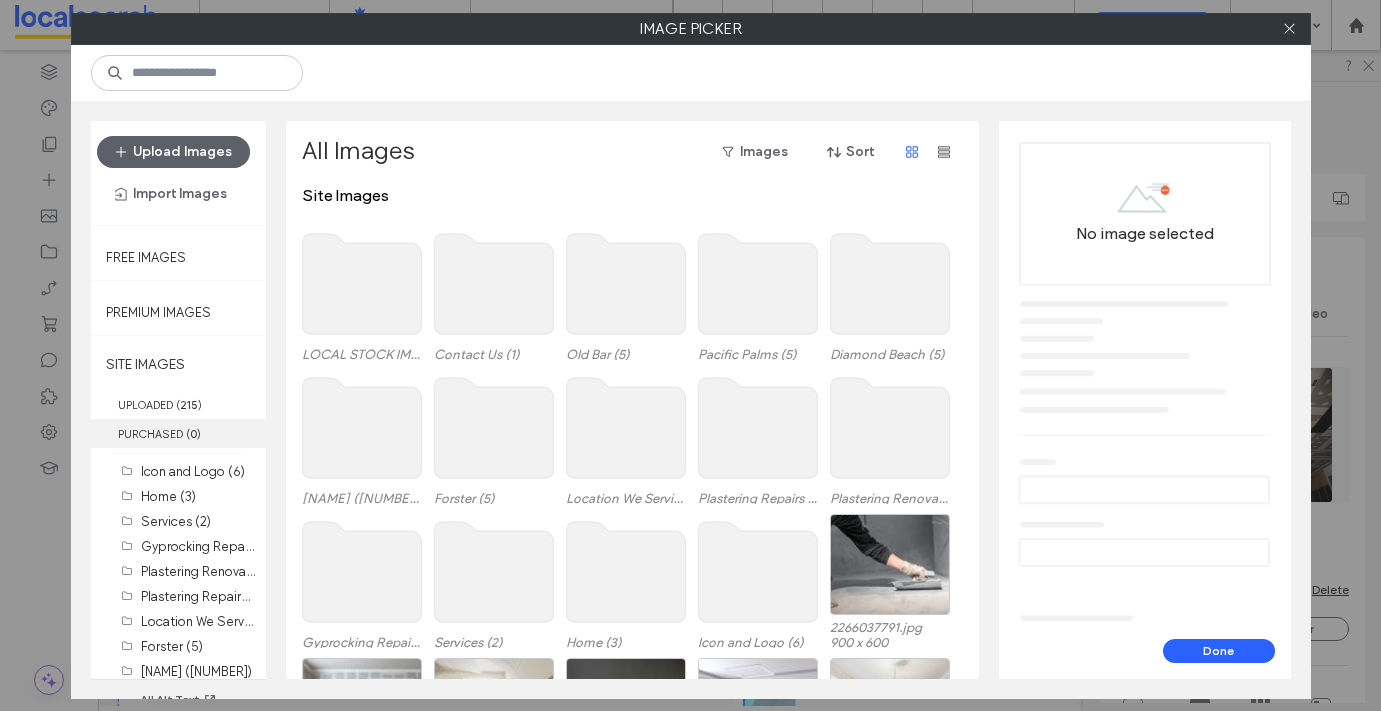 scroll, scrollTop: 34, scrollLeft: 0, axis: vertical 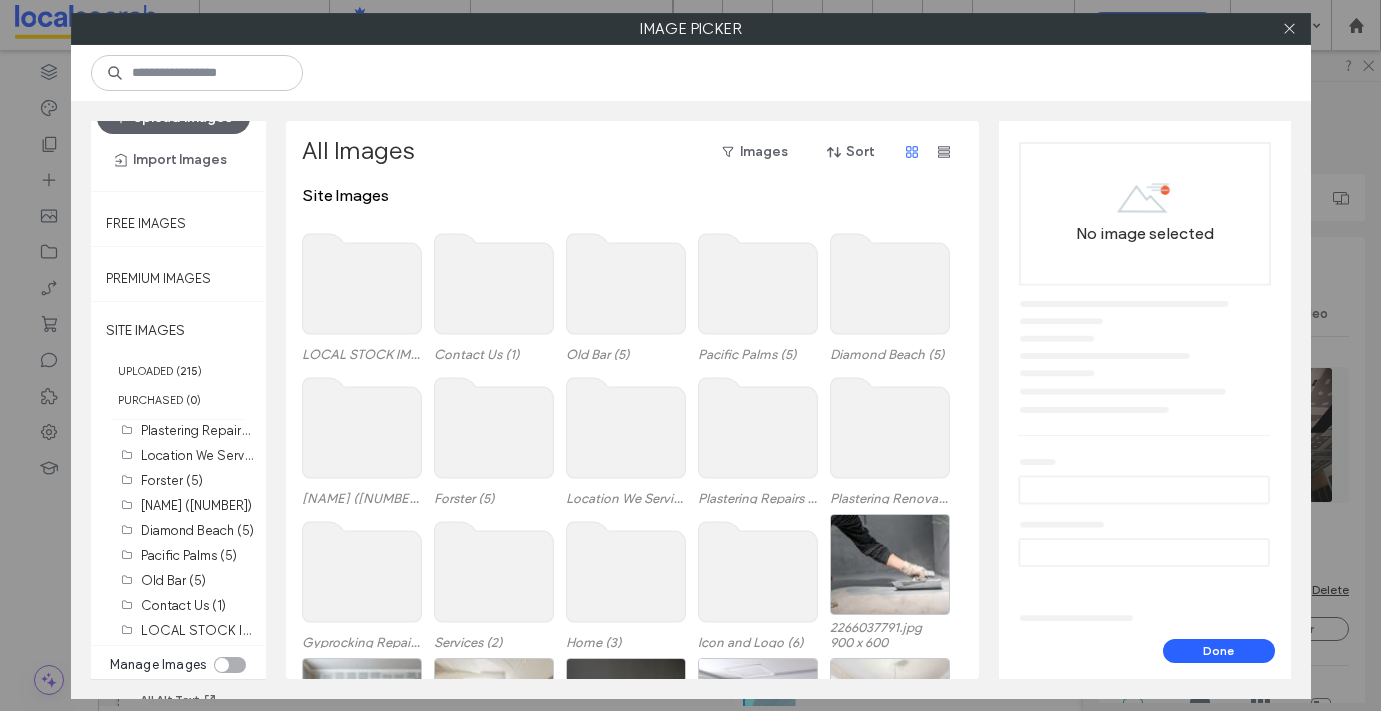 click at bounding box center [230, 665] 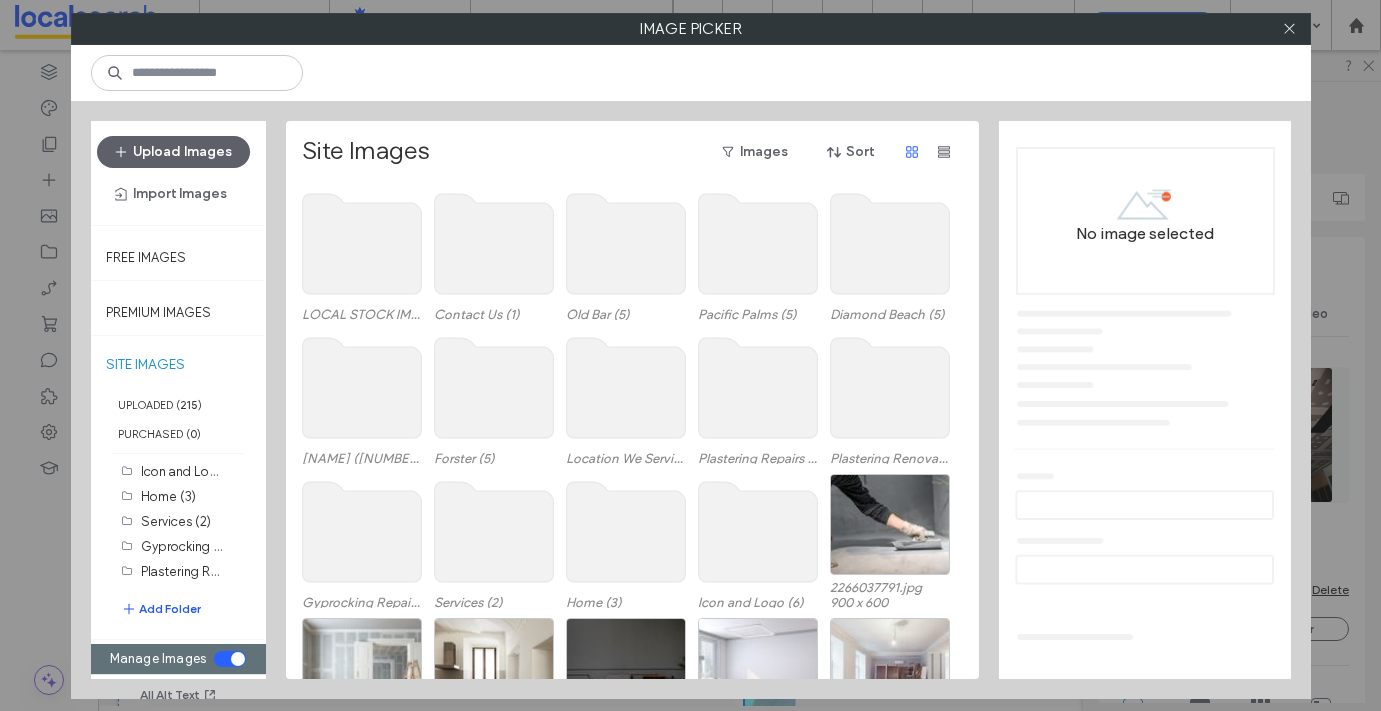click on "Add Folder" at bounding box center (161, 609) 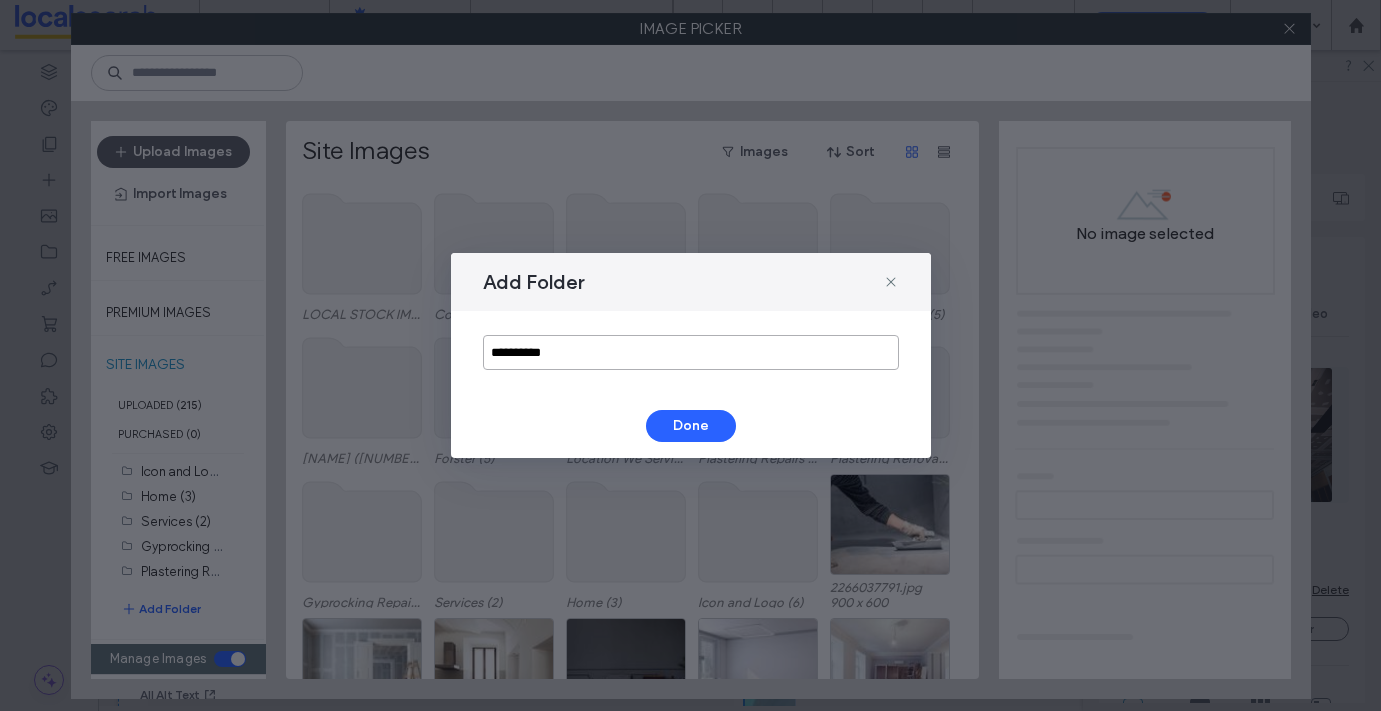 click on "**********" at bounding box center (691, 352) 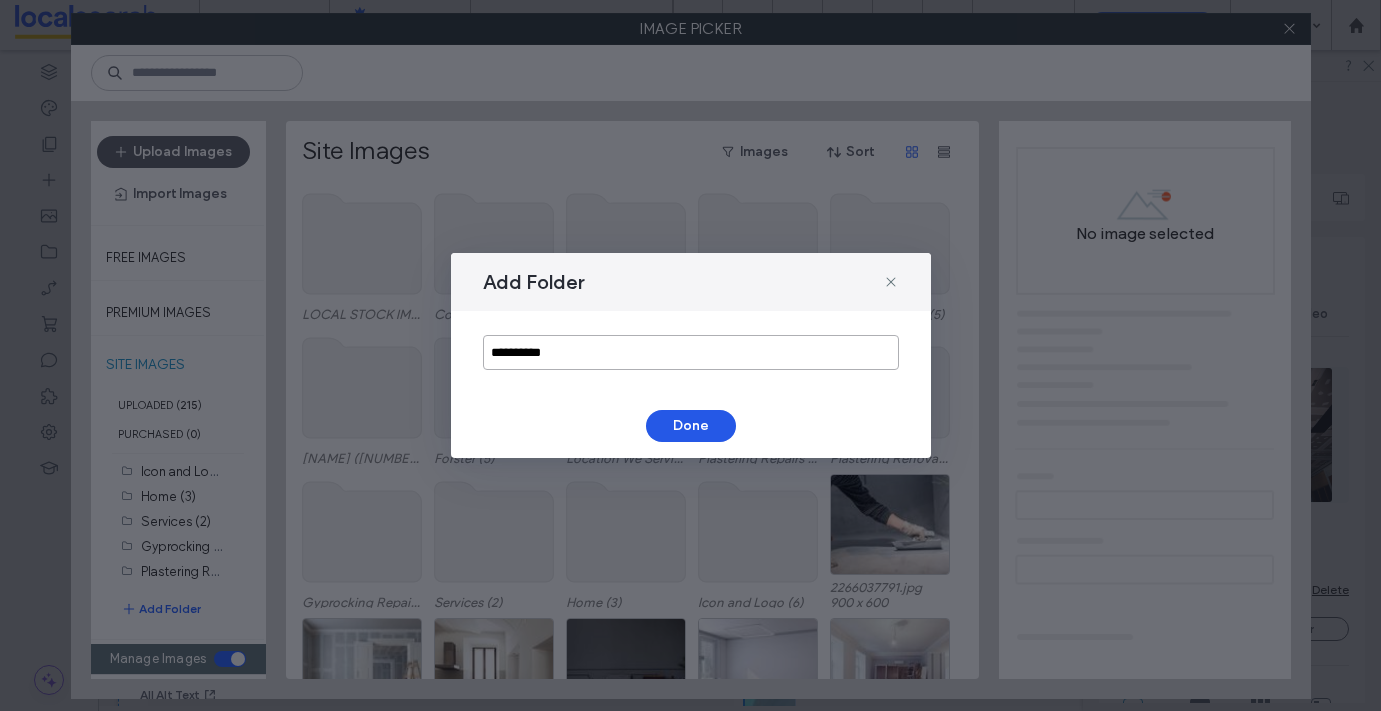type on "**********" 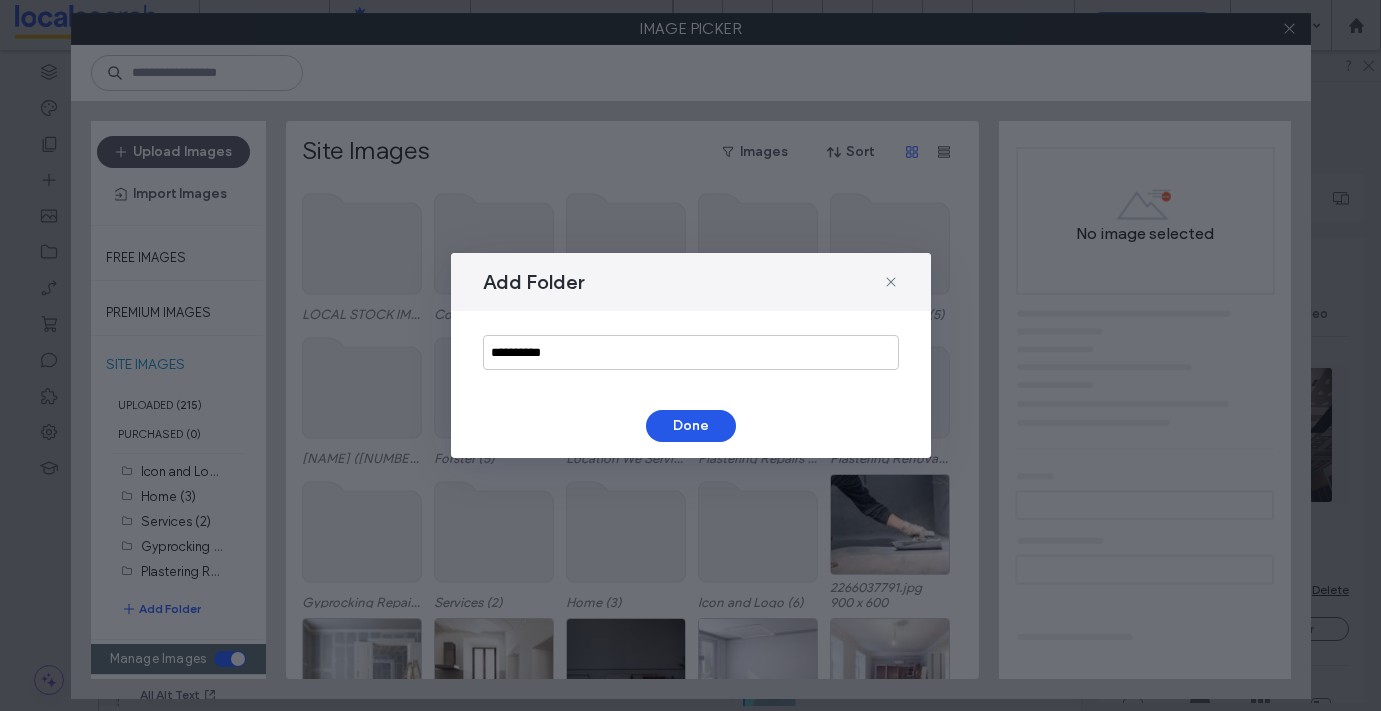 click on "Done" at bounding box center [691, 426] 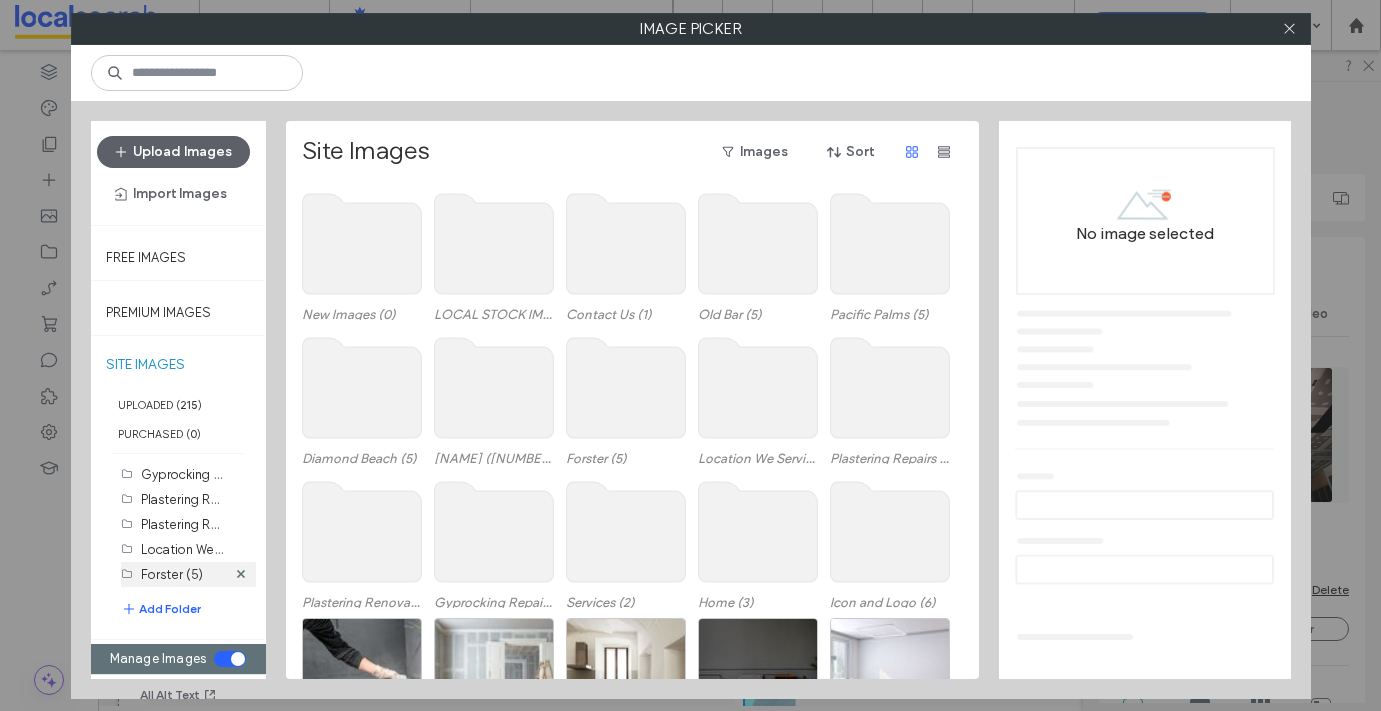 scroll, scrollTop: 247, scrollLeft: 0, axis: vertical 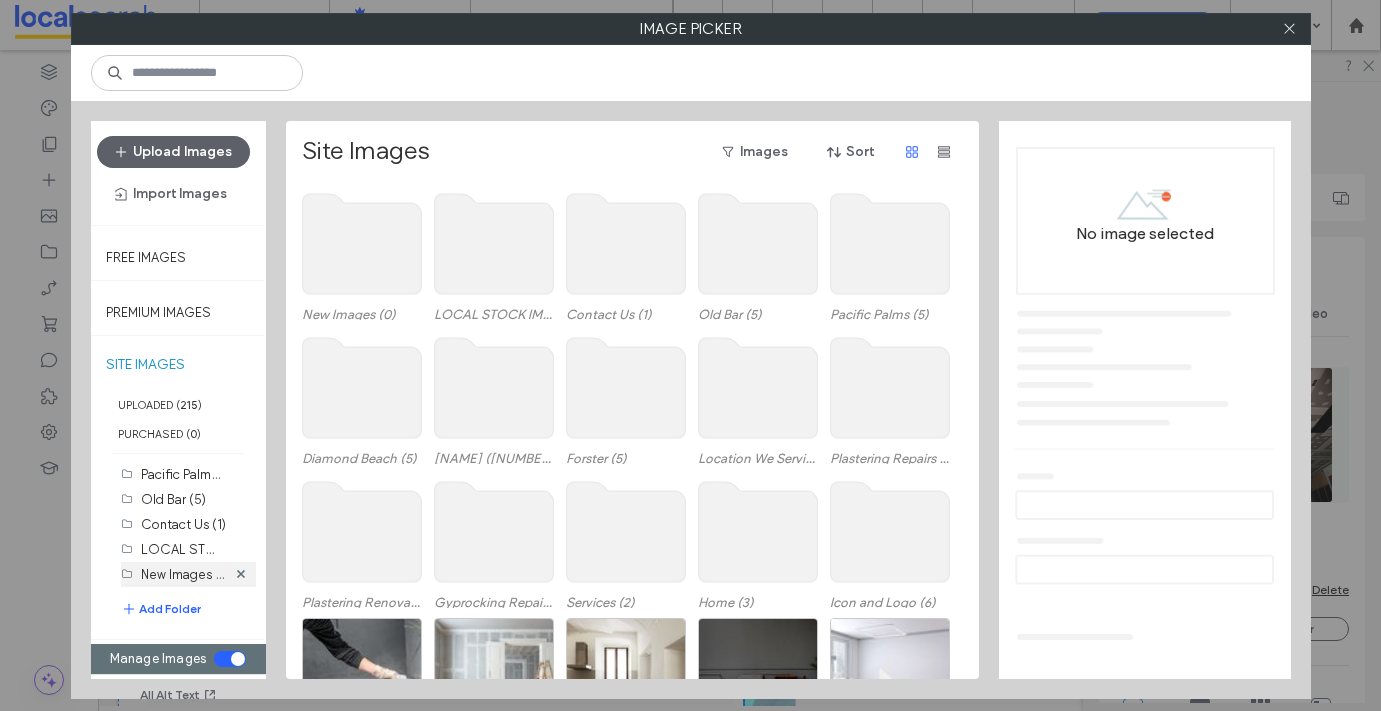 click on "New Images (0)" at bounding box center (187, 573) 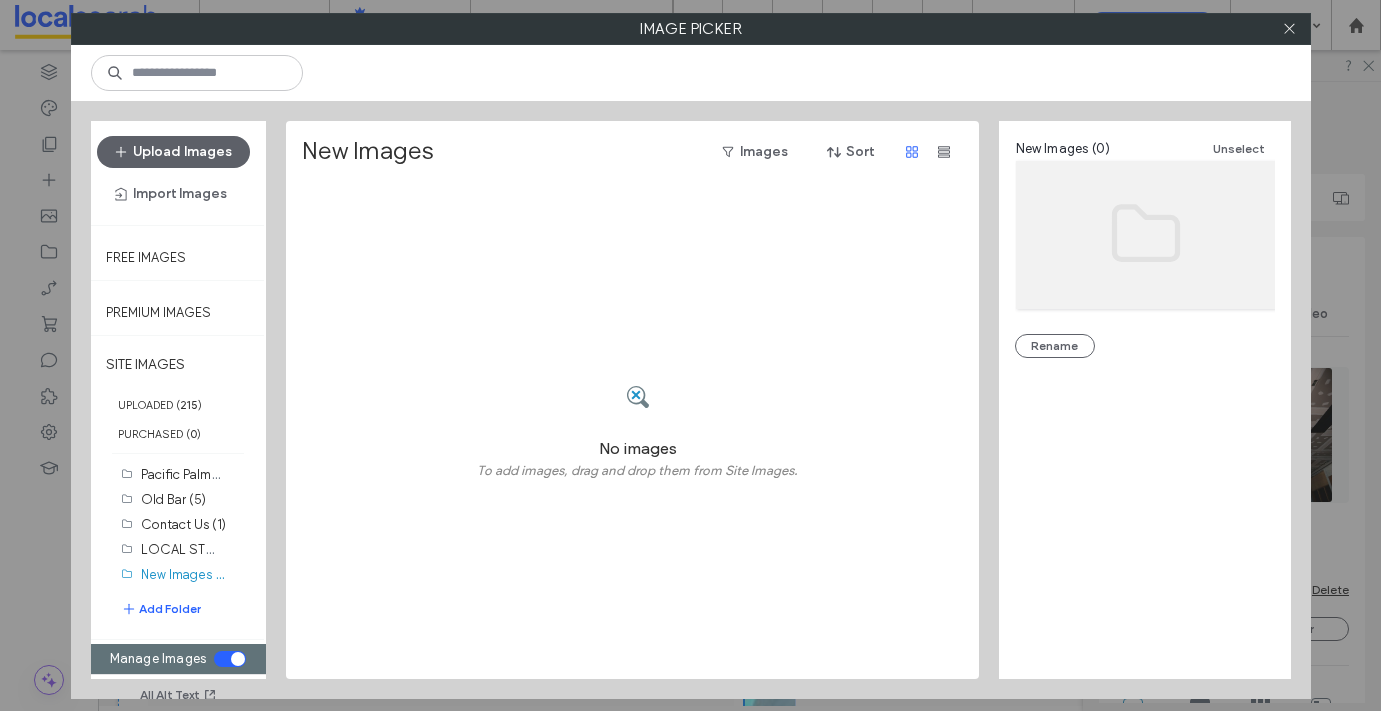 click on "No images To add images, drag and drop them from Site Images." at bounding box center (638, 432) 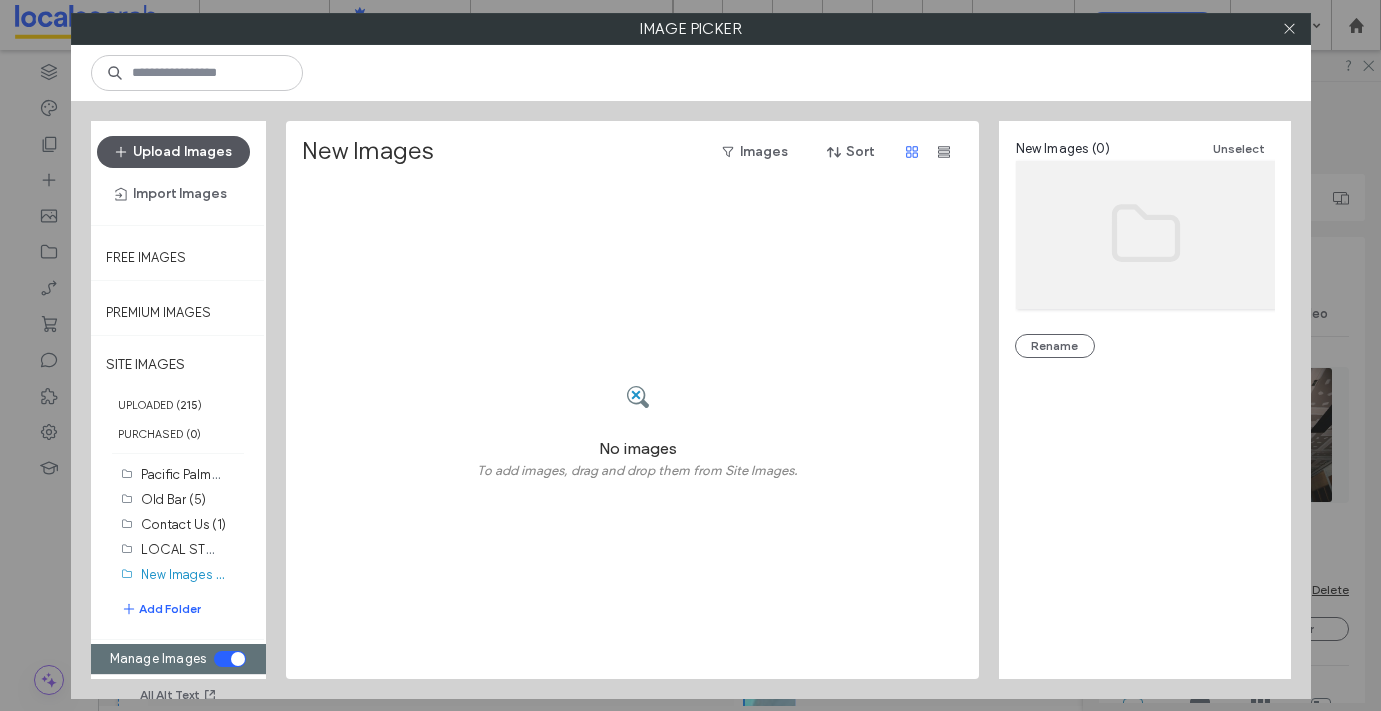 click on "Upload Images" at bounding box center [173, 152] 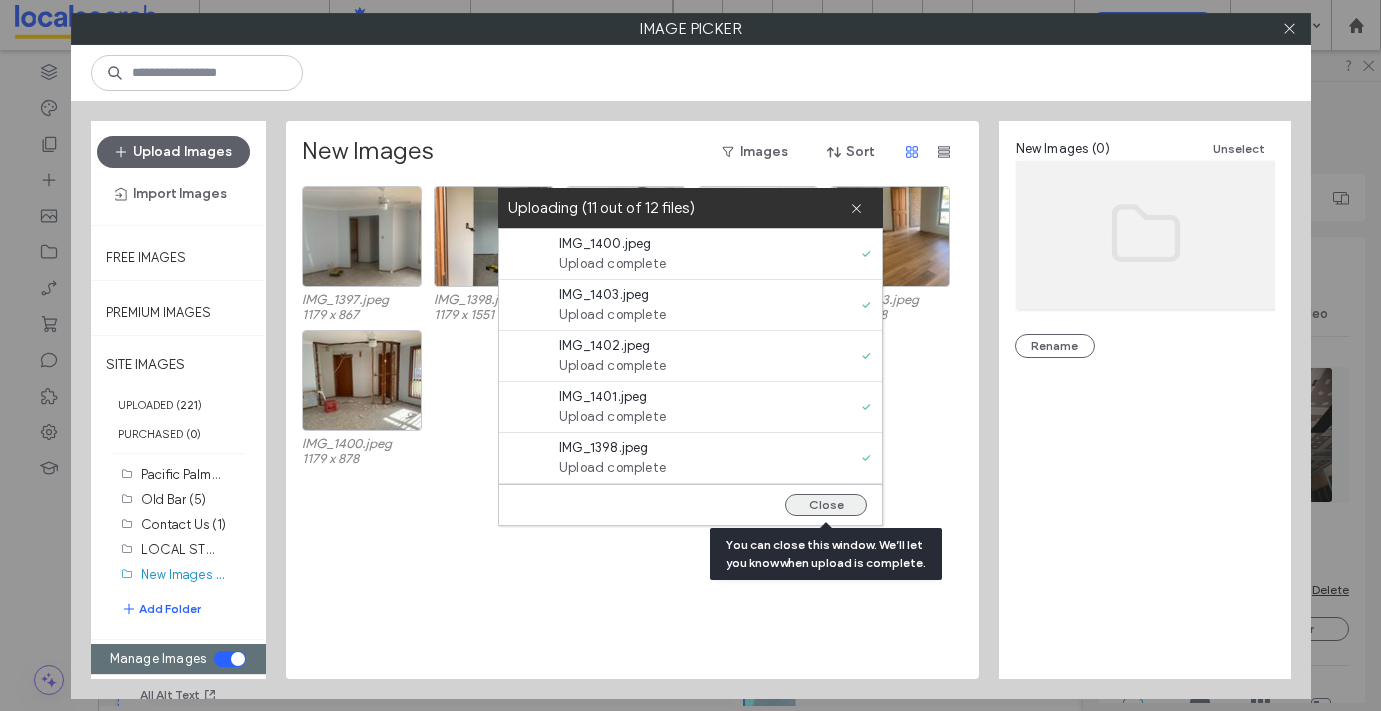 click on "Close" at bounding box center [826, 505] 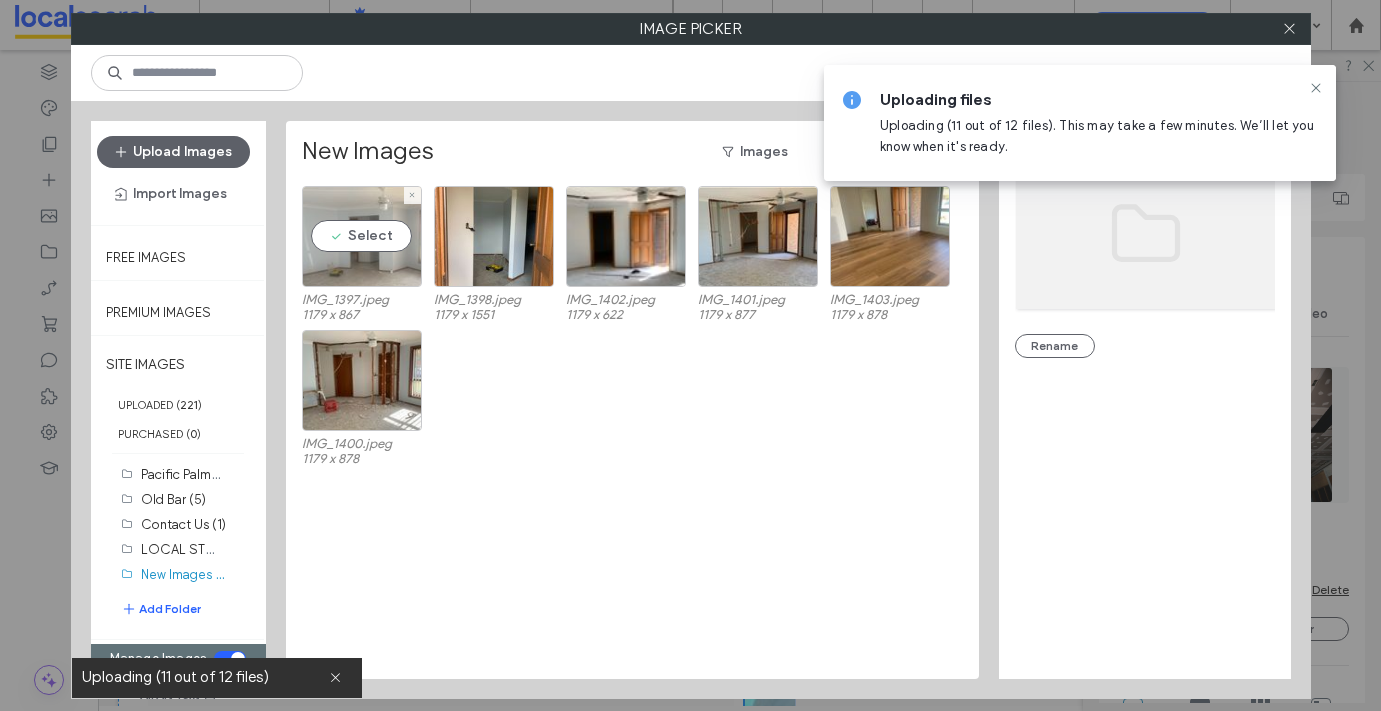 click on "Select" at bounding box center (362, 236) 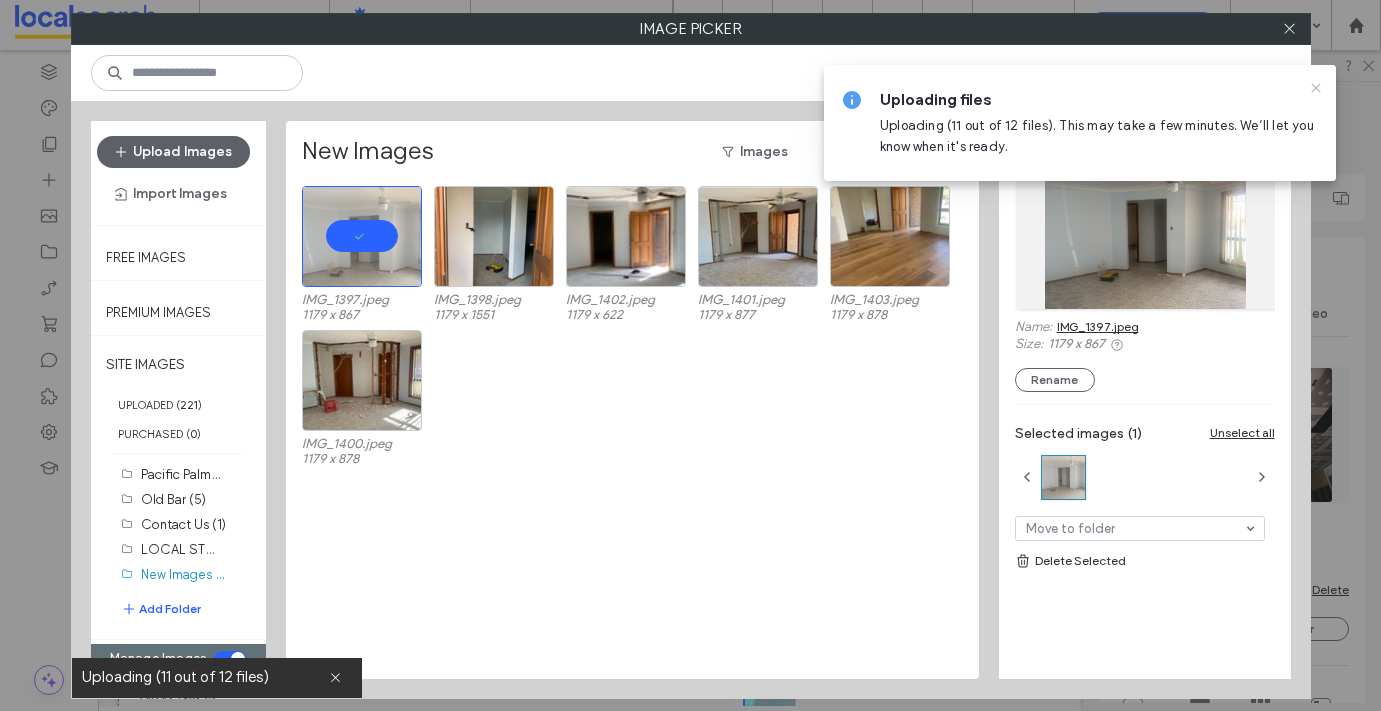 click 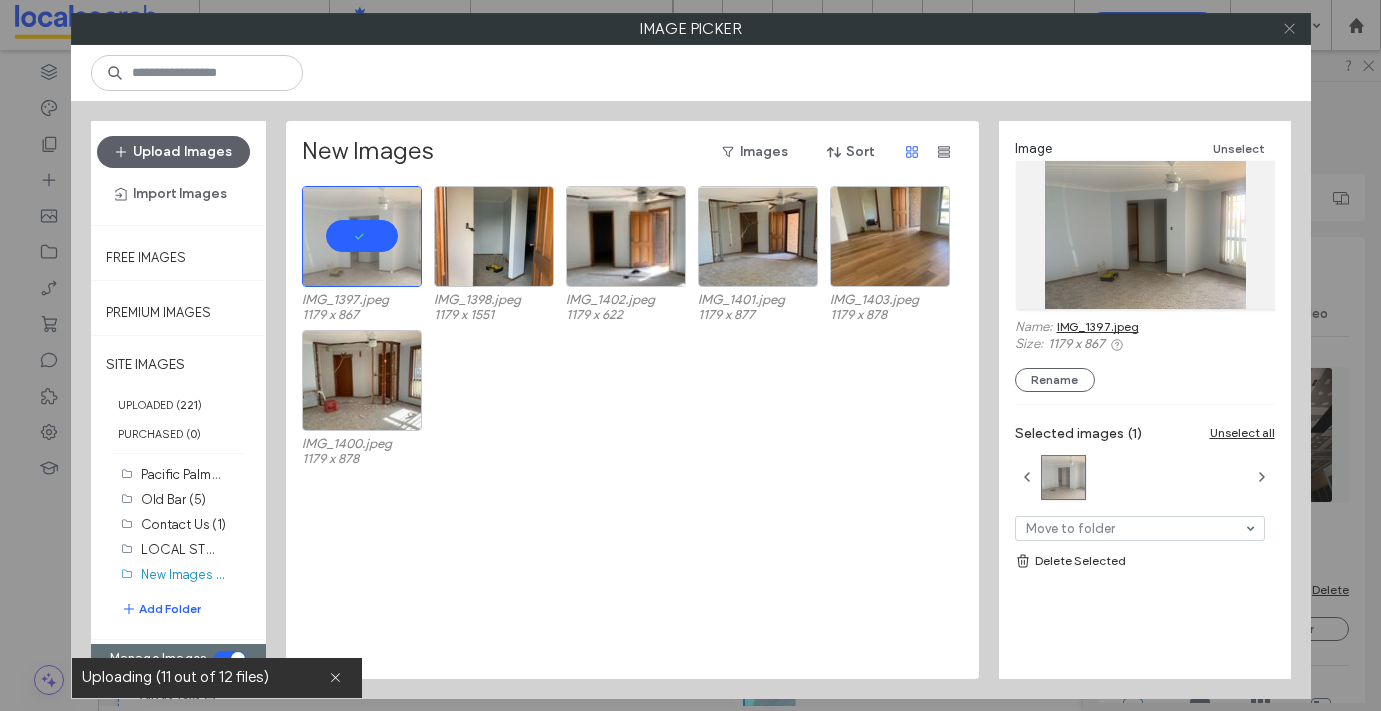 click 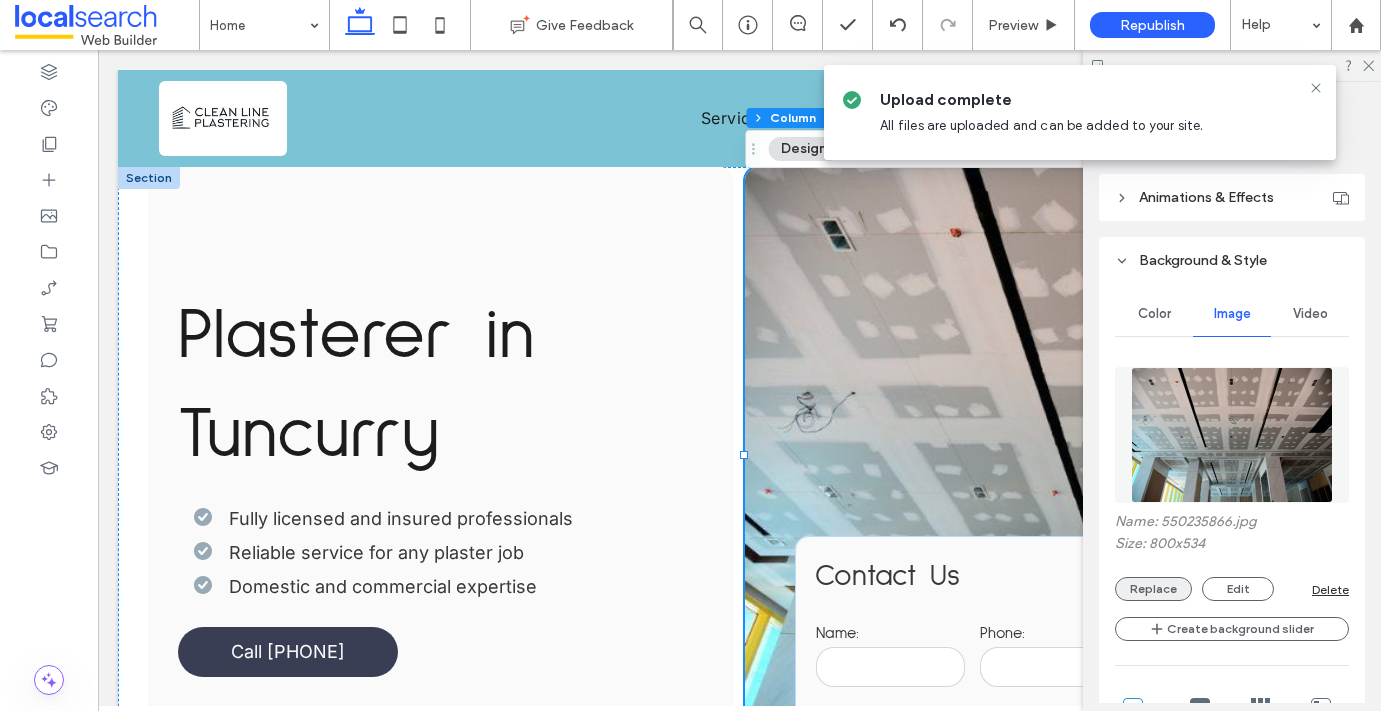 click on "Replace" at bounding box center [1153, 589] 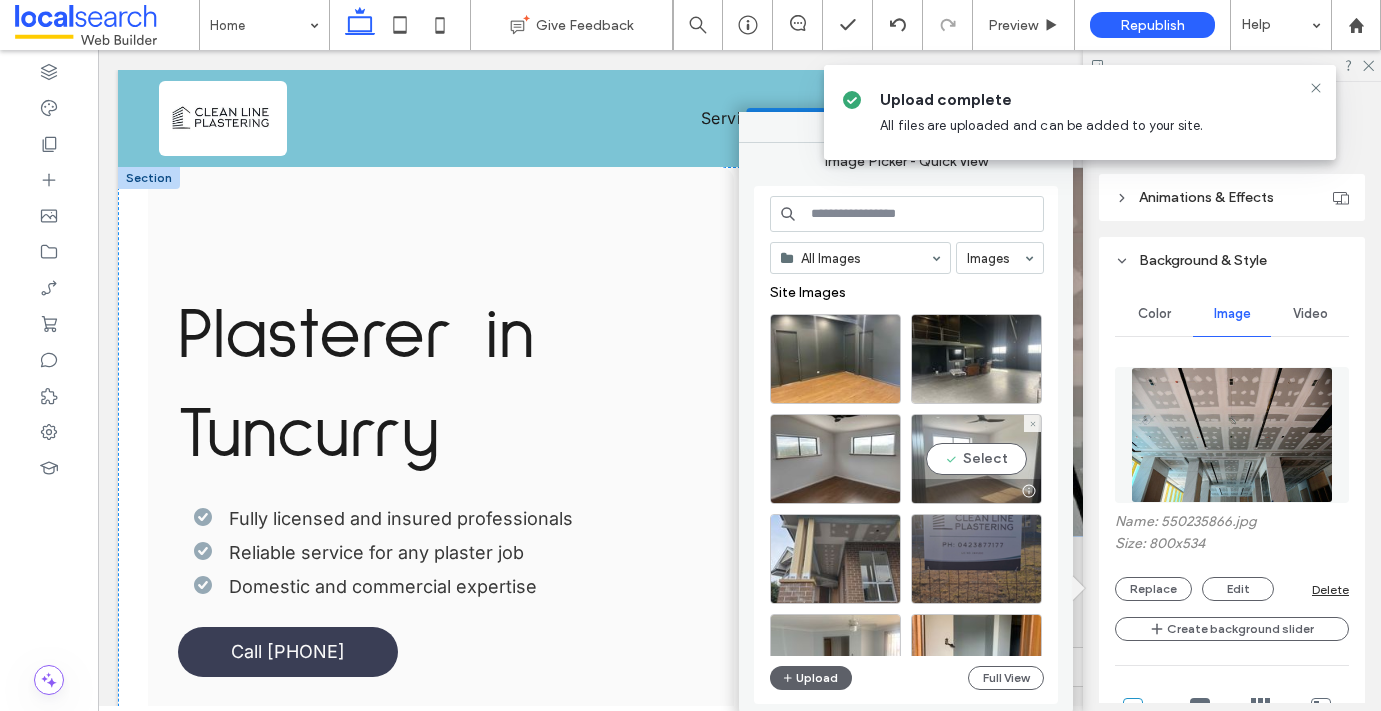 click on "Select" at bounding box center [976, 459] 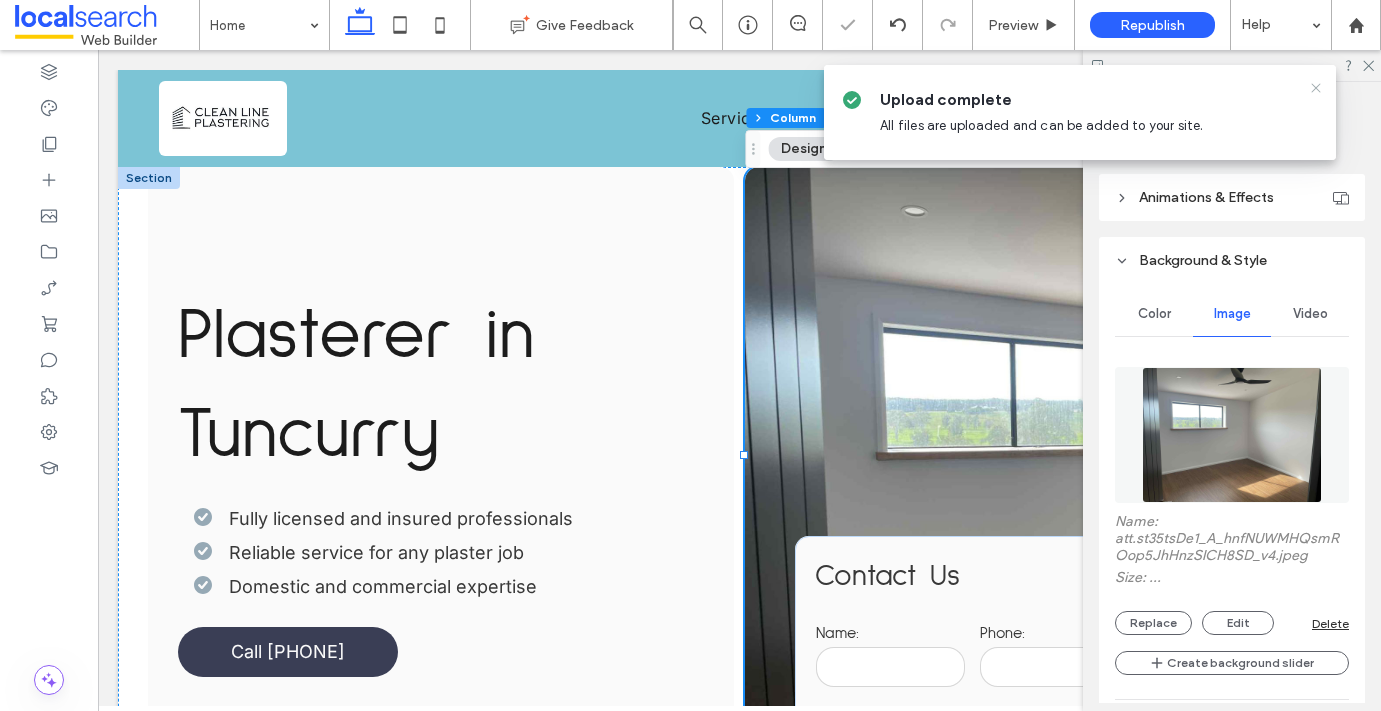 click 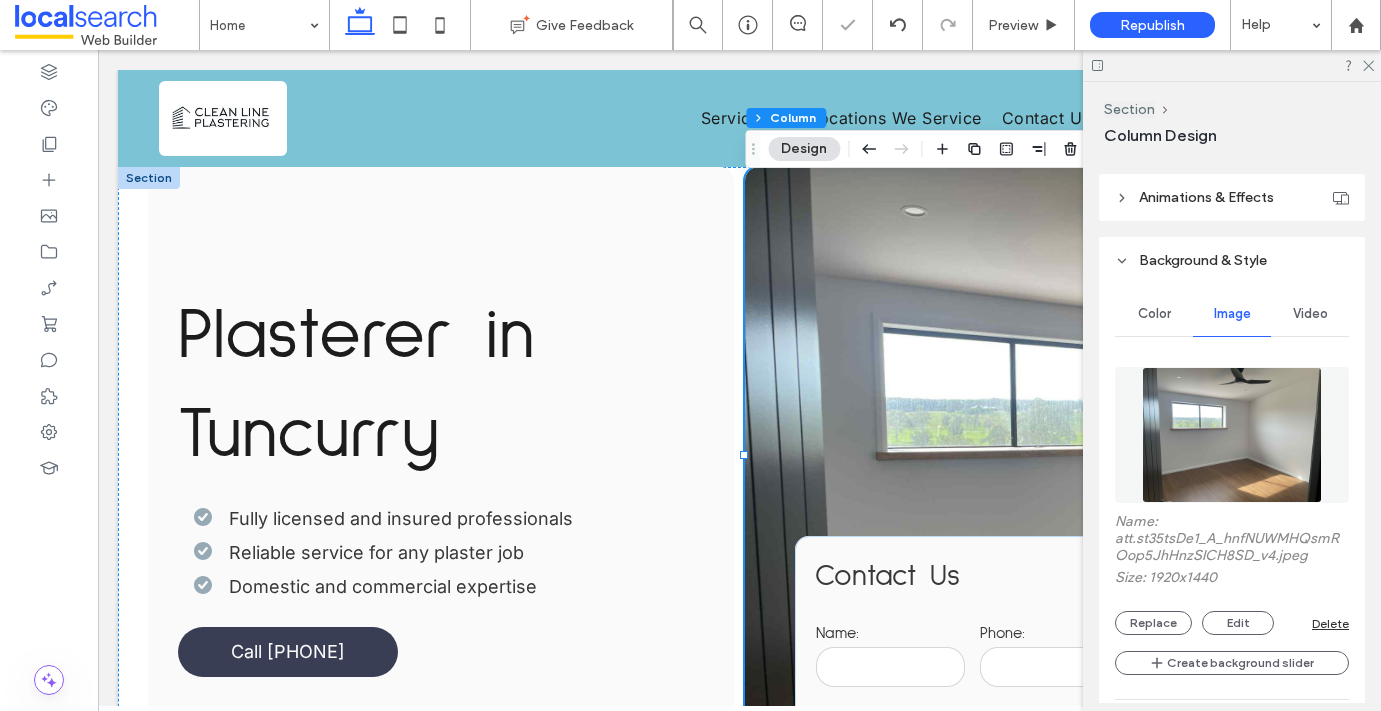 click at bounding box center (1232, 65) 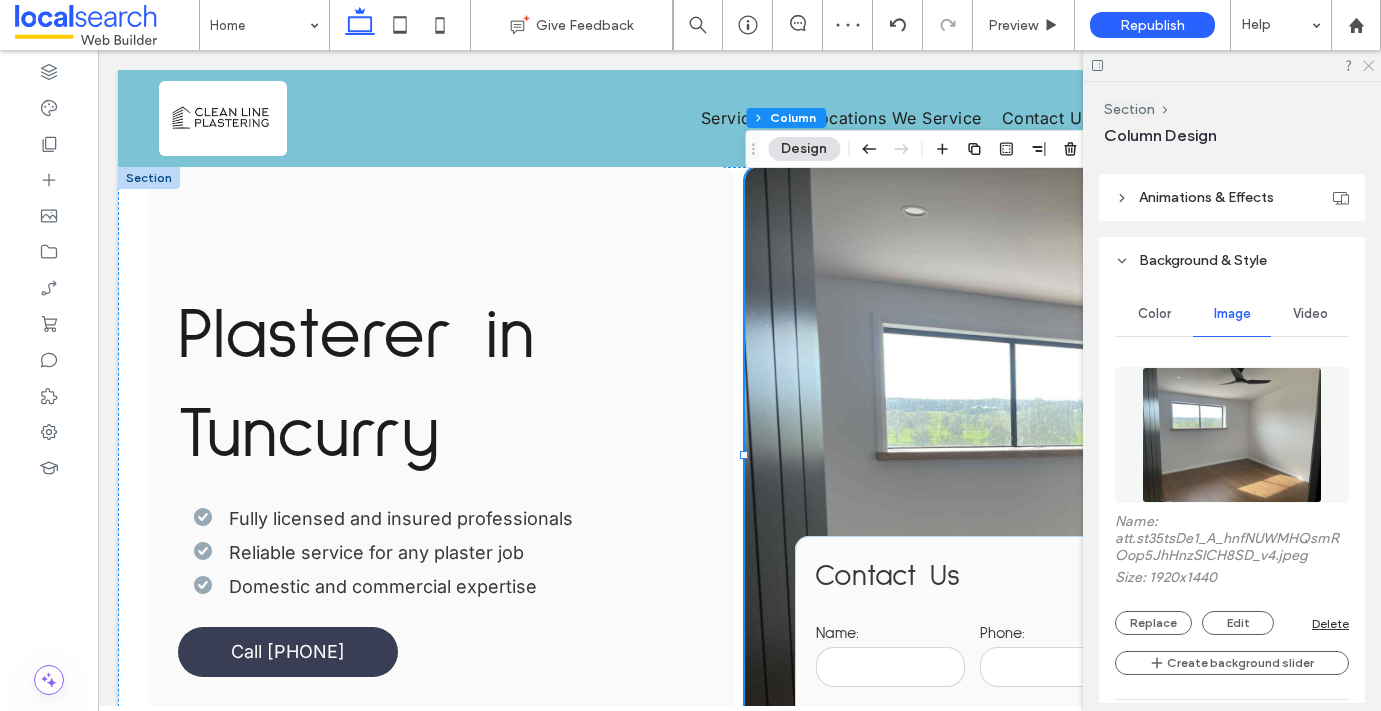 click 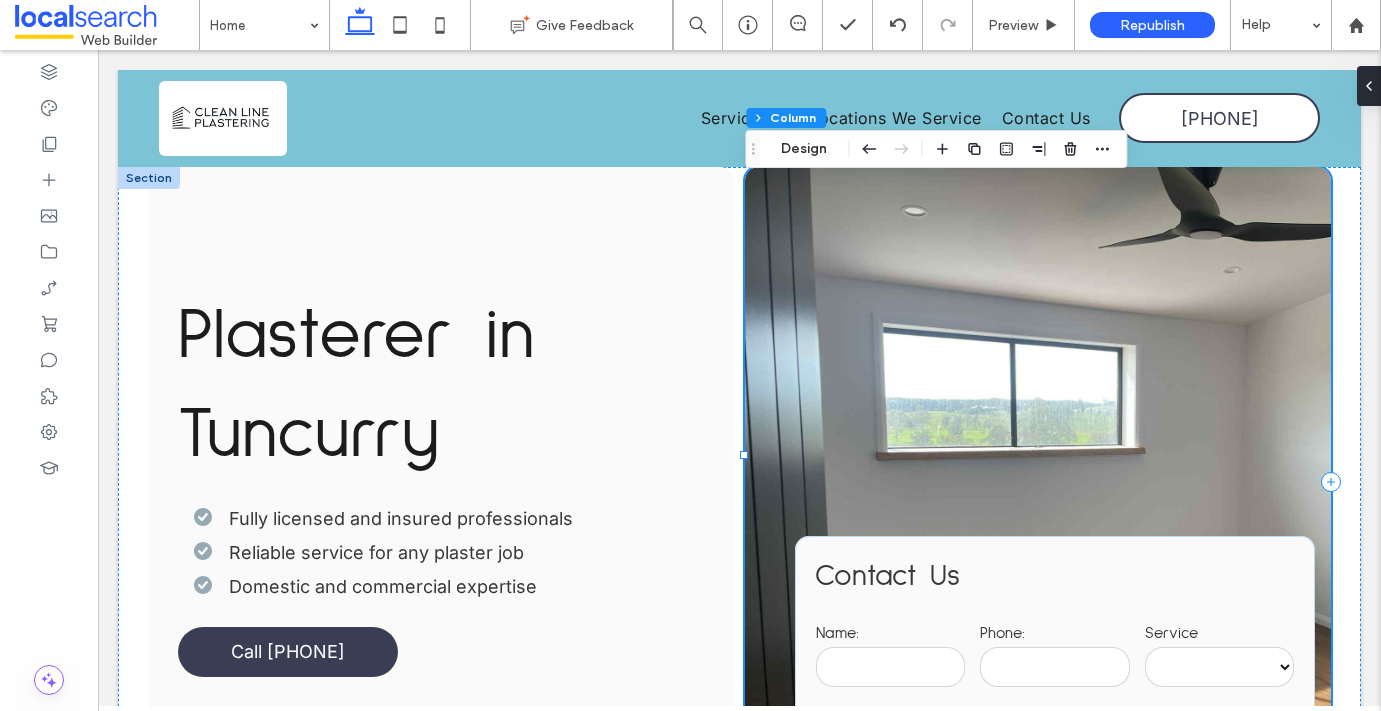 click on "**********" at bounding box center [1038, 482] 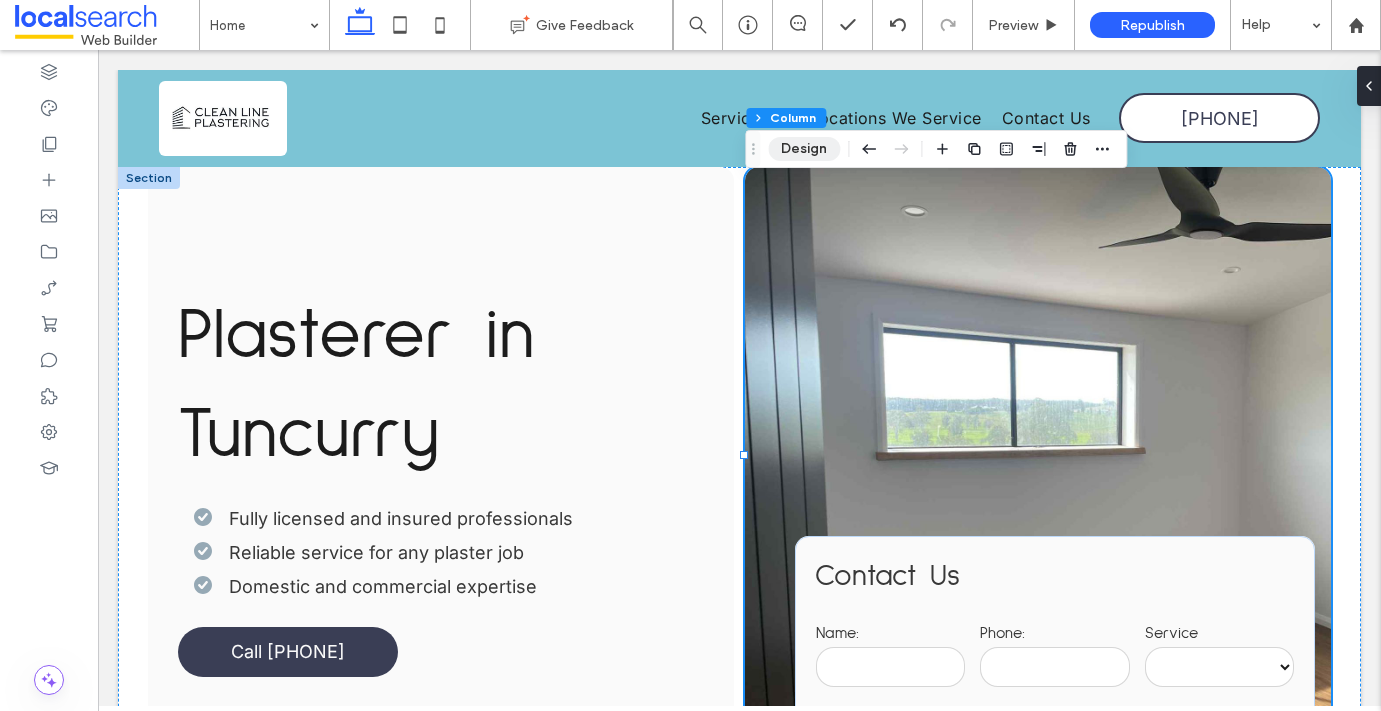click on "Design" at bounding box center (804, 149) 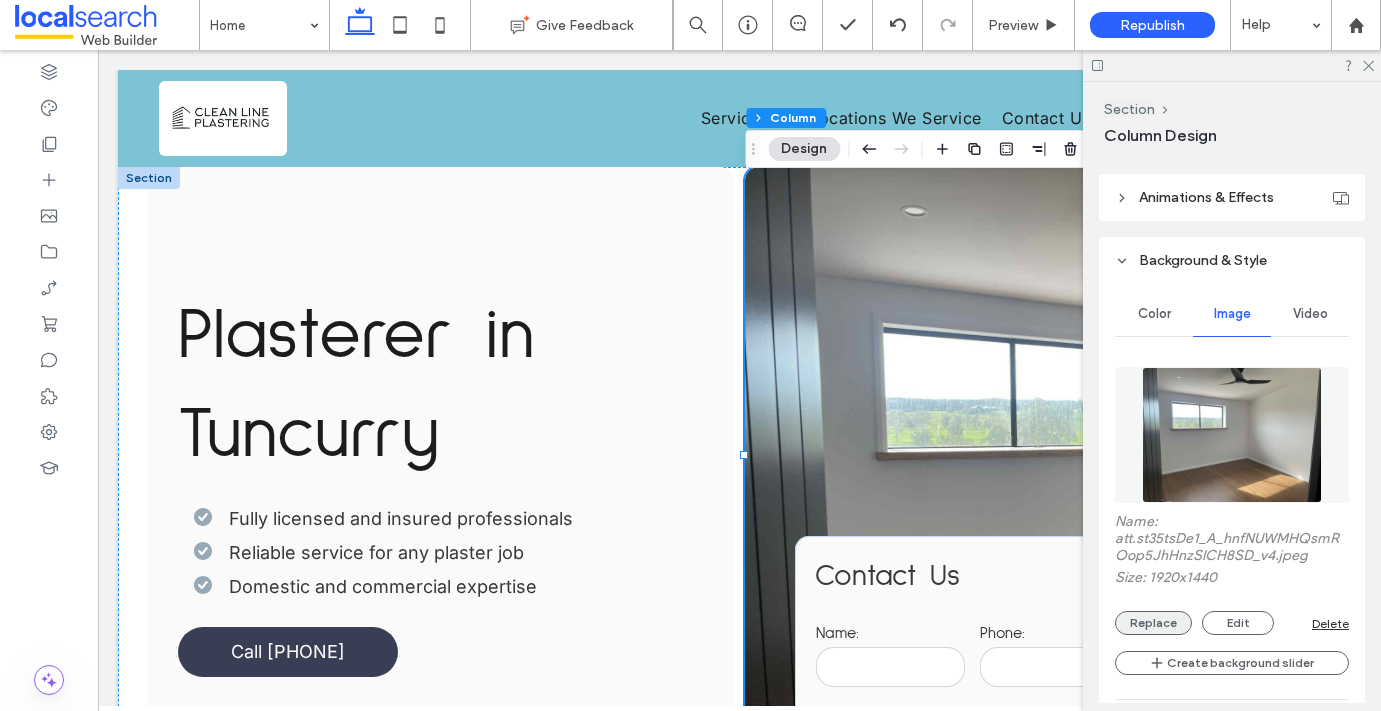 click on "Replace" at bounding box center (1153, 623) 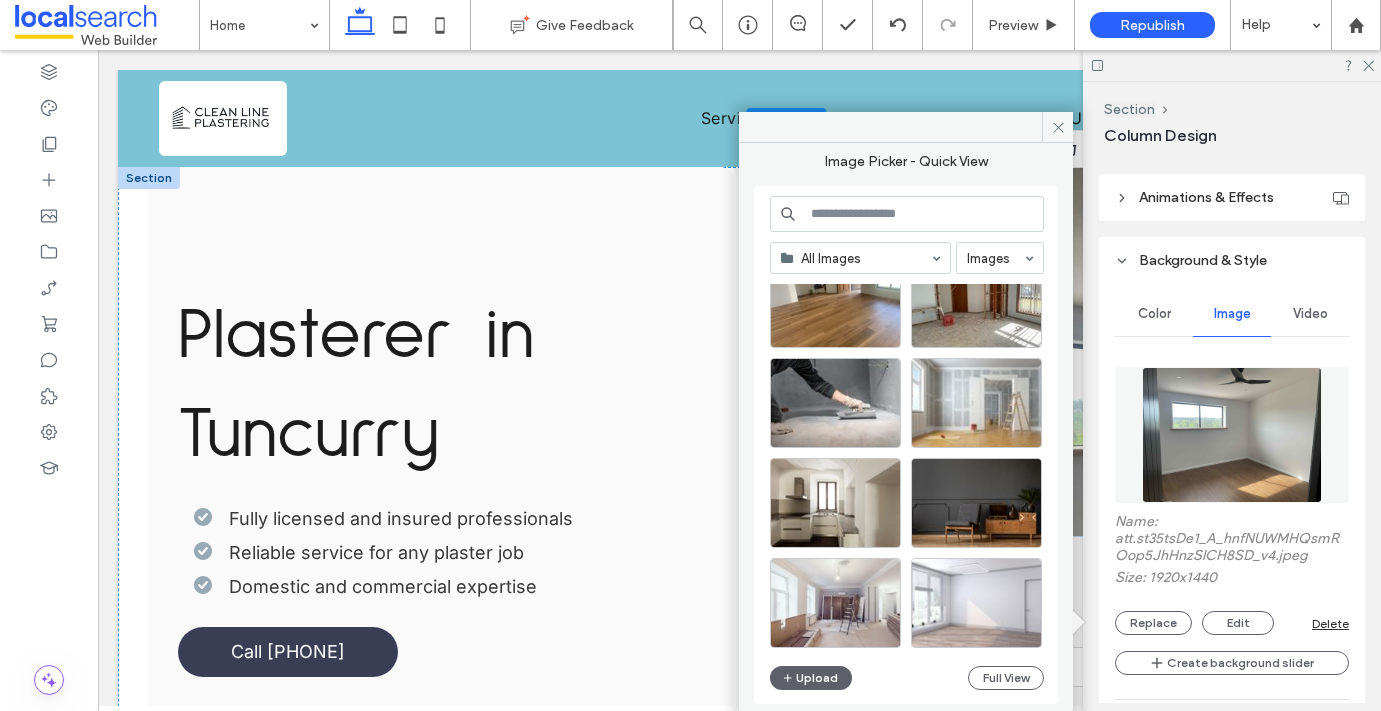scroll, scrollTop: 578, scrollLeft: 0, axis: vertical 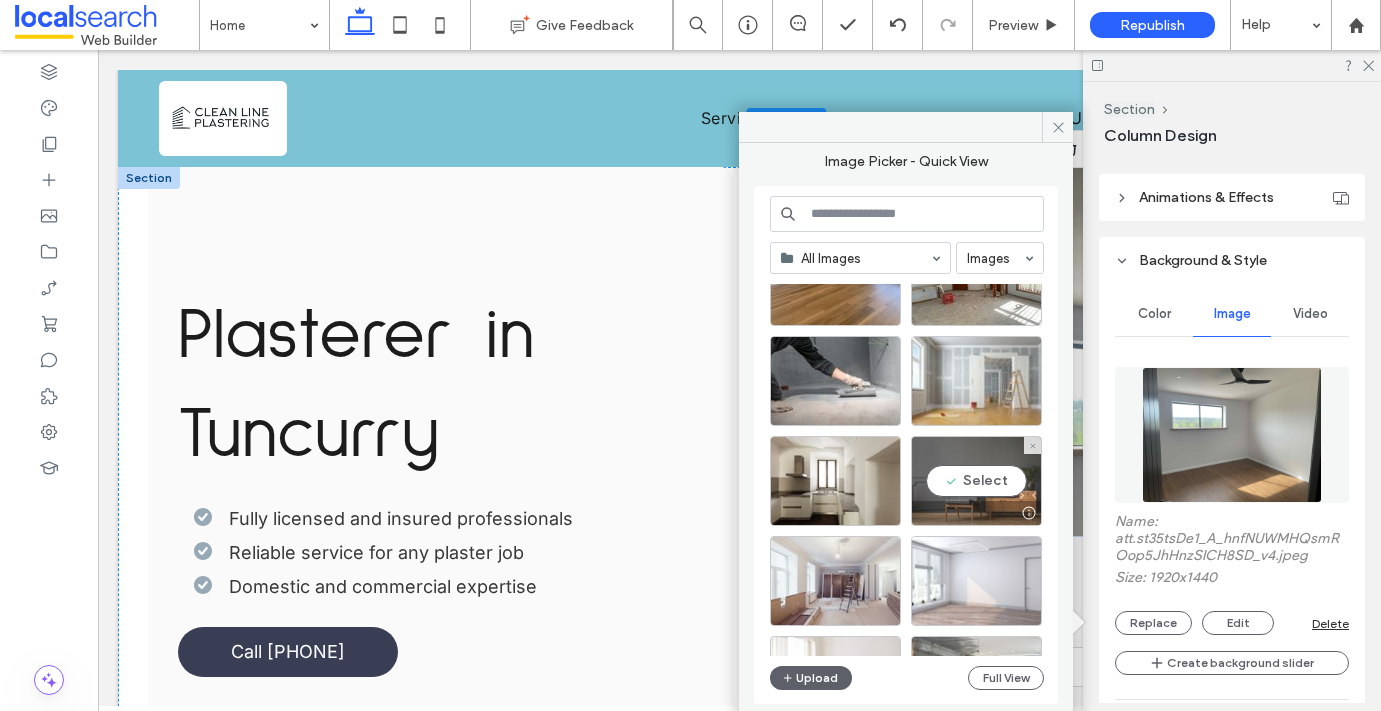 click on "Select" at bounding box center (976, 481) 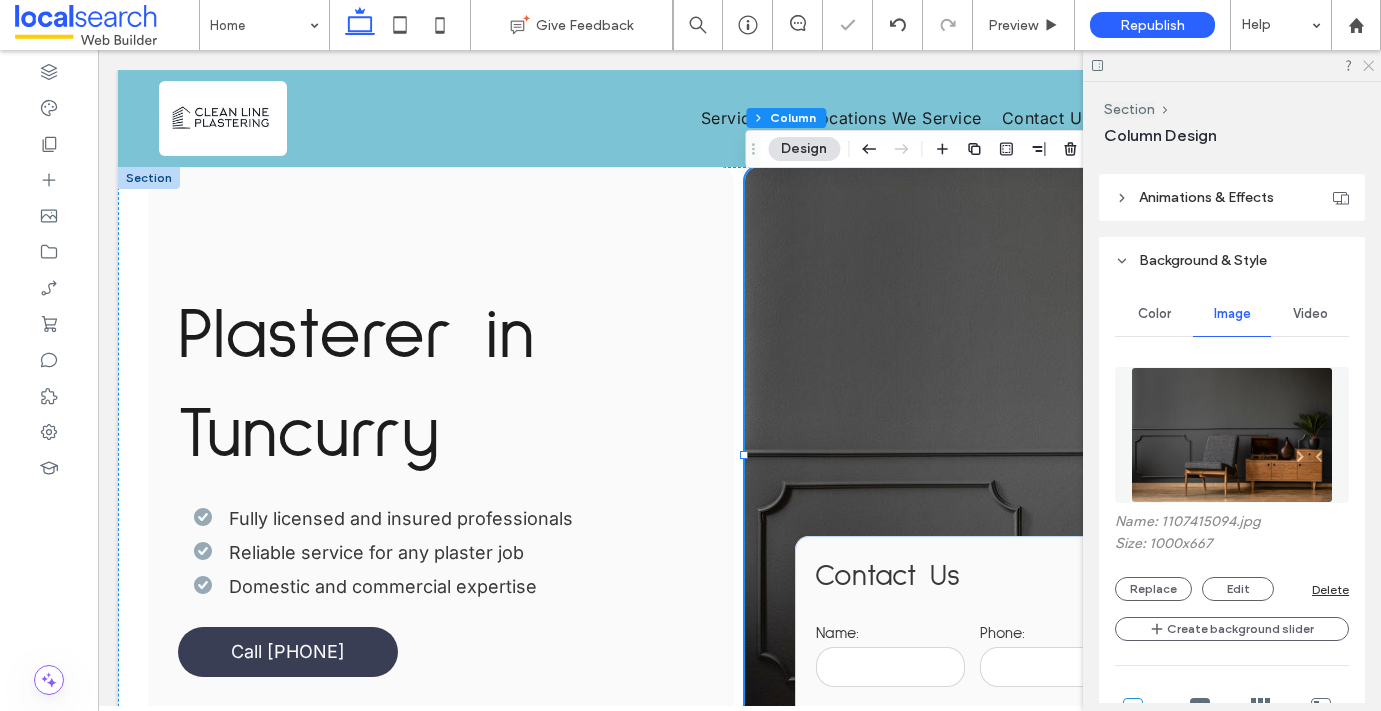 click 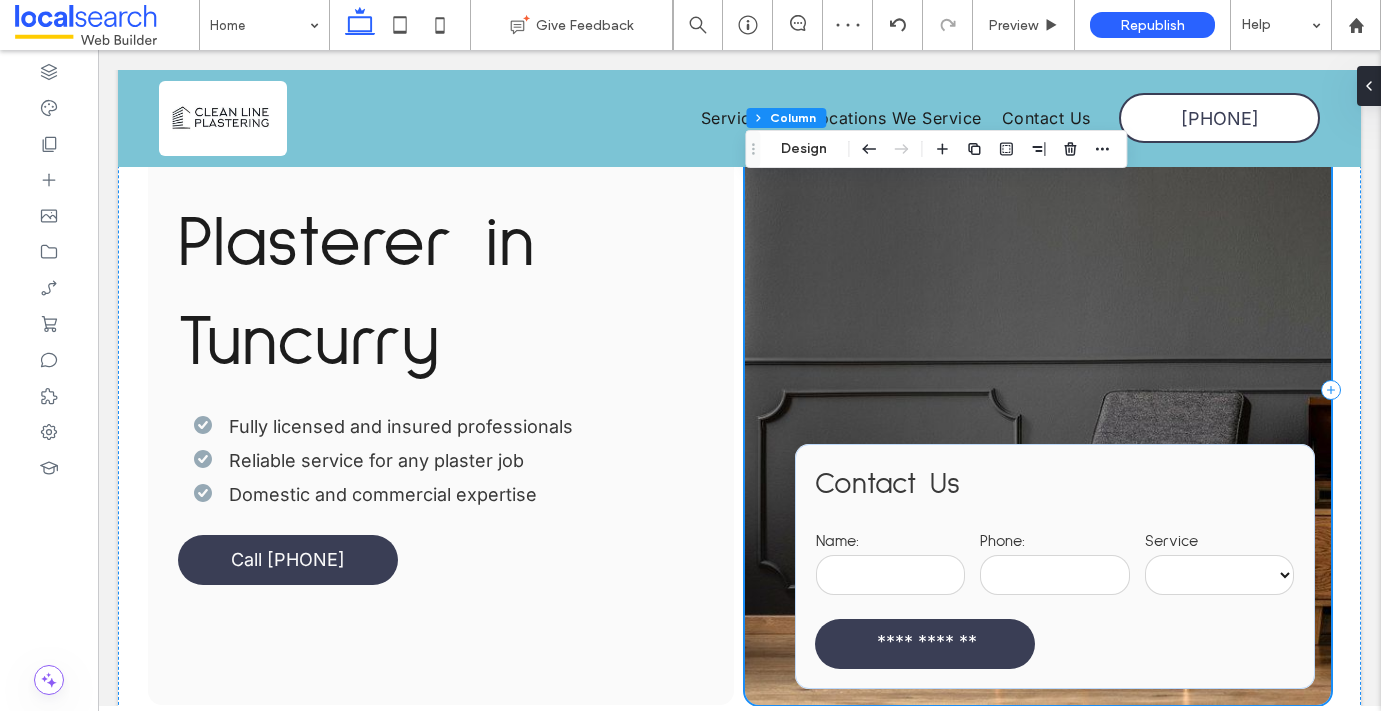 scroll, scrollTop: 0, scrollLeft: 0, axis: both 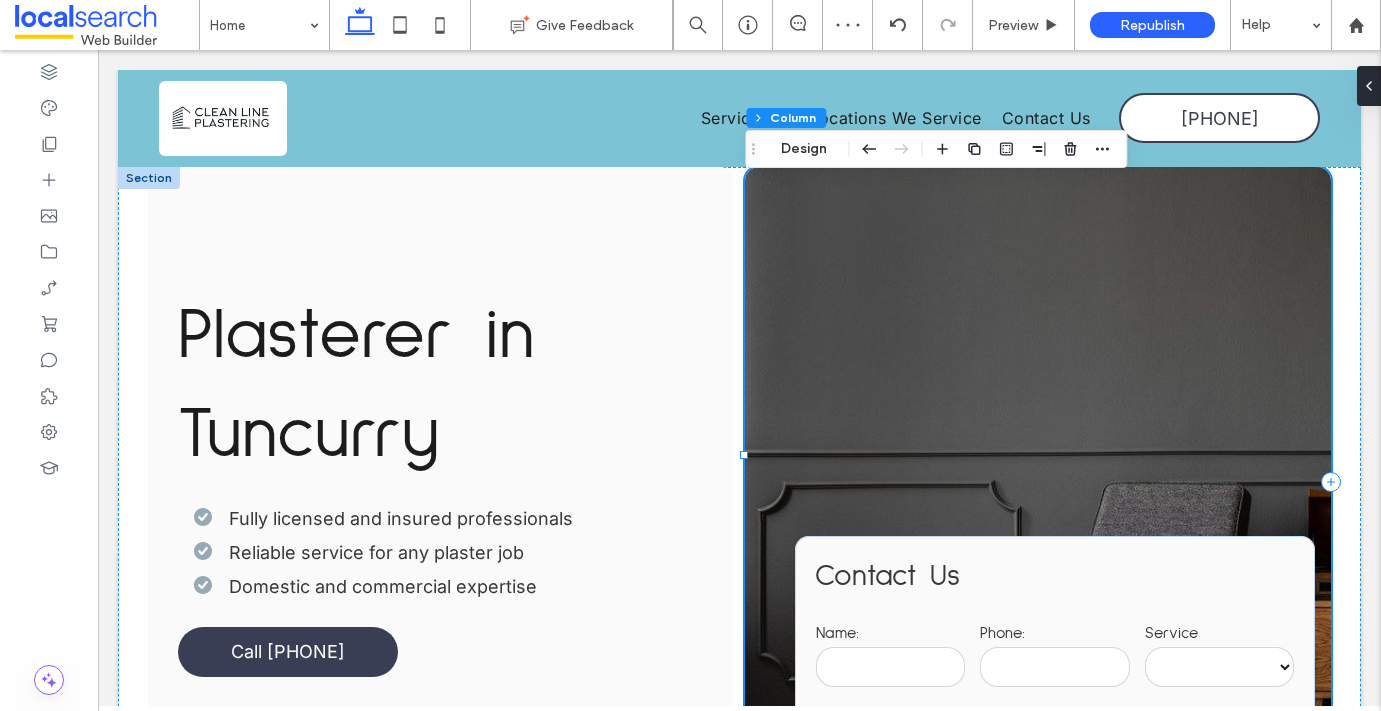 click on "**********" at bounding box center [1038, 482] 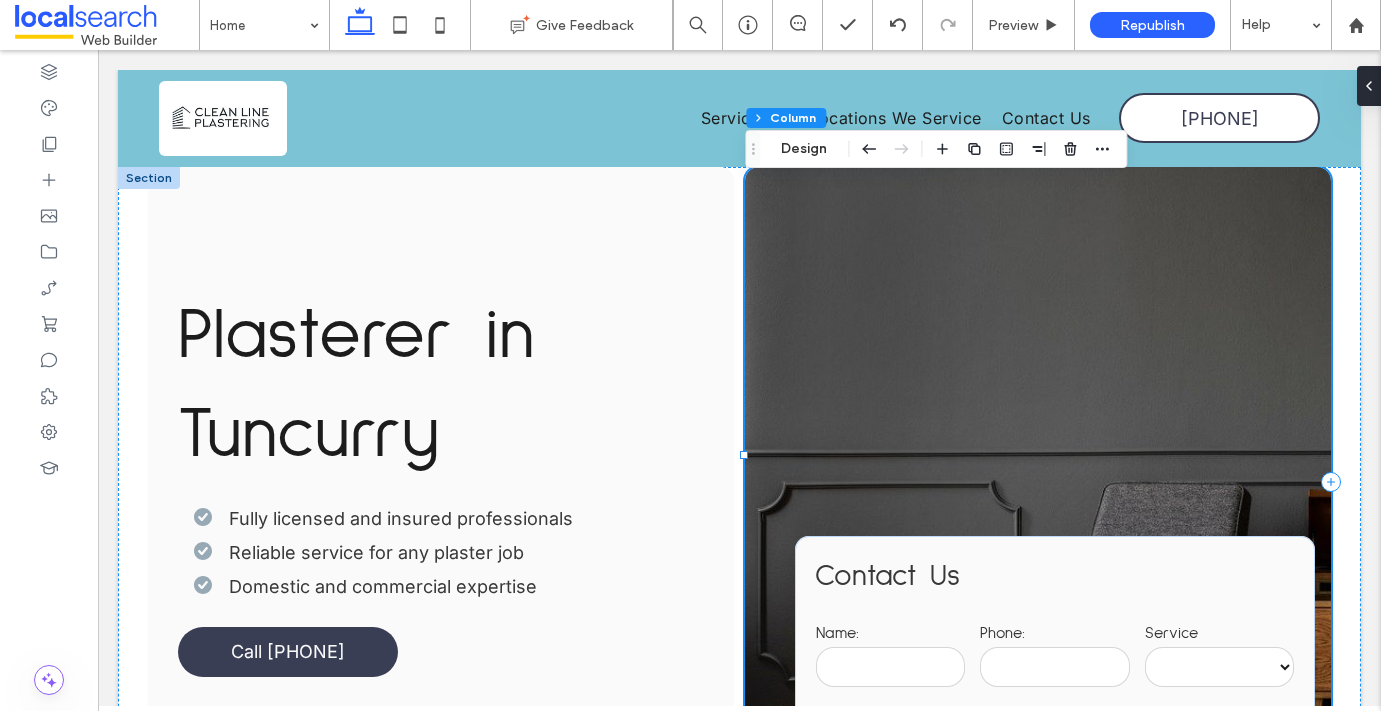click on "**********" at bounding box center [1038, 482] 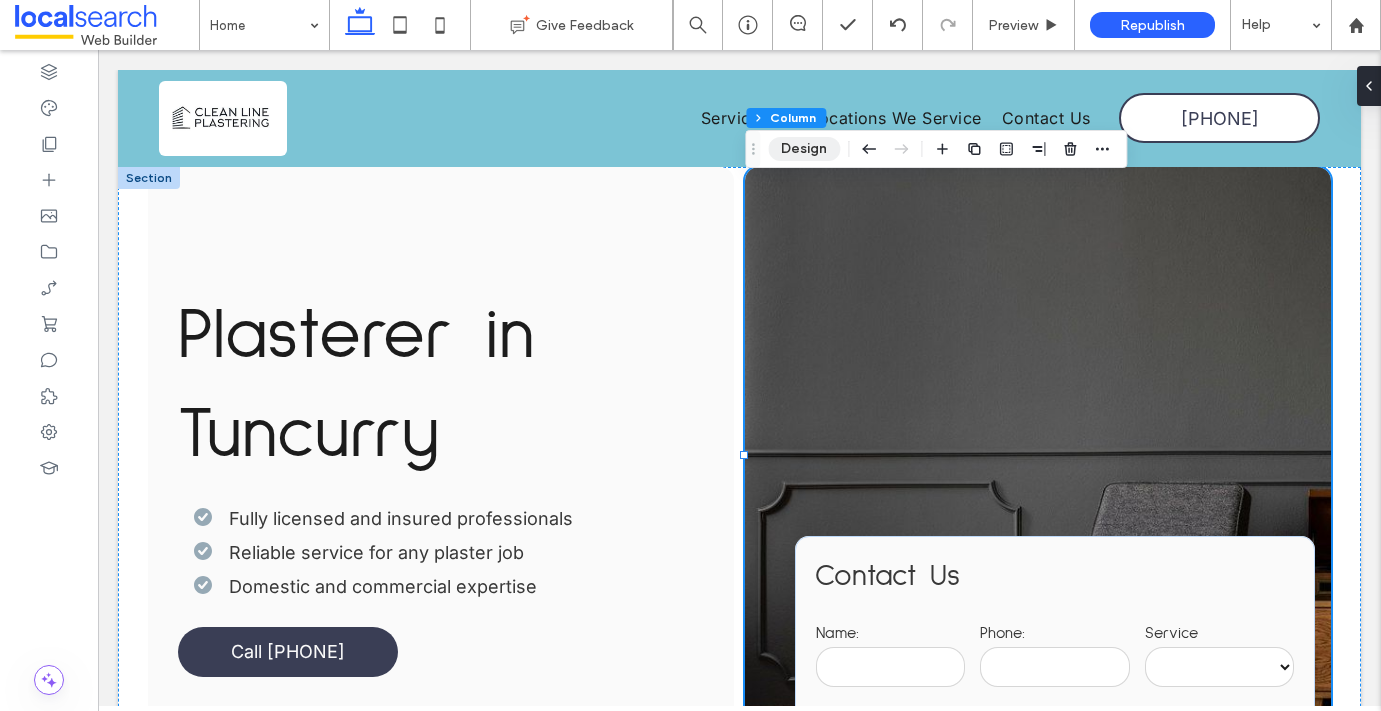 click on "Design" at bounding box center [804, 149] 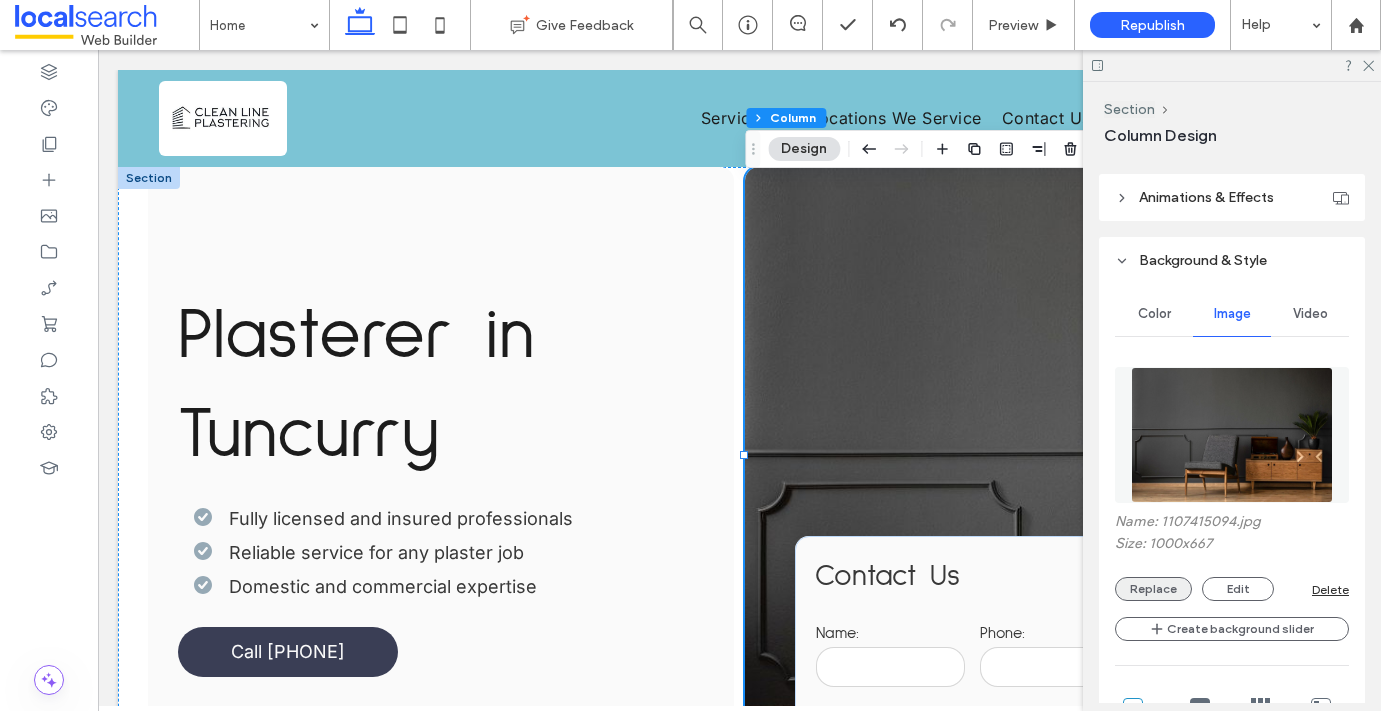 click on "Replace" at bounding box center (1153, 589) 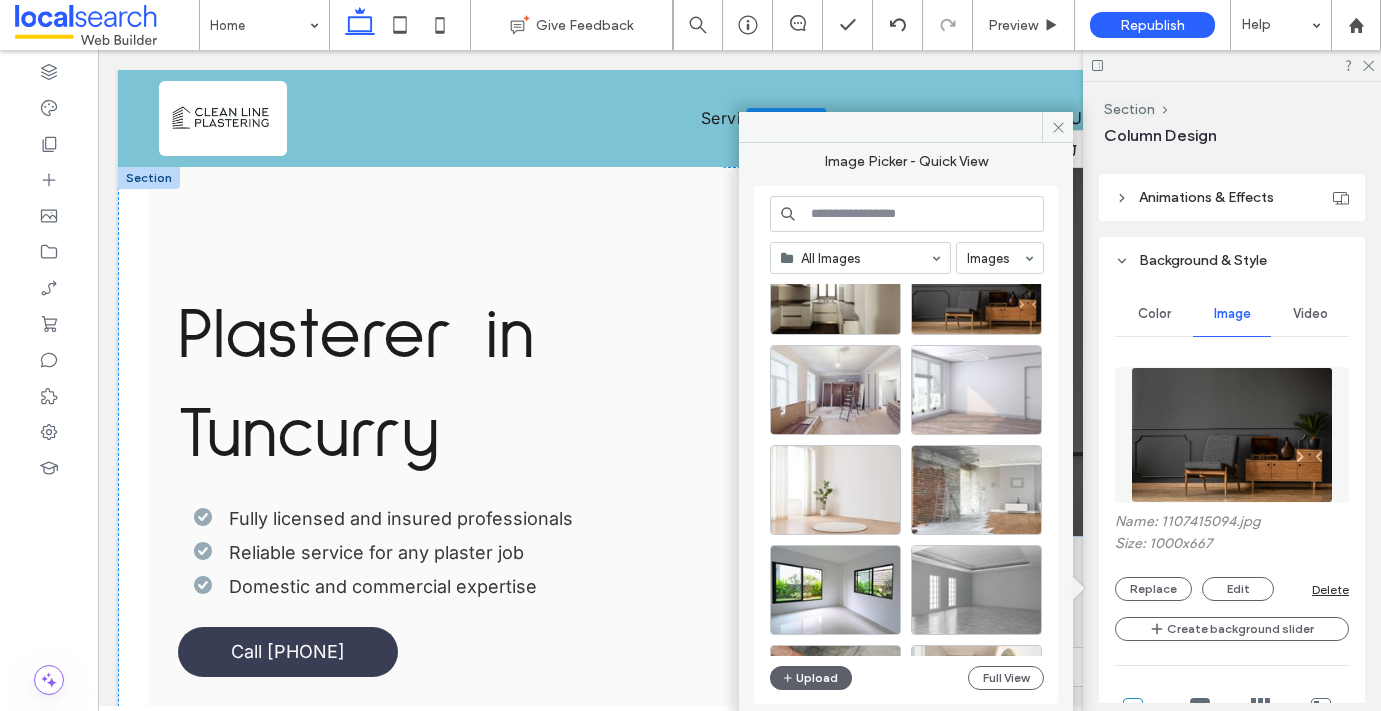 scroll, scrollTop: 810, scrollLeft: 0, axis: vertical 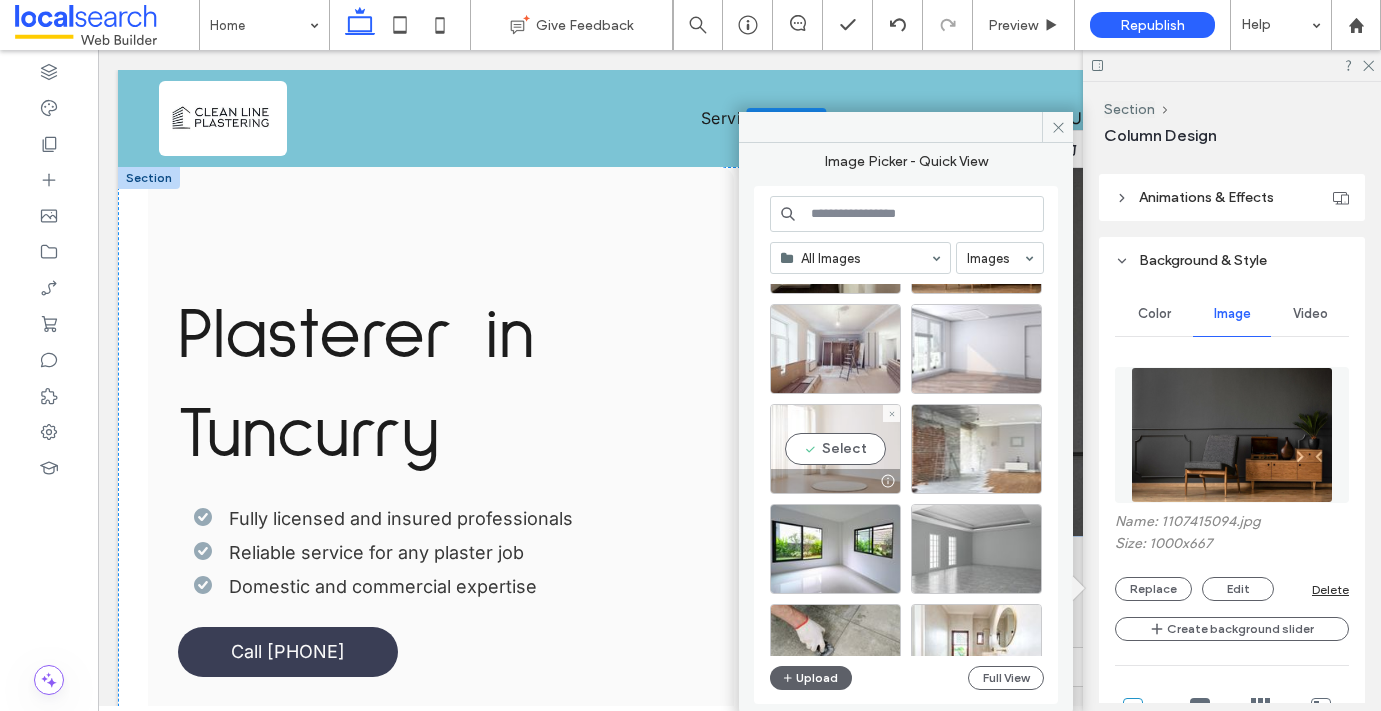 click on "Select" at bounding box center (835, 449) 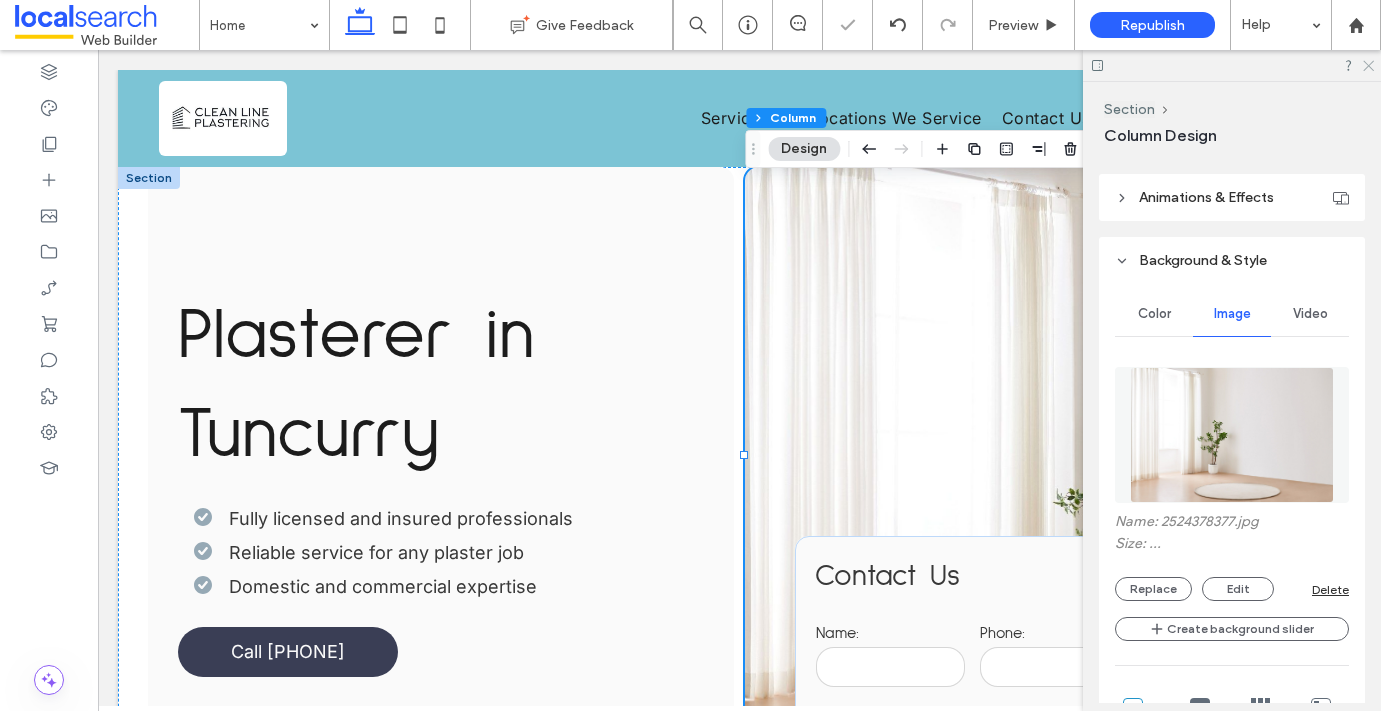 click 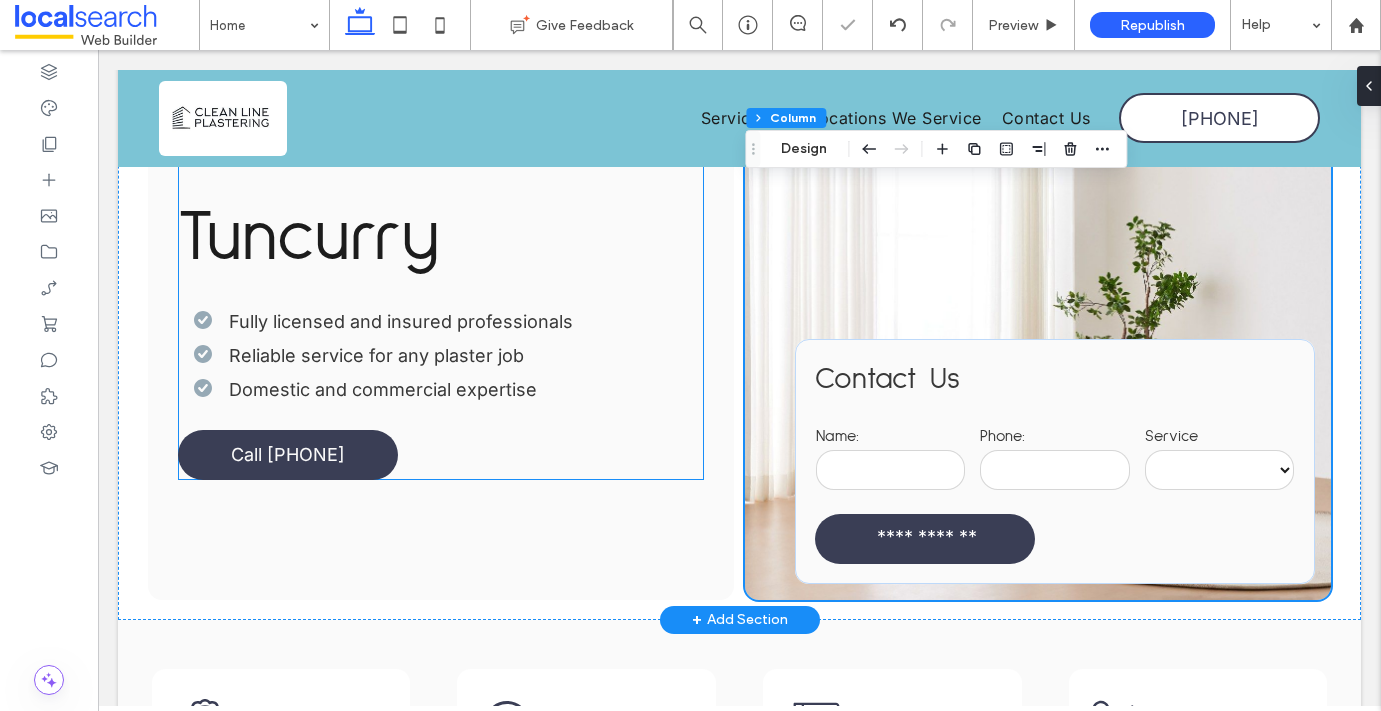 scroll, scrollTop: 0, scrollLeft: 0, axis: both 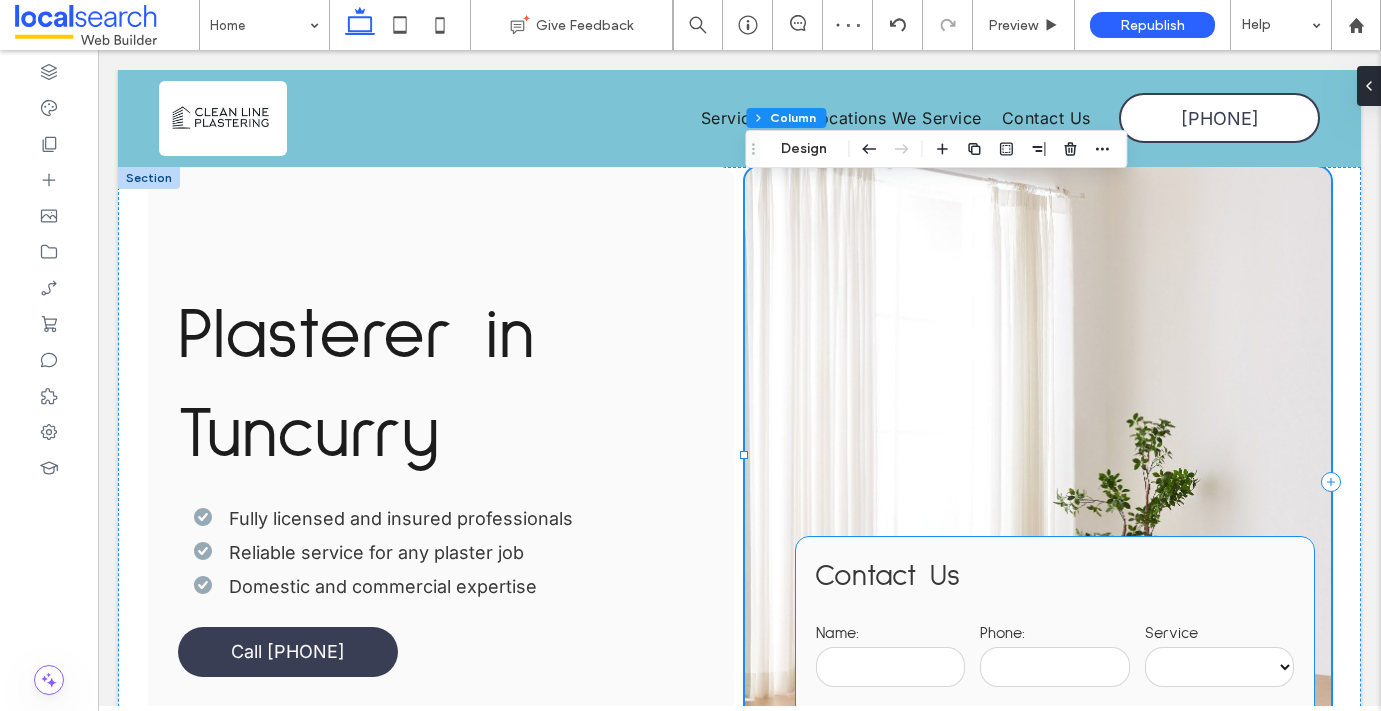 click on "Contact Us" at bounding box center [887, 576] 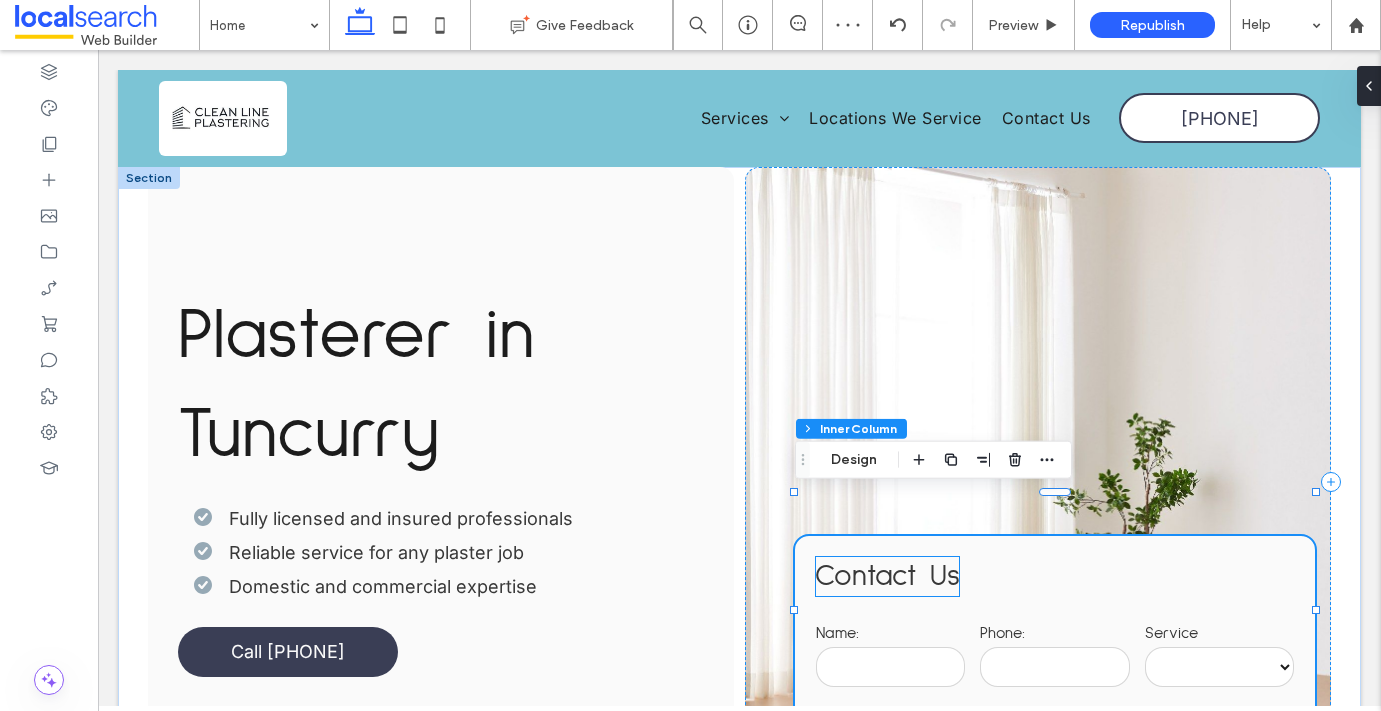 click on "Contact Us" at bounding box center [887, 576] 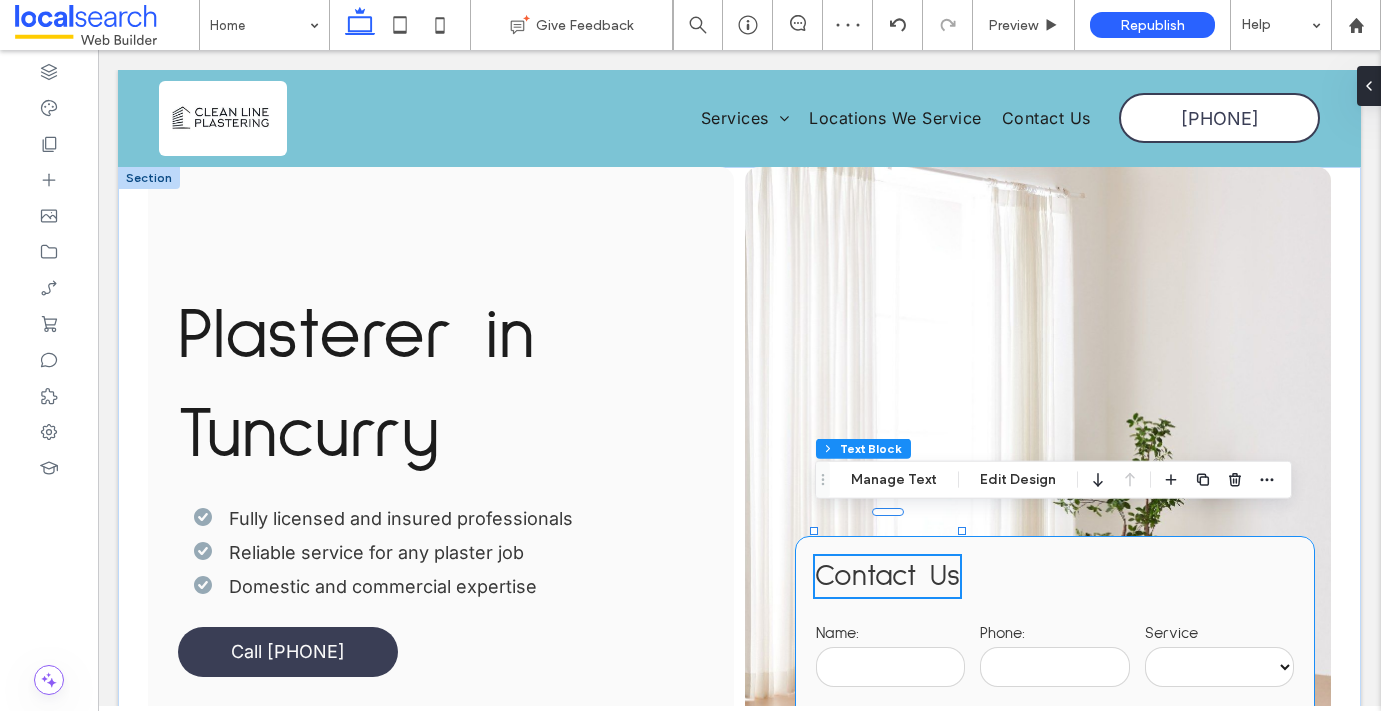 click on "**********" at bounding box center (1055, 658) 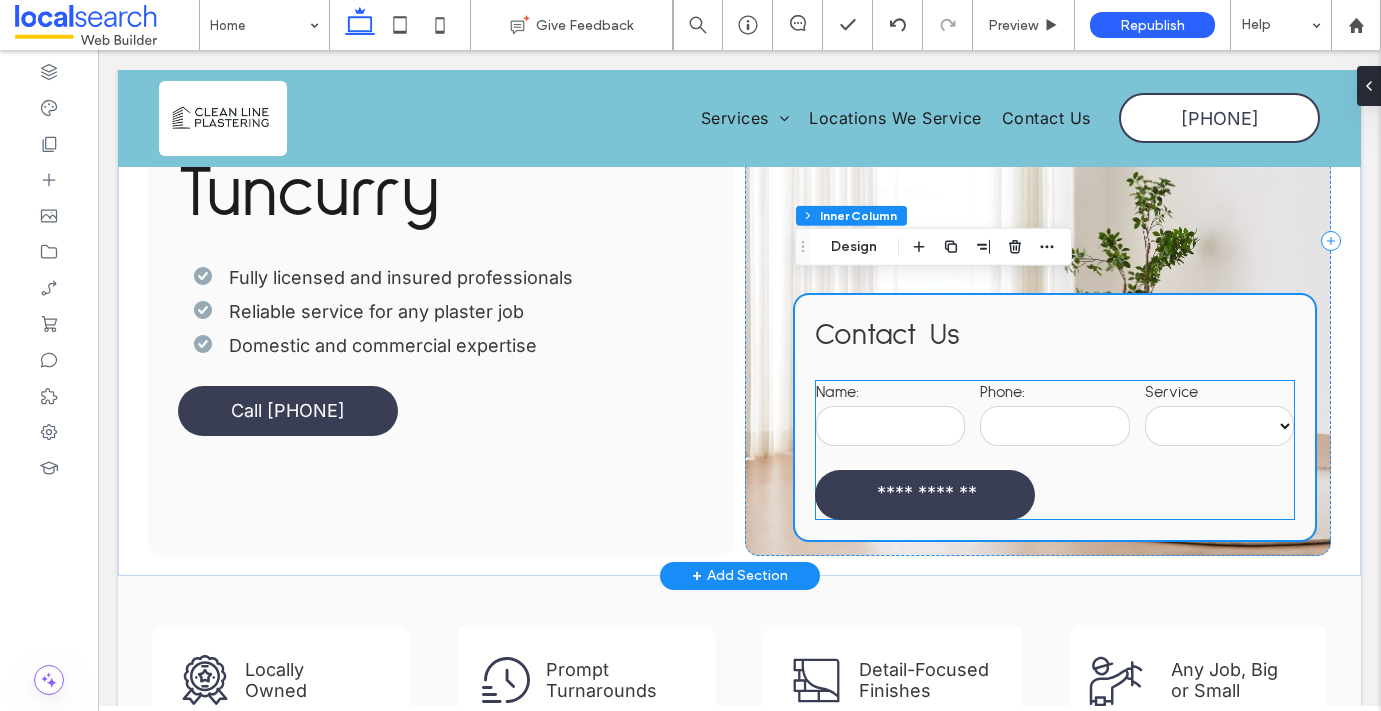 scroll, scrollTop: 203, scrollLeft: 0, axis: vertical 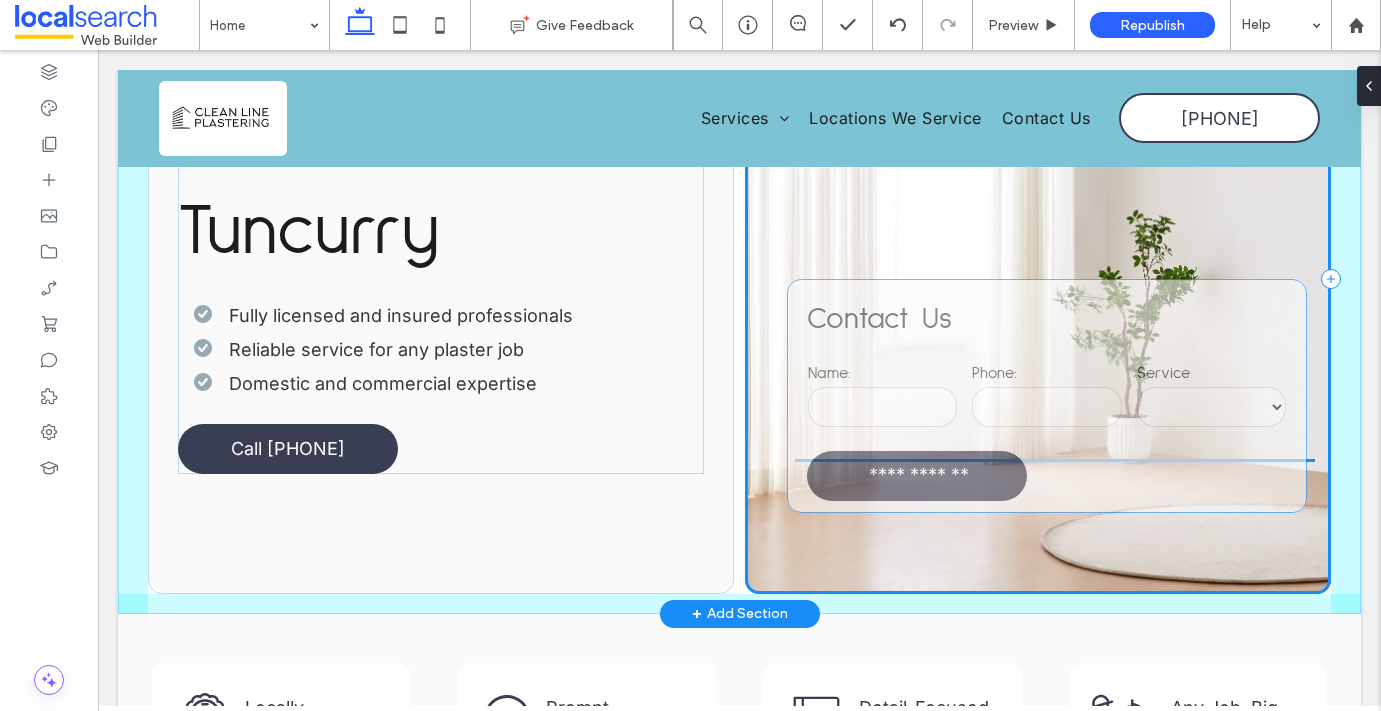 drag, startPoint x: 991, startPoint y: 323, endPoint x: 983, endPoint y: 315, distance: 11.313708 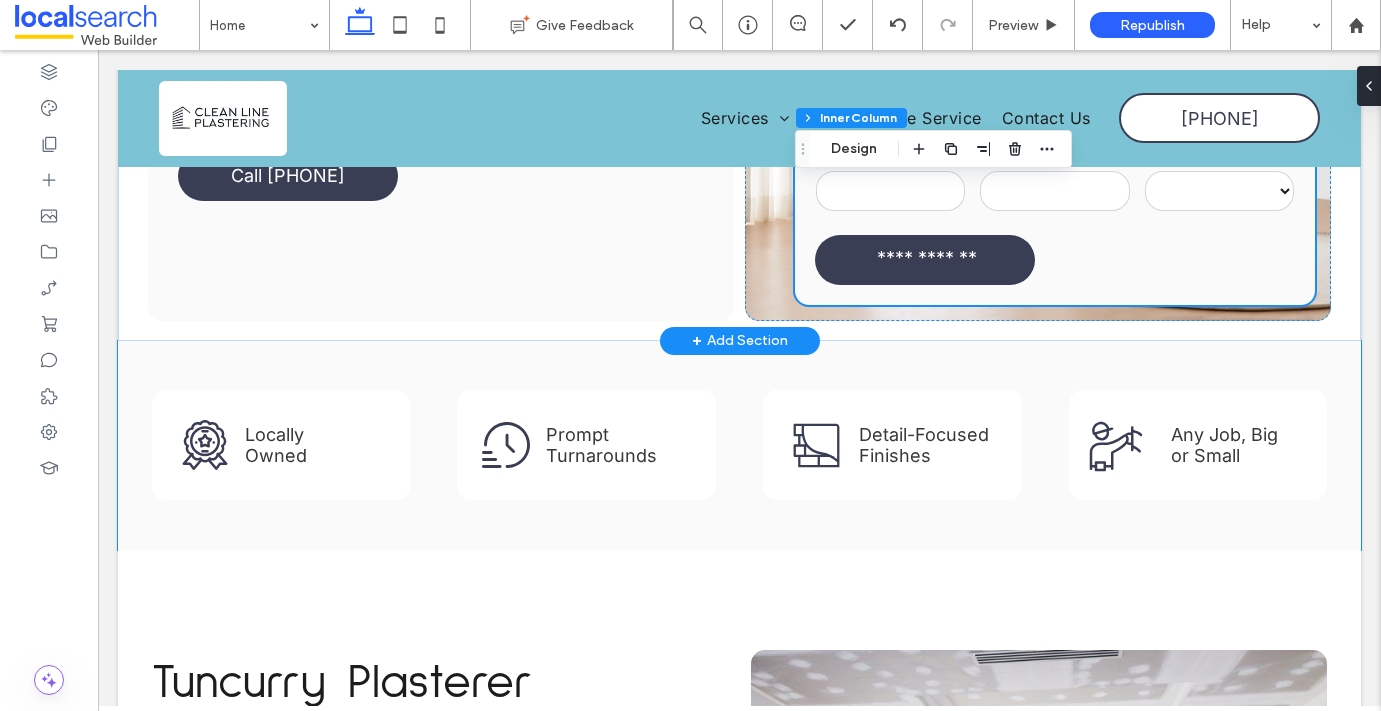 scroll, scrollTop: 468, scrollLeft: 0, axis: vertical 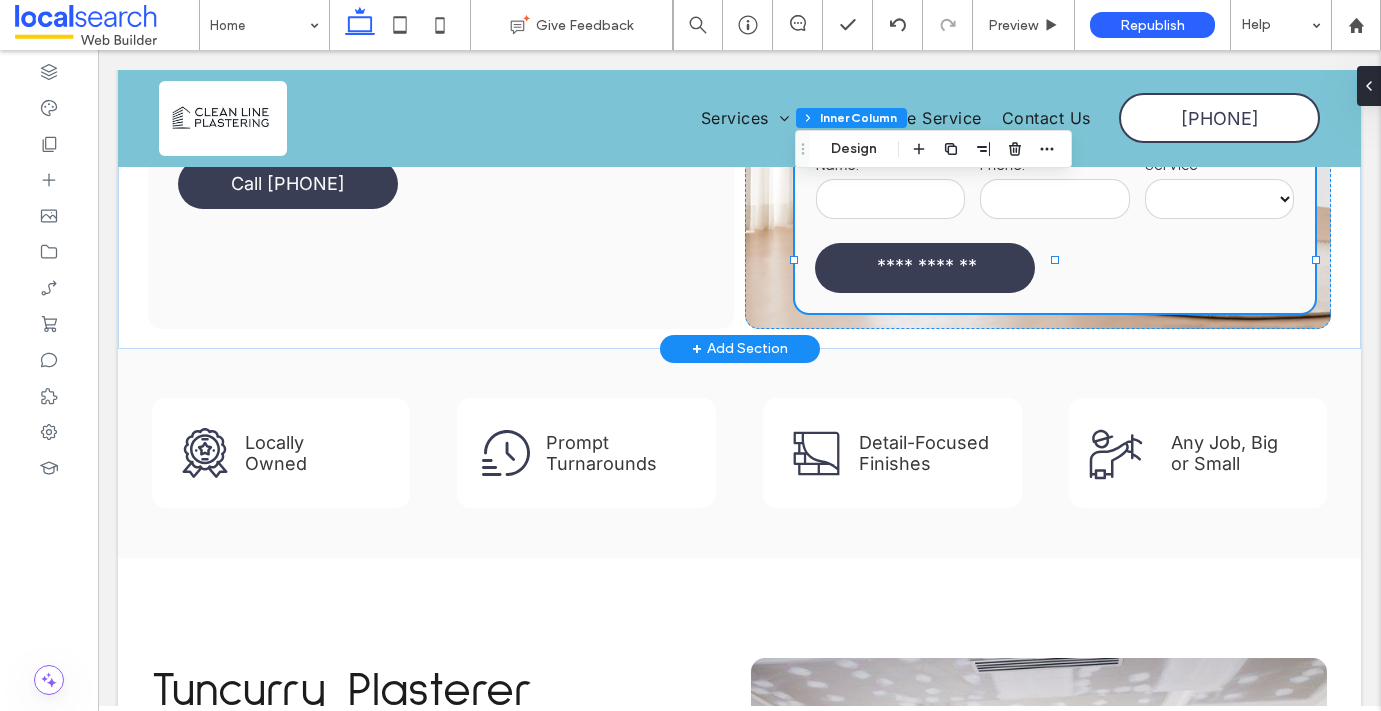 click on "**********" at bounding box center (1055, 190) 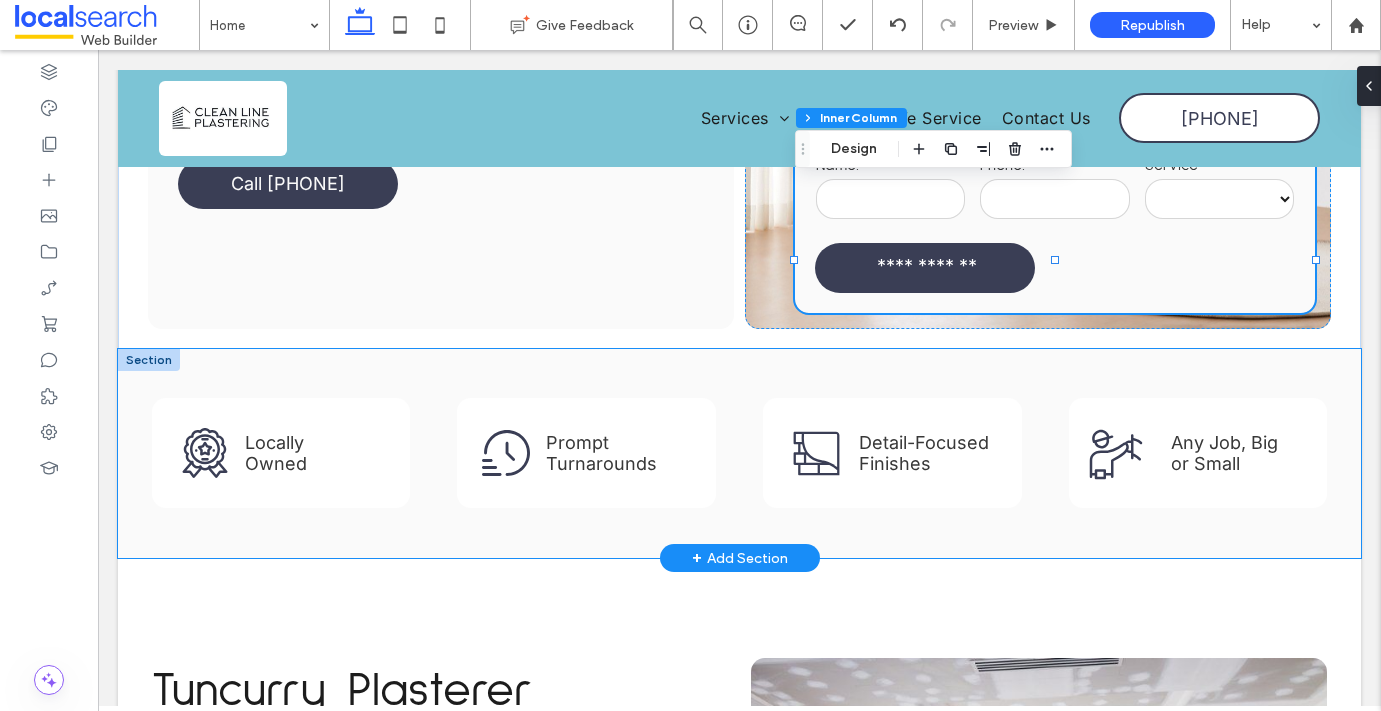 drag, startPoint x: 1054, startPoint y: 250, endPoint x: 968, endPoint y: 388, distance: 162.6038 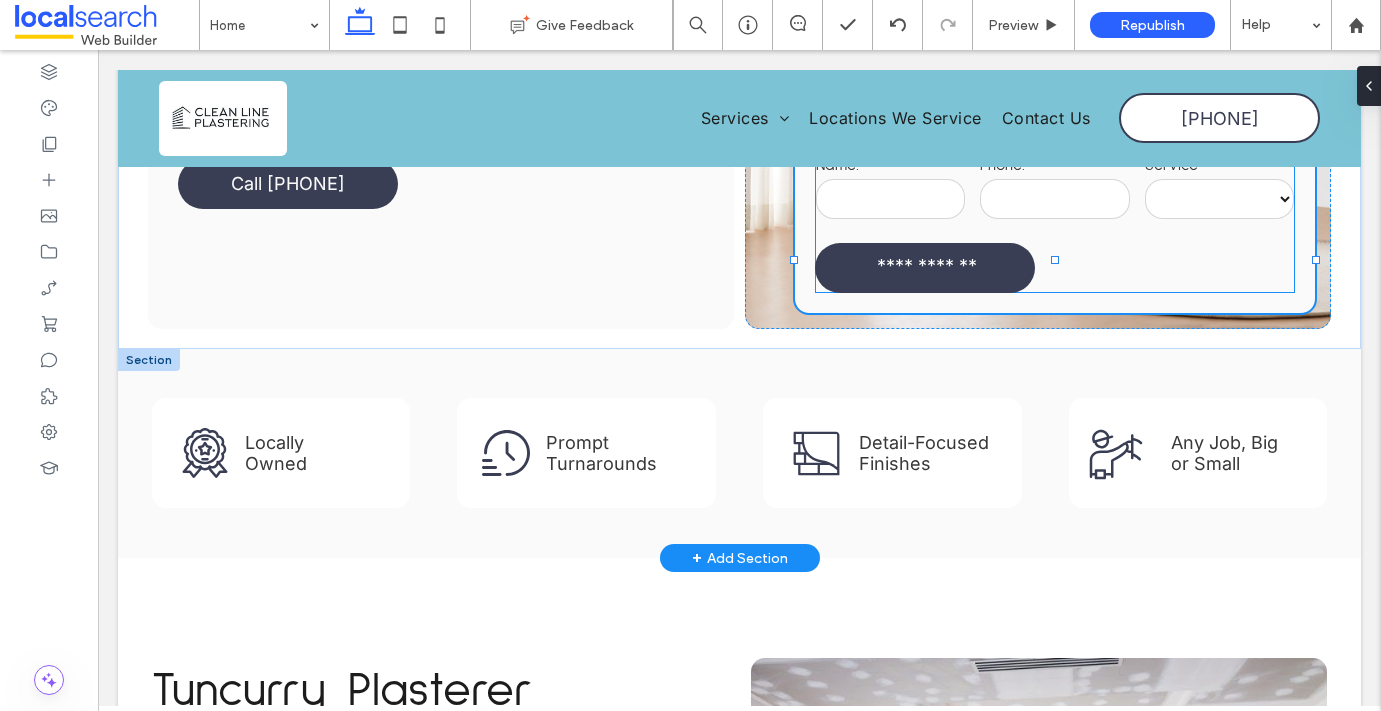 type on "*" 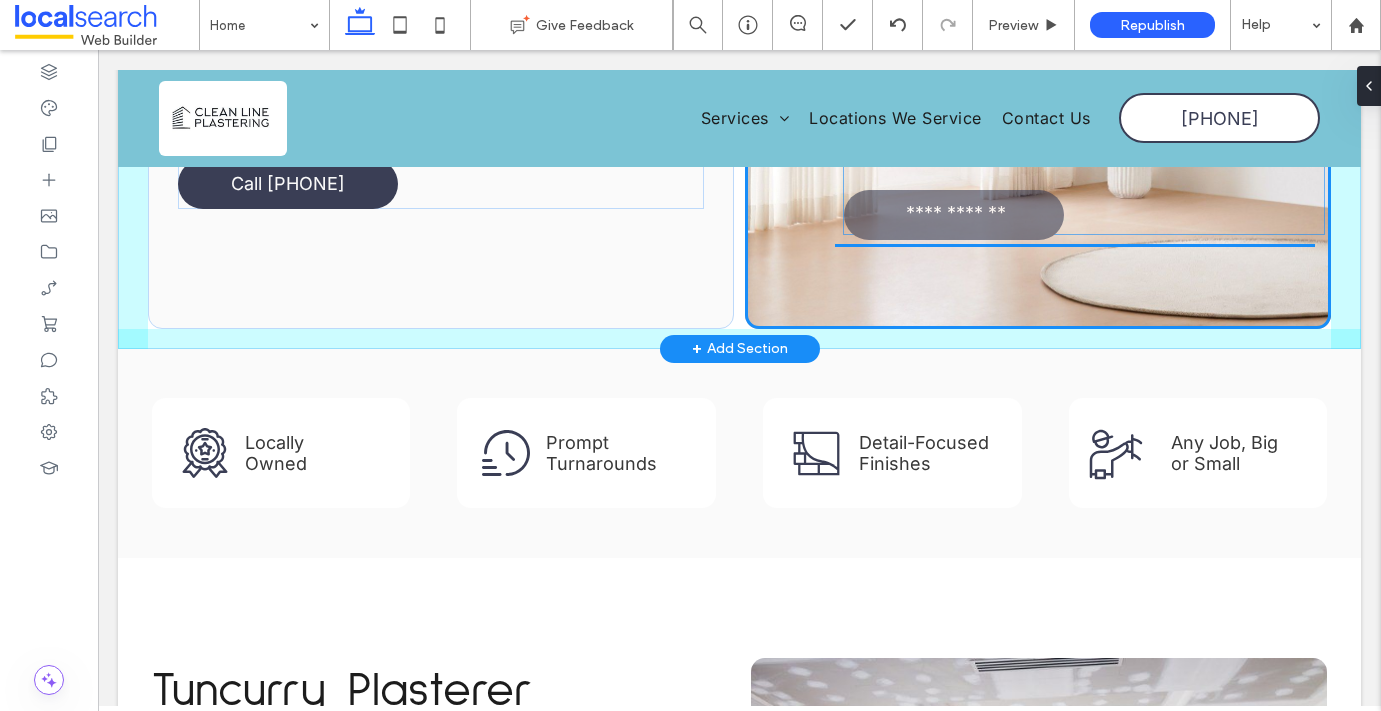 drag, startPoint x: 1113, startPoint y: 203, endPoint x: 1142, endPoint y: 198, distance: 29.427877 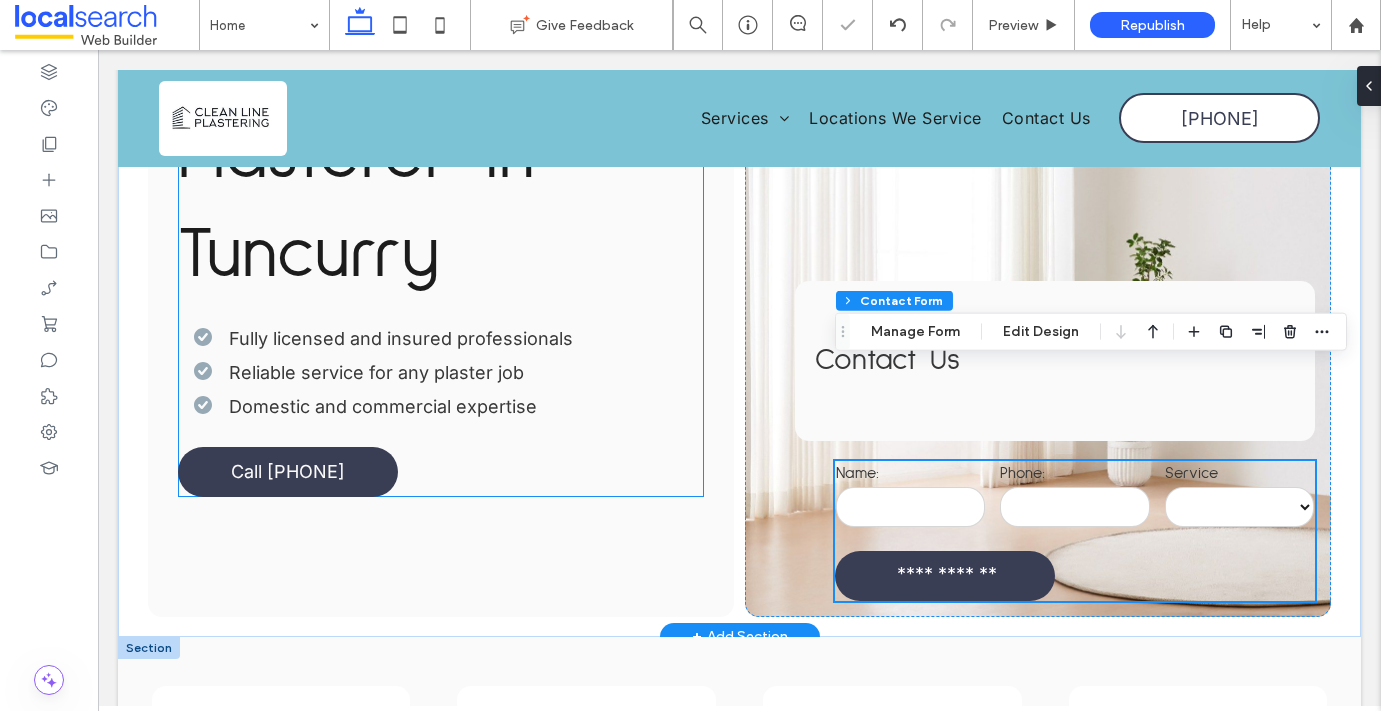 scroll, scrollTop: 147, scrollLeft: 0, axis: vertical 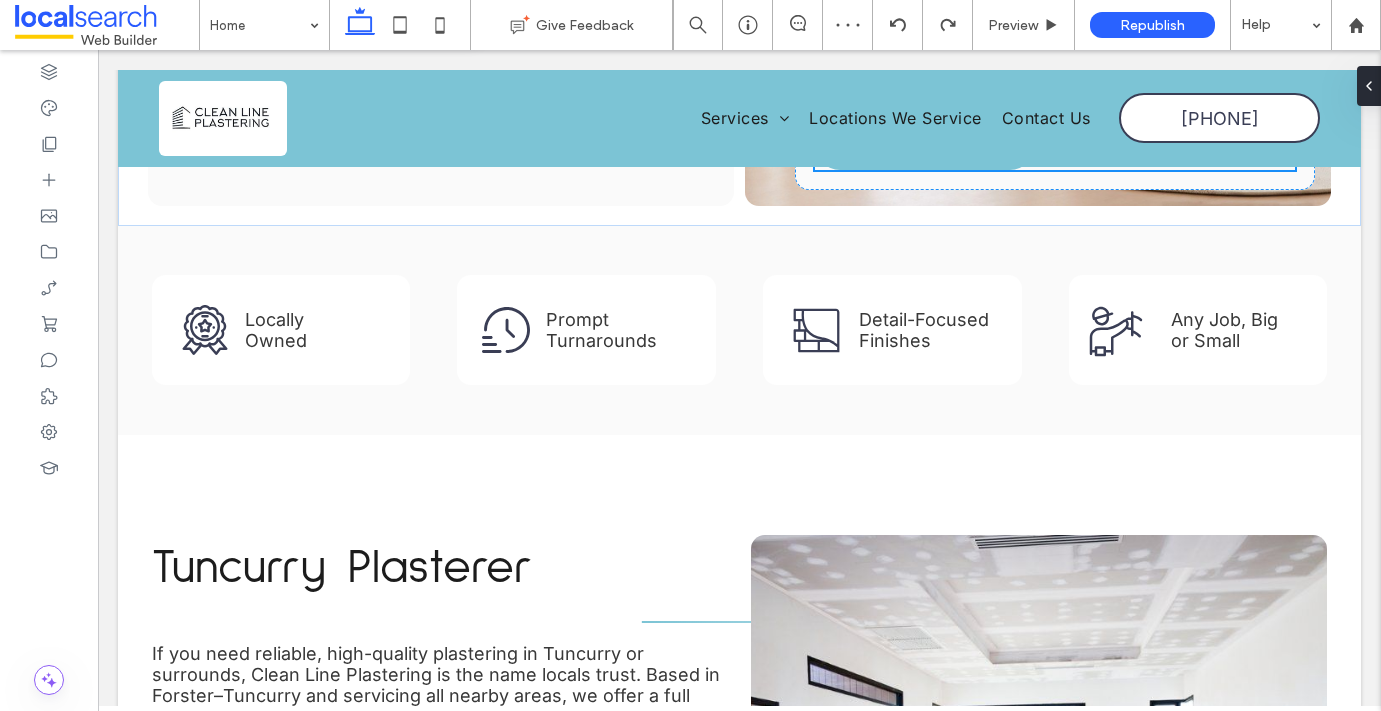 type on "*" 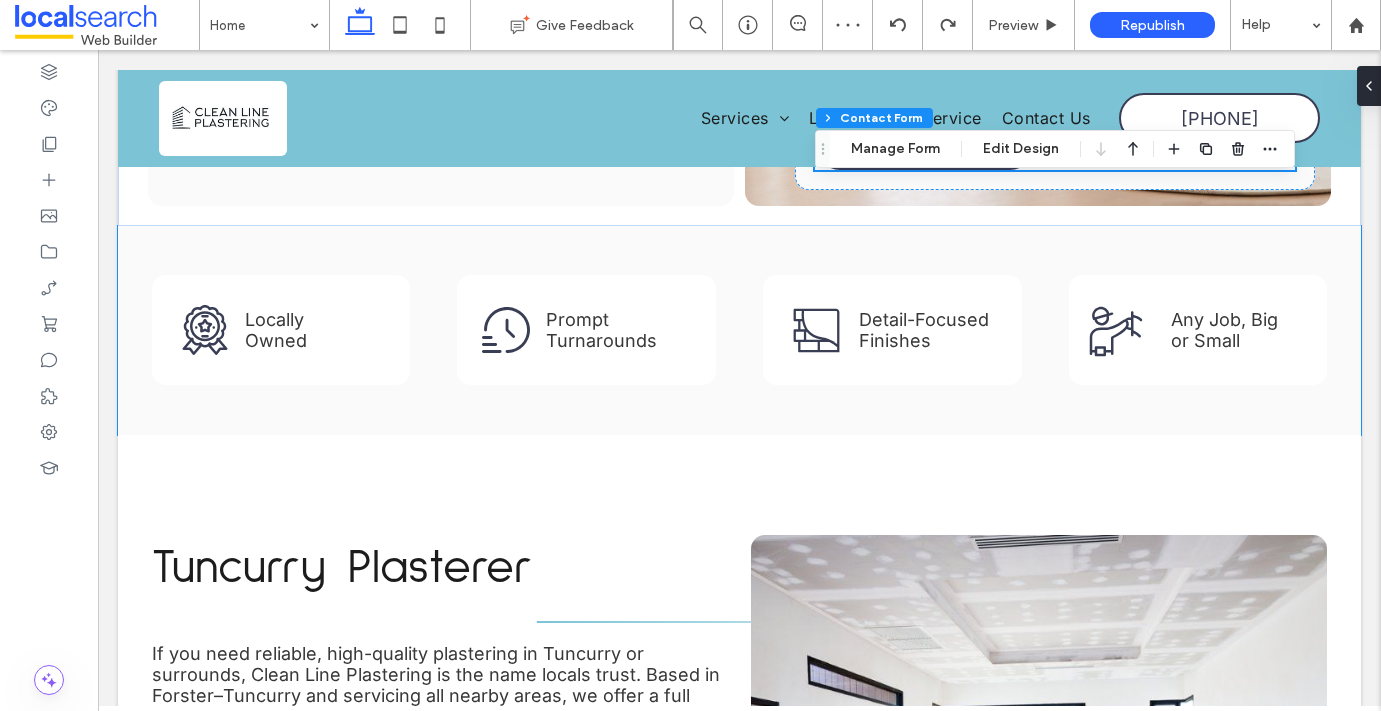 scroll, scrollTop: 486, scrollLeft: 0, axis: vertical 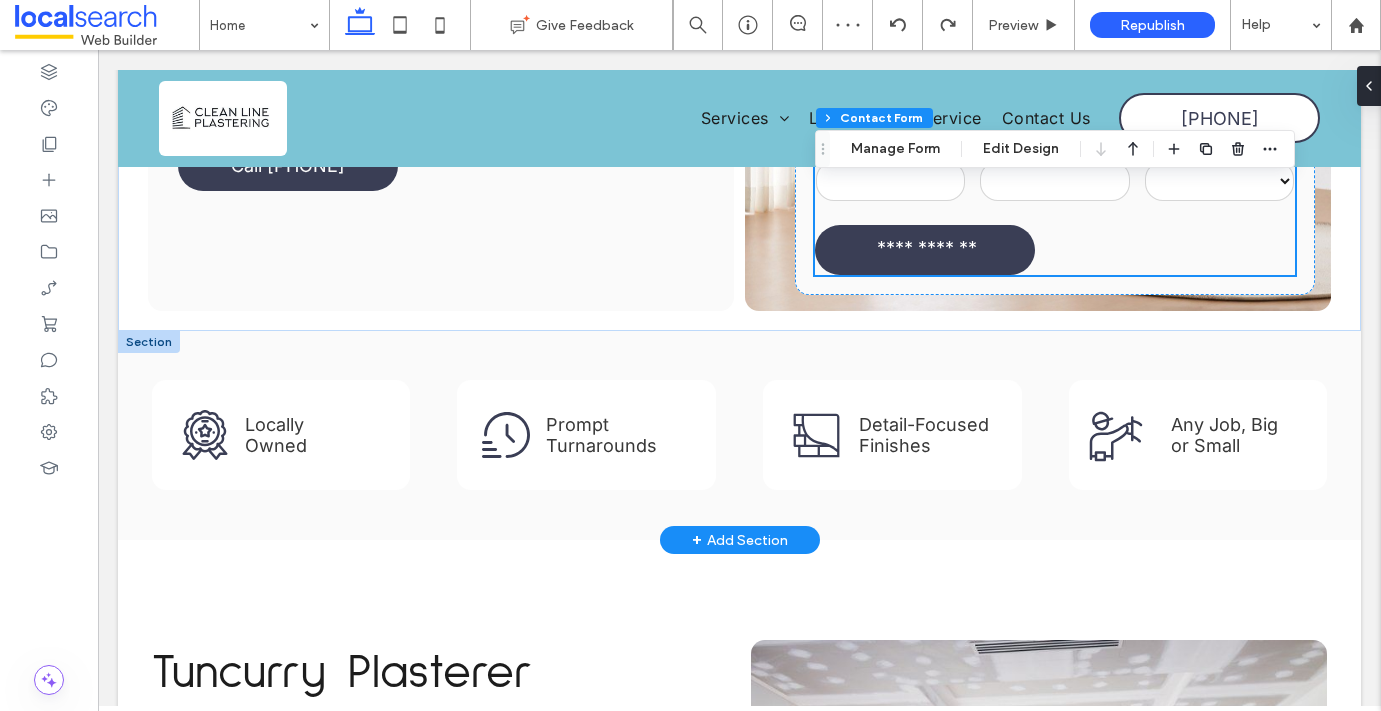 click on "+ Add Section" at bounding box center (740, 540) 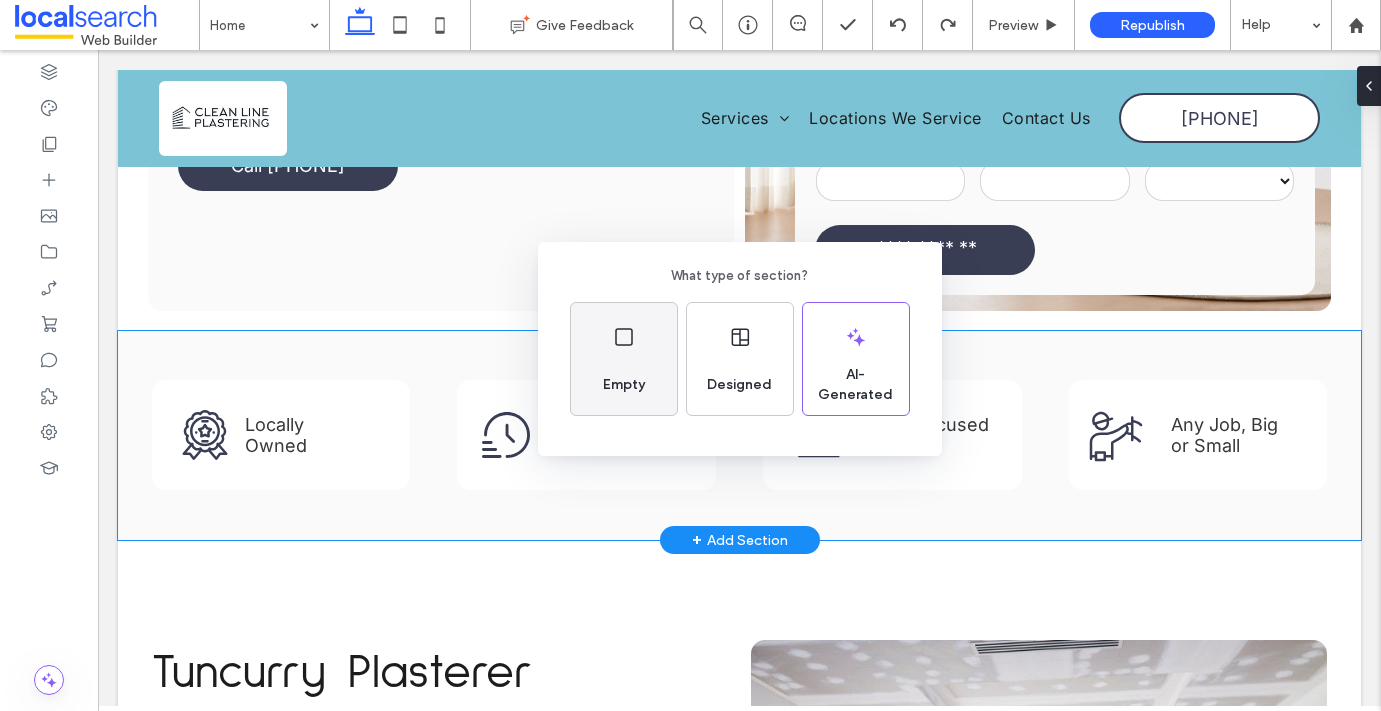 click on "Empty" at bounding box center [624, 359] 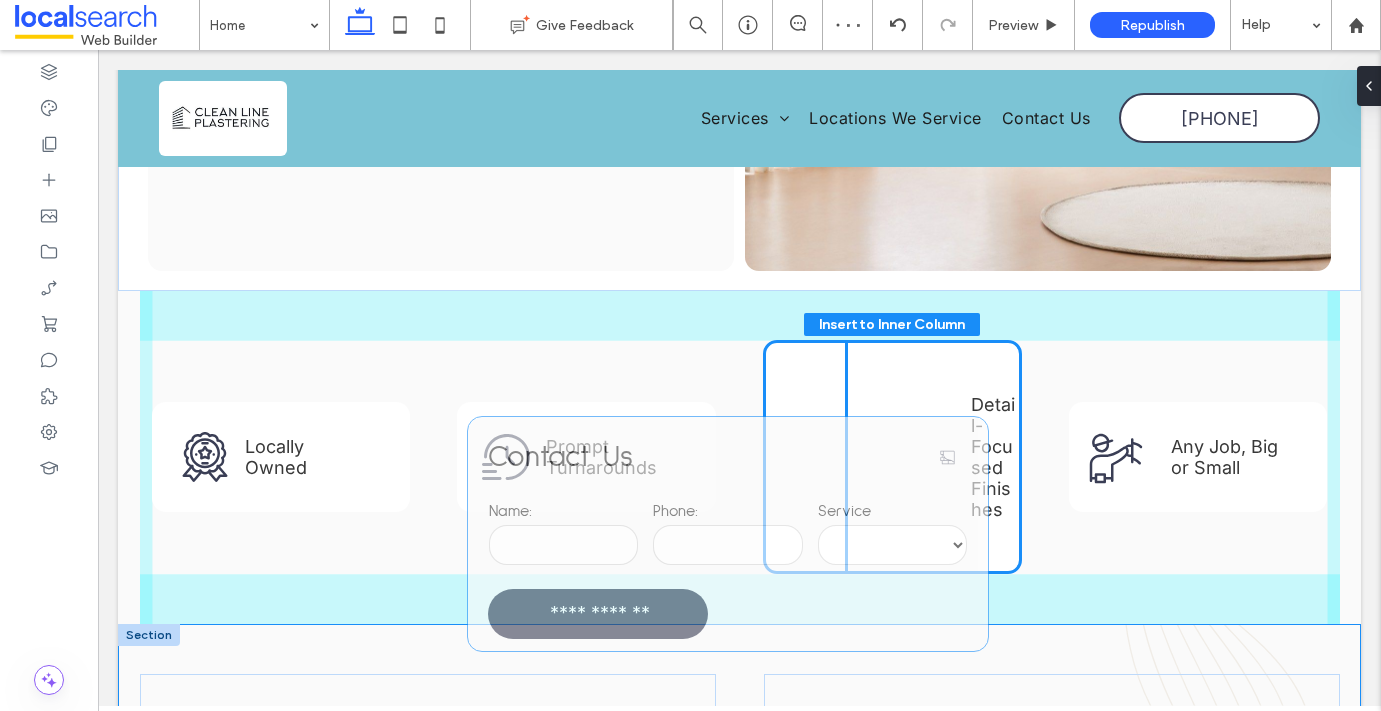 scroll, scrollTop: 596, scrollLeft: 0, axis: vertical 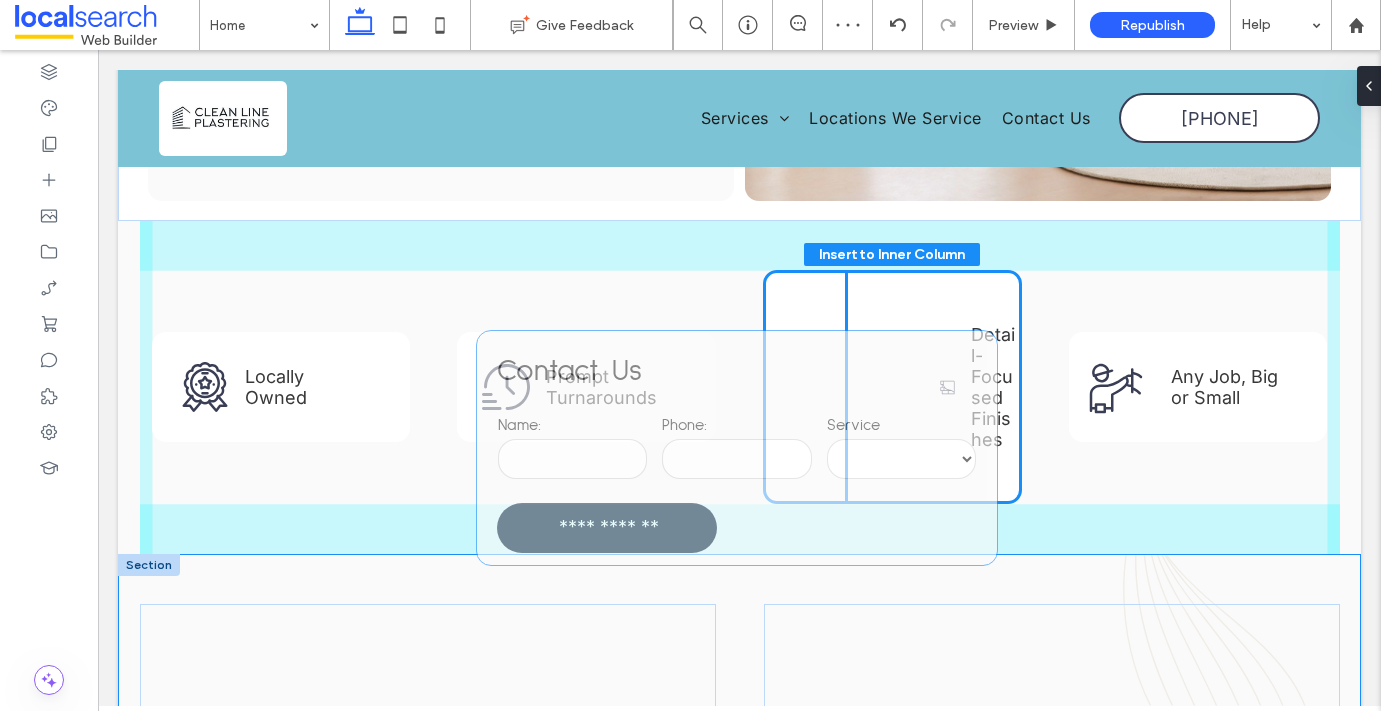 drag, startPoint x: 1082, startPoint y: 201, endPoint x: 759, endPoint y: 531, distance: 461.76724 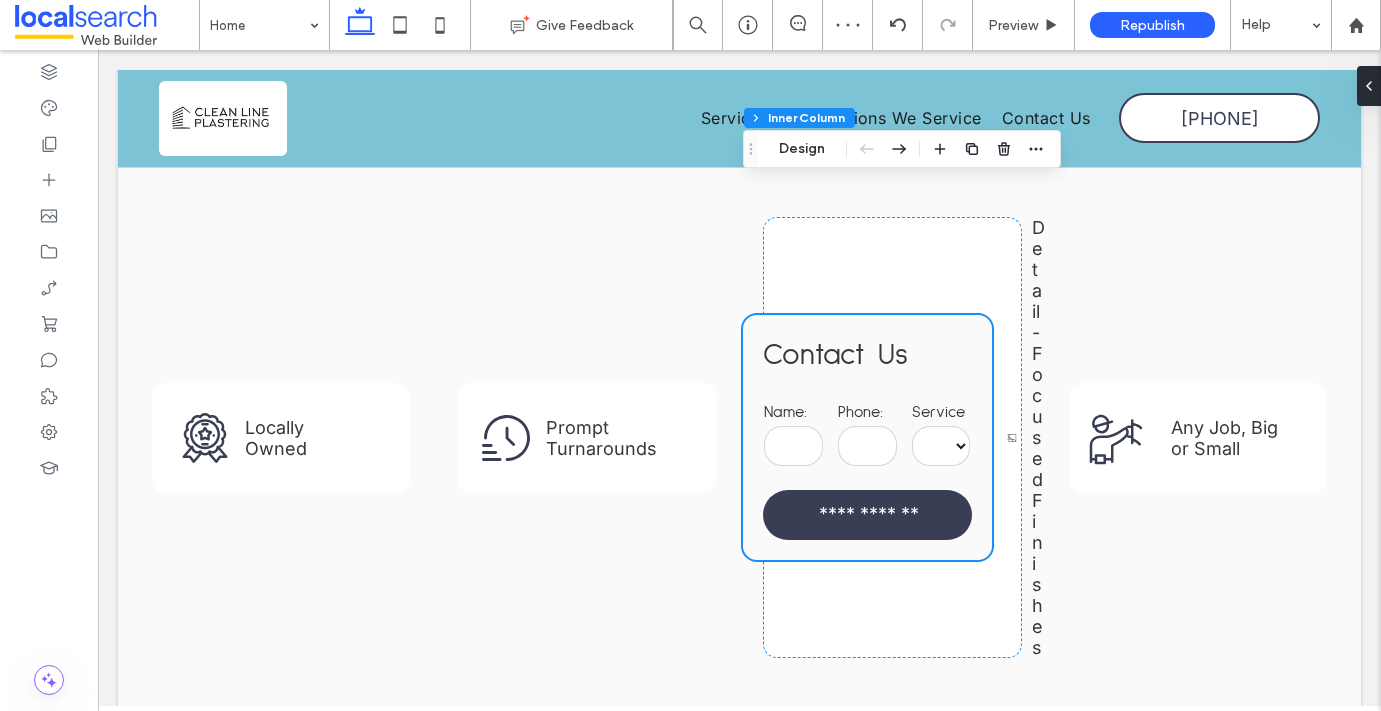 scroll, scrollTop: 849, scrollLeft: 0, axis: vertical 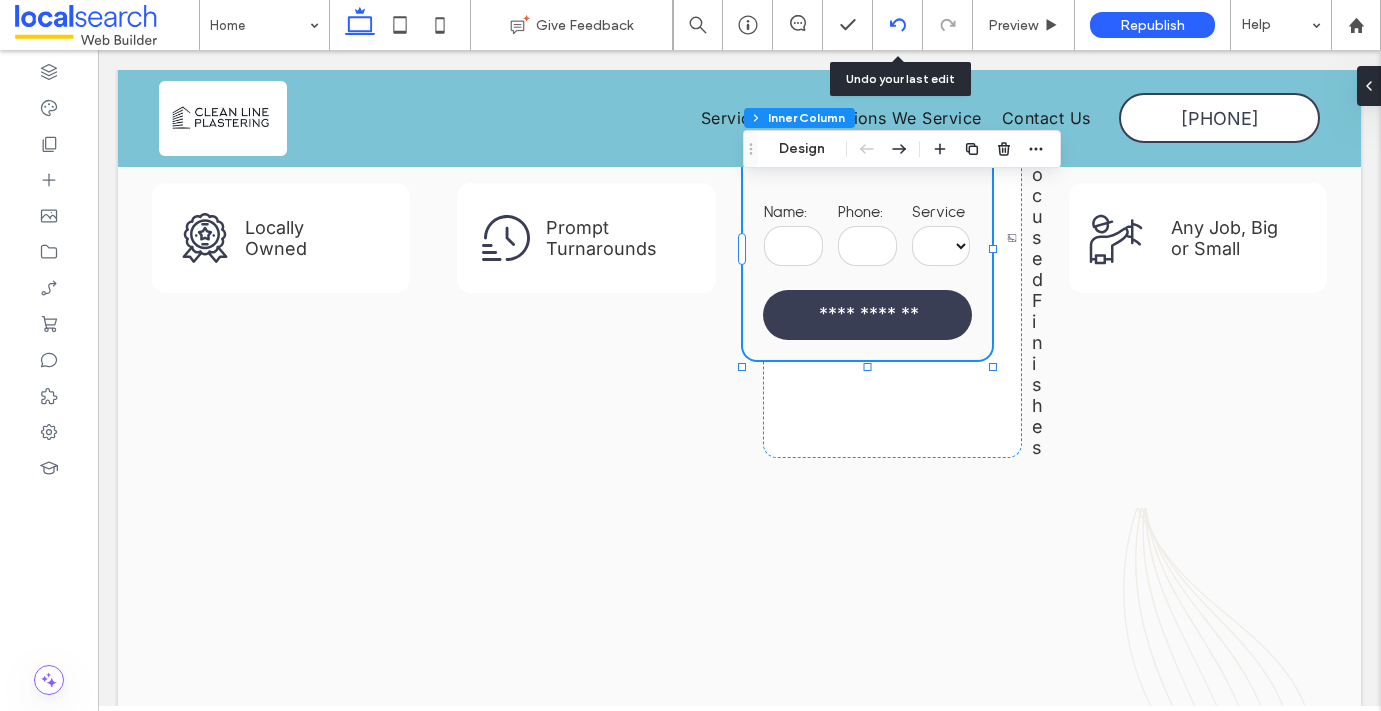 click at bounding box center [897, 25] 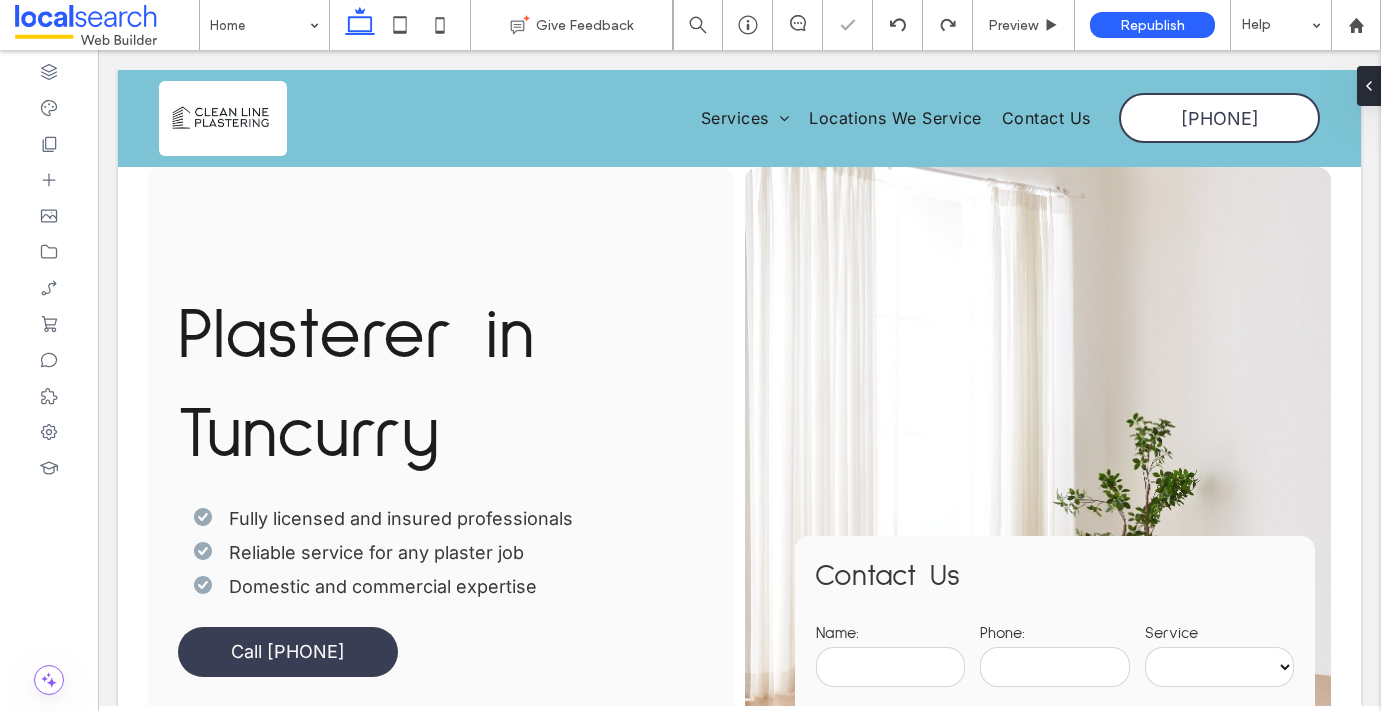 scroll, scrollTop: 0, scrollLeft: 0, axis: both 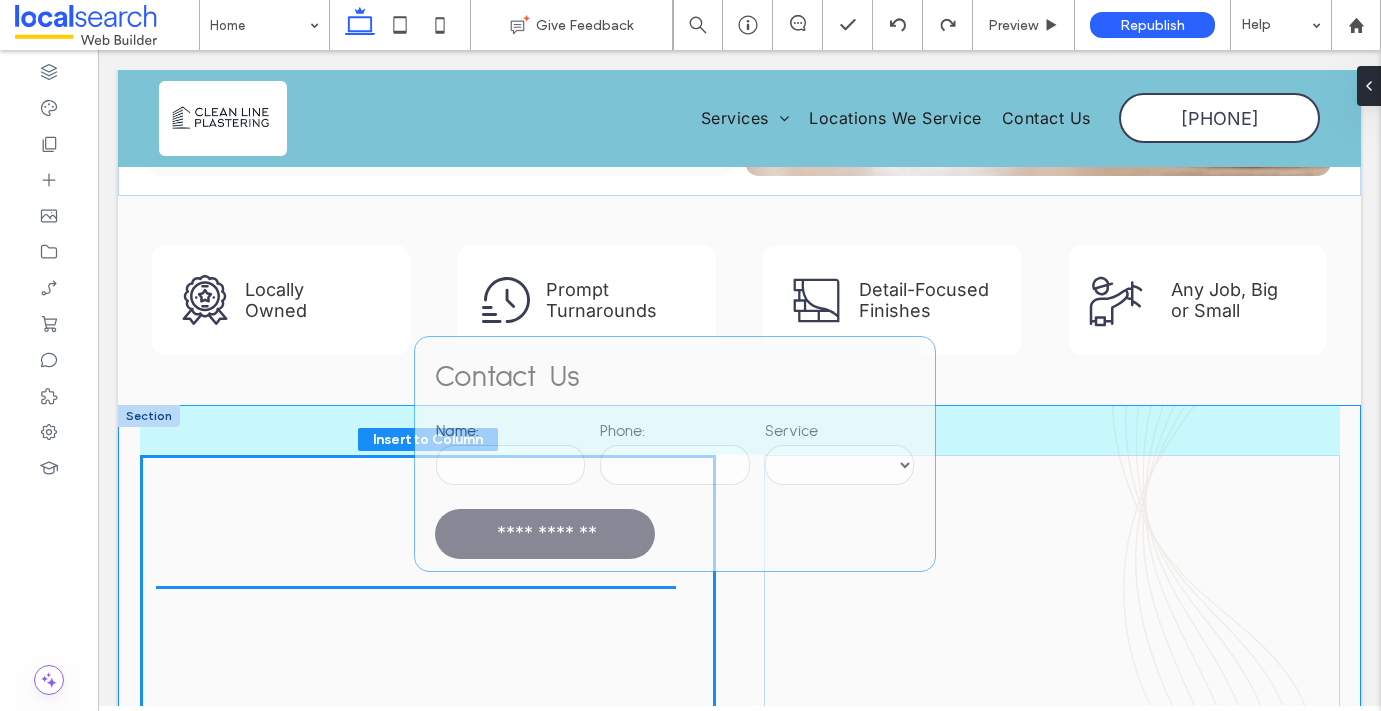 drag, startPoint x: 1033, startPoint y: 209, endPoint x: 642, endPoint y: 567, distance: 530.1368 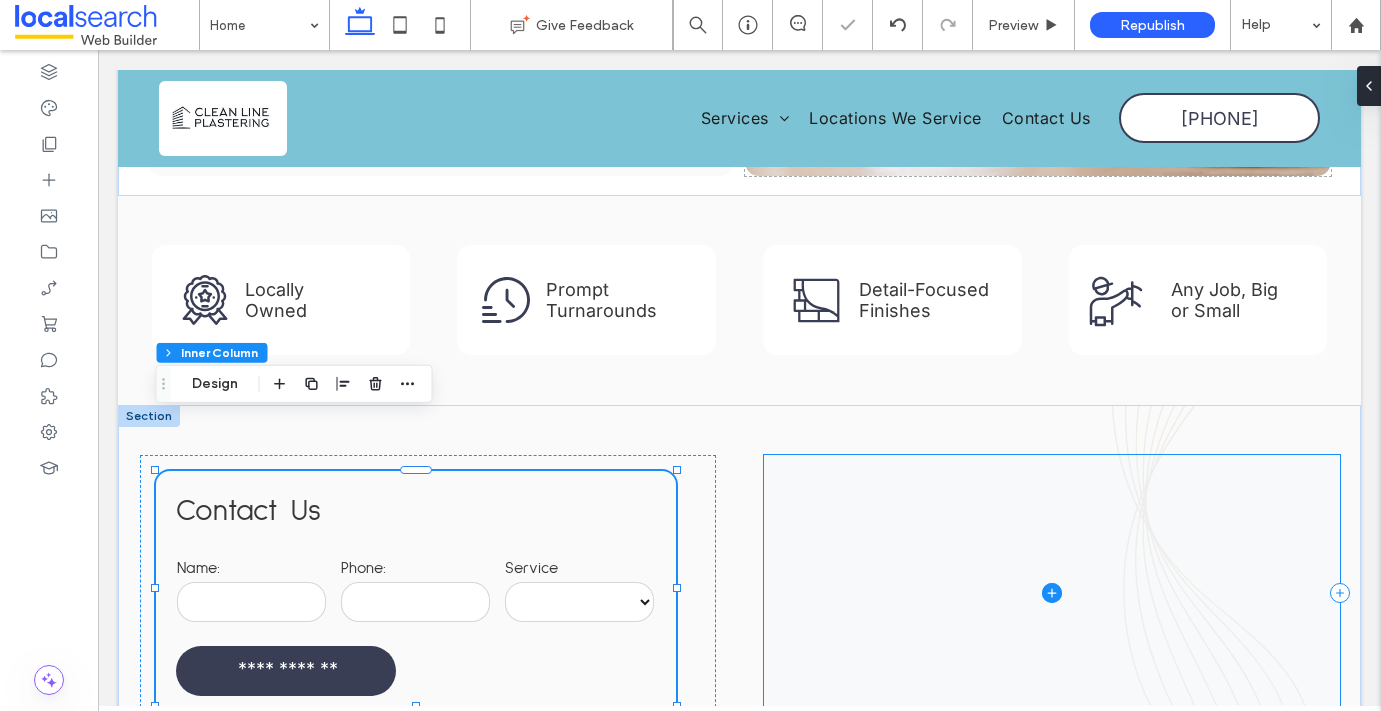 click at bounding box center (1052, 593) 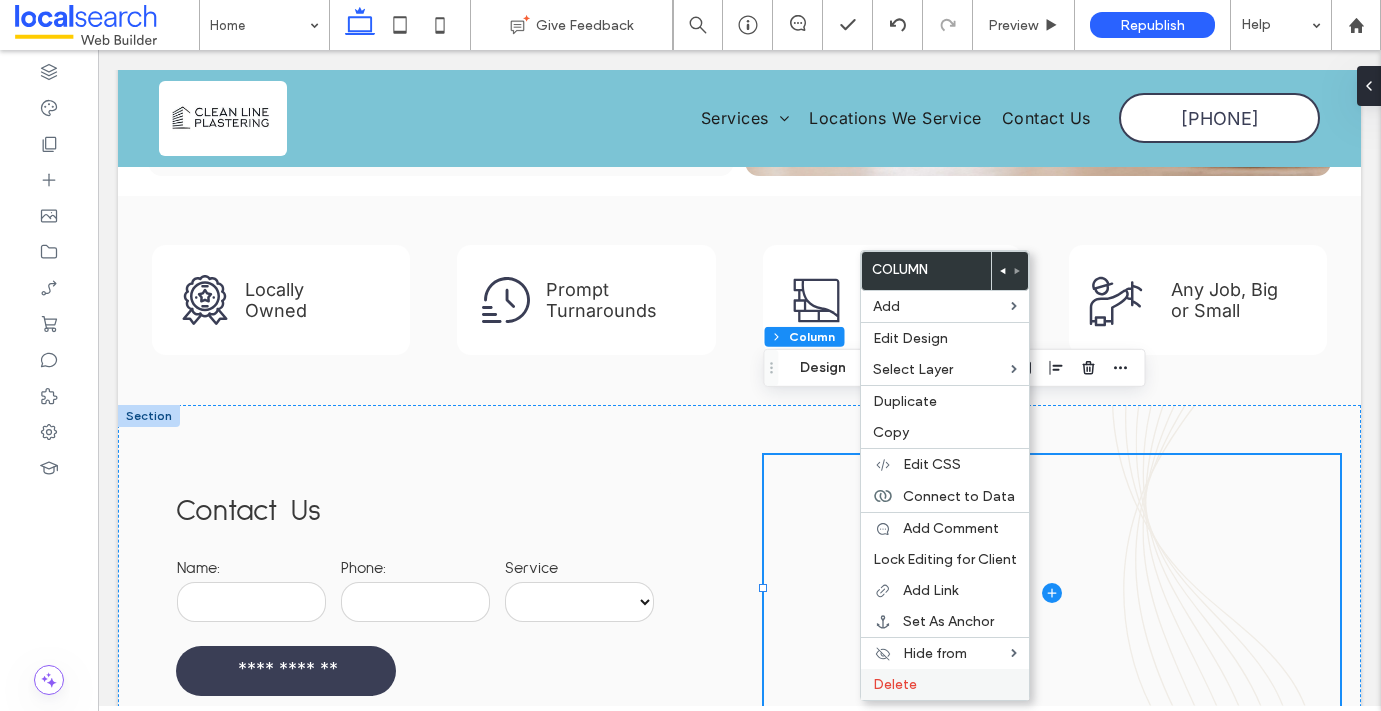 click on "Delete" at bounding box center [895, 684] 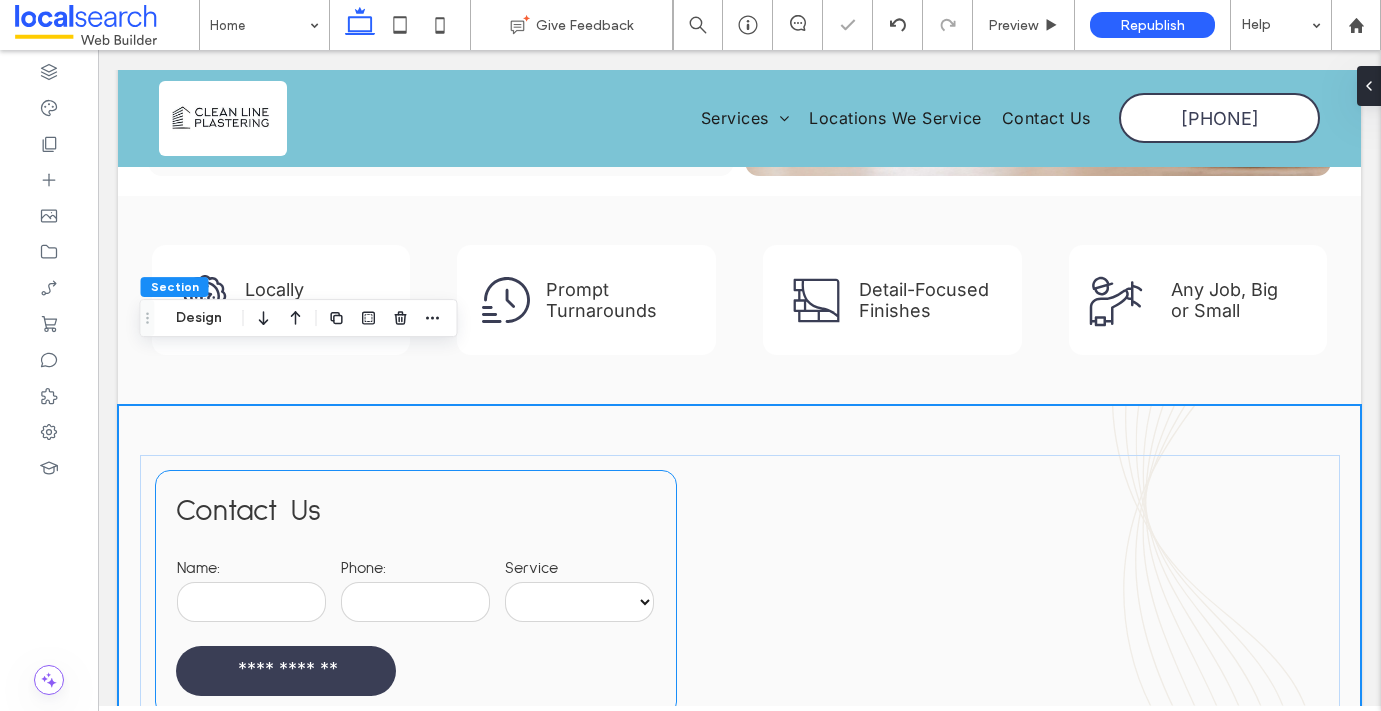 click on "**********" at bounding box center (416, 593) 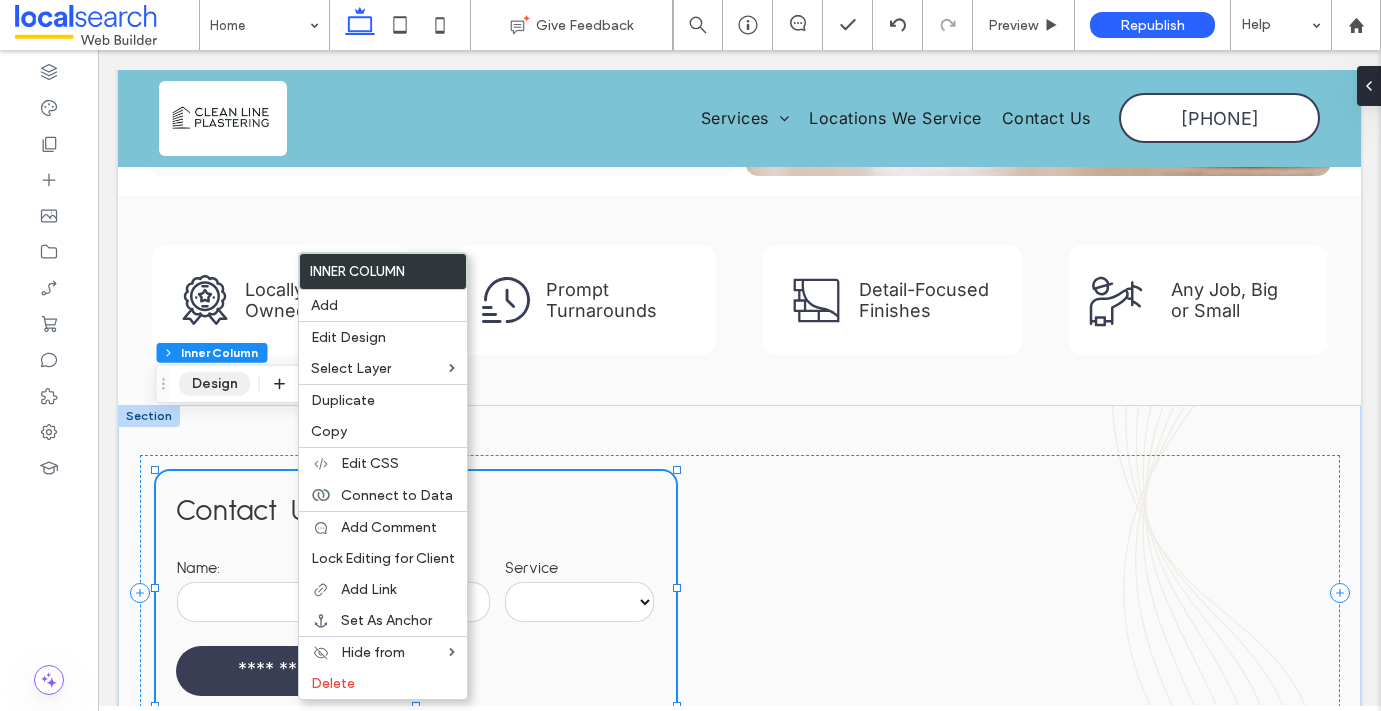 click on "Design" at bounding box center [215, 384] 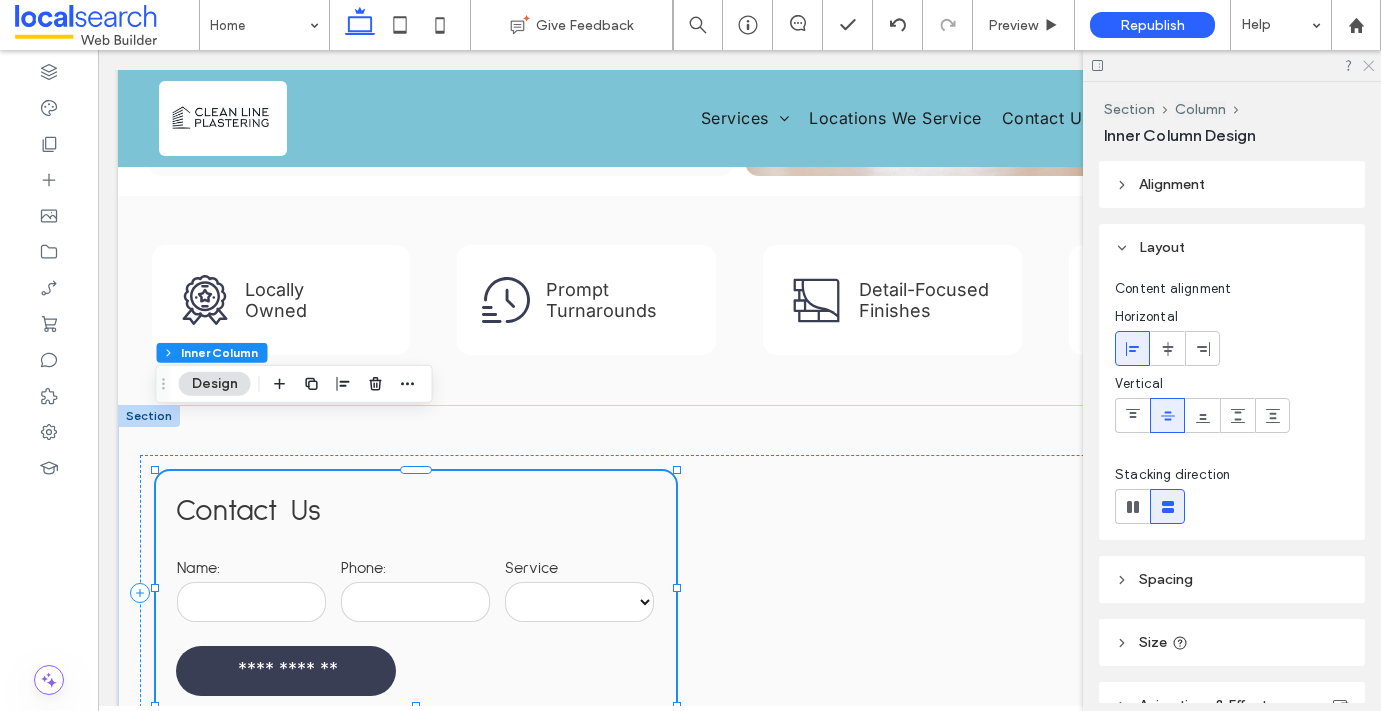click 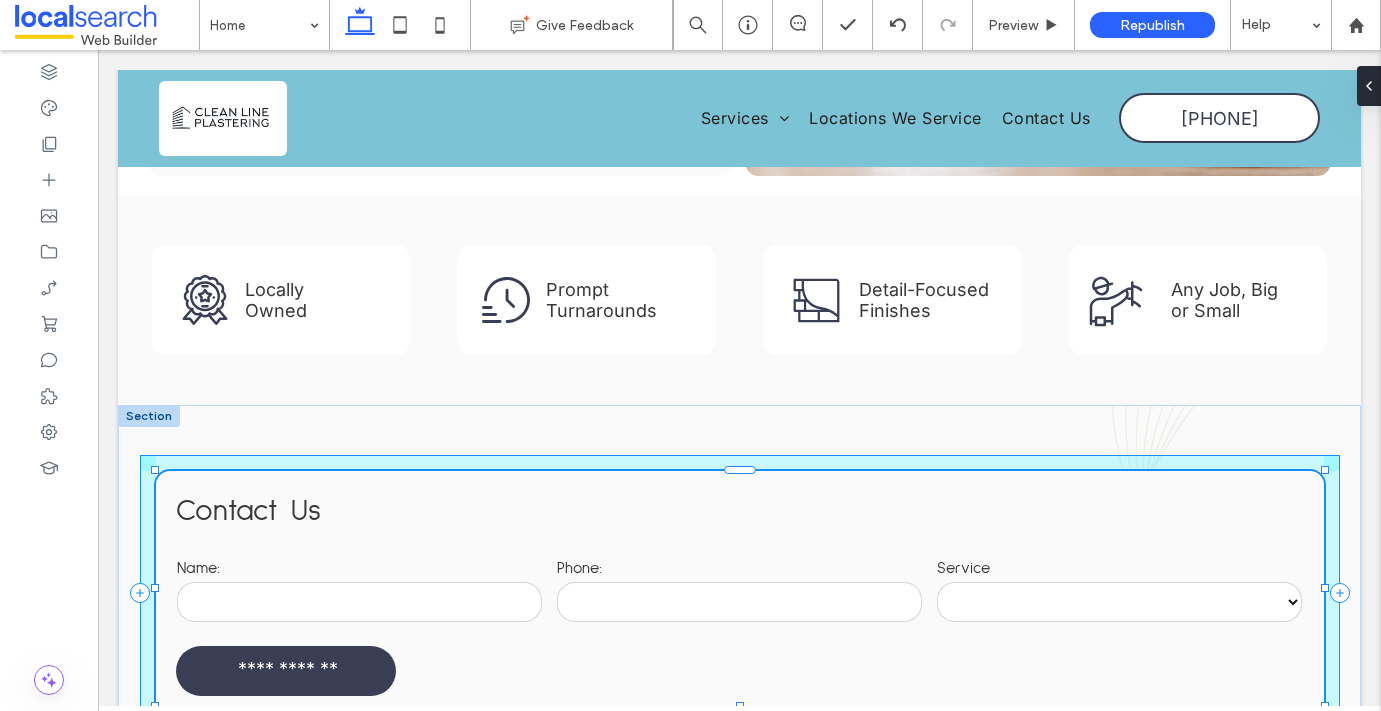 drag, startPoint x: 675, startPoint y: 531, endPoint x: 1386, endPoint y: 541, distance: 711.0703 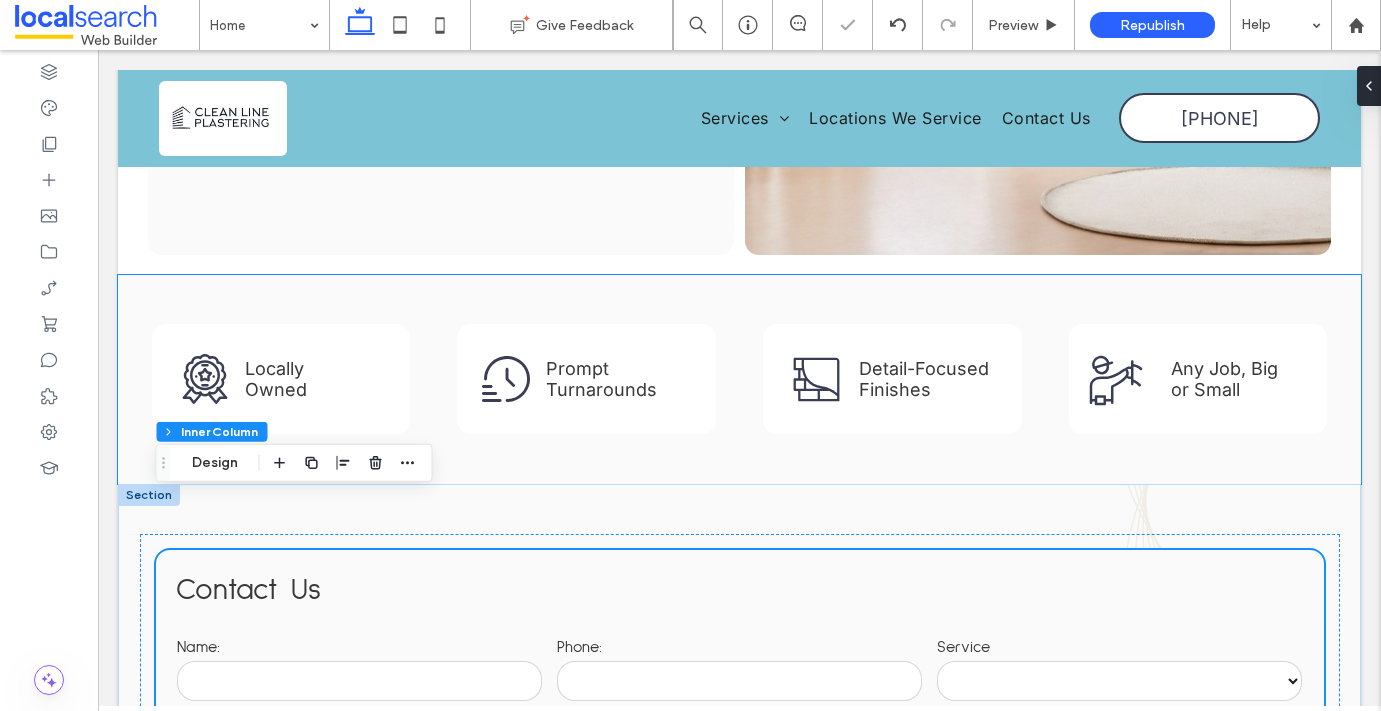scroll, scrollTop: 640, scrollLeft: 0, axis: vertical 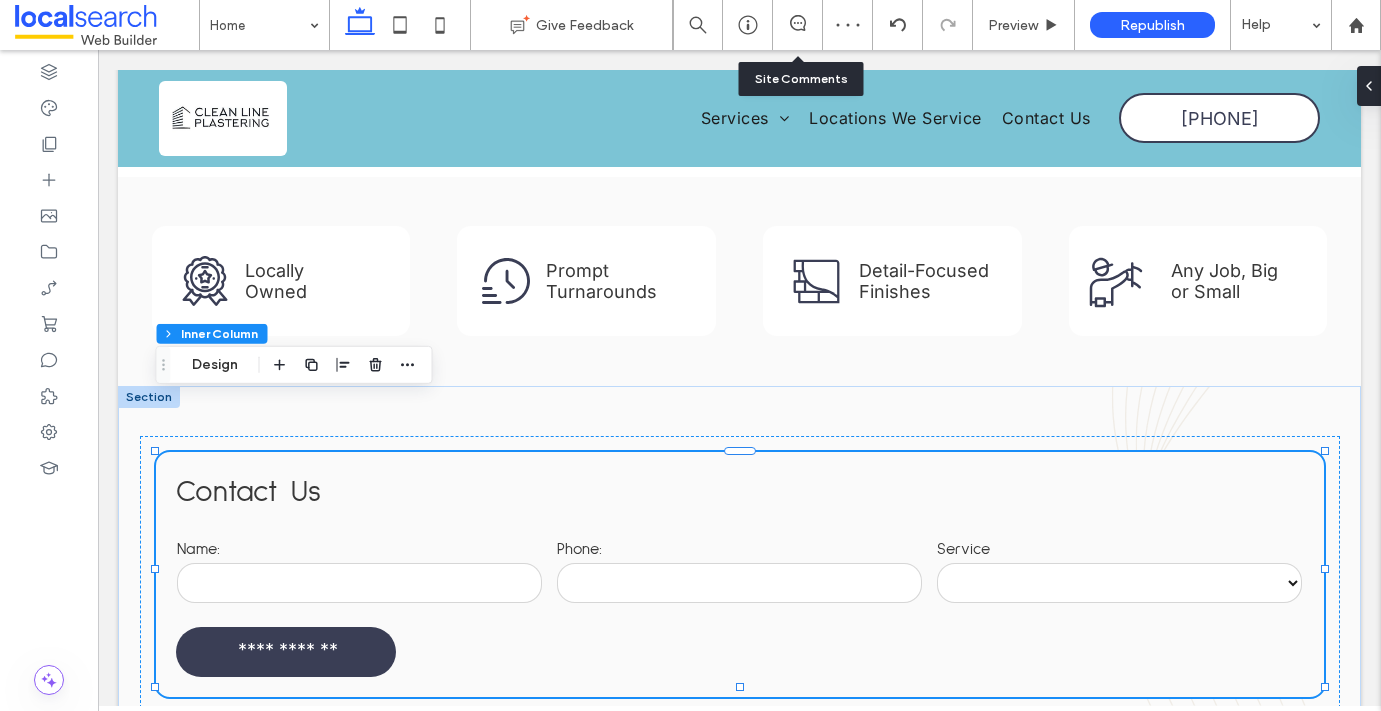 click at bounding box center [798, 25] 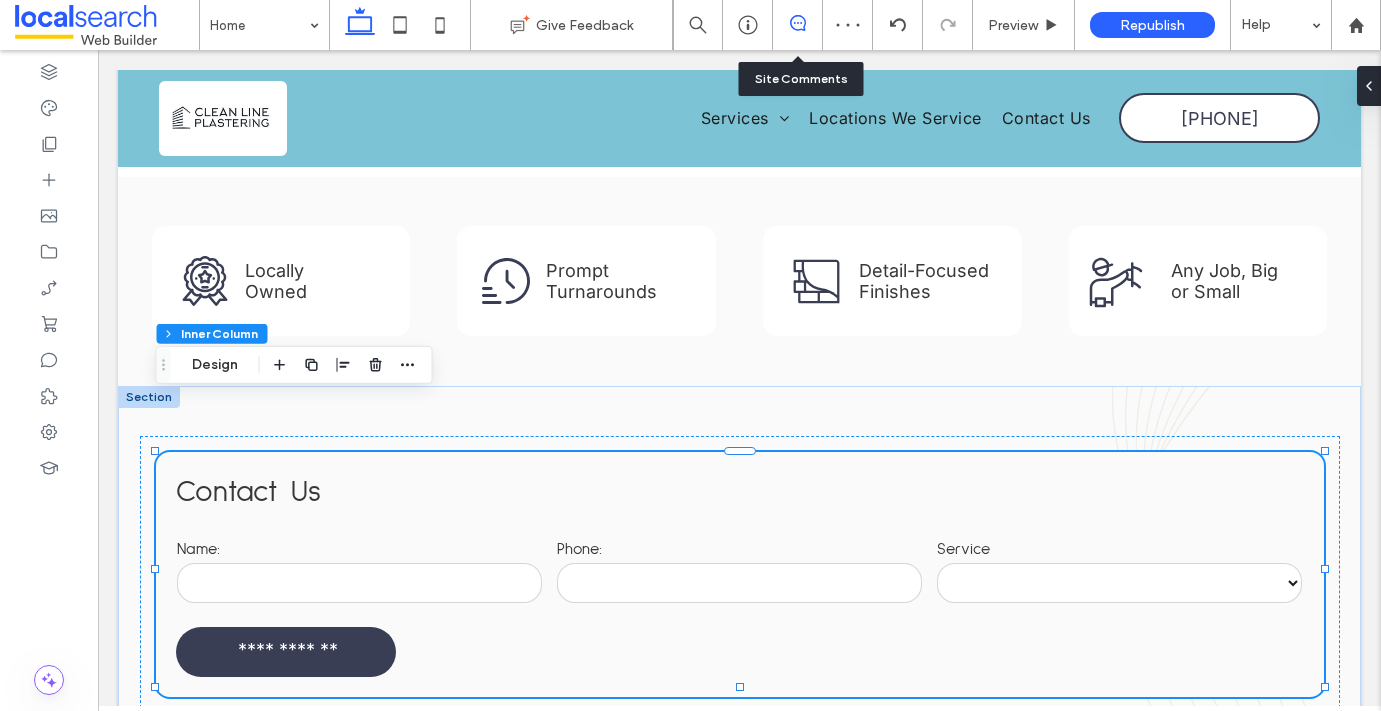 click 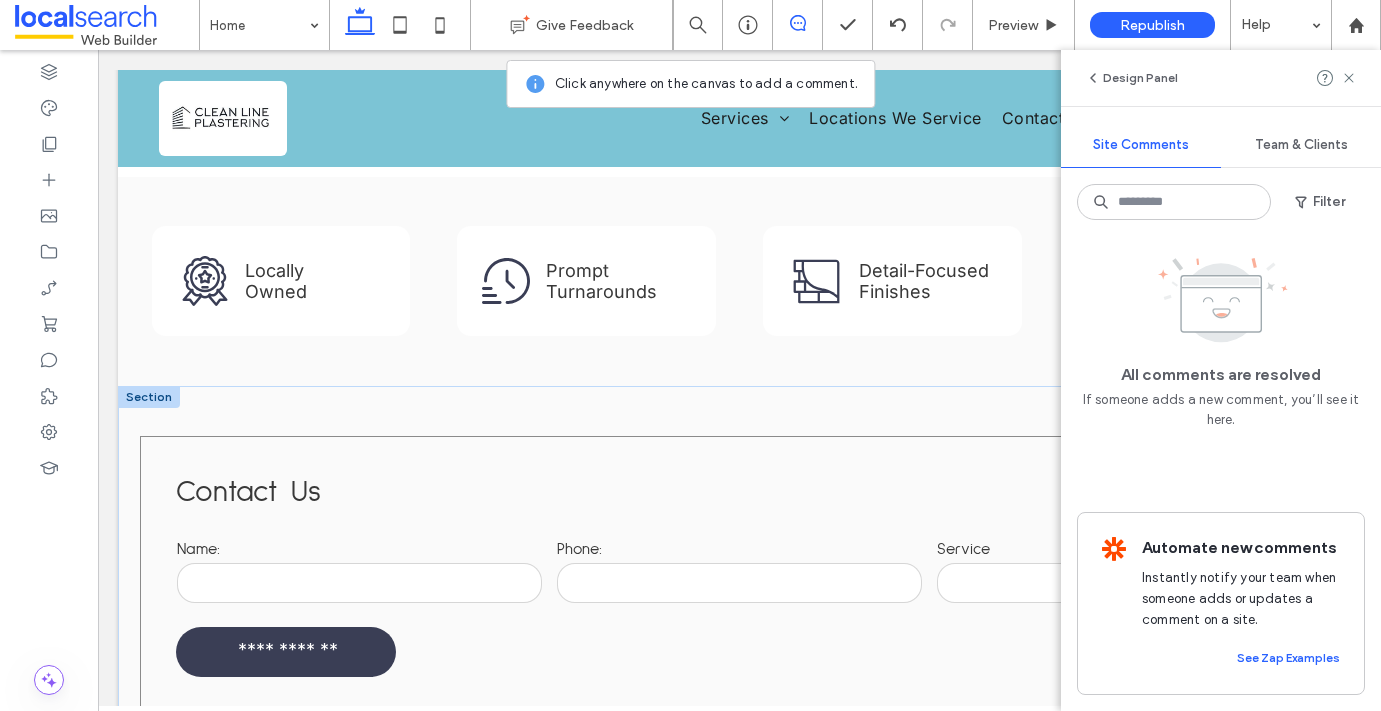 click on "**********" at bounding box center (740, 574) 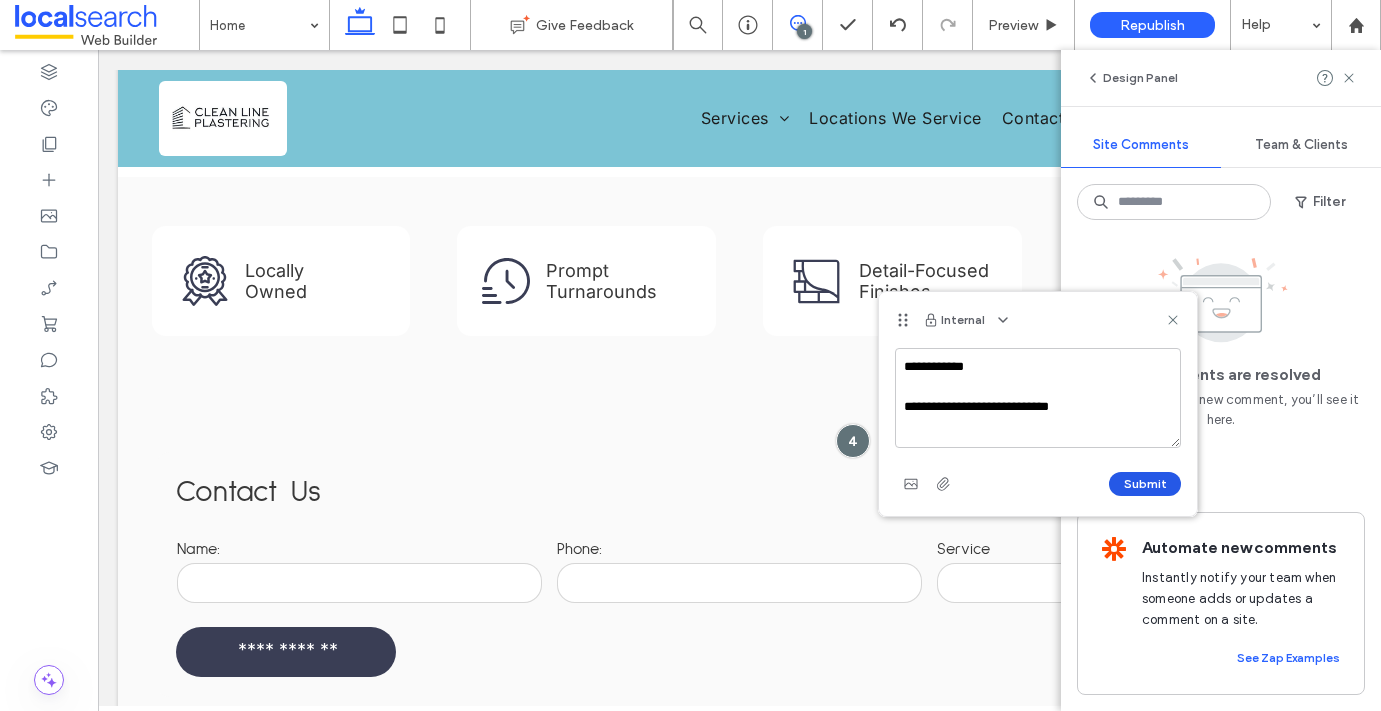type on "**********" 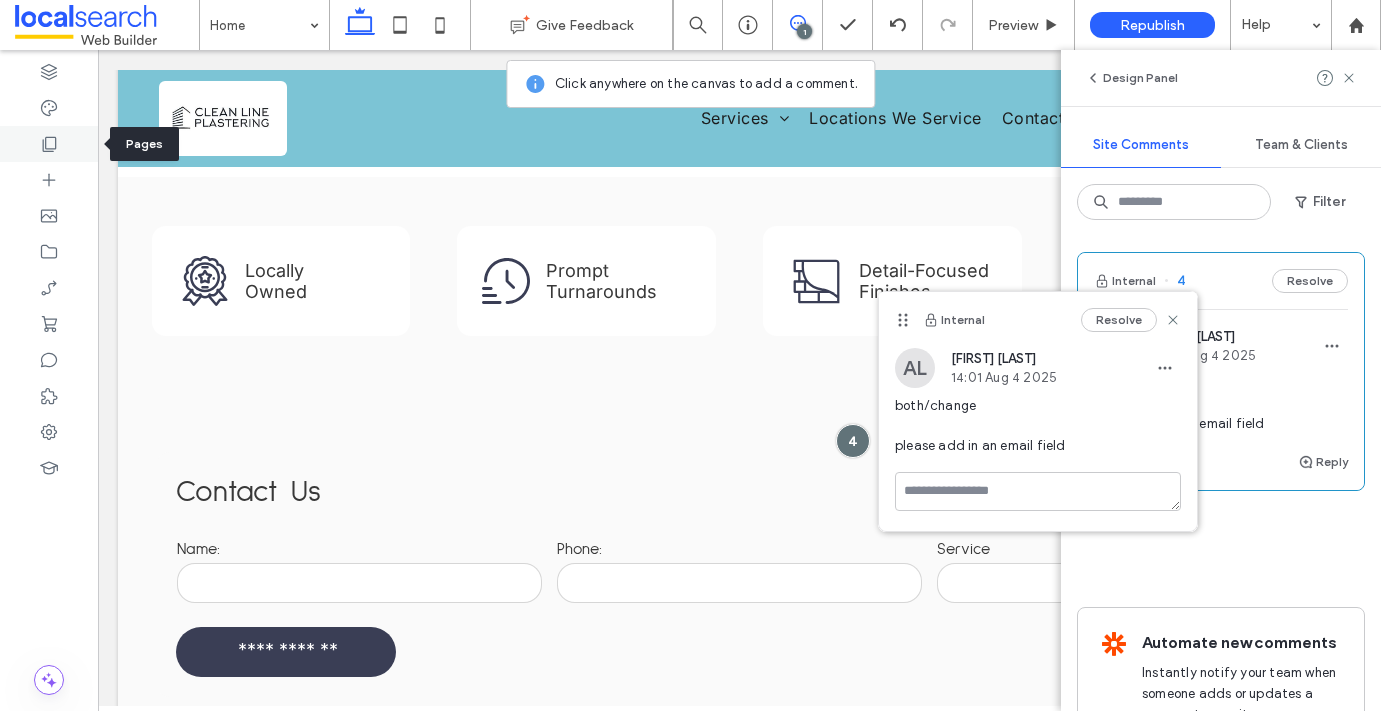 click 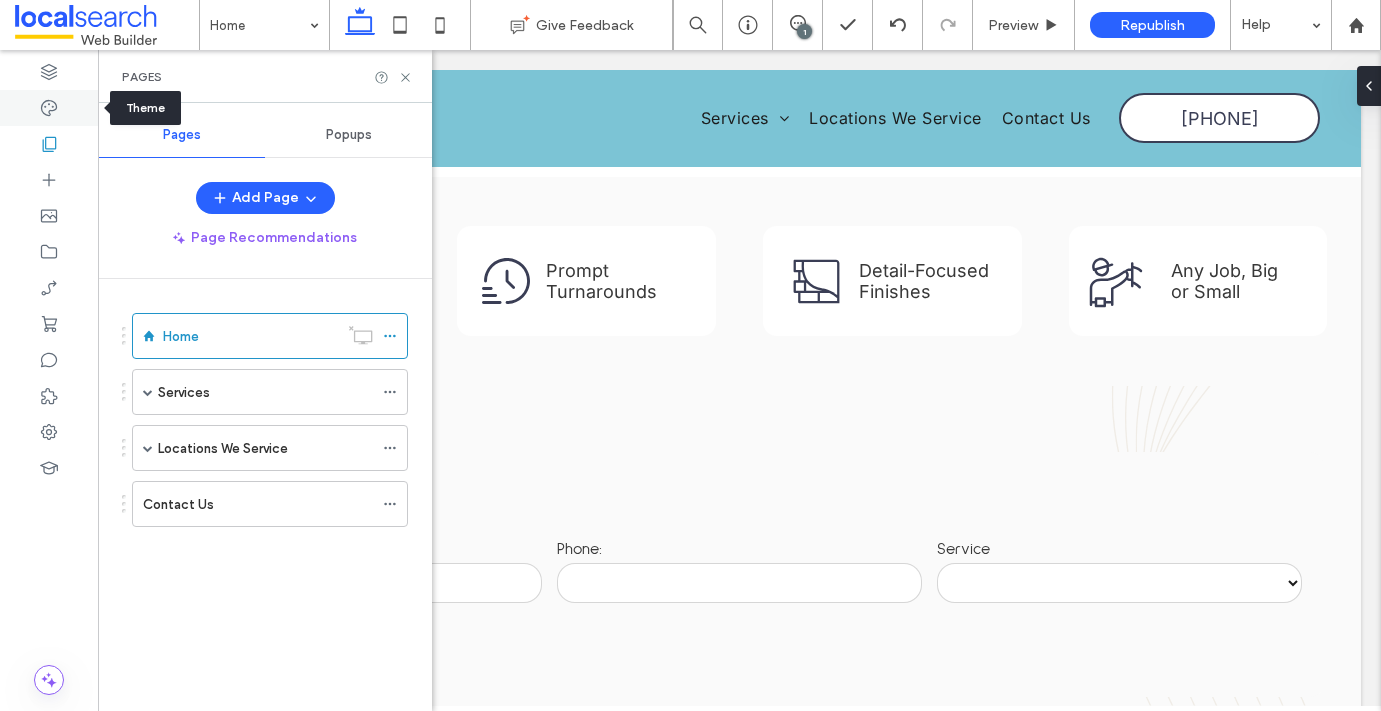 click 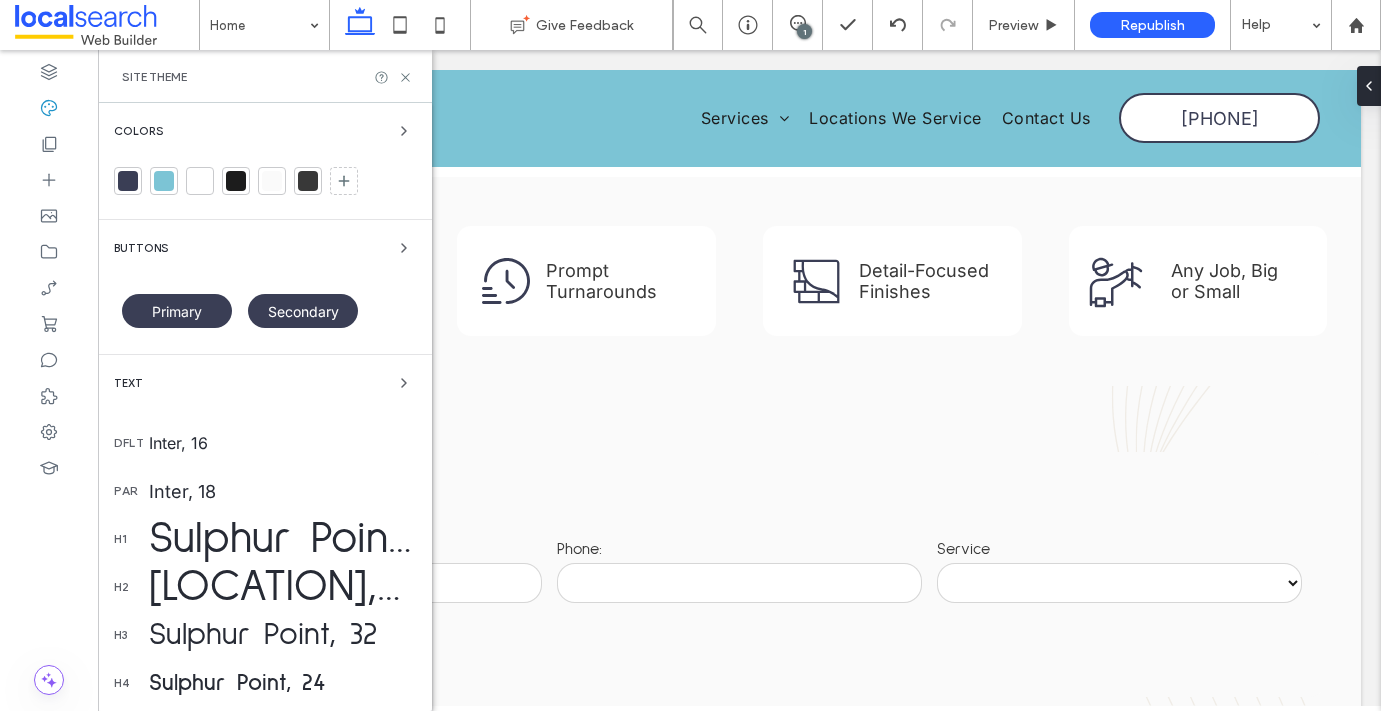 click at bounding box center (164, 181) 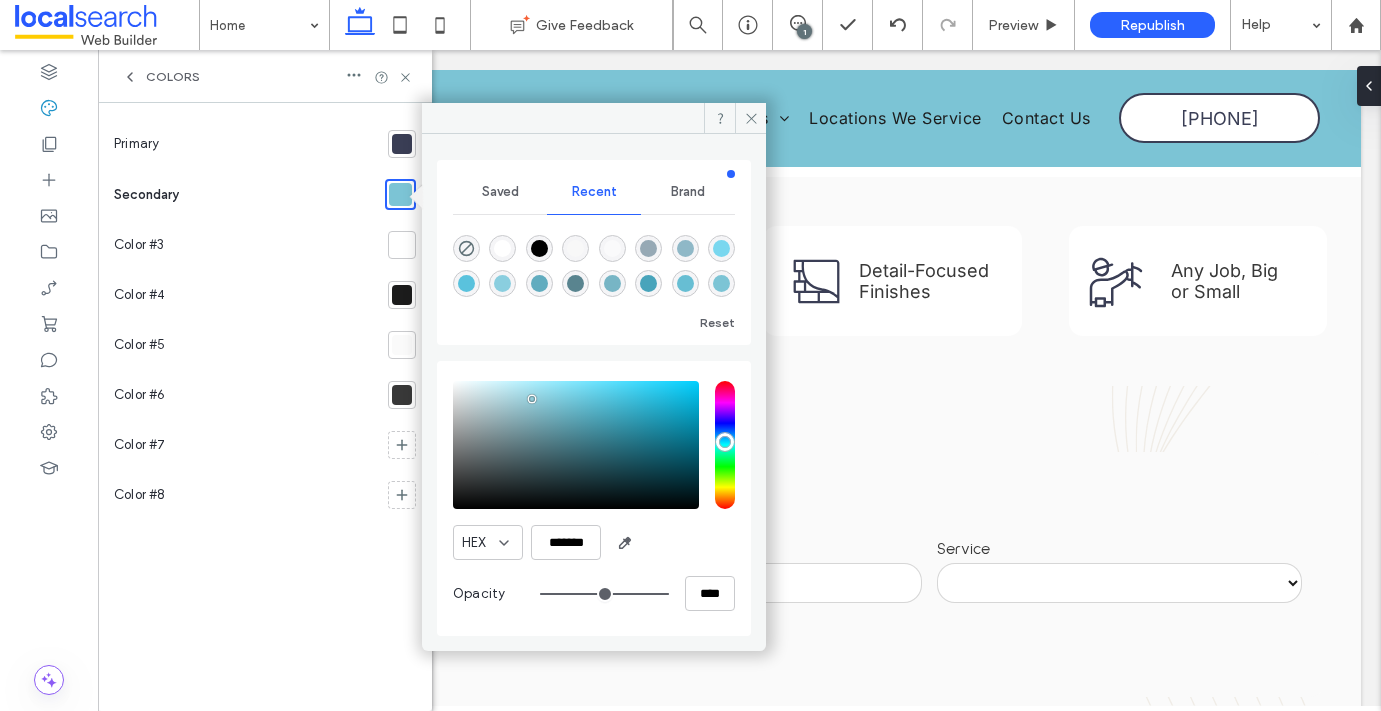 drag, startPoint x: 542, startPoint y: 399, endPoint x: 531, endPoint y: 399, distance: 11 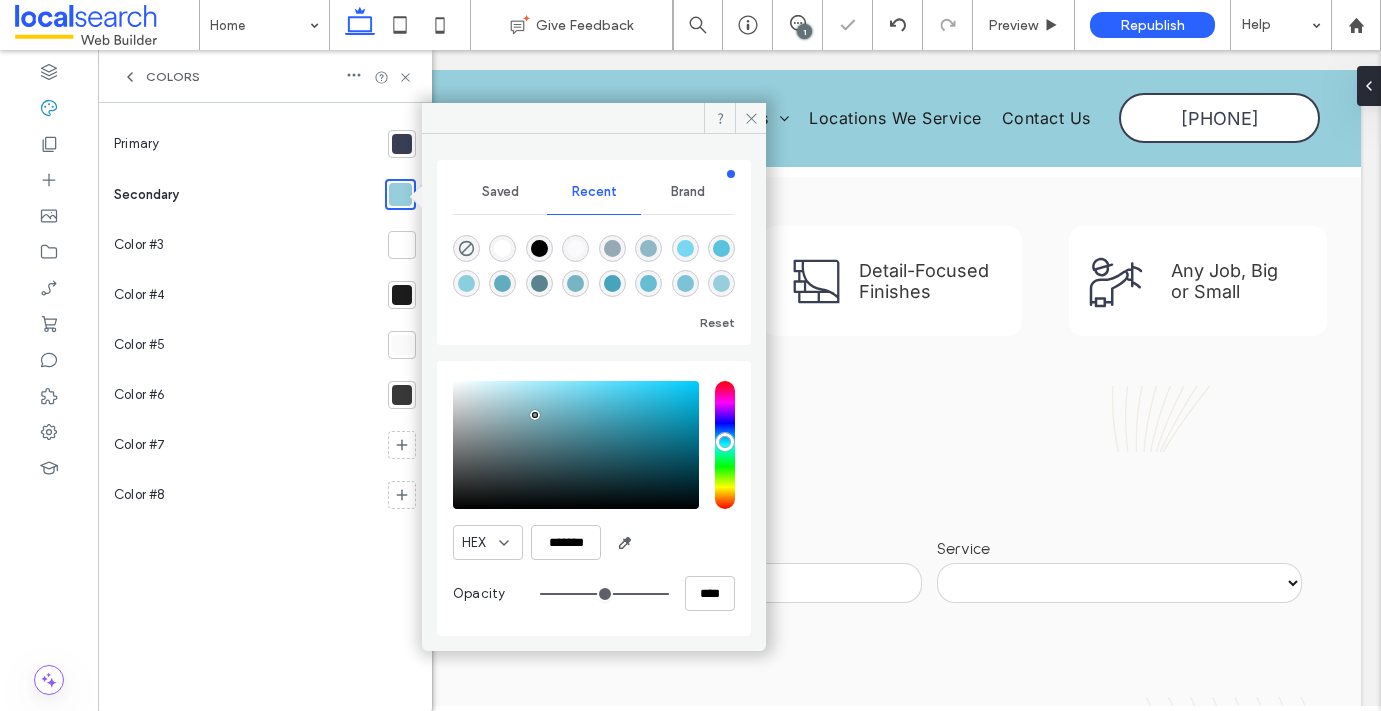 drag, startPoint x: 531, startPoint y: 399, endPoint x: 533, endPoint y: 413, distance: 14.142136 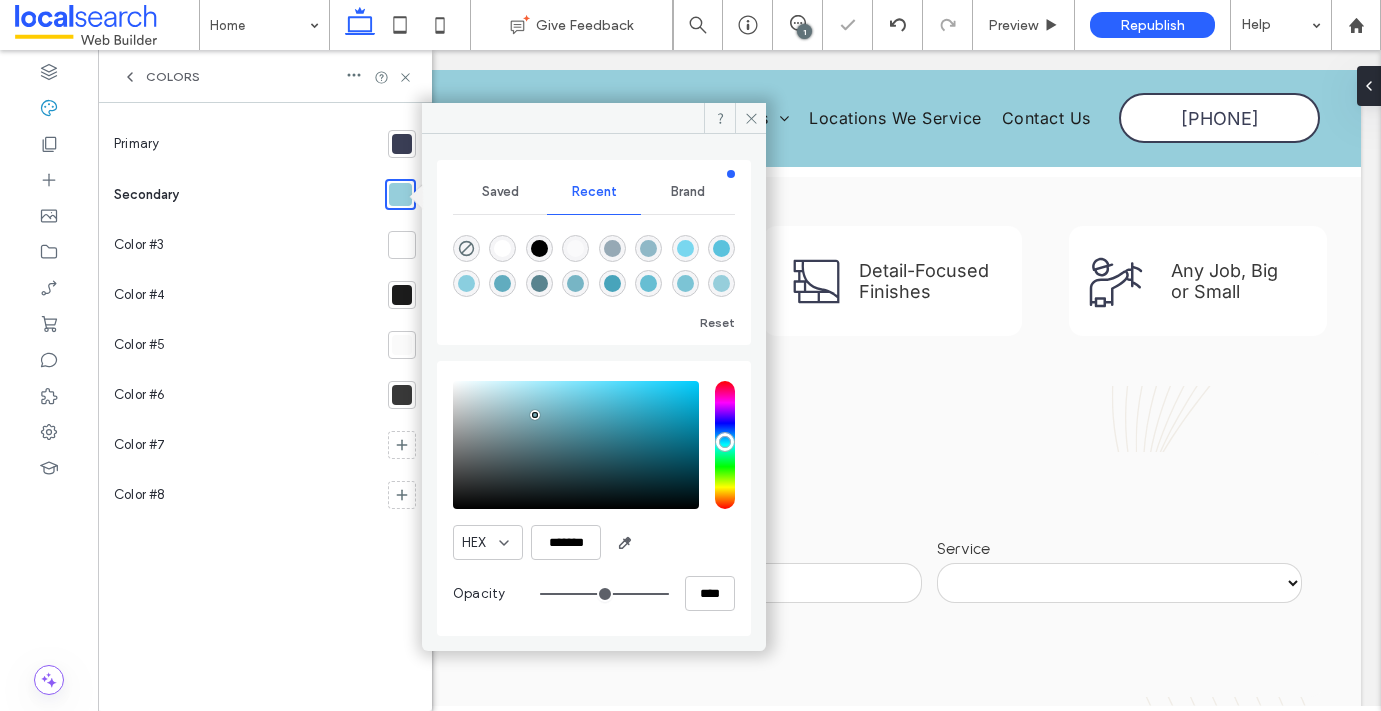 click at bounding box center (535, 415) 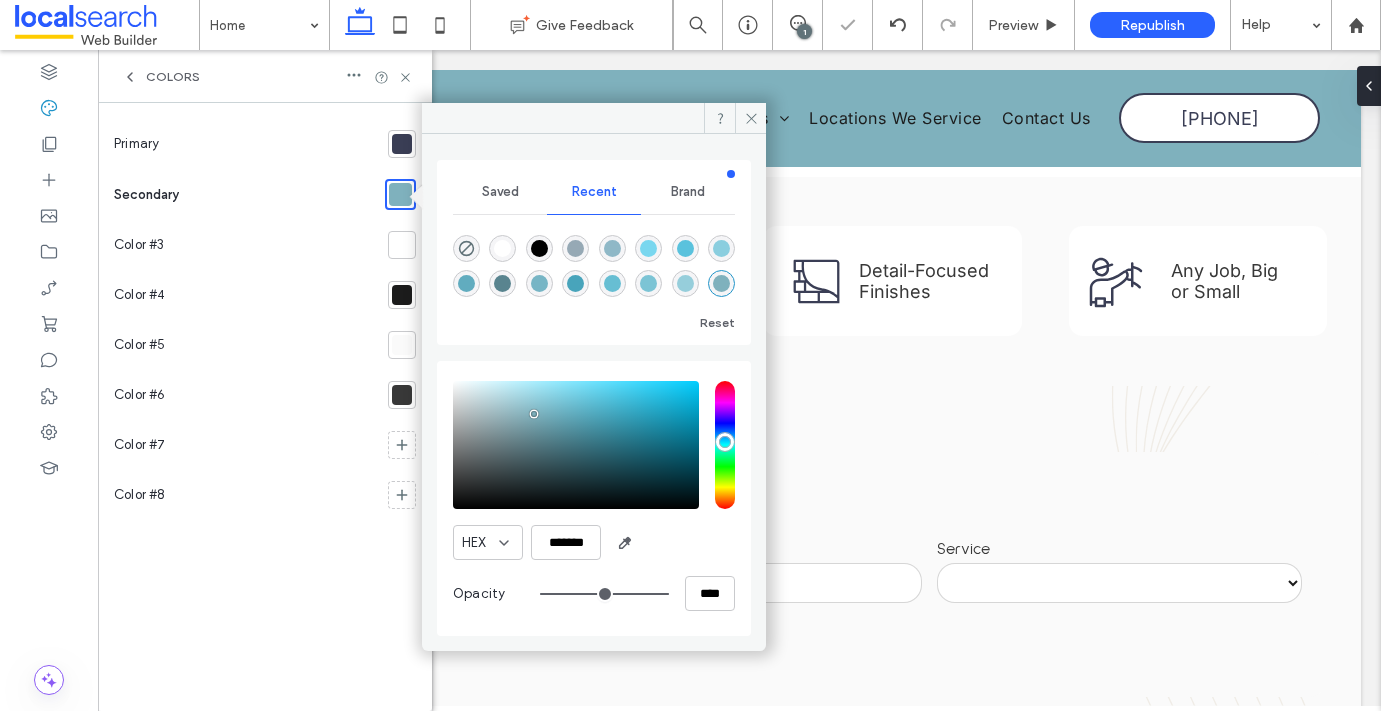 click at bounding box center [576, 445] 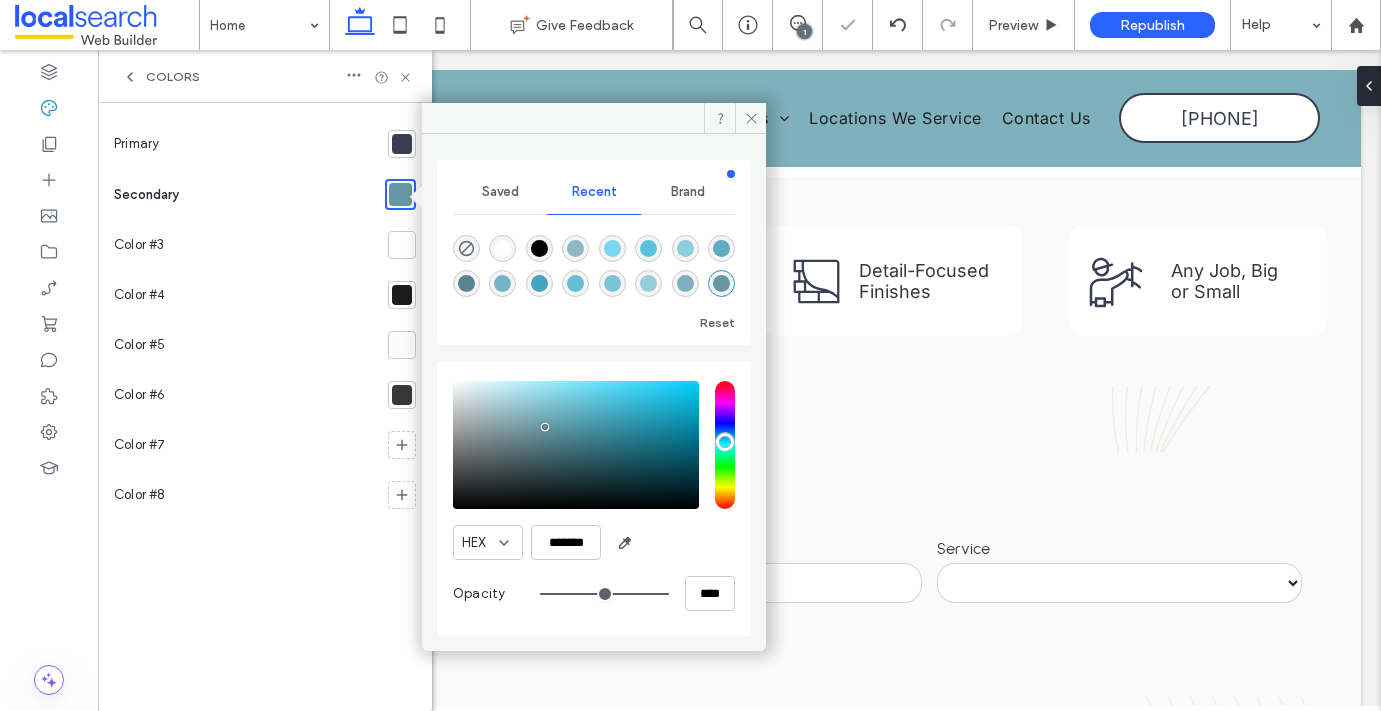 click at bounding box center [576, 445] 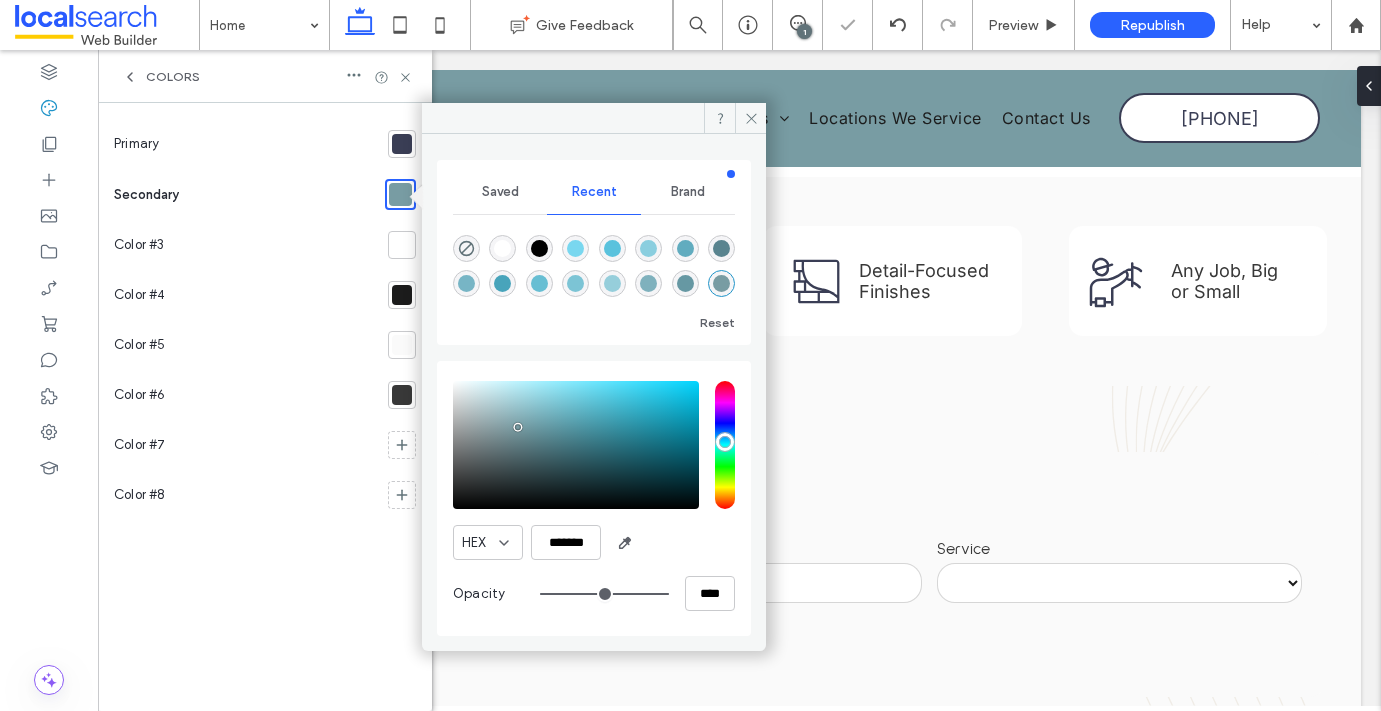 click at bounding box center (576, 445) 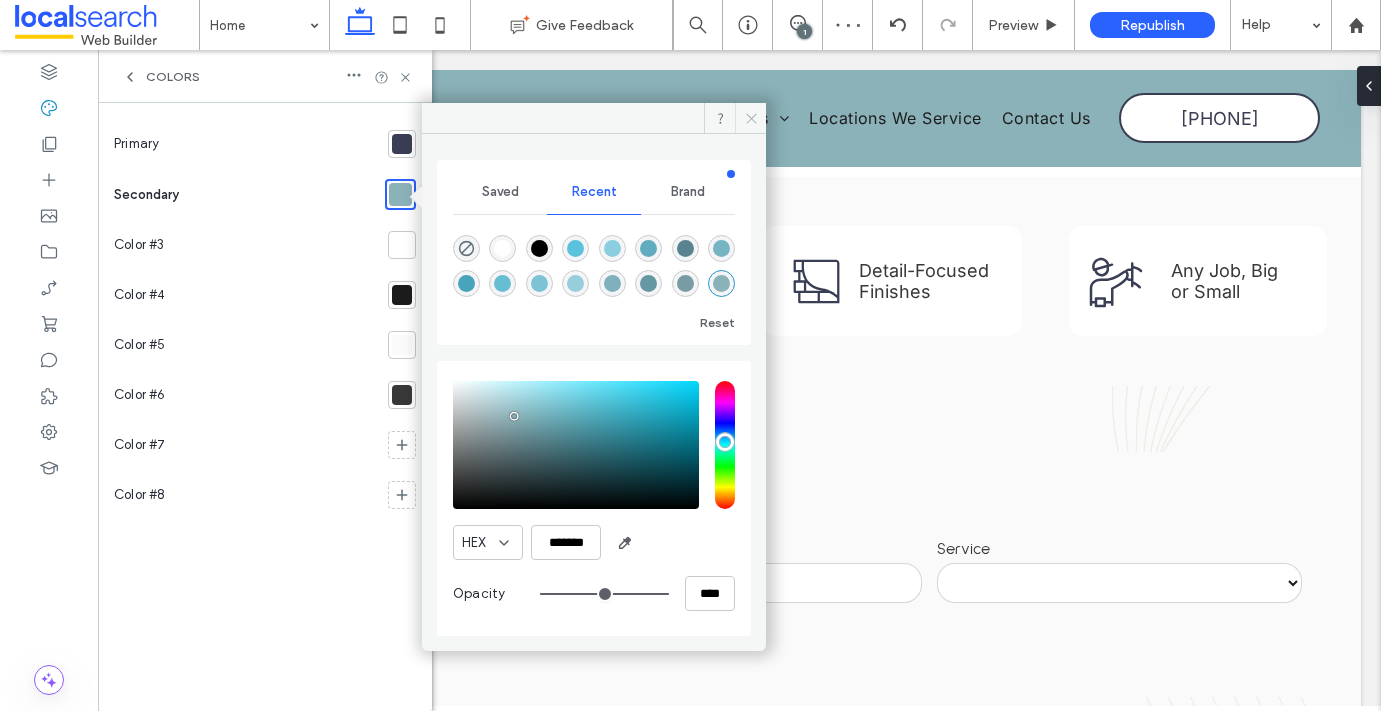 click 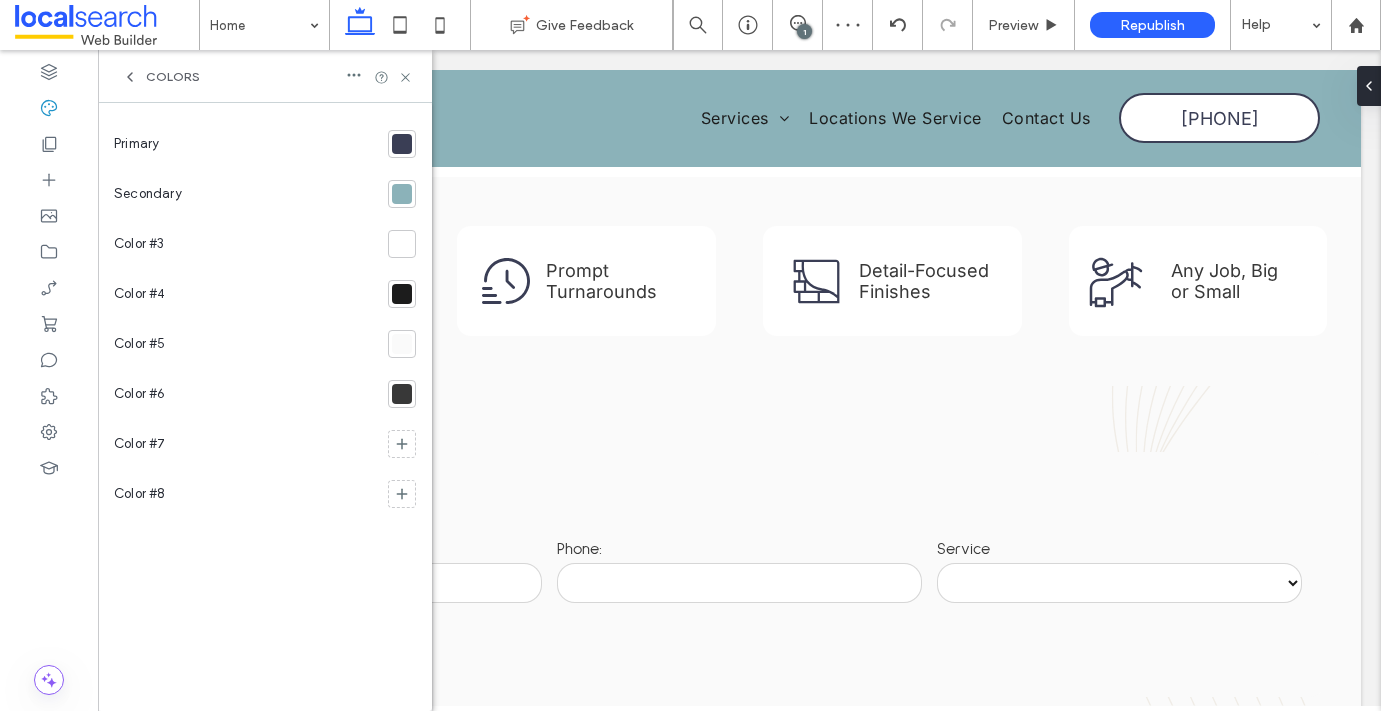 click on "Colors" at bounding box center (265, 76) 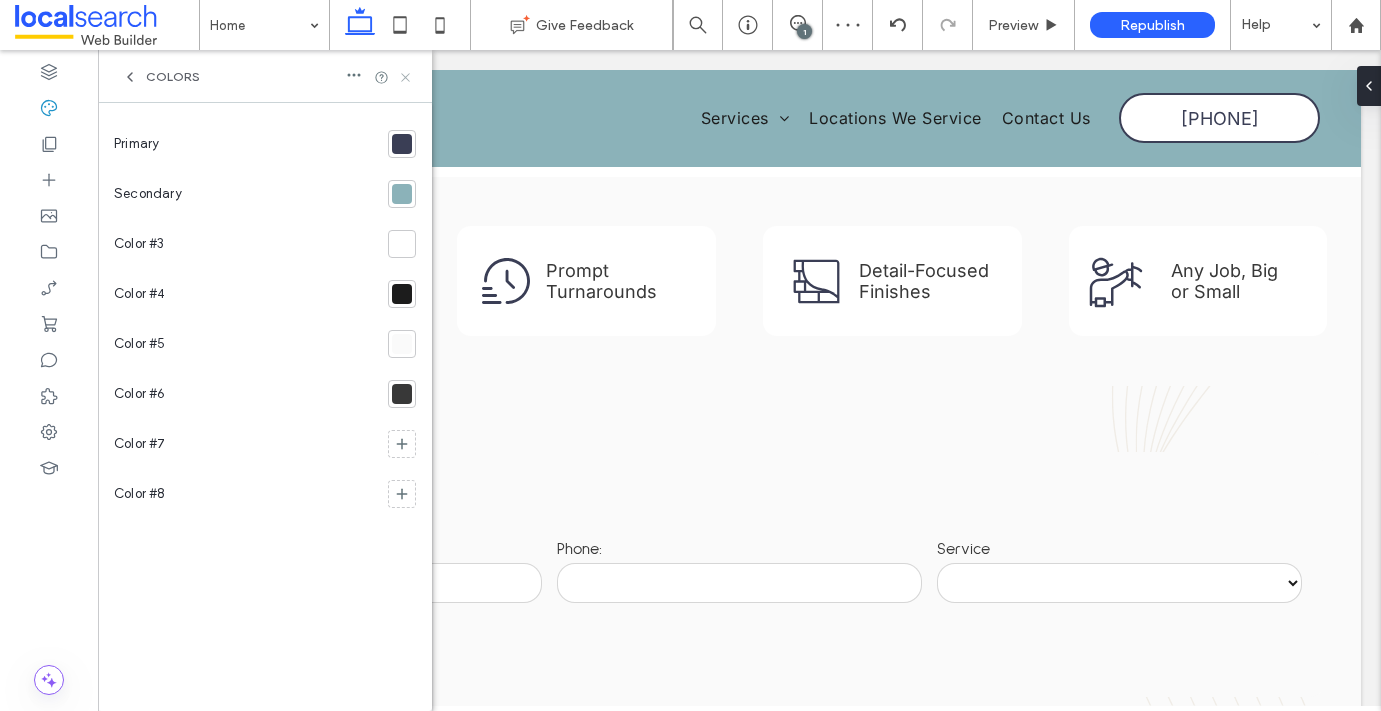 click 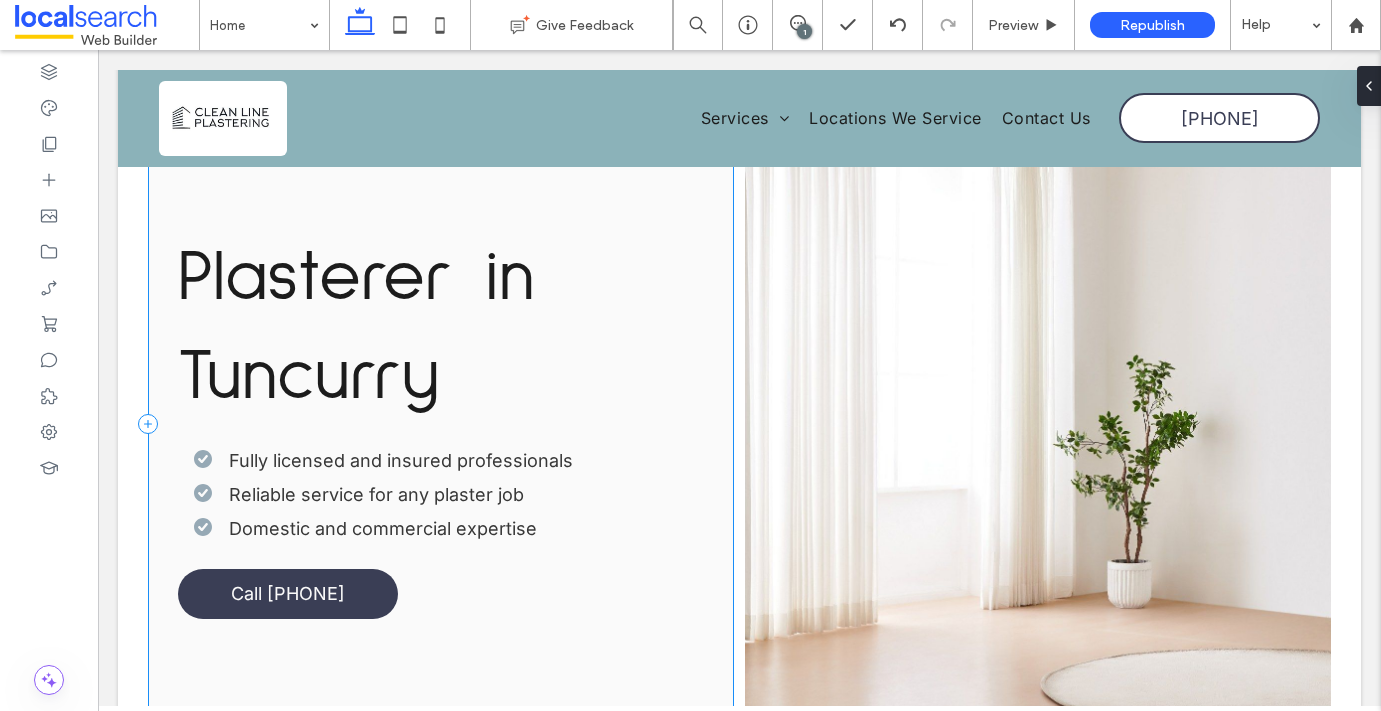 scroll, scrollTop: 0, scrollLeft: 0, axis: both 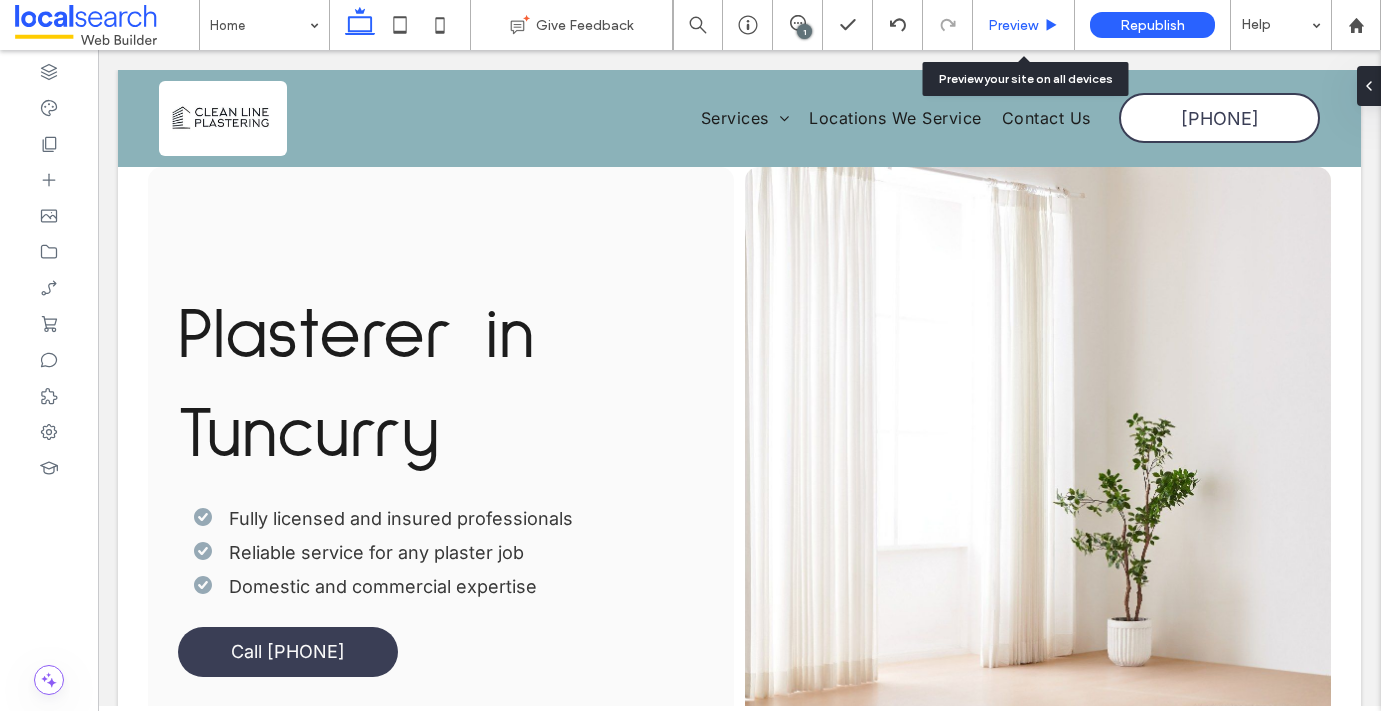 click on "Preview" at bounding box center (1024, 25) 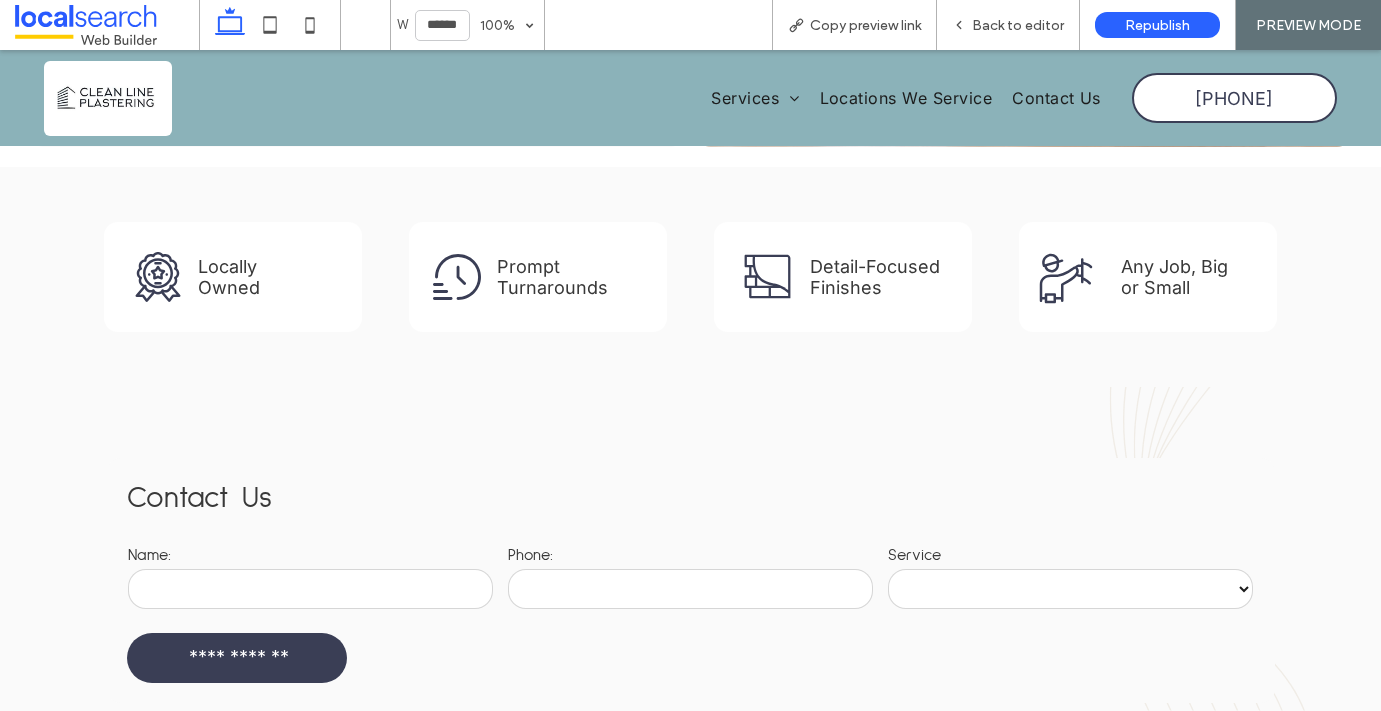 scroll, scrollTop: 643, scrollLeft: 0, axis: vertical 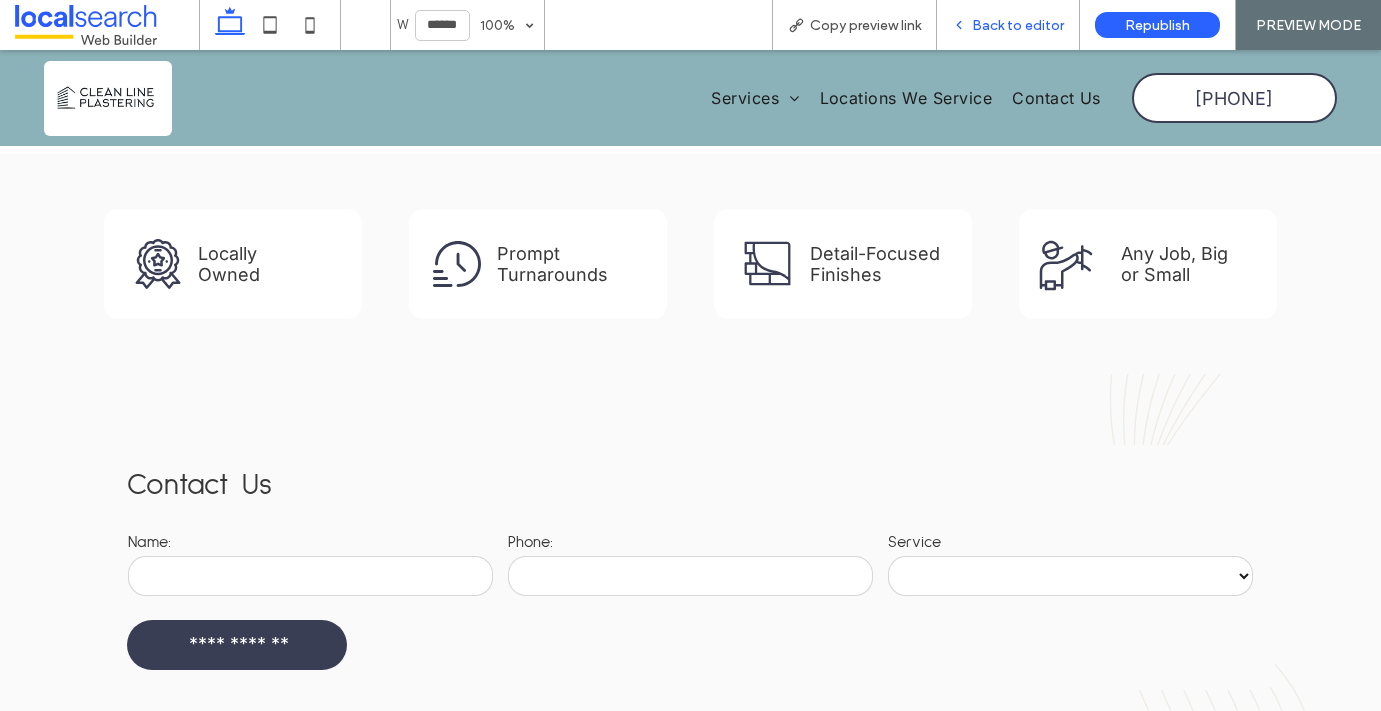 click 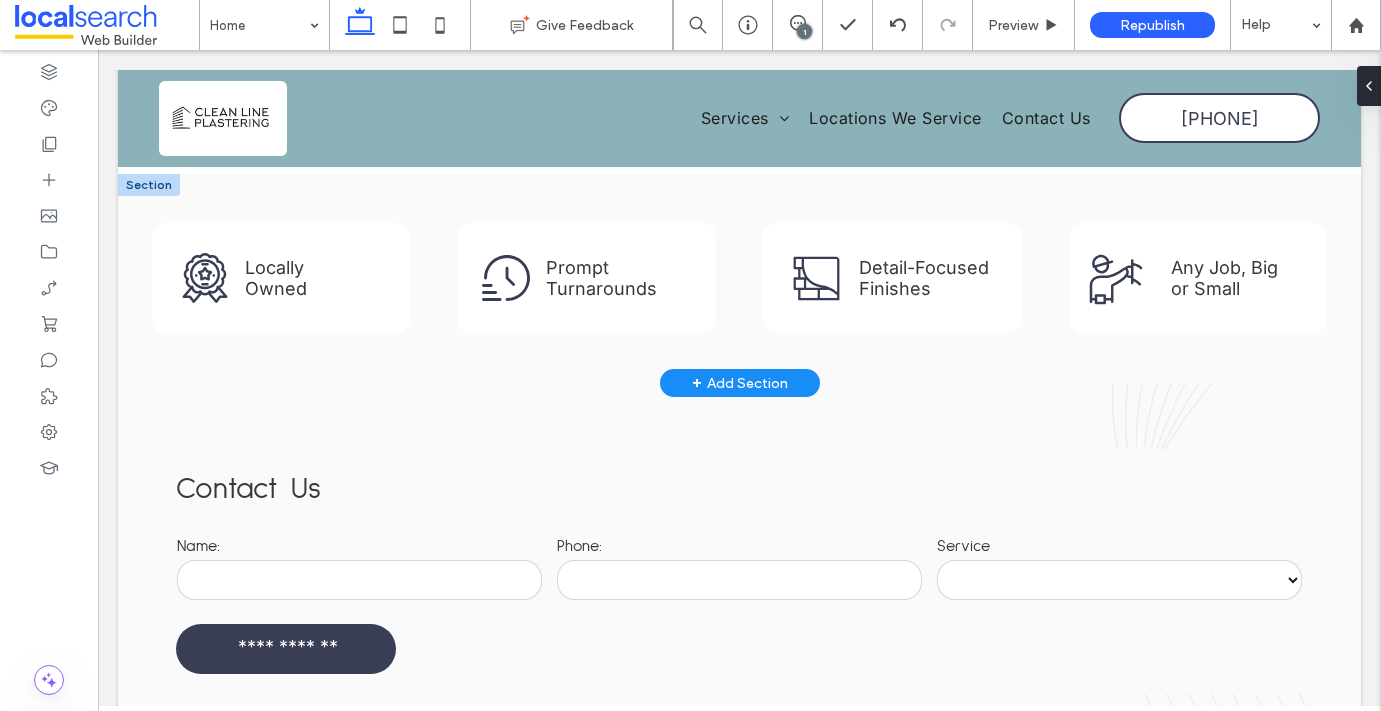 click on "+ Add Section" at bounding box center (740, 383) 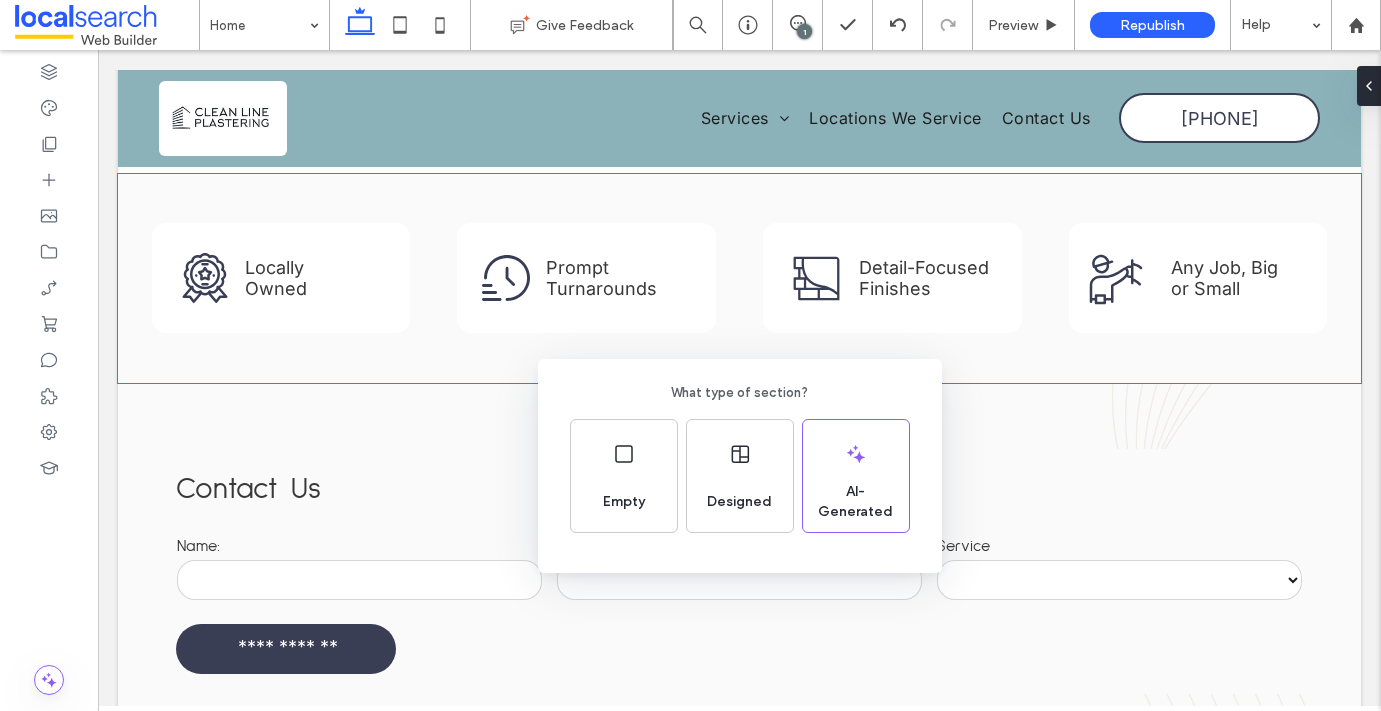 click on "What type of section? Empty Designed AI-Generated" at bounding box center [690, 404] 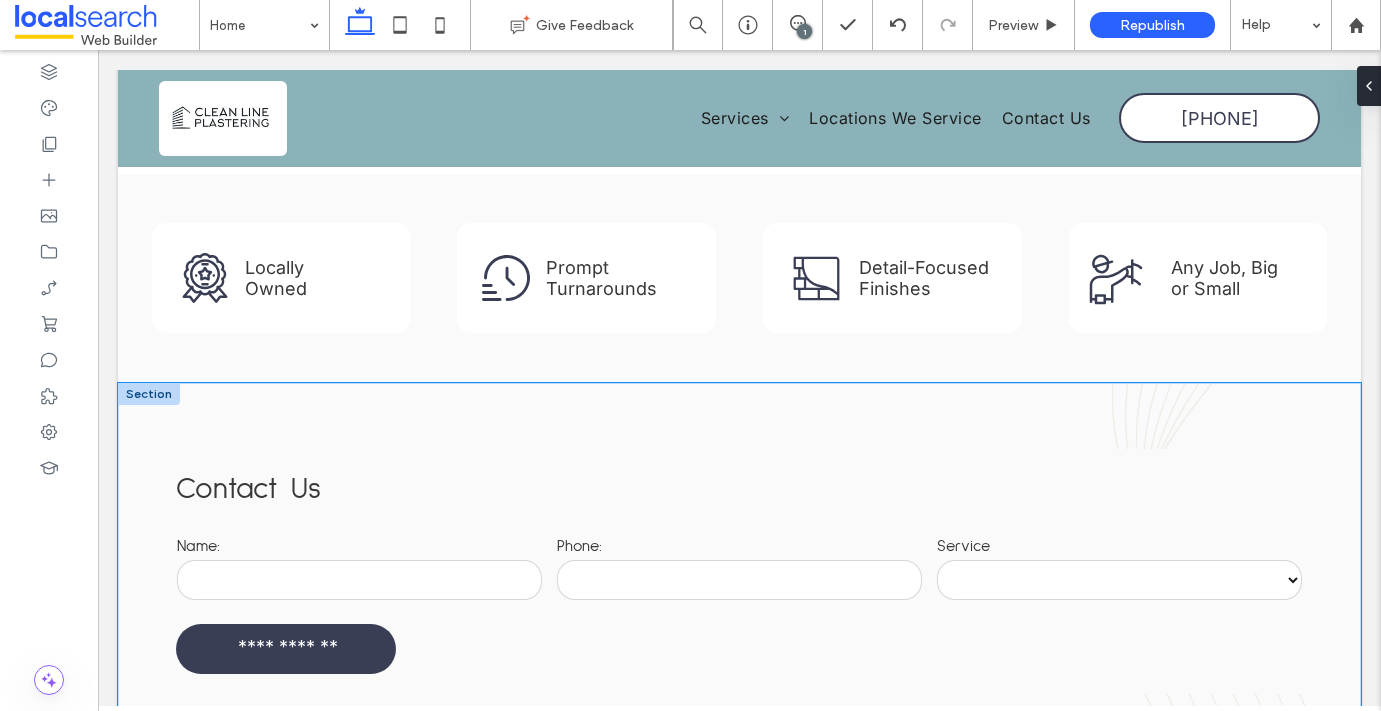click on "**********" at bounding box center (740, 571) 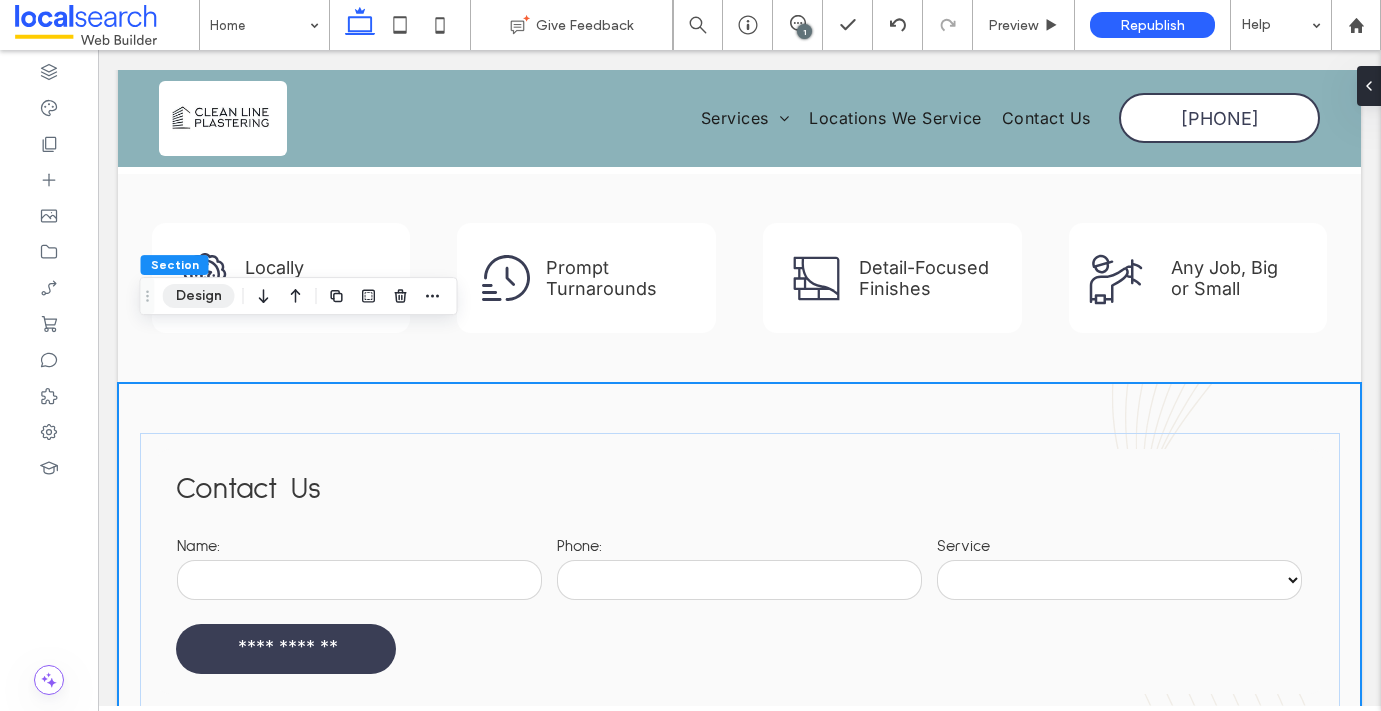 click on "Design" at bounding box center [199, 296] 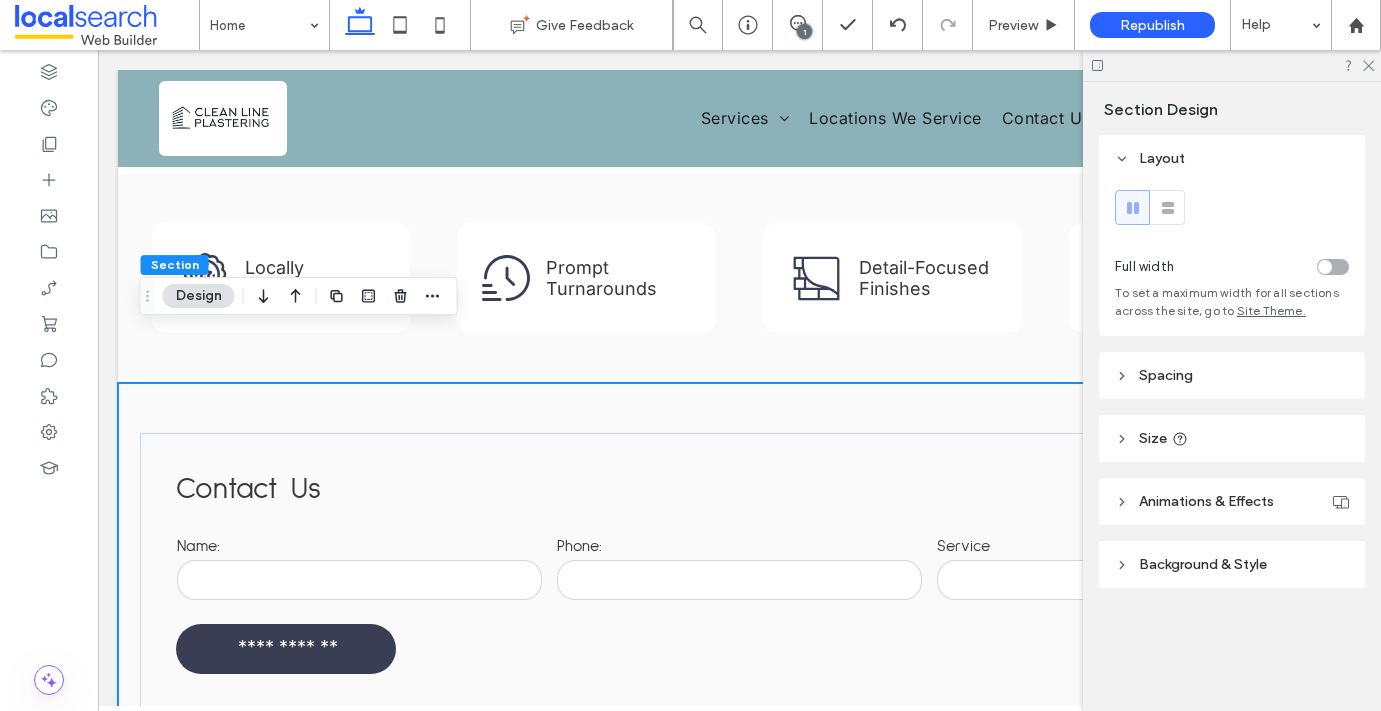 click on "Spacing" at bounding box center [1232, 375] 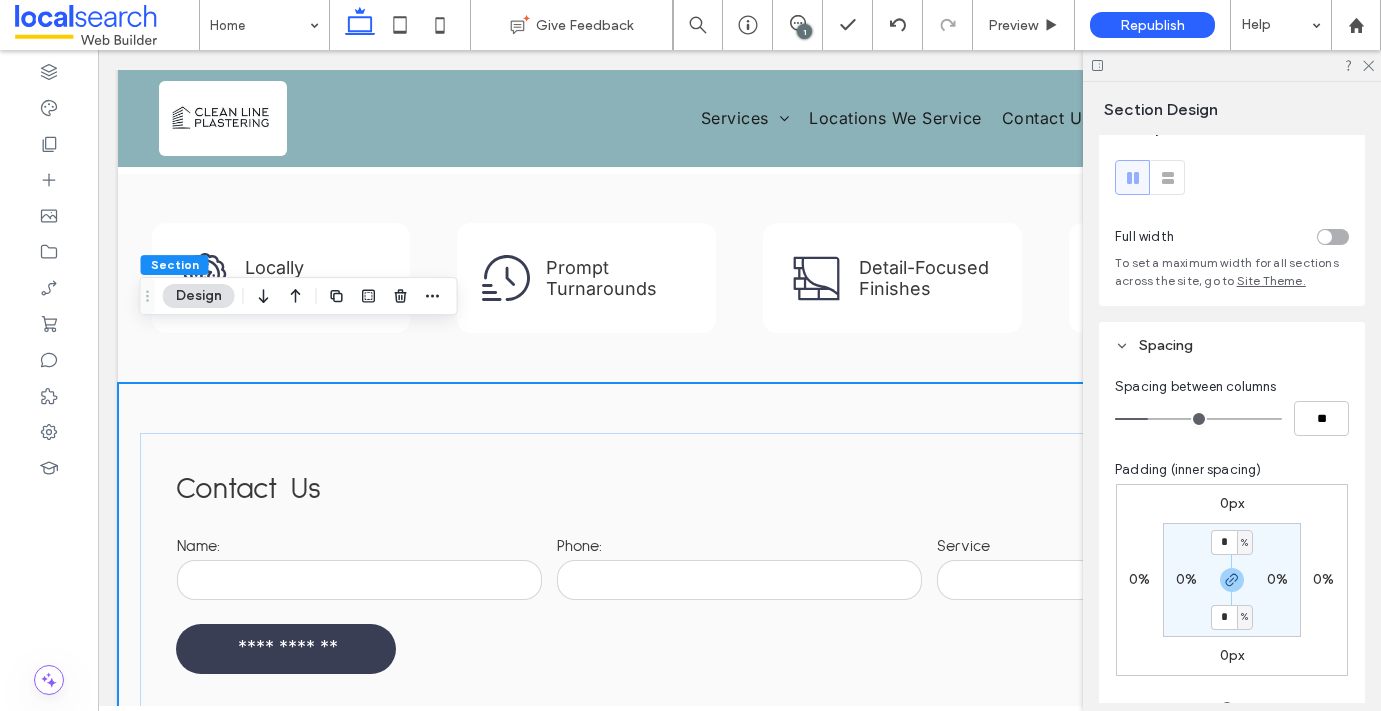 scroll, scrollTop: 71, scrollLeft: 0, axis: vertical 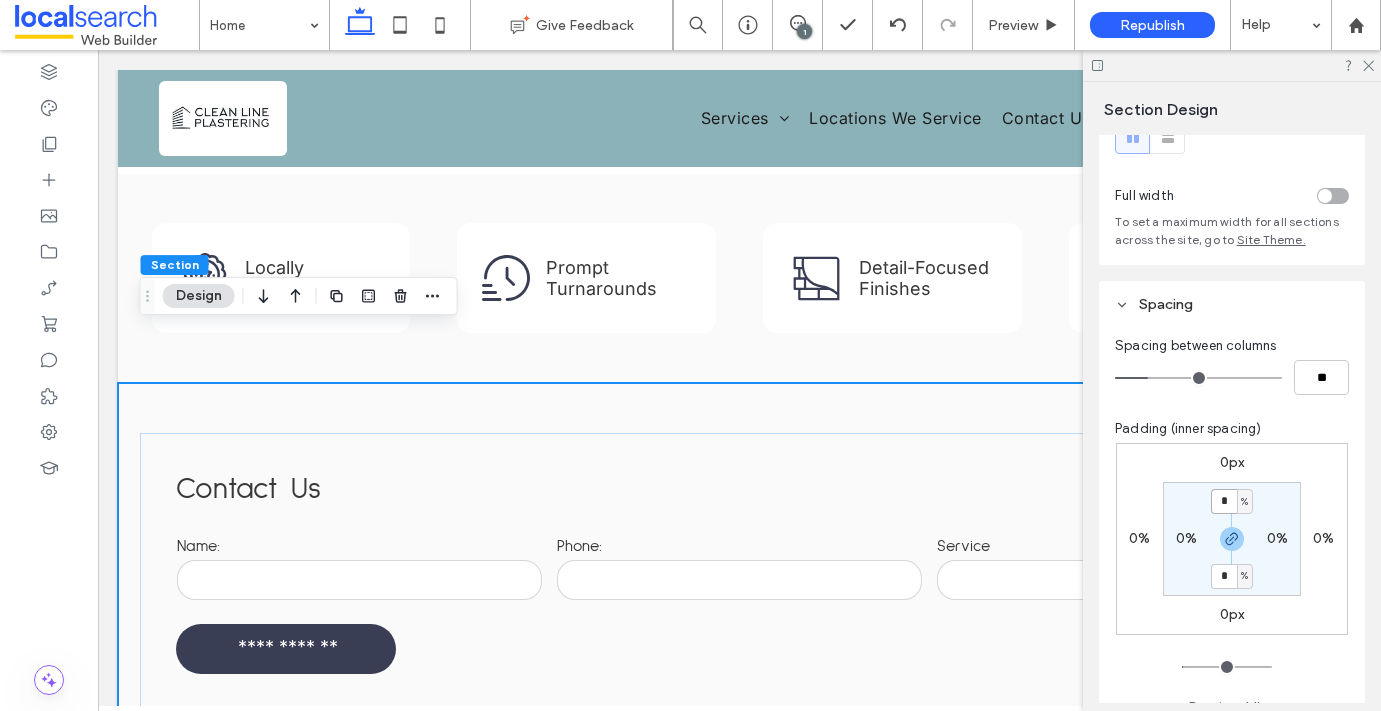 click on "*" at bounding box center [1224, 501] 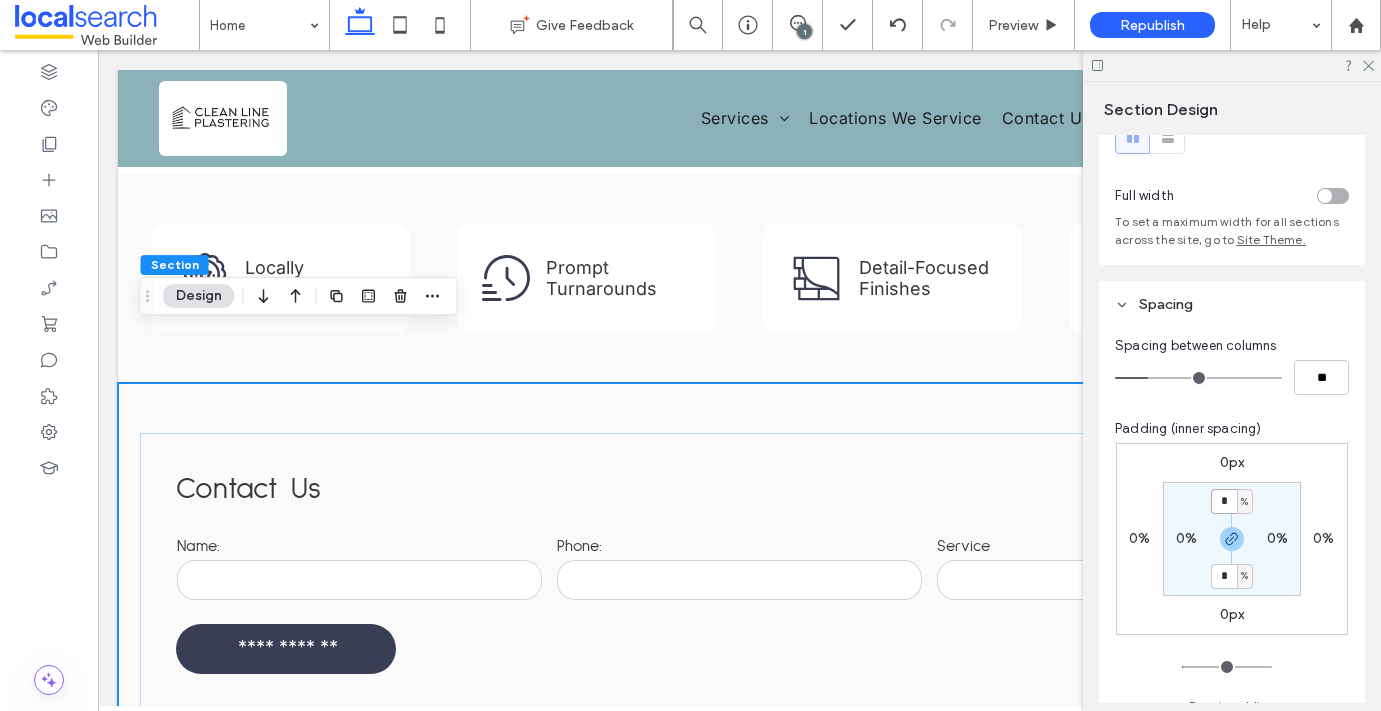 type on "*" 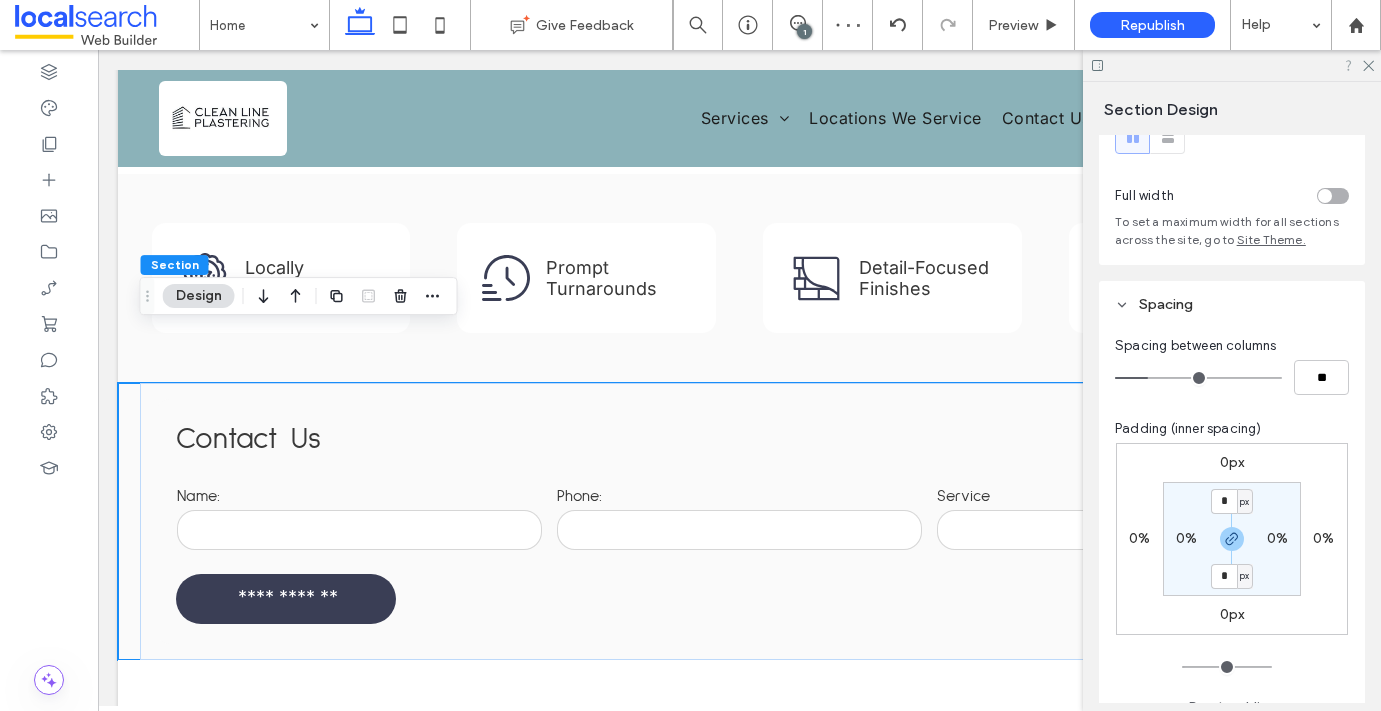 click 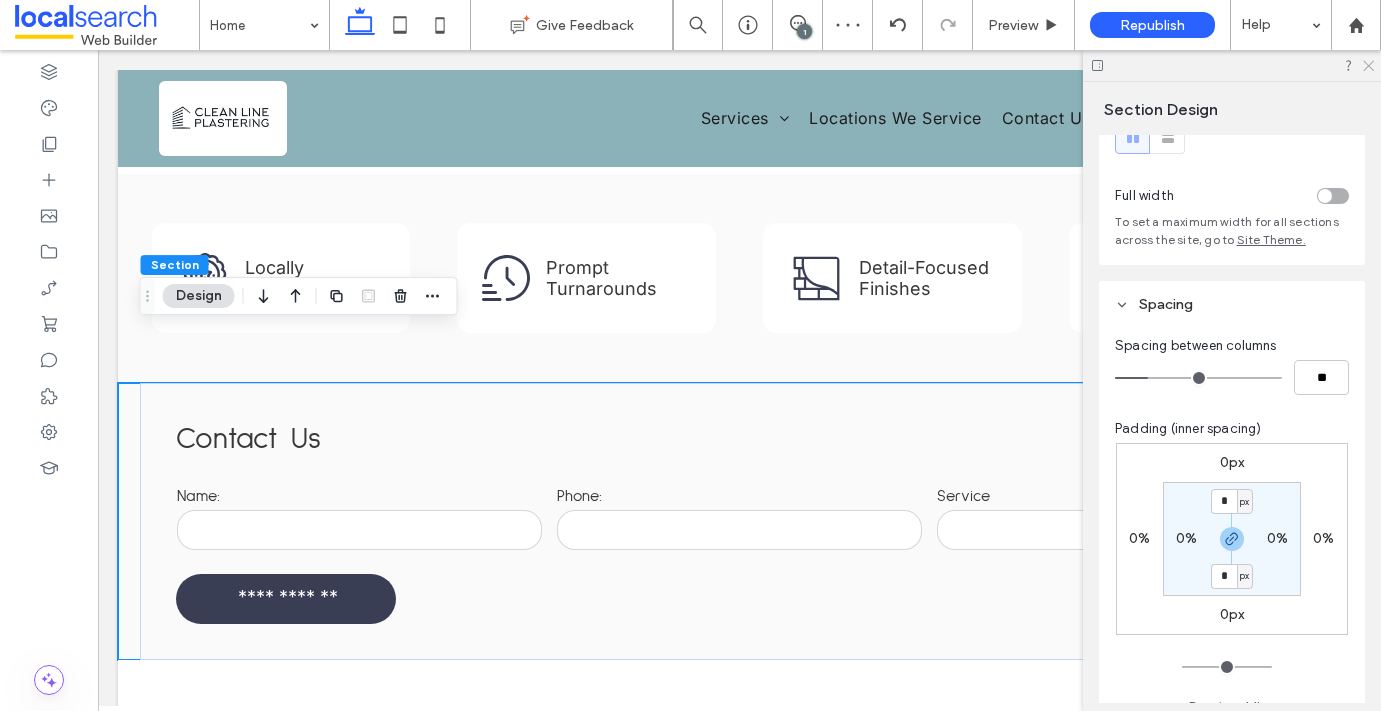 click 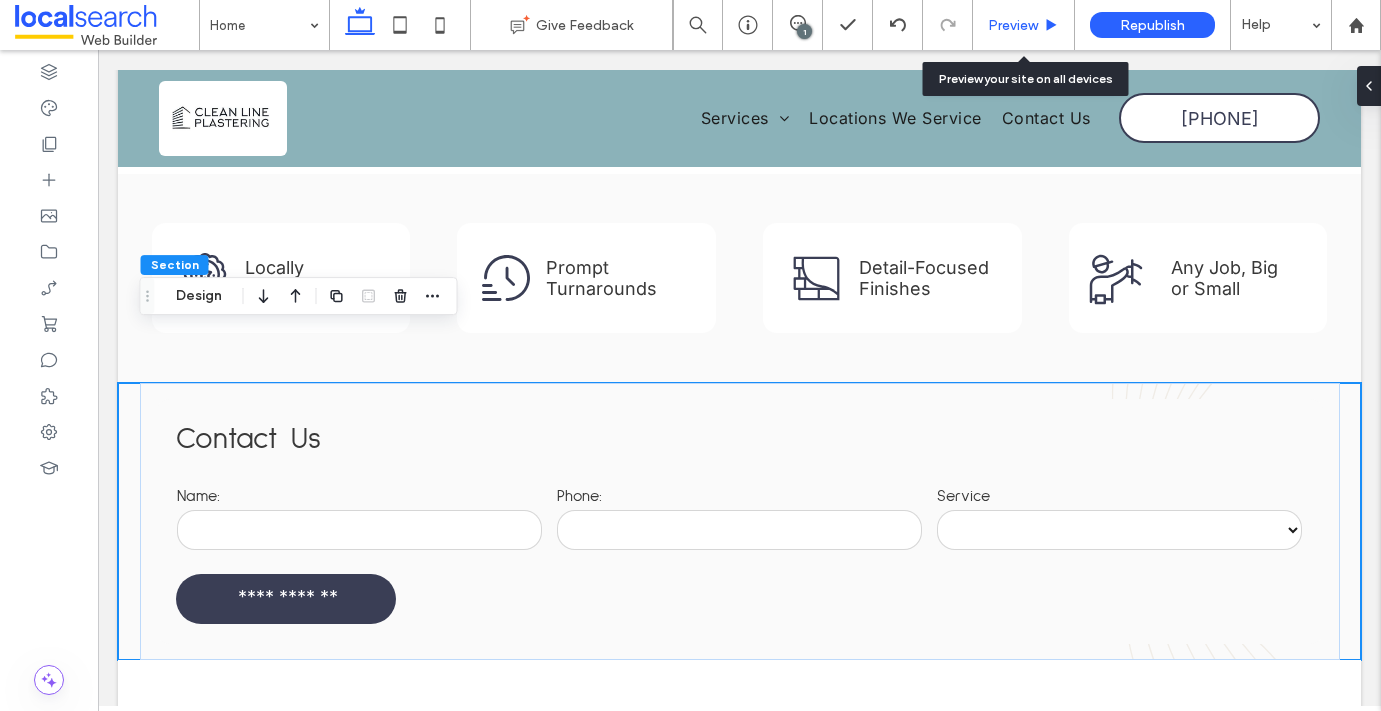 click on "Preview" at bounding box center [1024, 25] 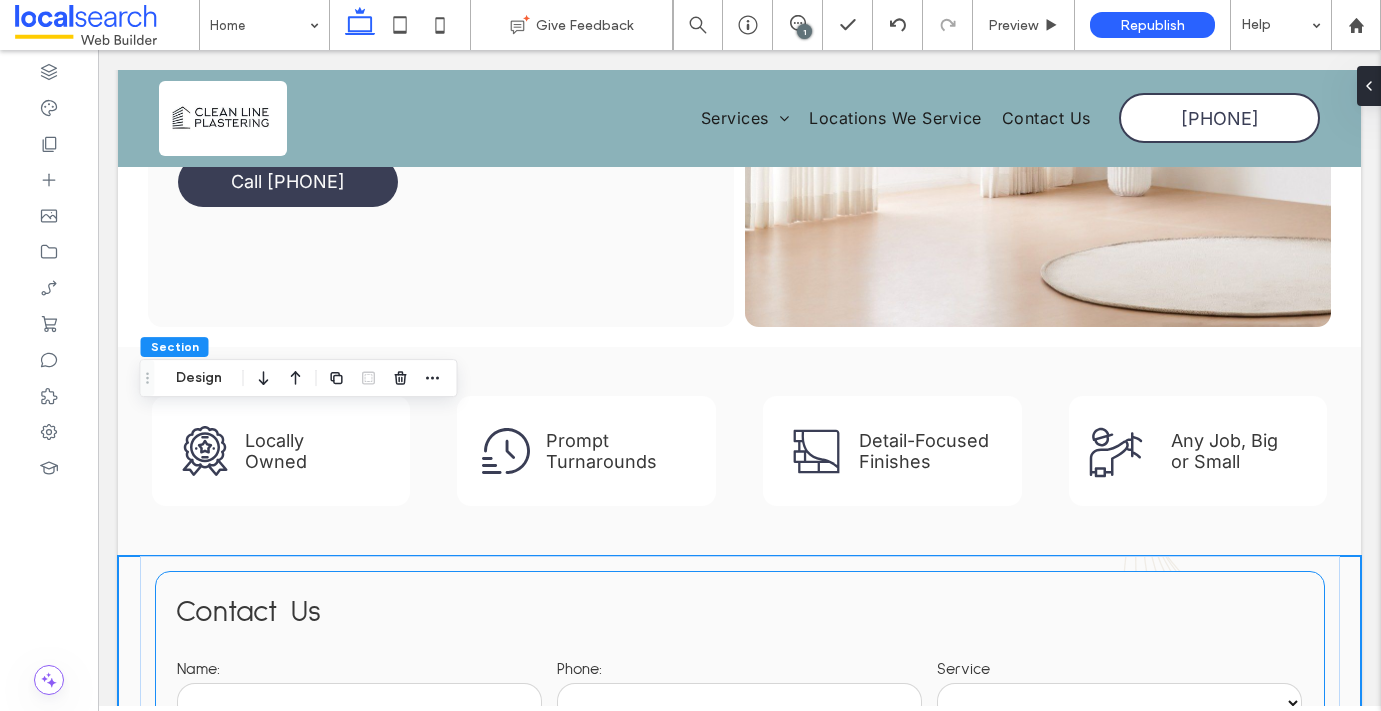 scroll, scrollTop: 0, scrollLeft: 0, axis: both 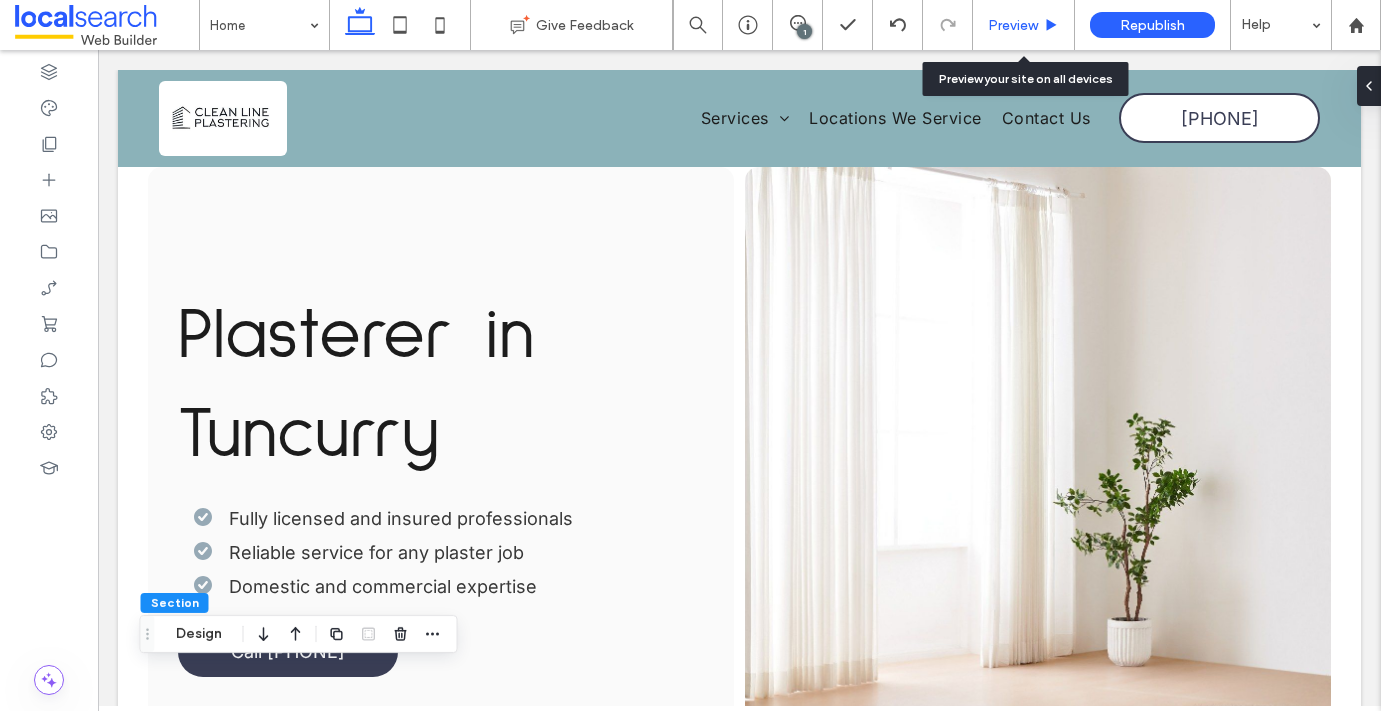 click on "Preview" at bounding box center (1013, 25) 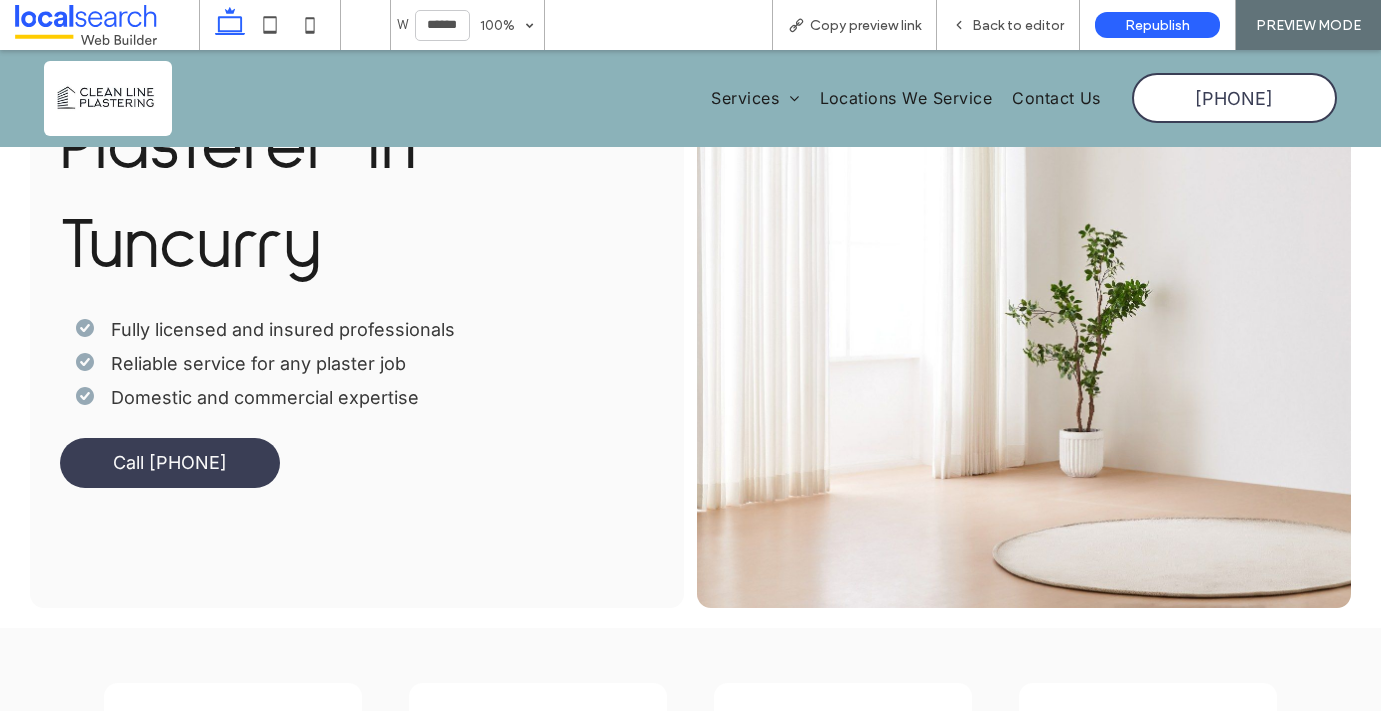 scroll, scrollTop: 0, scrollLeft: 0, axis: both 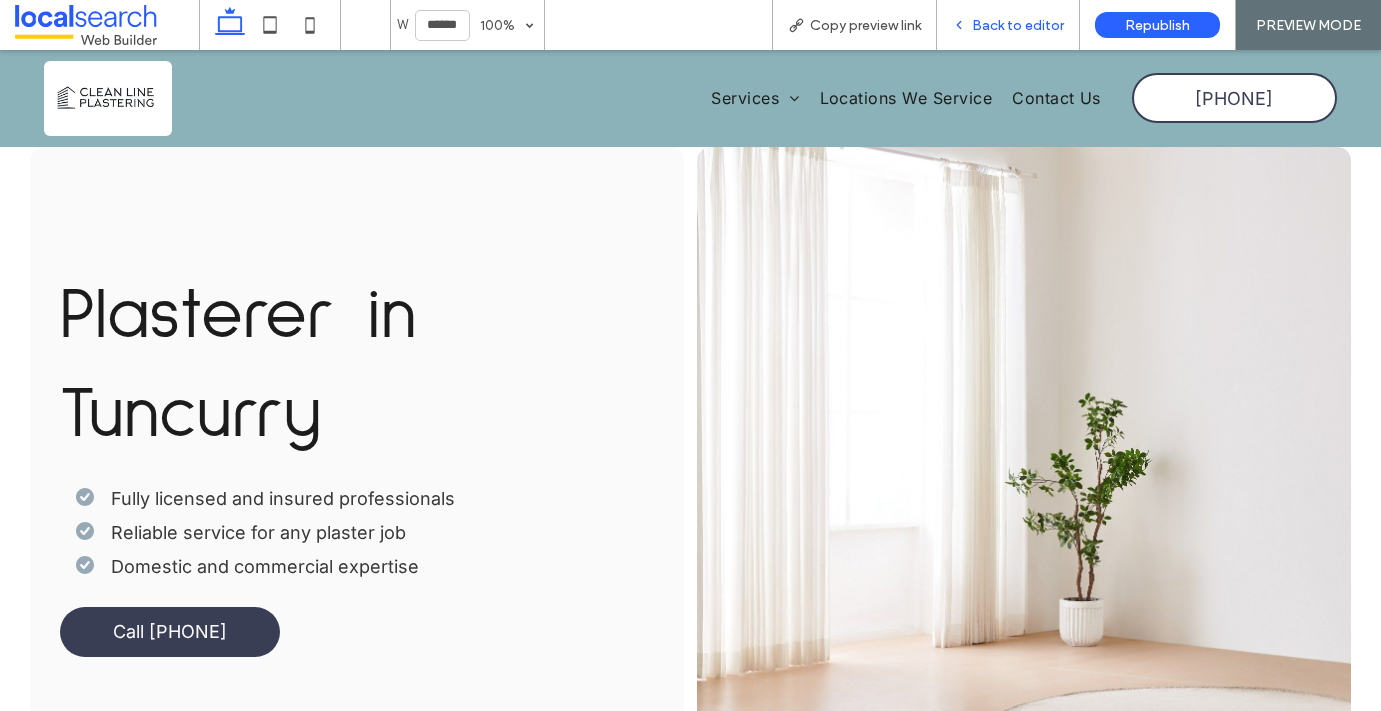 click on "Back to editor" at bounding box center (1018, 25) 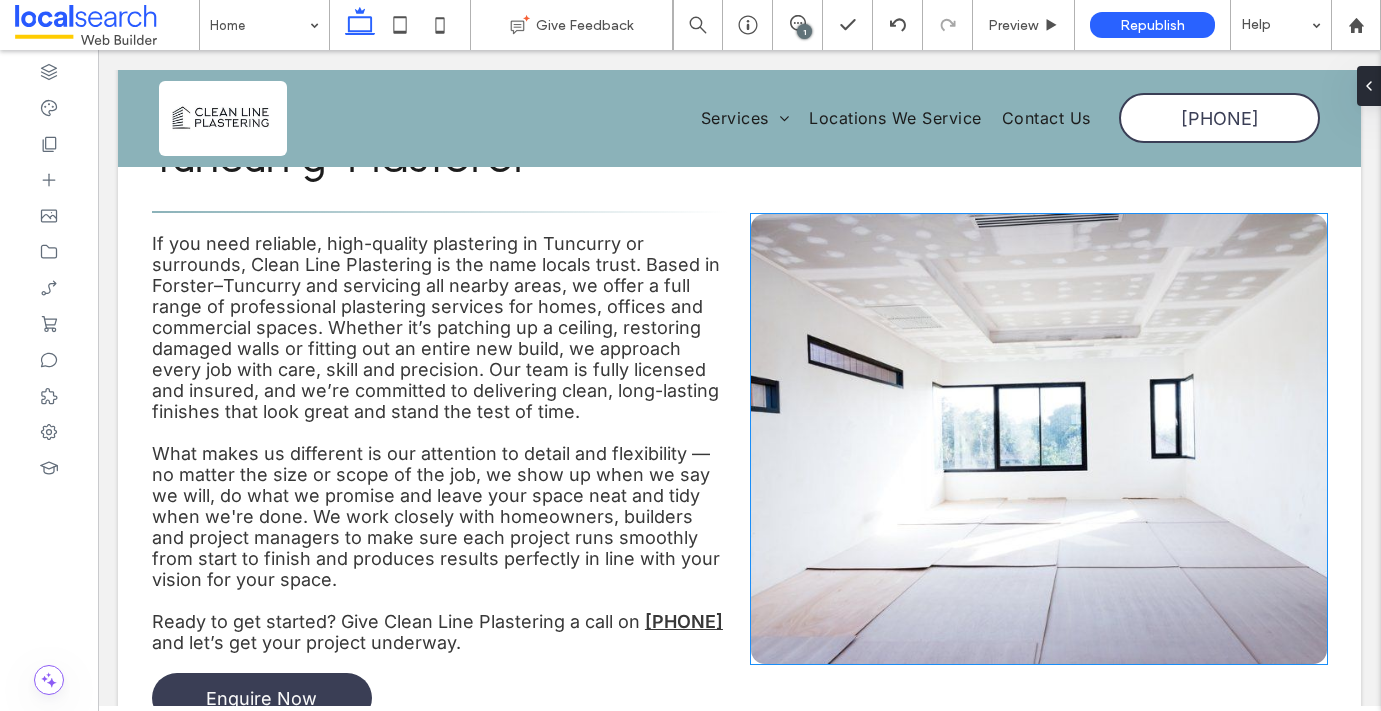 scroll, scrollTop: 1283, scrollLeft: 0, axis: vertical 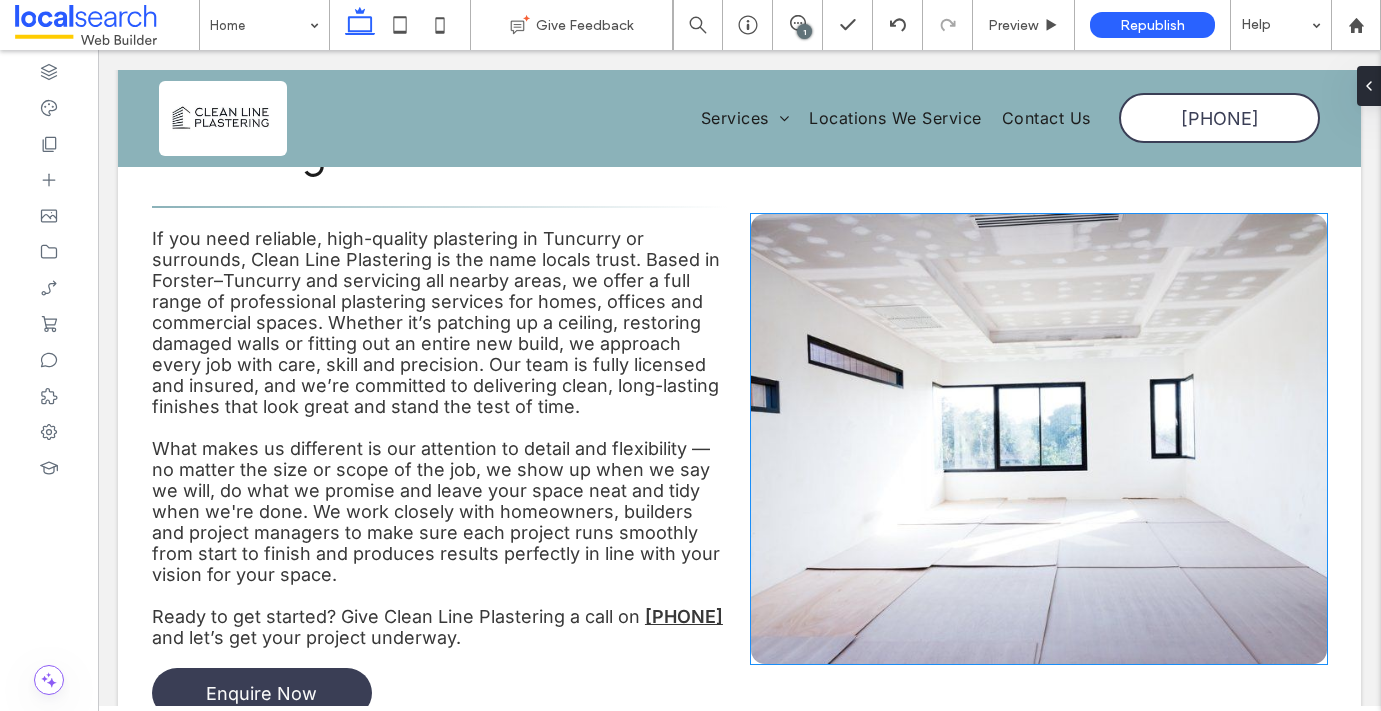 click at bounding box center [1039, 439] 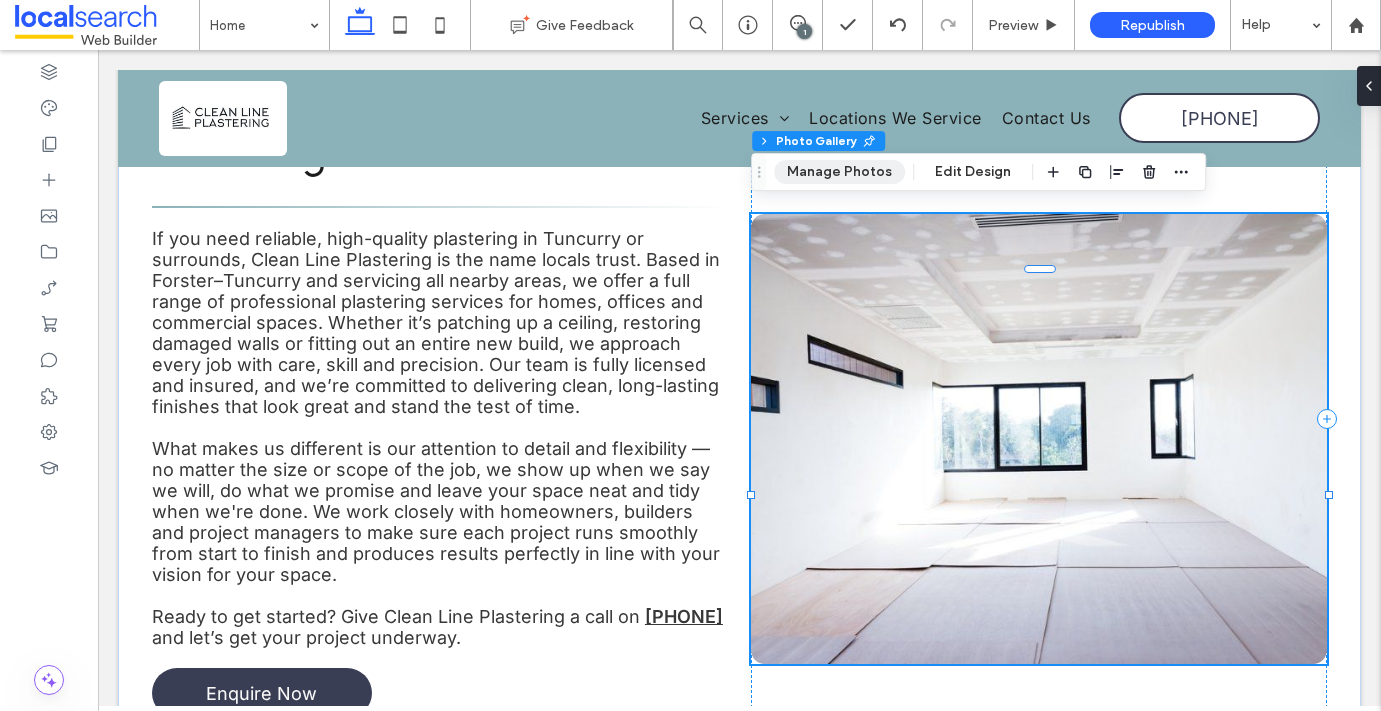click on "Manage Photos" at bounding box center [839, 172] 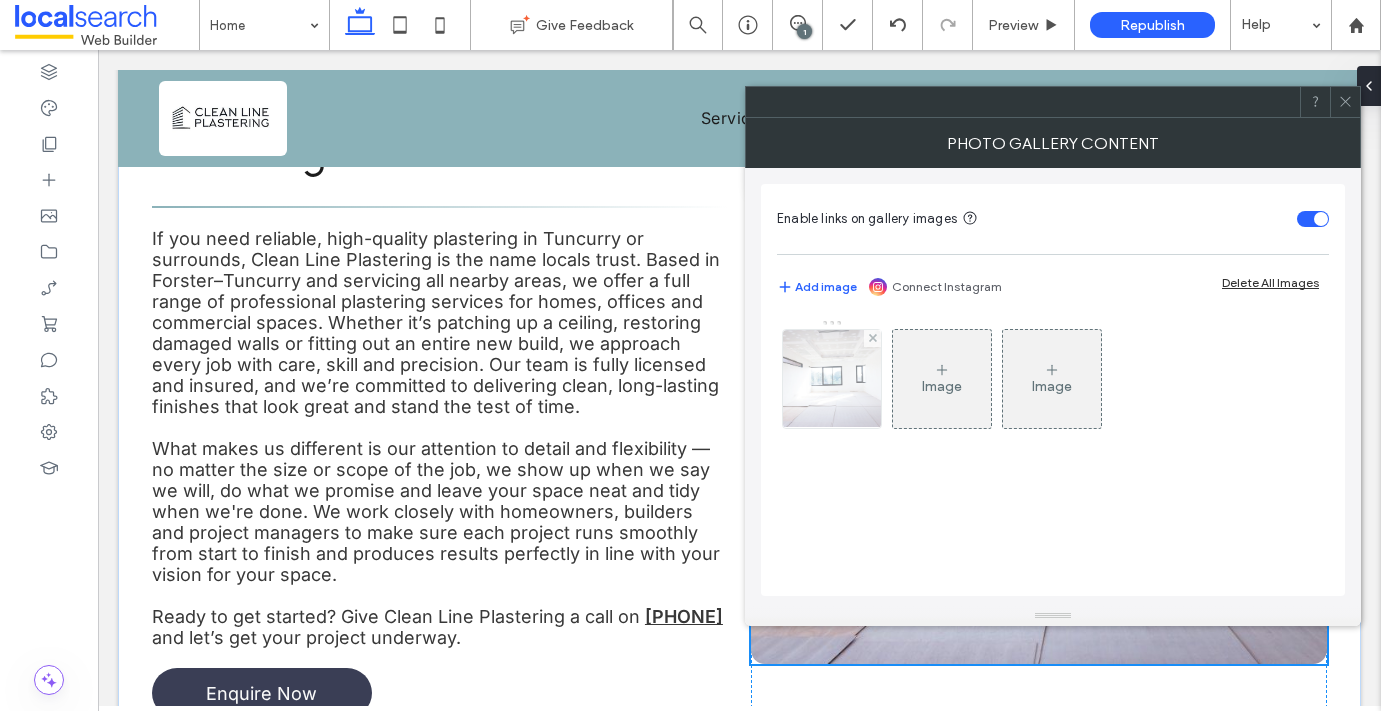 click at bounding box center (832, 379) 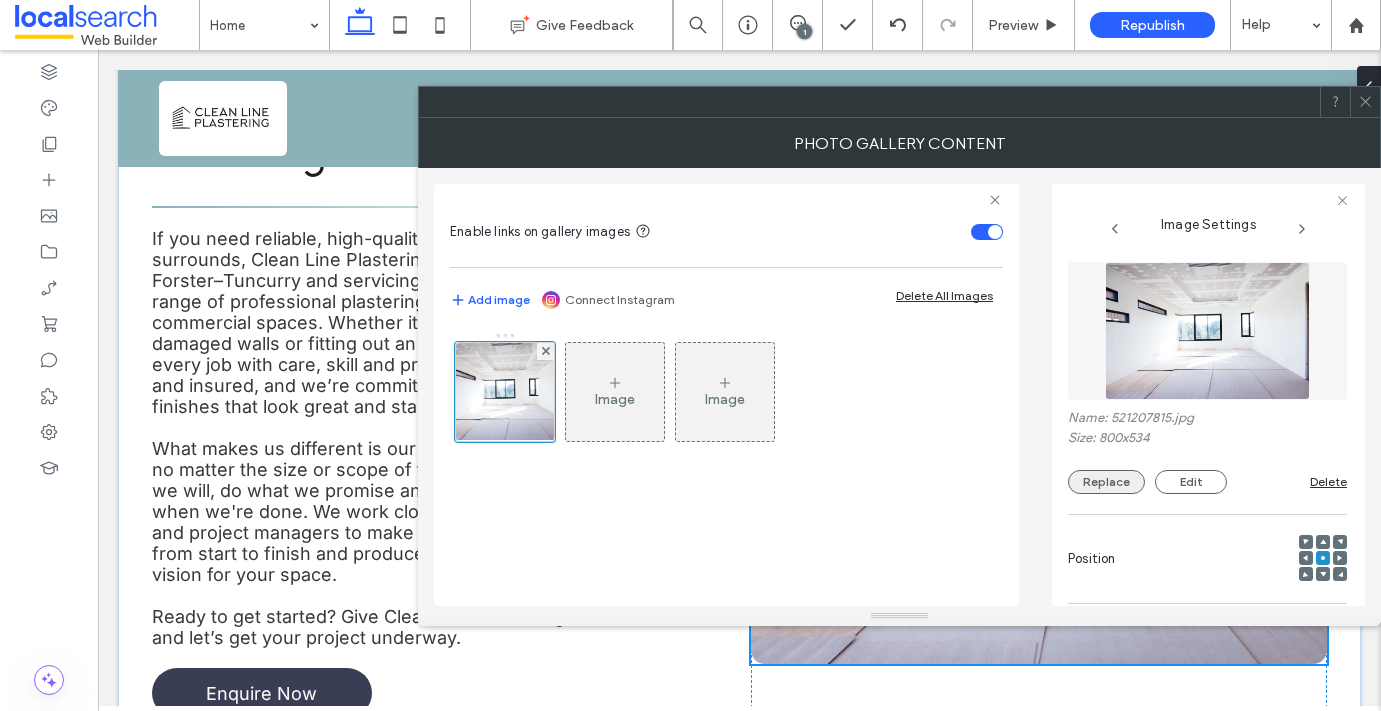 click on "Replace" at bounding box center (1106, 482) 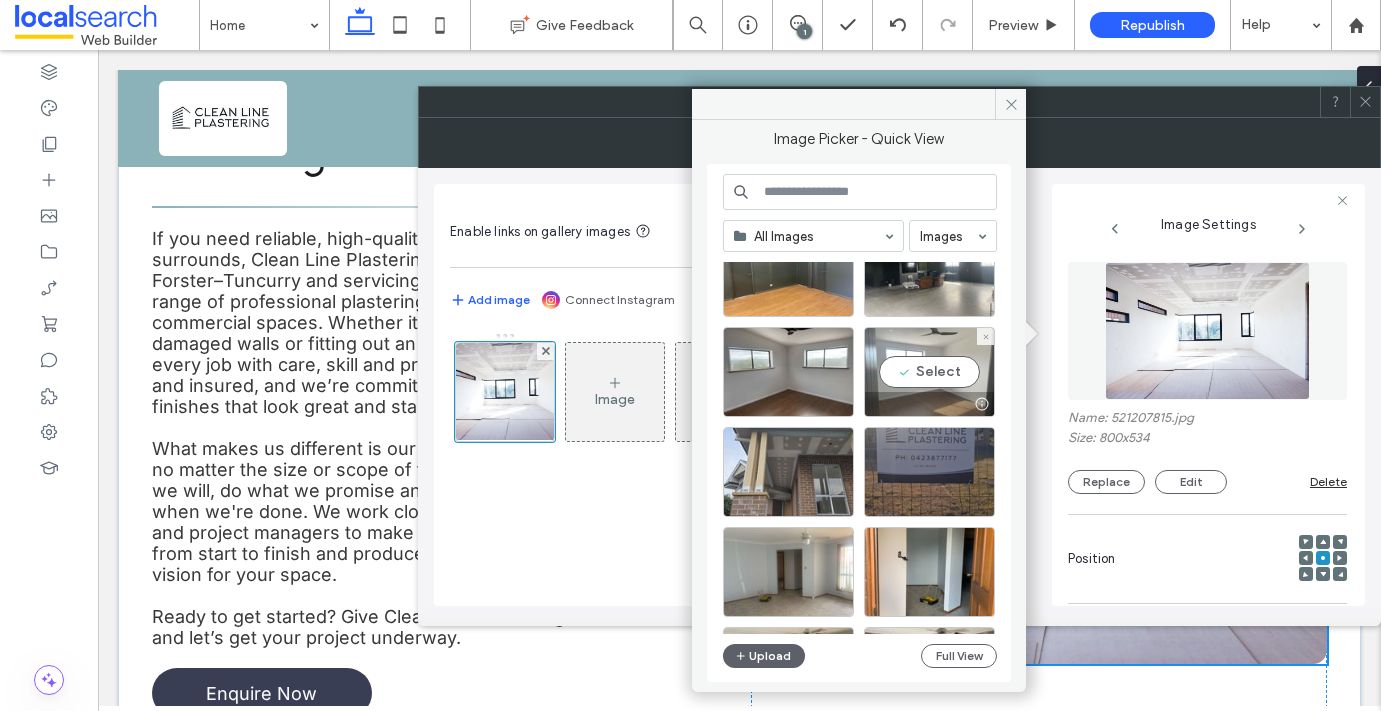 scroll, scrollTop: 27, scrollLeft: 0, axis: vertical 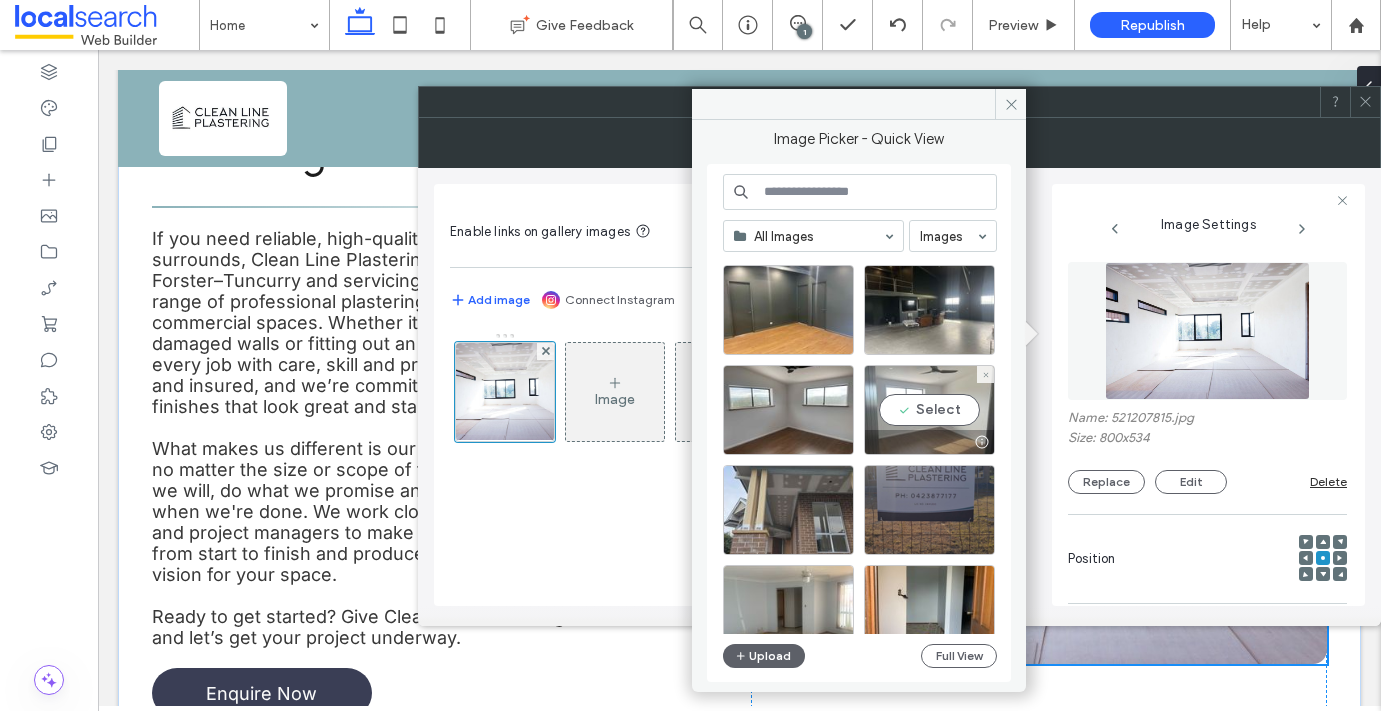 click on "Select" at bounding box center (929, 410) 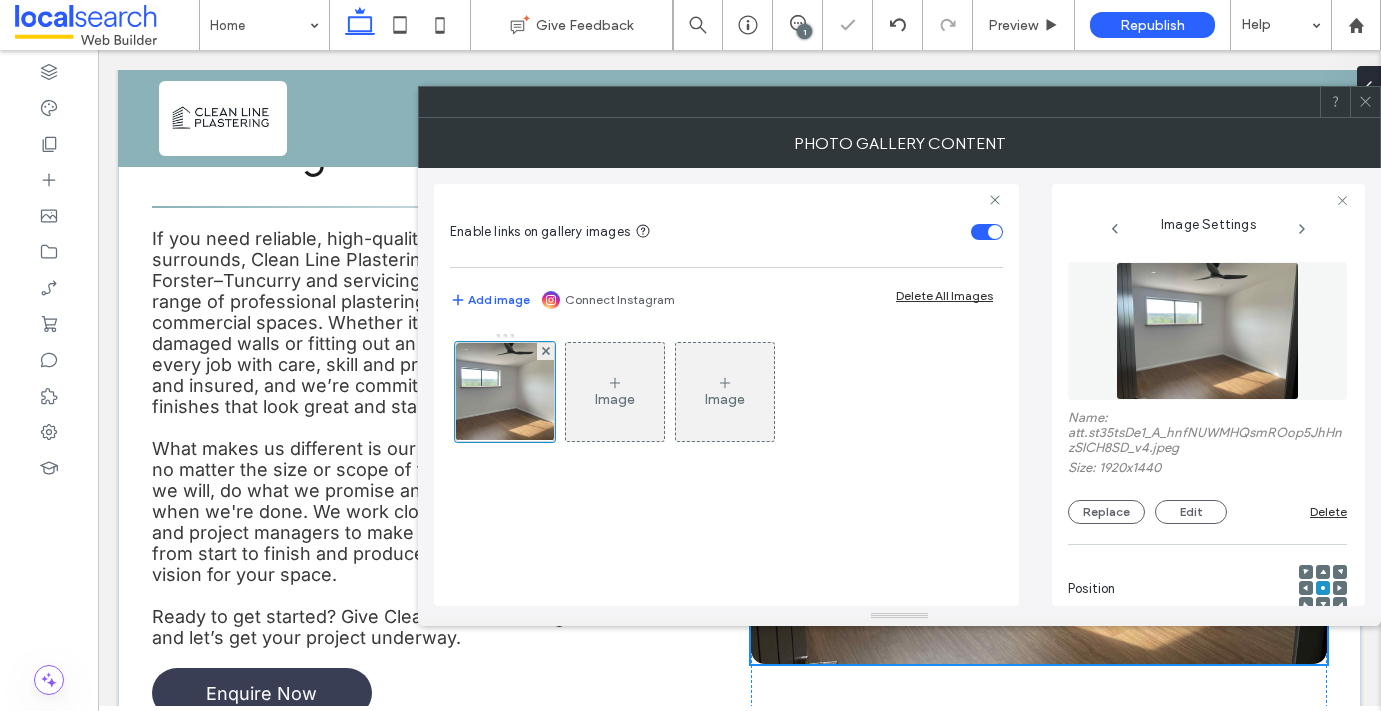 click 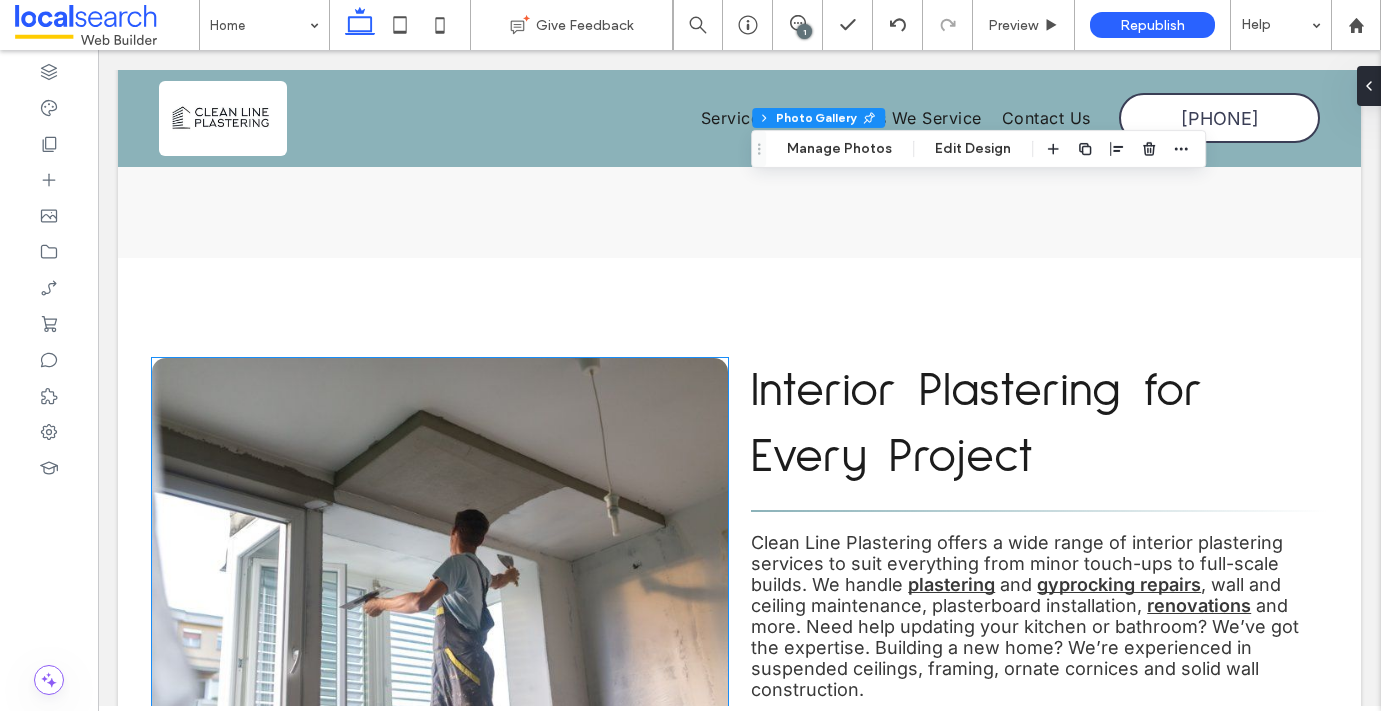 scroll, scrollTop: 3699, scrollLeft: 0, axis: vertical 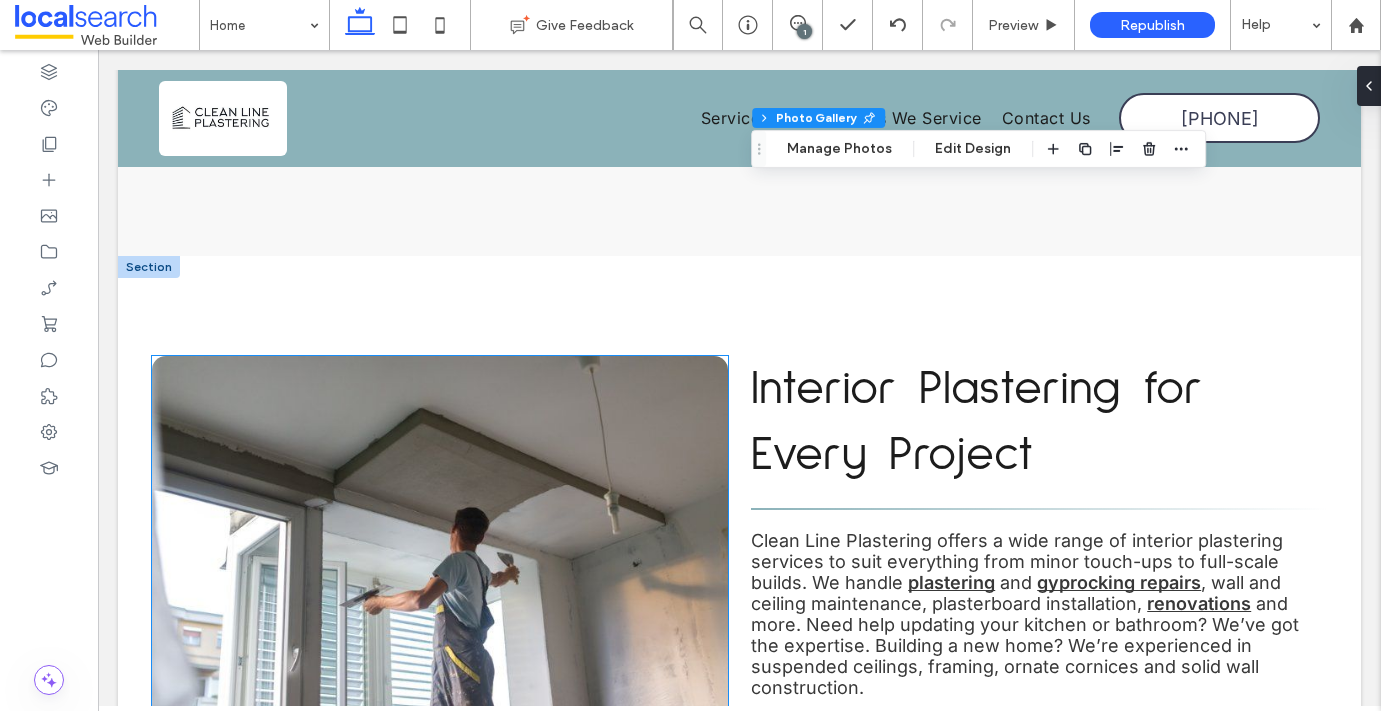 click at bounding box center (440, 581) 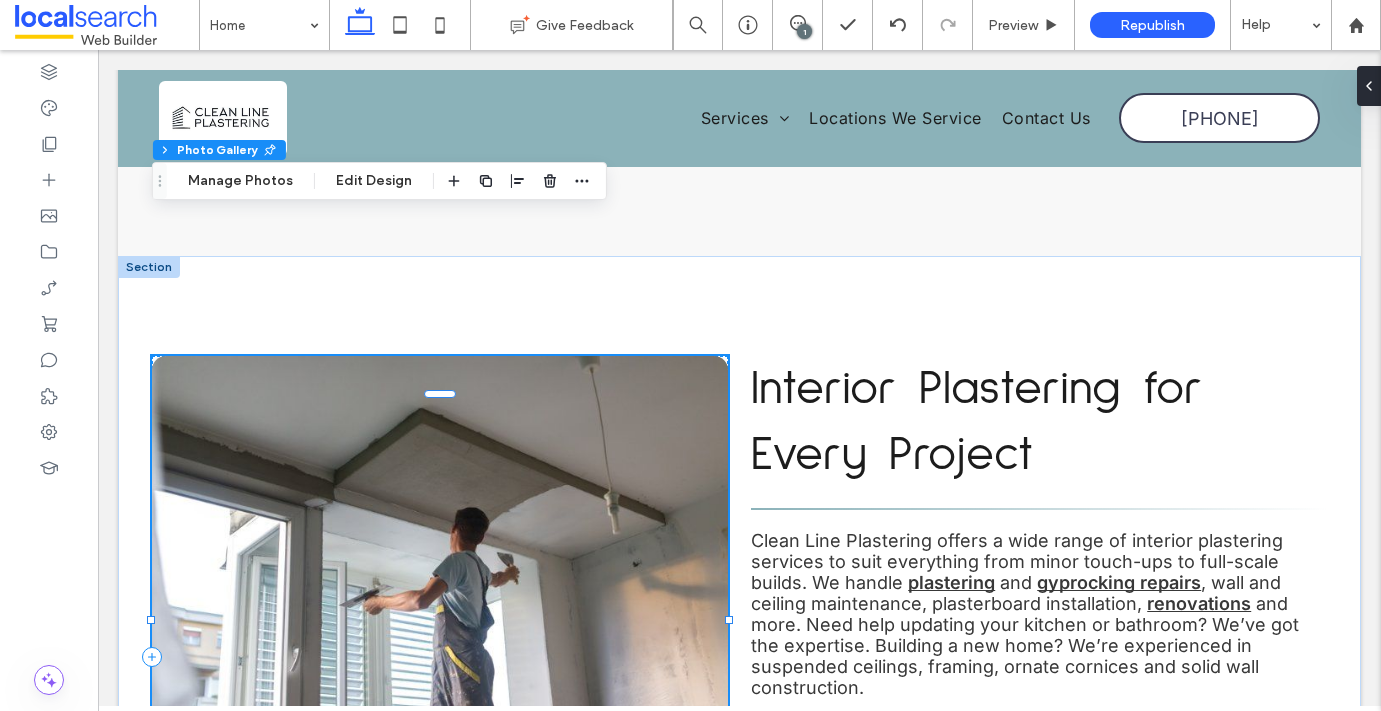 click at bounding box center (440, 581) 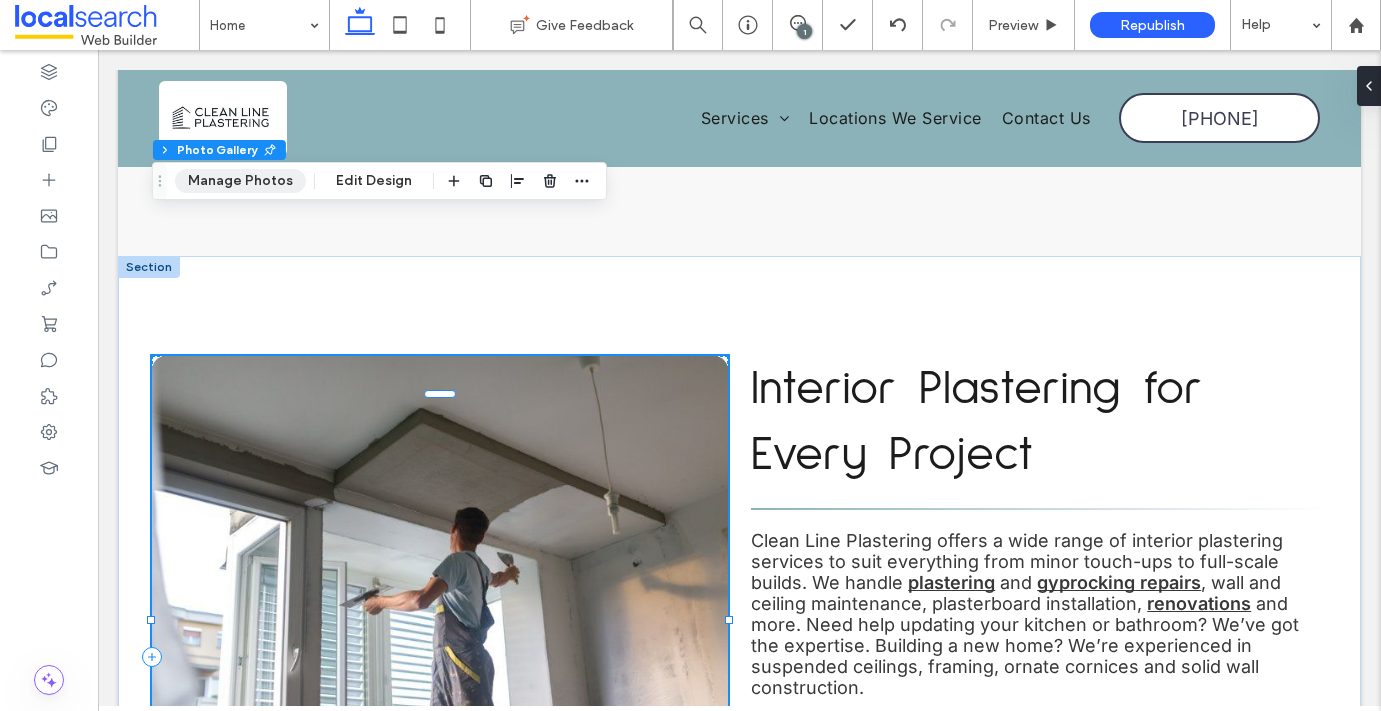 click on "Manage Photos" at bounding box center [240, 181] 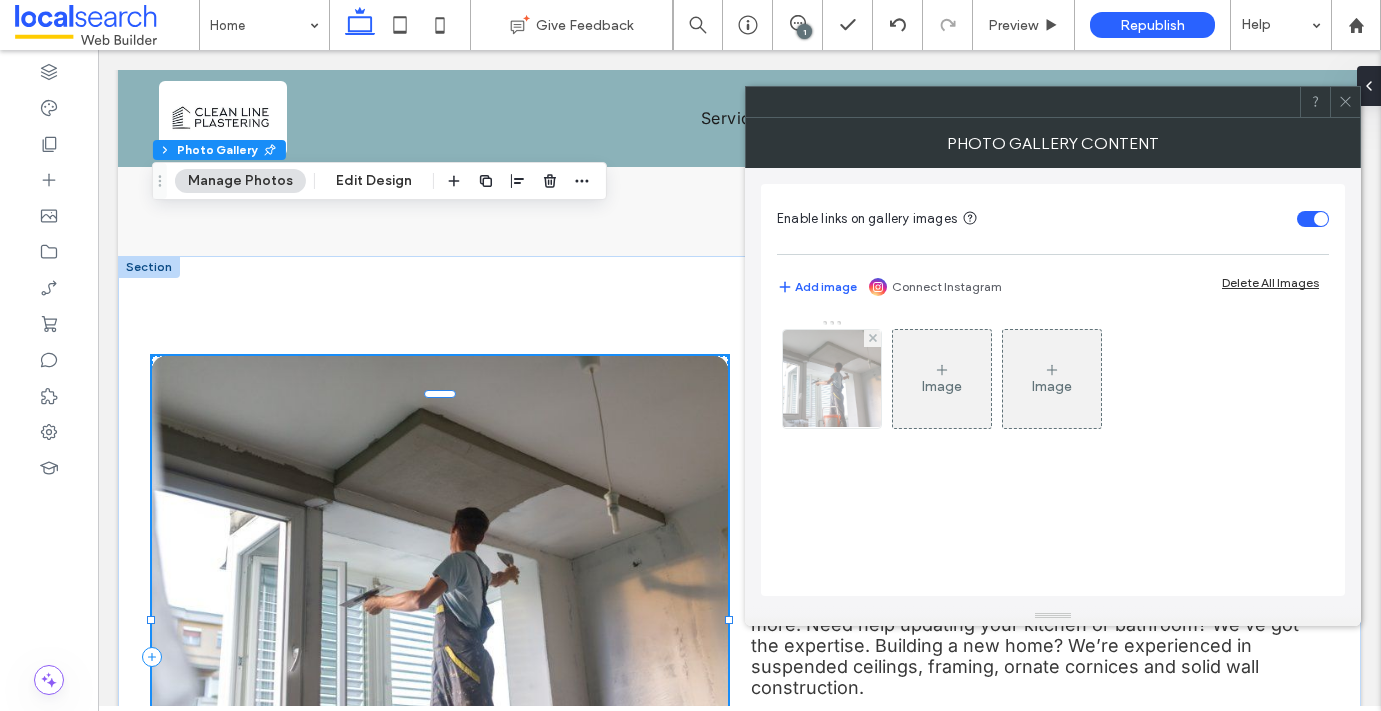 click at bounding box center [832, 379] 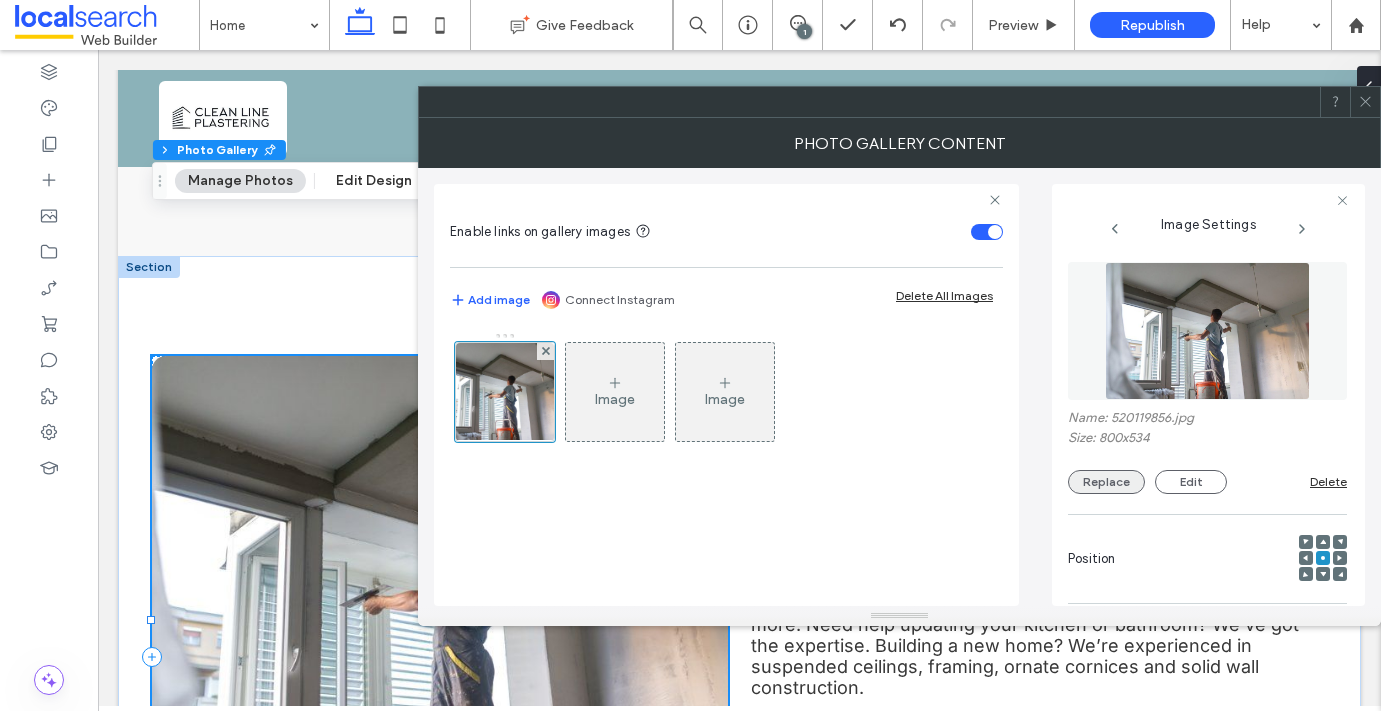 click on "Replace" at bounding box center (1106, 482) 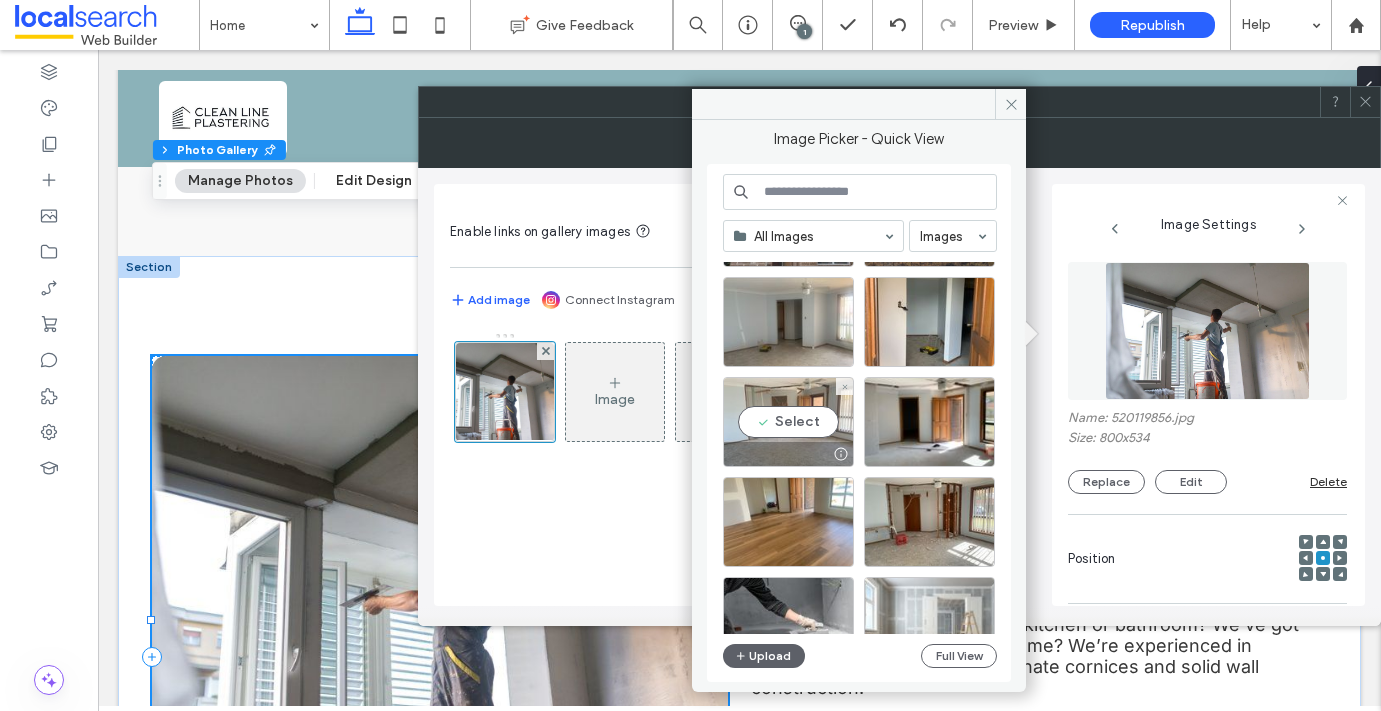 scroll, scrollTop: 402, scrollLeft: 0, axis: vertical 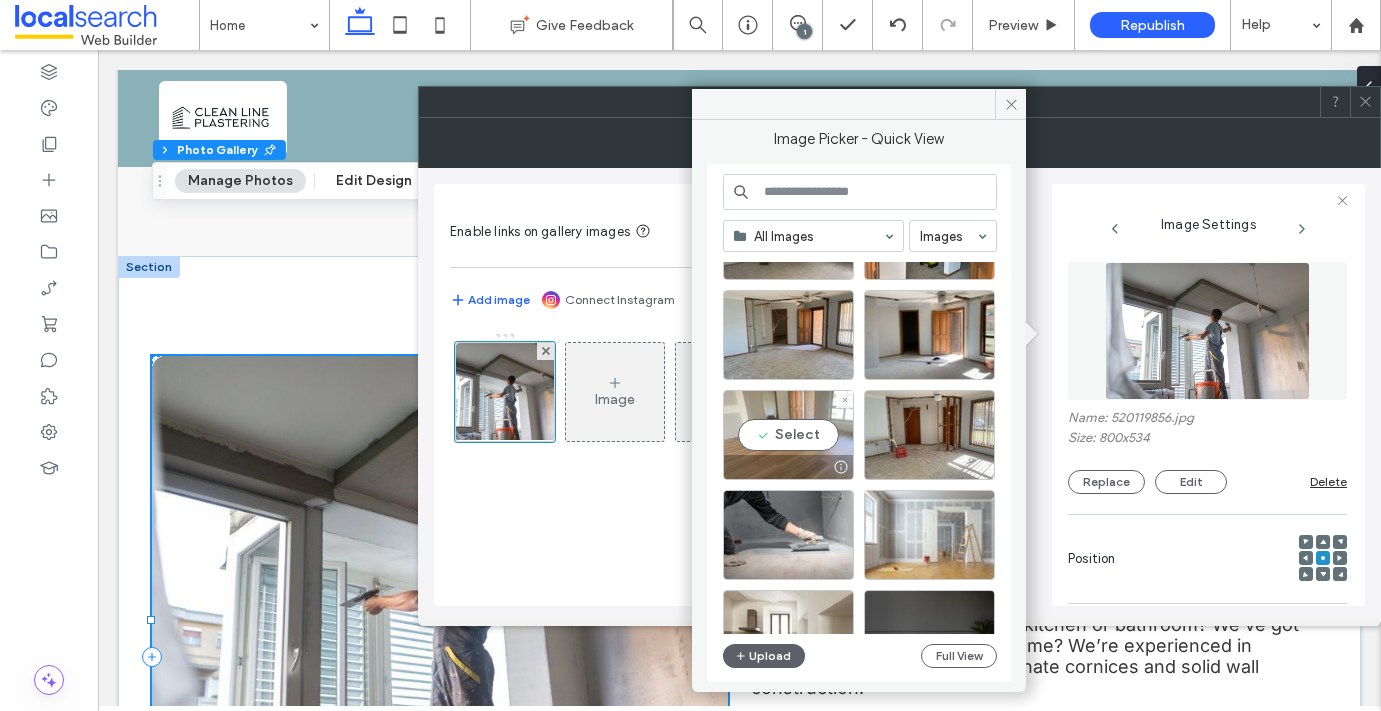 click on "Select" at bounding box center (788, 435) 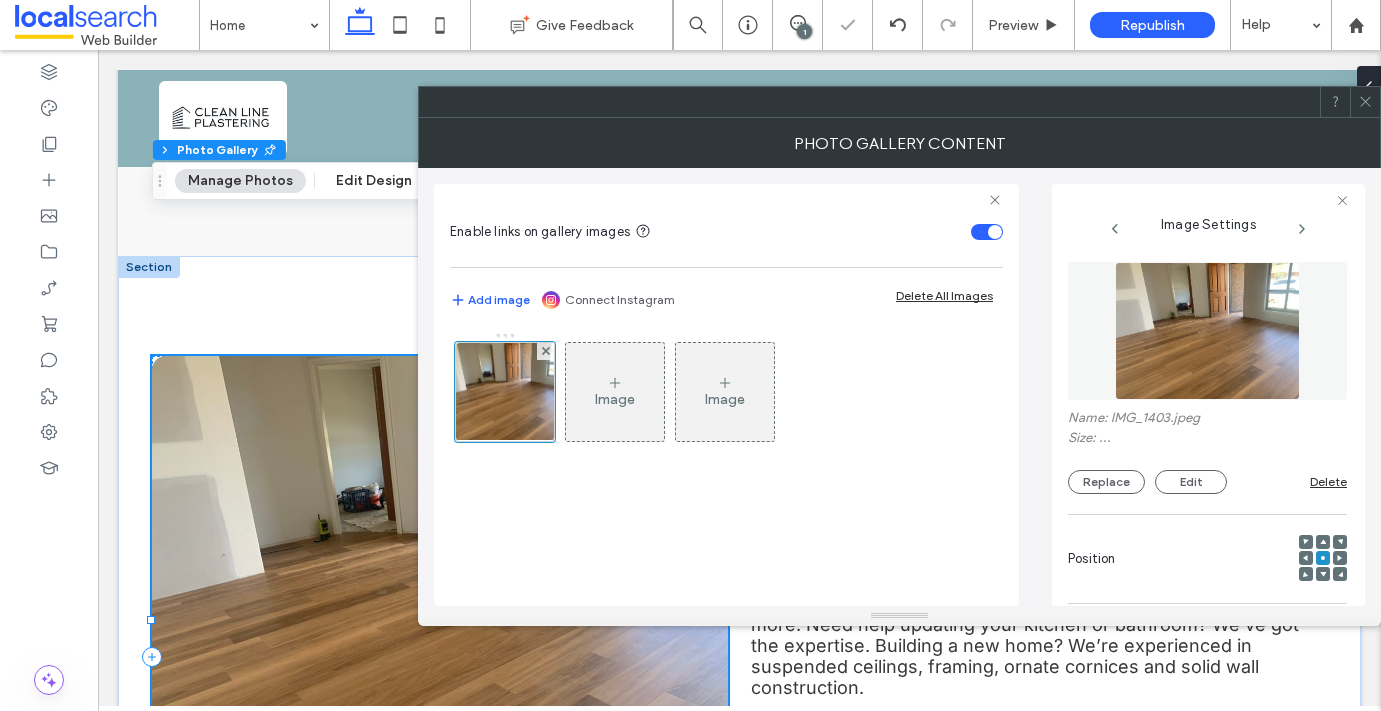 click at bounding box center [1365, 102] 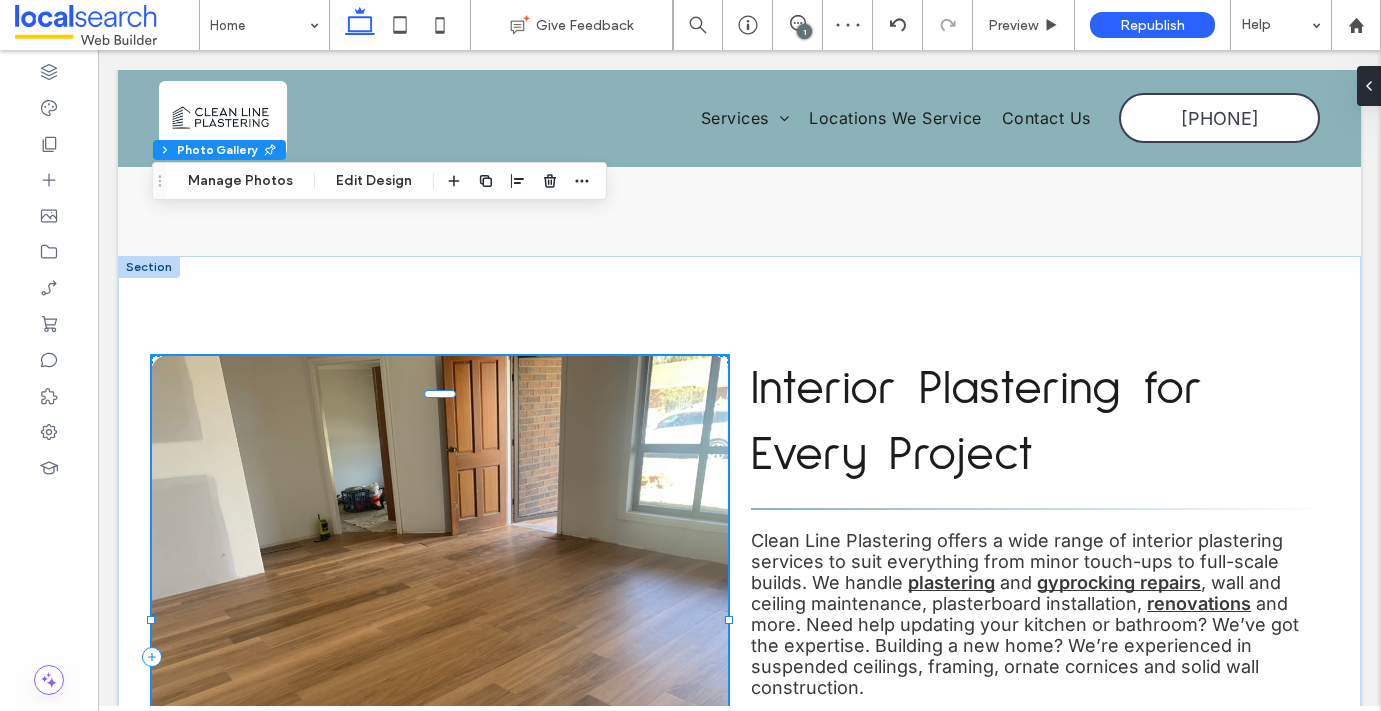 click at bounding box center (440, 581) 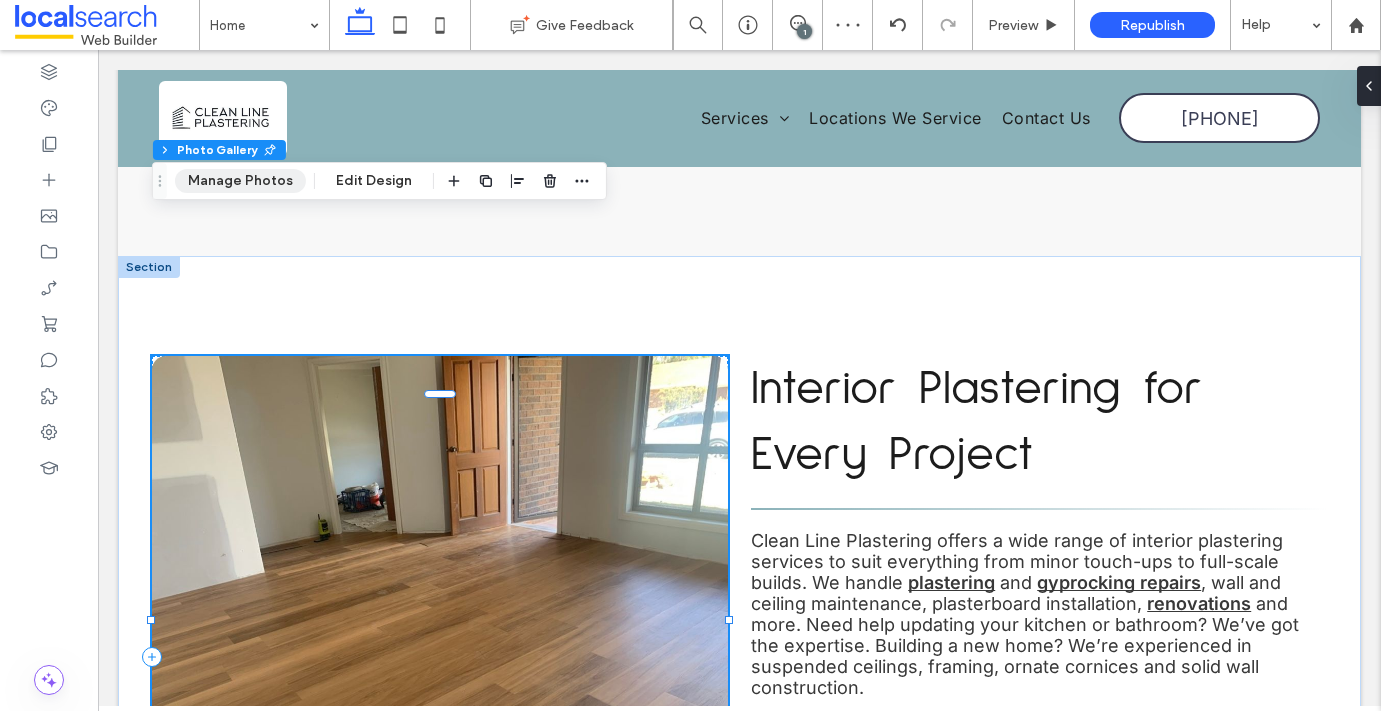 click on "Manage Photos" at bounding box center [240, 181] 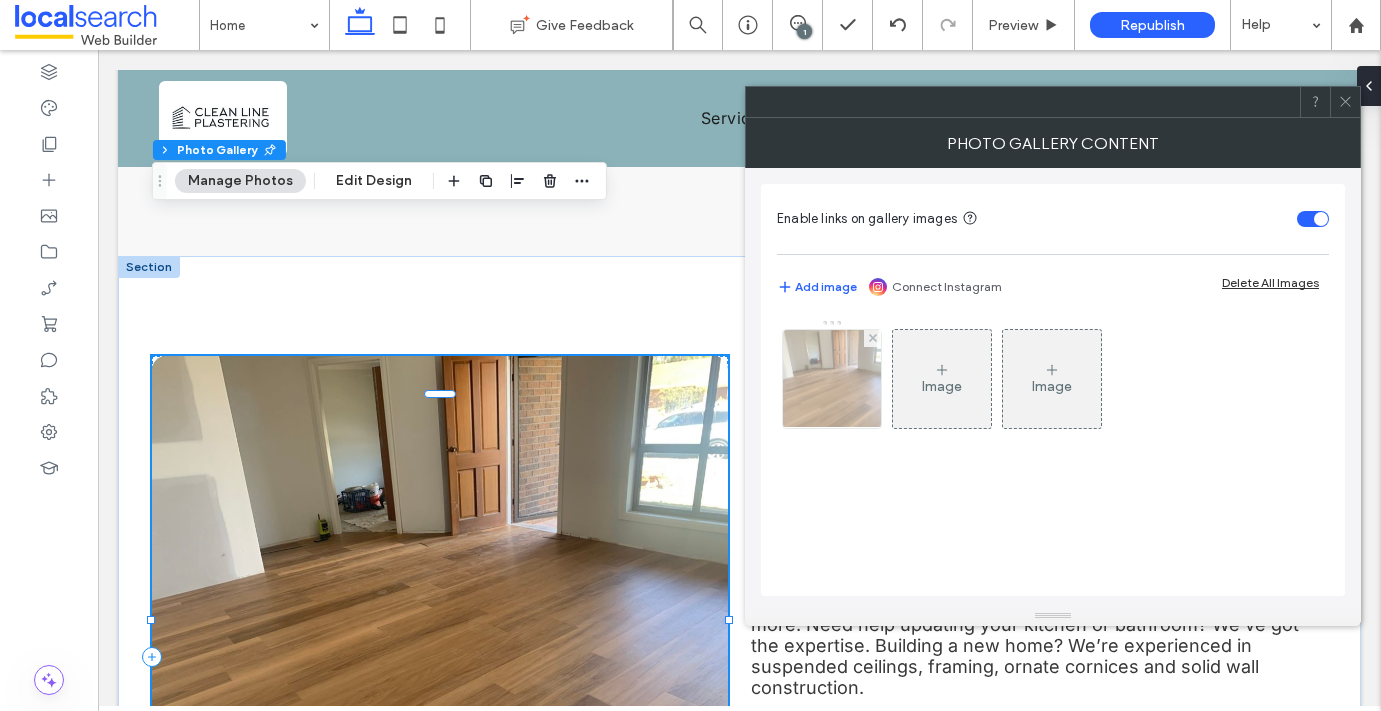 click at bounding box center [832, 379] 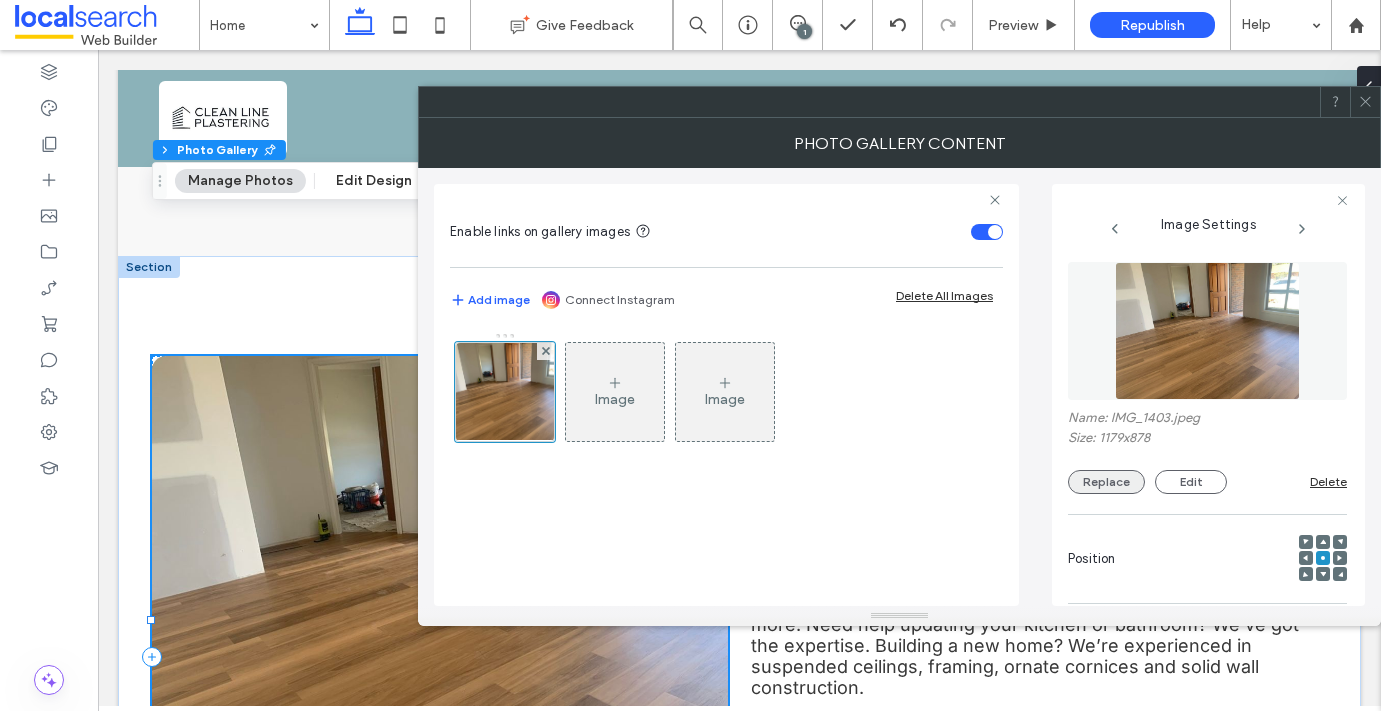 click on "Replace" at bounding box center (1106, 482) 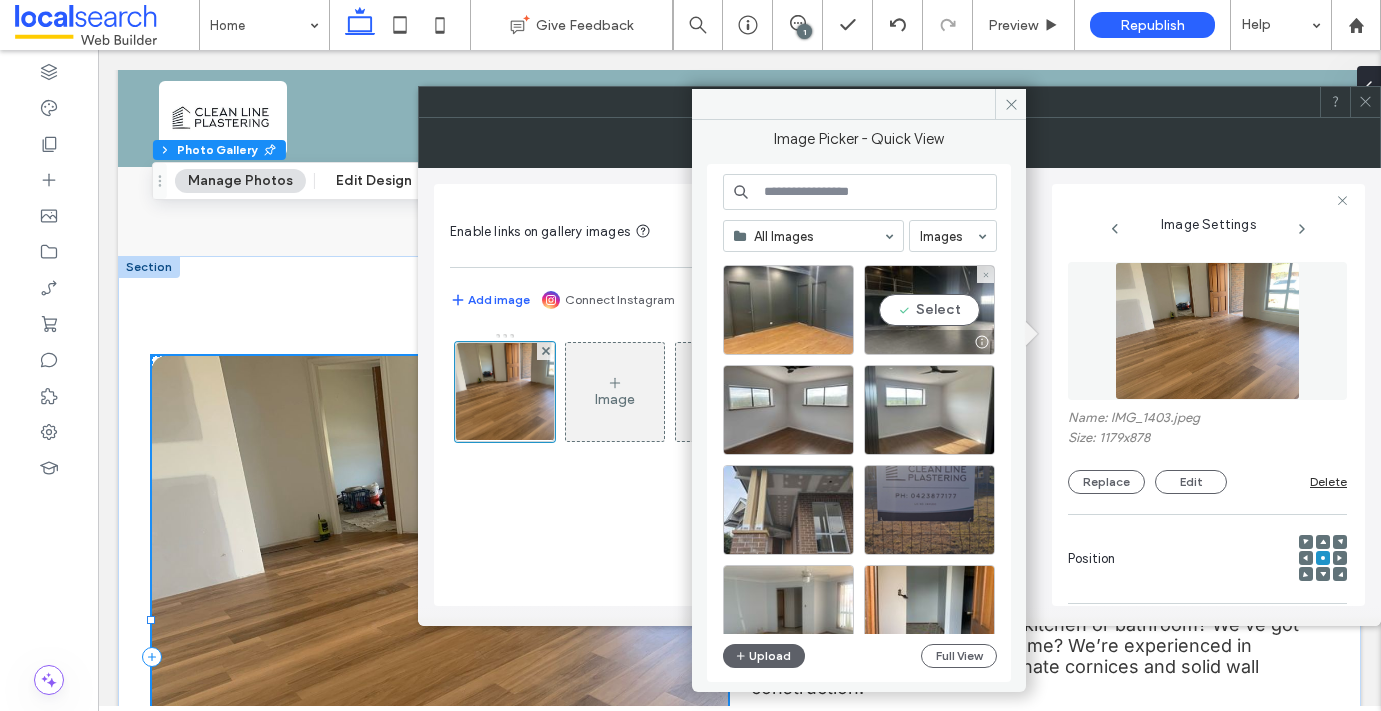 scroll, scrollTop: 0, scrollLeft: 0, axis: both 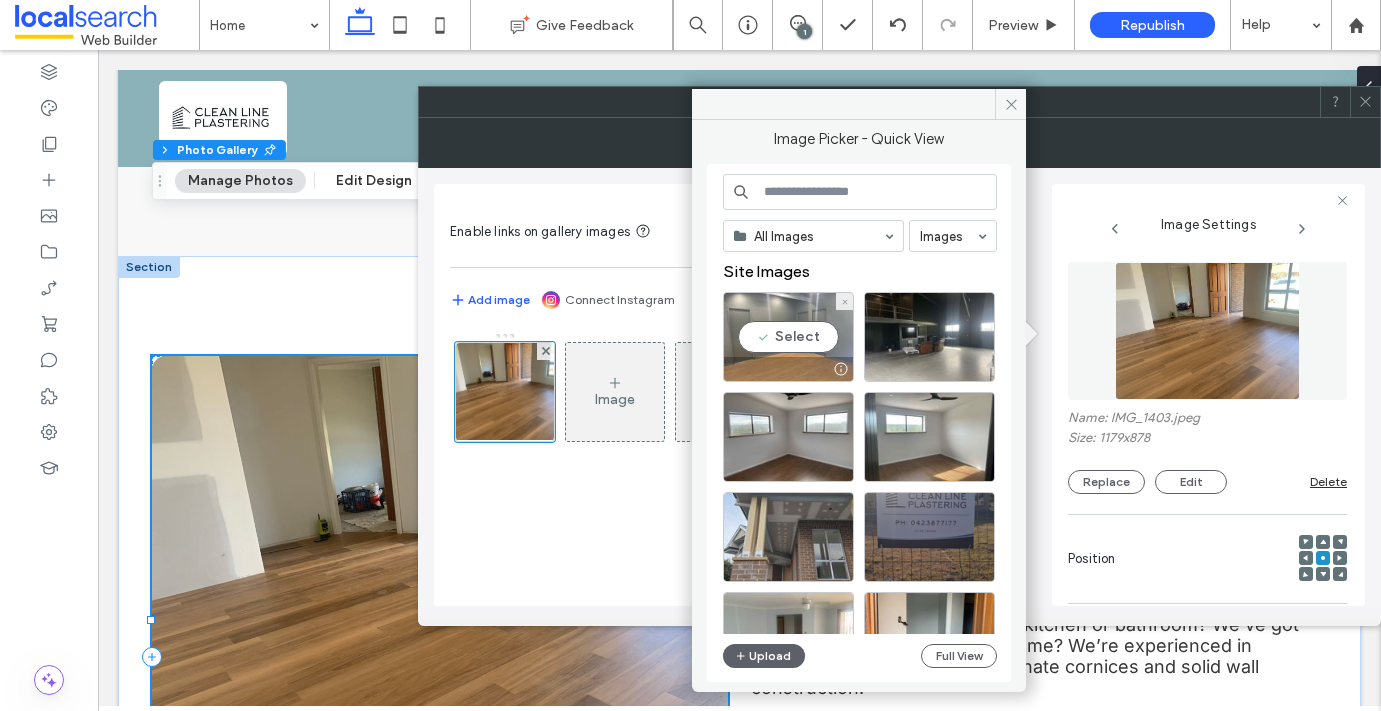 click on "Select" at bounding box center [788, 337] 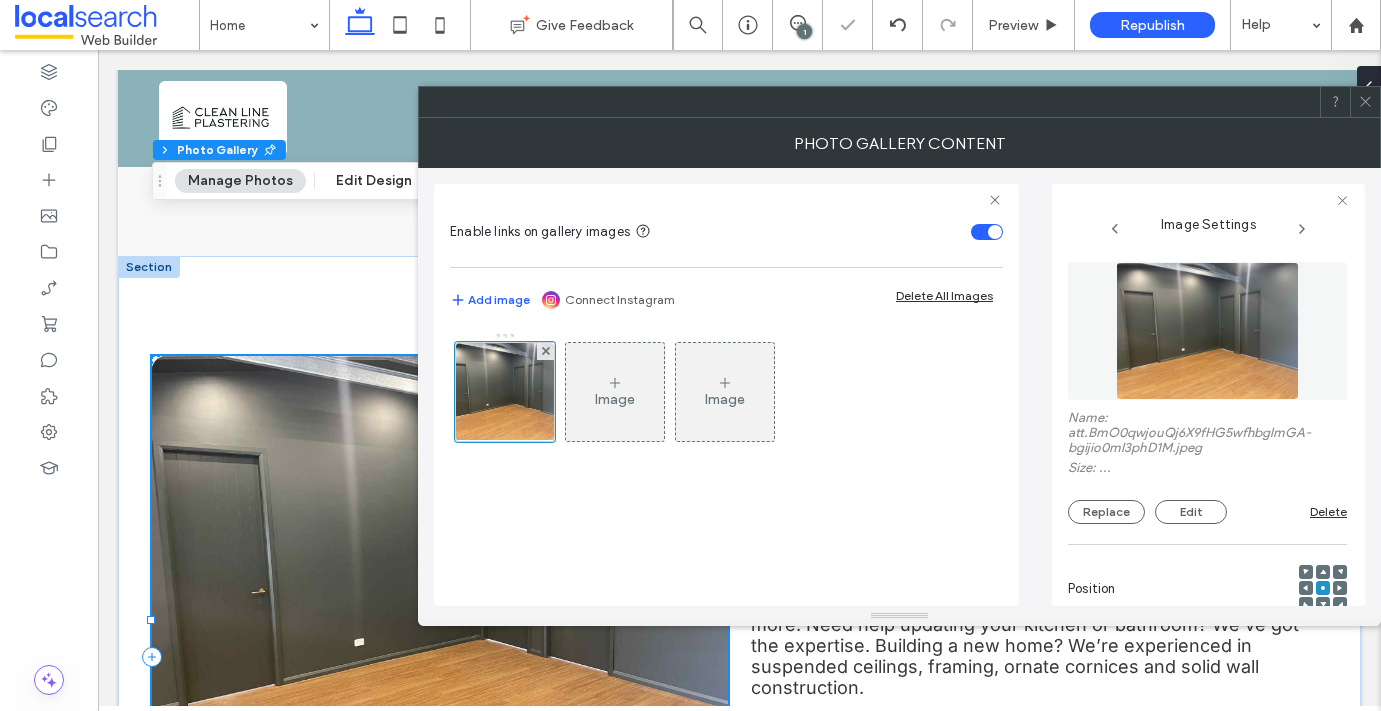 click at bounding box center (1365, 102) 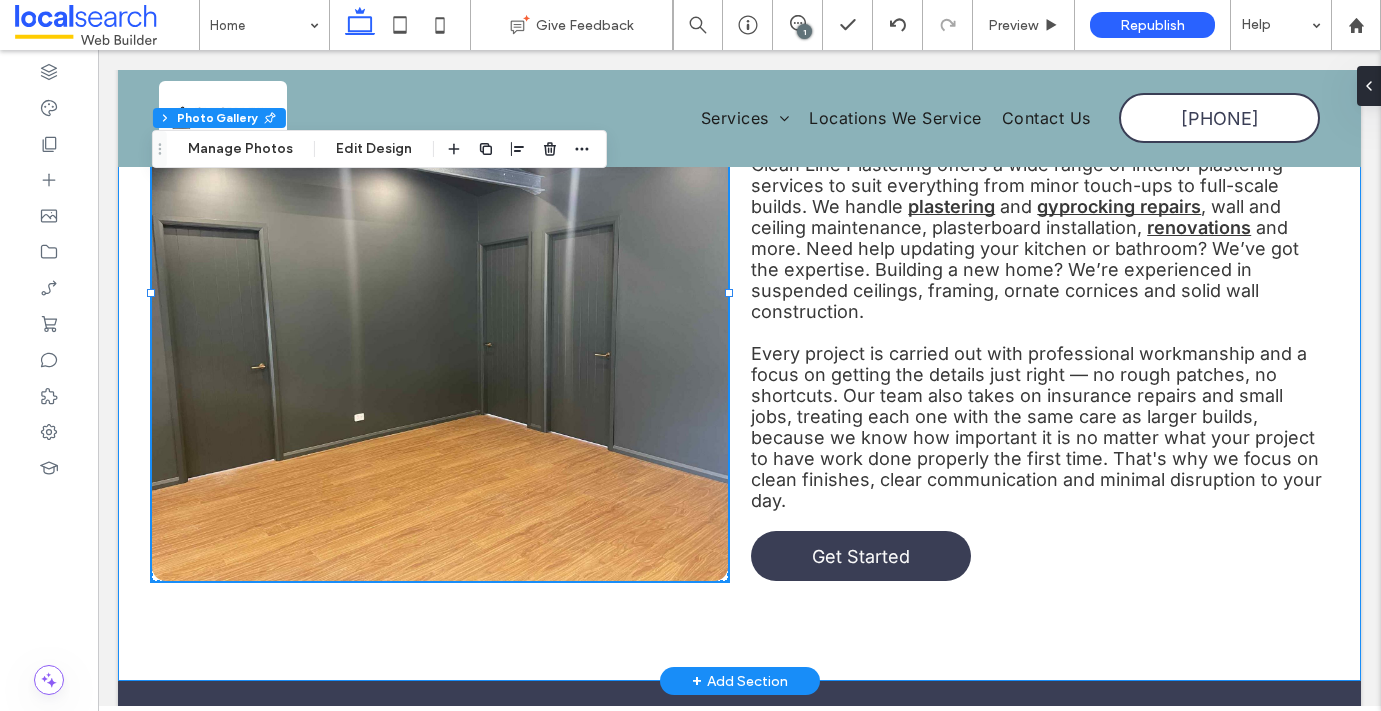 scroll, scrollTop: 4582, scrollLeft: 0, axis: vertical 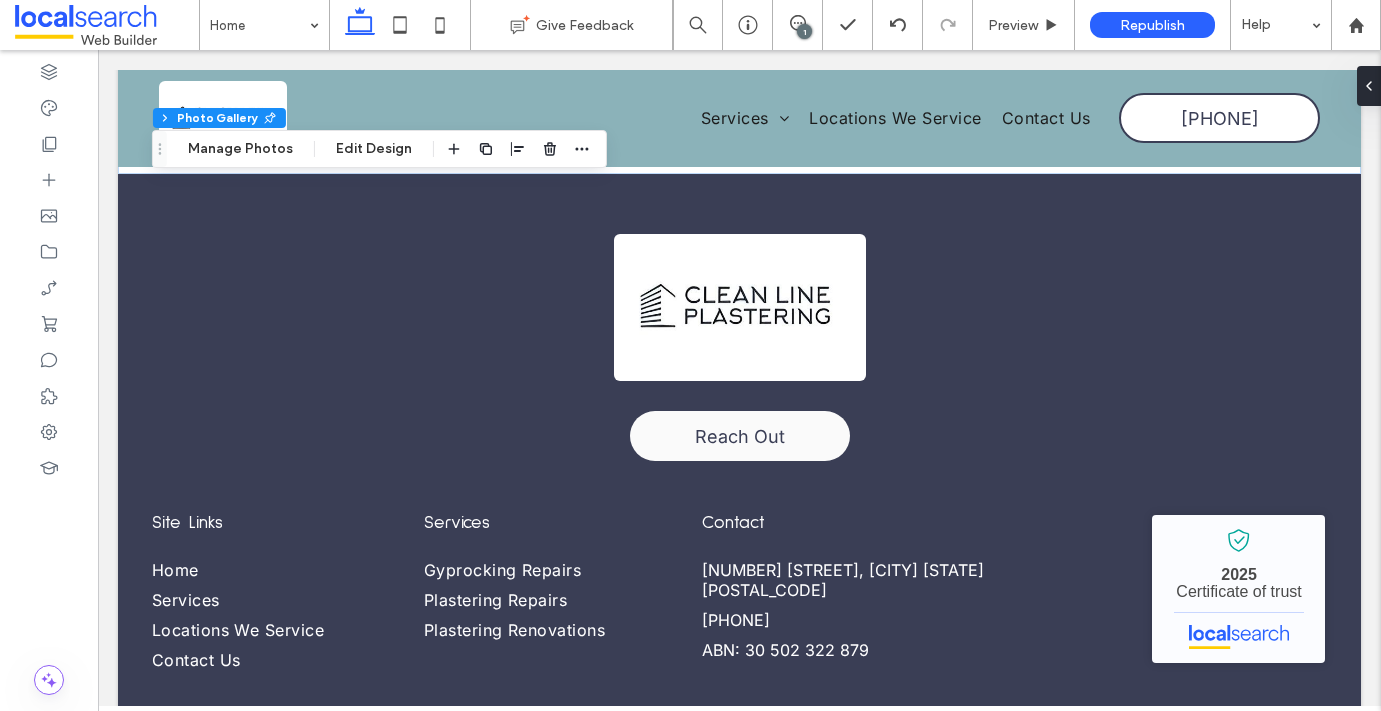 click at bounding box center (107, 25) 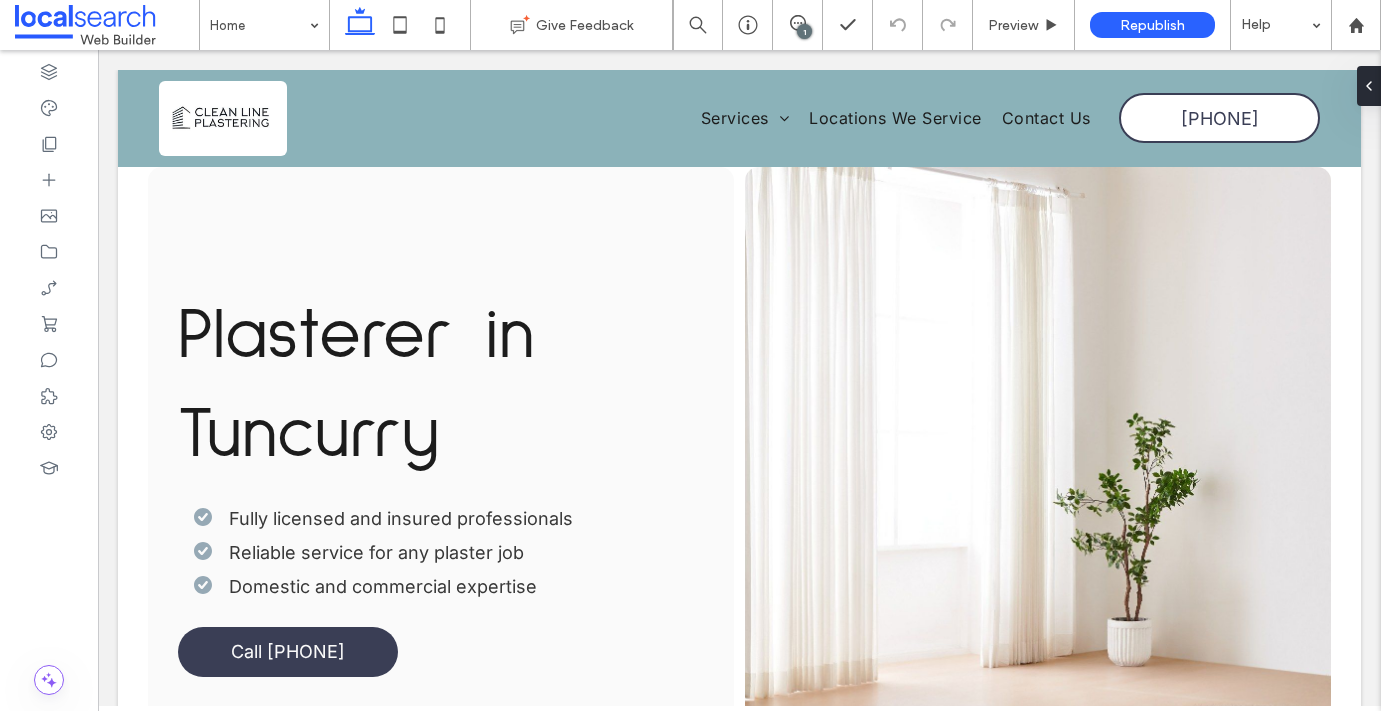 scroll, scrollTop: 0, scrollLeft: 0, axis: both 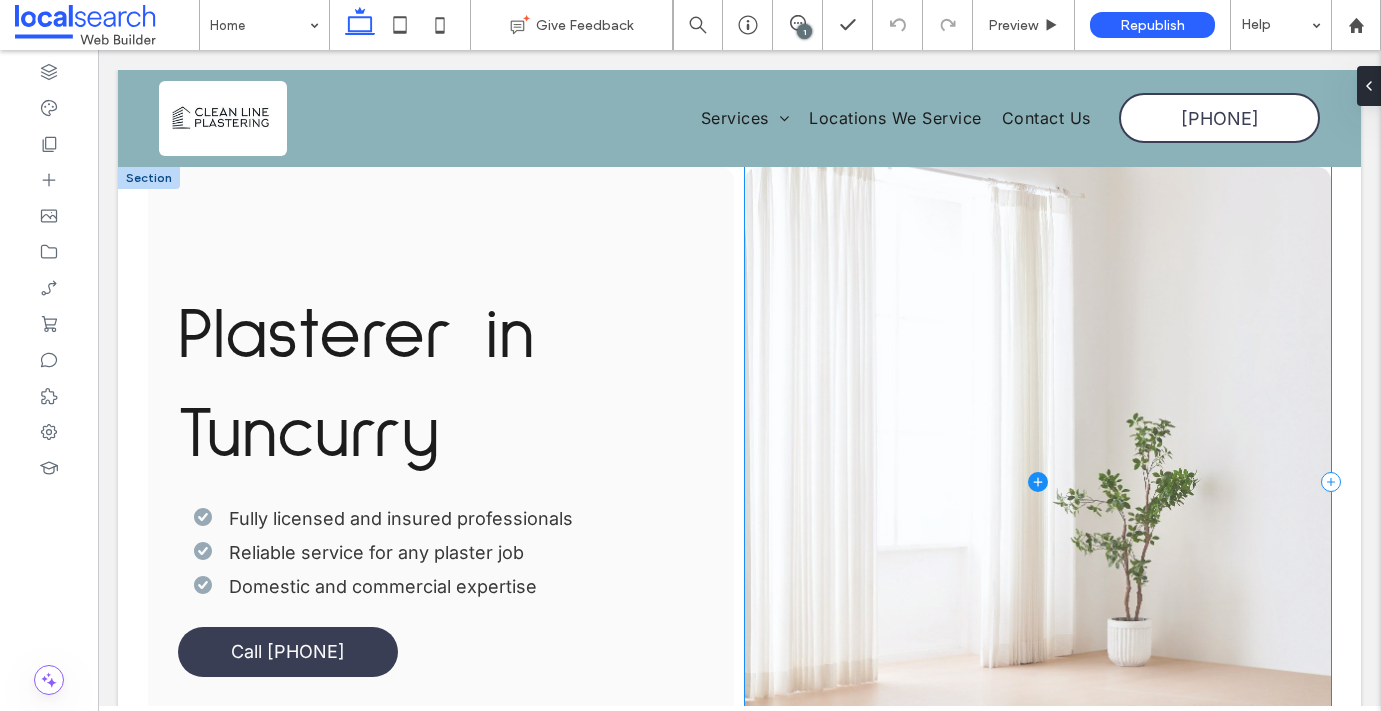 click at bounding box center (1038, 482) 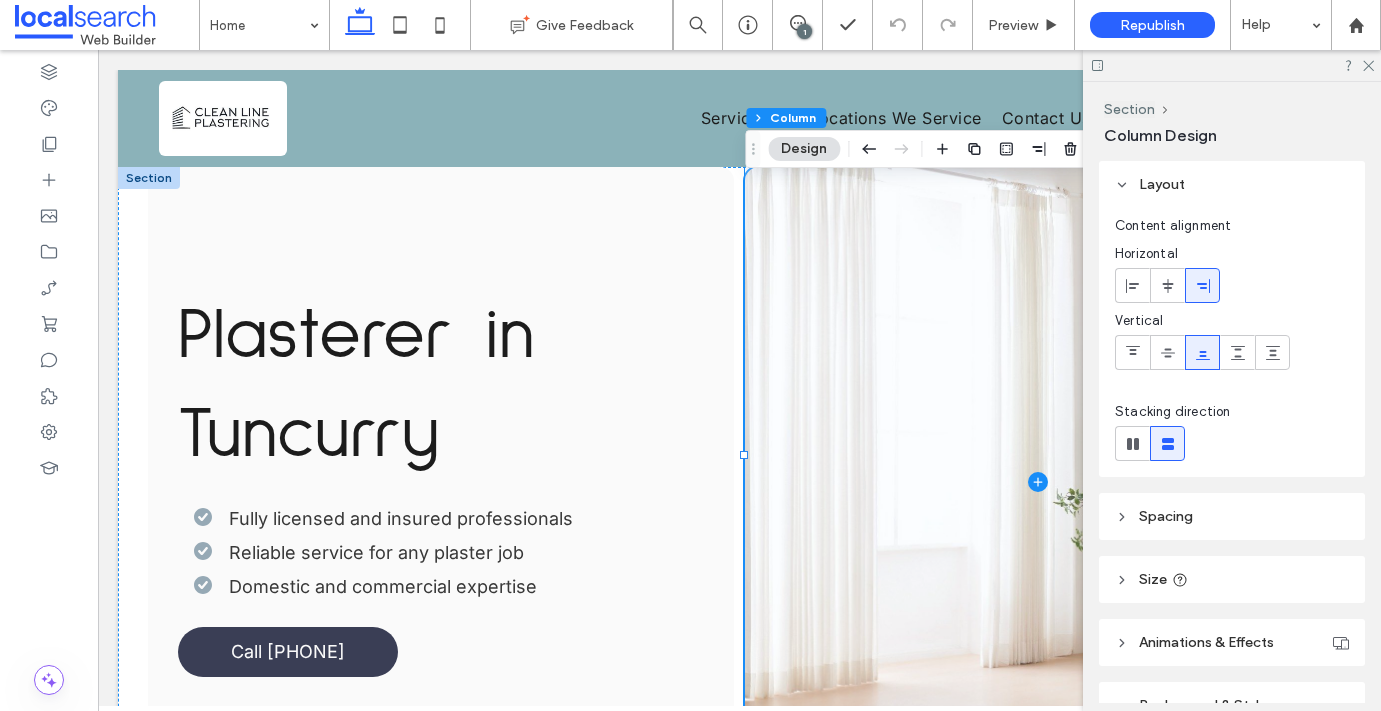 click at bounding box center (1038, 482) 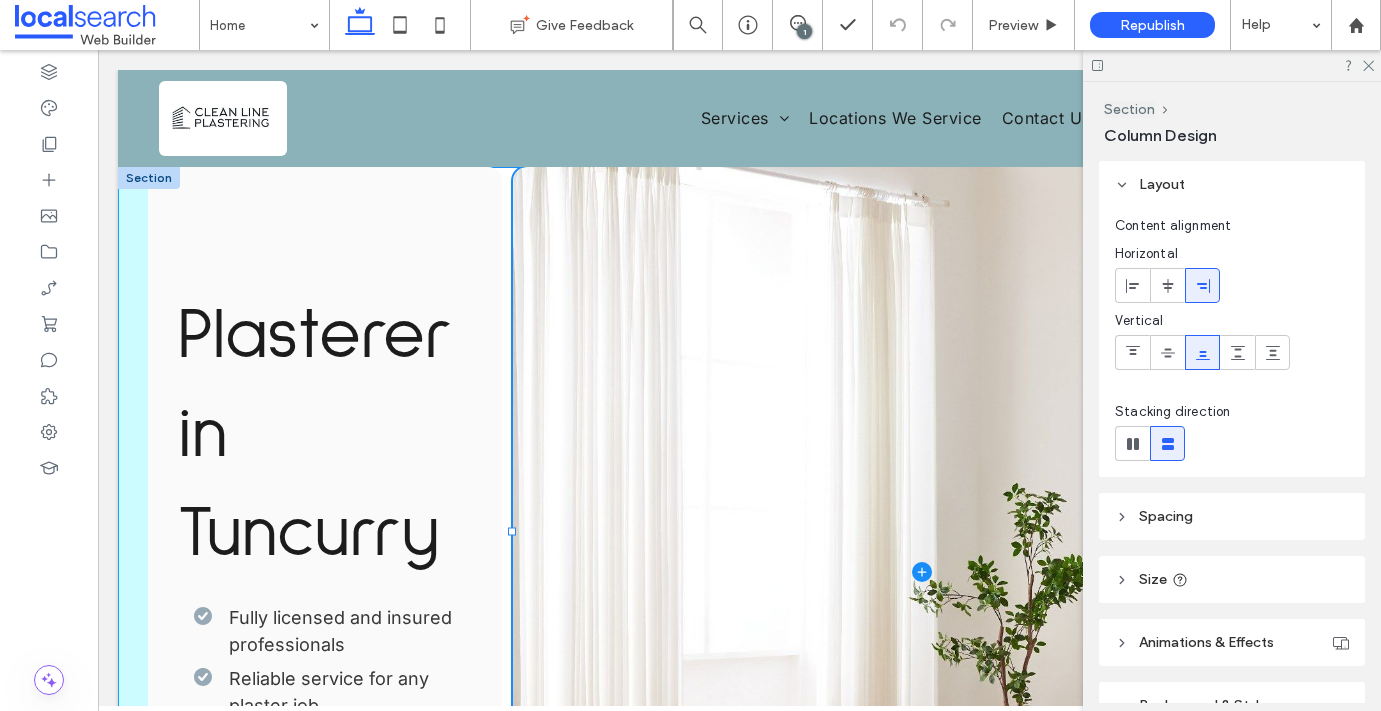 drag, startPoint x: 744, startPoint y: 453, endPoint x: 512, endPoint y: 469, distance: 232.55107 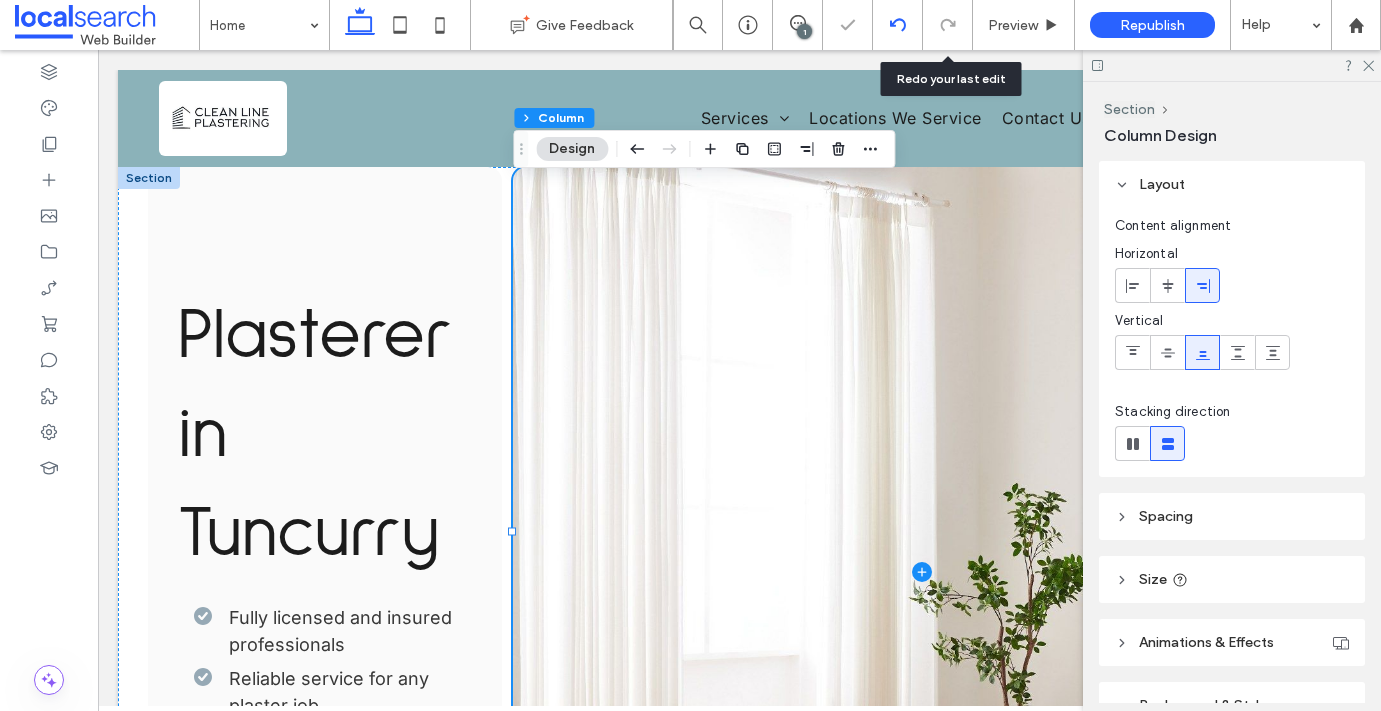 click at bounding box center (897, 25) 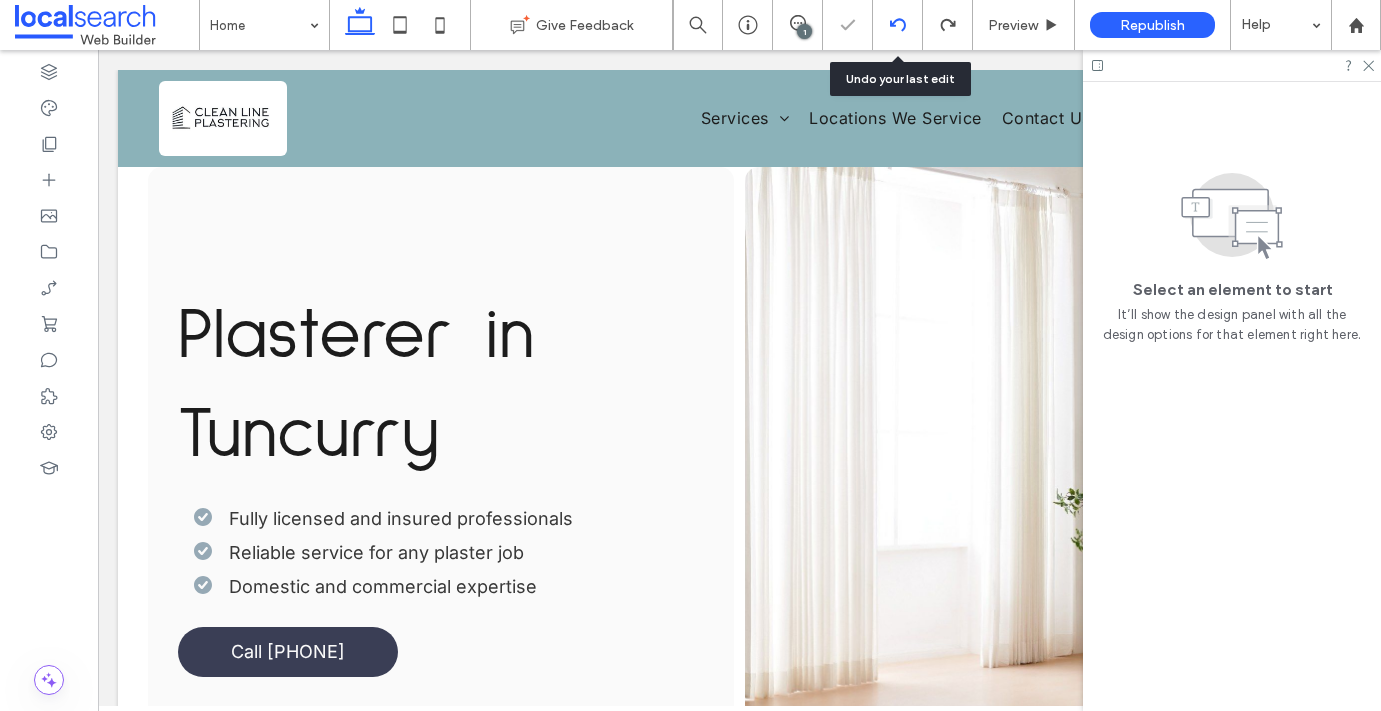 scroll, scrollTop: 0, scrollLeft: 0, axis: both 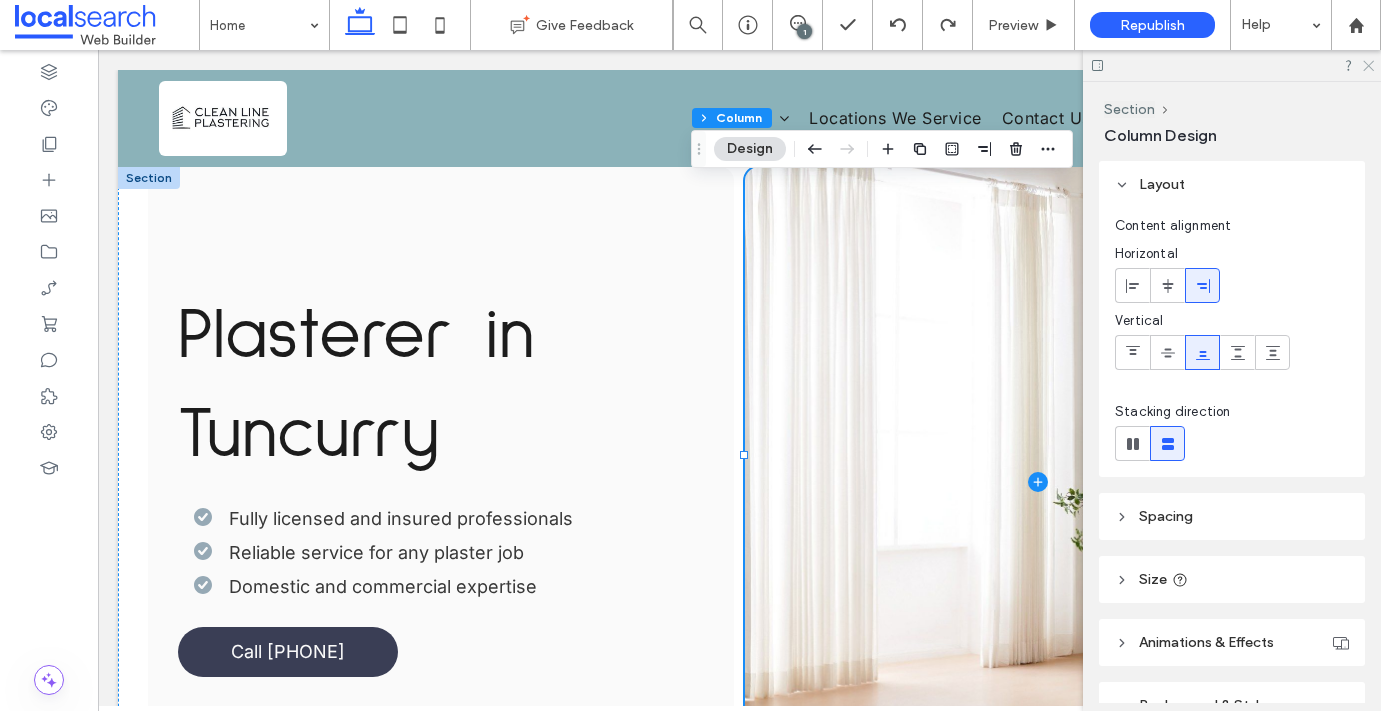 click 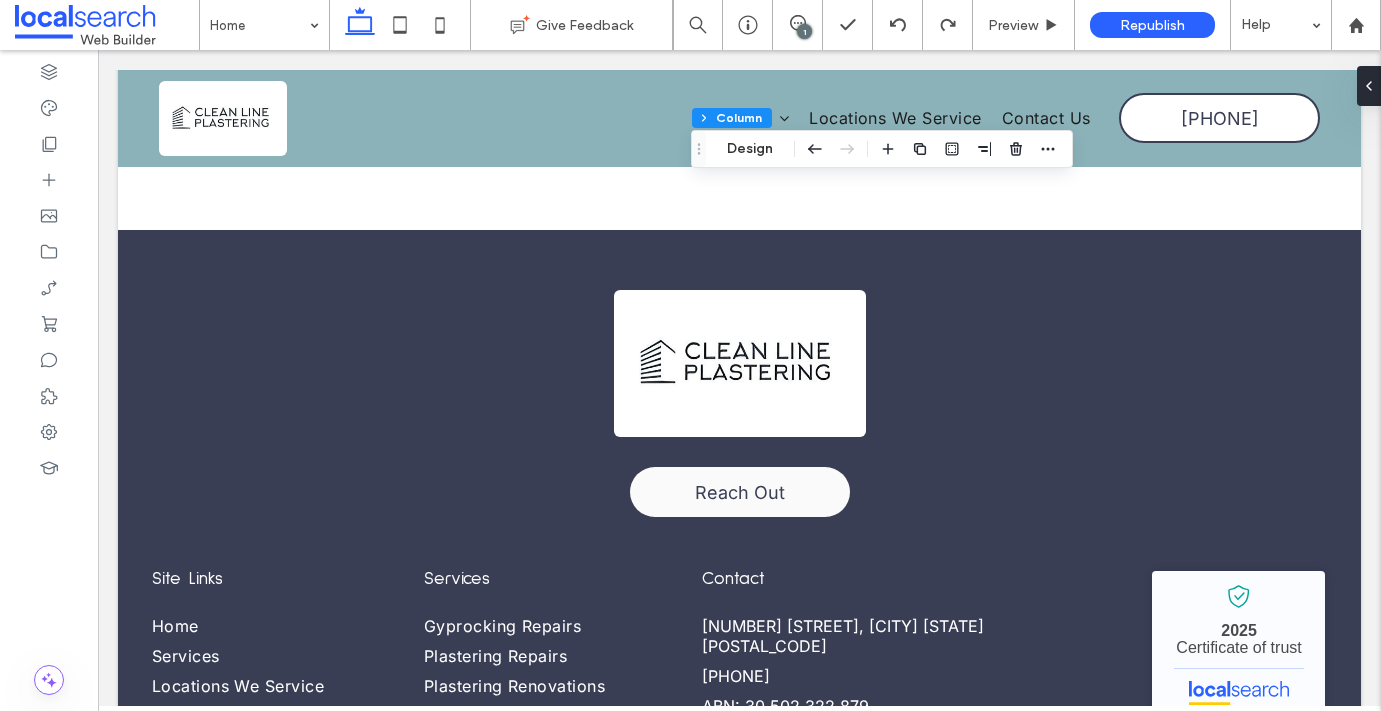 scroll, scrollTop: 4582, scrollLeft: 0, axis: vertical 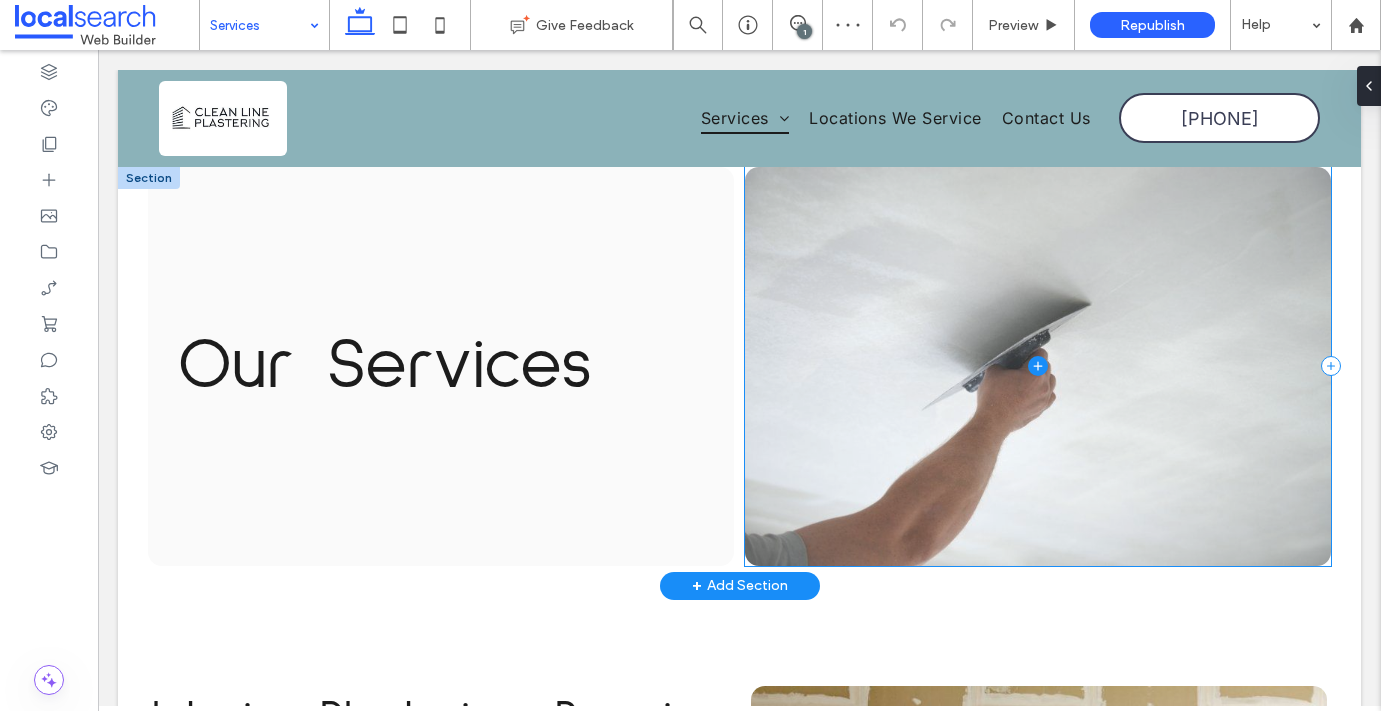 click at bounding box center [1038, 366] 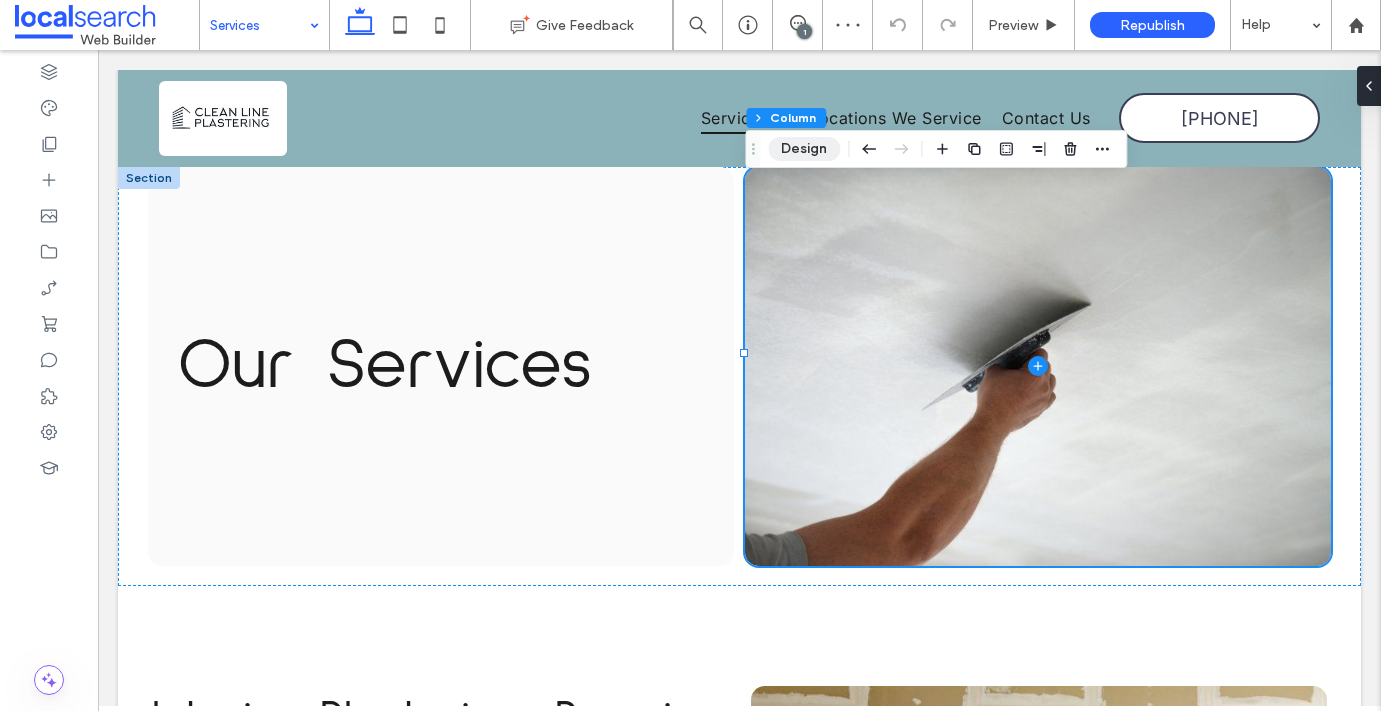 click on "Design" at bounding box center [804, 149] 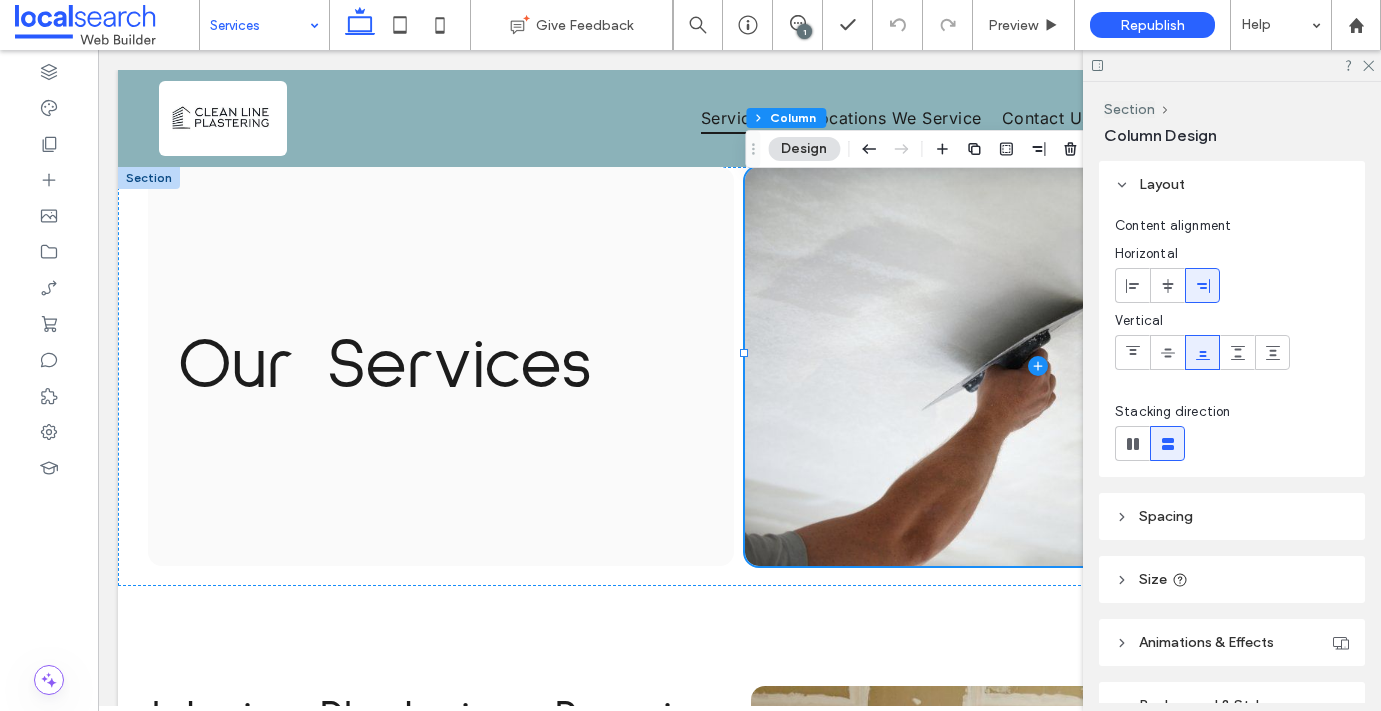 scroll, scrollTop: 333, scrollLeft: 0, axis: vertical 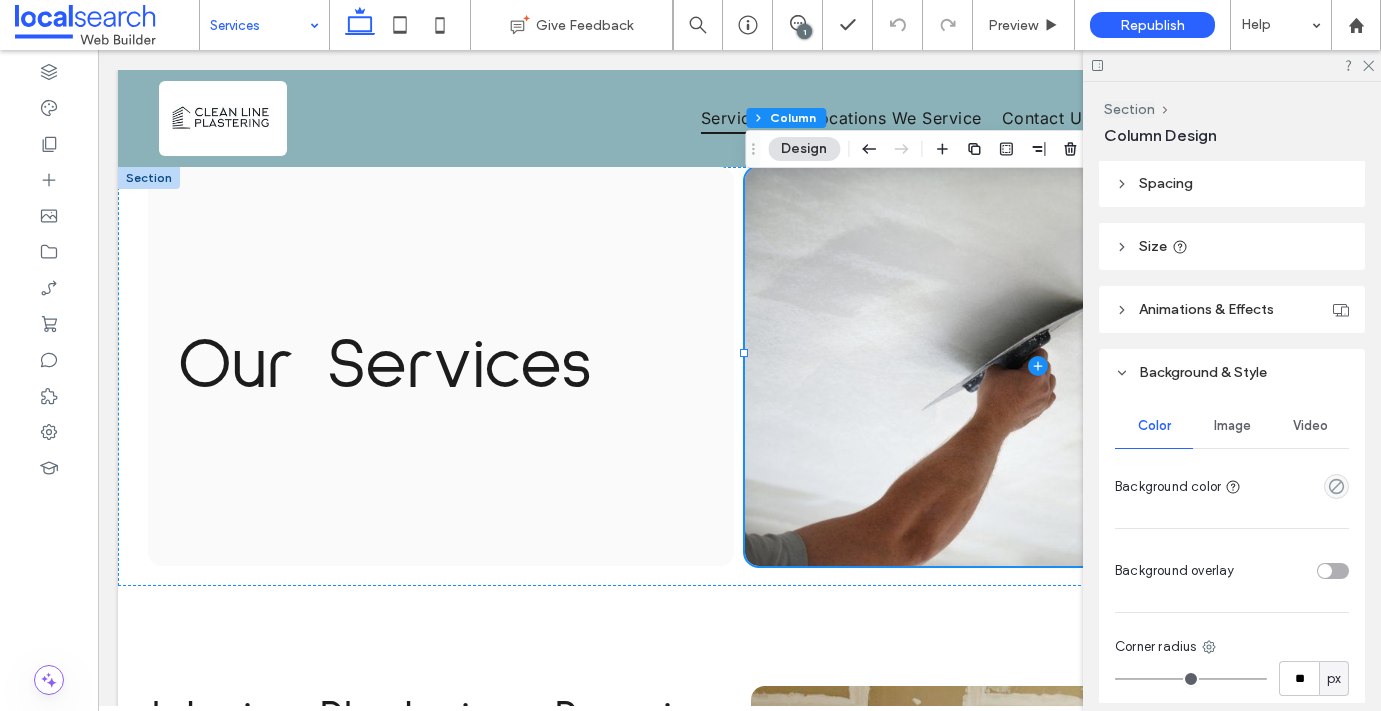 click on "Image" at bounding box center [1232, 426] 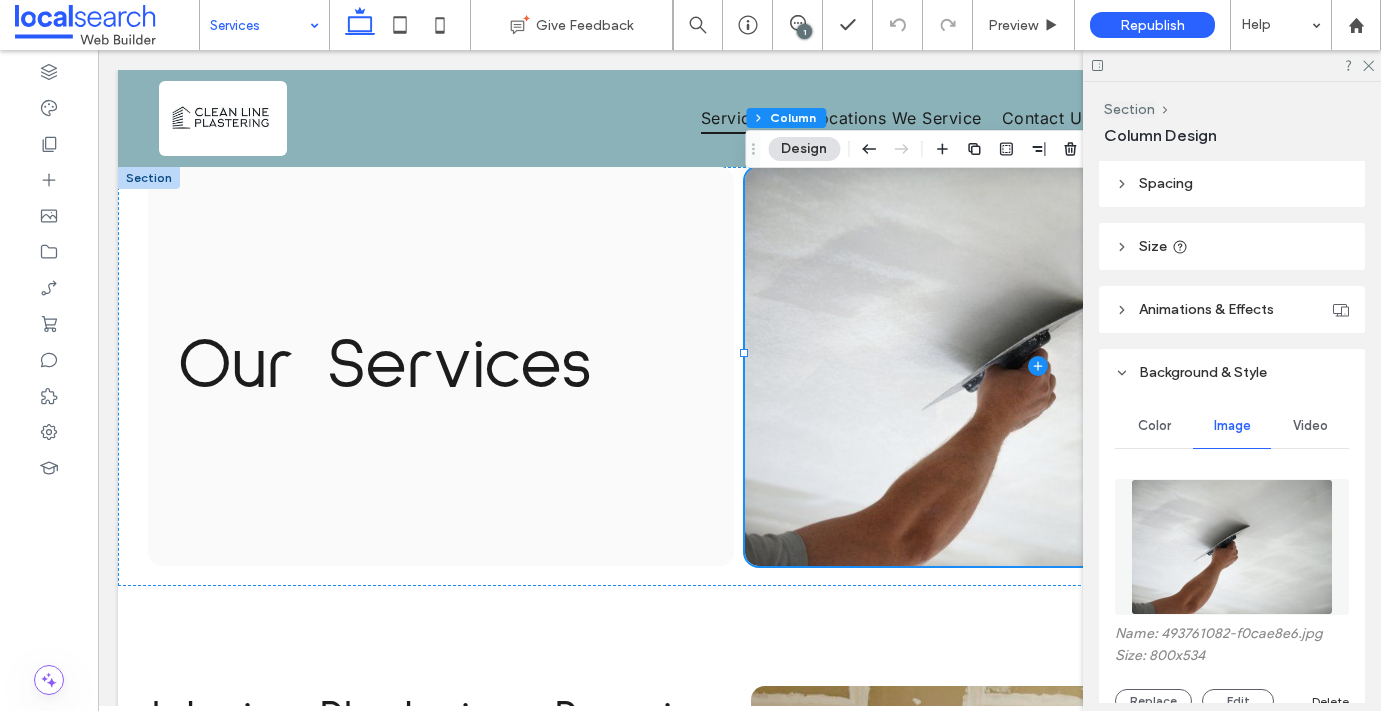 scroll, scrollTop: 647, scrollLeft: 0, axis: vertical 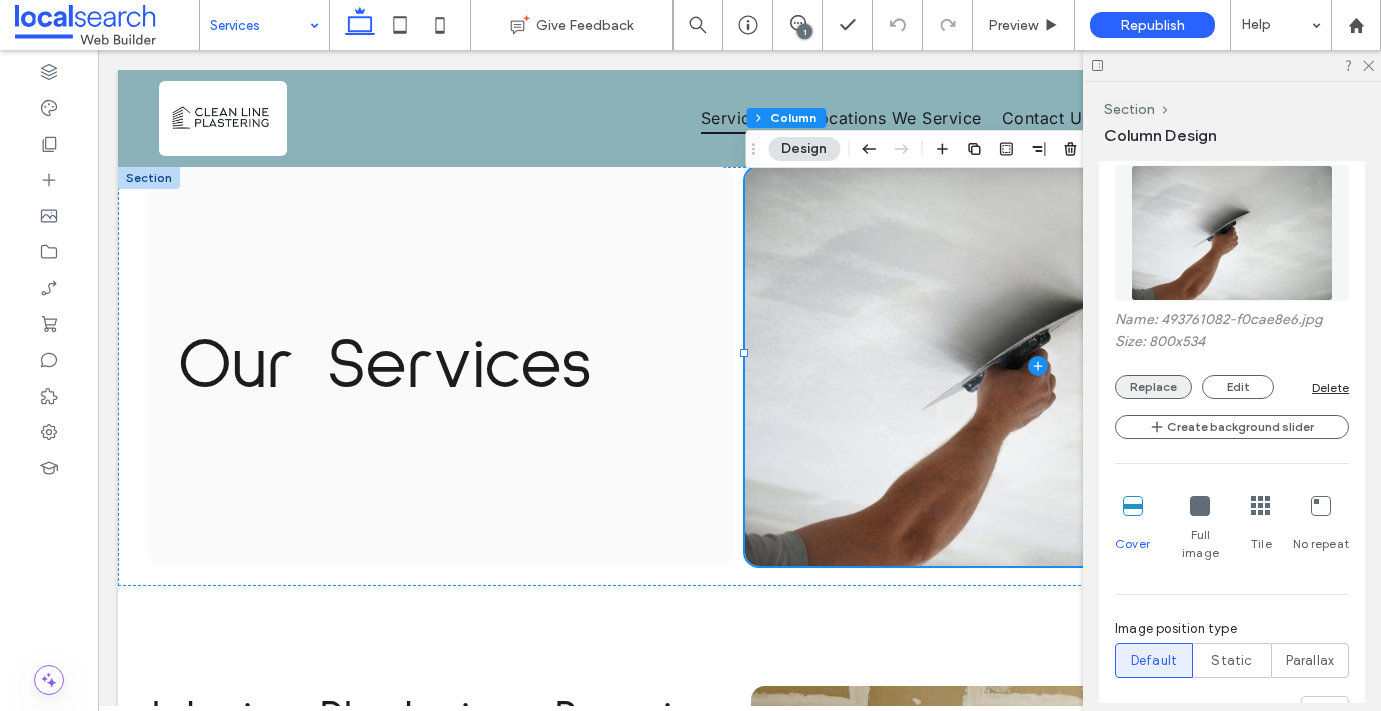 click on "Replace" at bounding box center (1153, 387) 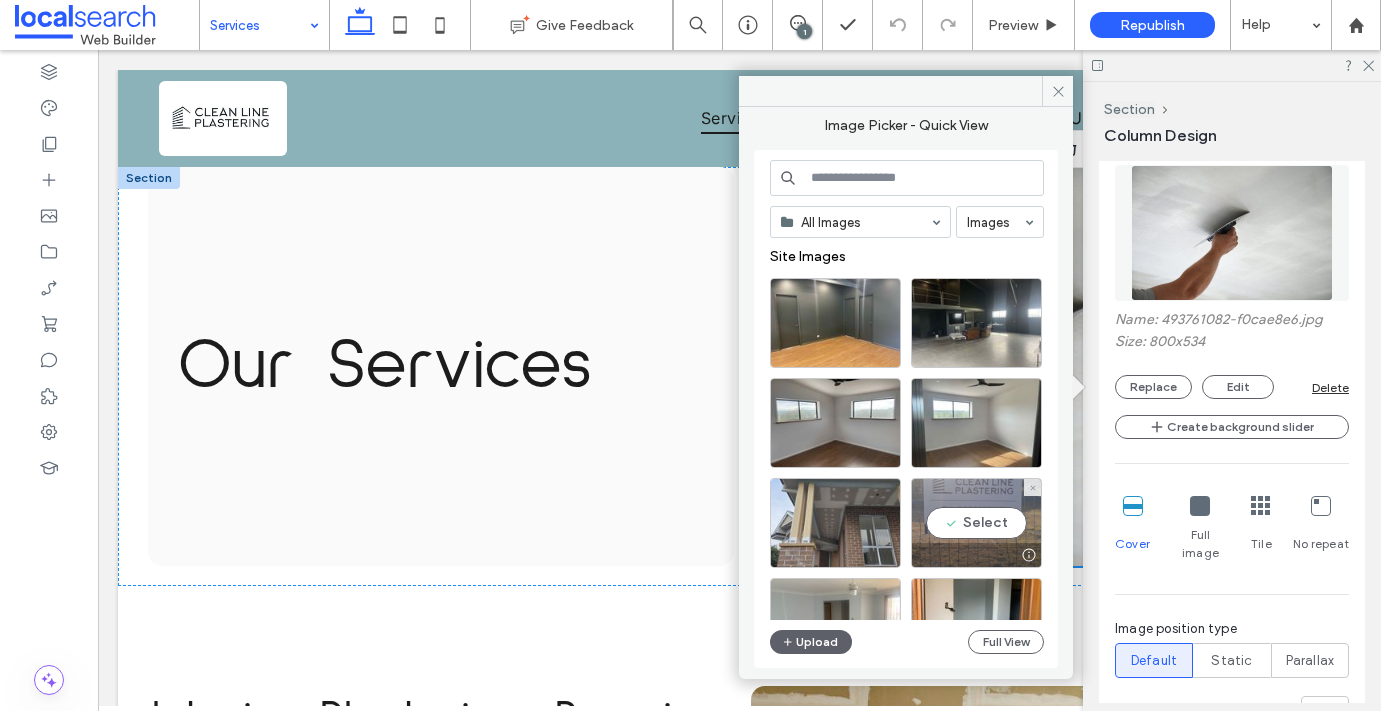 click on "Select" at bounding box center [976, 523] 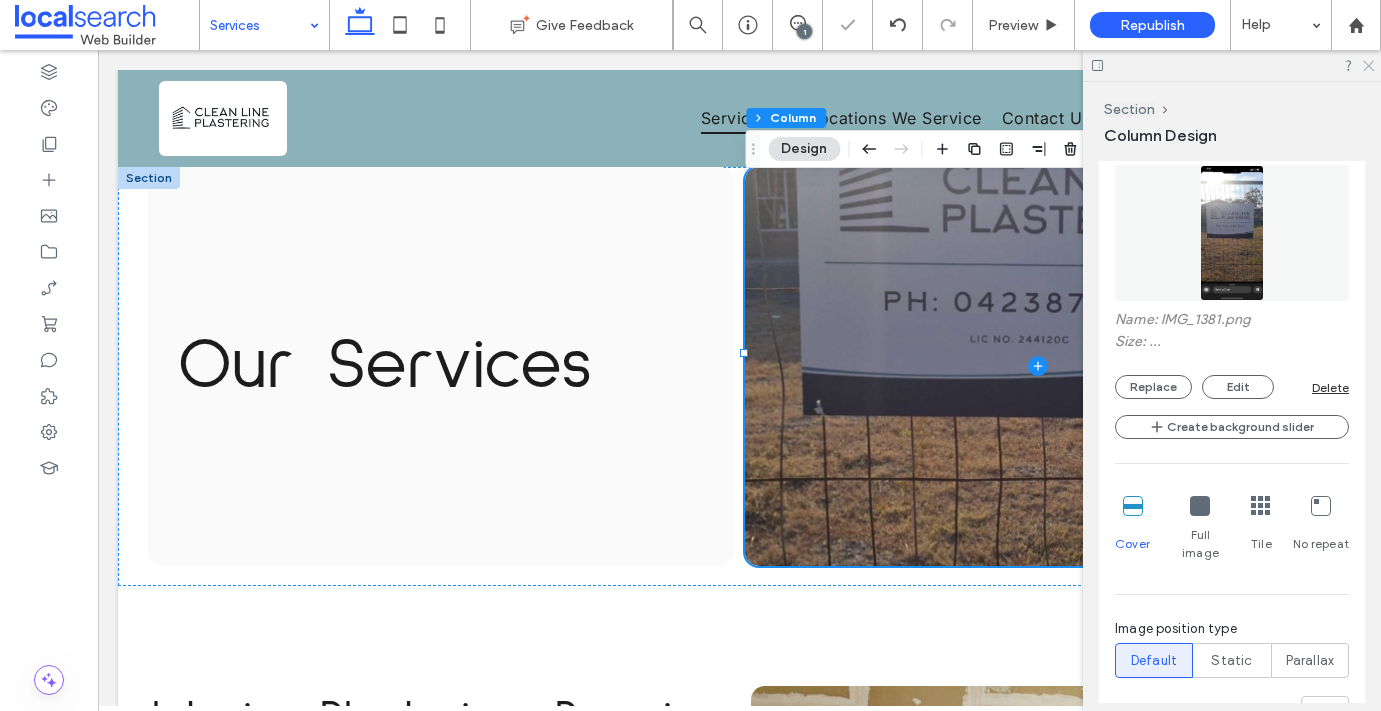 click 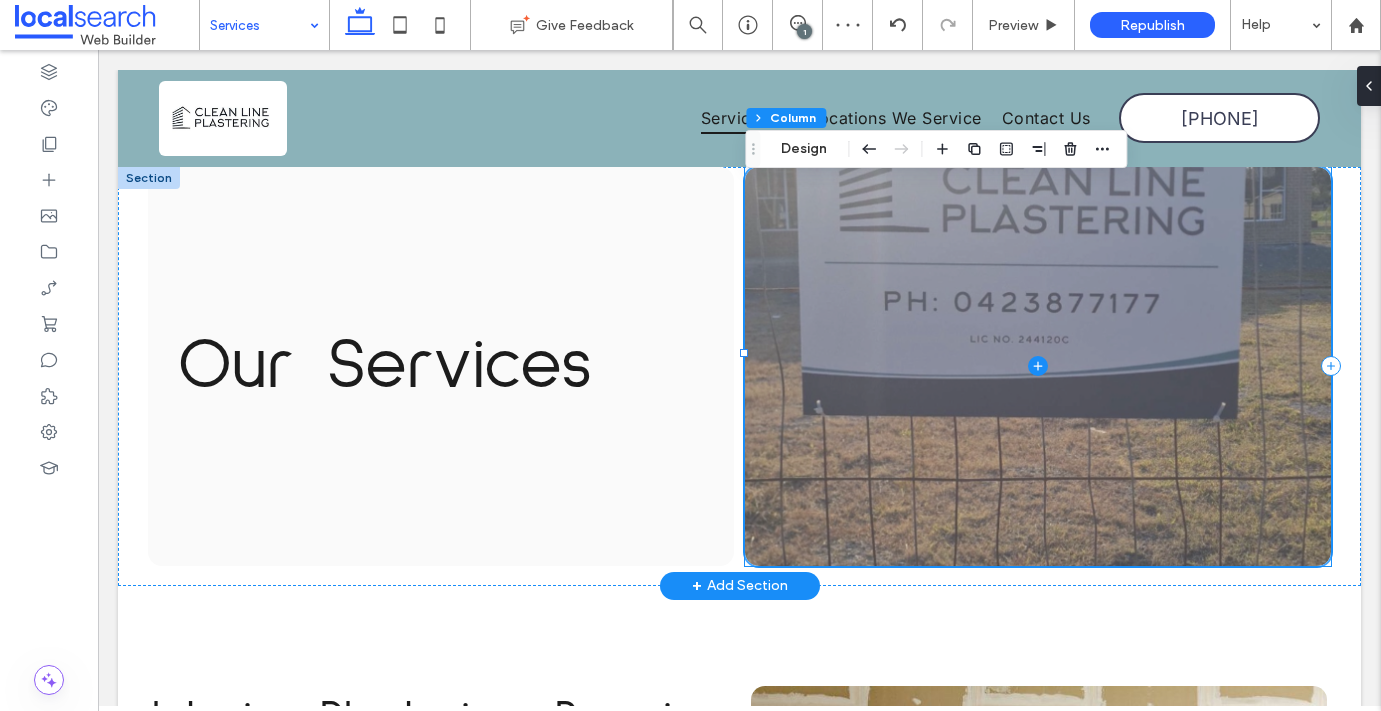 click at bounding box center (1038, 366) 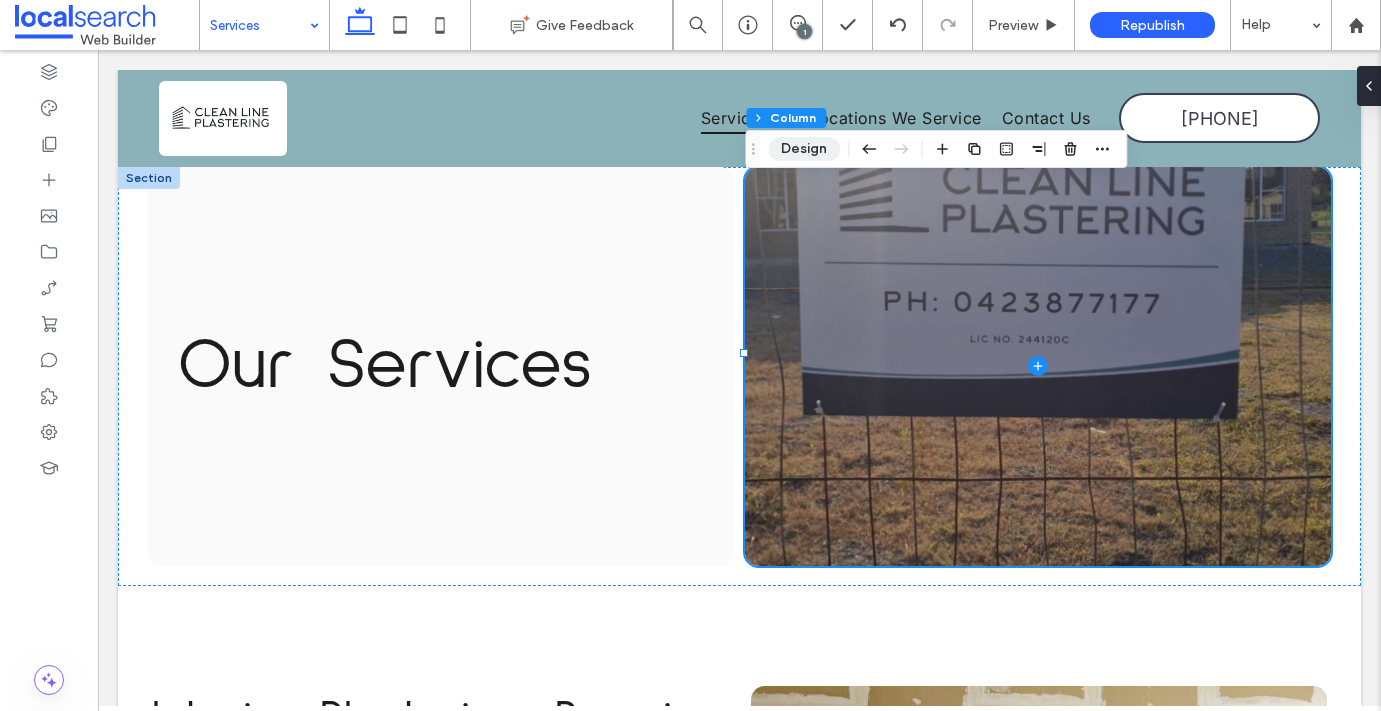 click on "Design" at bounding box center (804, 149) 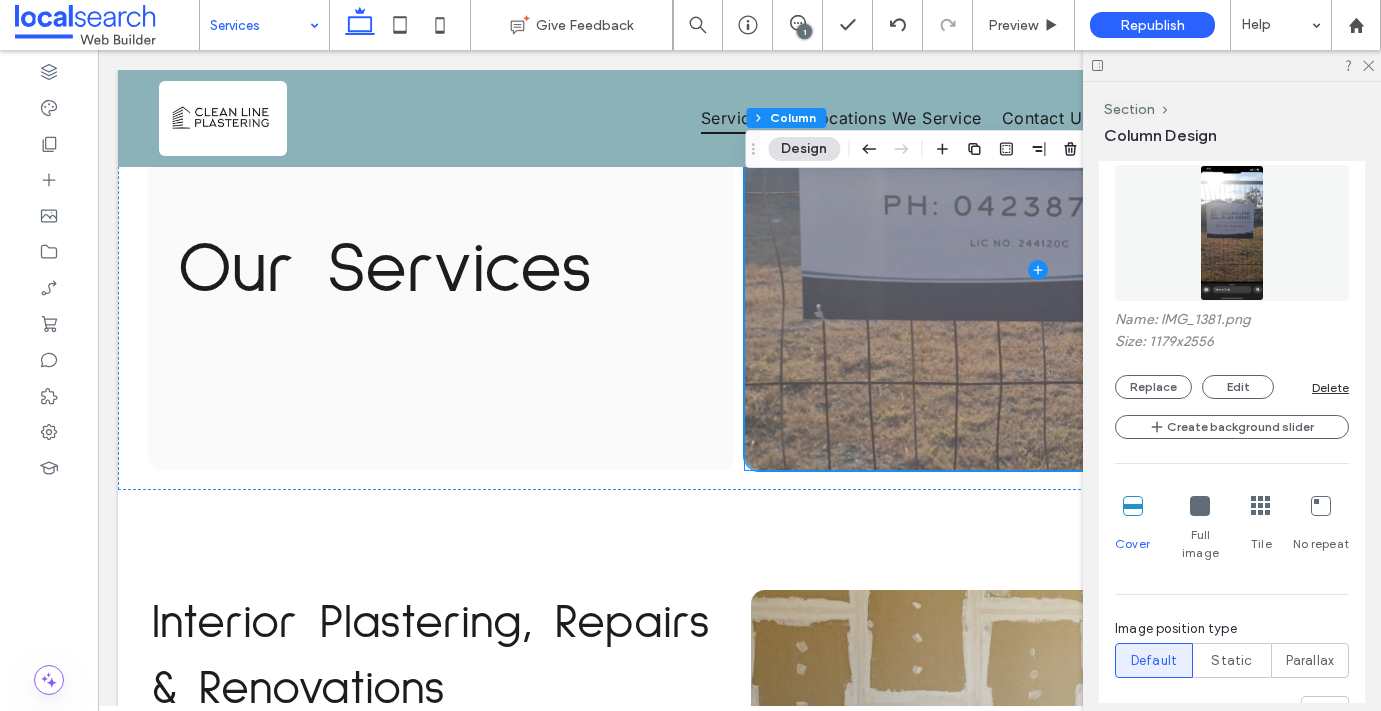 scroll, scrollTop: 99, scrollLeft: 0, axis: vertical 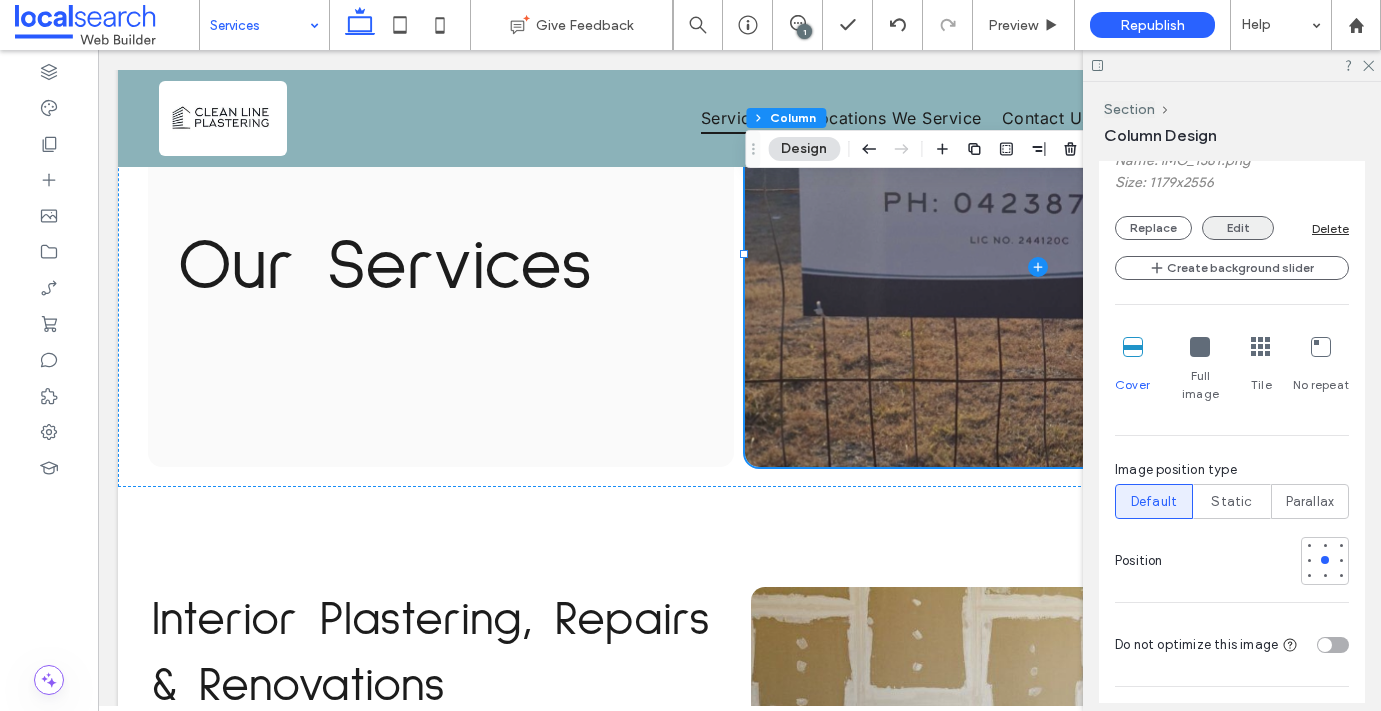 click on "Edit" at bounding box center [1238, 228] 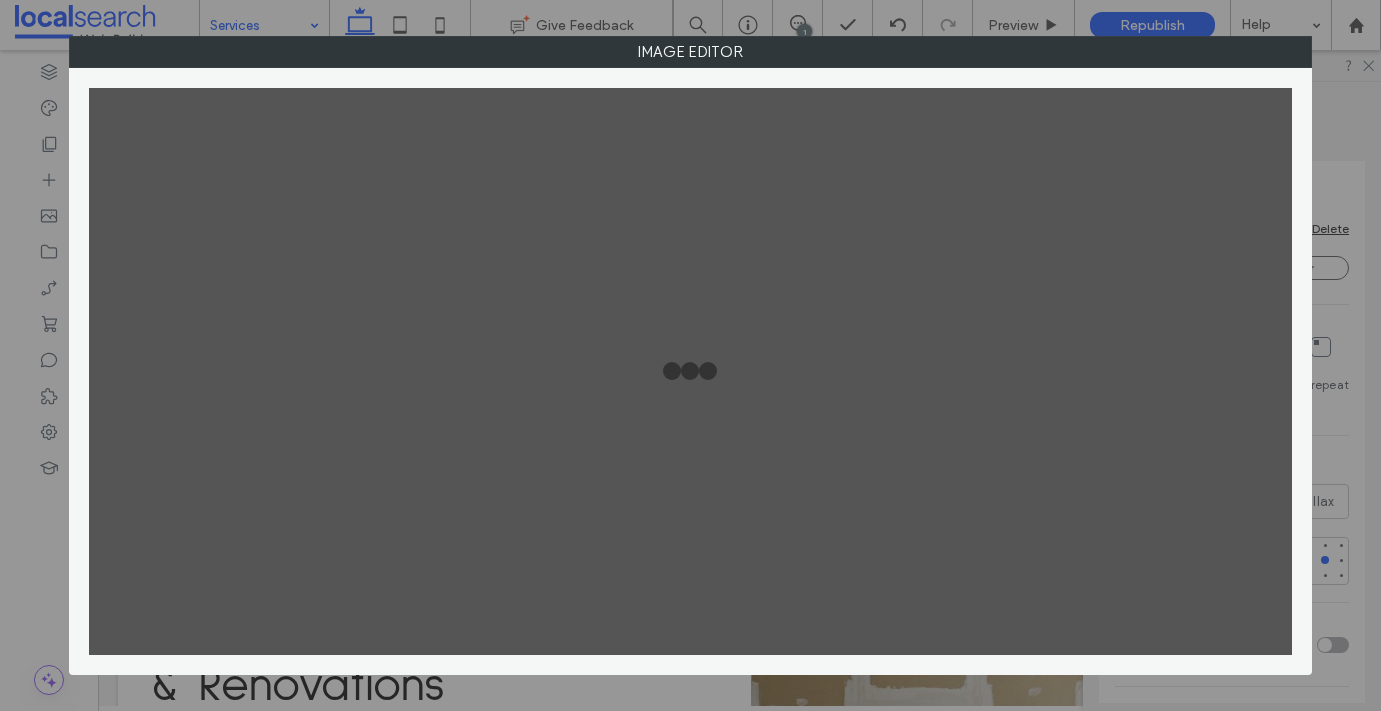 click at bounding box center [690, 372] 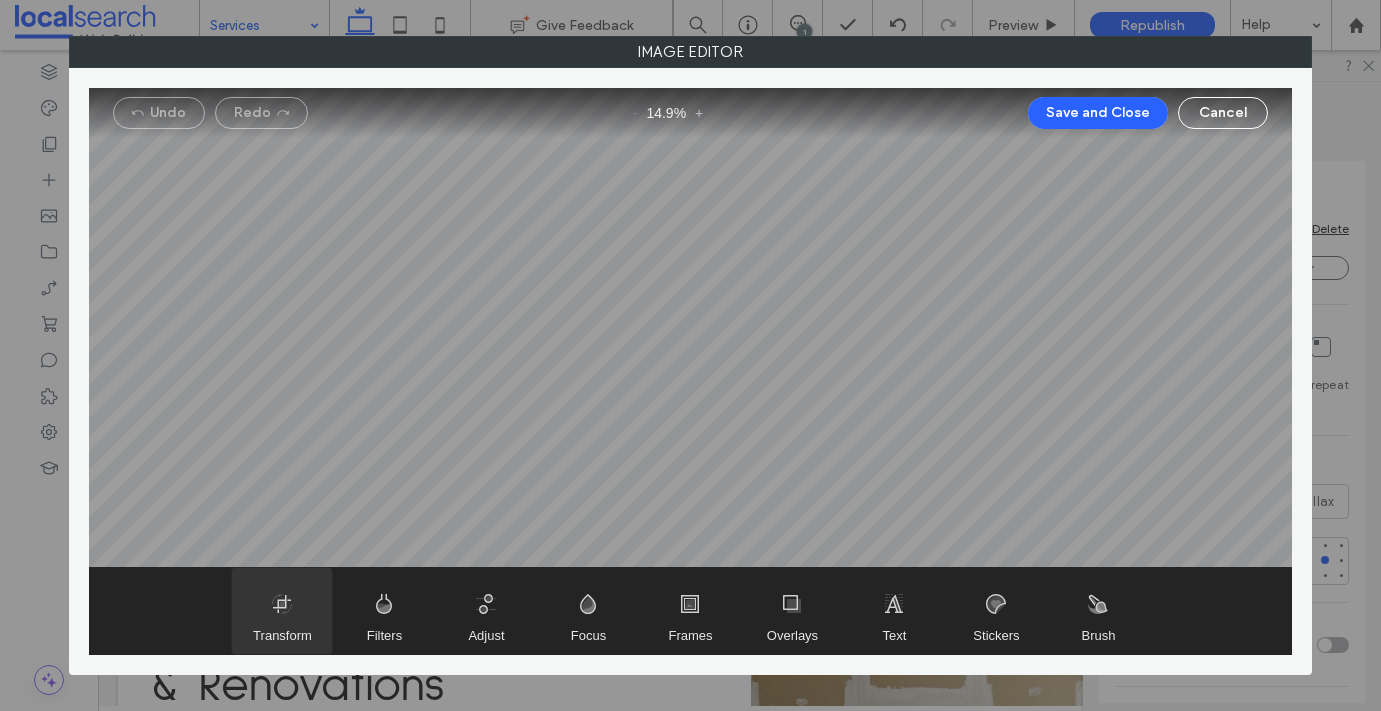 click at bounding box center (282, 611) 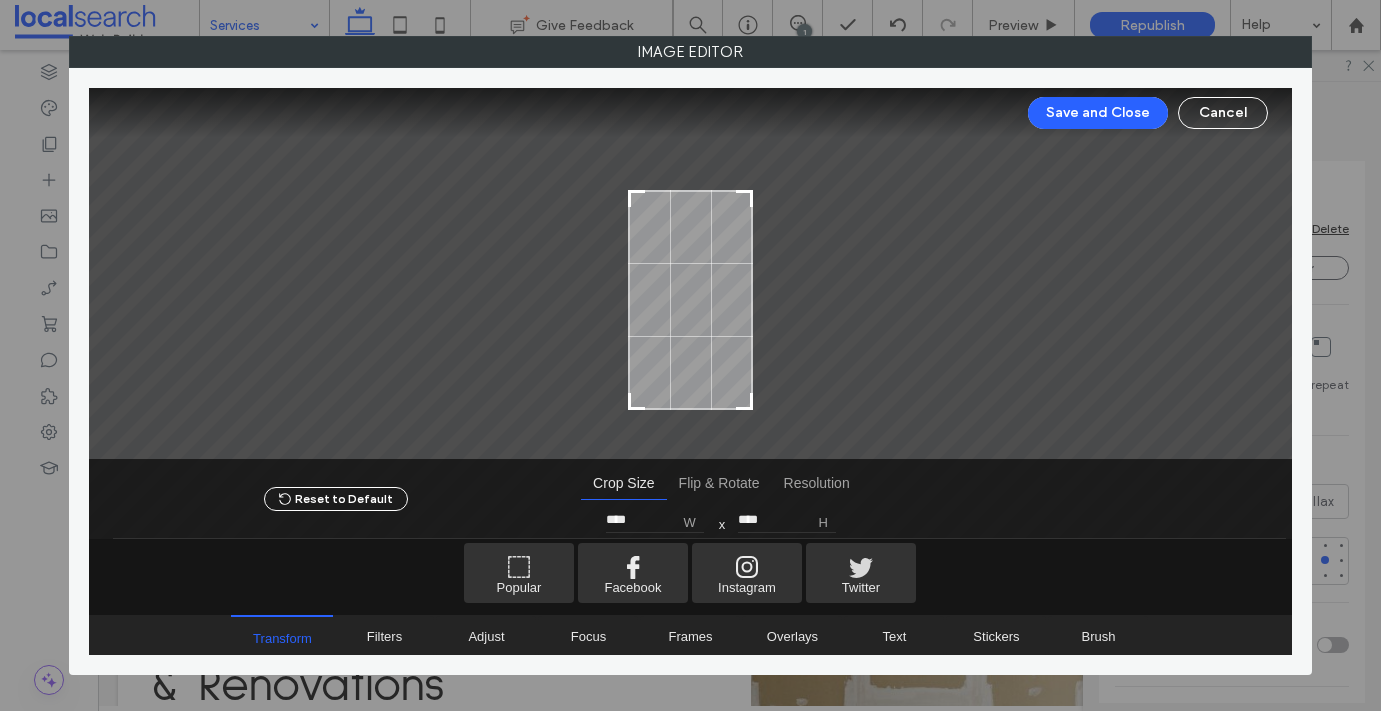 type on "****" 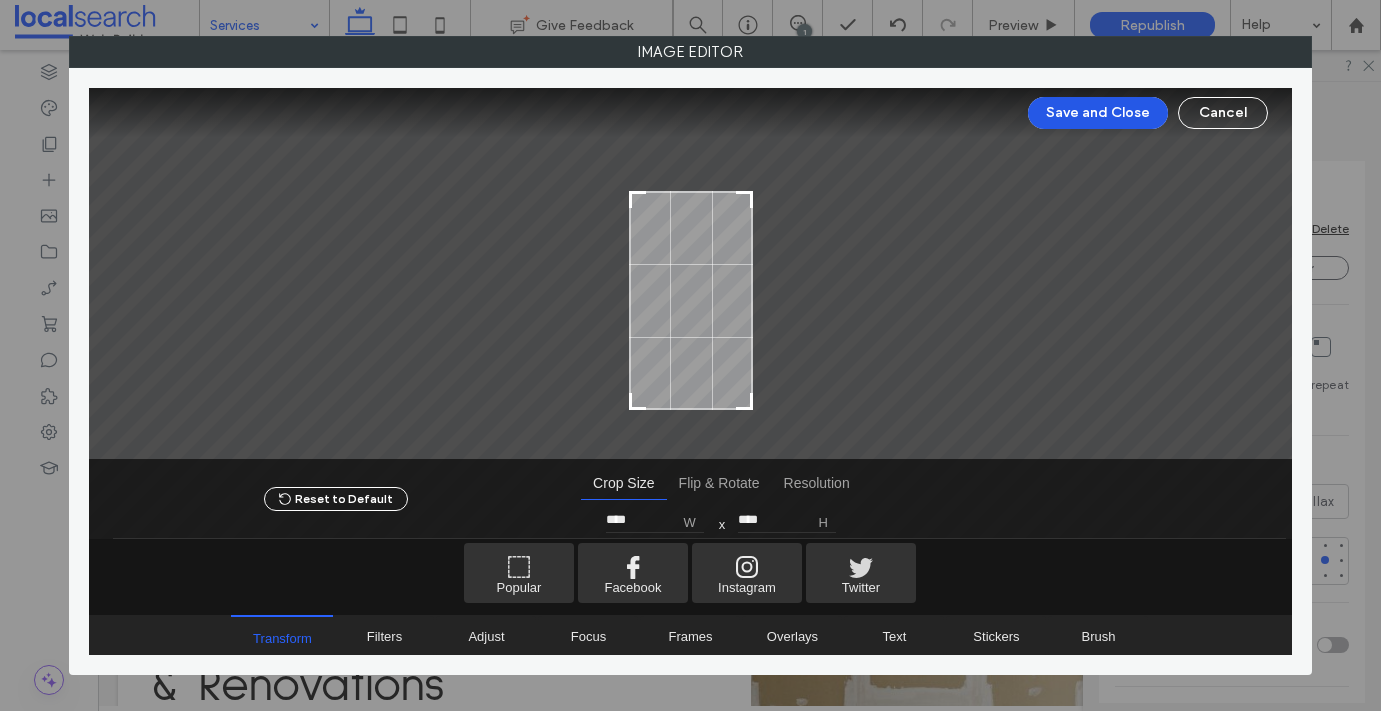 click on "Save and Close" at bounding box center [1098, 113] 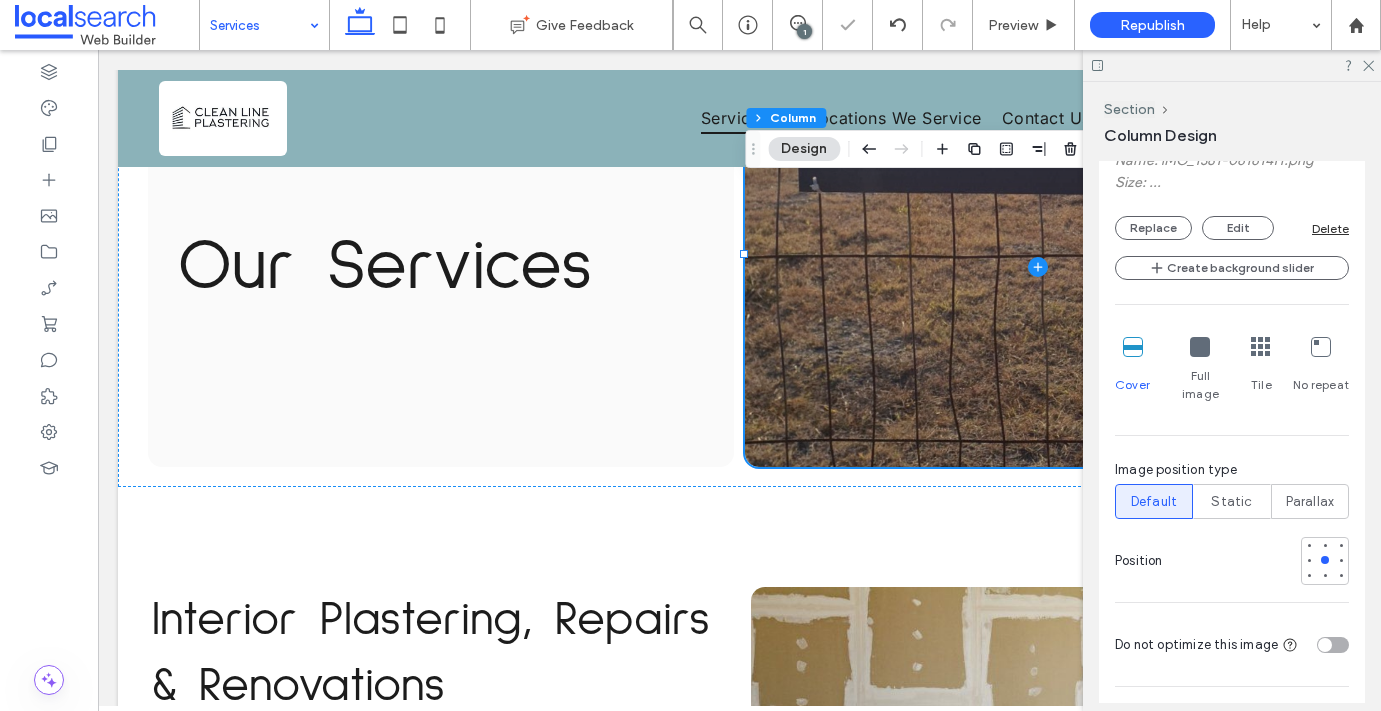 click at bounding box center [1232, 65] 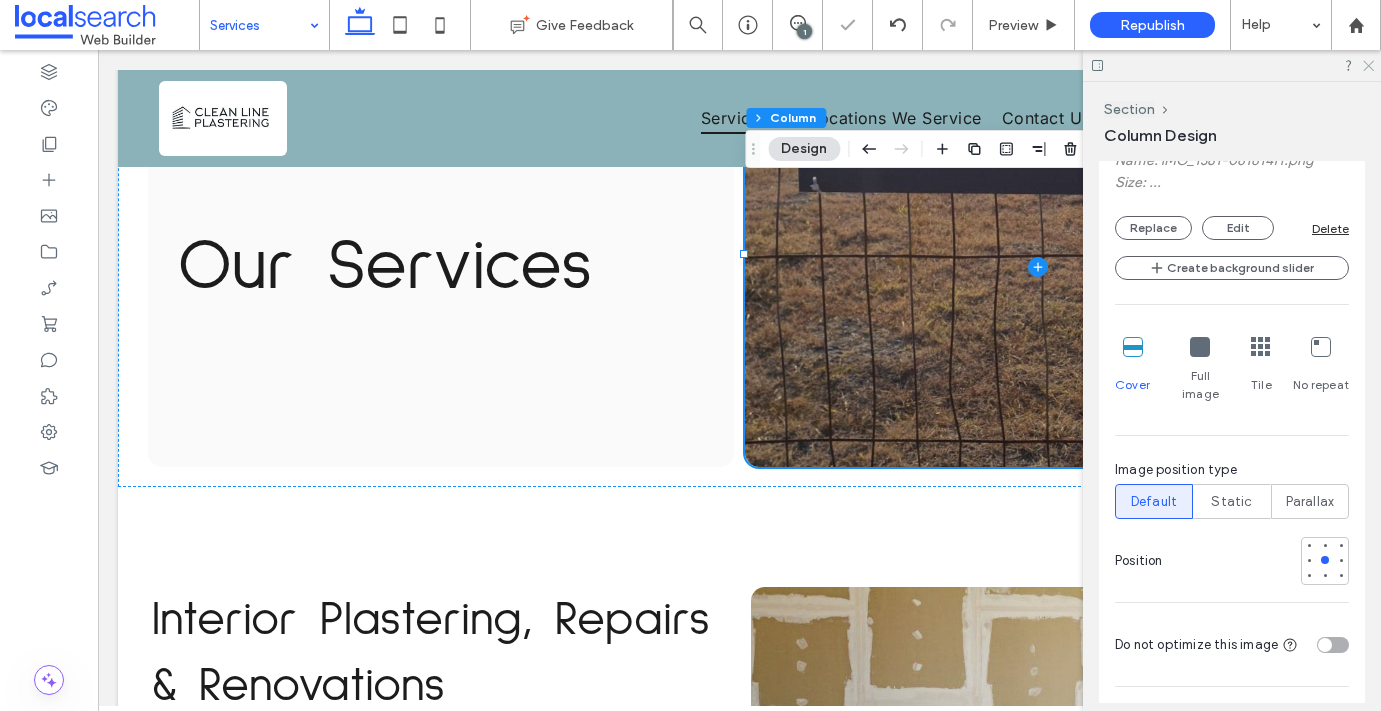click 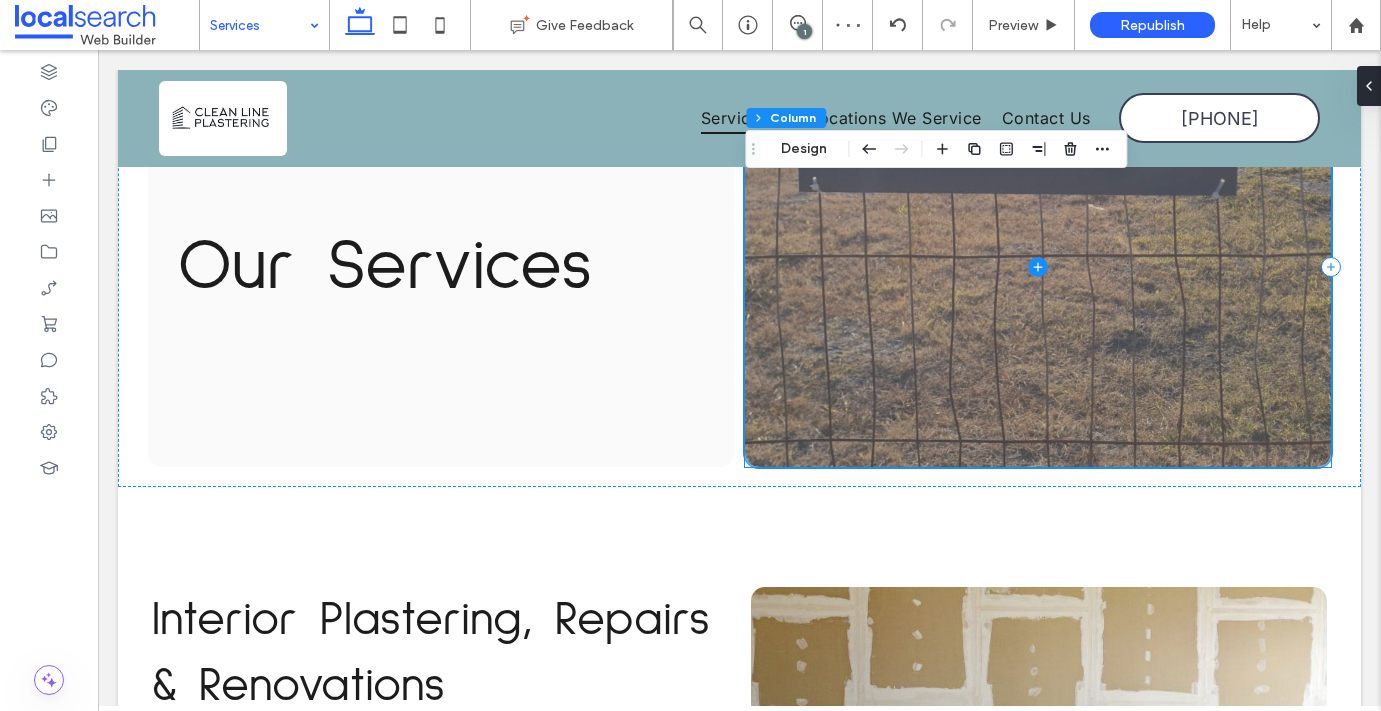 scroll, scrollTop: 0, scrollLeft: 0, axis: both 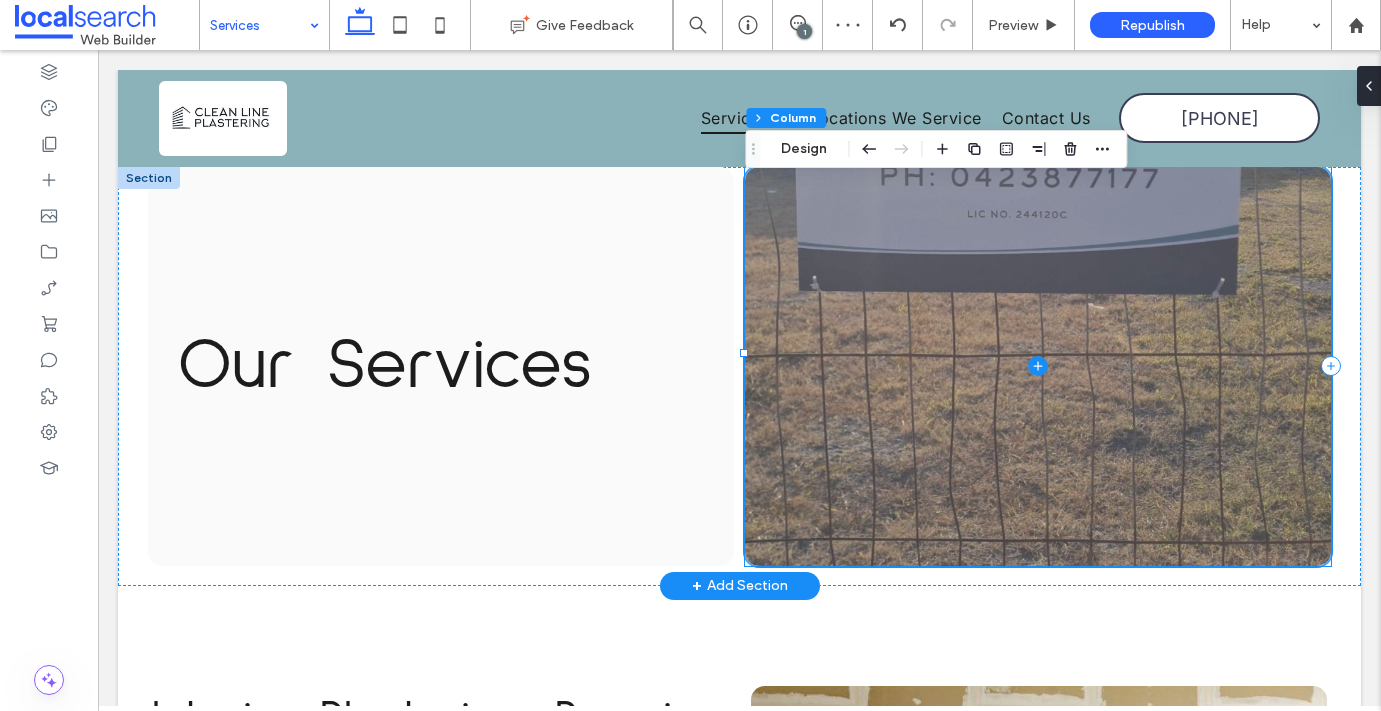 click at bounding box center [1038, 366] 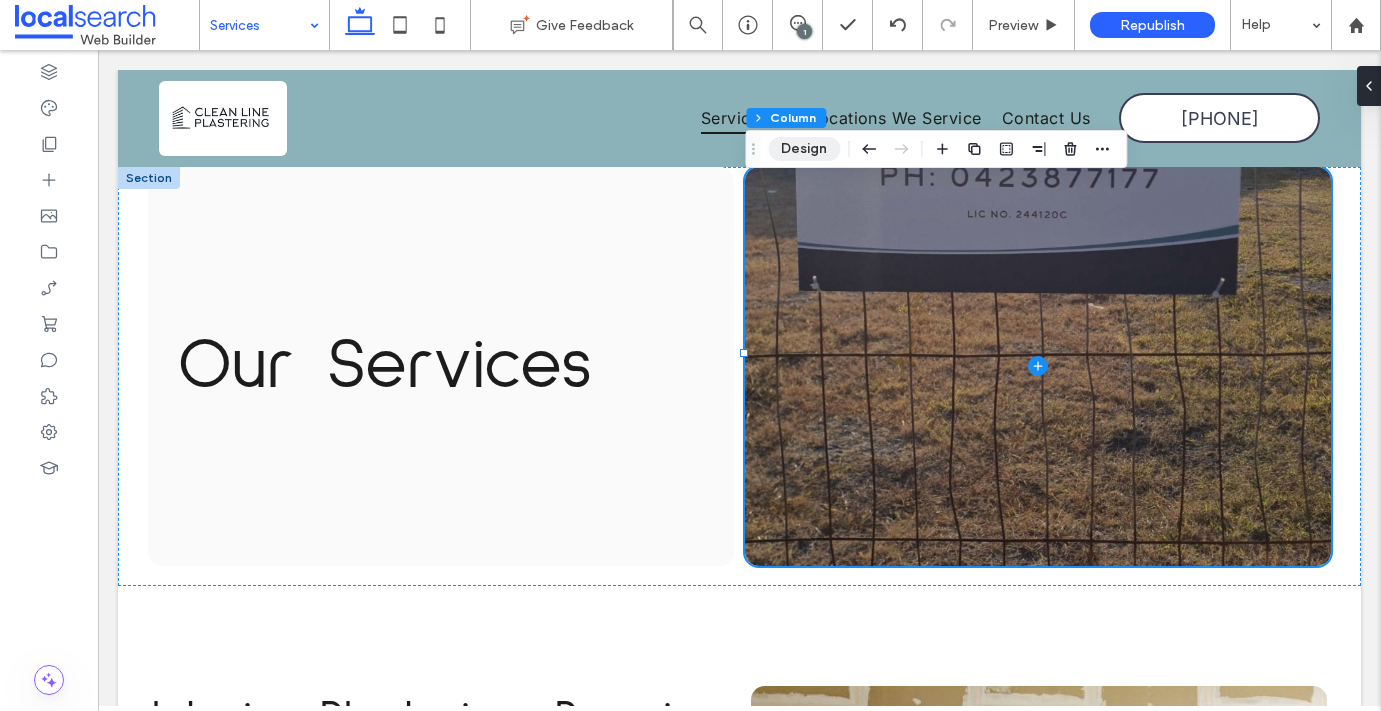 click on "Design" at bounding box center (804, 149) 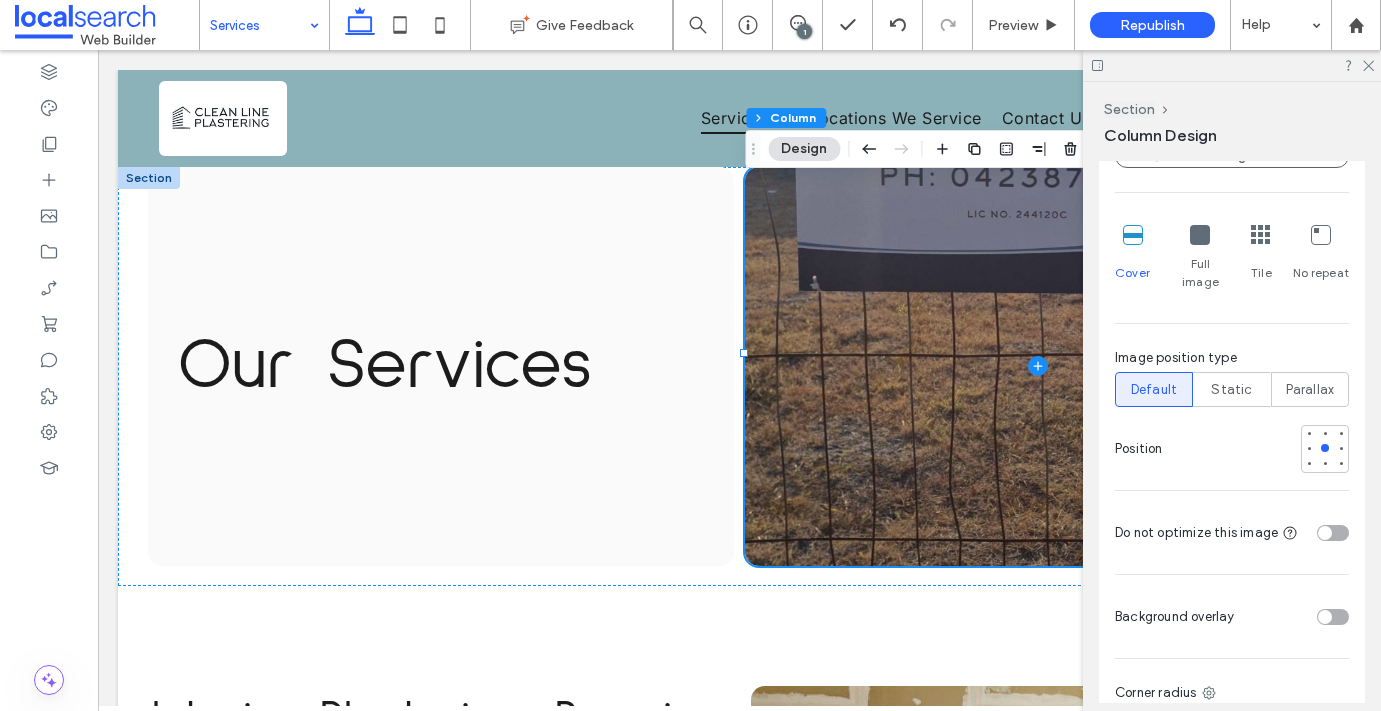 scroll, scrollTop: 941, scrollLeft: 0, axis: vertical 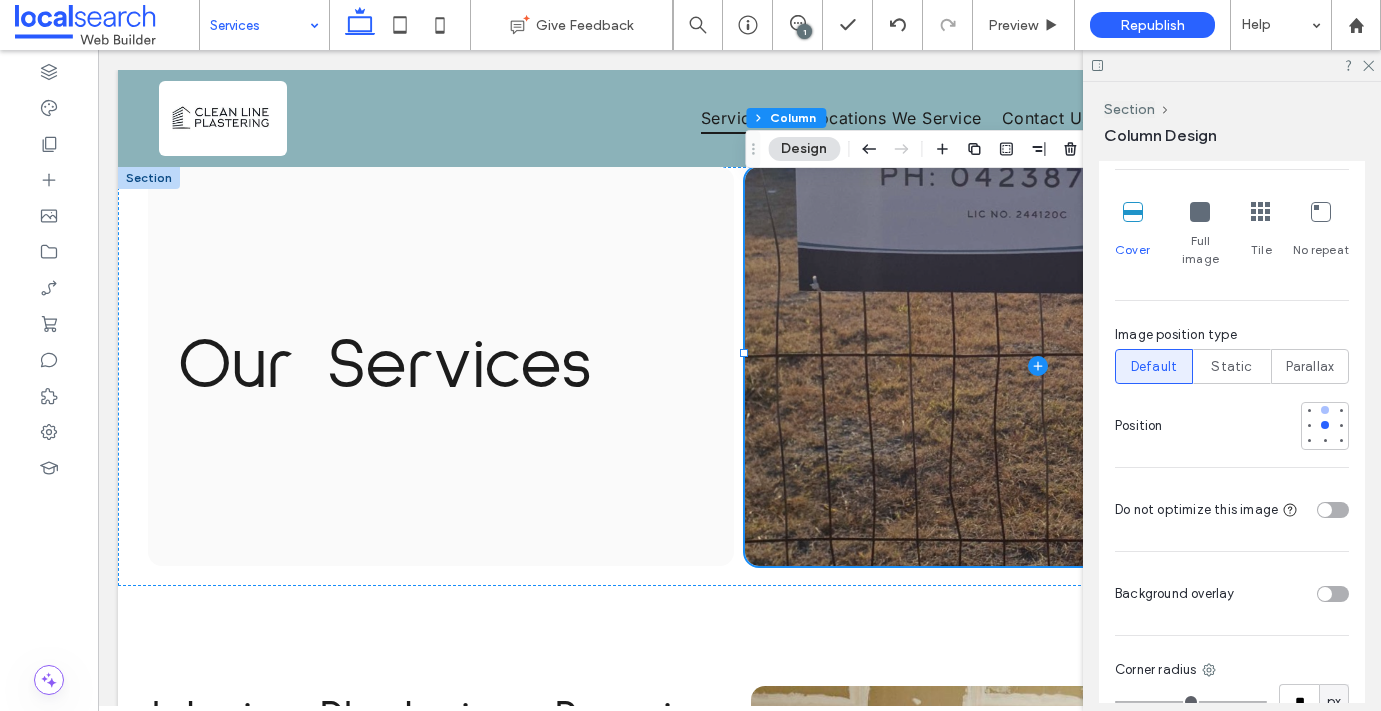 click at bounding box center (1325, 410) 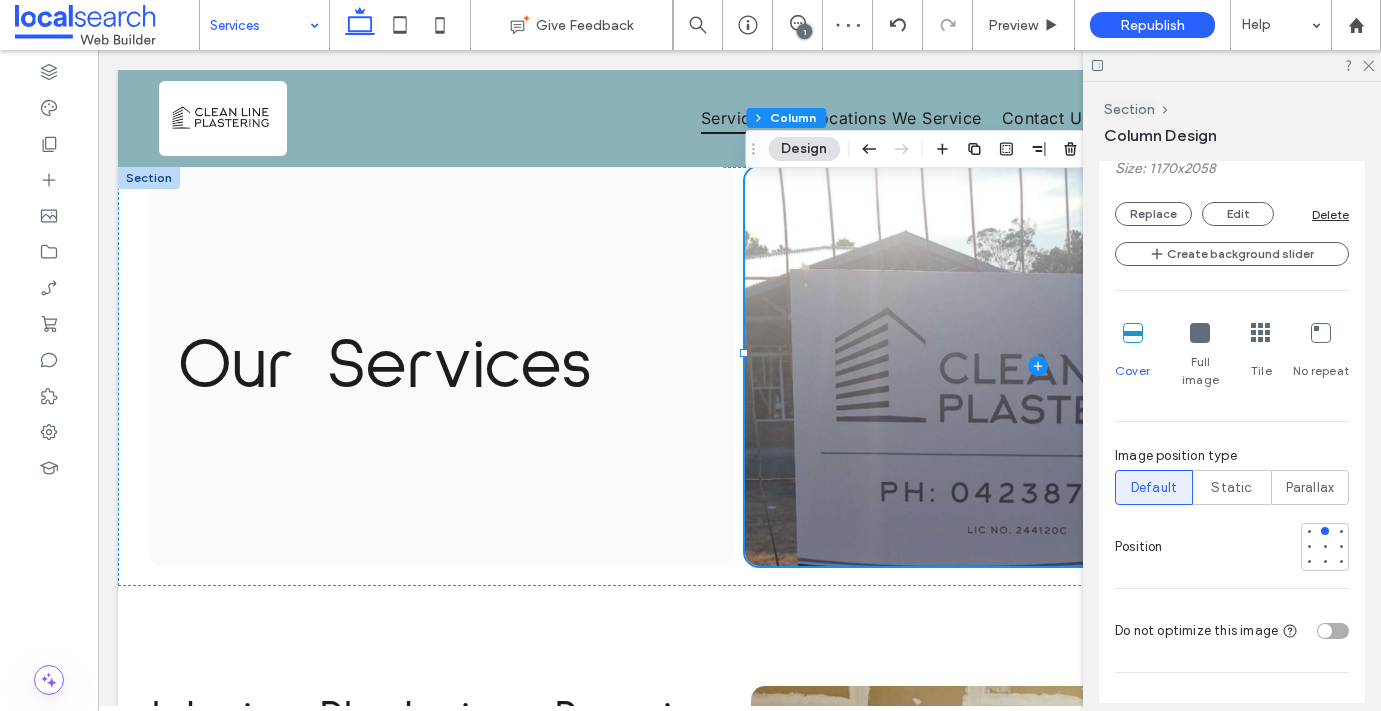 scroll, scrollTop: 734, scrollLeft: 0, axis: vertical 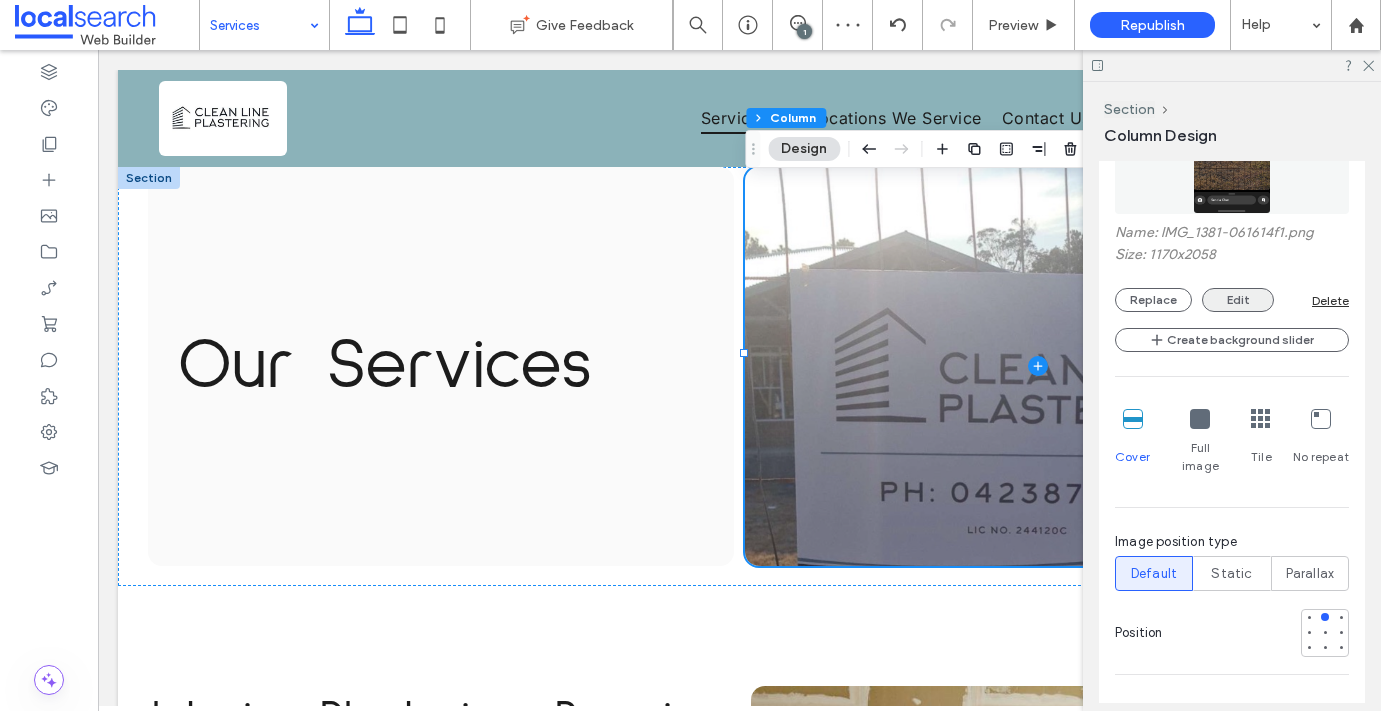 click on "Edit" at bounding box center [1238, 300] 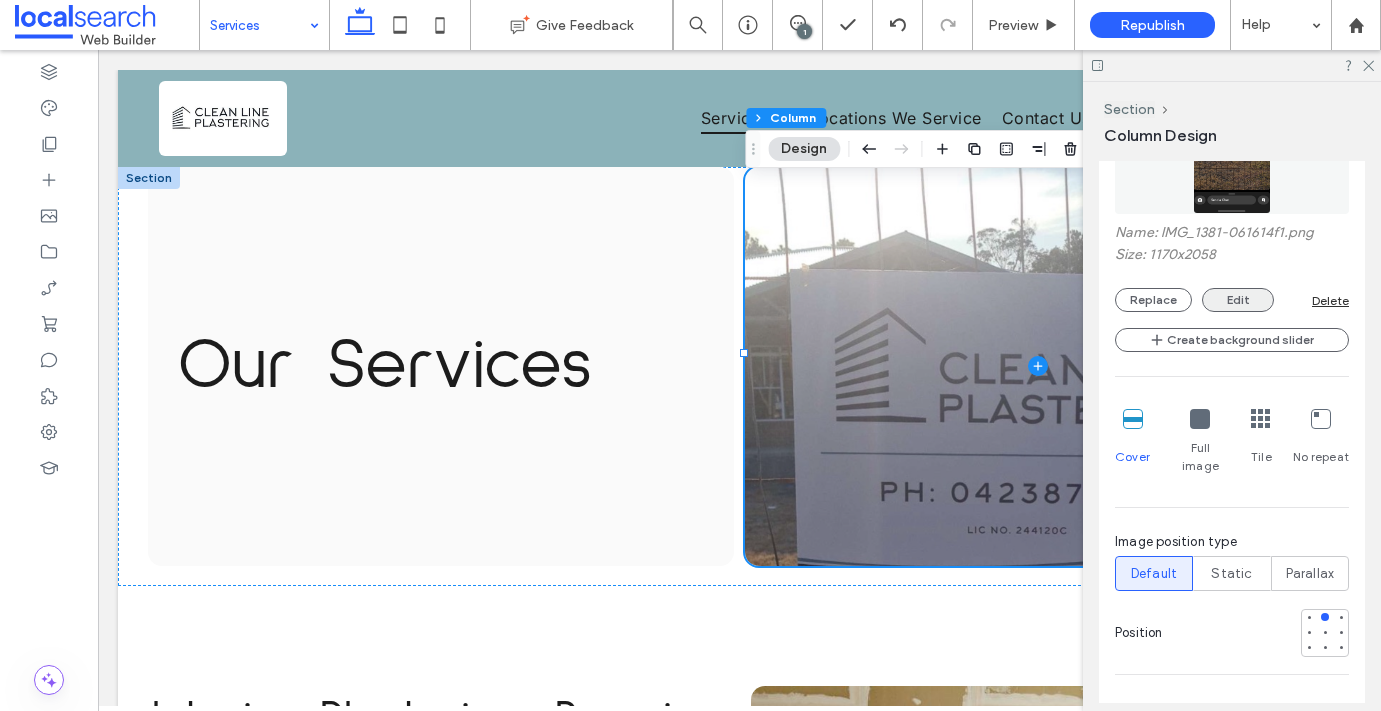 click on "Edit" at bounding box center [1238, 300] 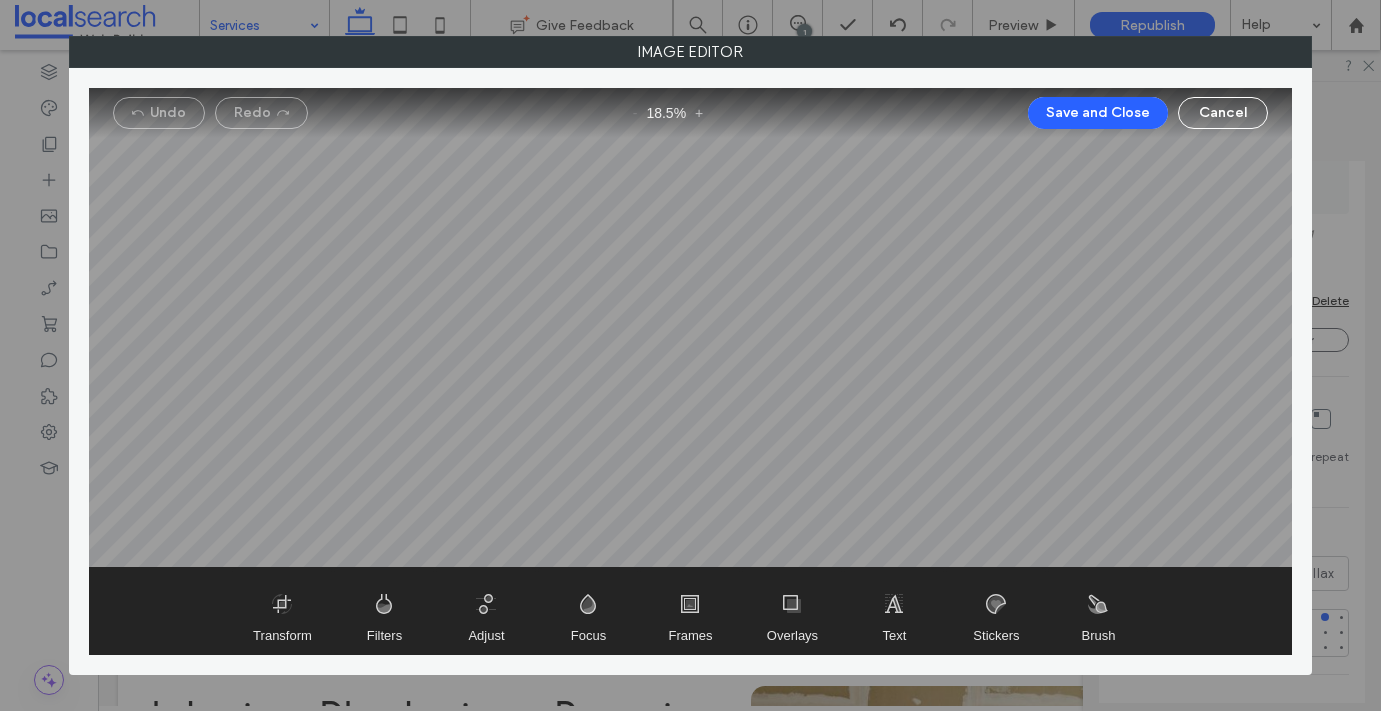 click at bounding box center [690, 328] 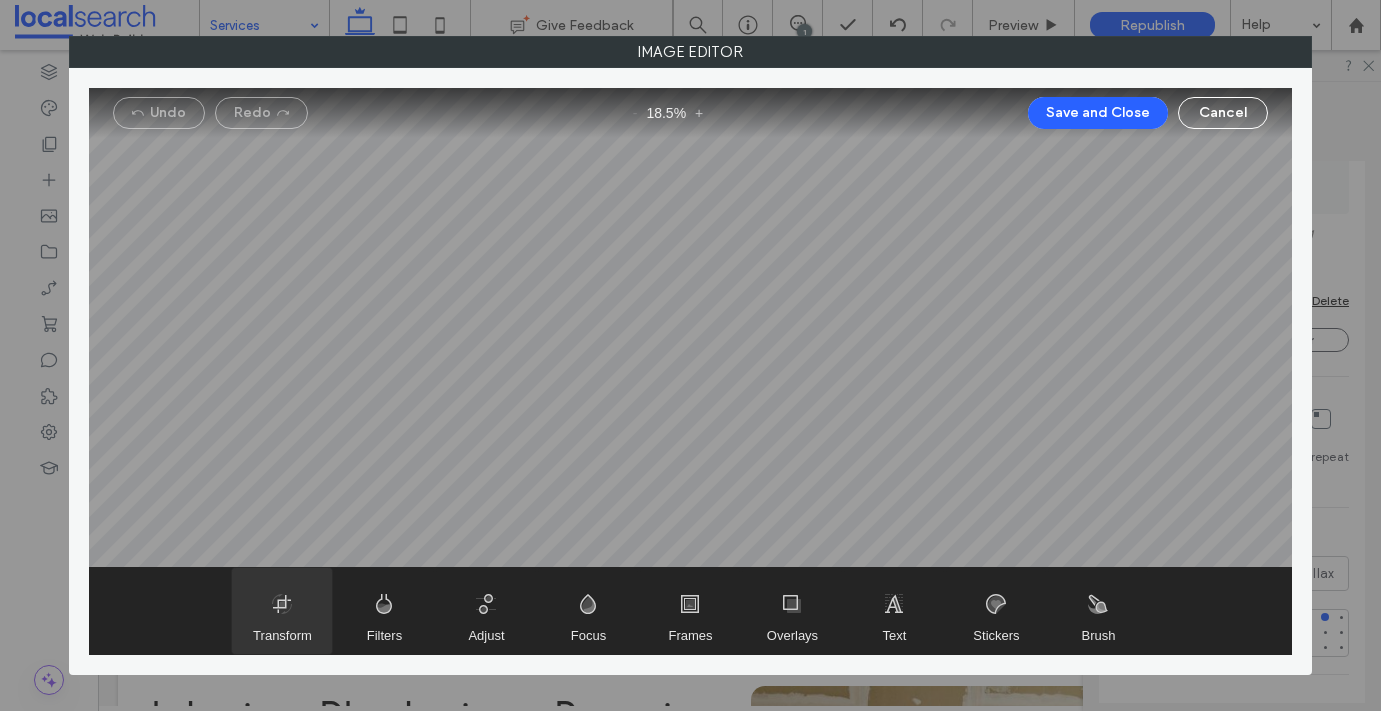 click at bounding box center [282, 611] 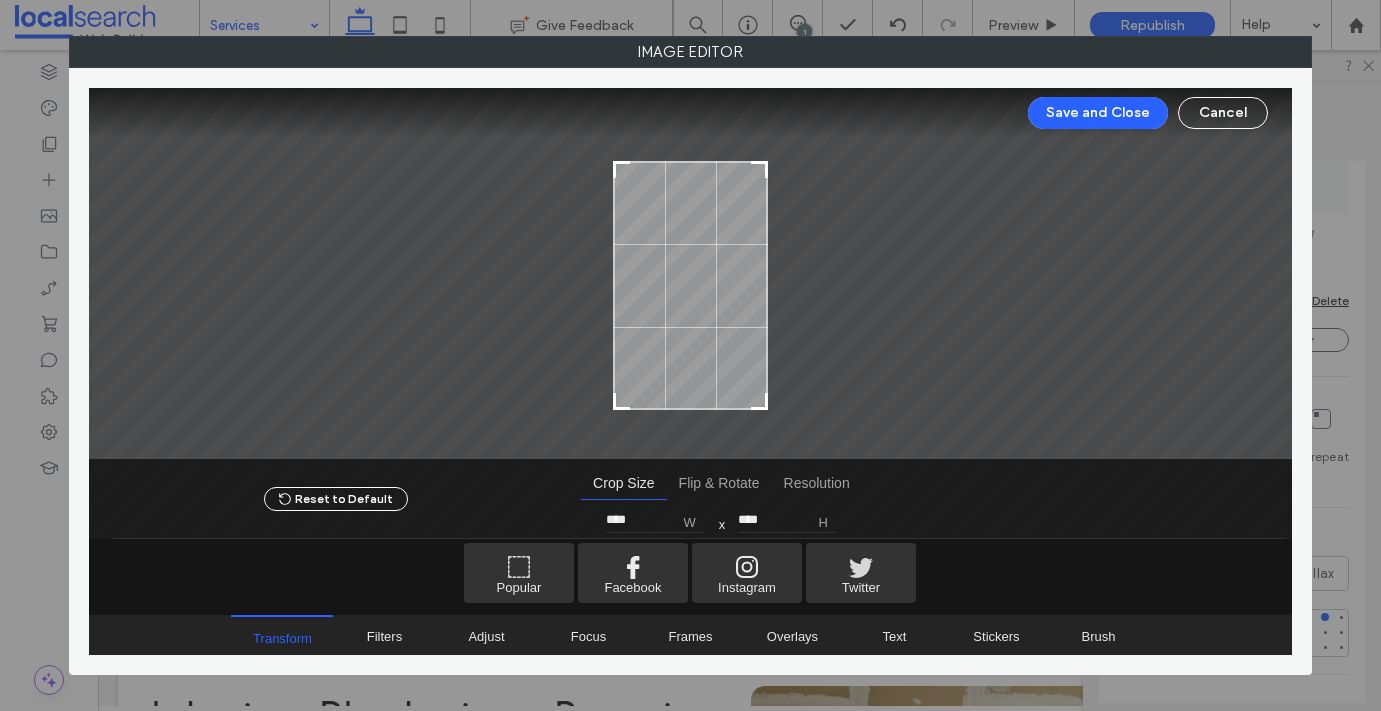 type on "****" 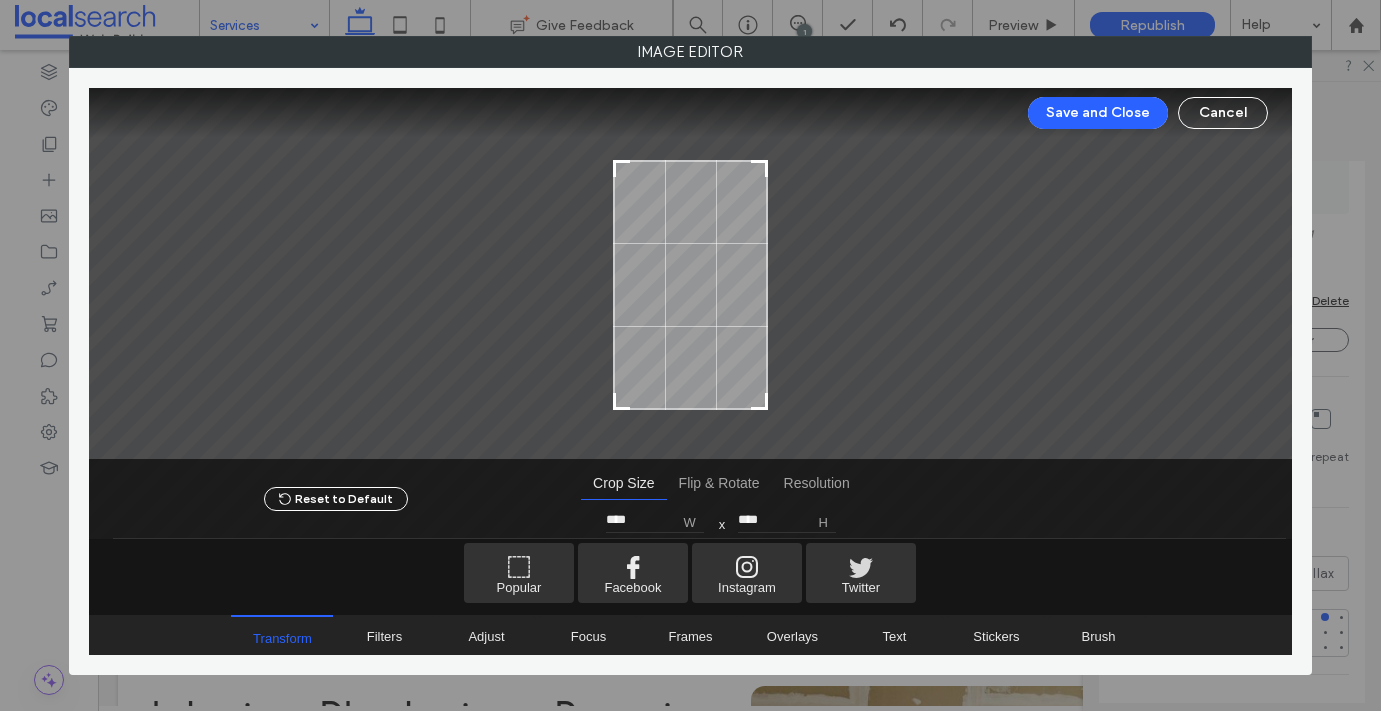 drag, startPoint x: 618, startPoint y: 139, endPoint x: 616, endPoint y: 161, distance: 22.090721 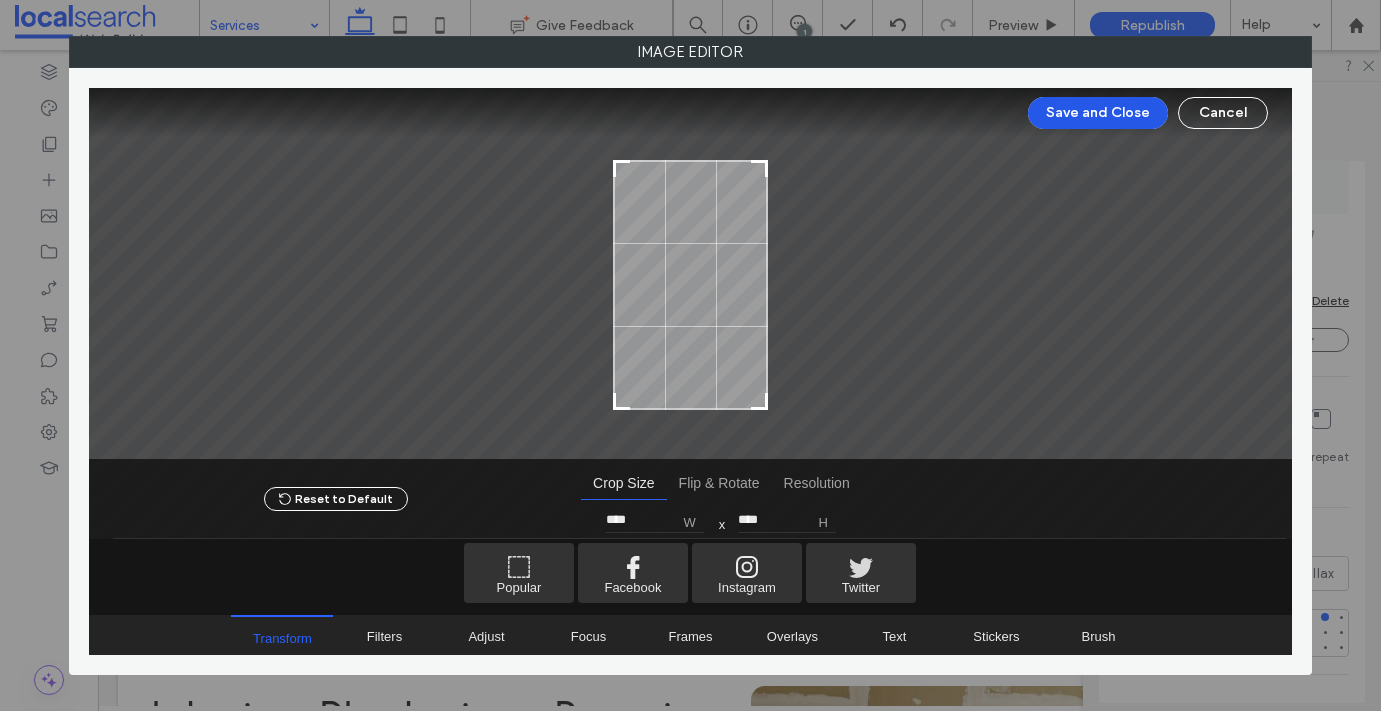 click on "Save and Close" at bounding box center (1098, 113) 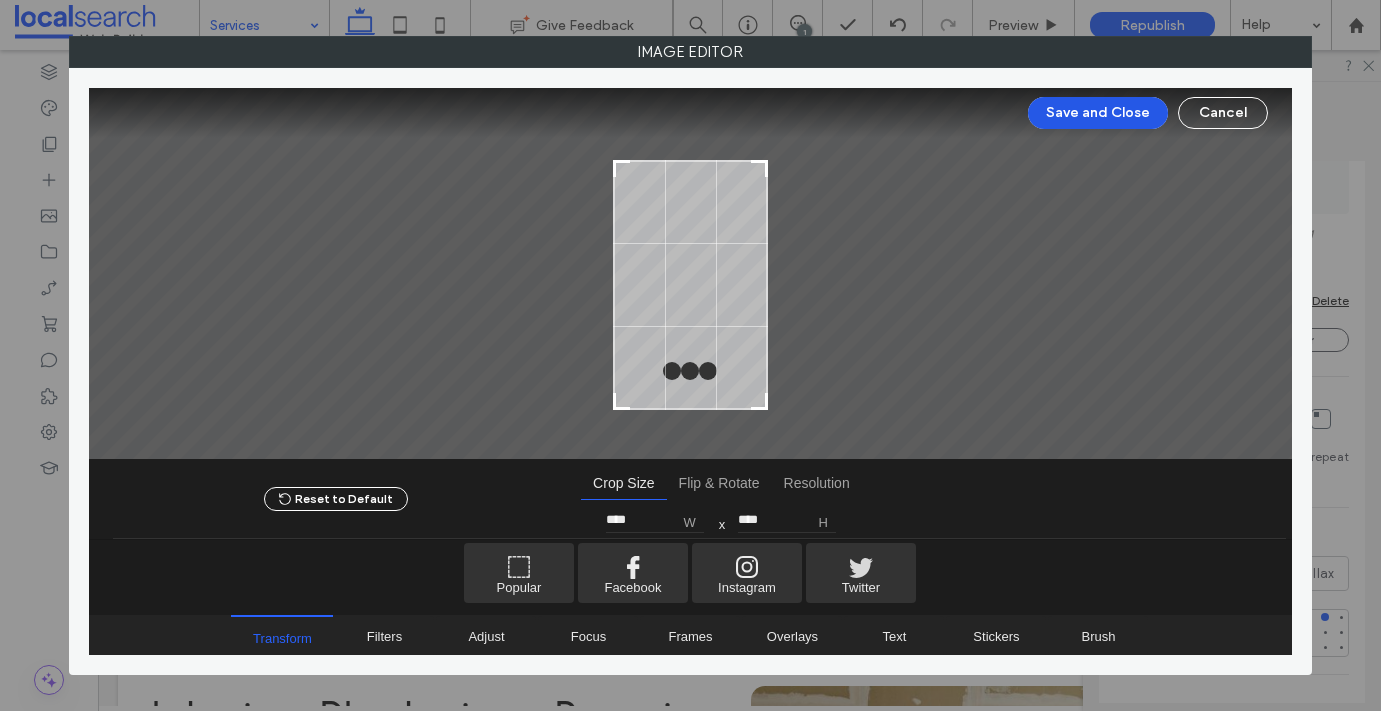 click on "Save and Close" at bounding box center [1098, 113] 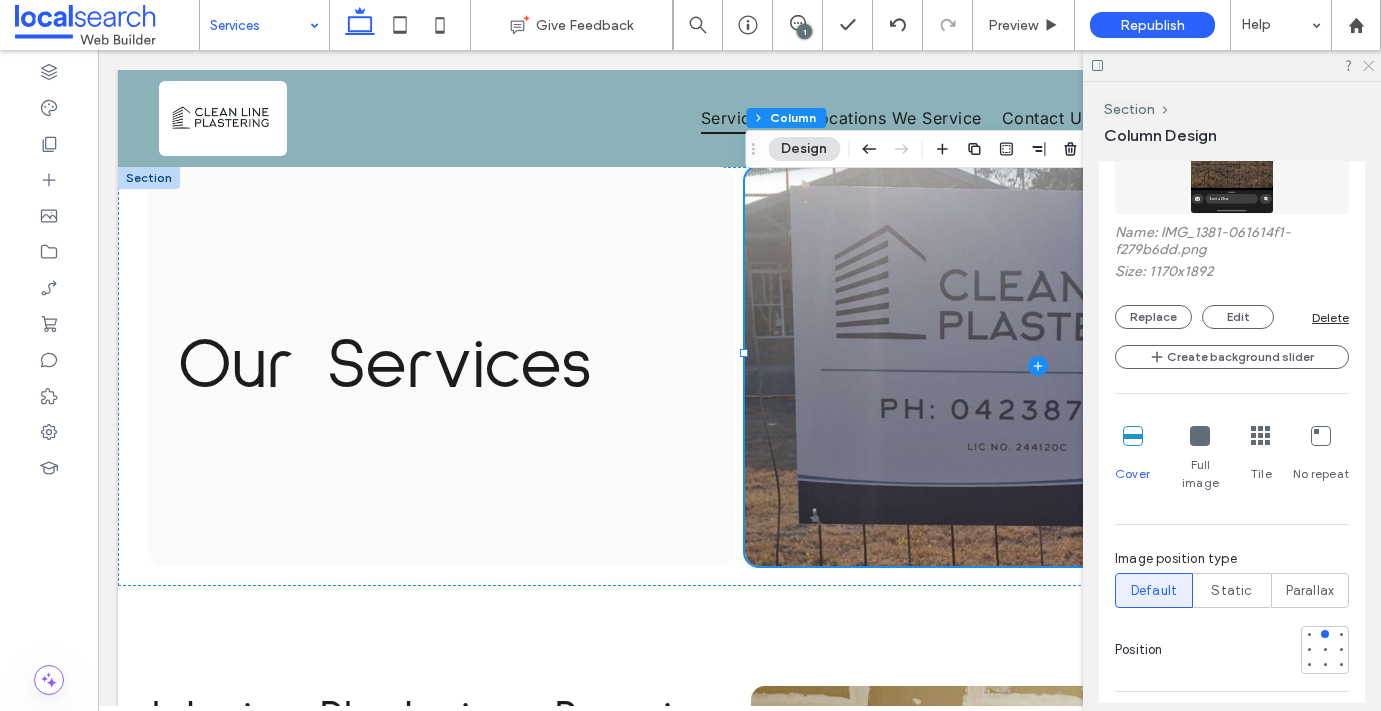 click 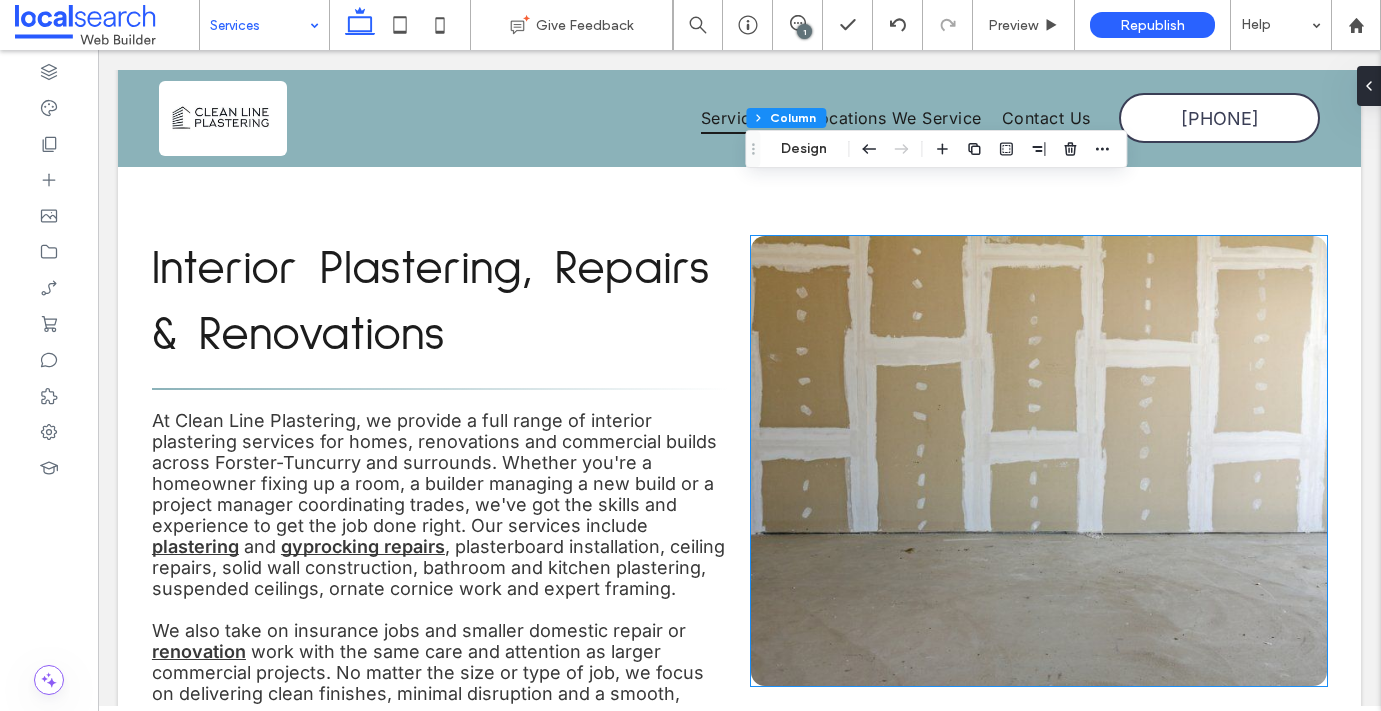 scroll, scrollTop: 459, scrollLeft: 0, axis: vertical 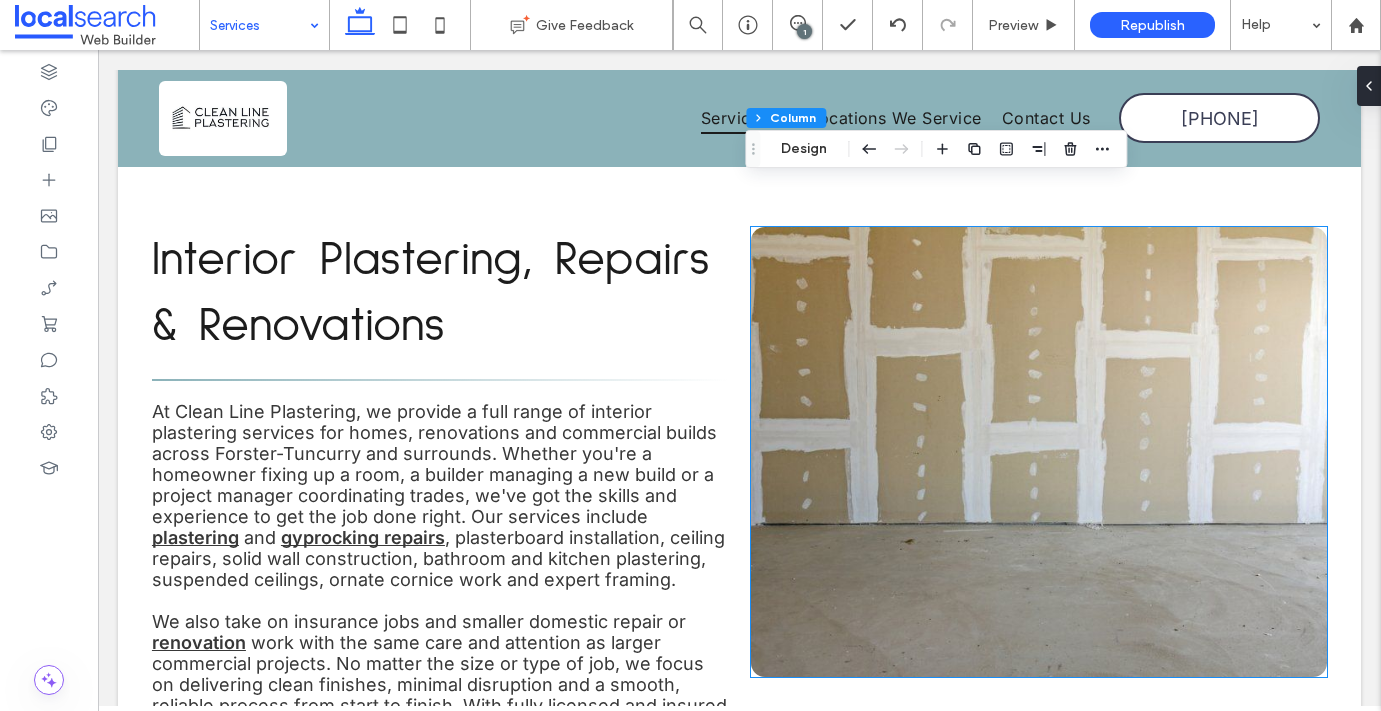click at bounding box center (1039, 452) 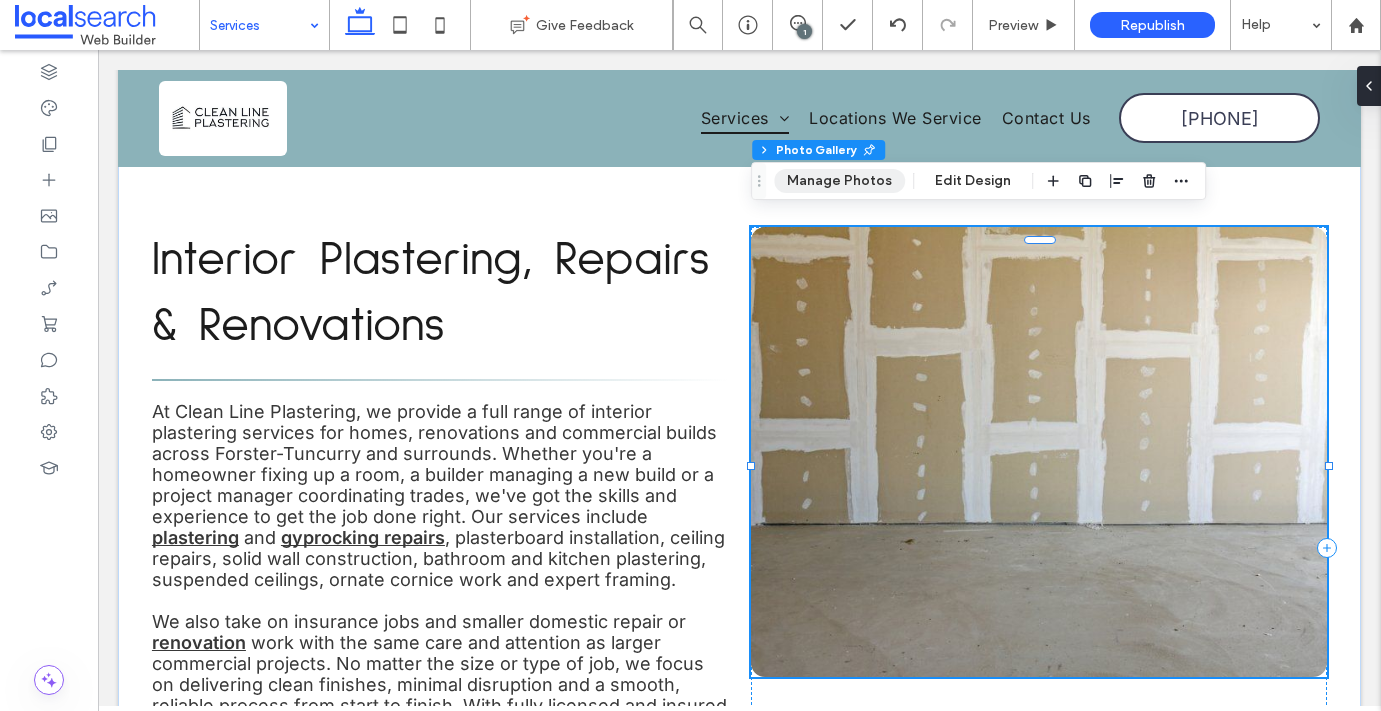 click on "Manage Photos" at bounding box center (839, 181) 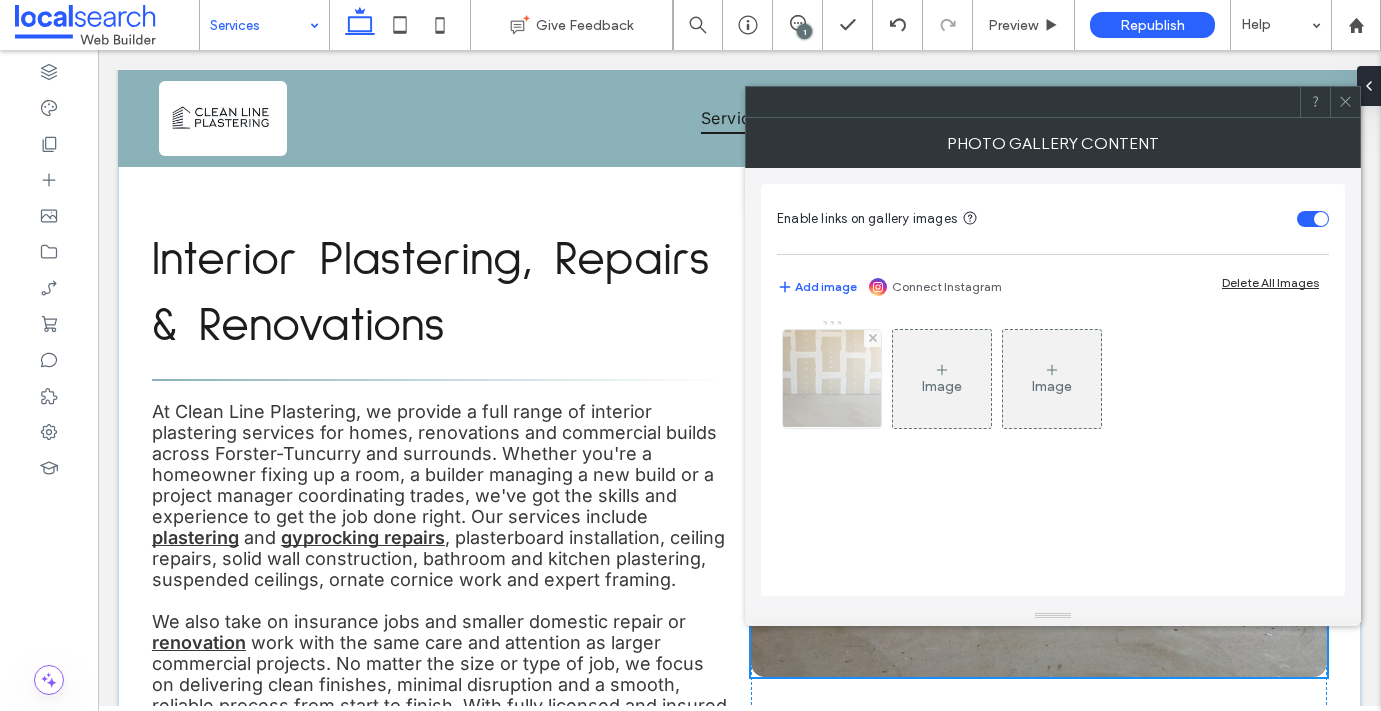 click at bounding box center (832, 379) 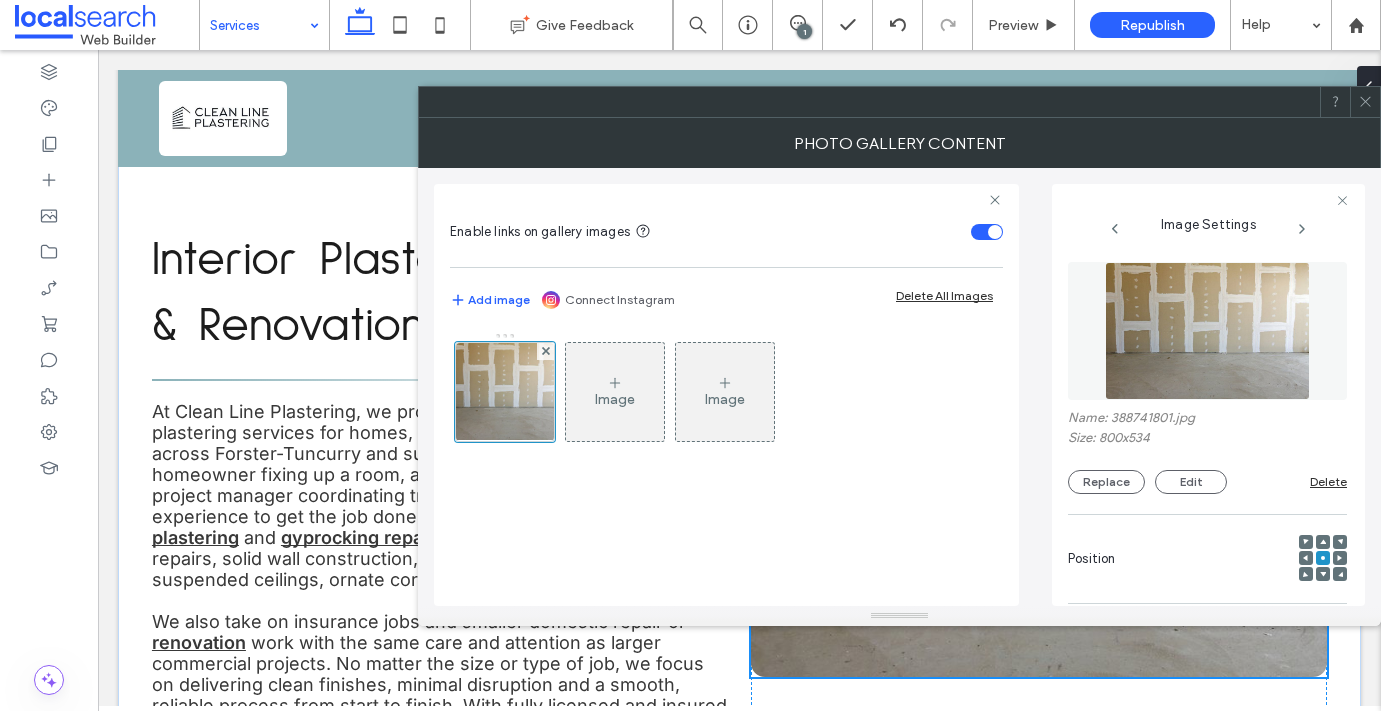 click on "Name: 388741801.jpg Size: 800x534 Replace Edit Delete" at bounding box center [1207, 378] 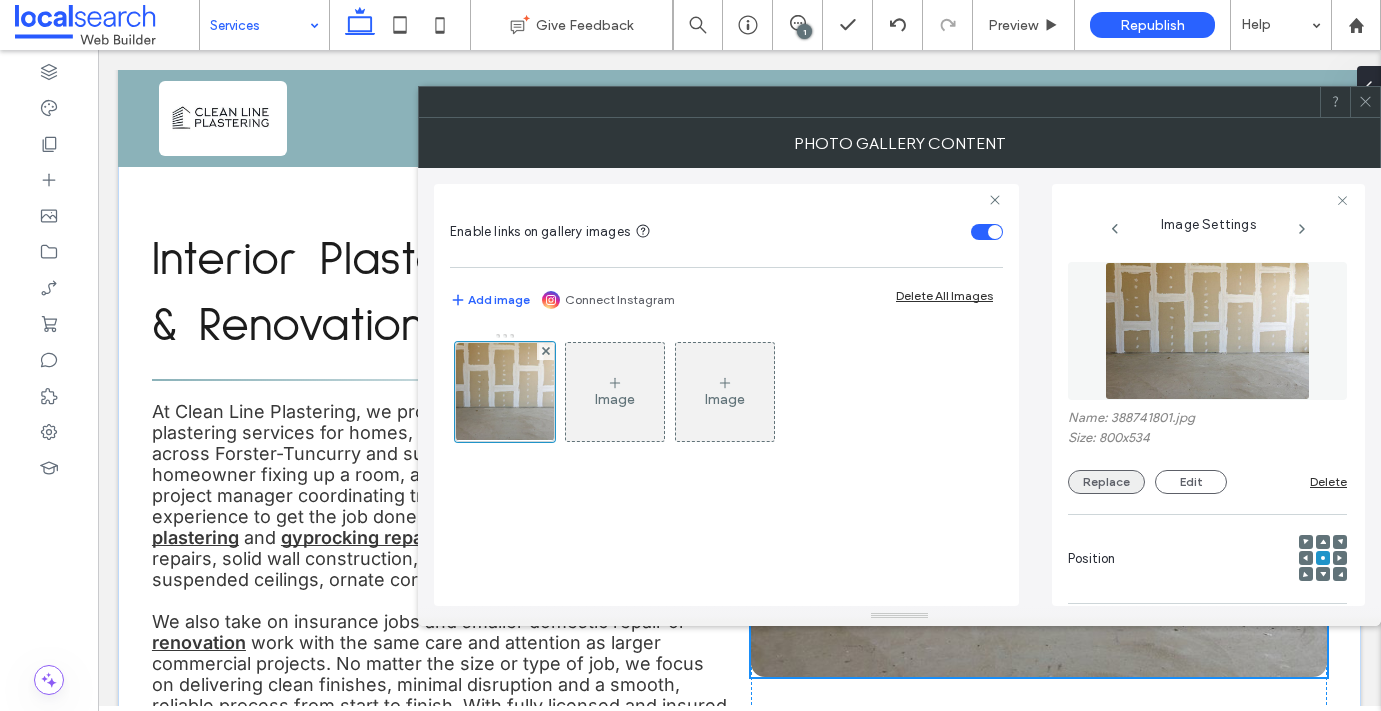 click on "Replace" at bounding box center (1106, 482) 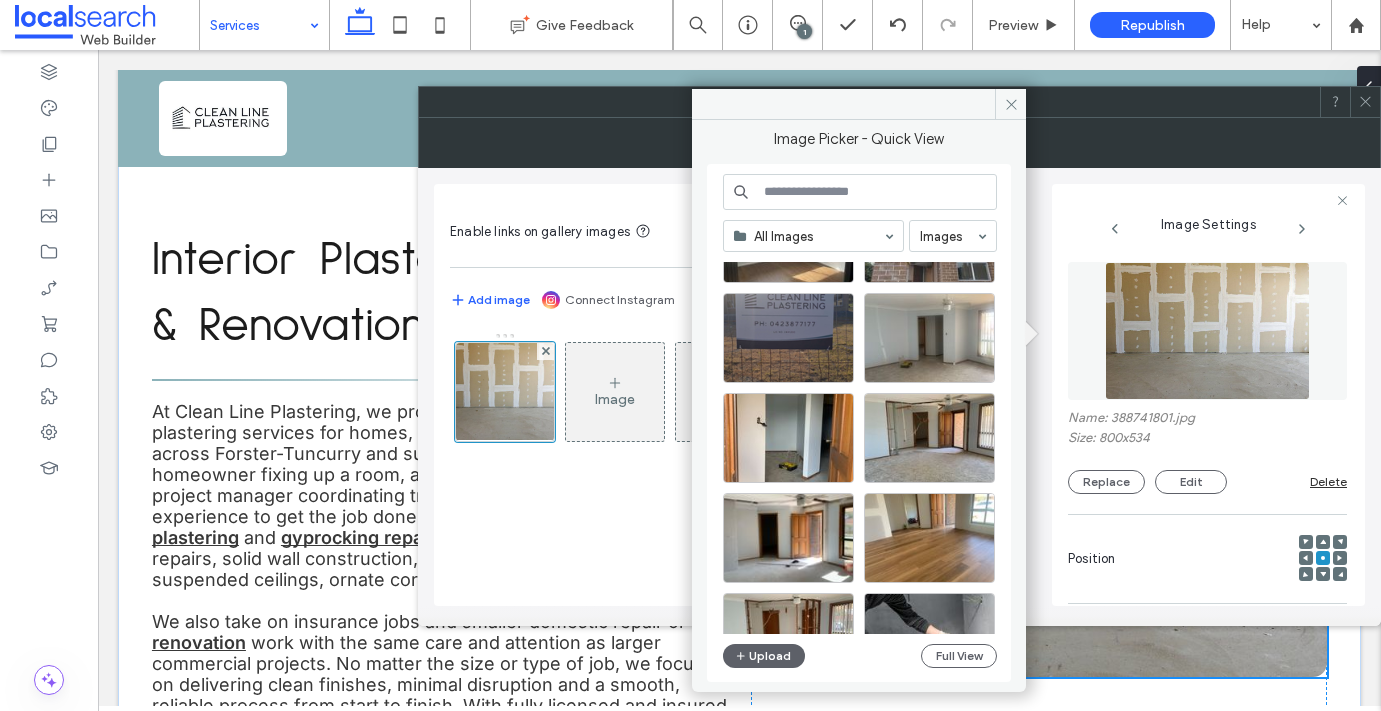 scroll, scrollTop: 425, scrollLeft: 0, axis: vertical 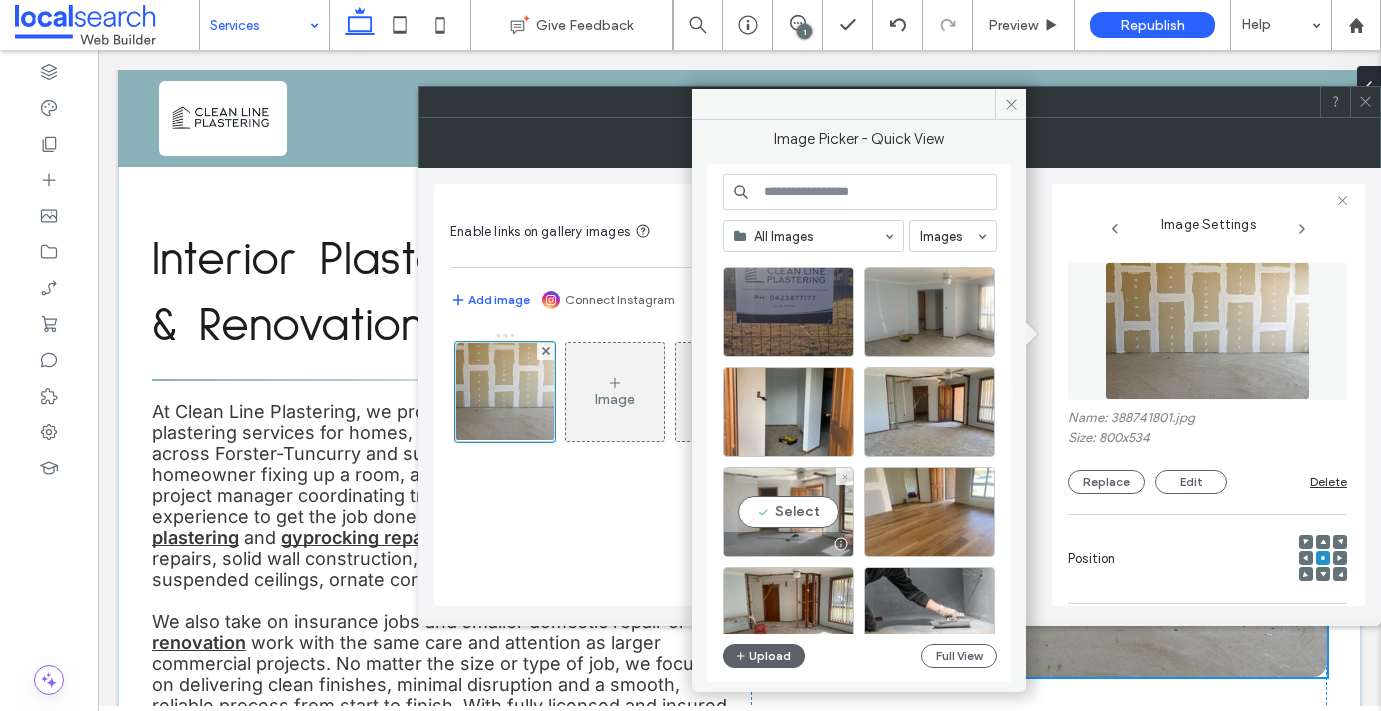 click on "Select" at bounding box center (788, 512) 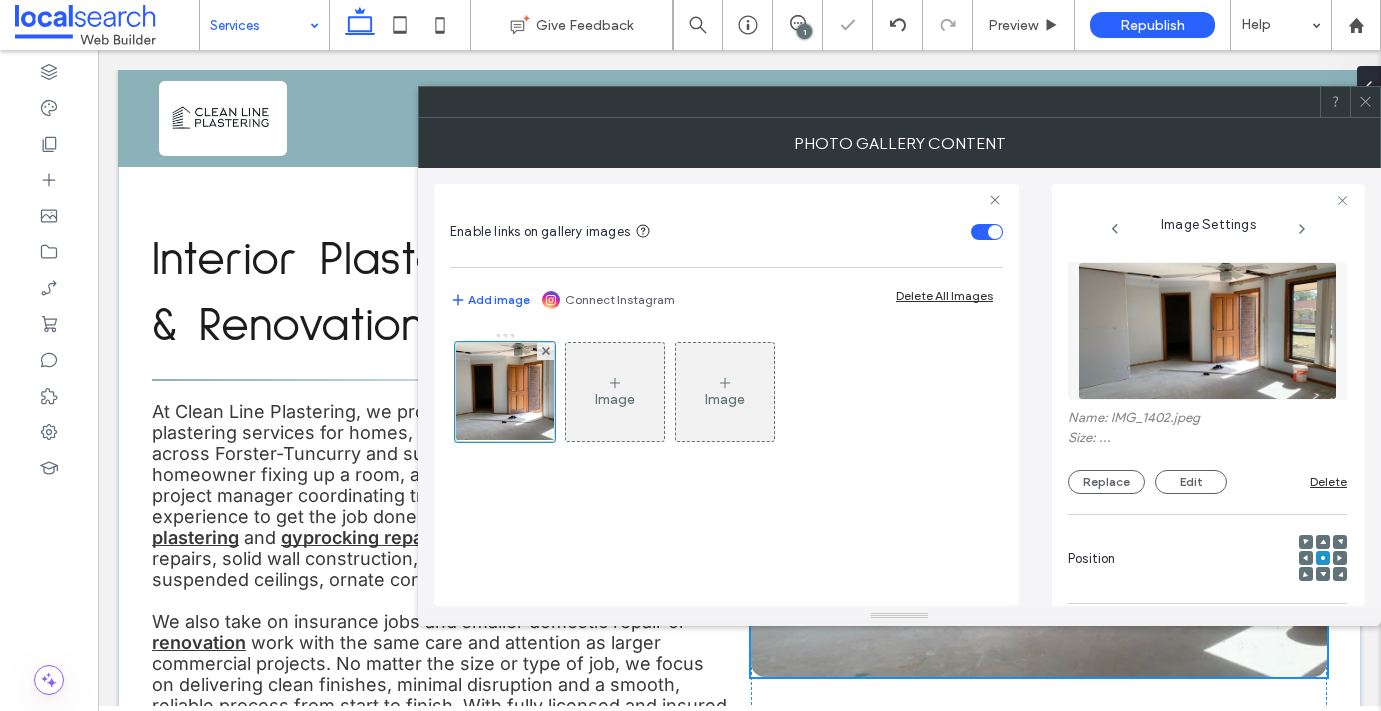 click 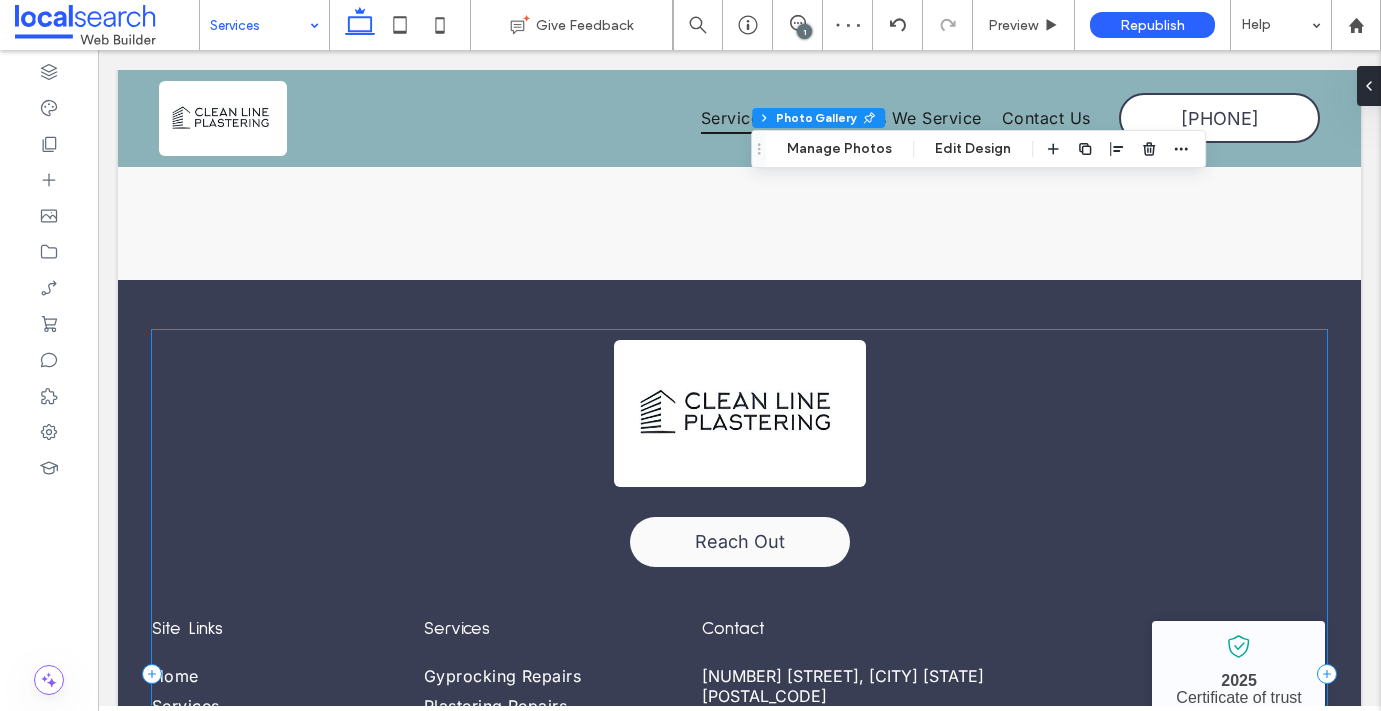 scroll, scrollTop: 2959, scrollLeft: 0, axis: vertical 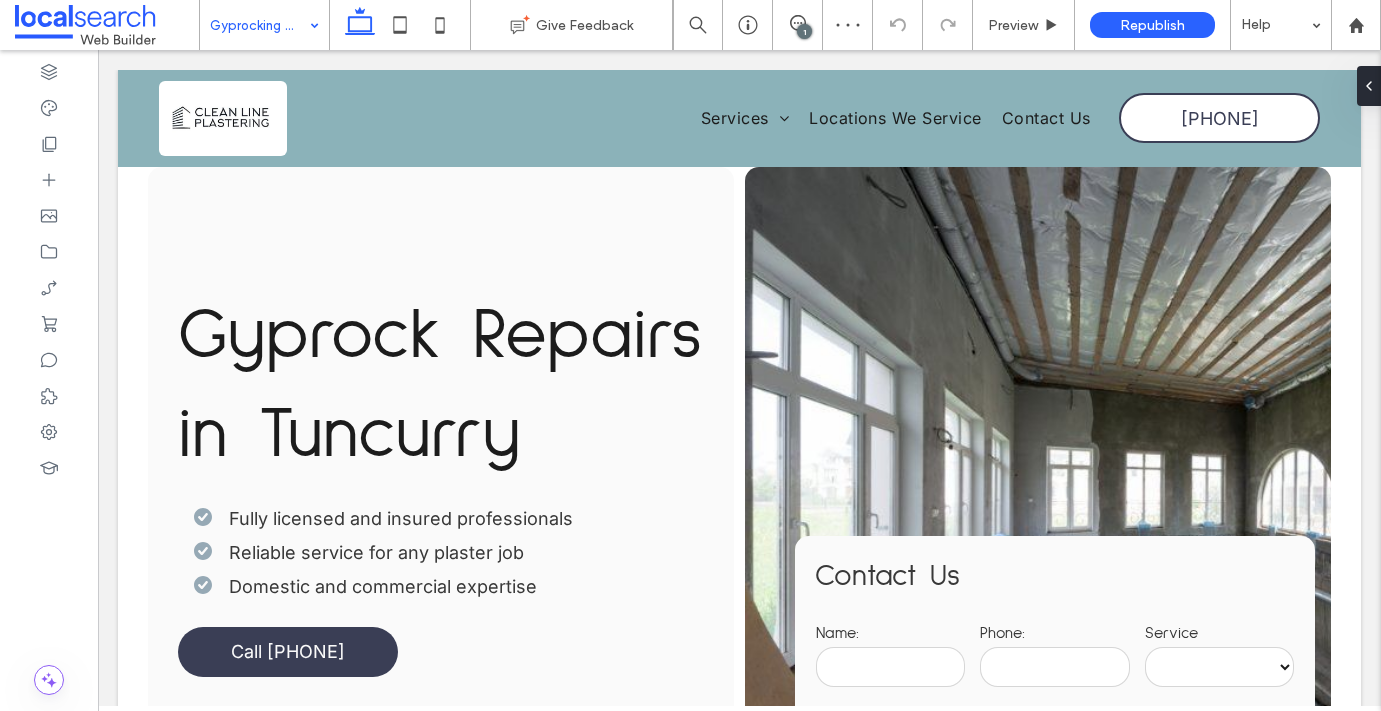 click at bounding box center (259, 25) 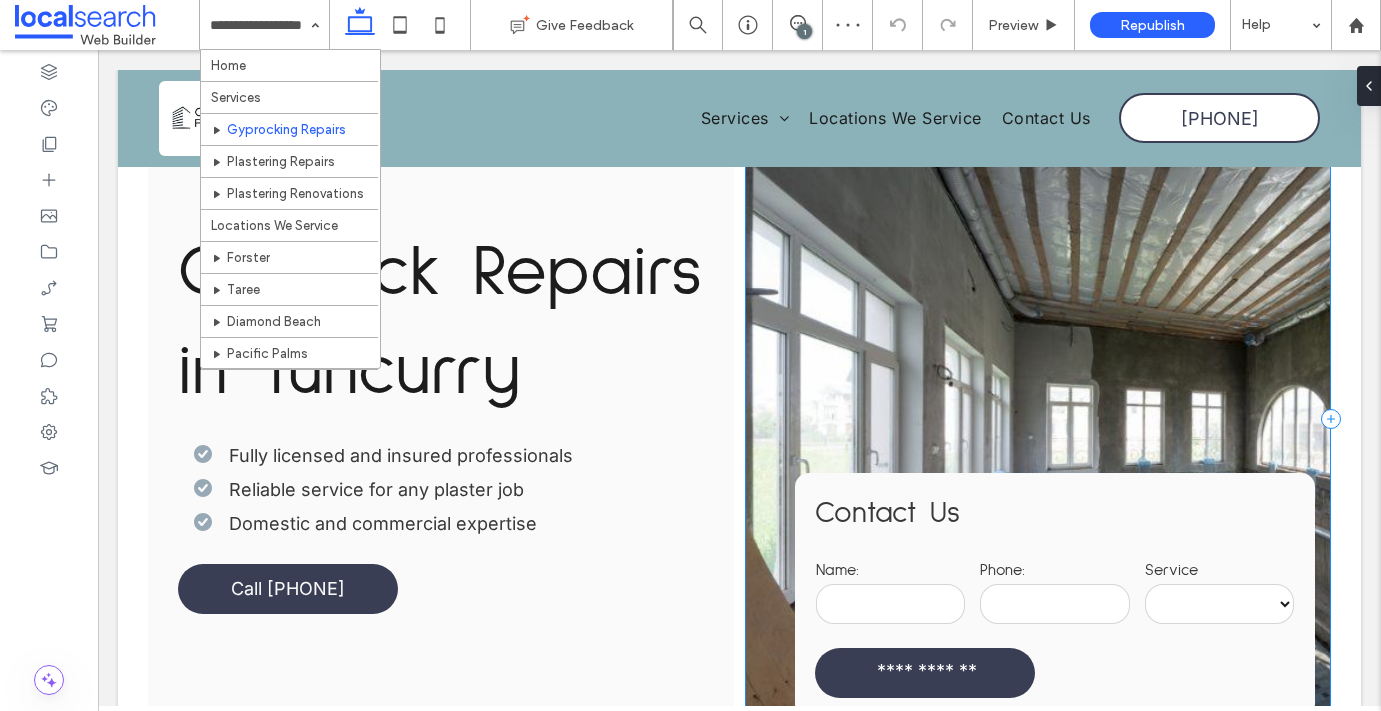 scroll, scrollTop: 44, scrollLeft: 0, axis: vertical 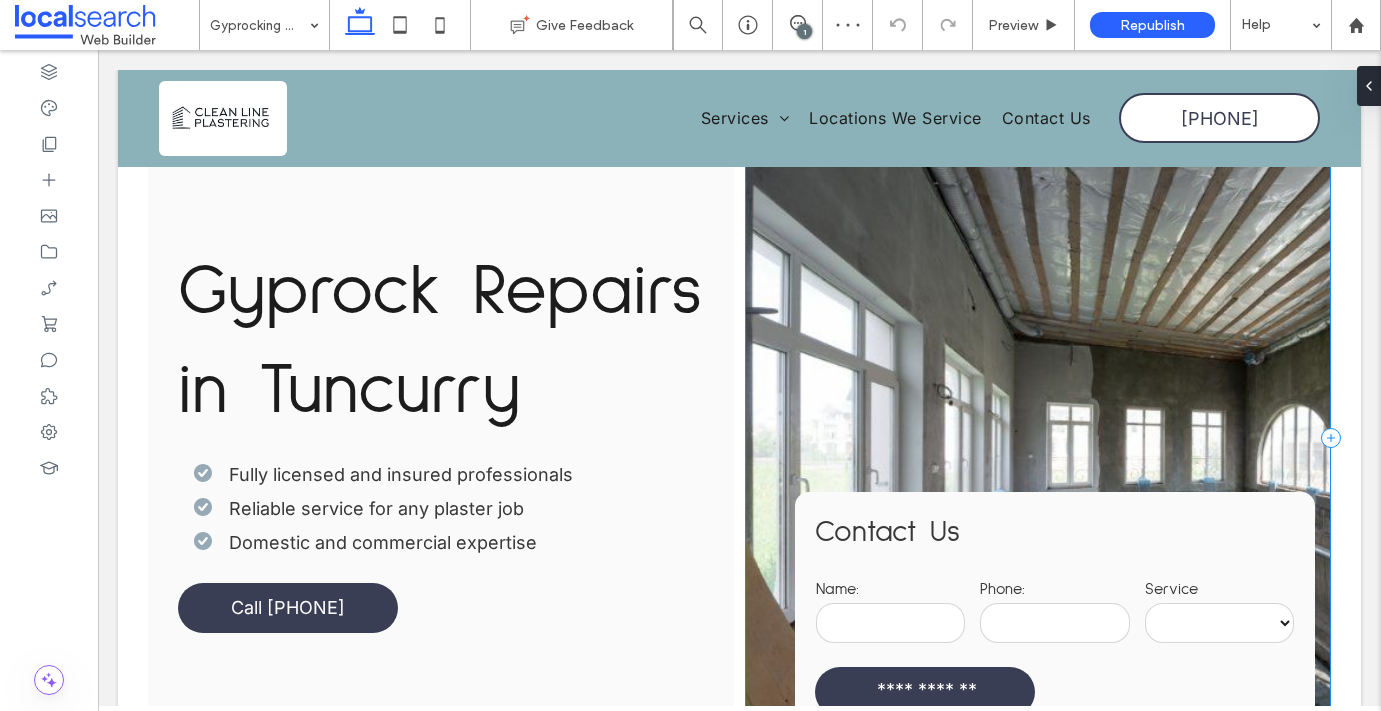 click on "**********" at bounding box center [1038, 438] 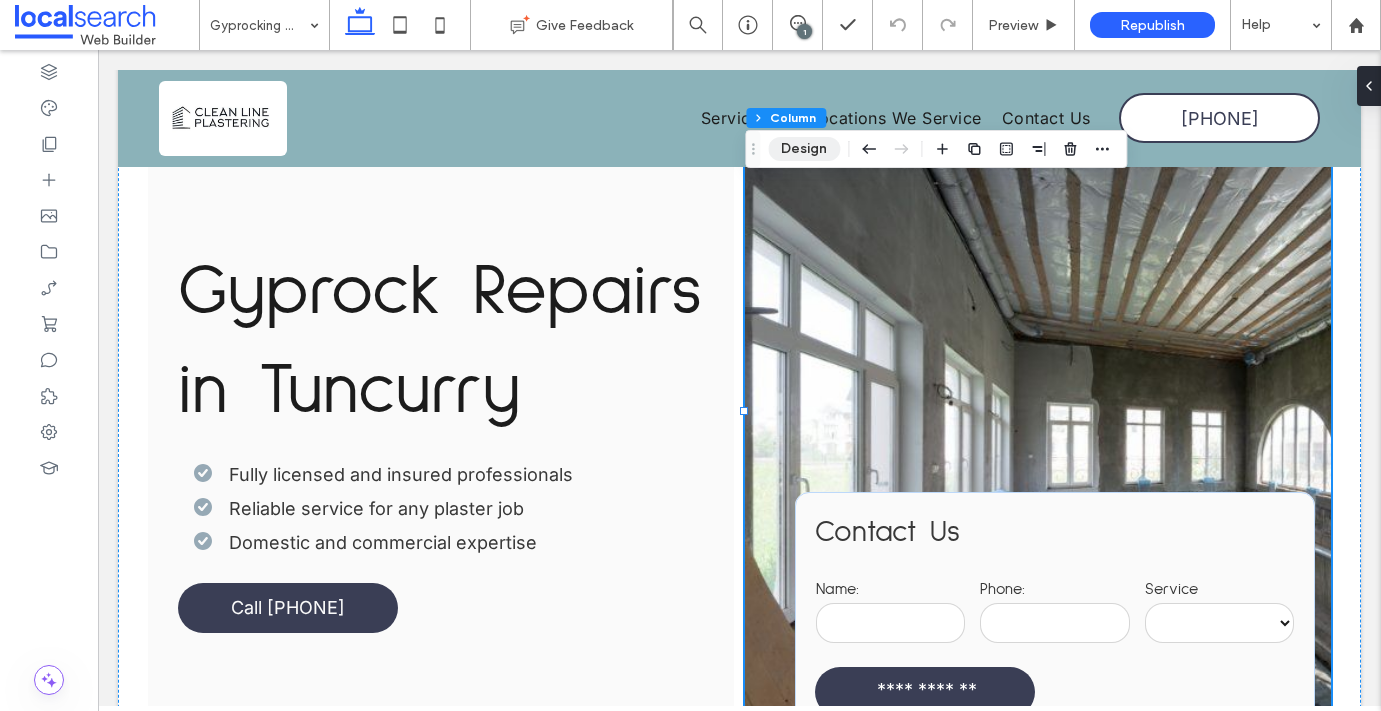 click on "Design" at bounding box center (804, 149) 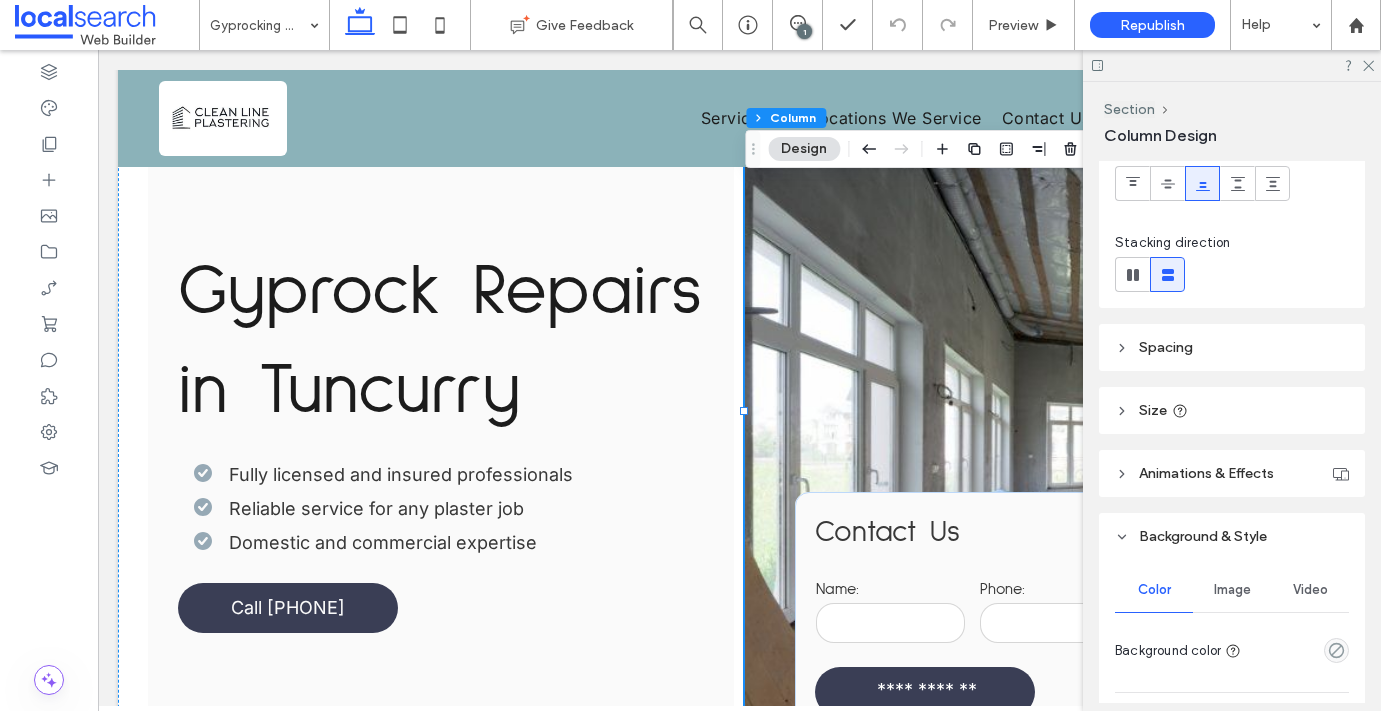 scroll, scrollTop: 182, scrollLeft: 0, axis: vertical 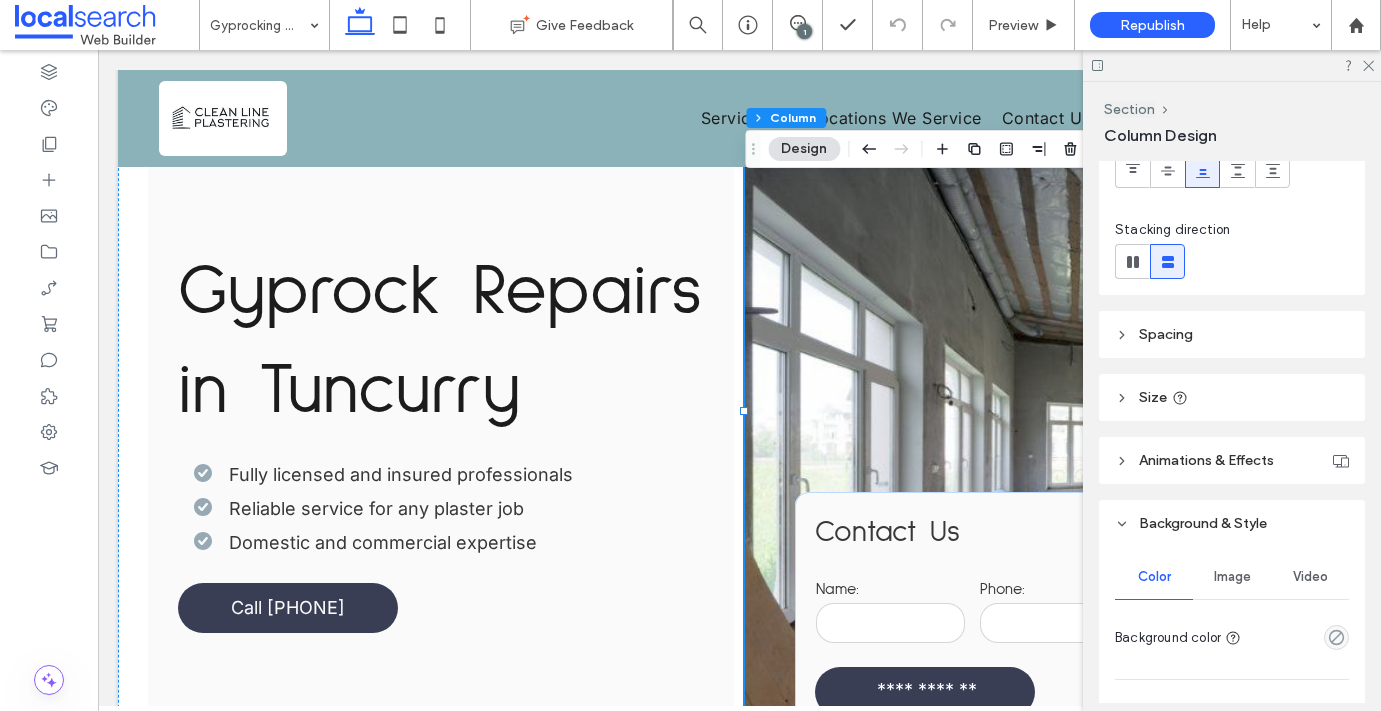 click on "Image" at bounding box center [1232, 577] 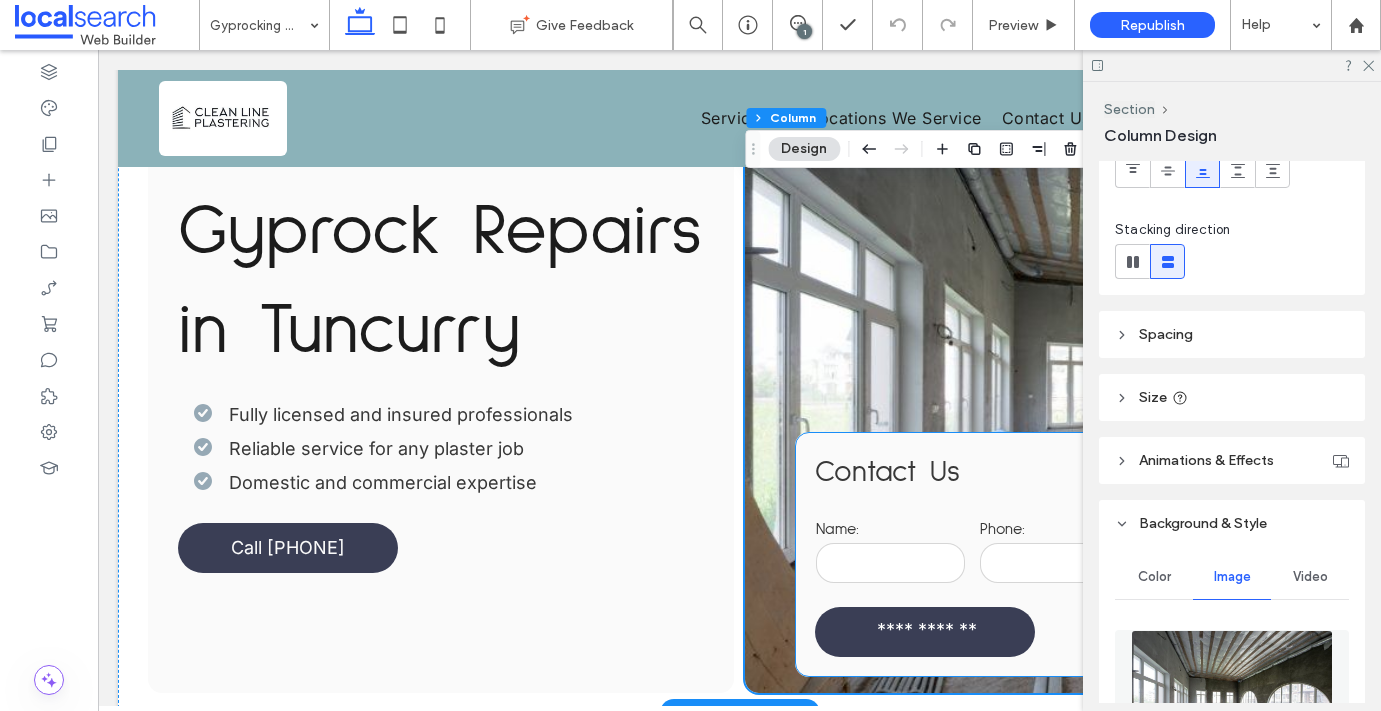 scroll, scrollTop: 119, scrollLeft: 0, axis: vertical 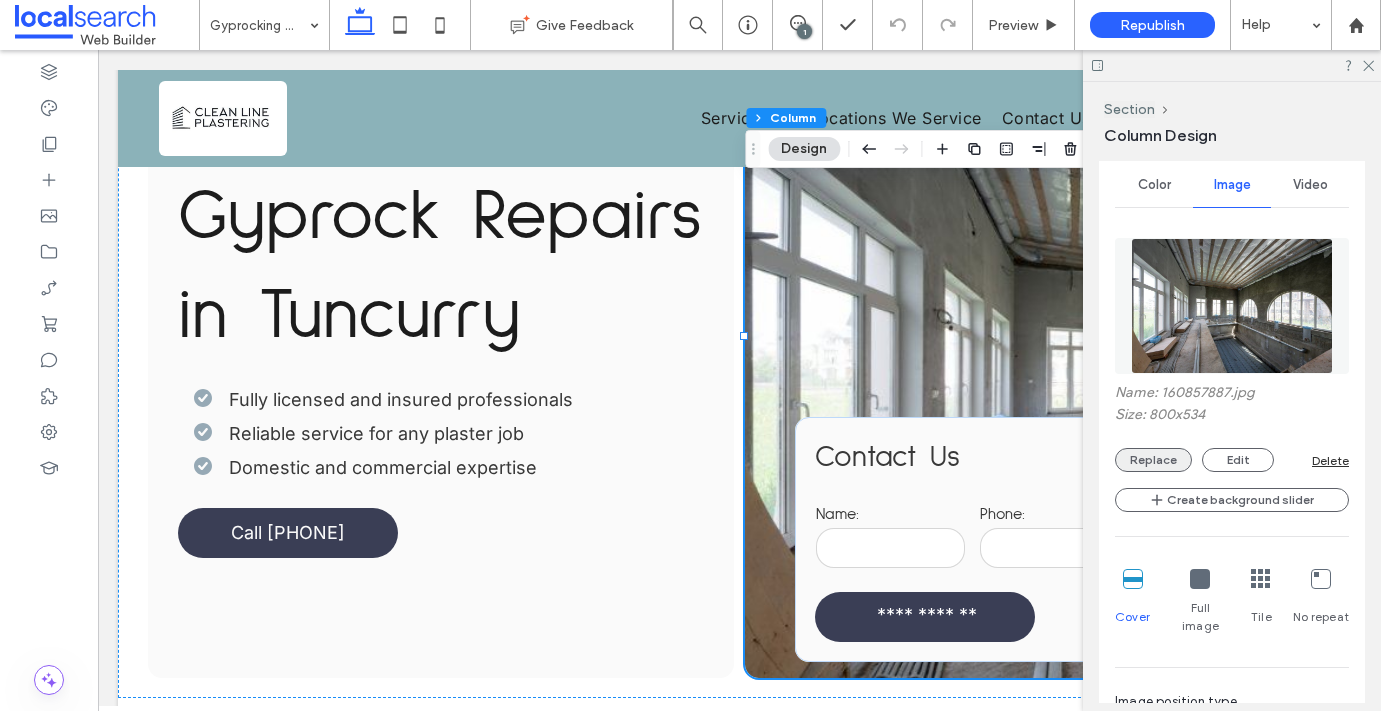 click on "Replace" at bounding box center (1153, 460) 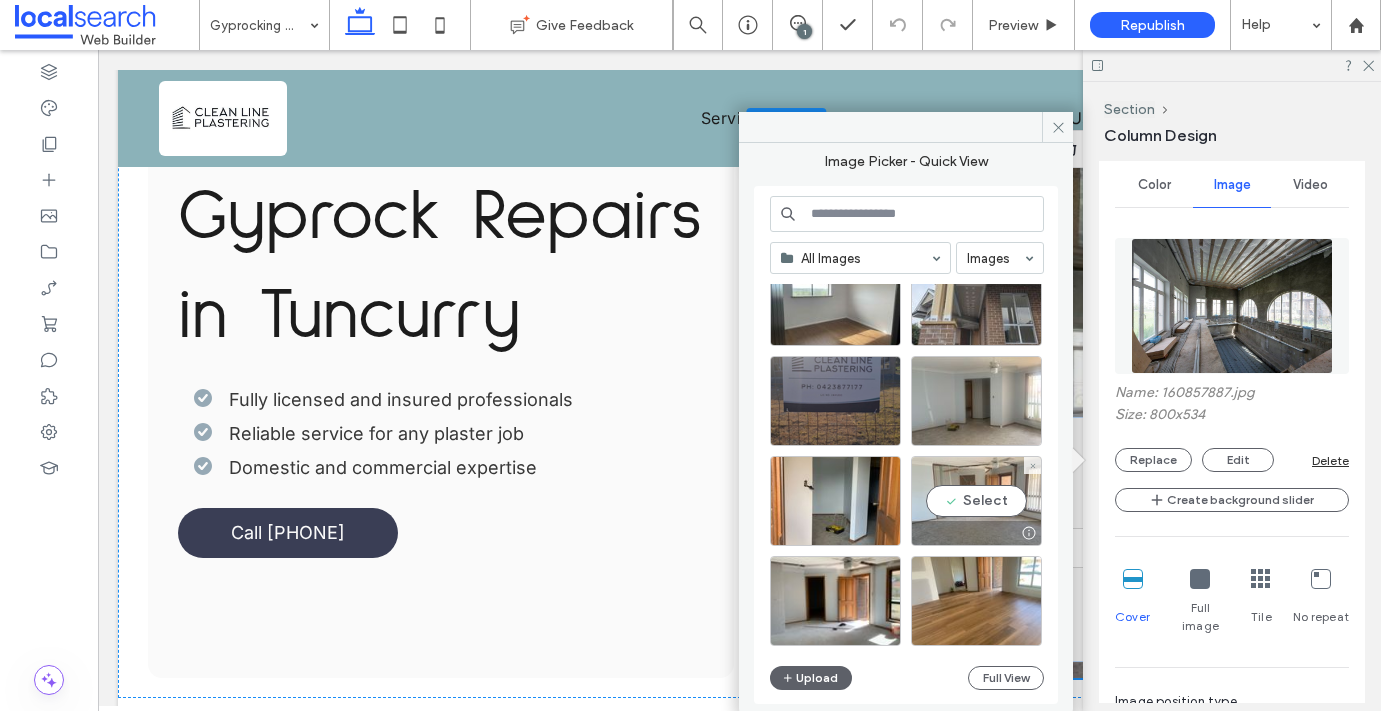 scroll, scrollTop: 425, scrollLeft: 0, axis: vertical 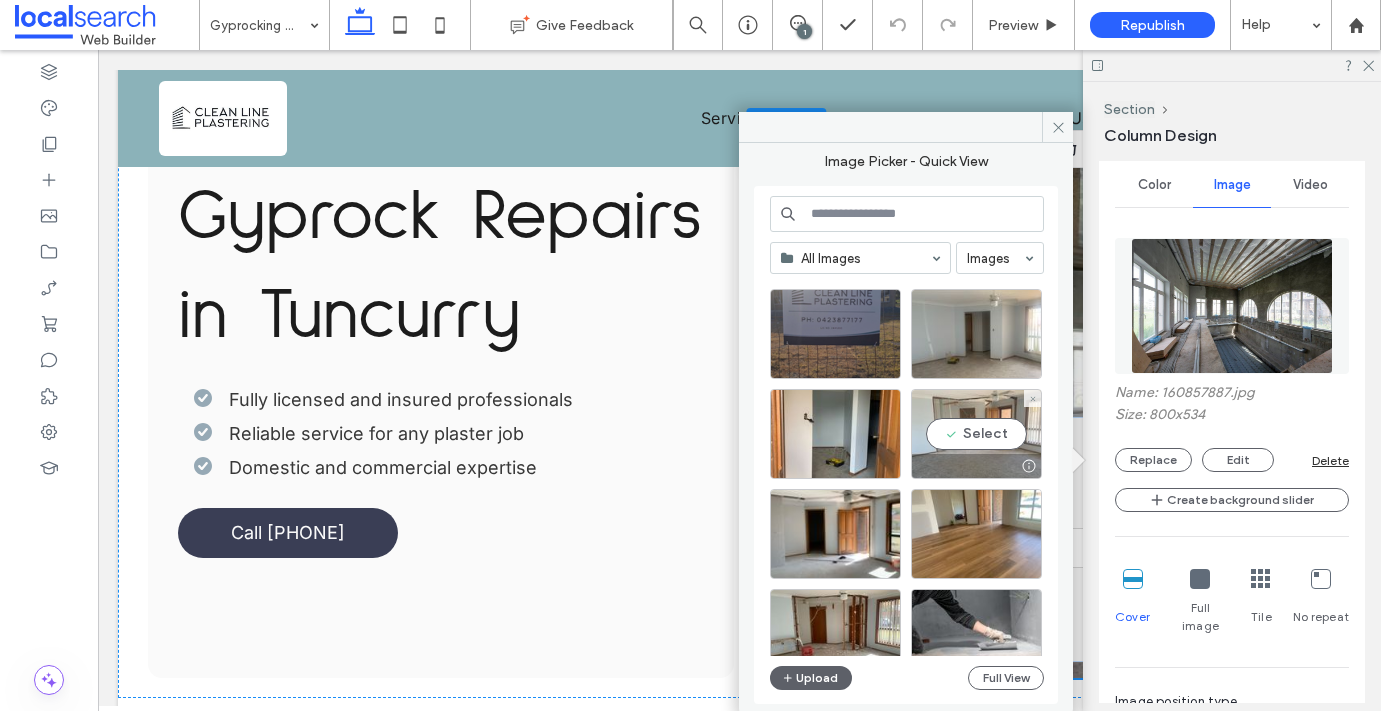 click on "Select" at bounding box center [976, 434] 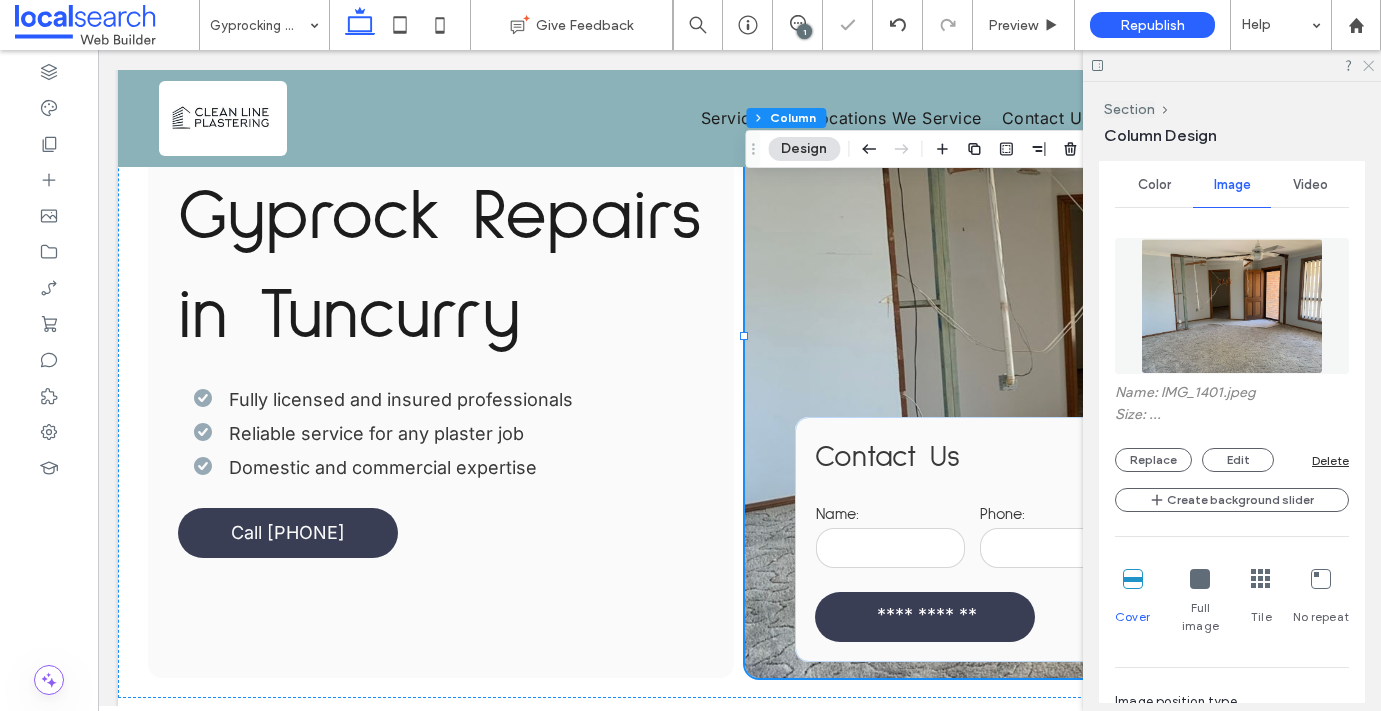 click 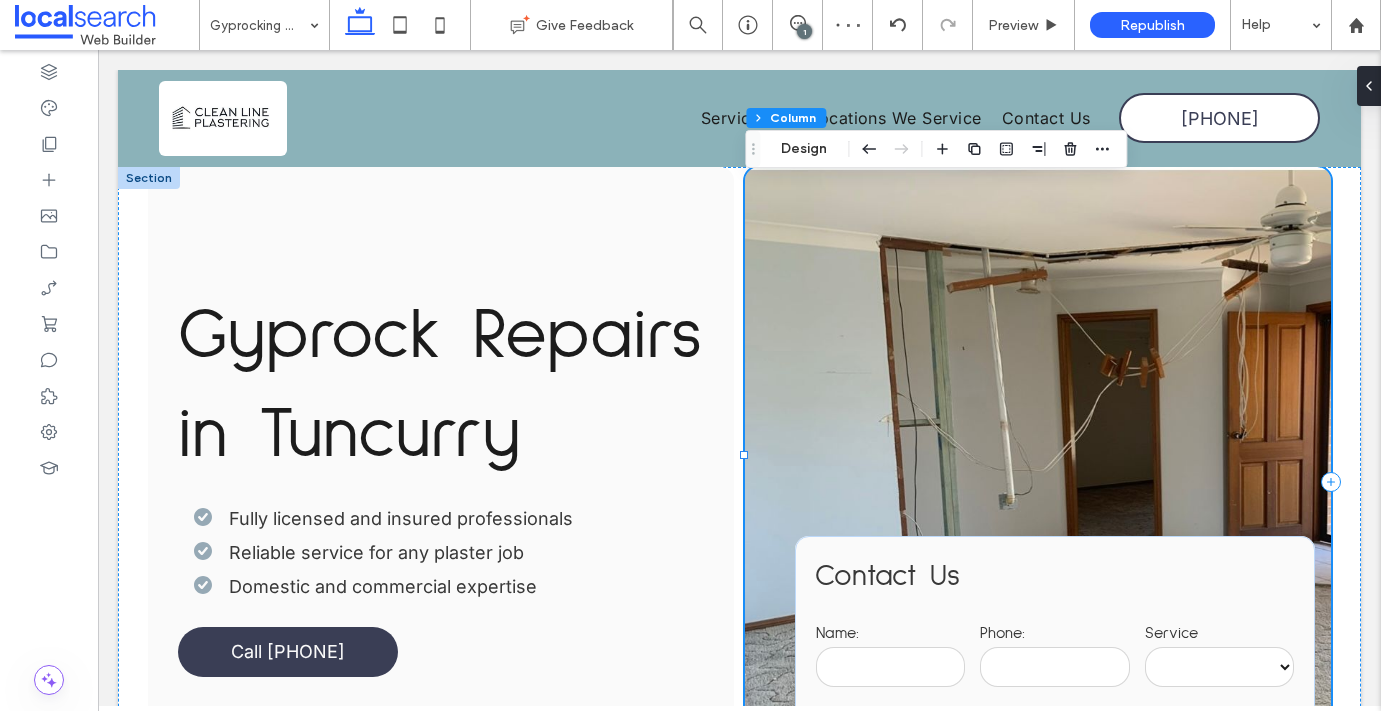 scroll, scrollTop: 2, scrollLeft: 0, axis: vertical 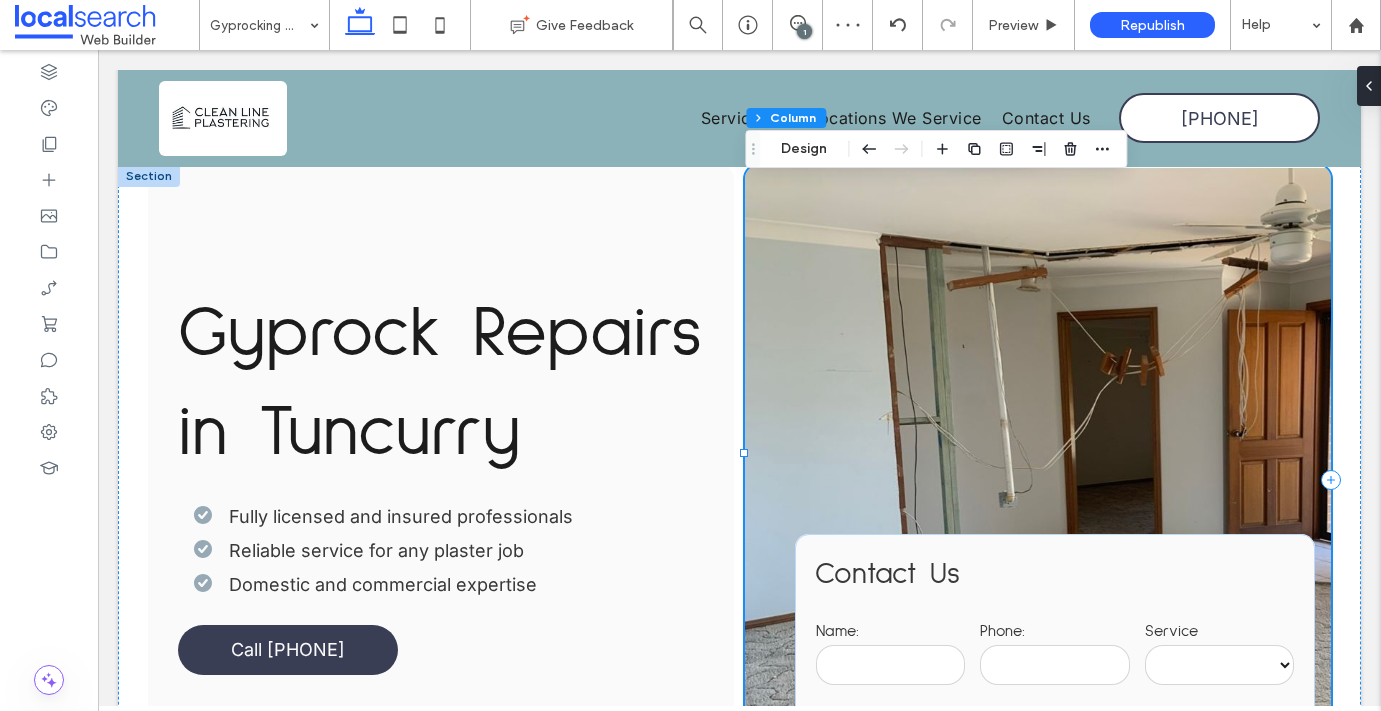 click on "**********" at bounding box center [1038, 480] 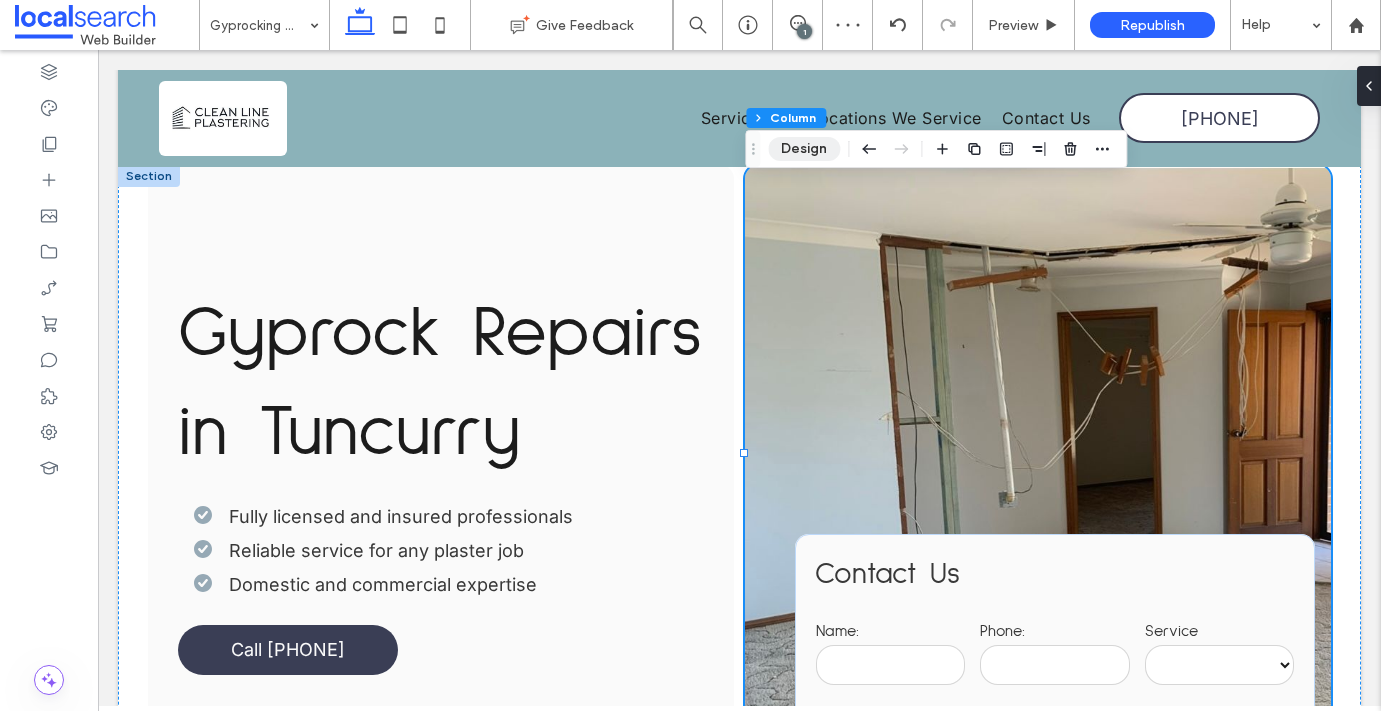click on "Design" at bounding box center (804, 149) 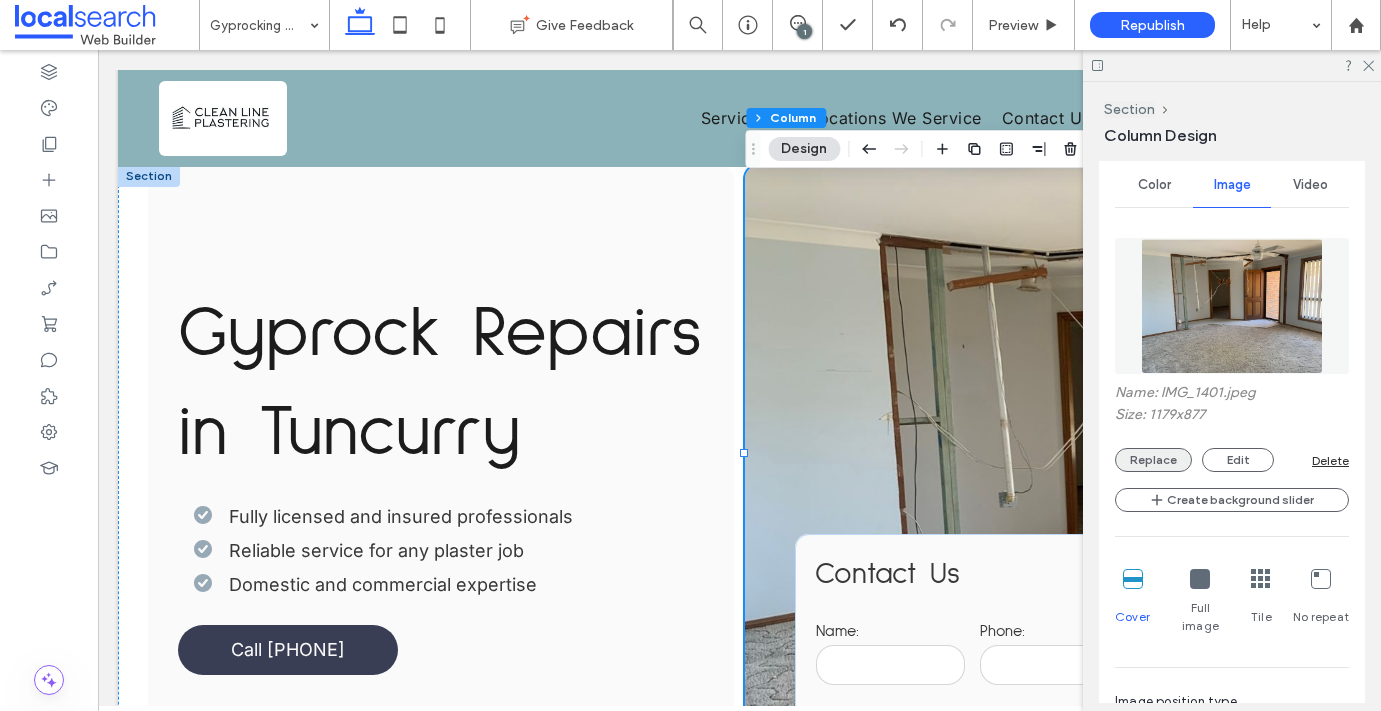 click on "Replace" at bounding box center (1153, 460) 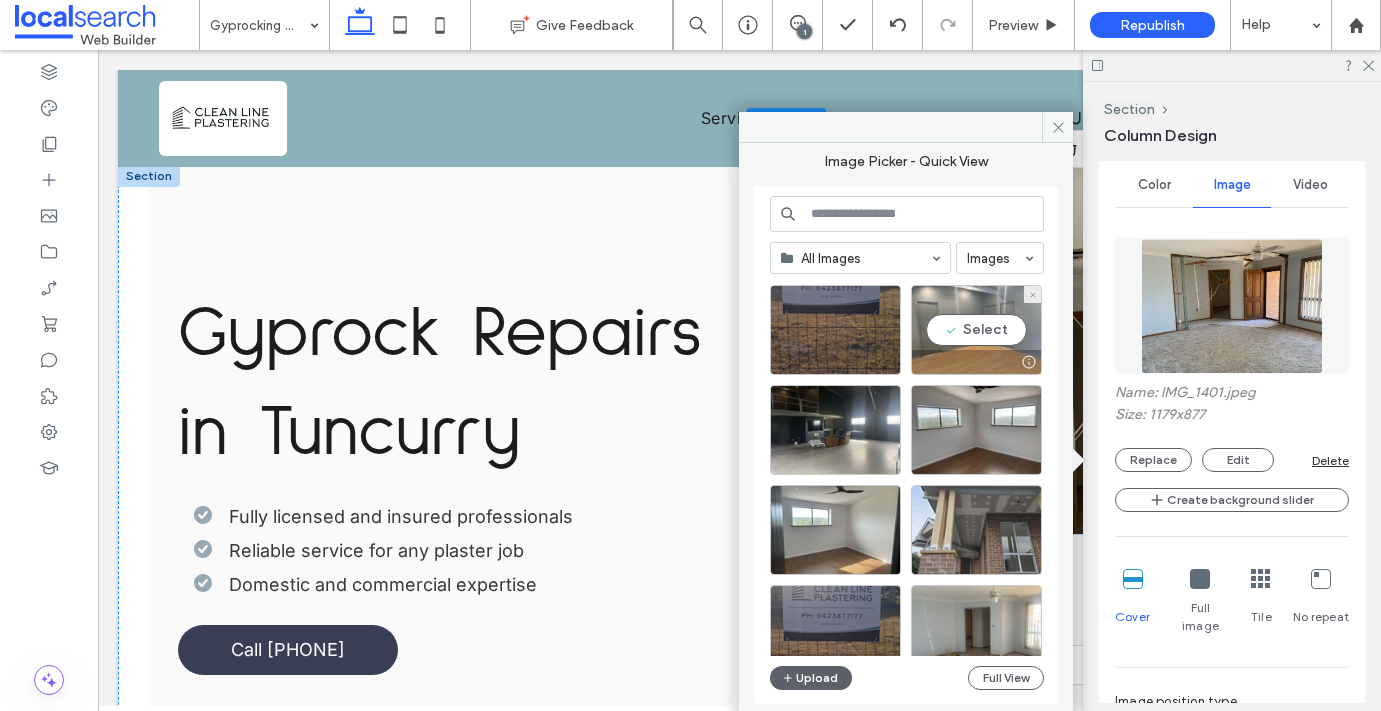 scroll, scrollTop: 151, scrollLeft: 0, axis: vertical 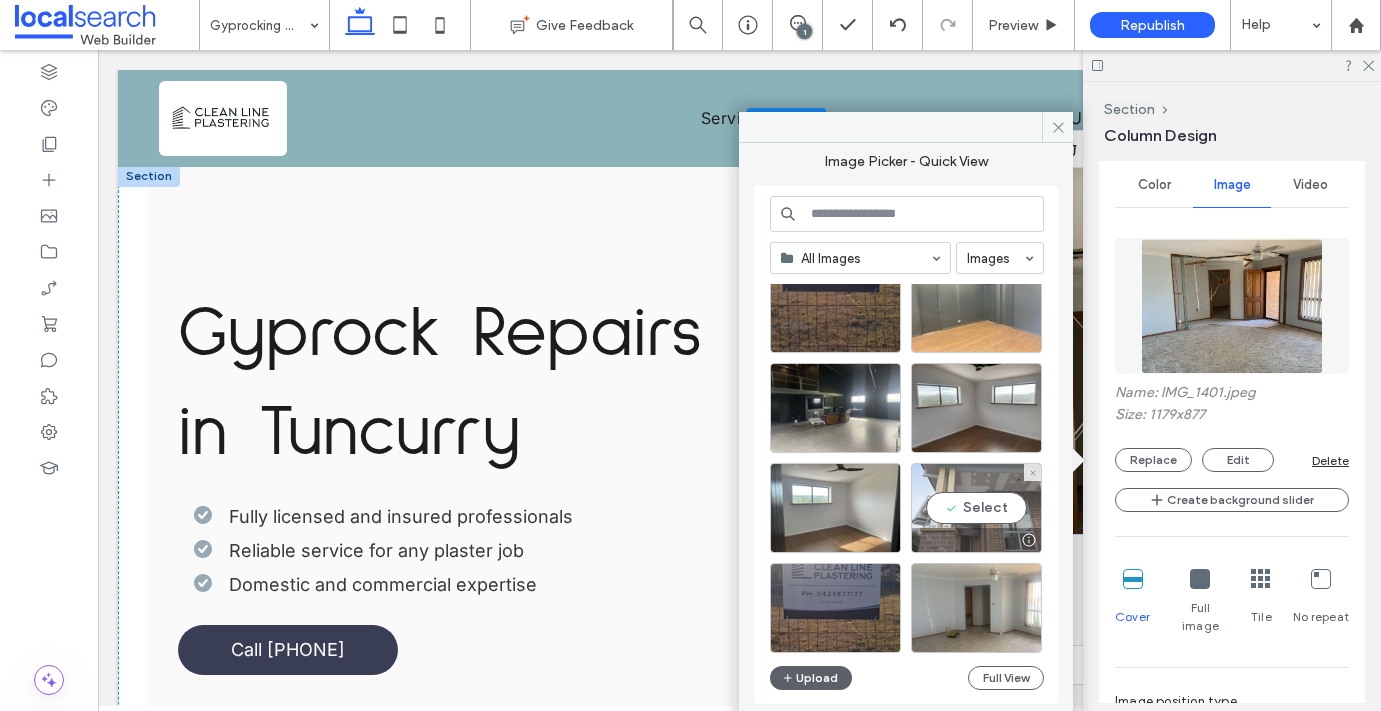 drag, startPoint x: 958, startPoint y: 499, endPoint x: 860, endPoint y: 445, distance: 111.89281 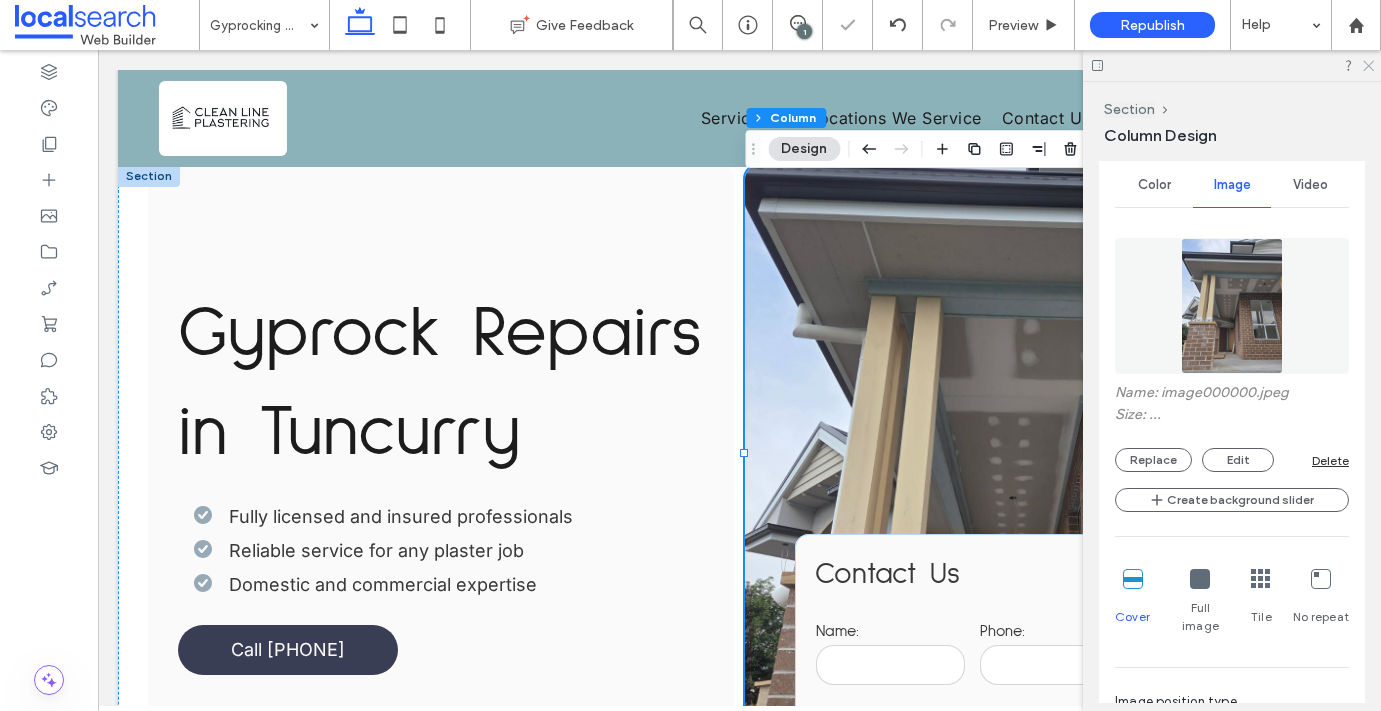 click 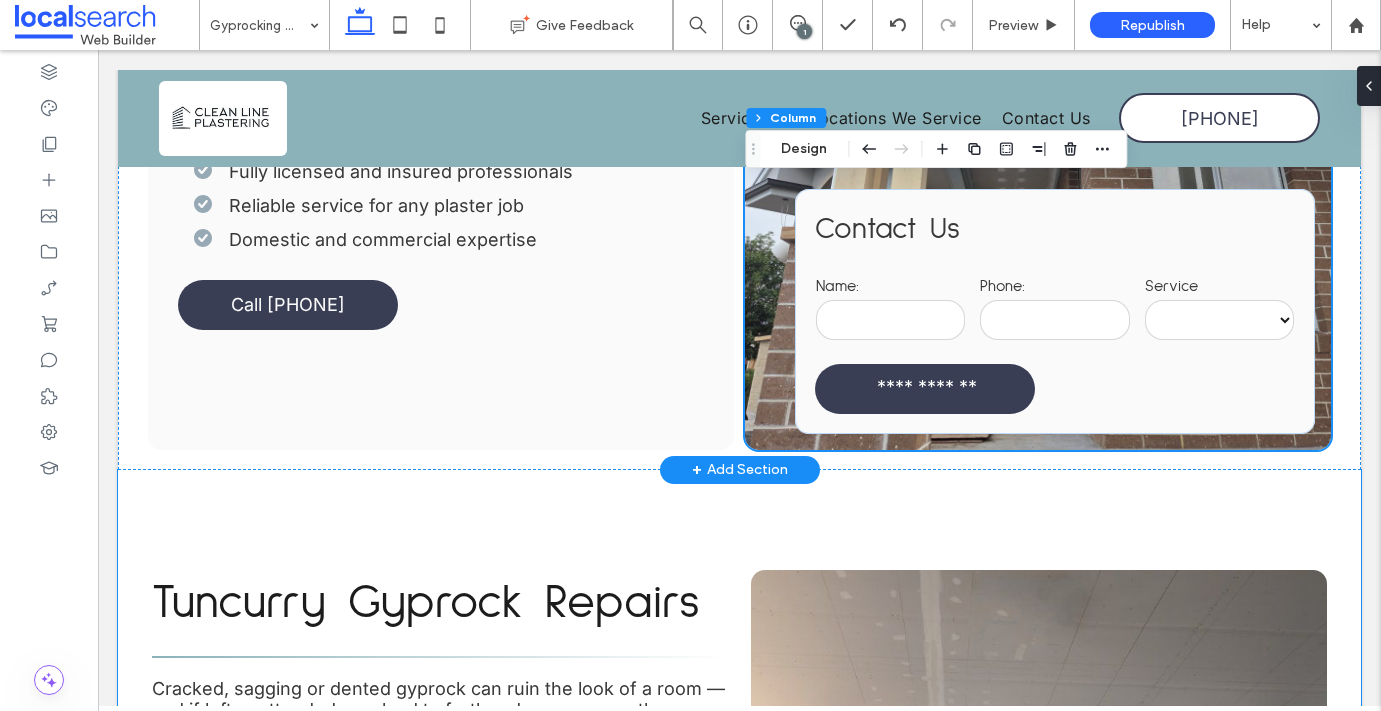 scroll, scrollTop: 349, scrollLeft: 0, axis: vertical 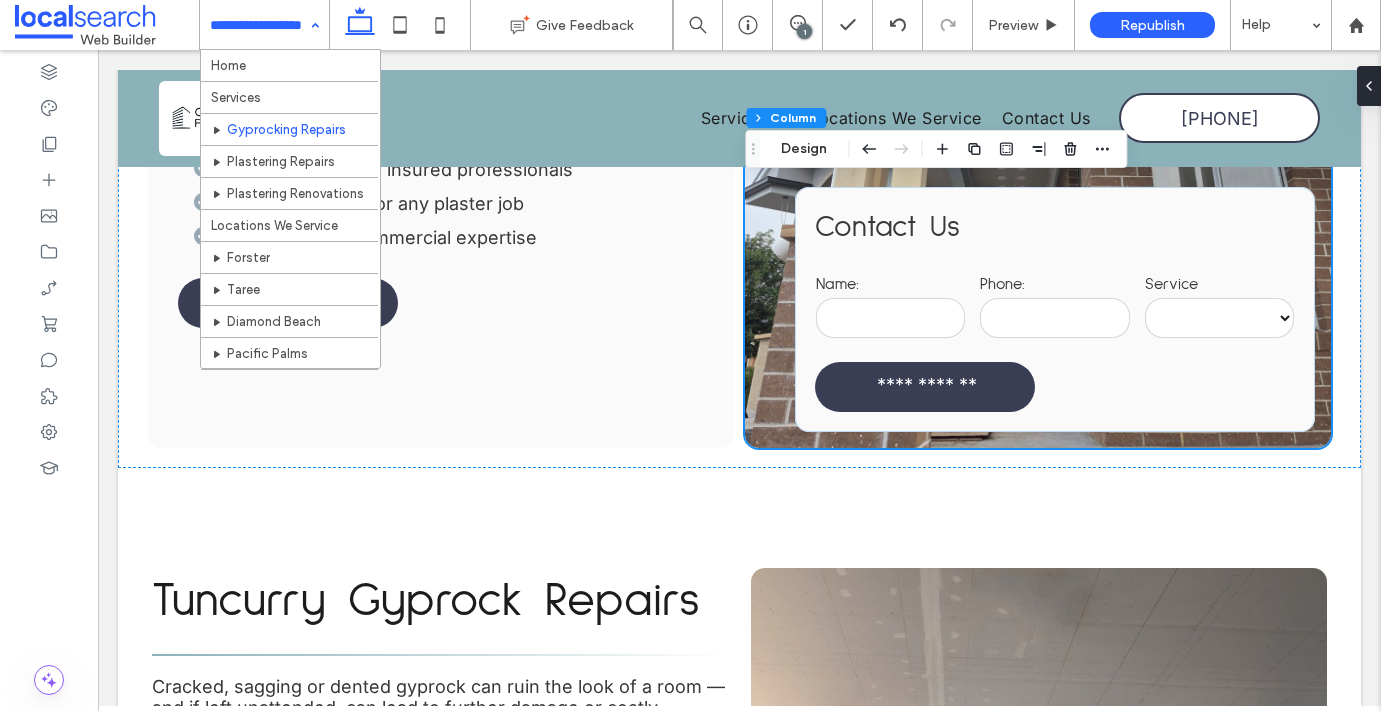 click at bounding box center (259, 25) 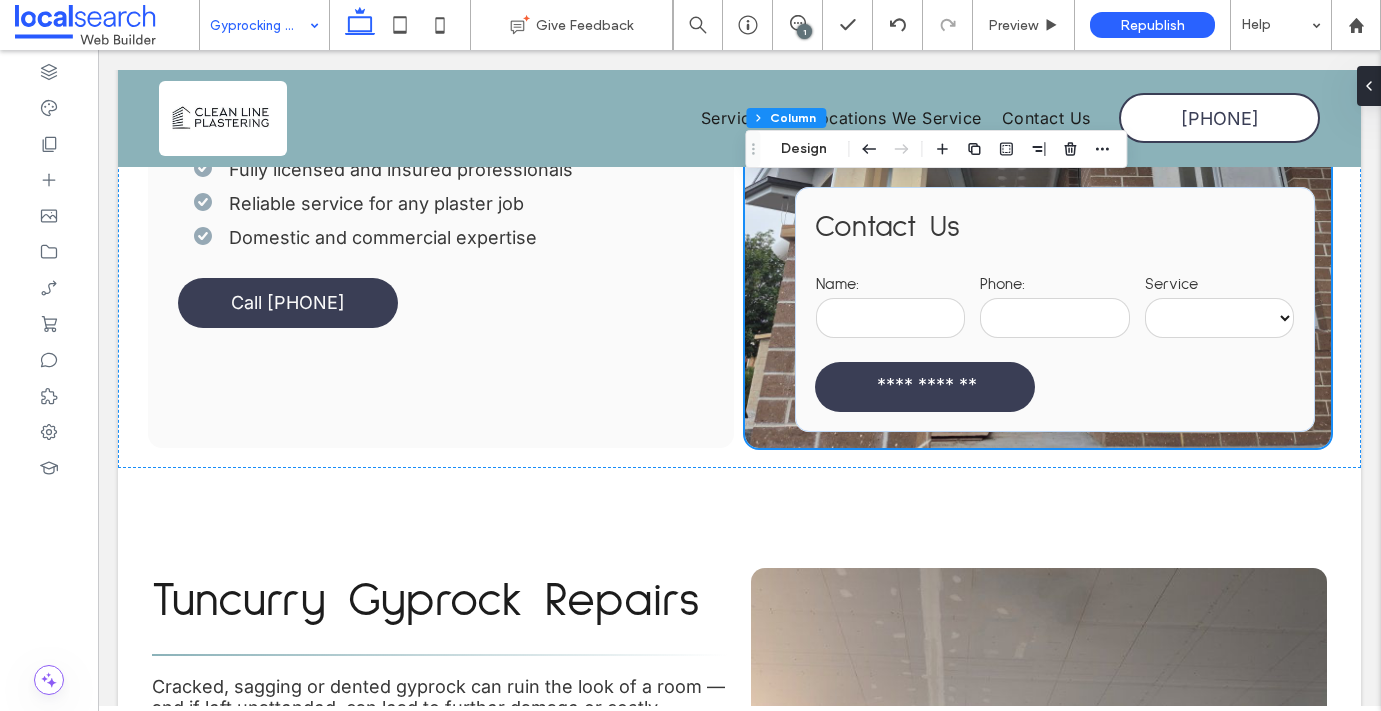 click on "Gyprocking Repairs" at bounding box center (264, 25) 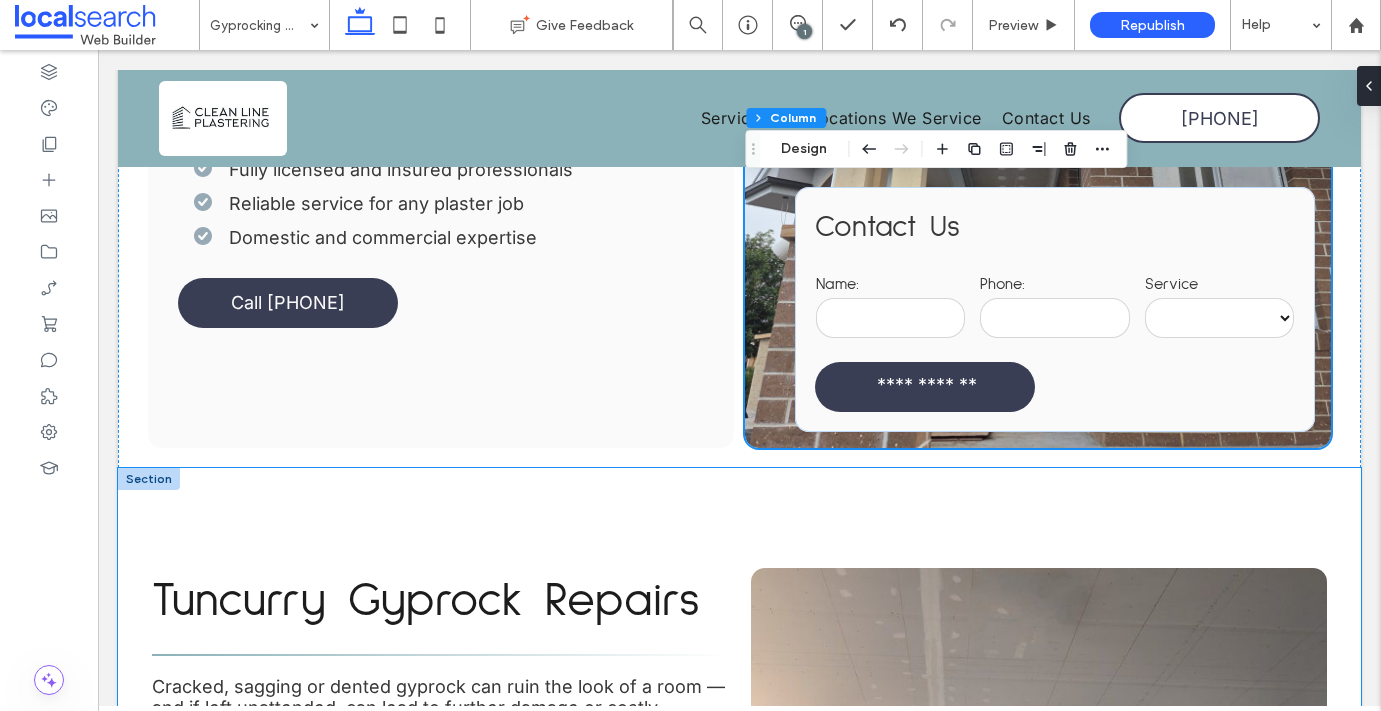 scroll, scrollTop: 650, scrollLeft: 0, axis: vertical 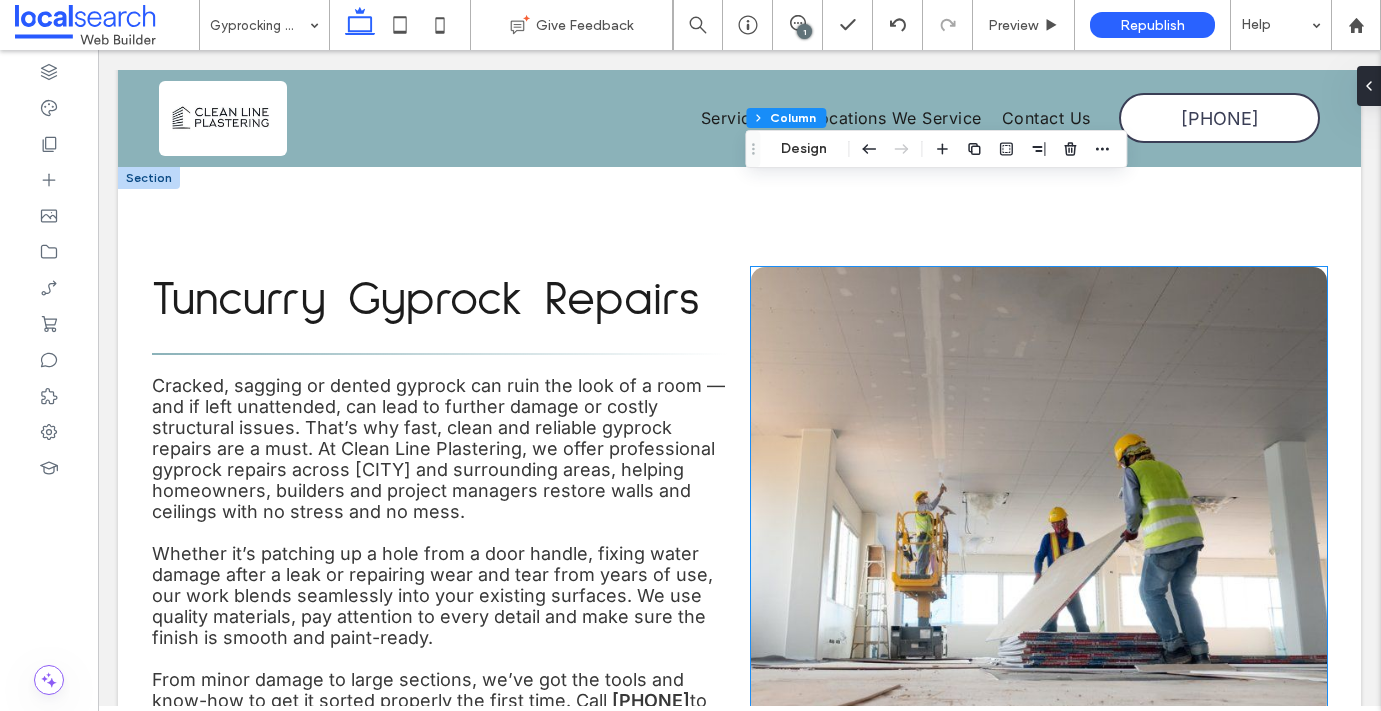 click at bounding box center (1039, 492) 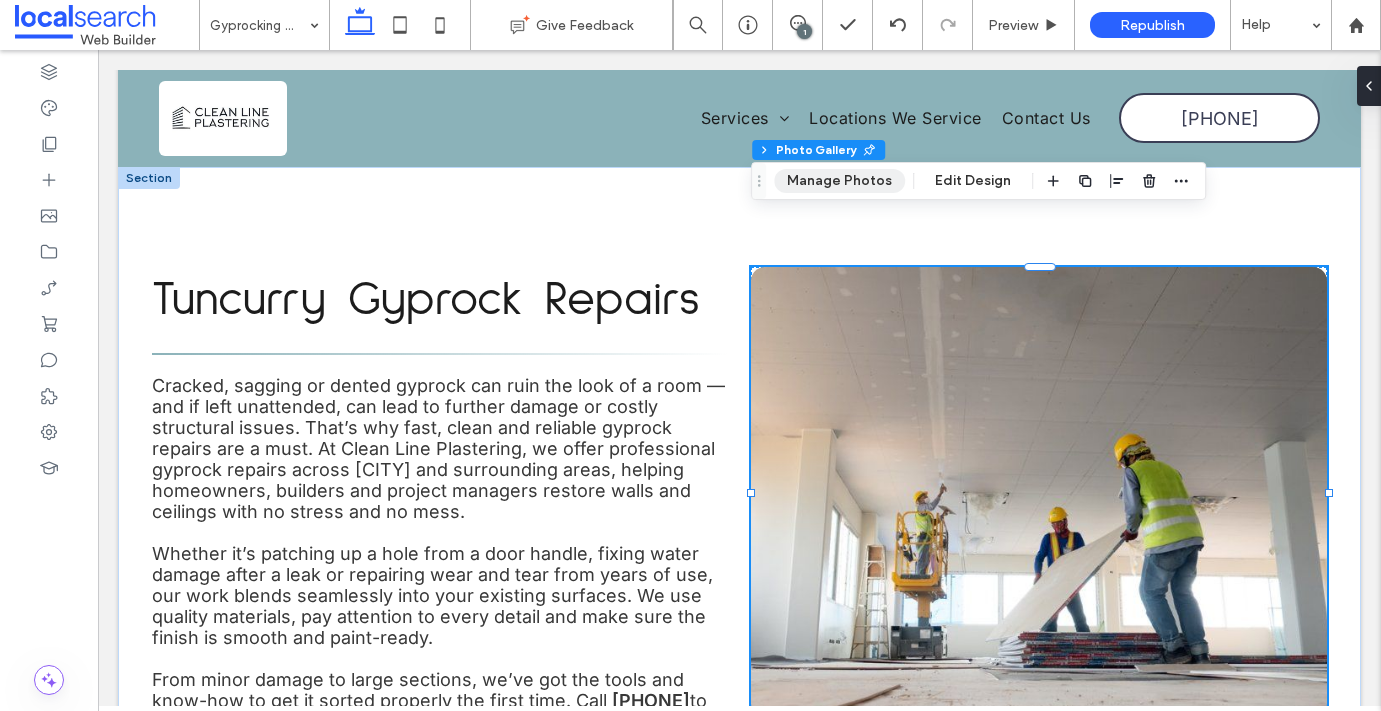 click on "Manage Photos" at bounding box center (839, 181) 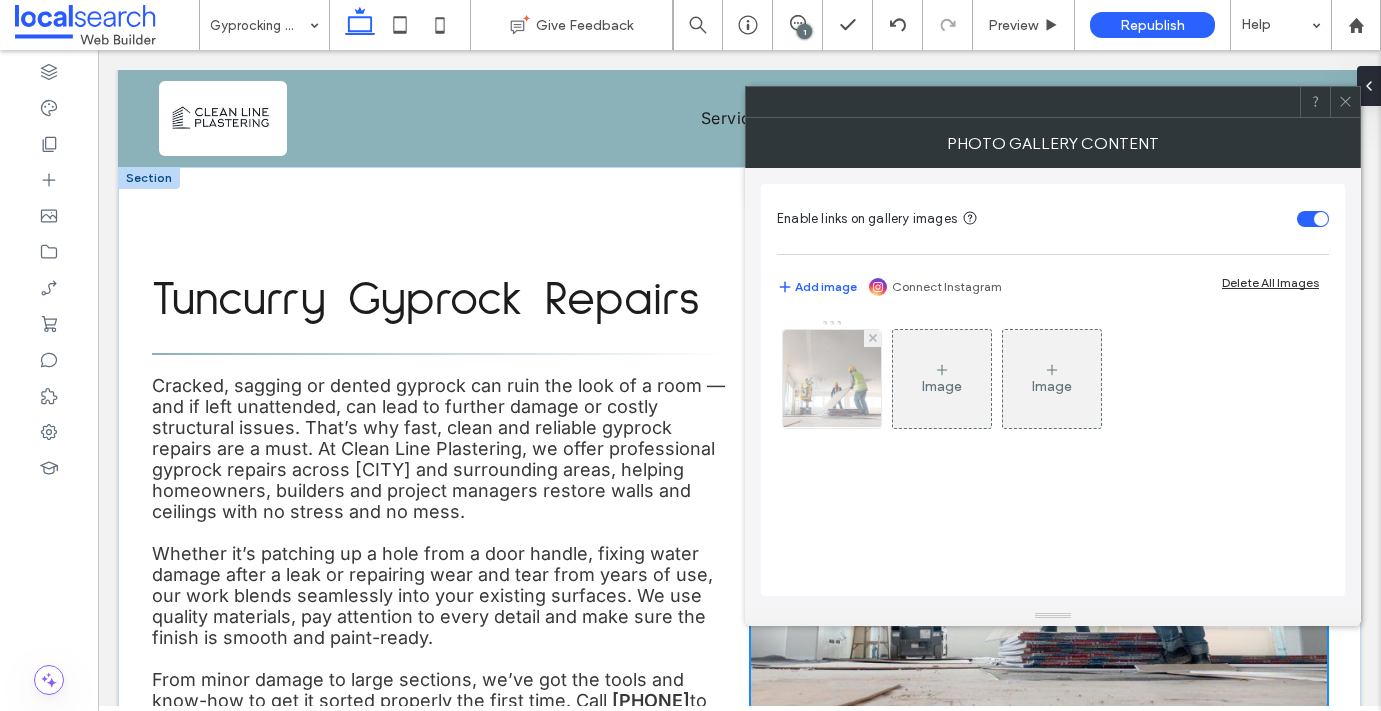 click at bounding box center [832, 379] 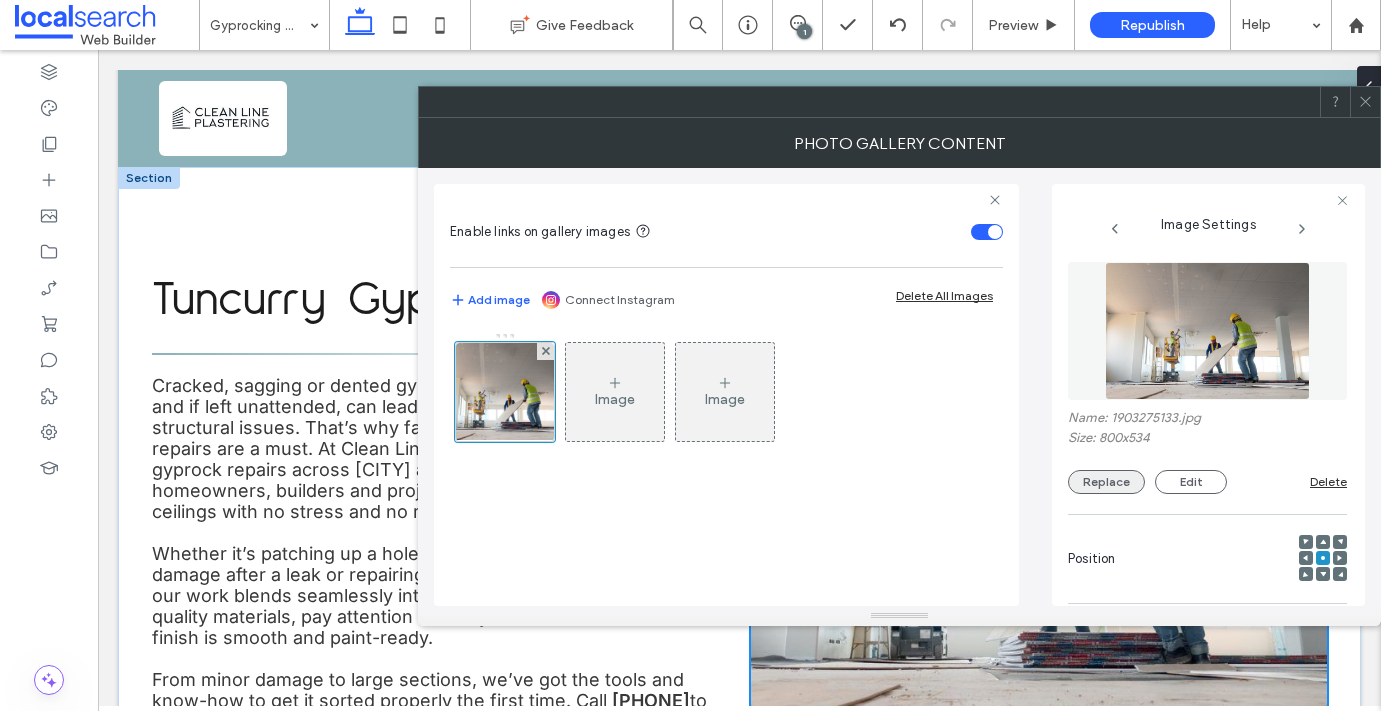 click on "Replace" at bounding box center [1106, 482] 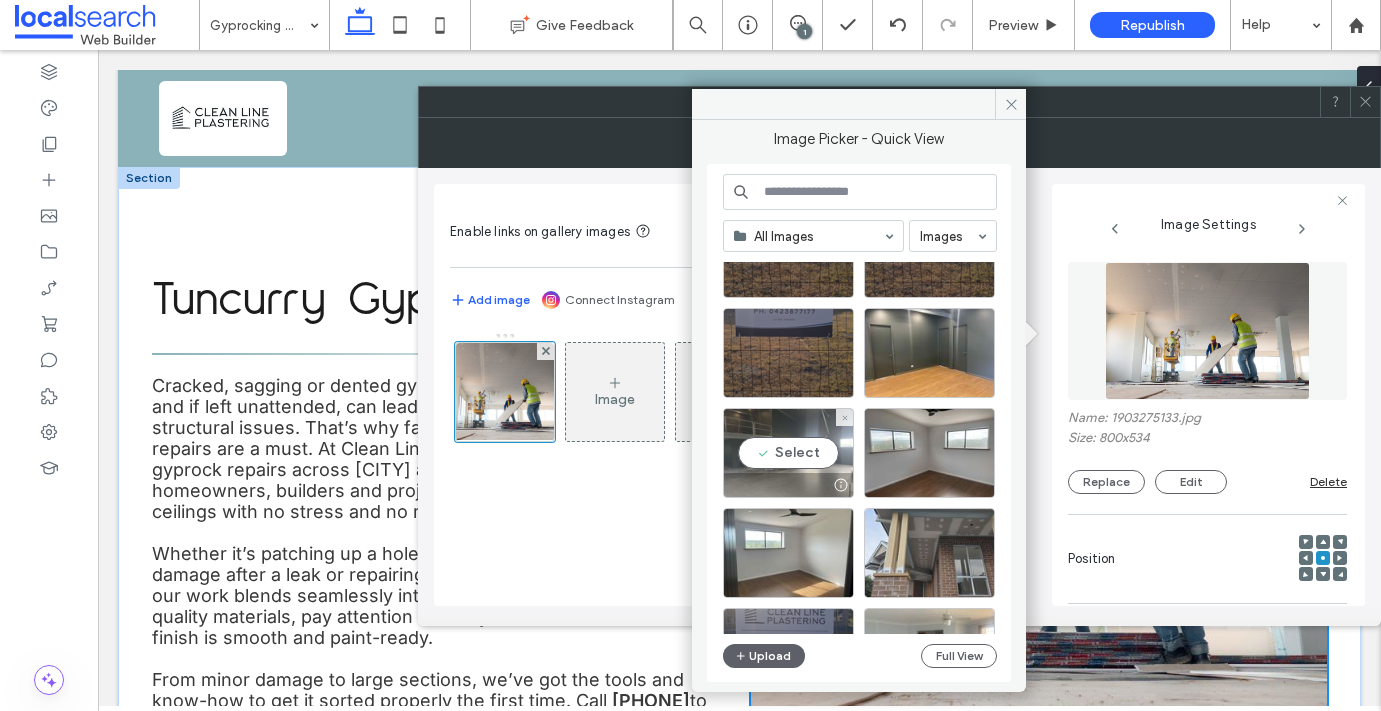 scroll, scrollTop: 107, scrollLeft: 0, axis: vertical 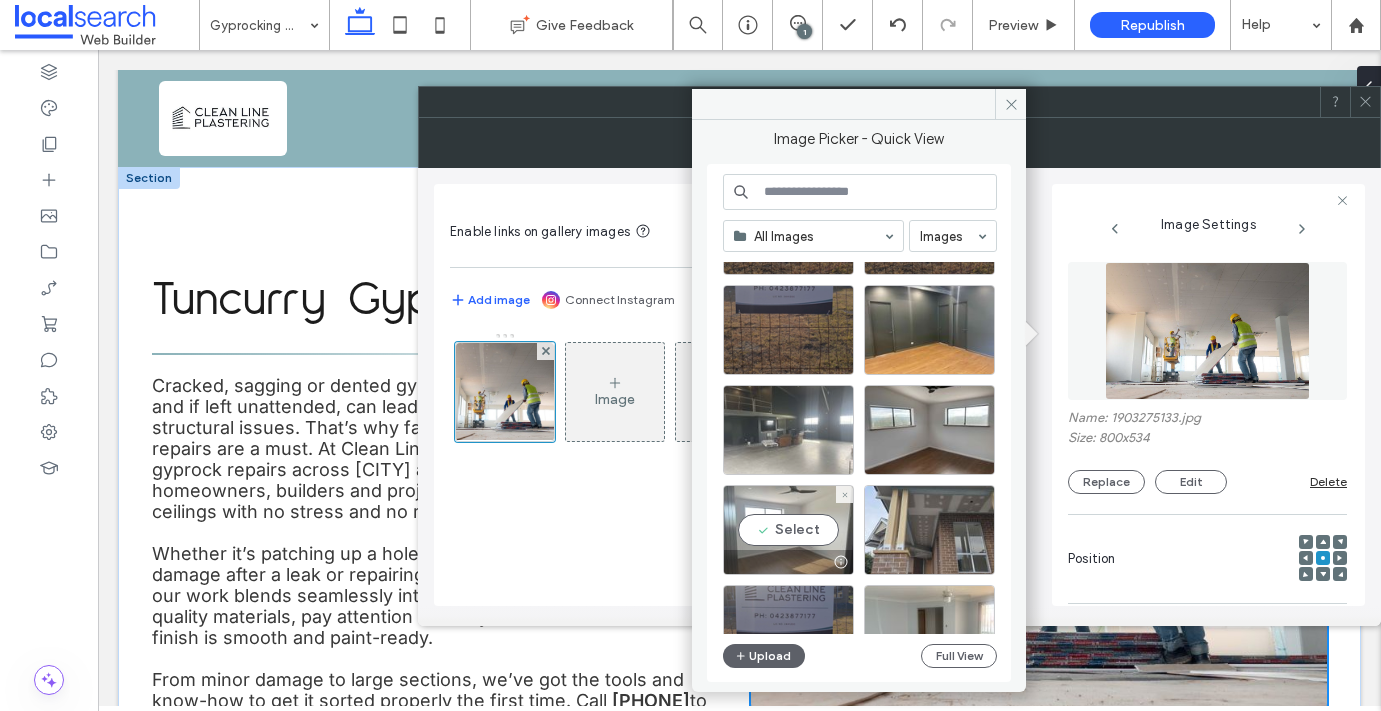 click on "Select" at bounding box center [788, 530] 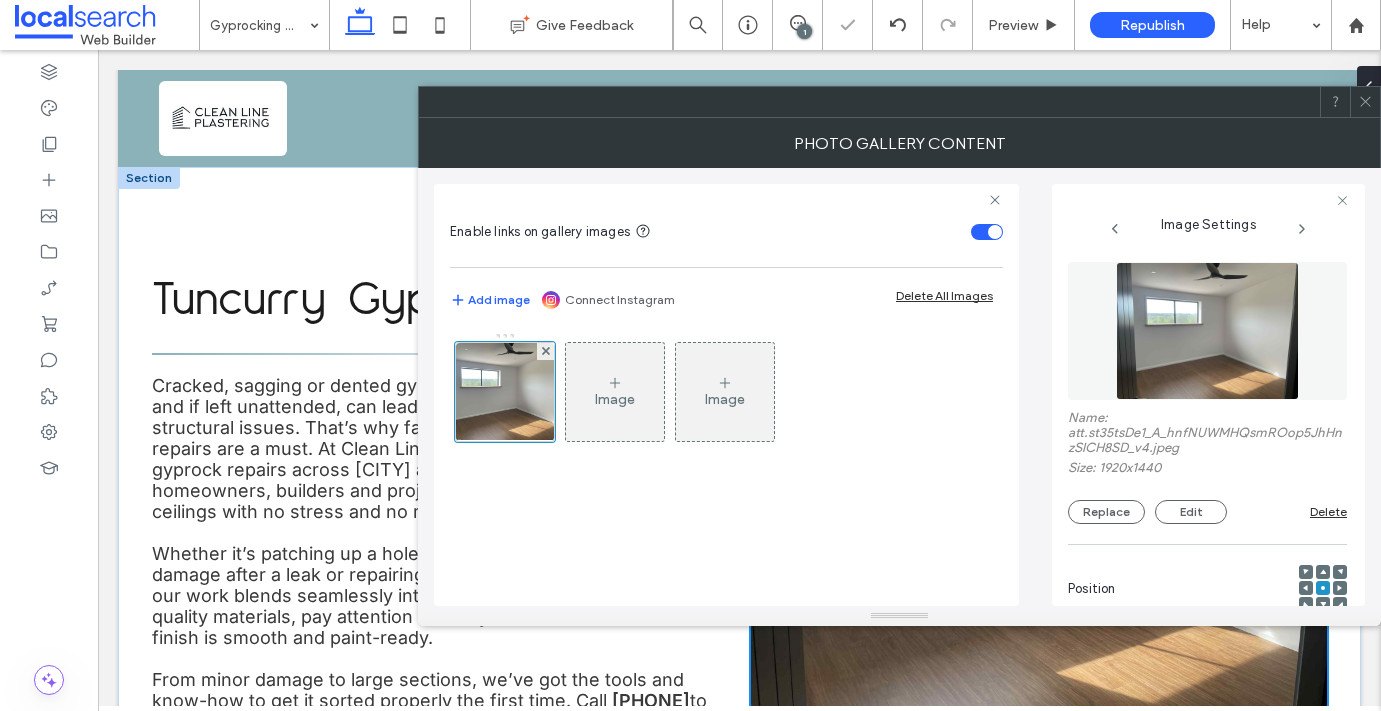 click 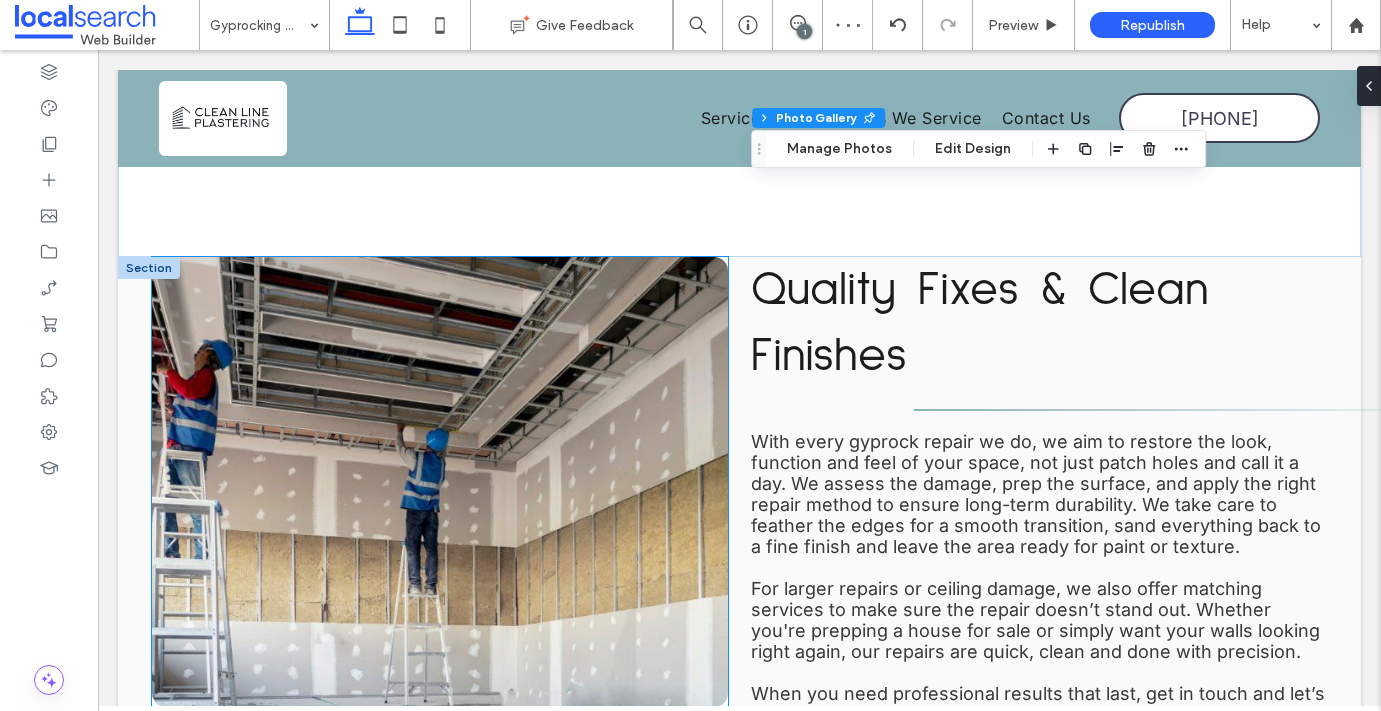 scroll, scrollTop: 1319, scrollLeft: 0, axis: vertical 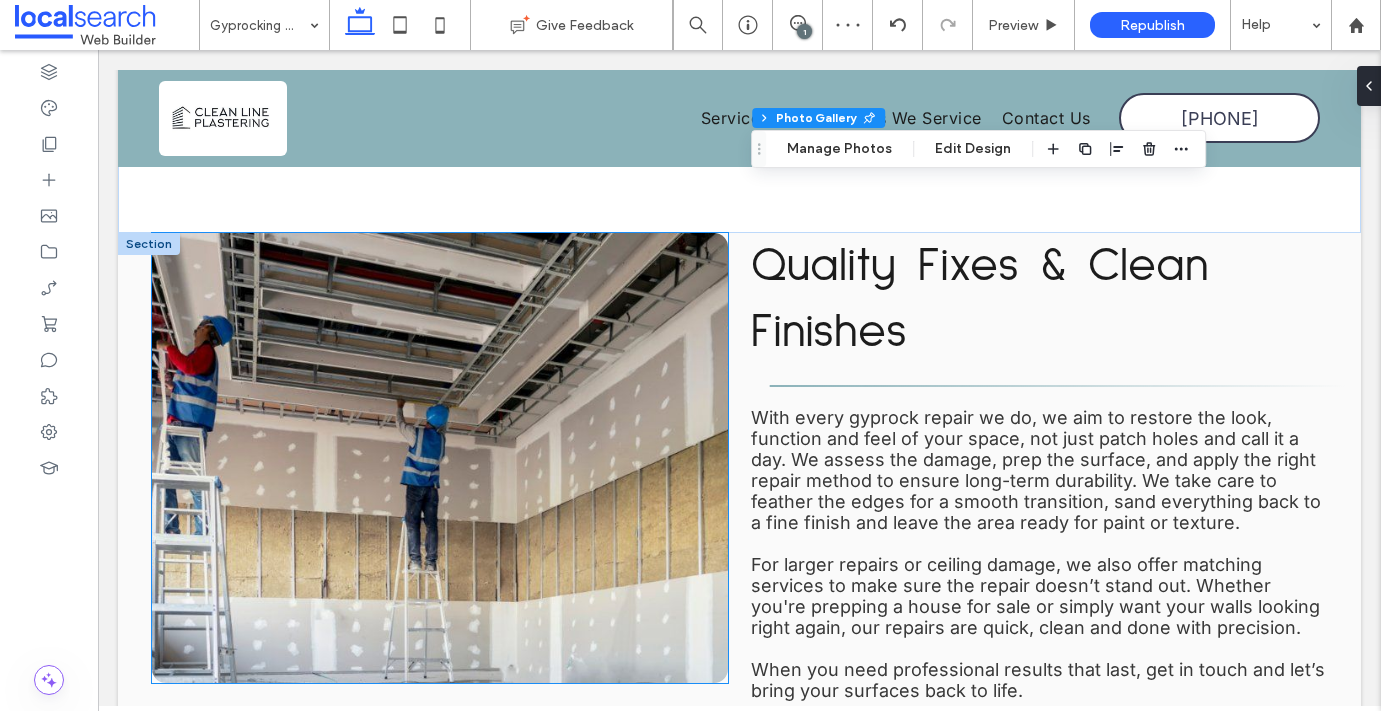 click at bounding box center [440, 458] 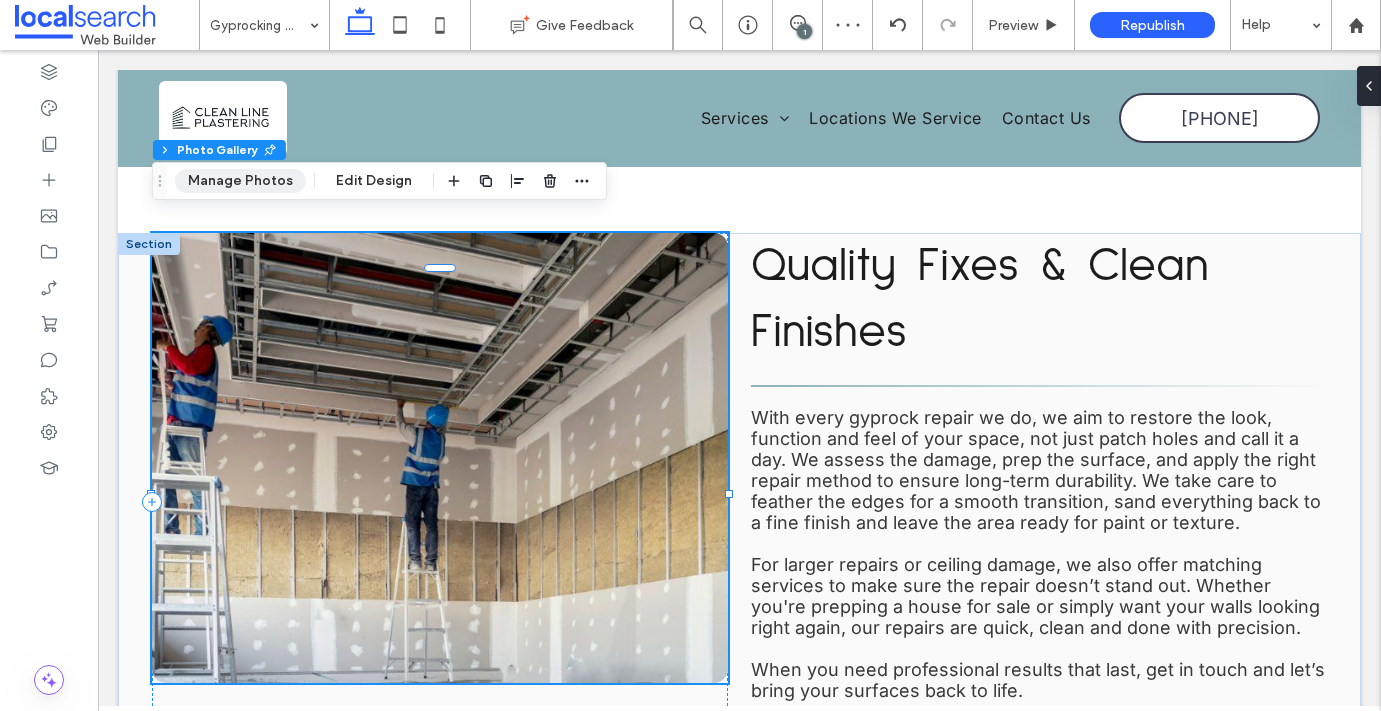 click on "Manage Photos" at bounding box center [240, 181] 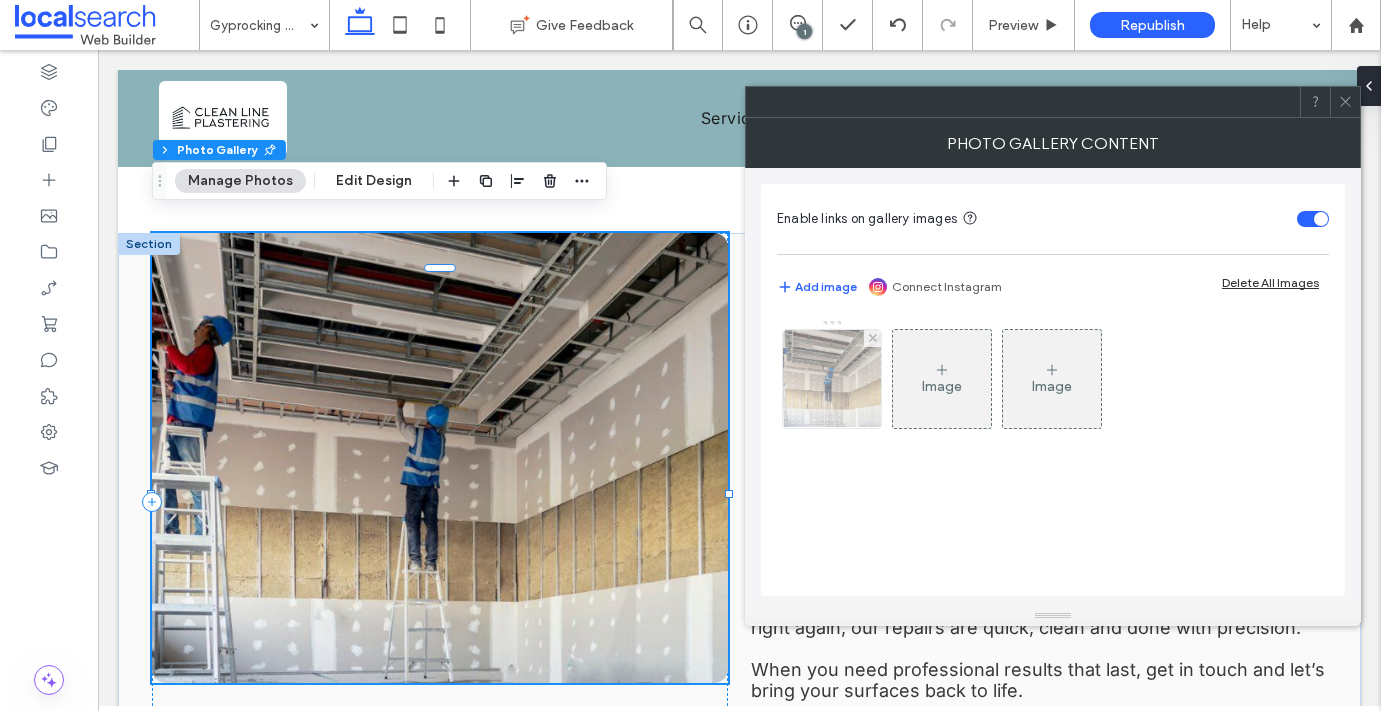 click at bounding box center (832, 379) 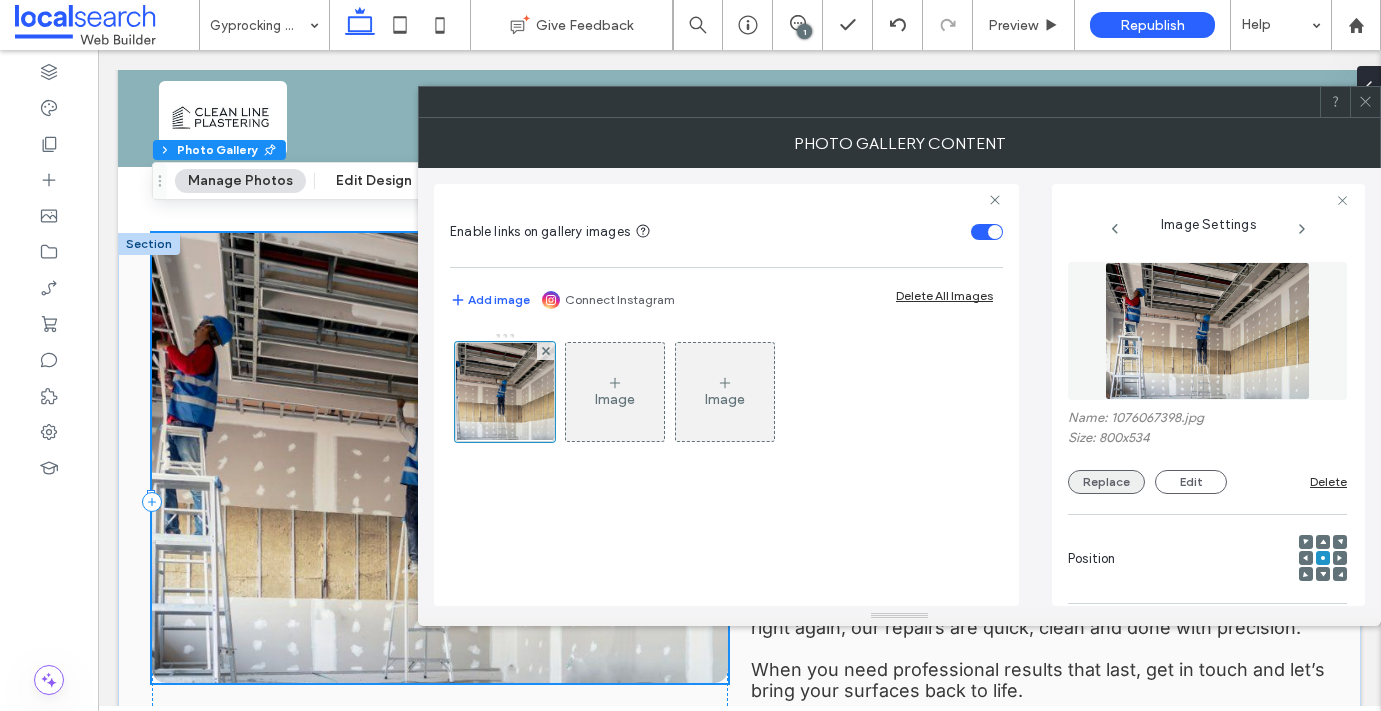 click on "Replace" at bounding box center [1106, 482] 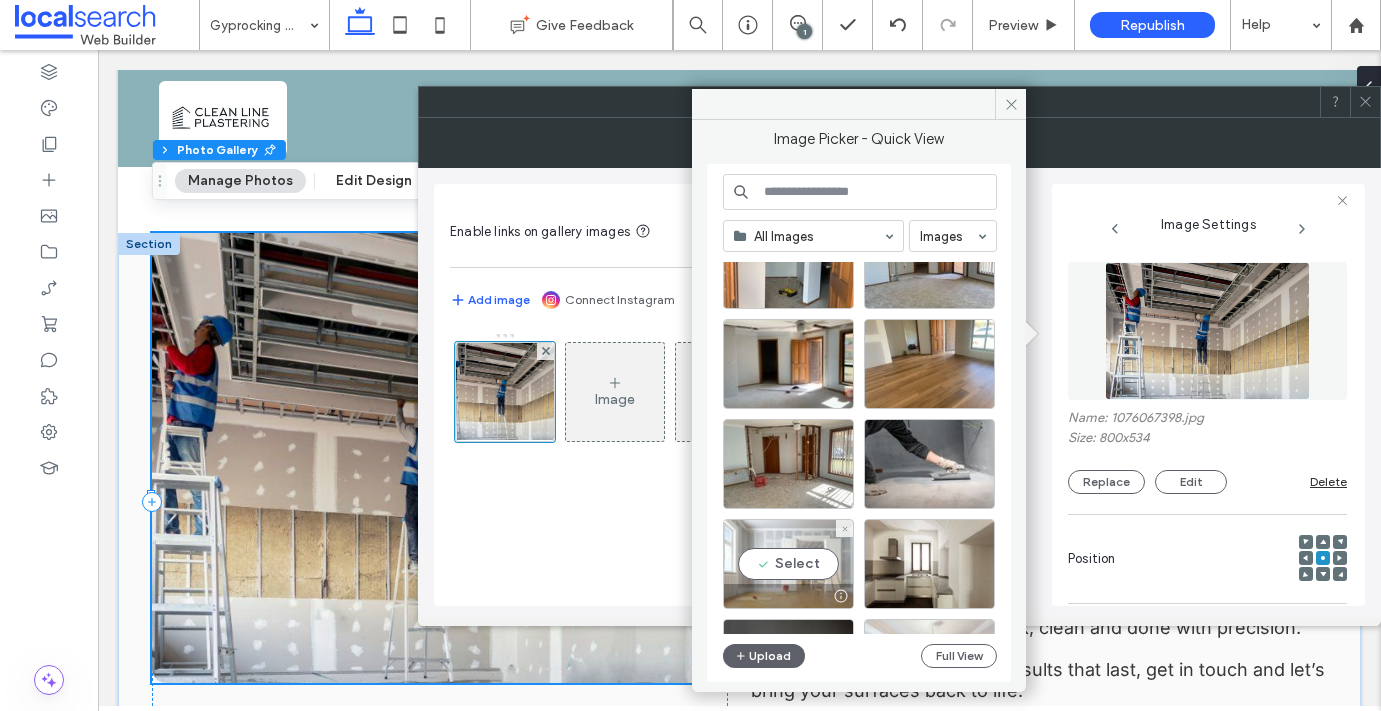 scroll, scrollTop: 651, scrollLeft: 0, axis: vertical 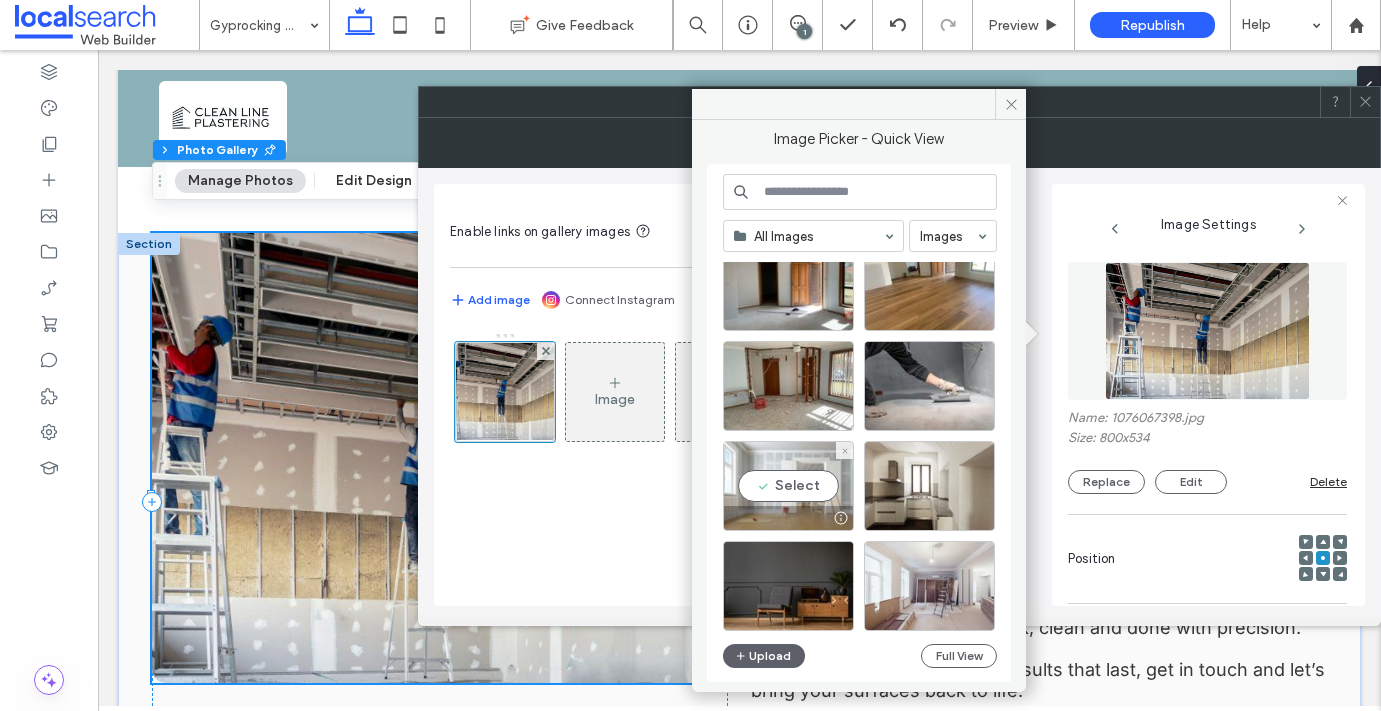 click on "Select" at bounding box center [788, 486] 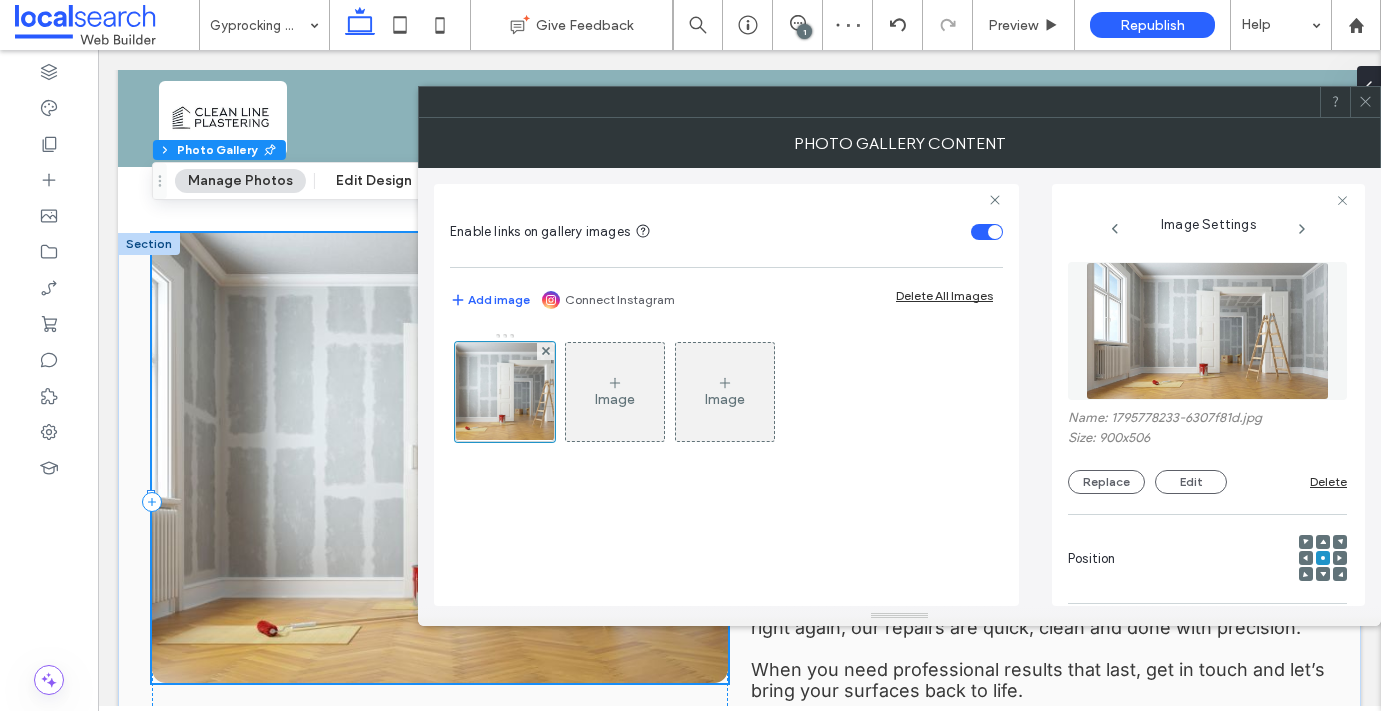 click on "Photo Gallery Content" at bounding box center (899, 143) 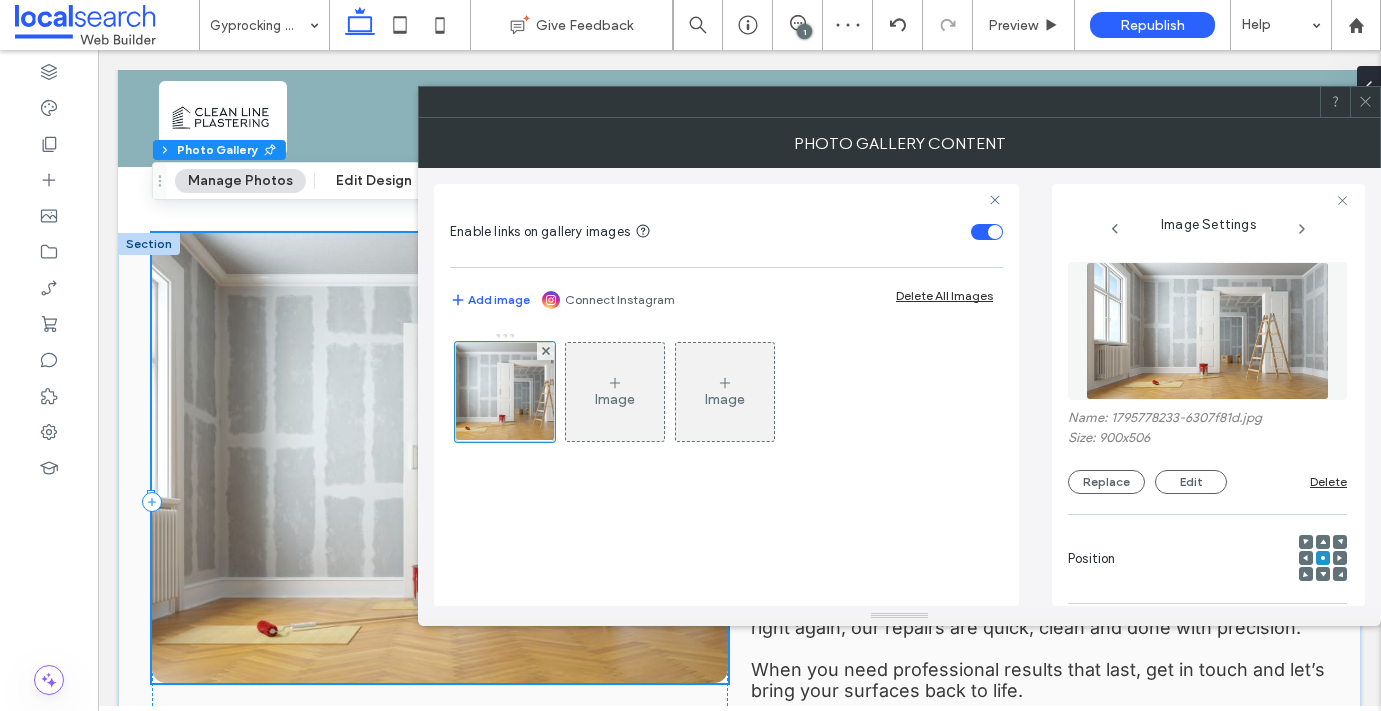 click at bounding box center [1365, 102] 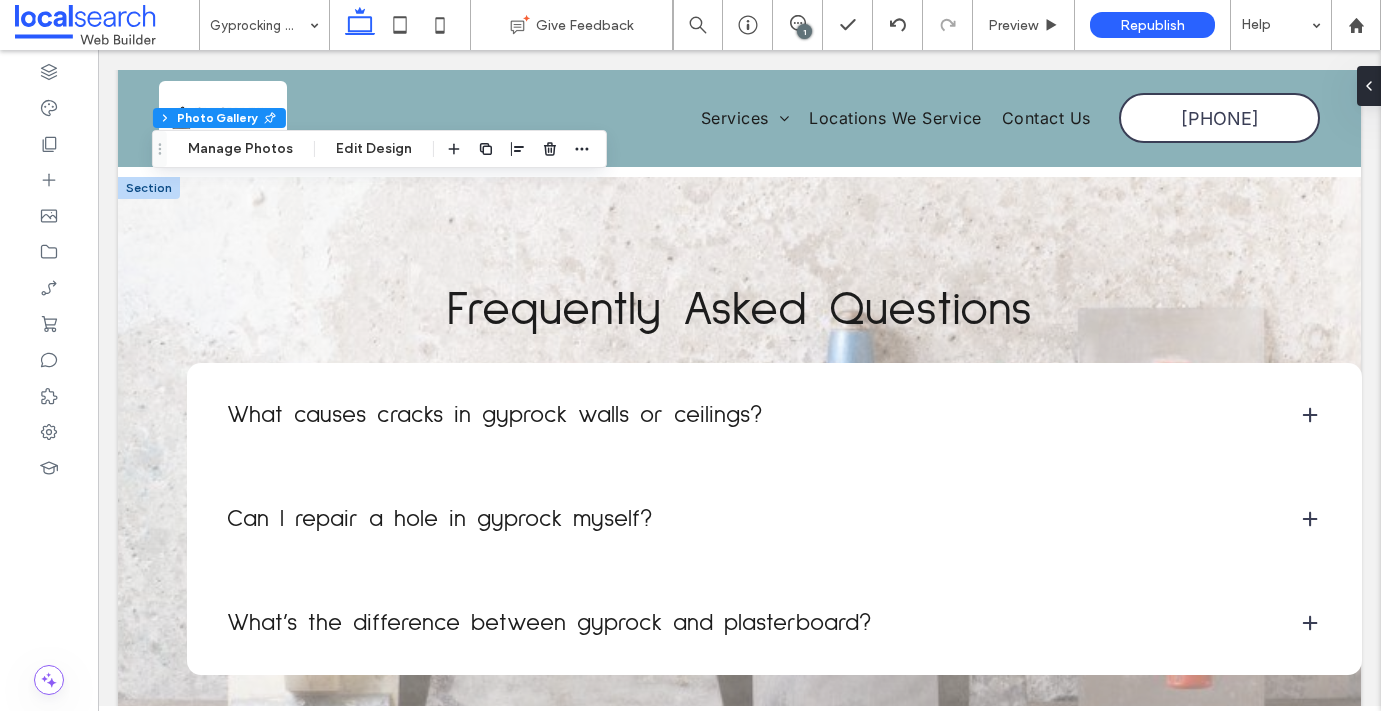 scroll, scrollTop: 2211, scrollLeft: 0, axis: vertical 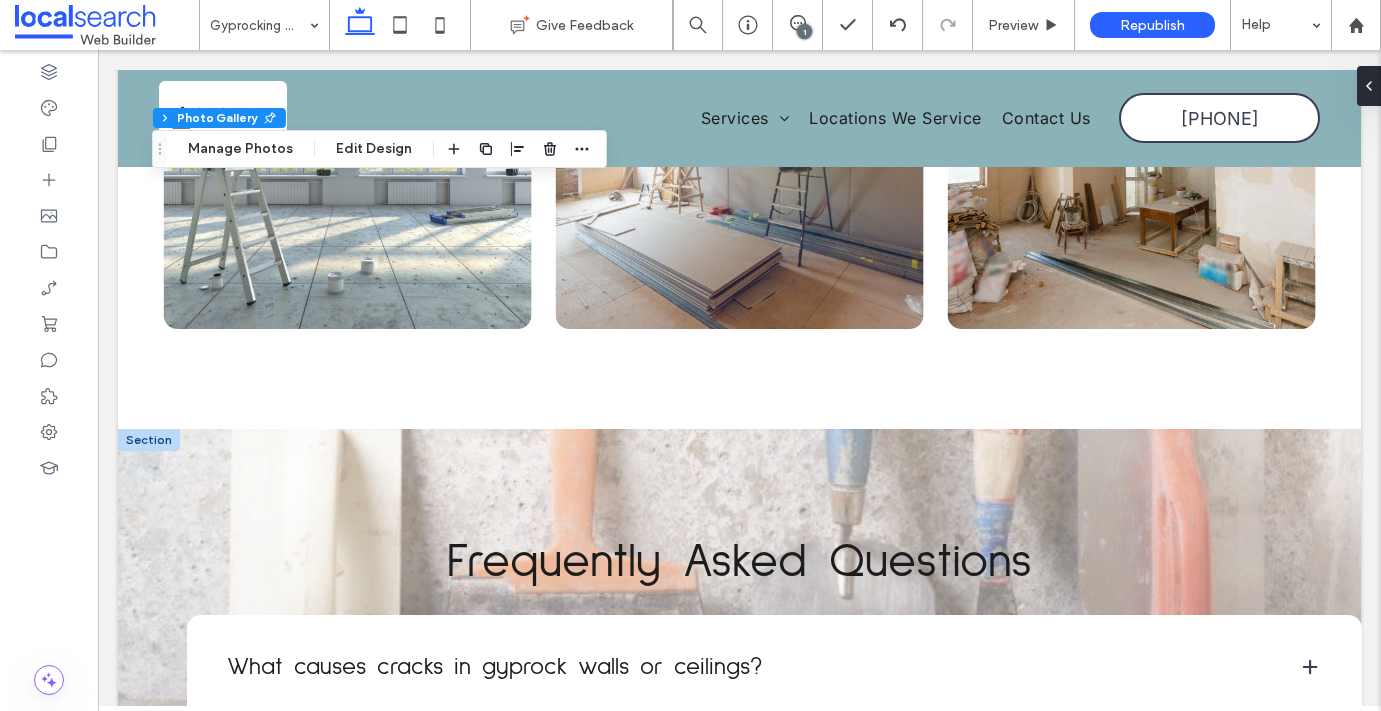 click at bounding box center [149, 440] 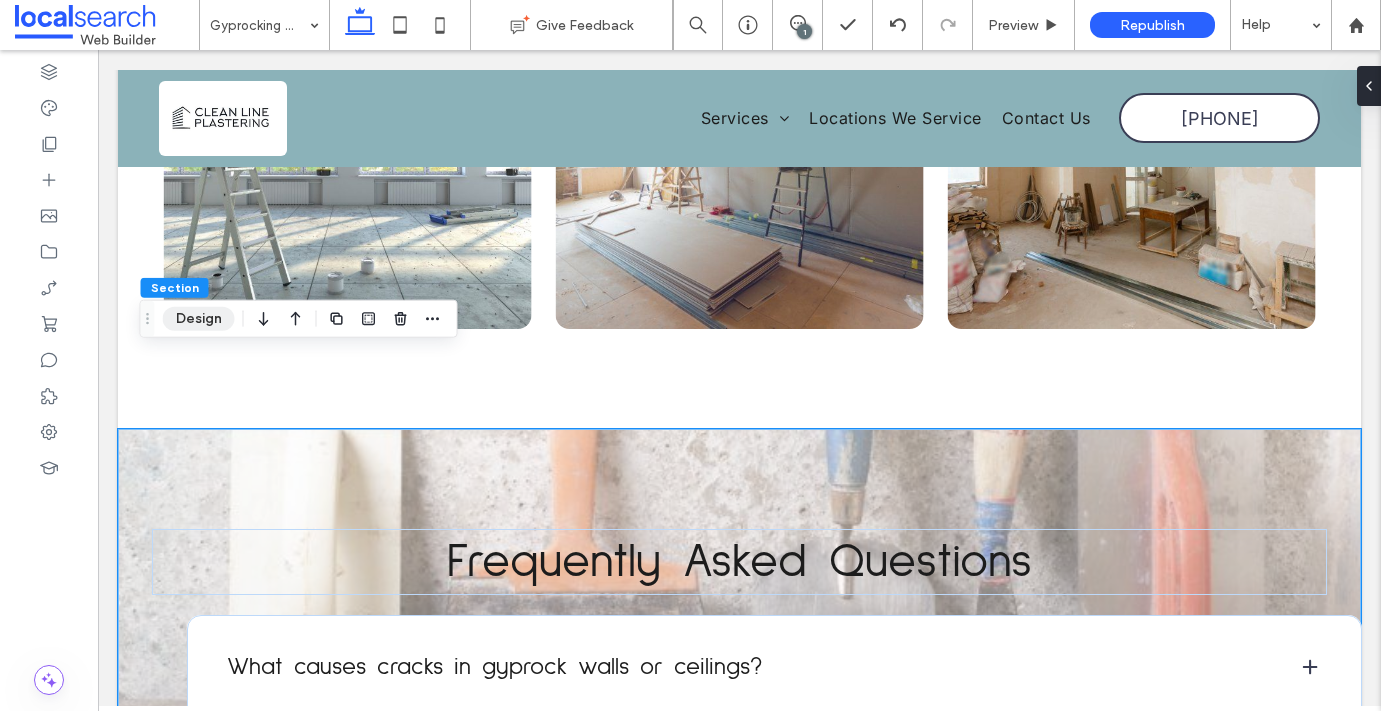 click on "Design" at bounding box center (199, 319) 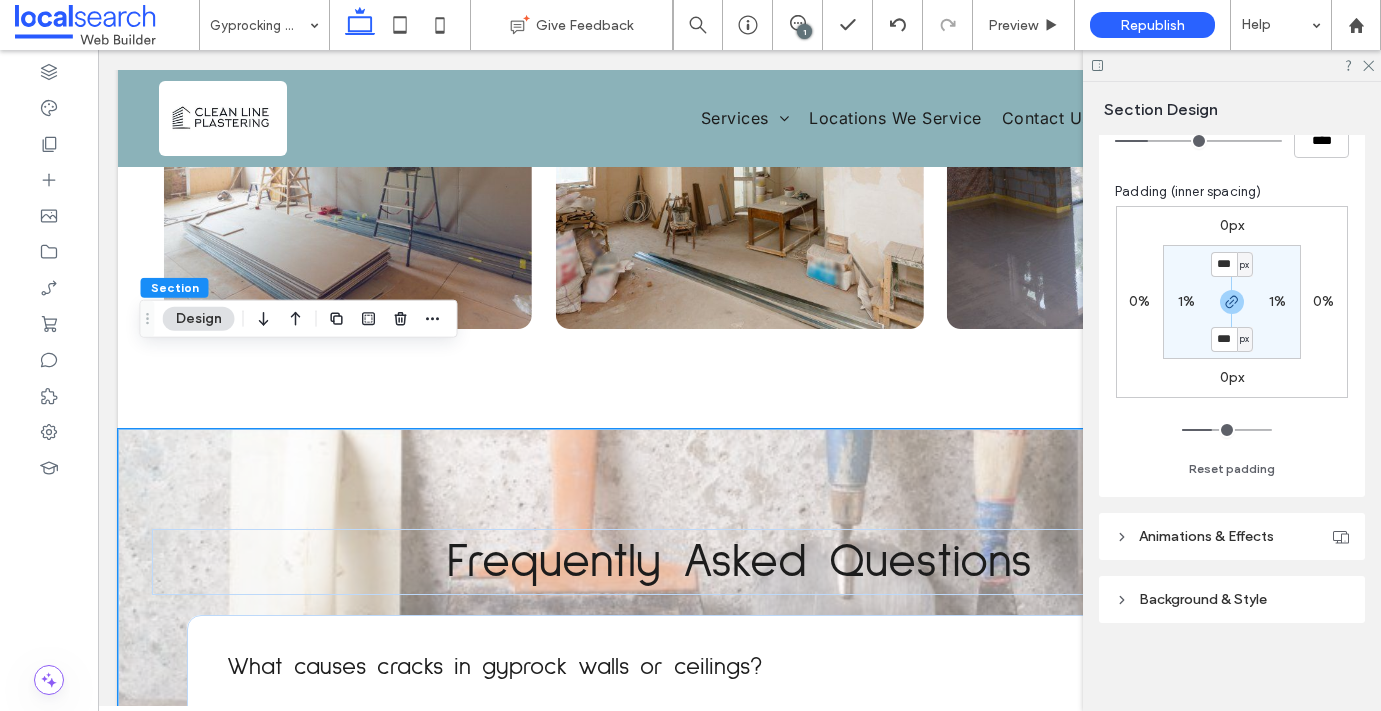 click on "Background & Style" at bounding box center [1232, 599] 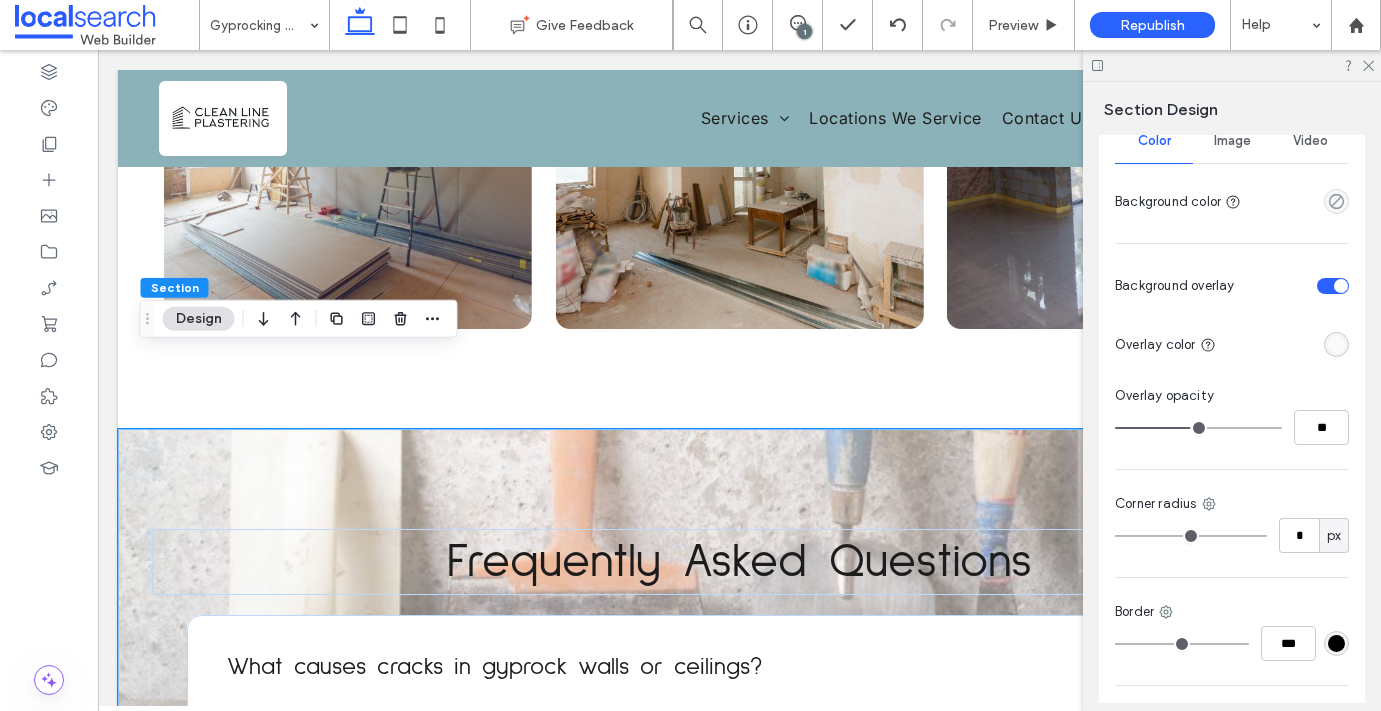 scroll, scrollTop: 731, scrollLeft: 0, axis: vertical 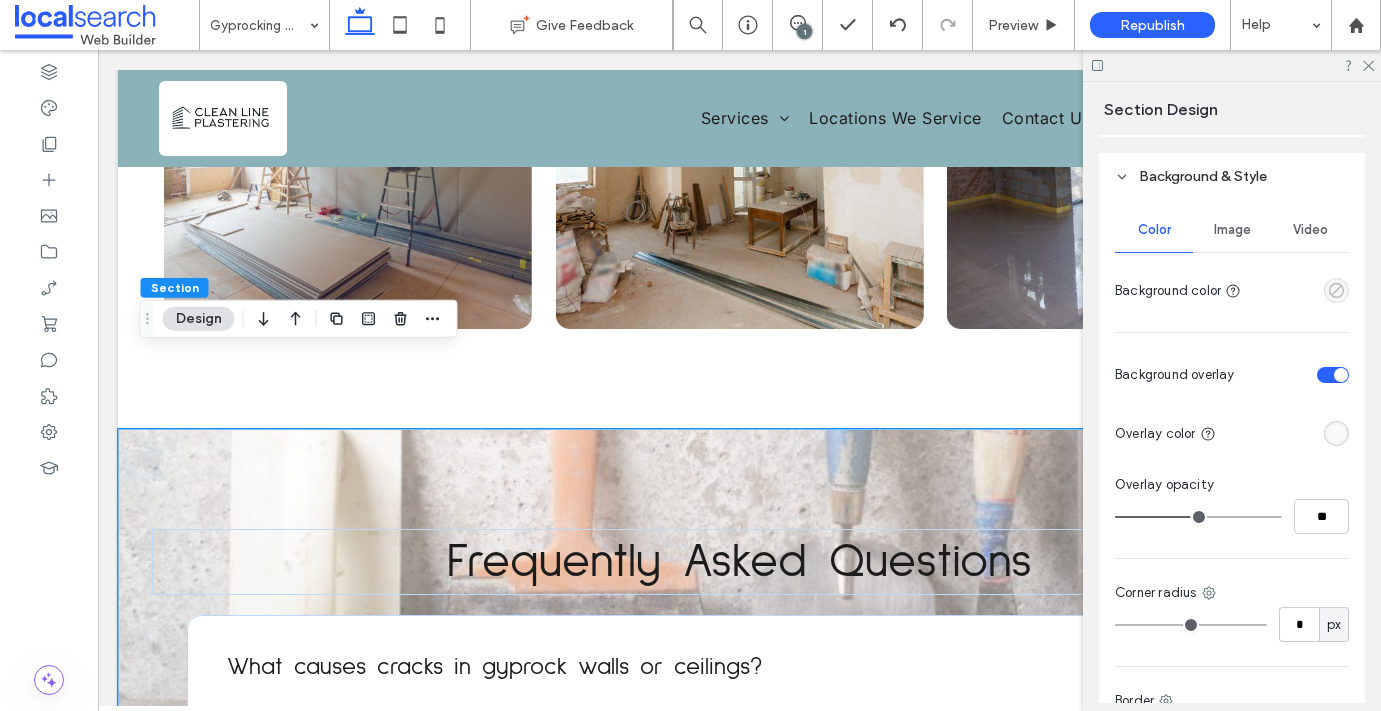 click 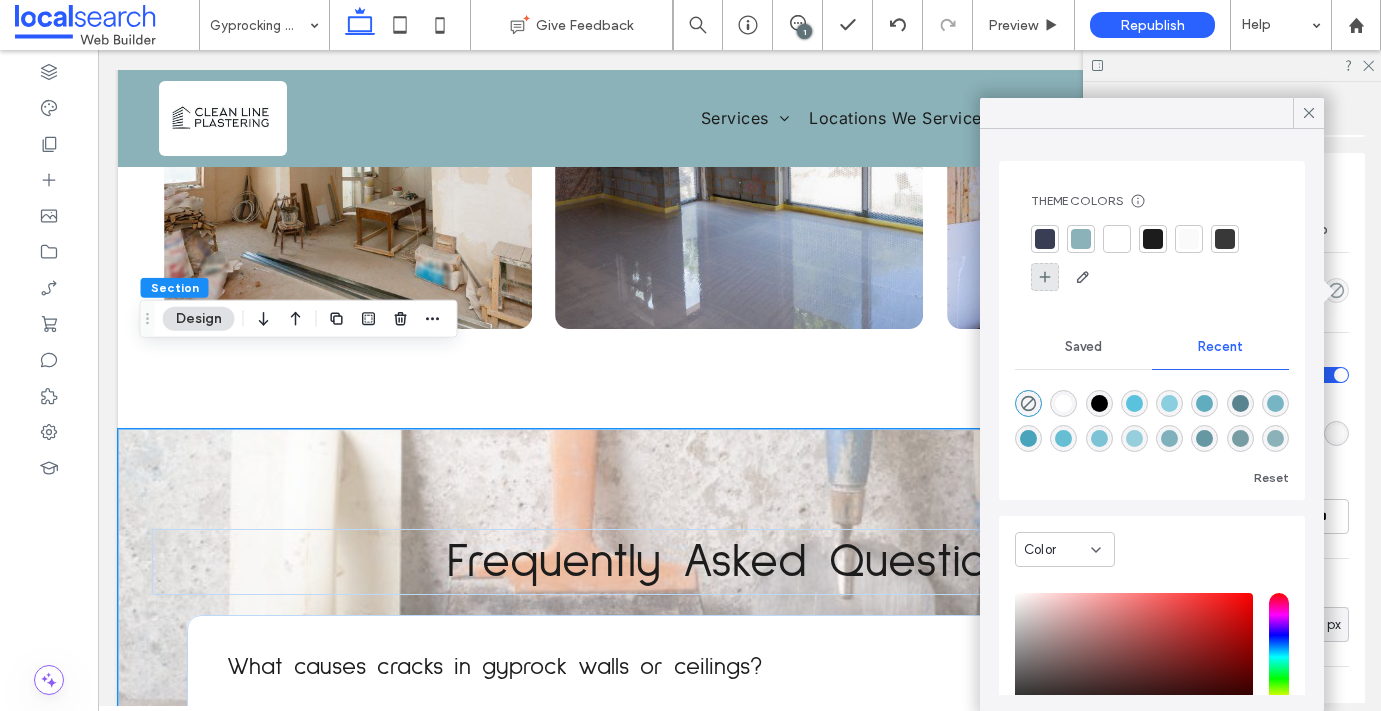 click at bounding box center (1045, 277) 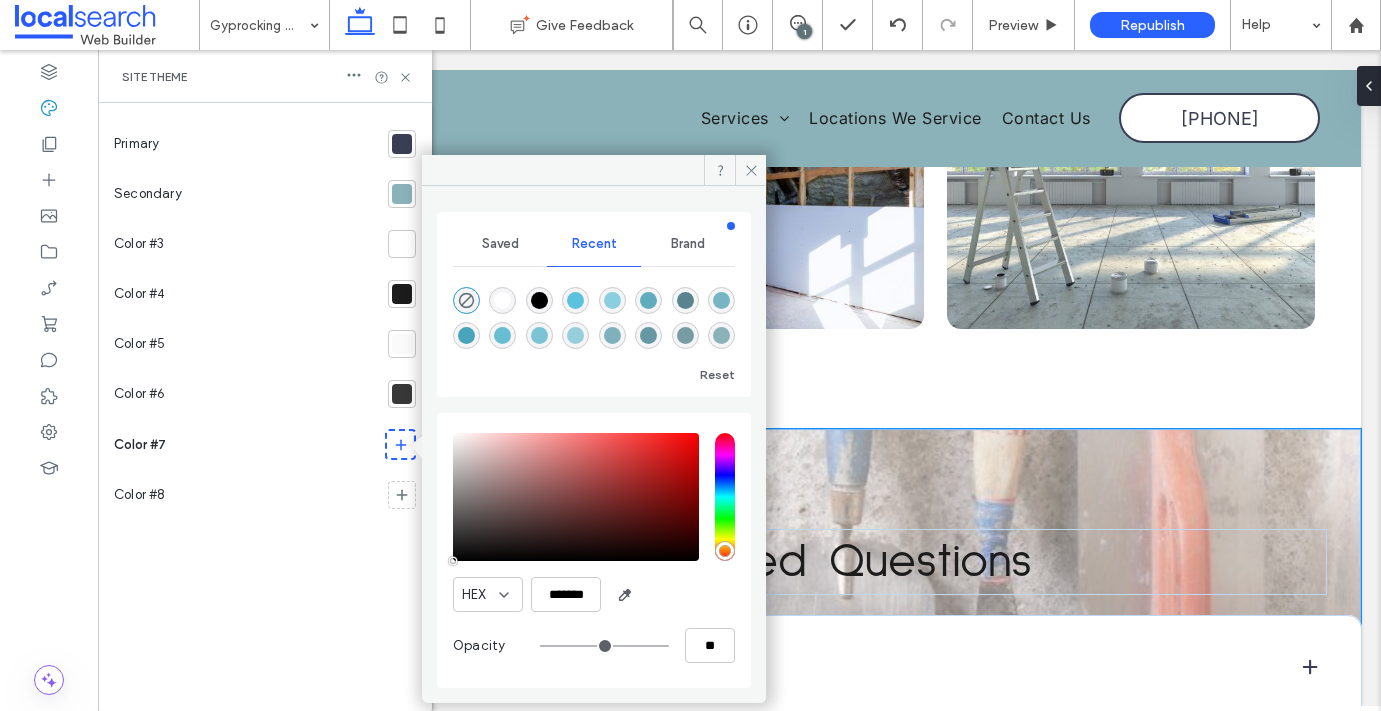 click at bounding box center (612, 300) 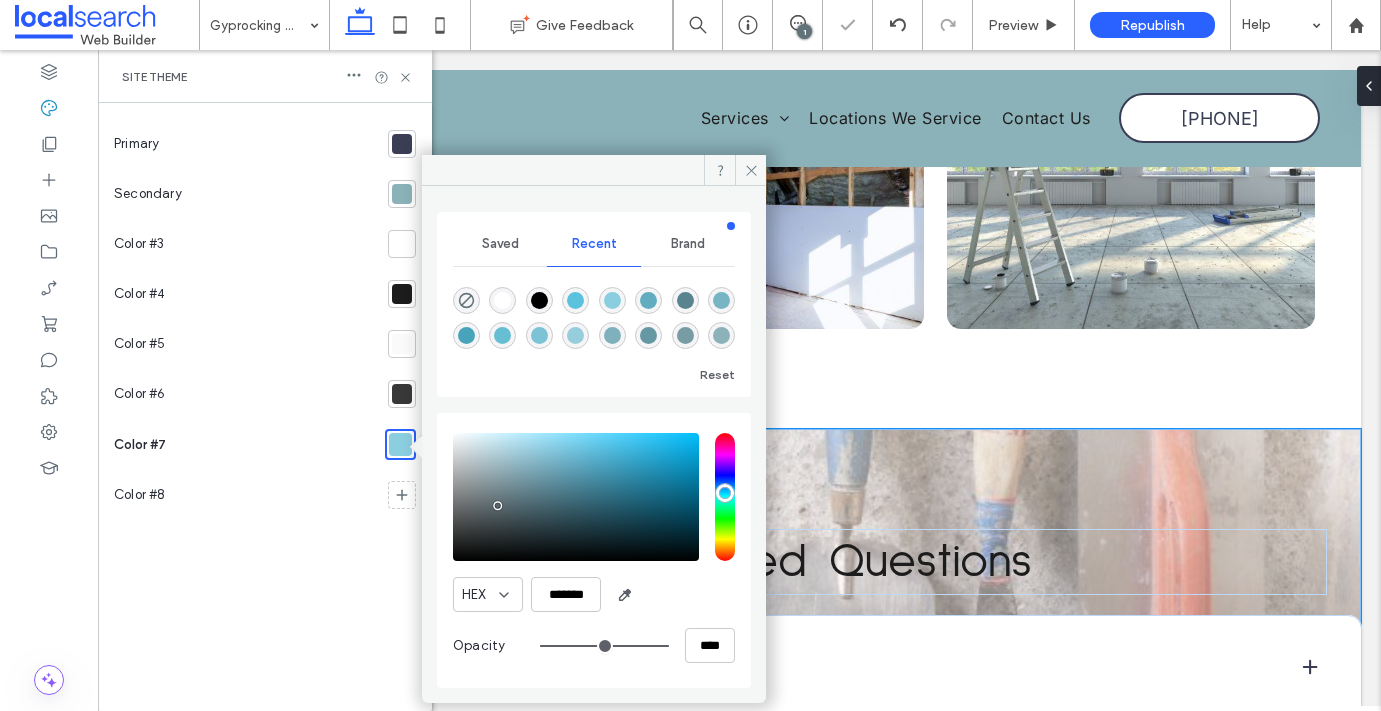 drag, startPoint x: 506, startPoint y: 506, endPoint x: 493, endPoint y: 504, distance: 13.152946 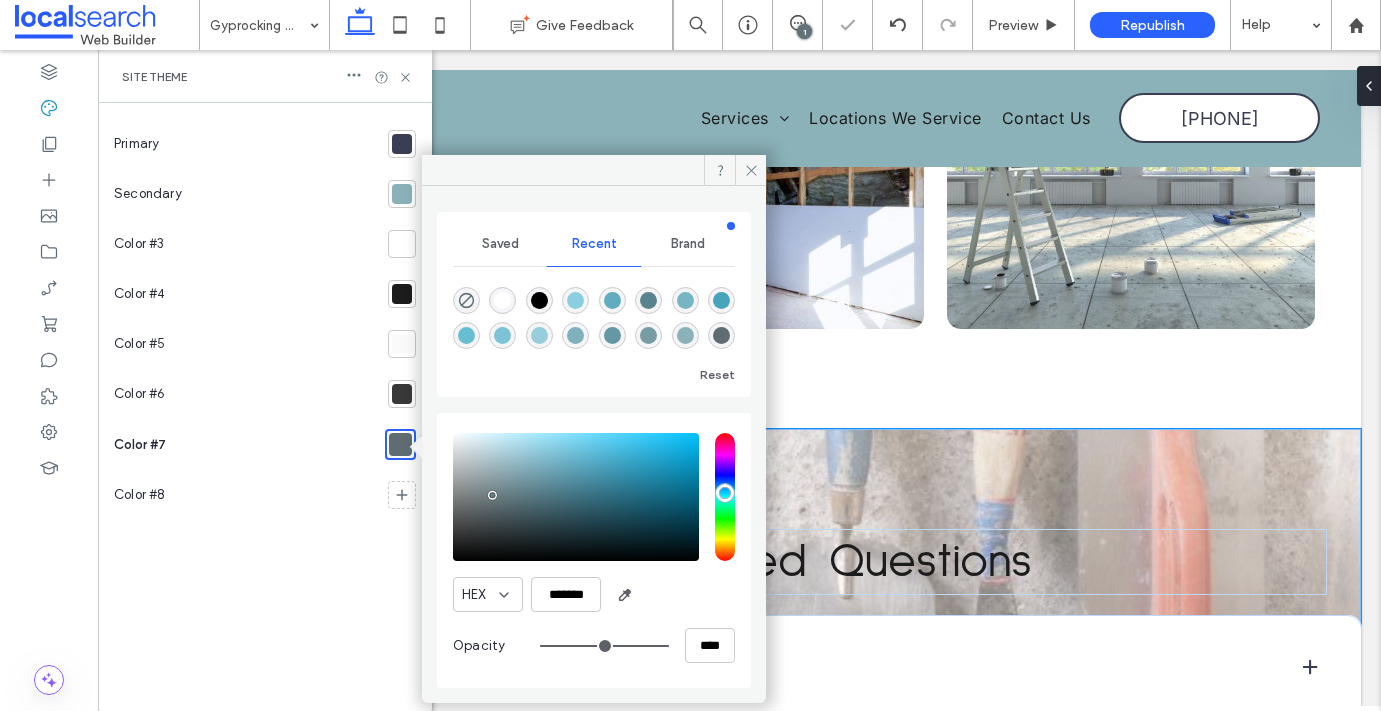 click at bounding box center [576, 497] 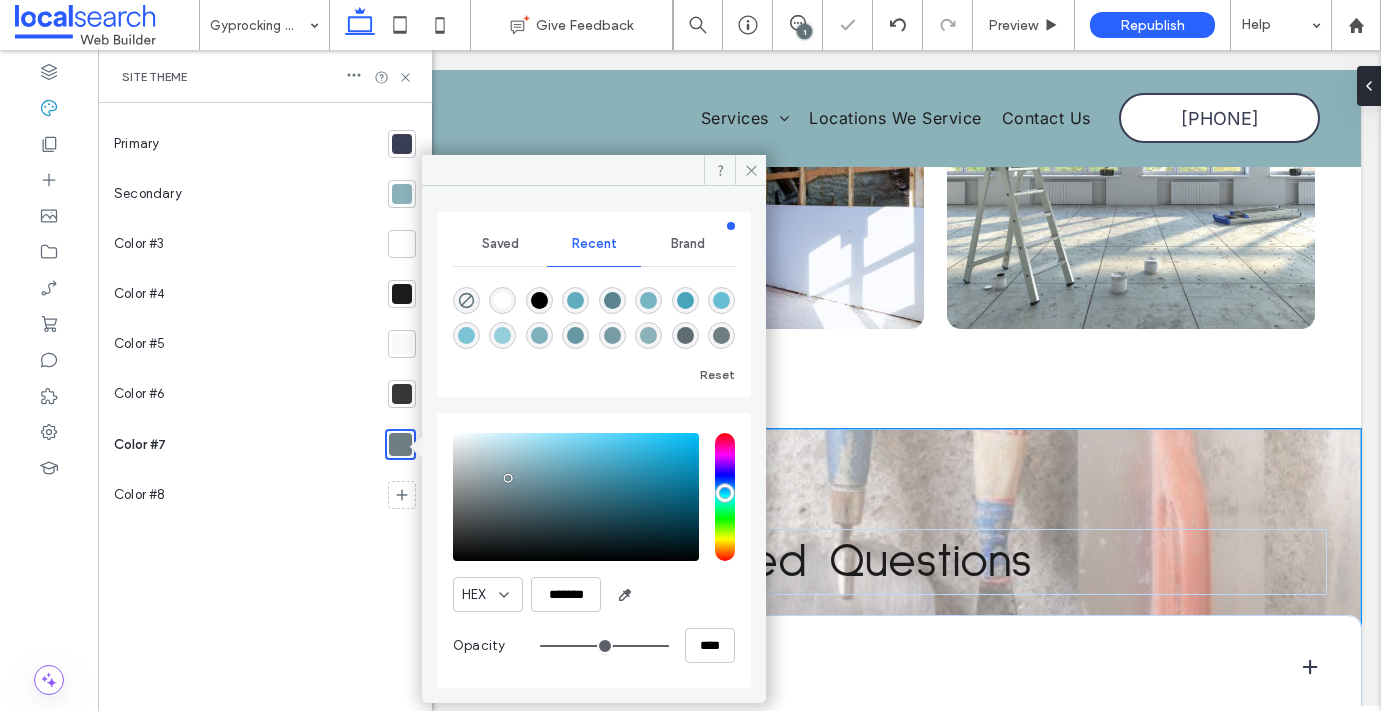 click at bounding box center [576, 497] 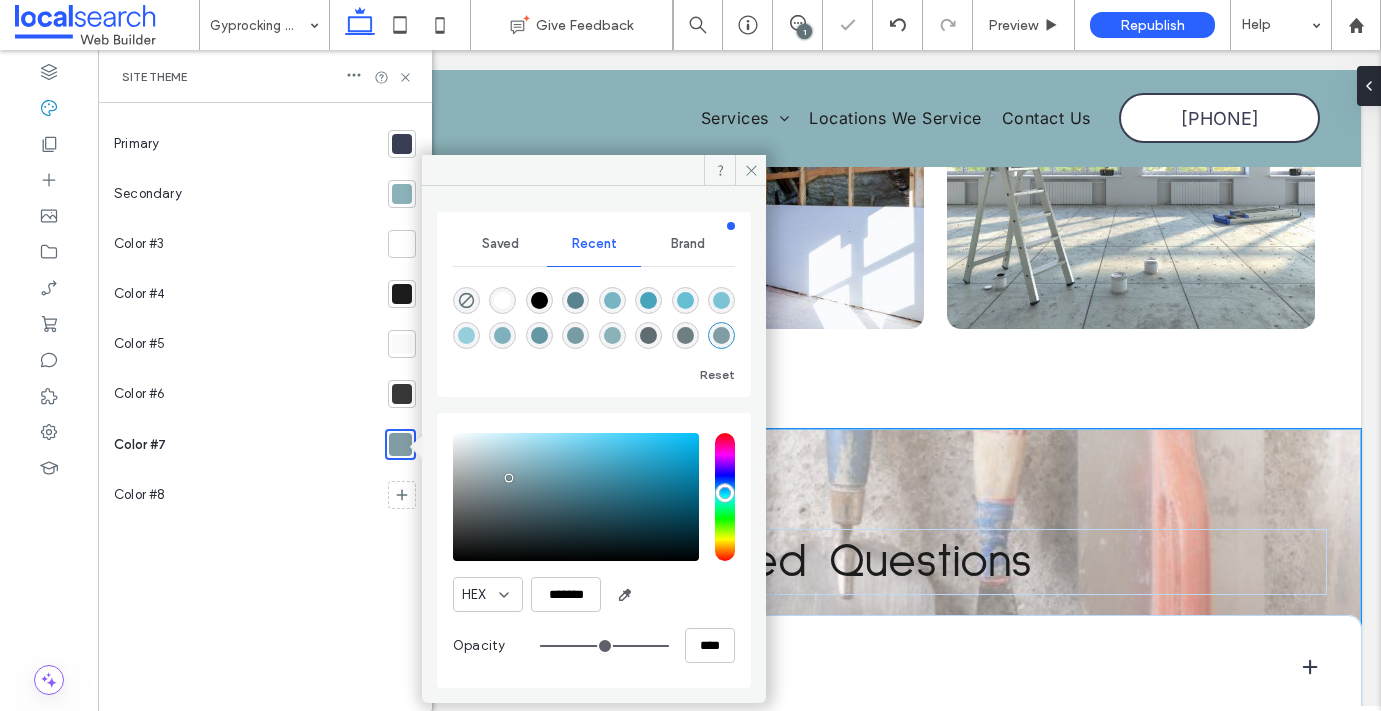 click at bounding box center (576, 497) 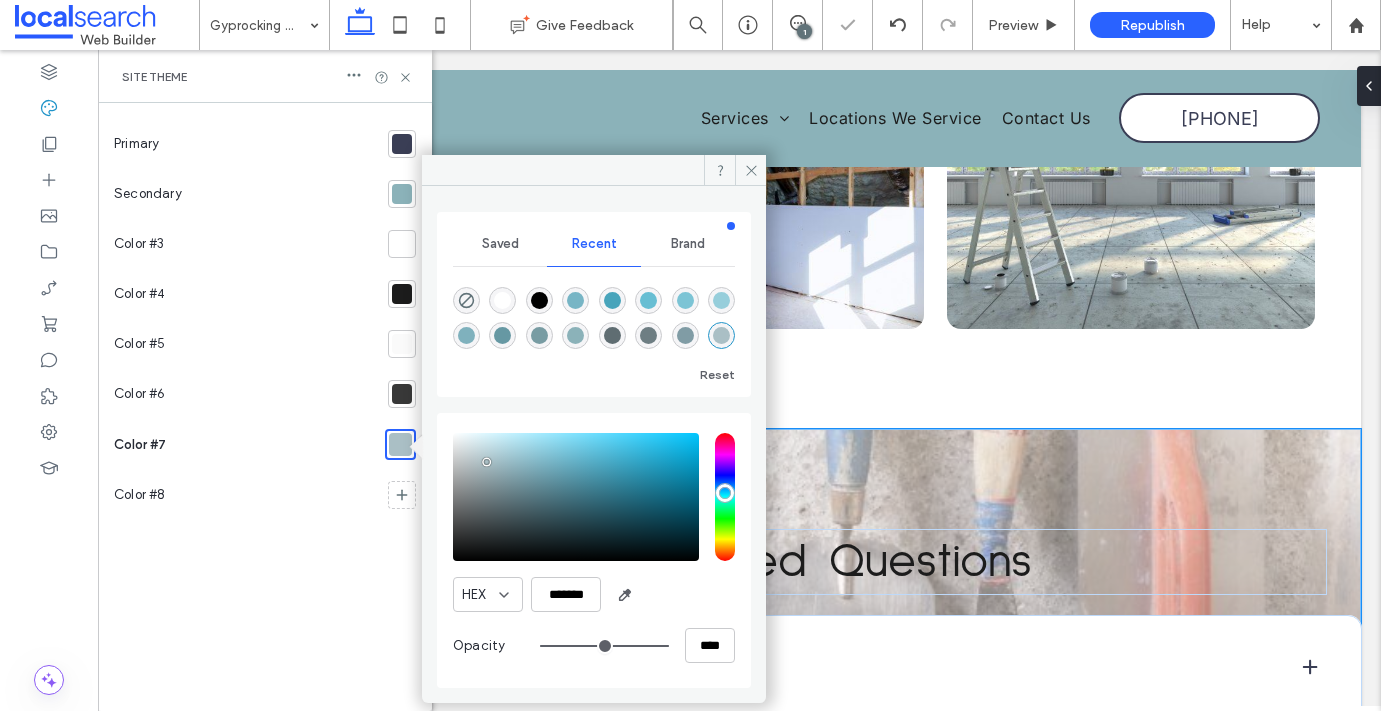 click at bounding box center (576, 497) 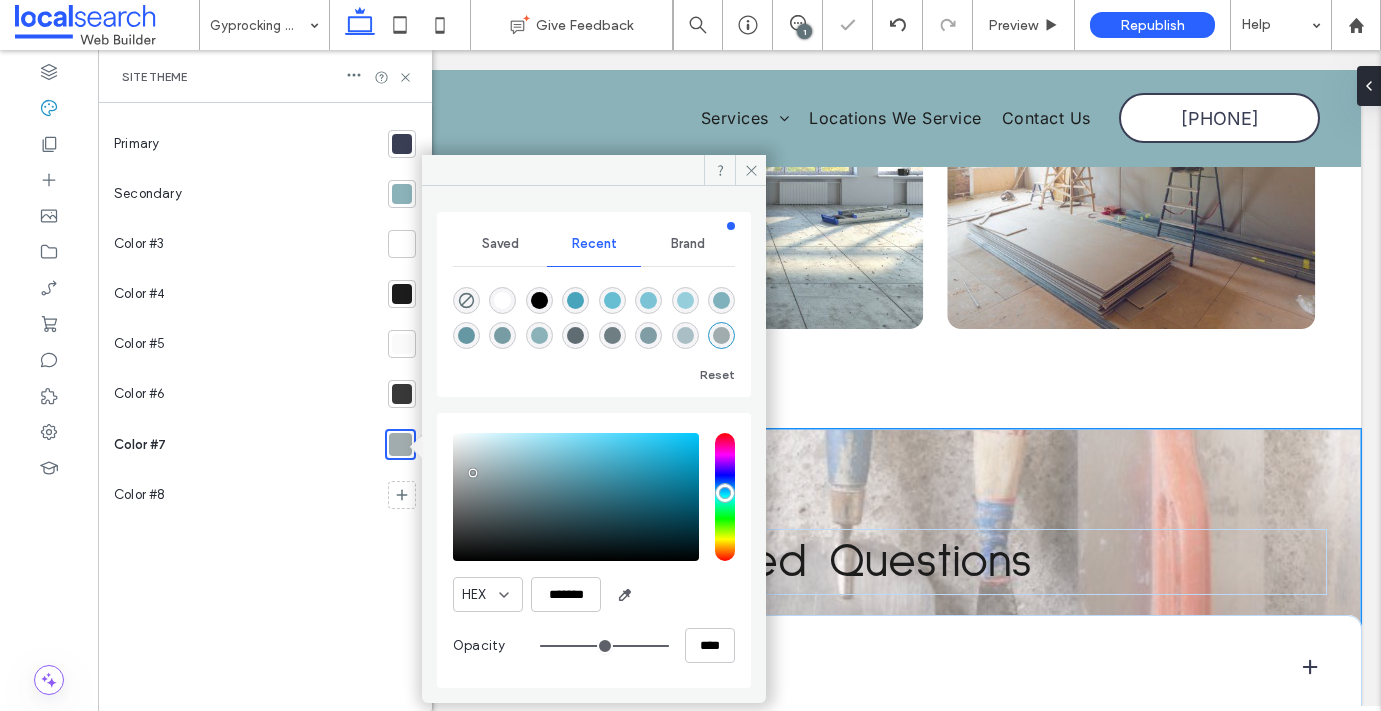click at bounding box center [576, 497] 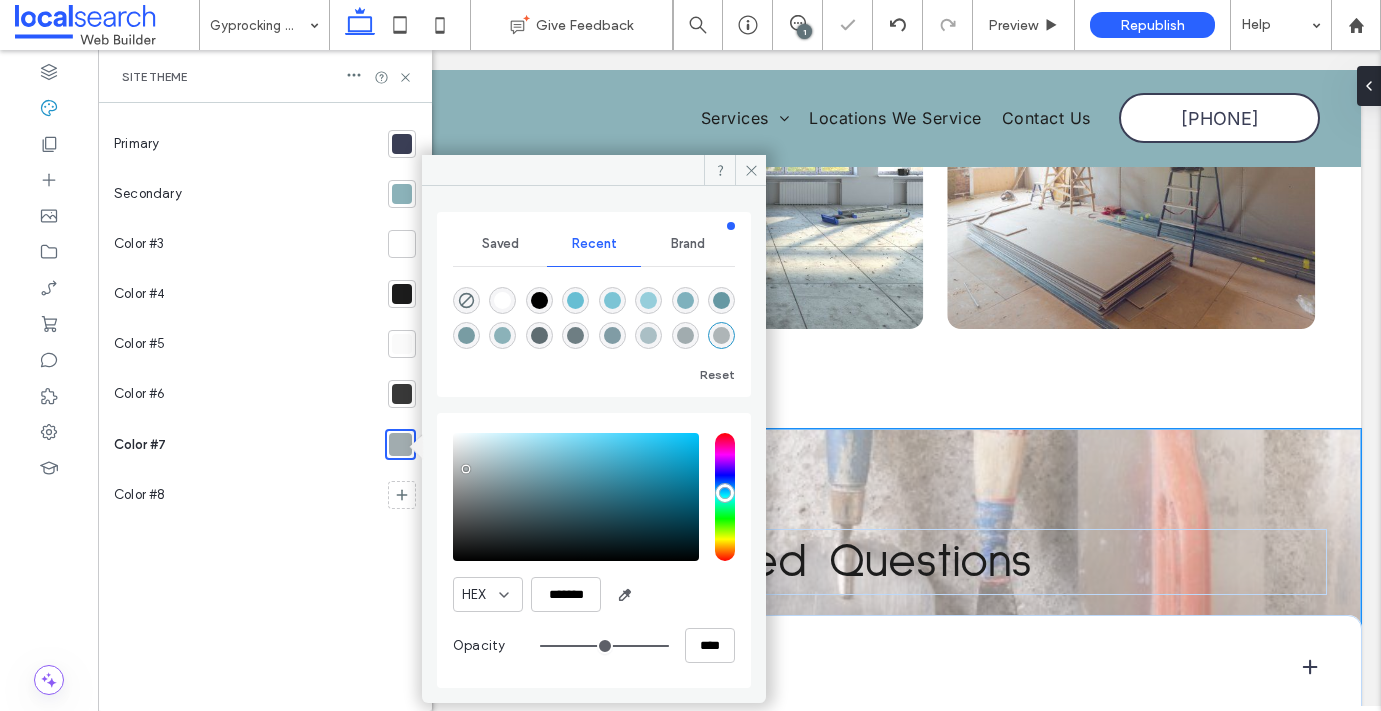 click at bounding box center (576, 497) 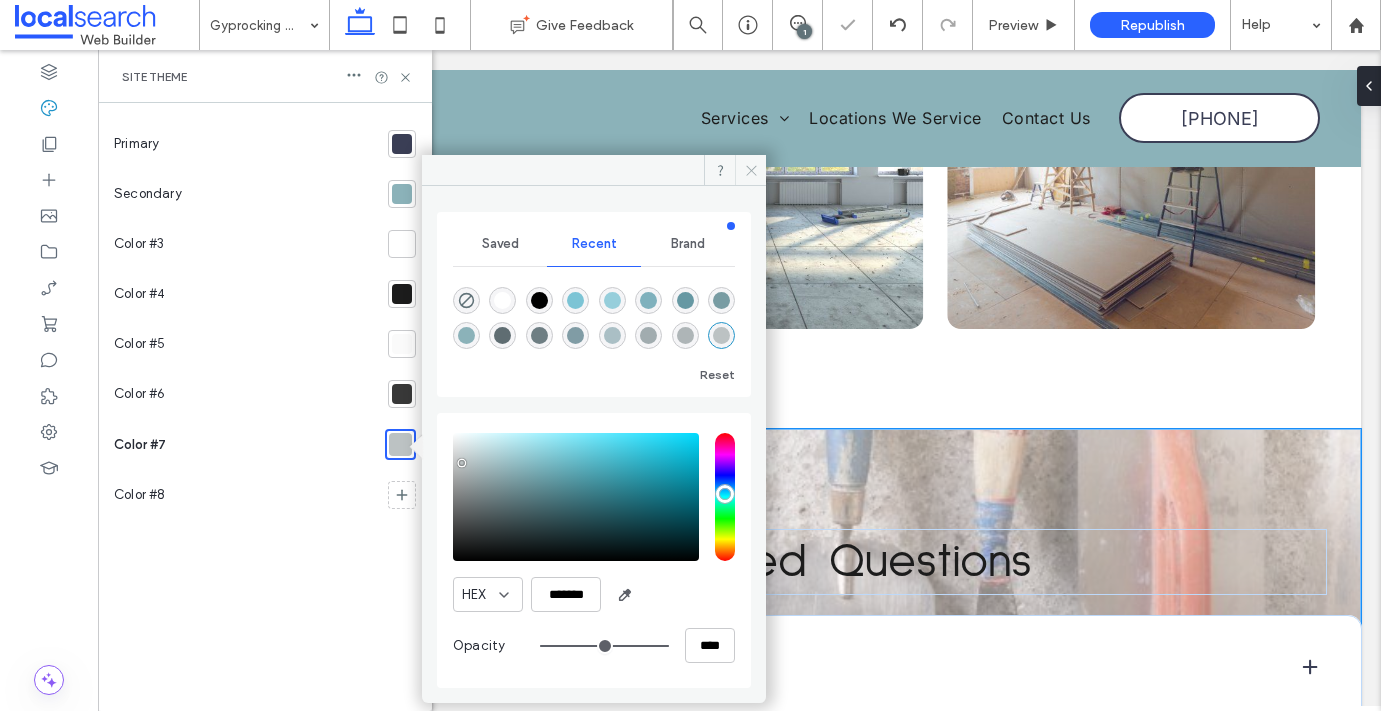 click 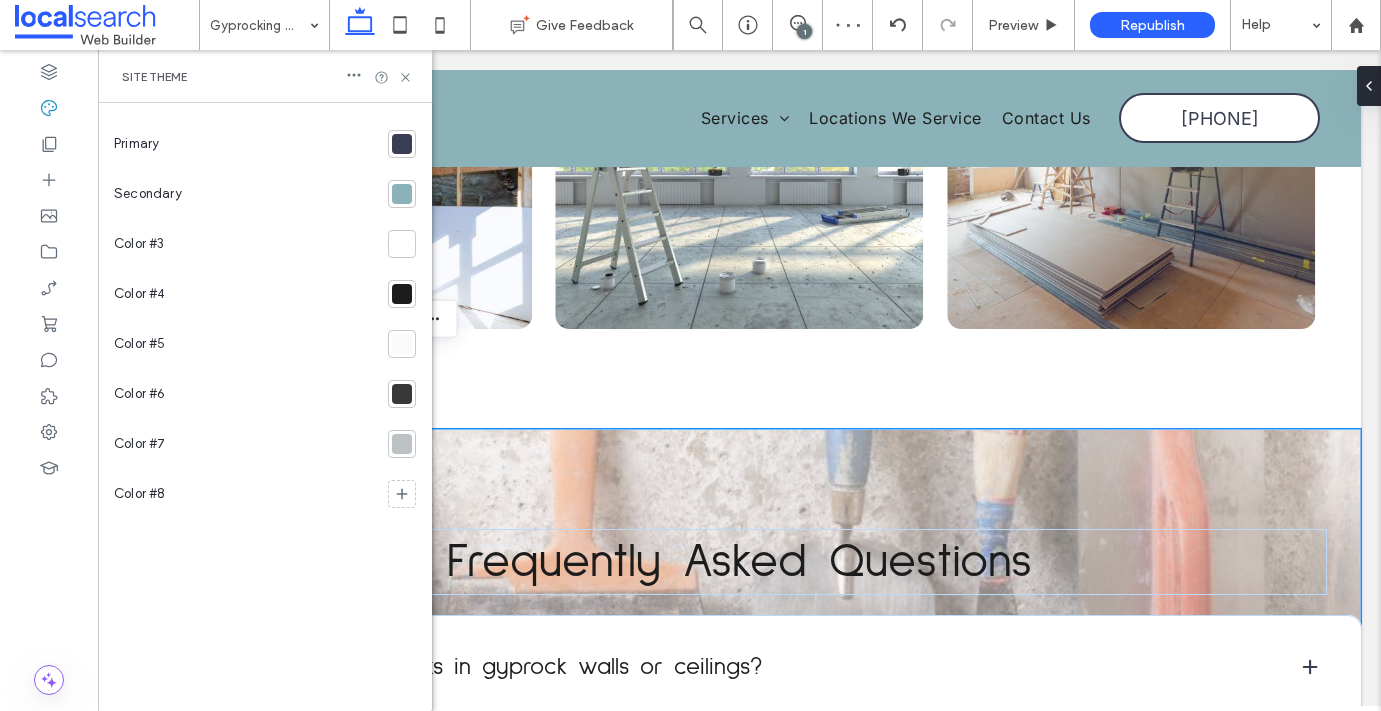 click on "Site Theme" at bounding box center (265, 76) 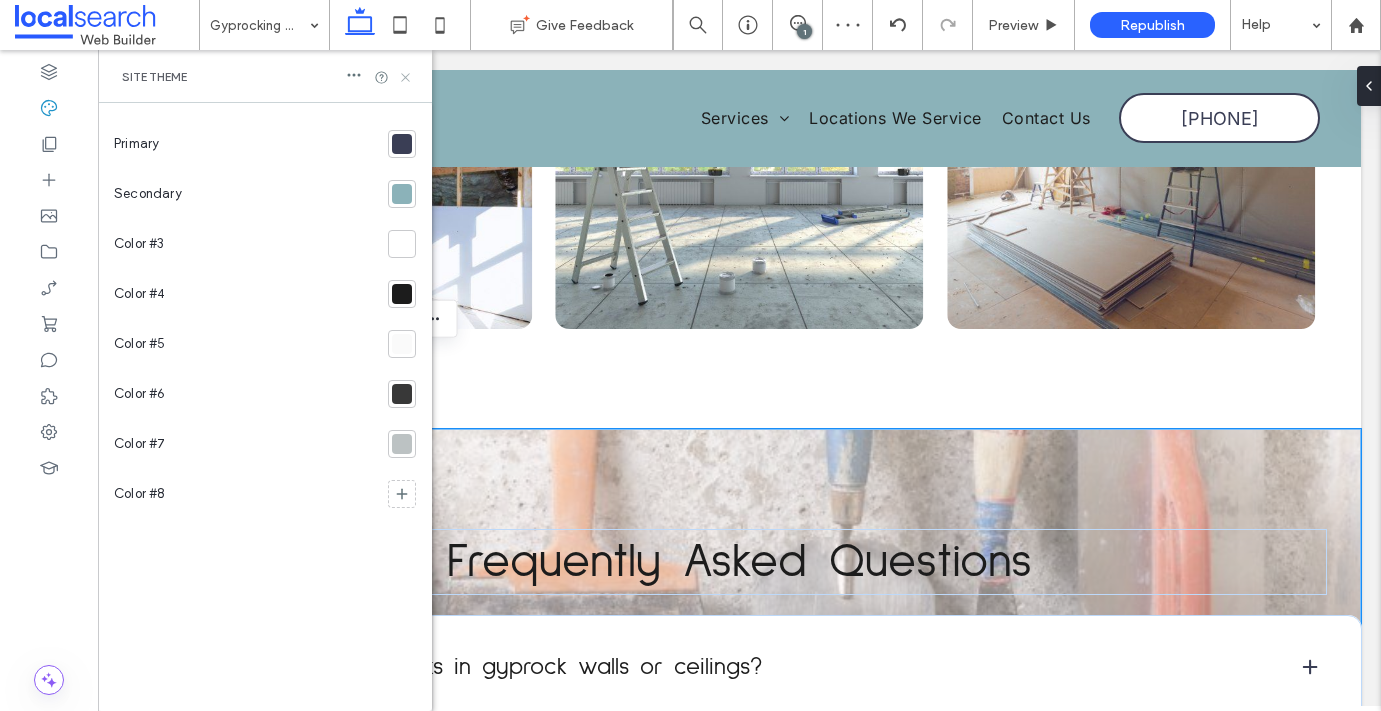 click 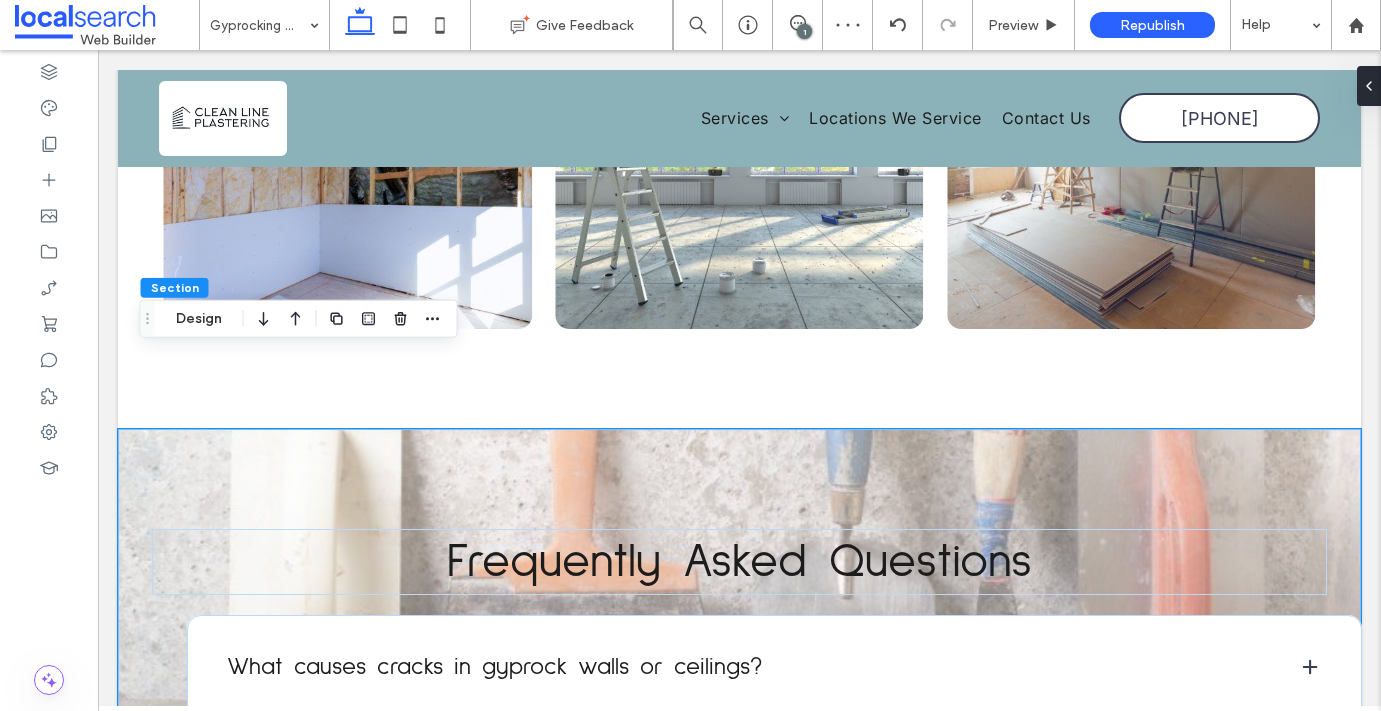 click on "Frequently Asked Questions
What causes cracks in gyprock walls or ceilings?
Cracks in gyprock can appear for several reasons. One of the most common is natural settling or movement in the building’s structure over time. This can lead to stress fractures, especially around corners or joins. Temperature and humidity fluctuations can also play a role, expanding and contracting the materials enough to cause cracking. Poor installation or insufficient framing support may also be the culprit. While small hairline cracks may seem harmless, they can spread or indicate deeper issues, so it’s always best to get them inspected and repaired professionally.
Can I repair a hole in gyprock myself?
What’s the difference between gyprock and plasterboard?" at bounding box center [740, 728] 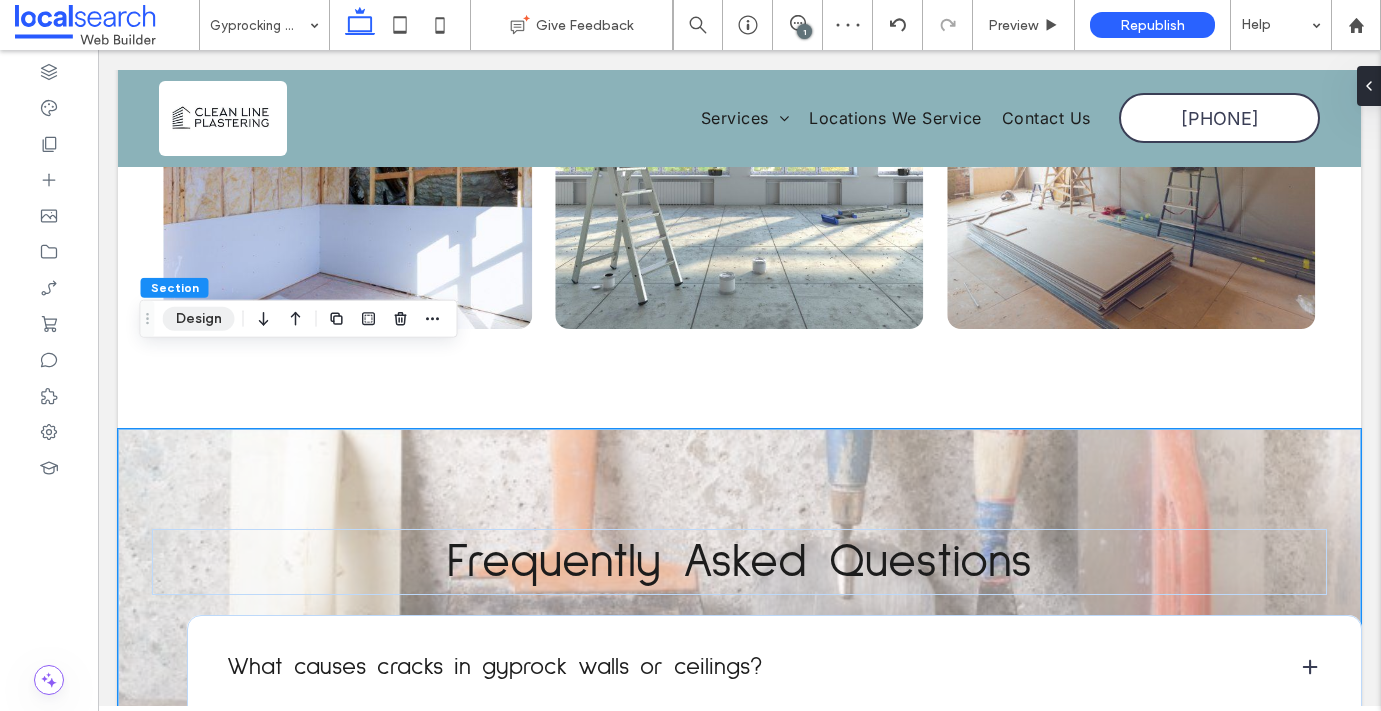 click on "Design" at bounding box center [199, 319] 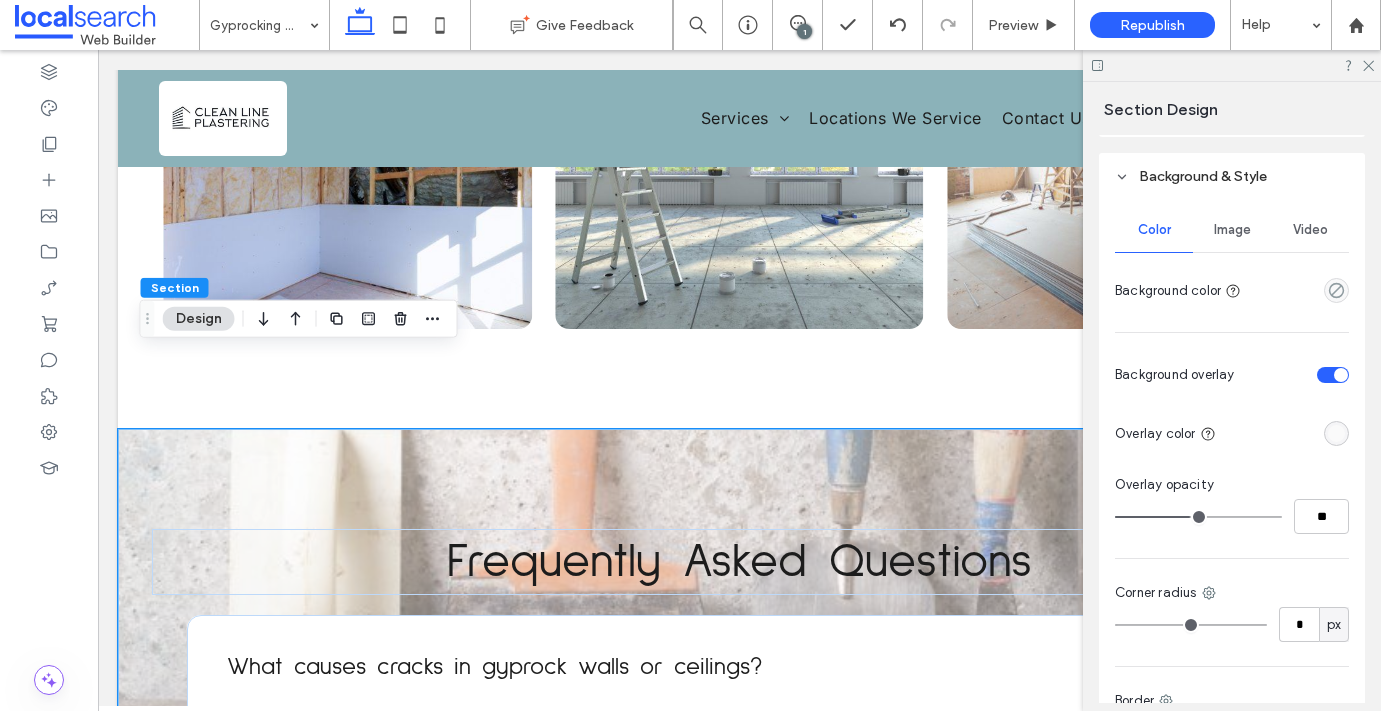 click on "Image" at bounding box center [1232, 230] 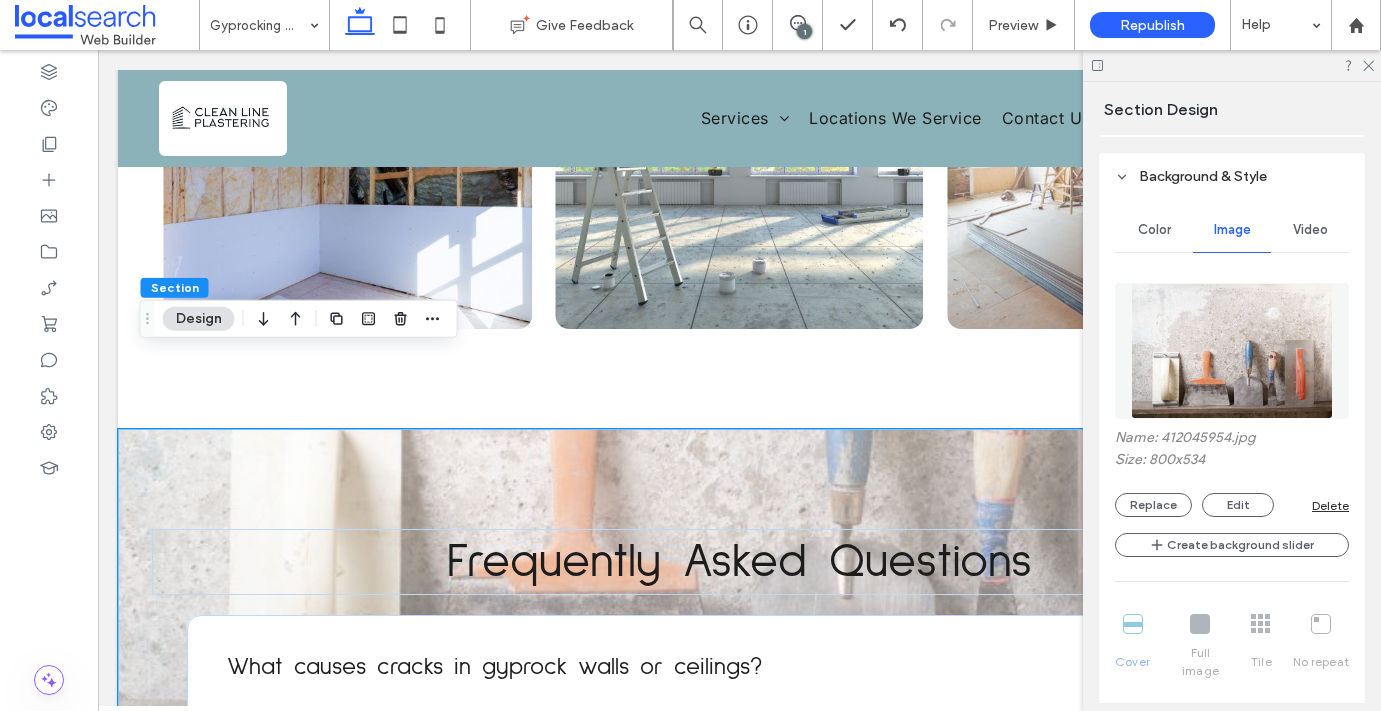 click on "Delete" at bounding box center (1330, 505) 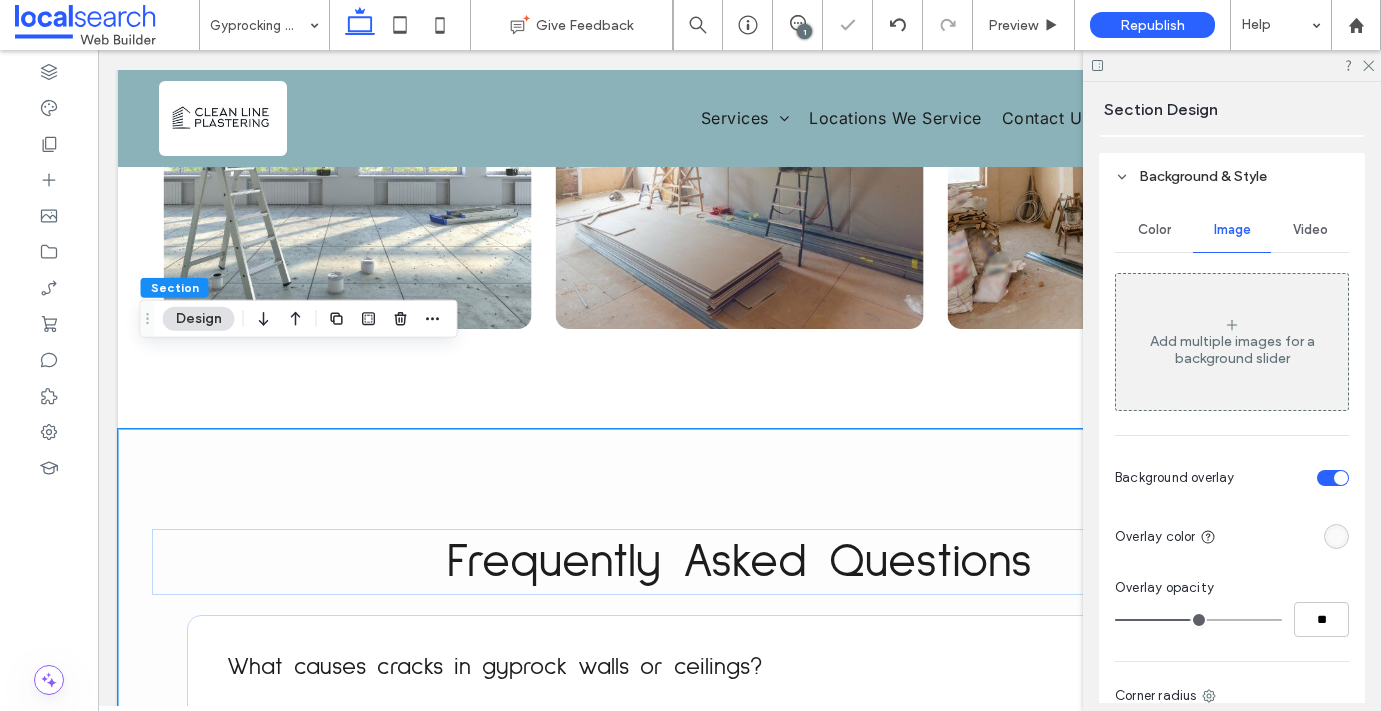 click on "Color" at bounding box center (1154, 230) 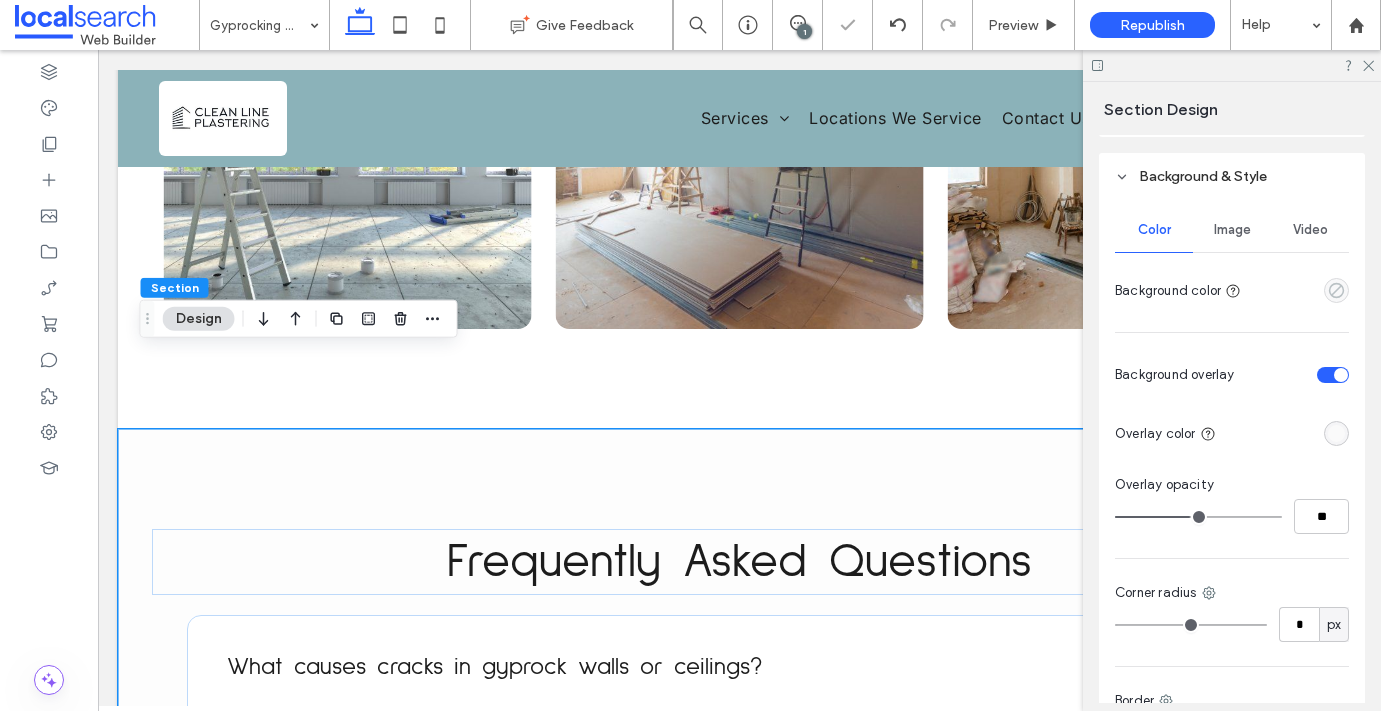 click 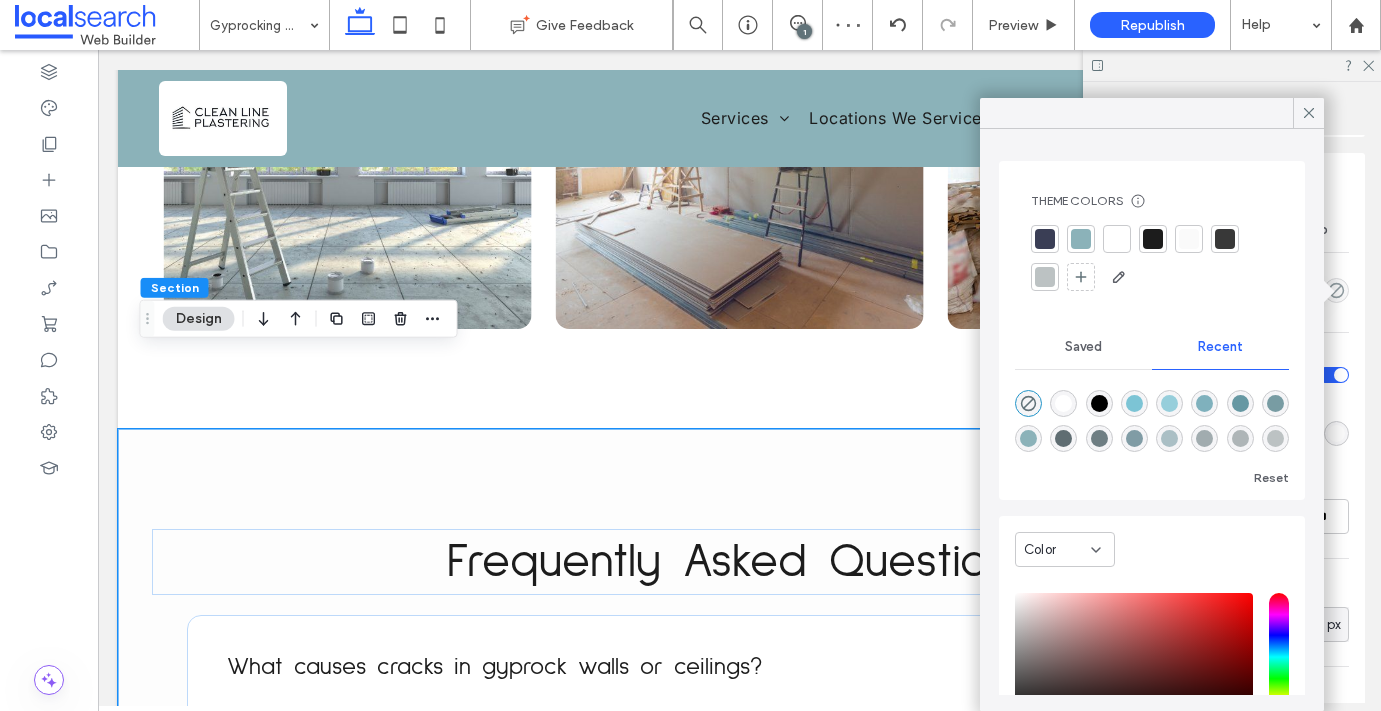 click at bounding box center [1045, 277] 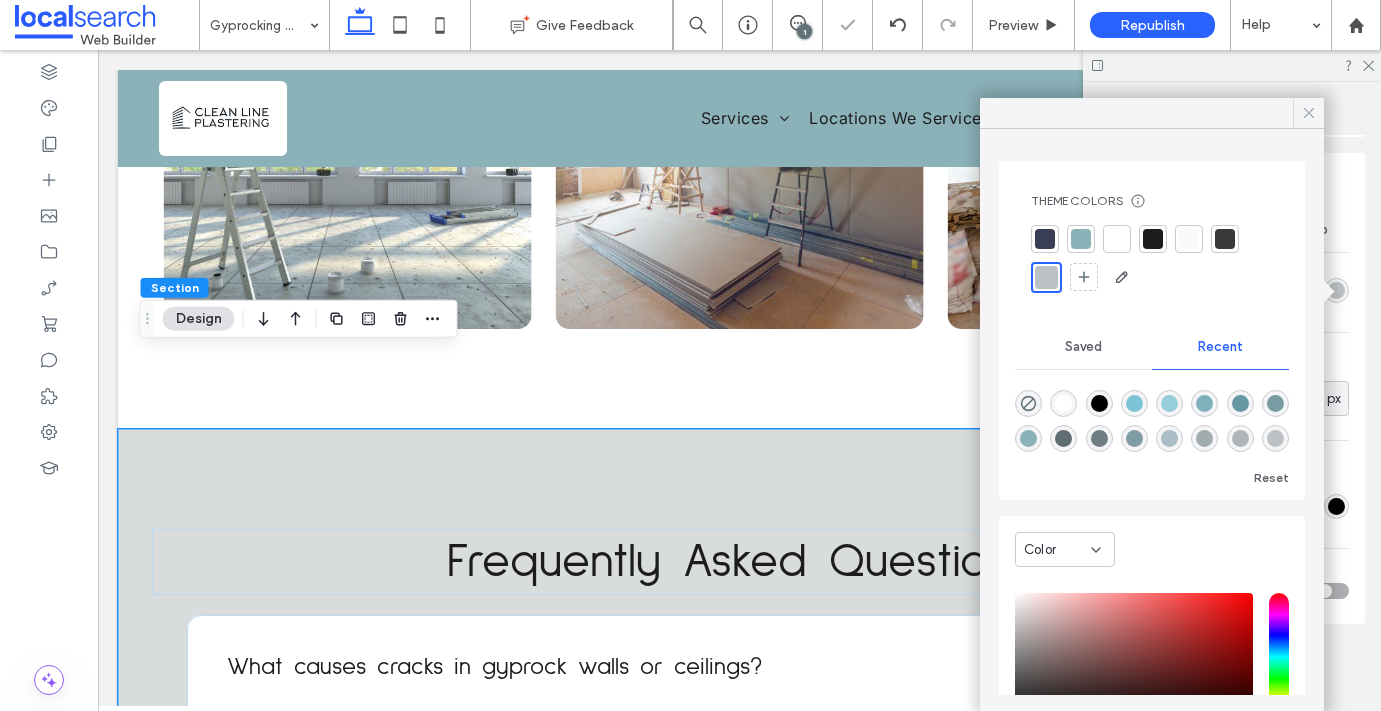 click 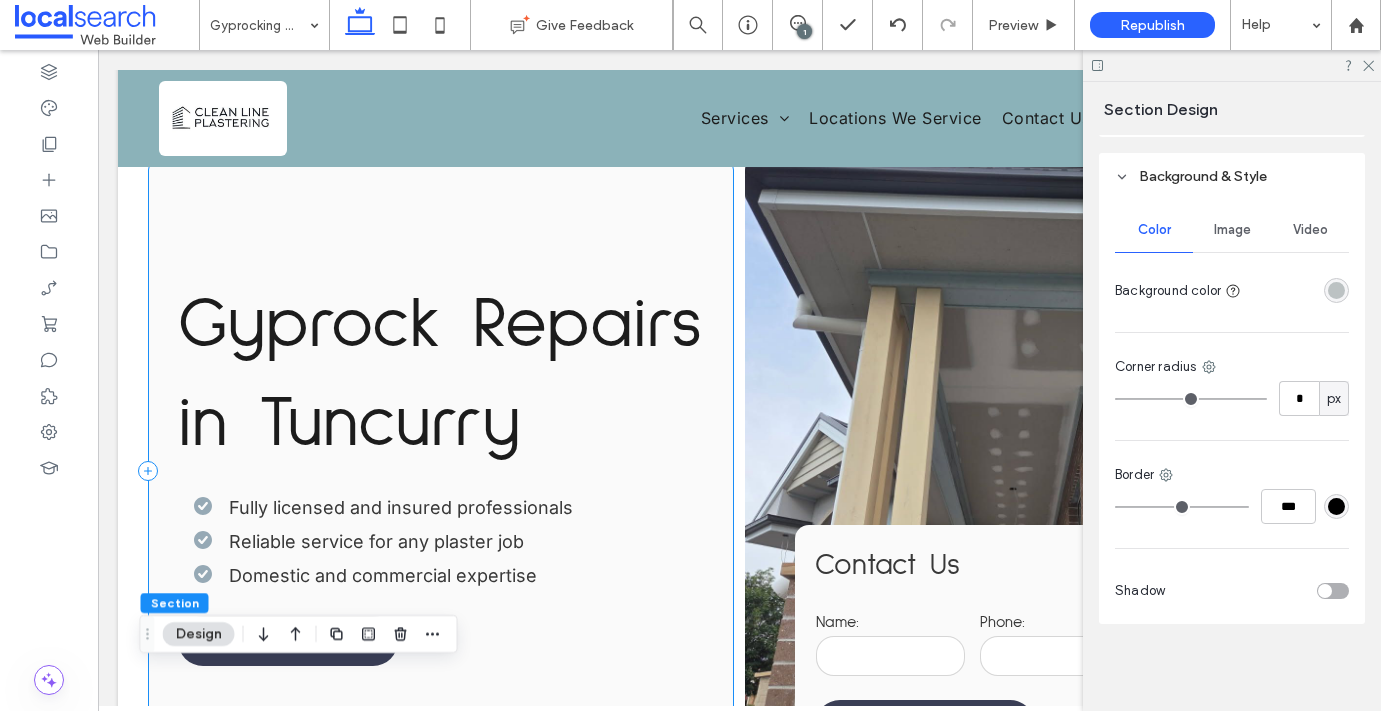scroll, scrollTop: 0, scrollLeft: 0, axis: both 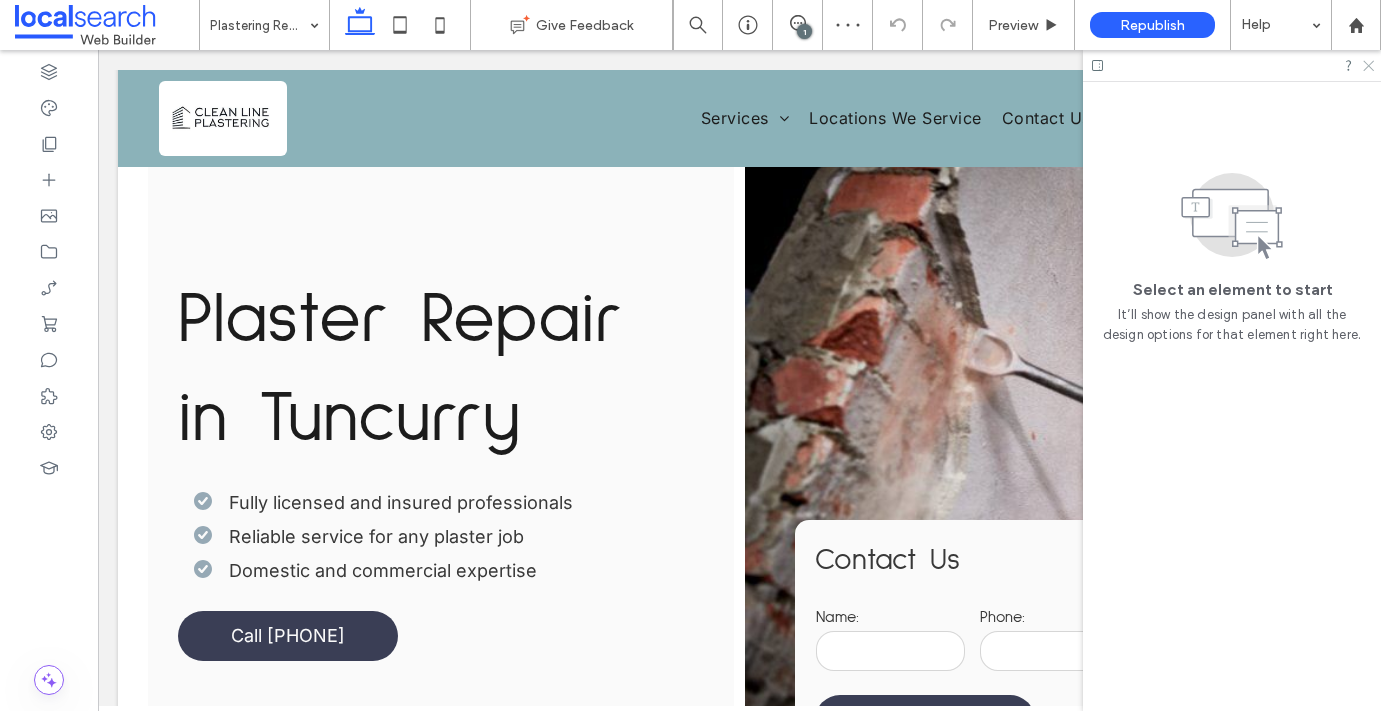 click 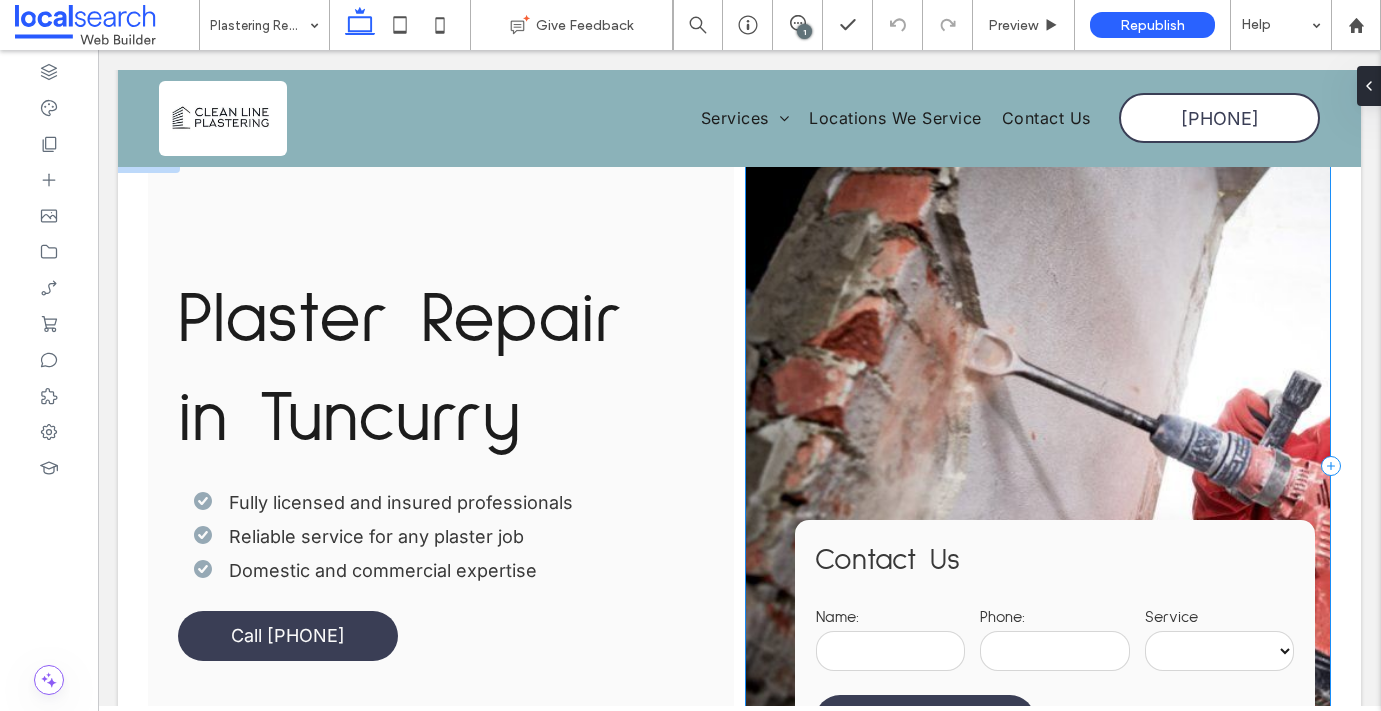 click on "**********" at bounding box center (1038, 466) 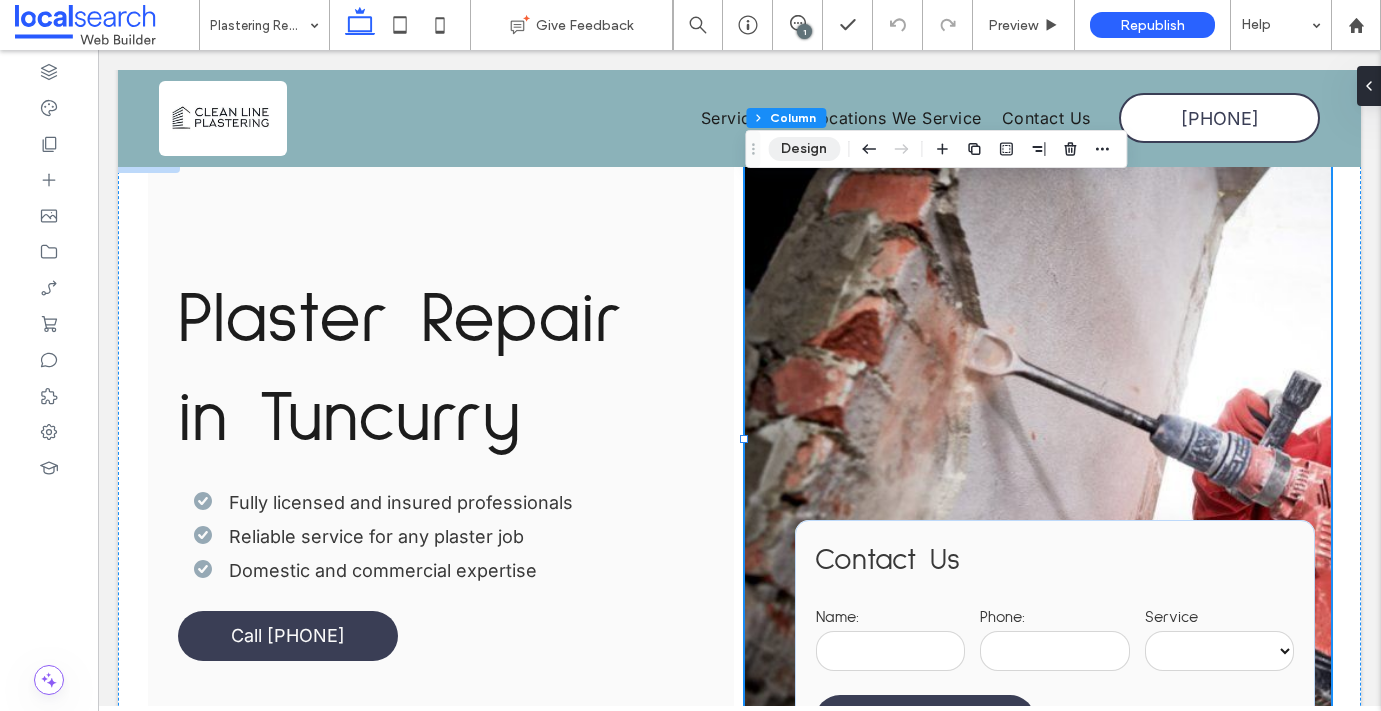 click on "Design" at bounding box center [804, 149] 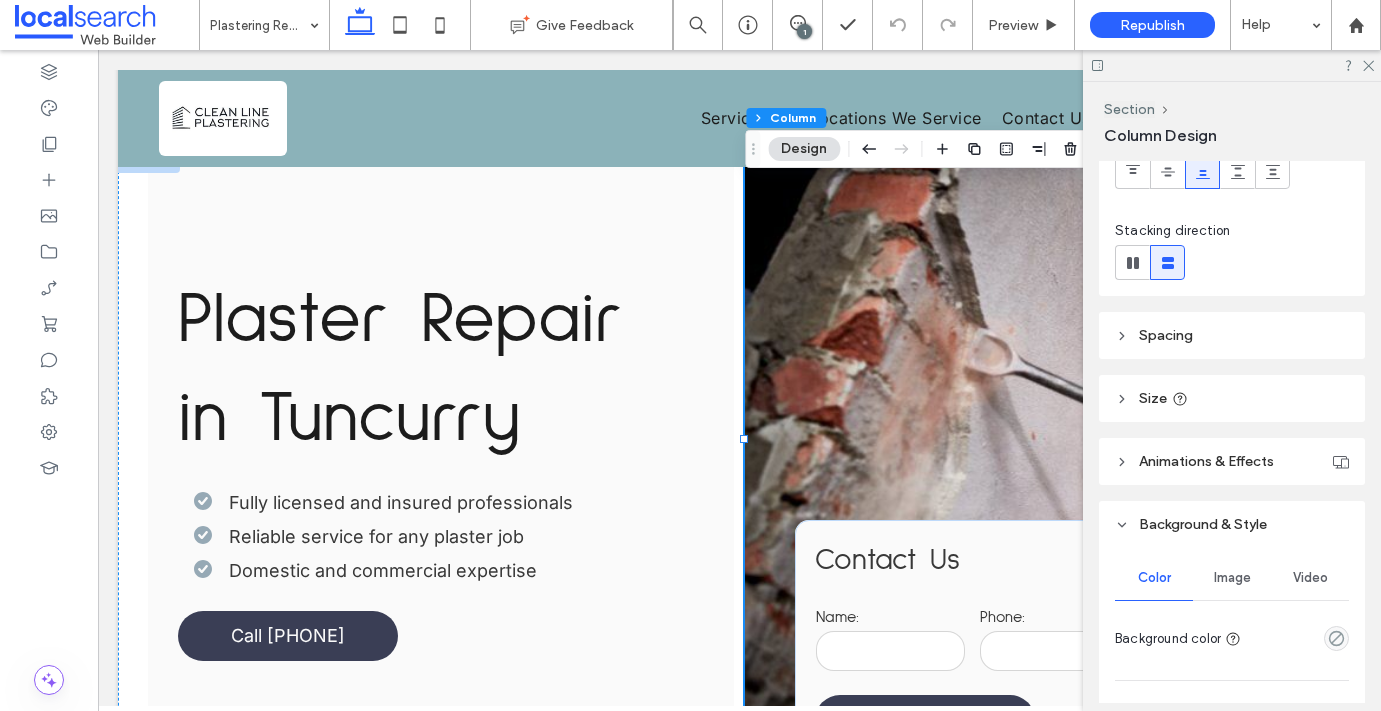 scroll, scrollTop: 193, scrollLeft: 0, axis: vertical 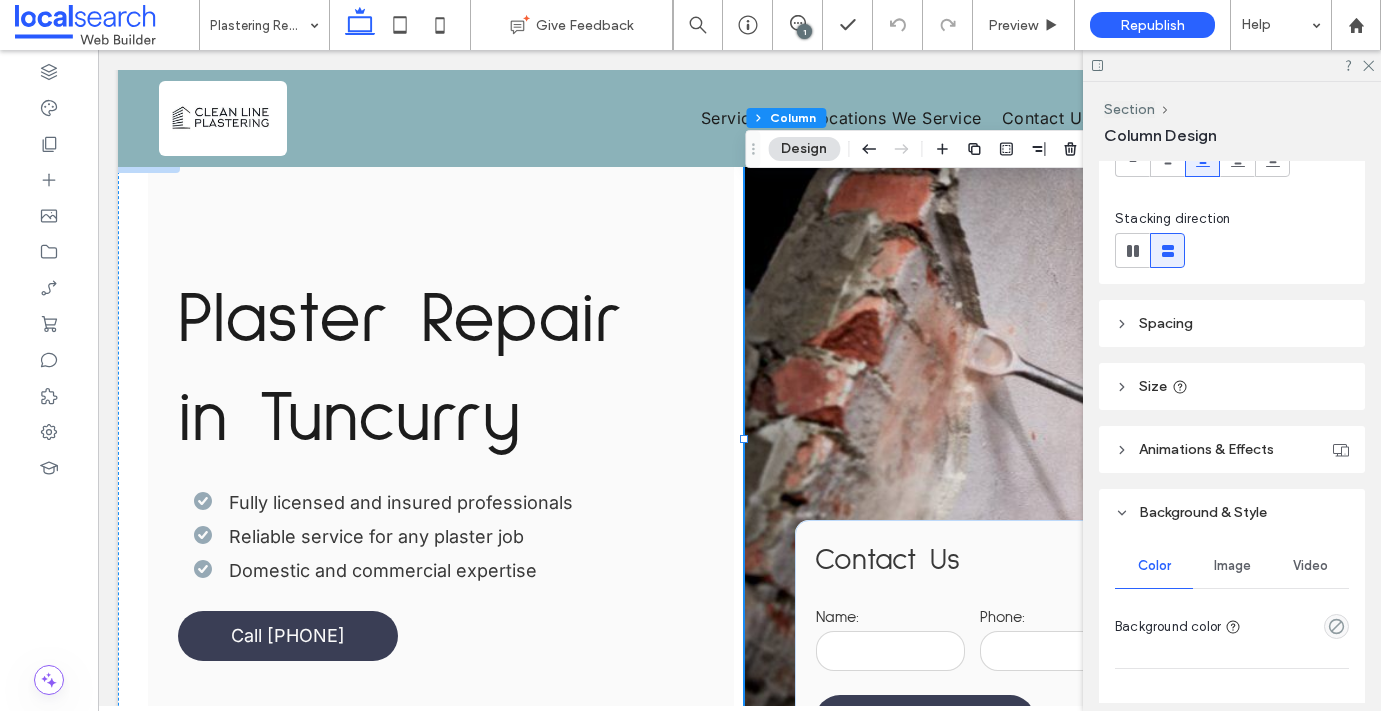 click on "Image" at bounding box center (1232, 566) 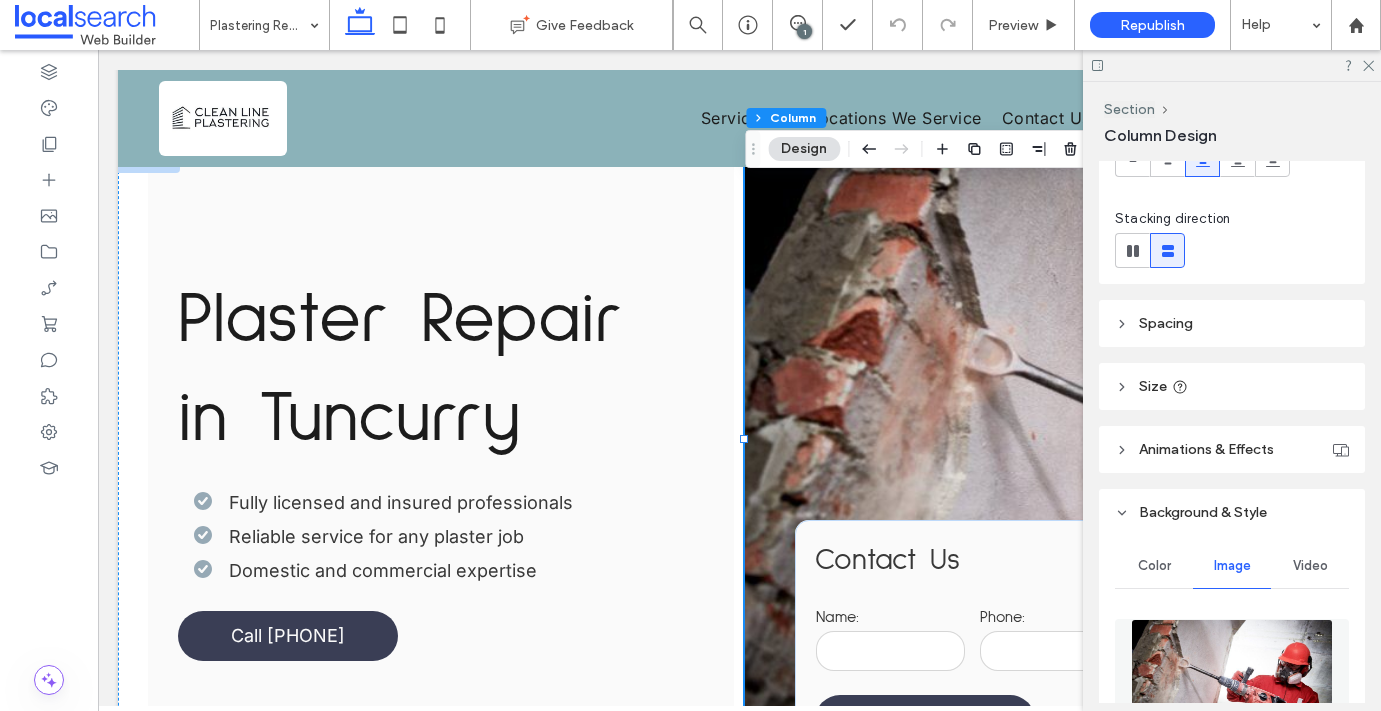 scroll, scrollTop: 453, scrollLeft: 0, axis: vertical 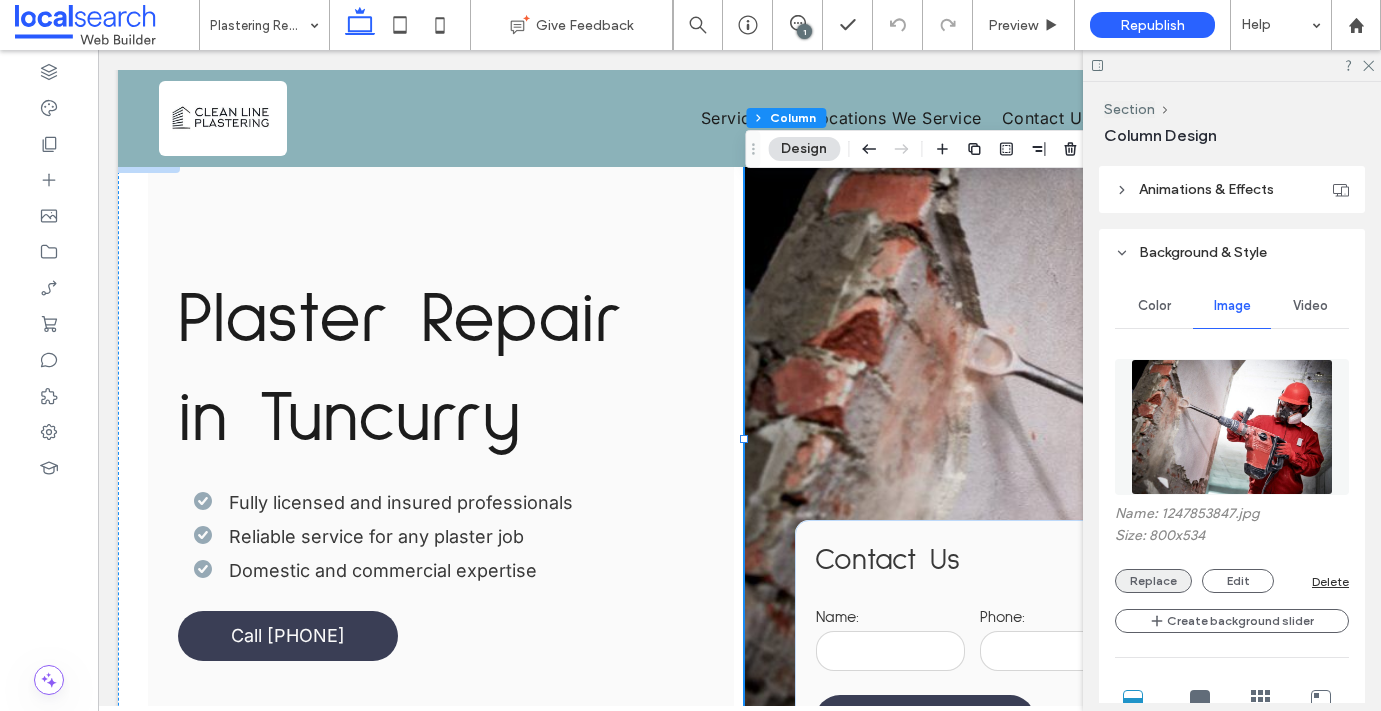 click on "Replace" at bounding box center [1153, 581] 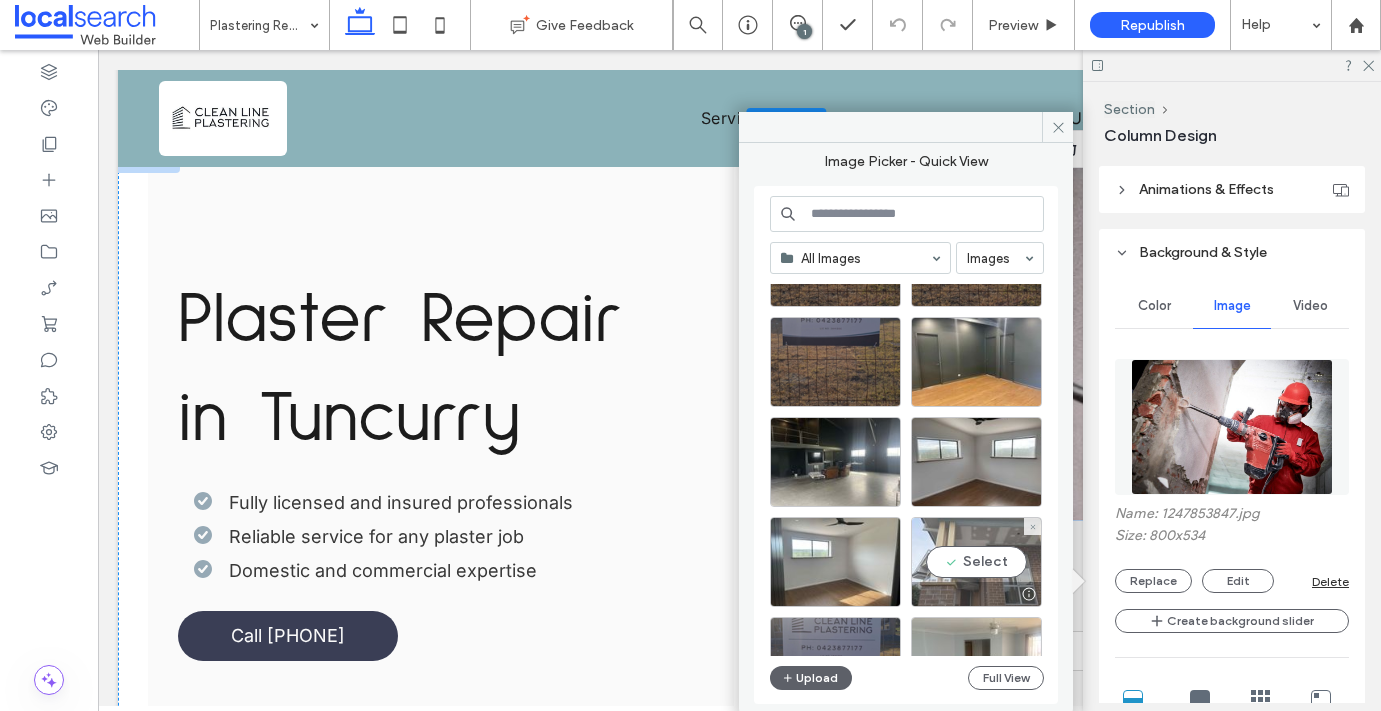 scroll, scrollTop: 274, scrollLeft: 0, axis: vertical 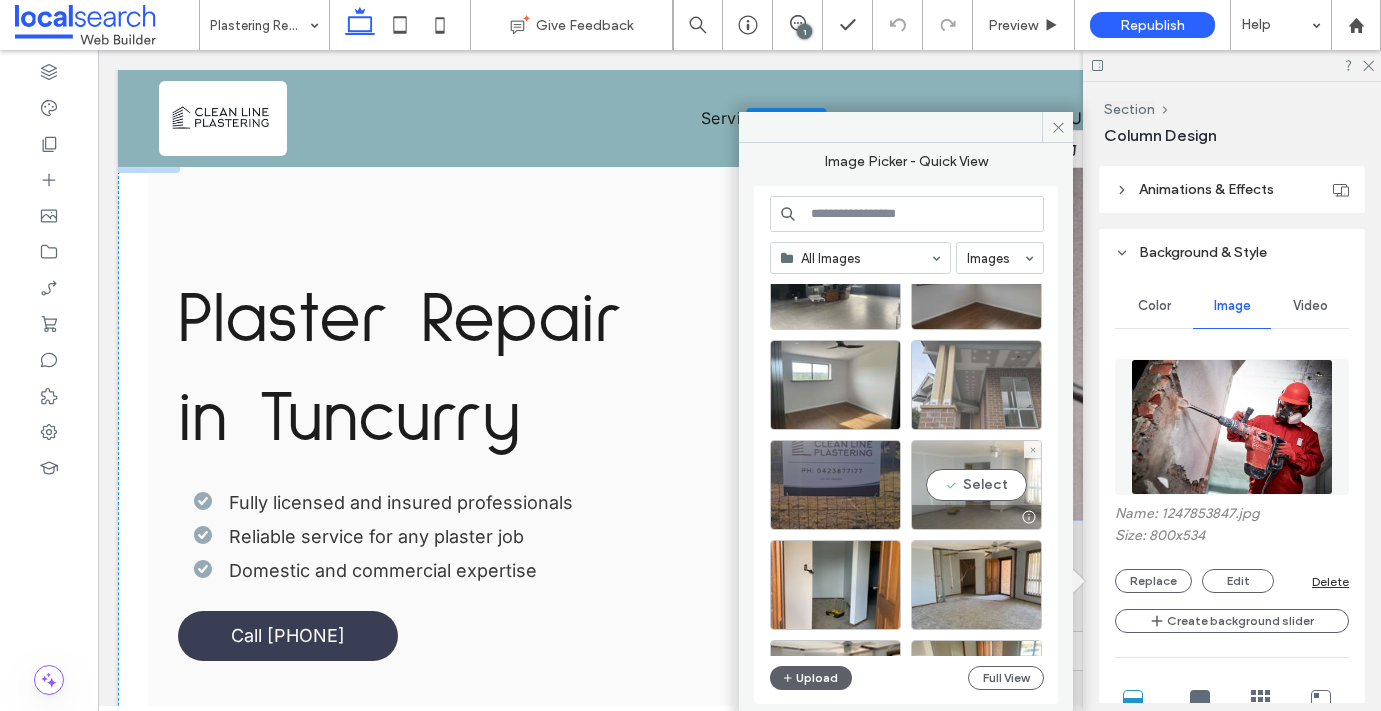 click on "Select" at bounding box center [976, 485] 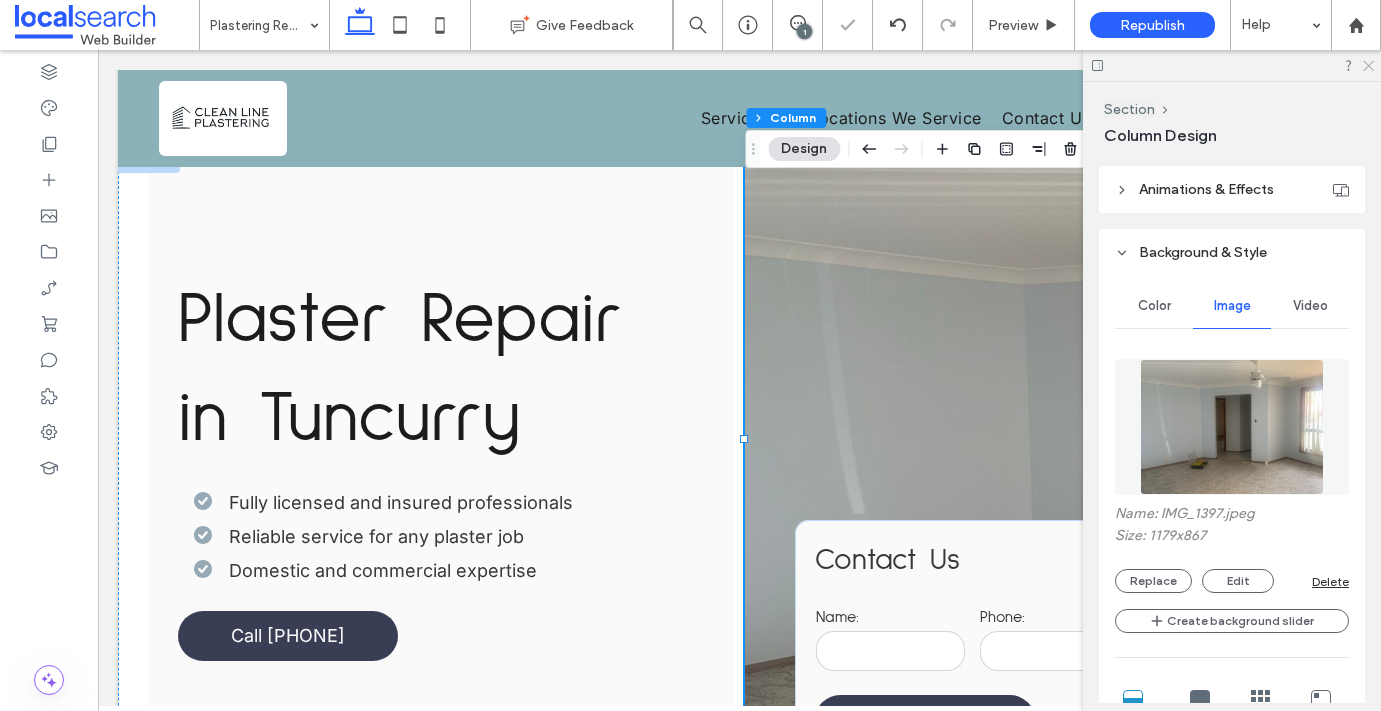 click 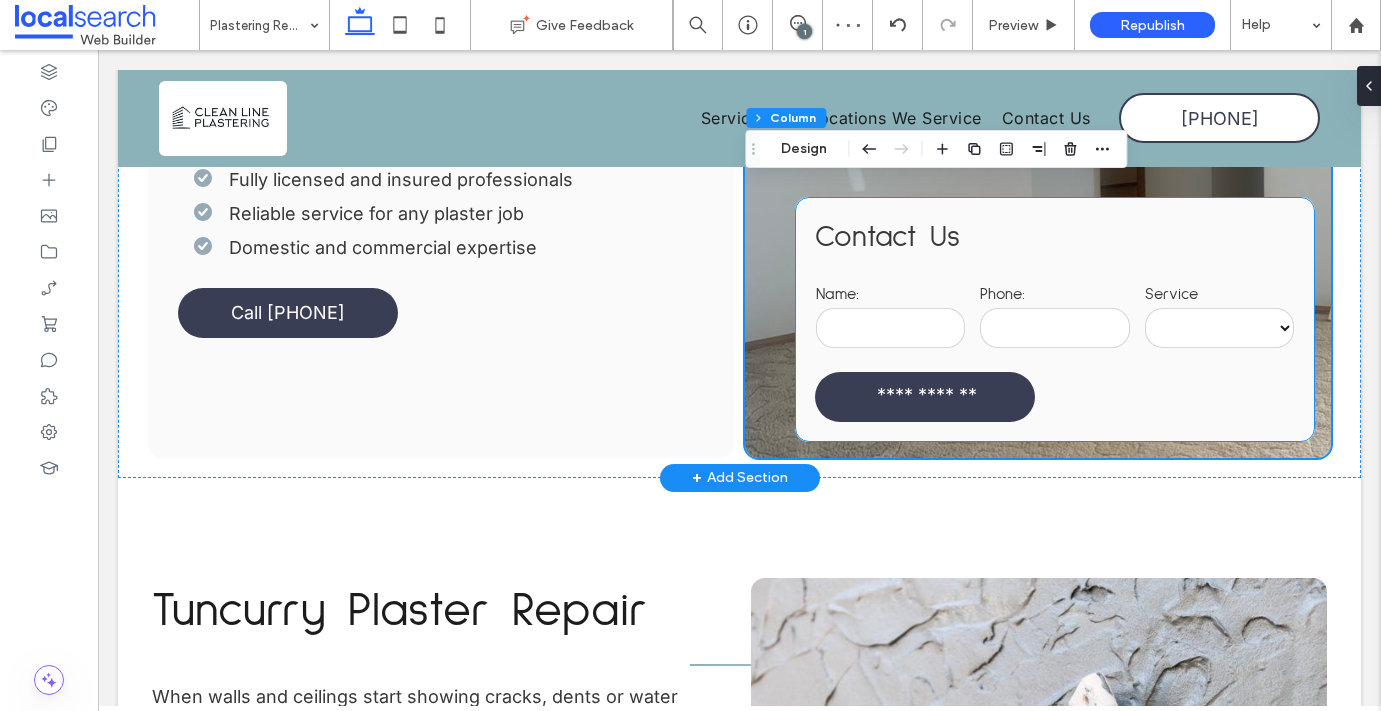 scroll, scrollTop: 397, scrollLeft: 0, axis: vertical 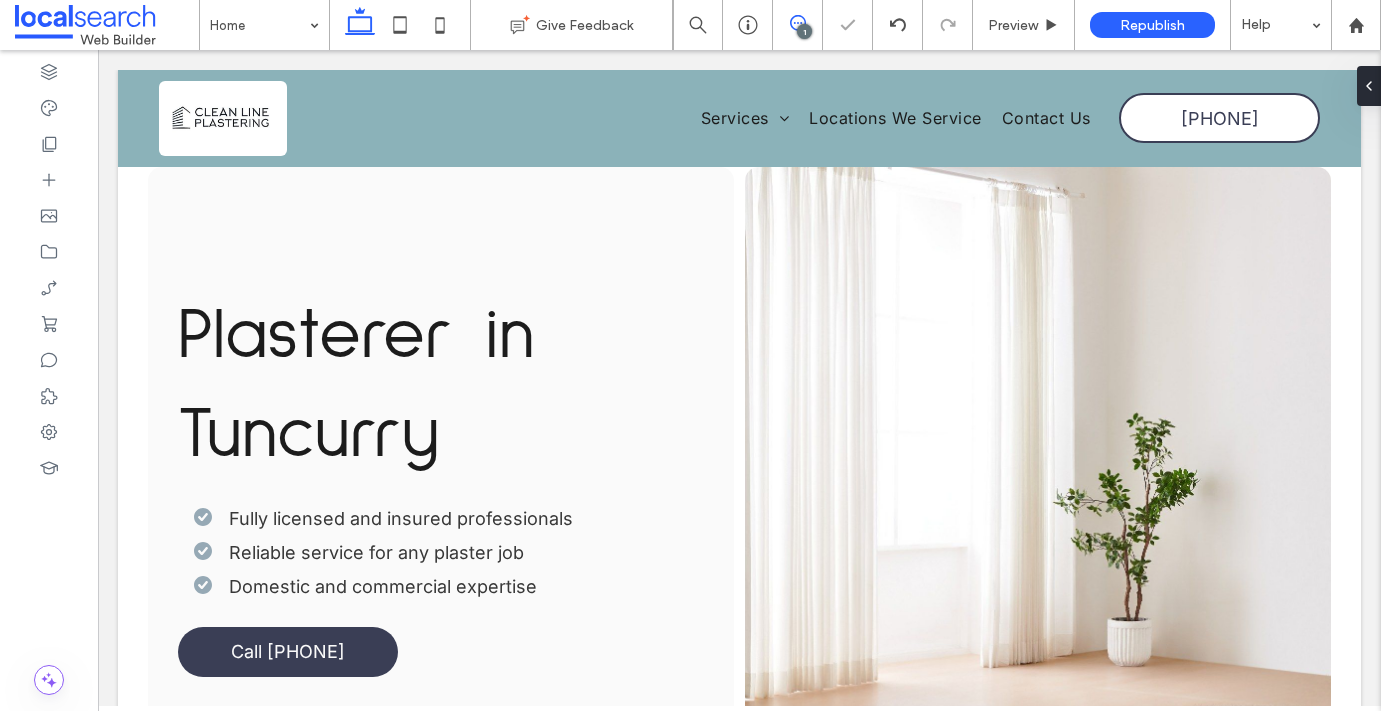 click 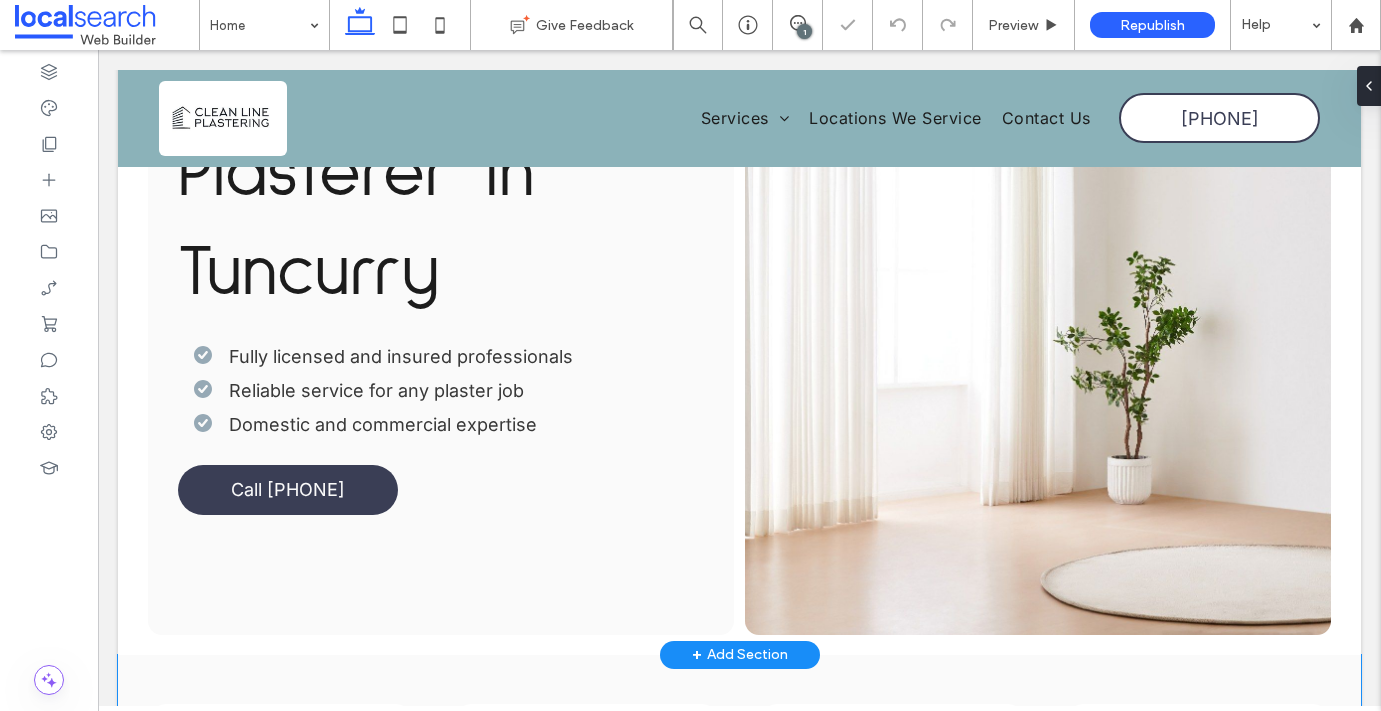 scroll, scrollTop: 691, scrollLeft: 0, axis: vertical 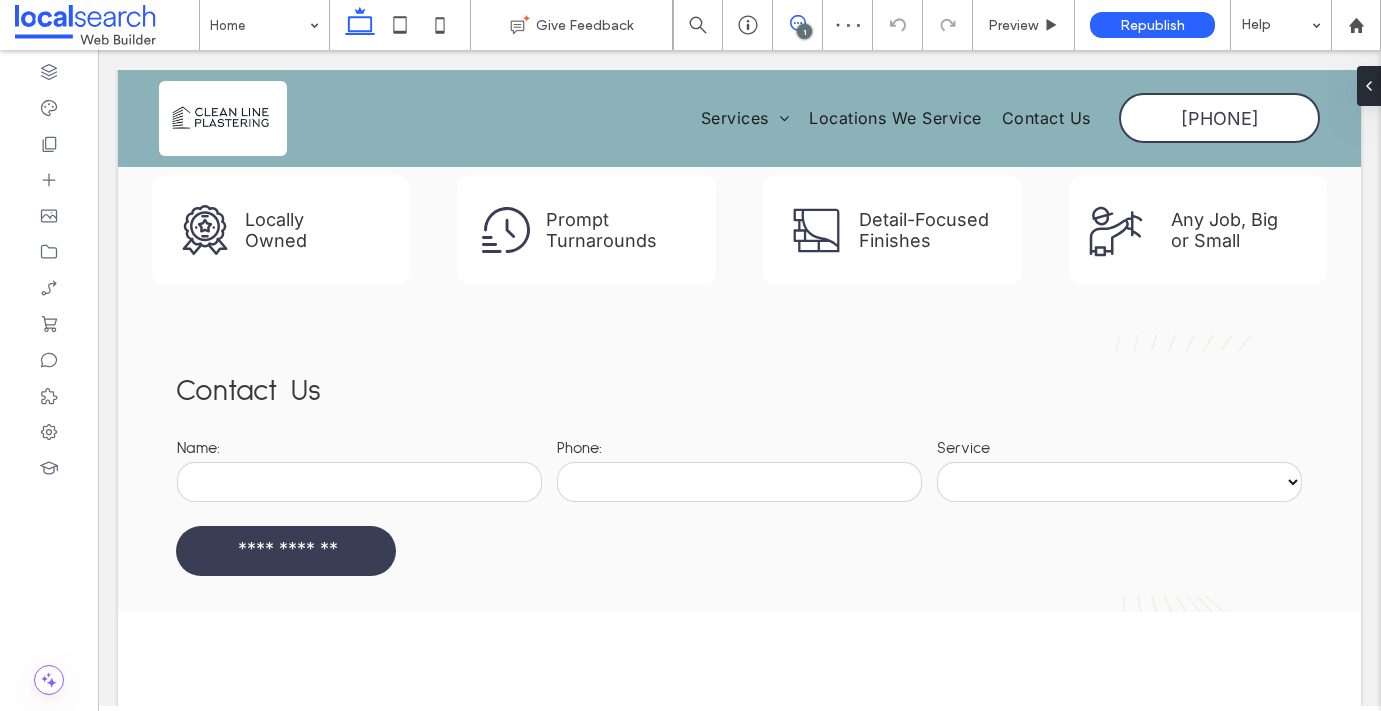 click 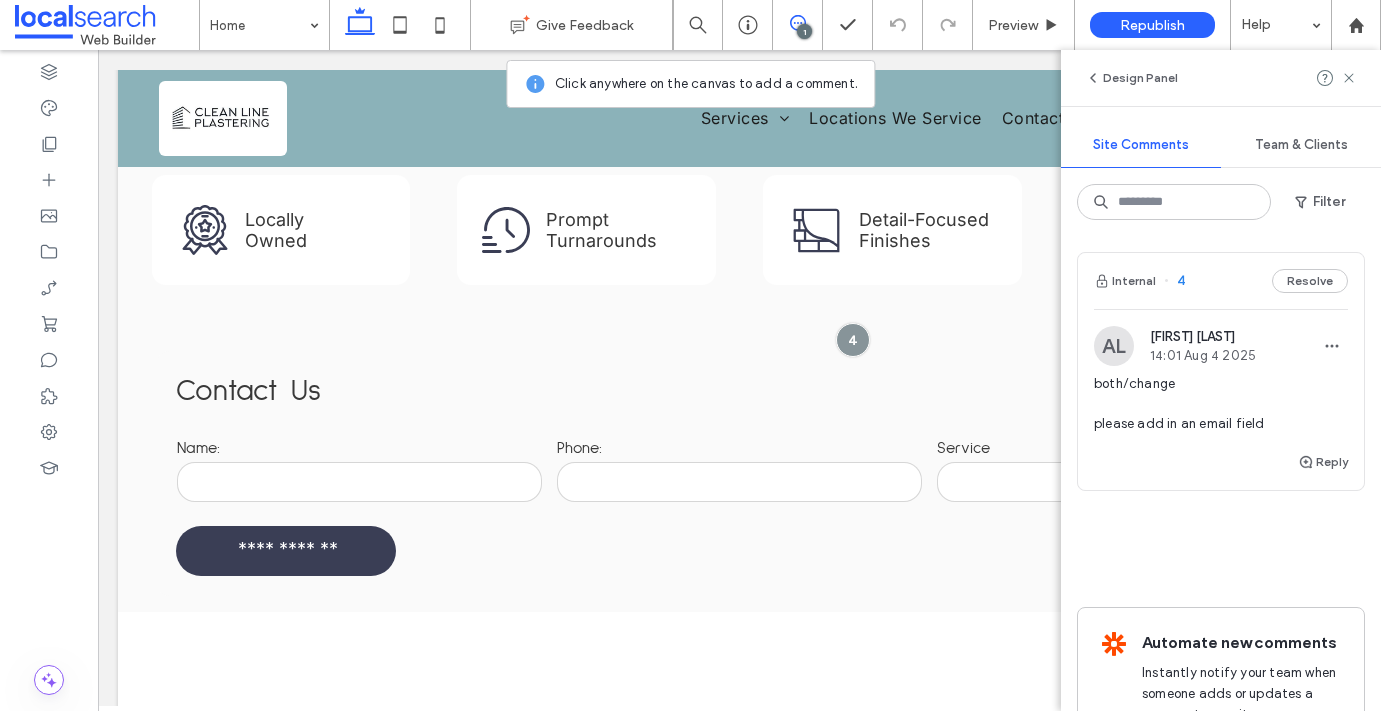 click on "AL Alicia Lumsden 14:01 Aug 4 2025" at bounding box center (1221, 346) 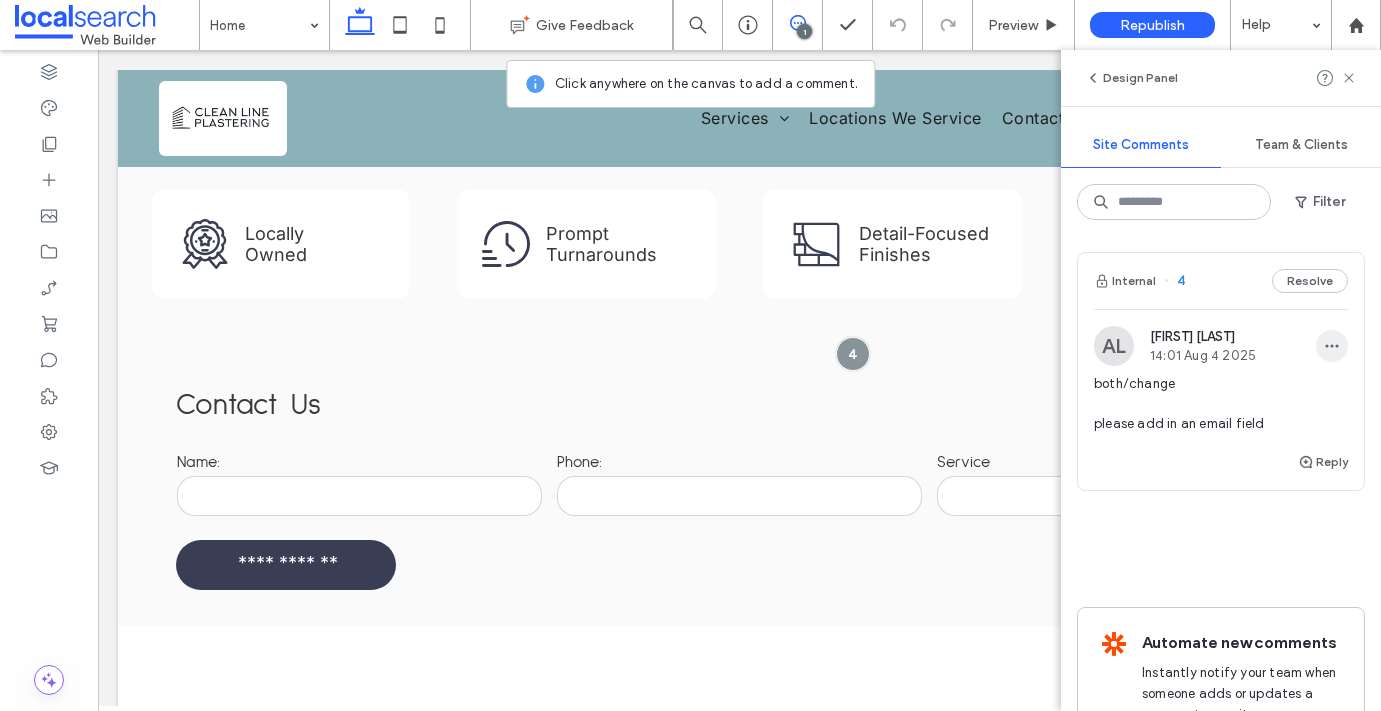 click at bounding box center [1332, 346] 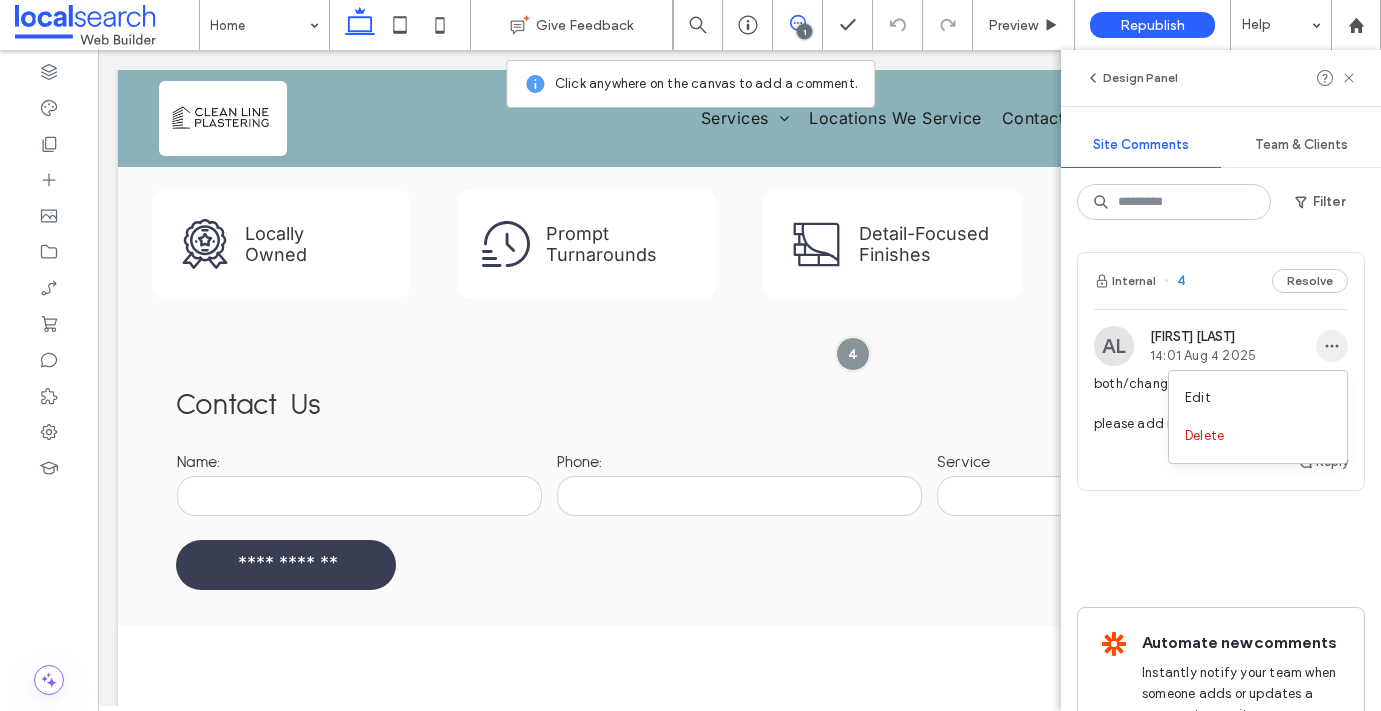 scroll, scrollTop: 677, scrollLeft: 0, axis: vertical 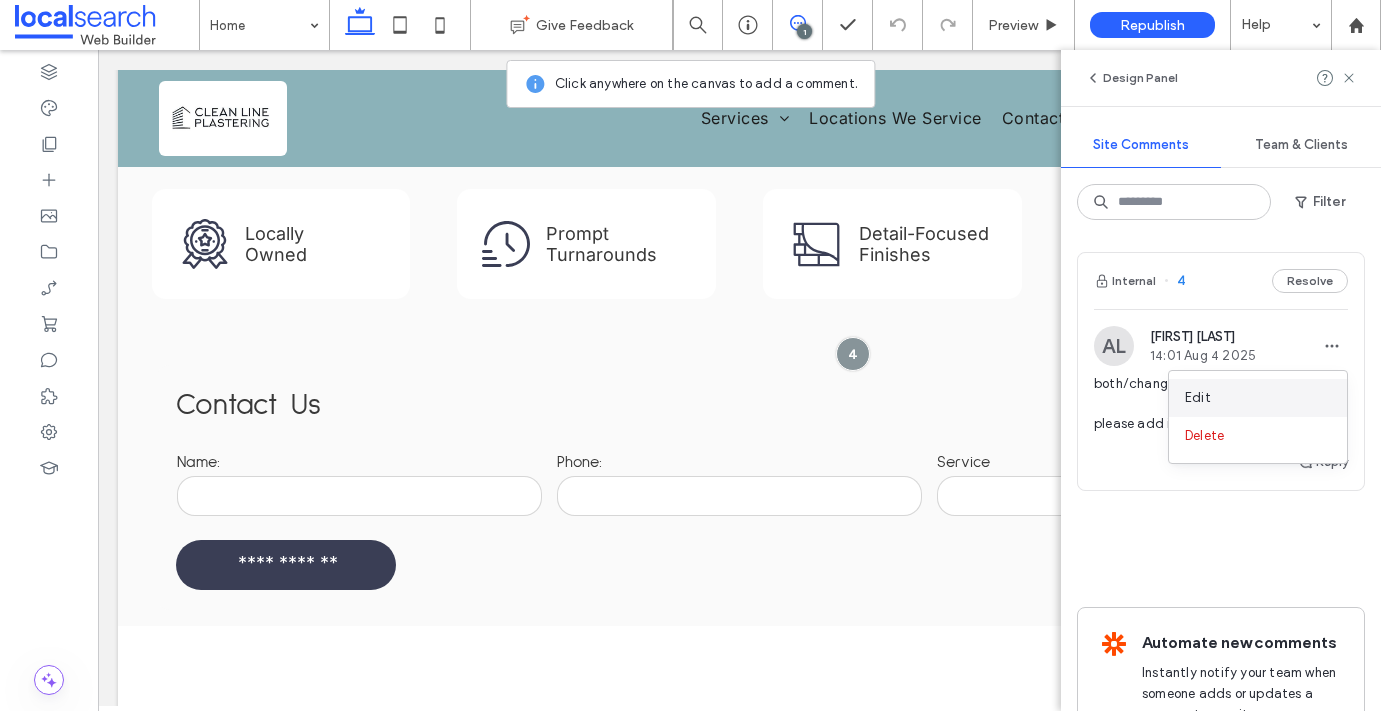 click on "Edit" at bounding box center (1258, 398) 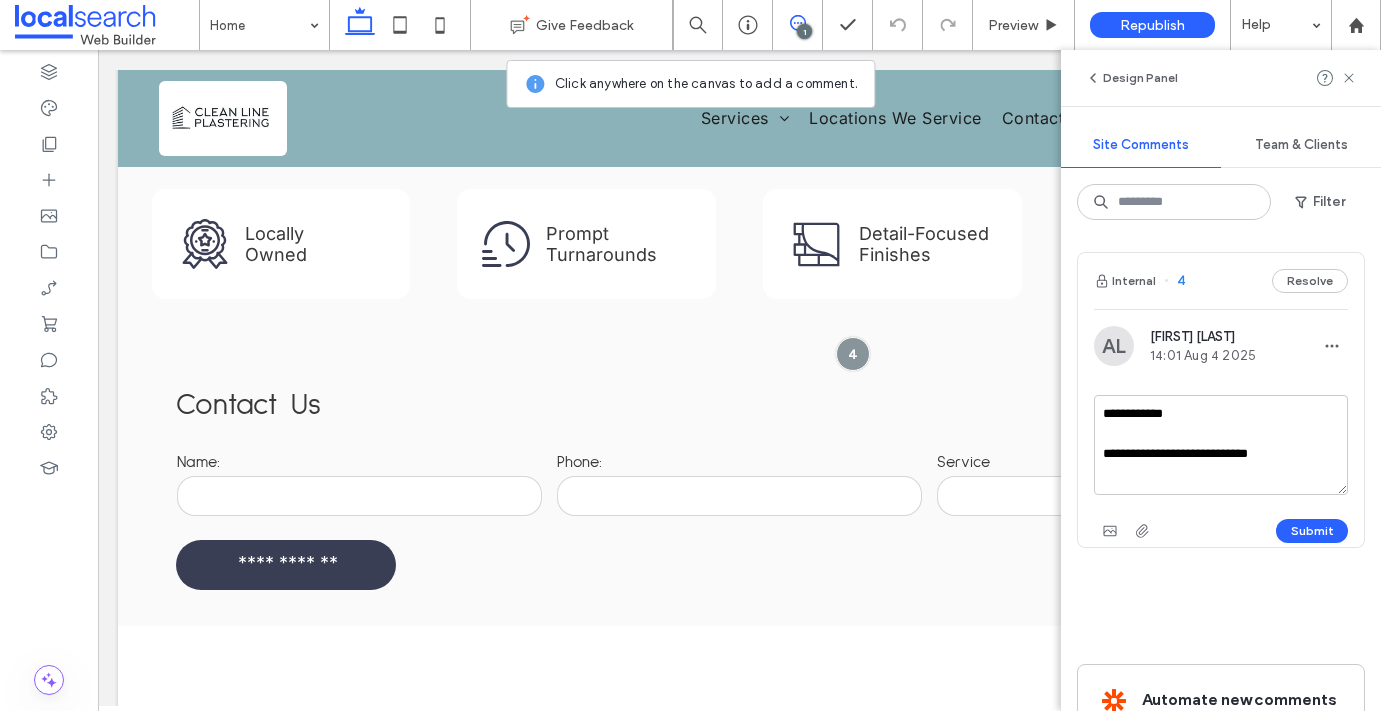 click on "**********" at bounding box center (1221, 445) 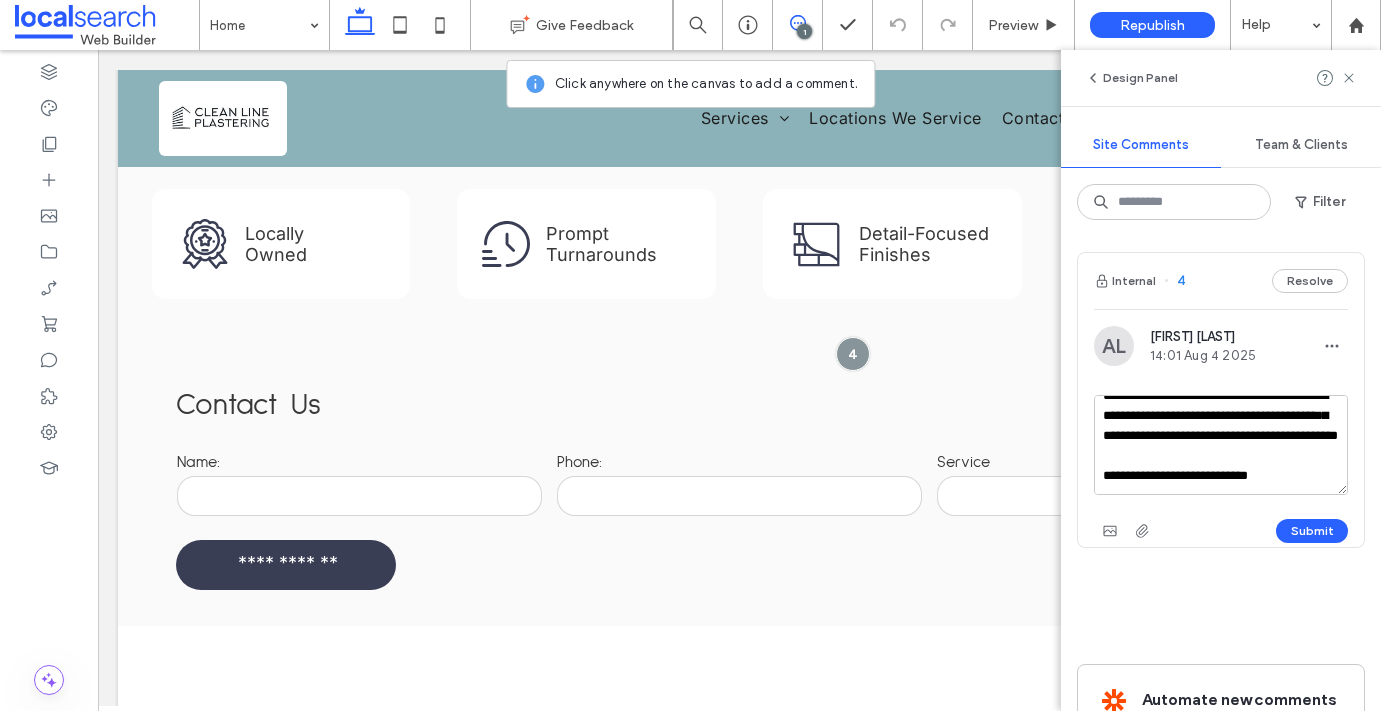 scroll, scrollTop: 78, scrollLeft: 0, axis: vertical 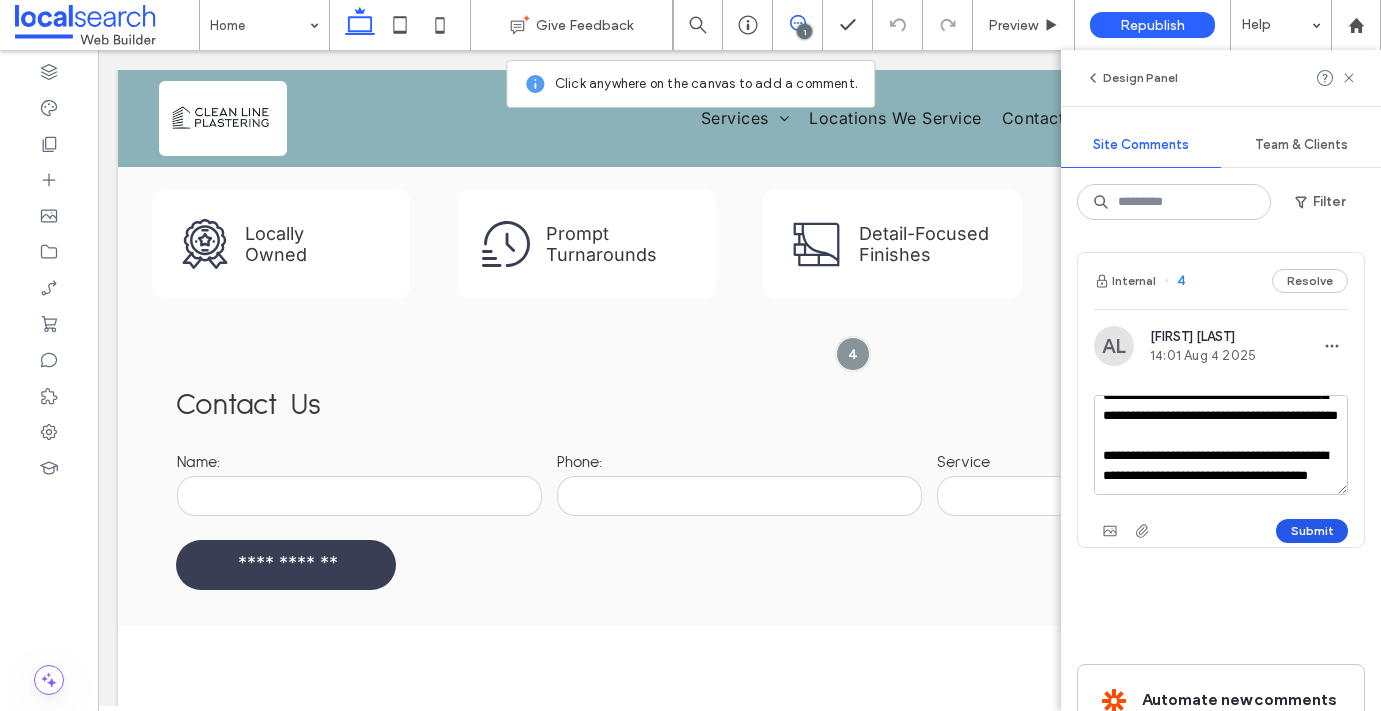 type on "**********" 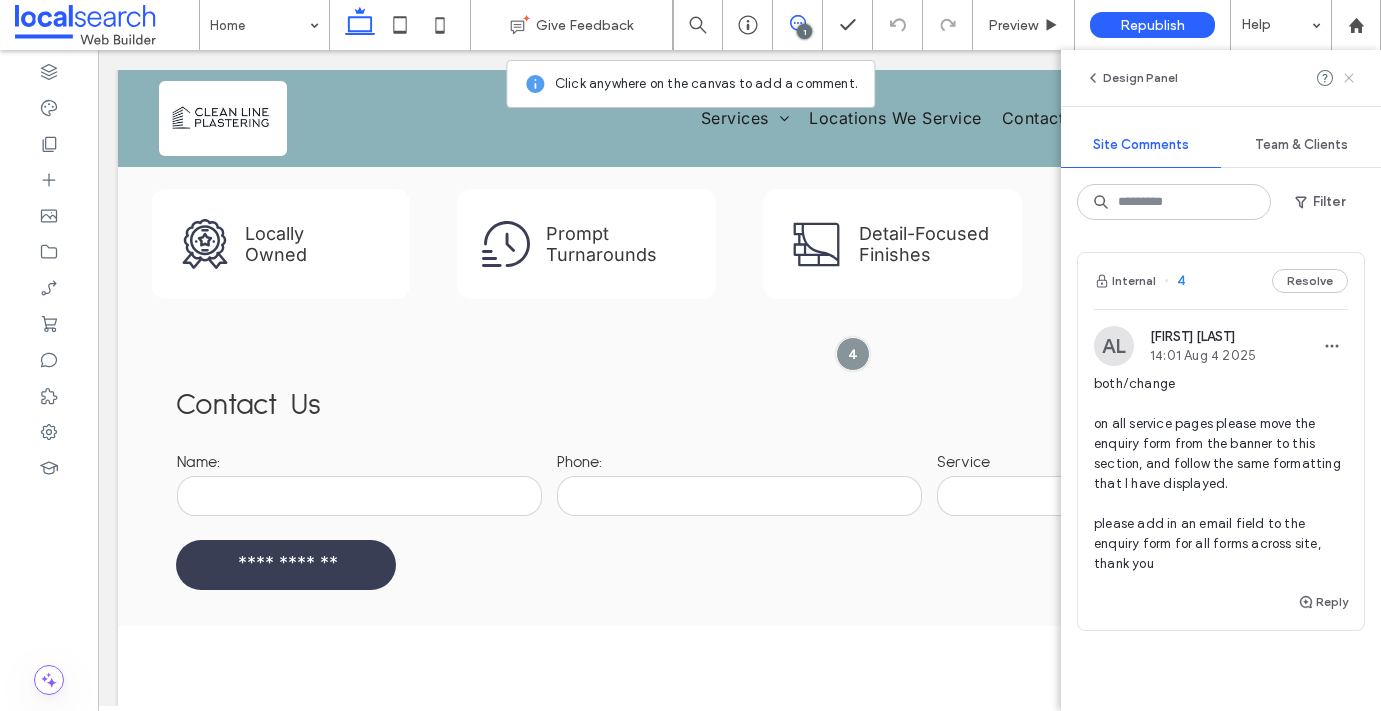 click 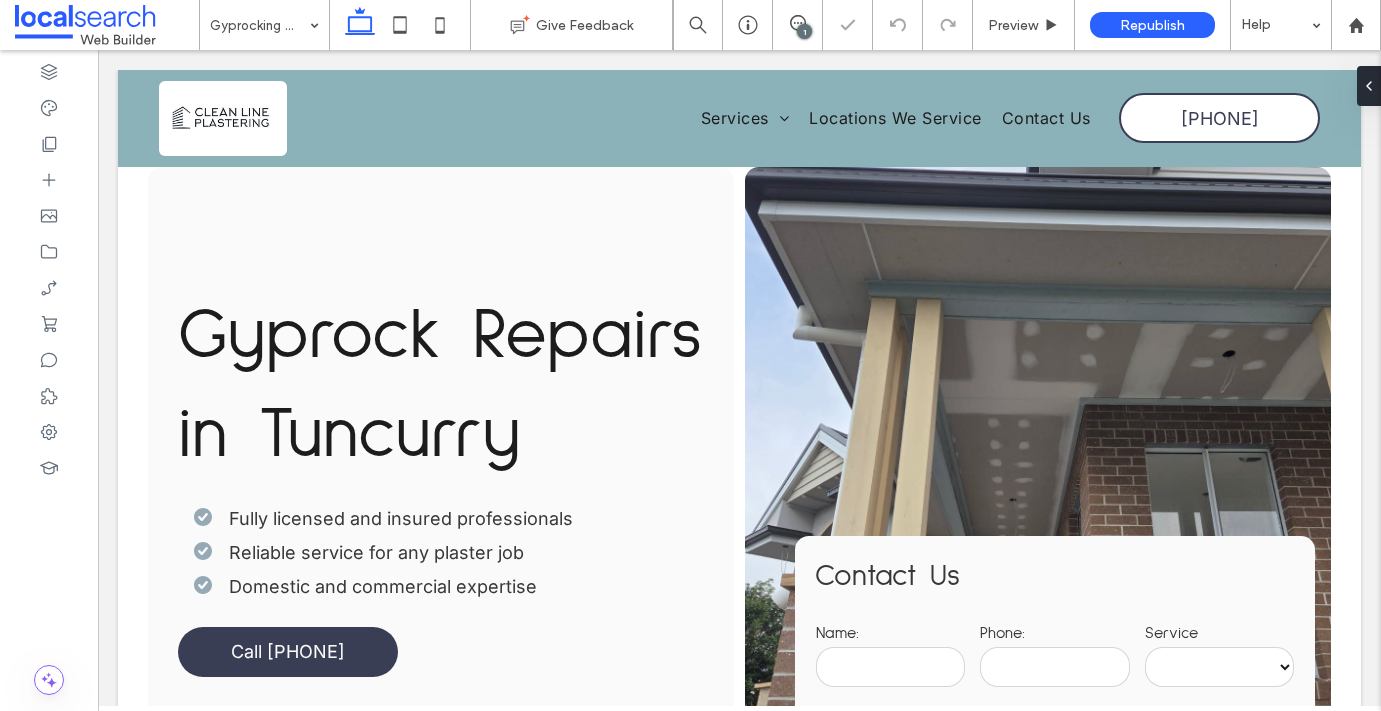 scroll, scrollTop: 477, scrollLeft: 0, axis: vertical 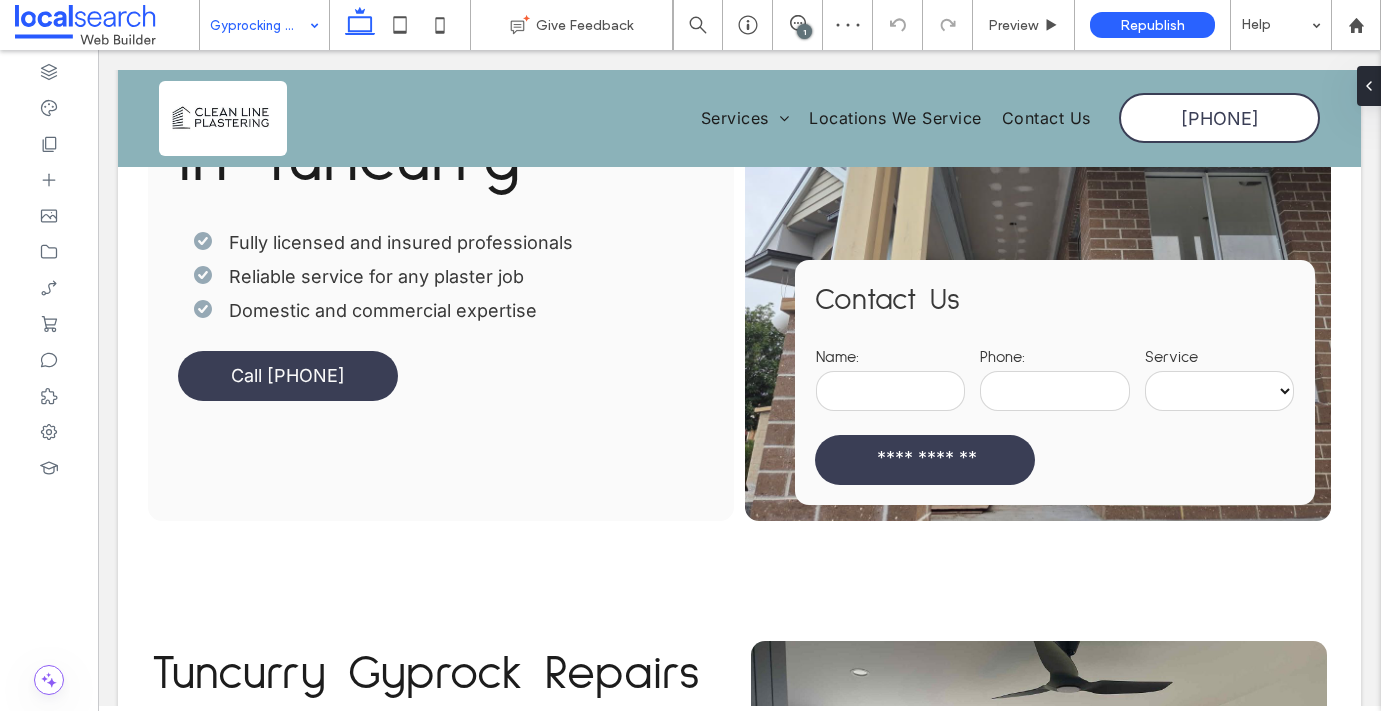 click at bounding box center (259, 25) 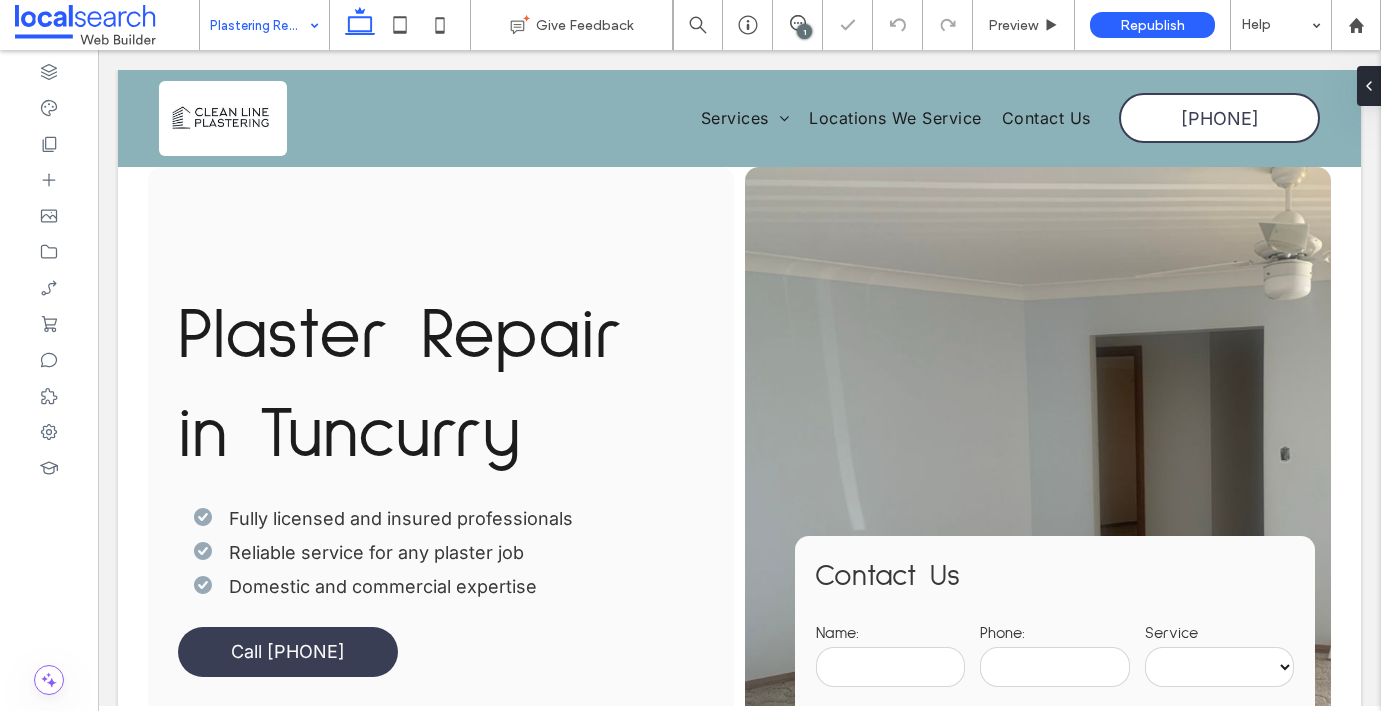 scroll, scrollTop: 0, scrollLeft: 0, axis: both 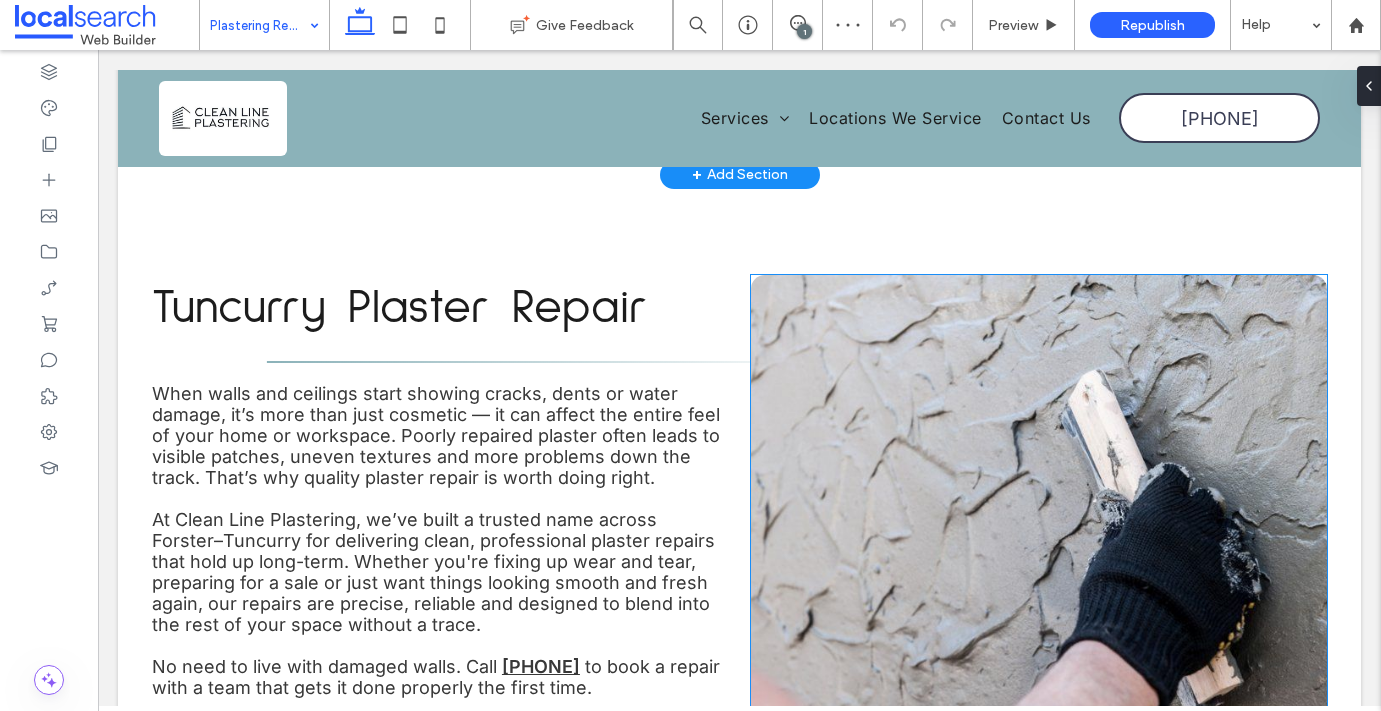 click at bounding box center [1039, 500] 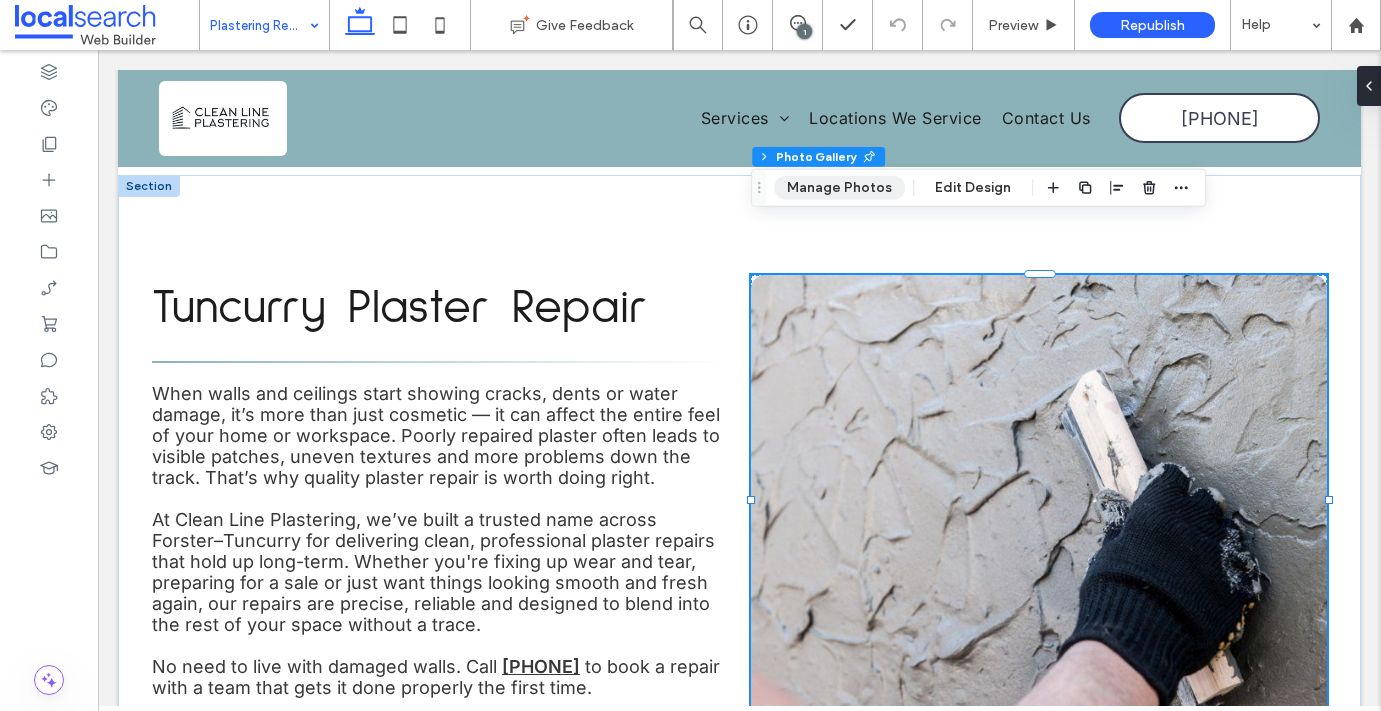 click on "Manage Photos" at bounding box center [839, 188] 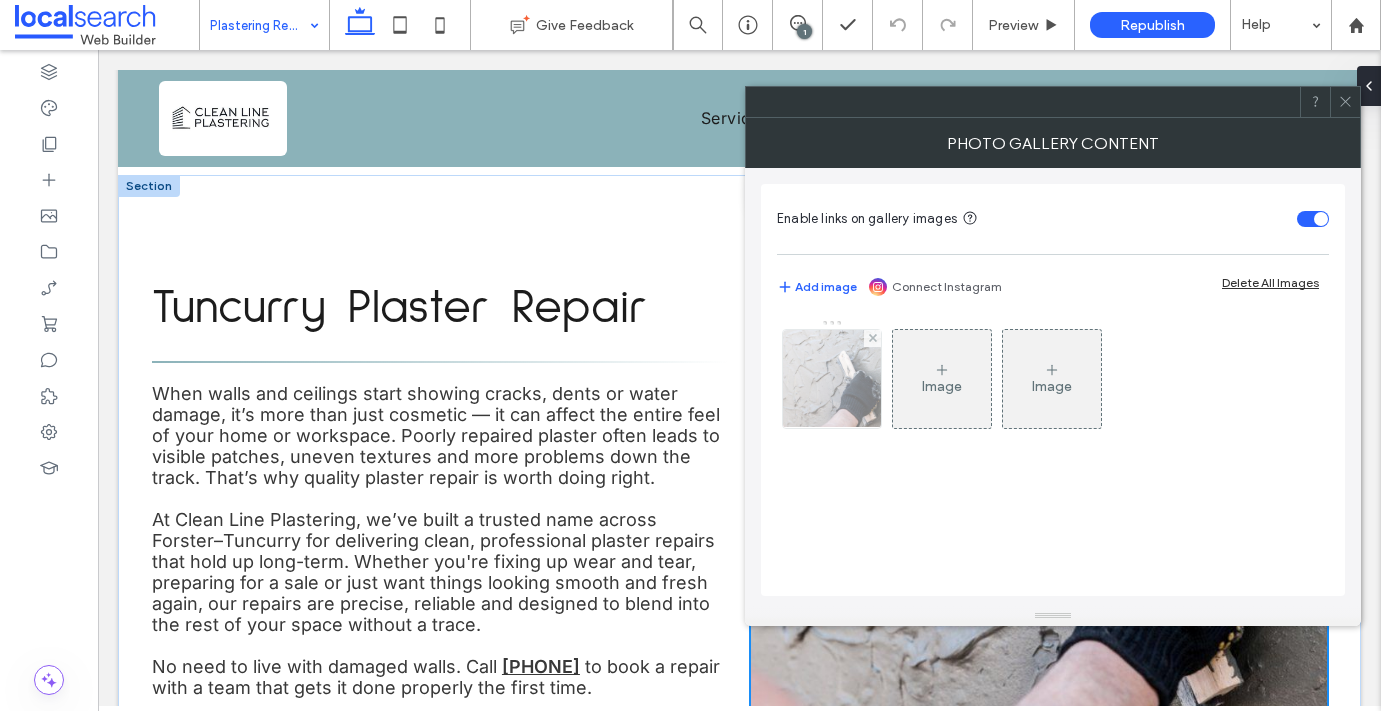 click at bounding box center [831, 379] 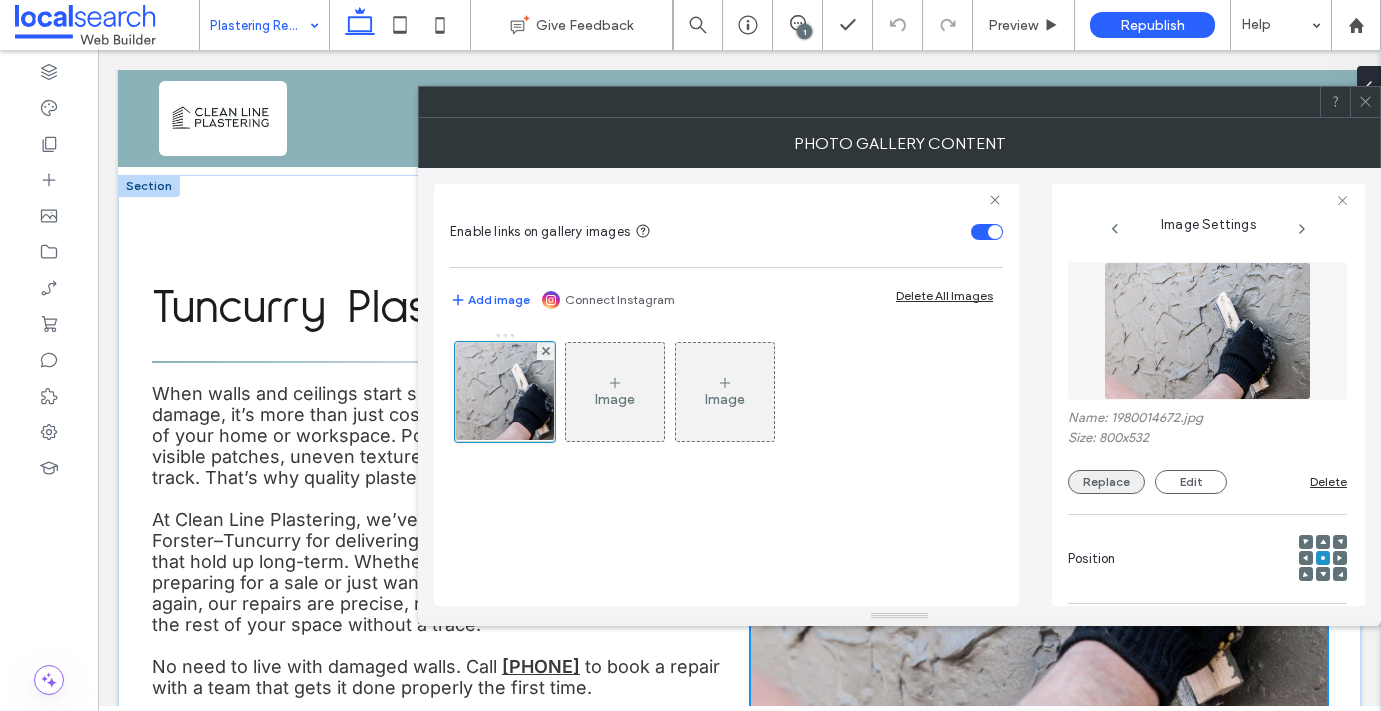 click on "Replace" at bounding box center [1106, 482] 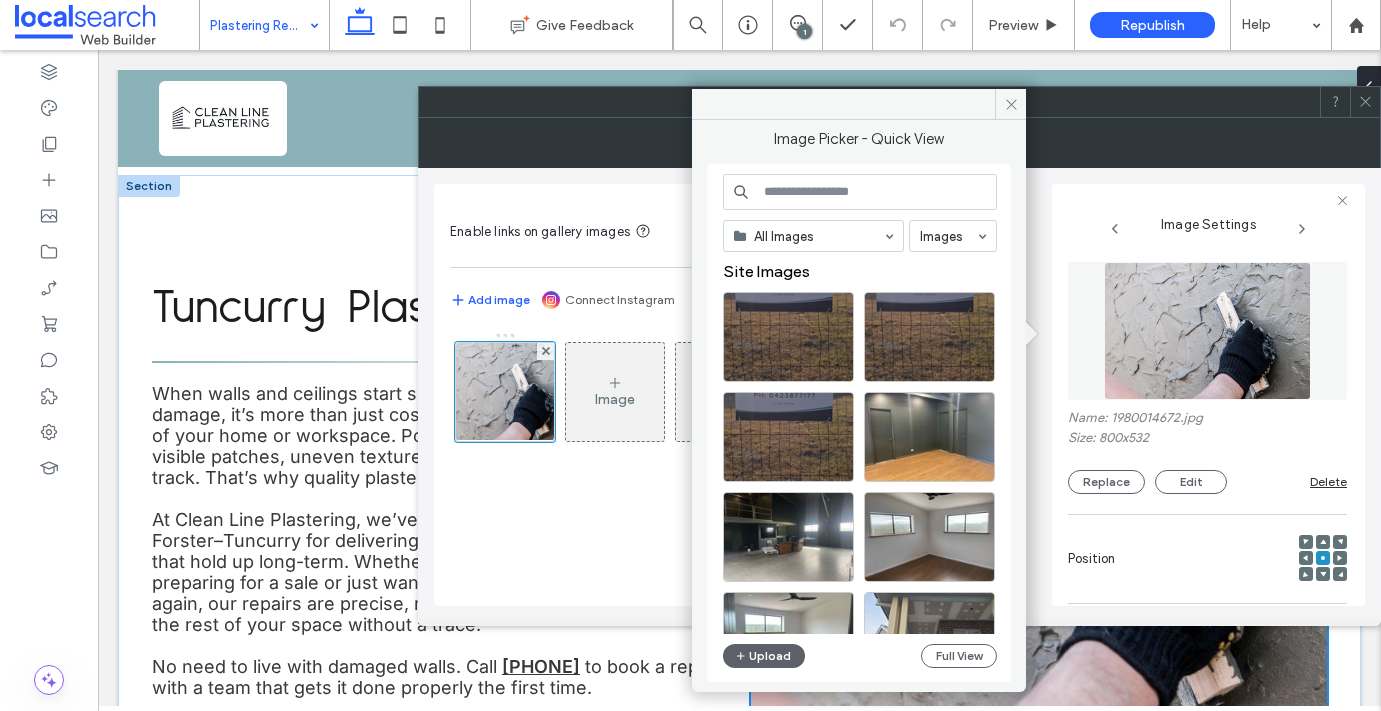 scroll, scrollTop: 167, scrollLeft: 0, axis: vertical 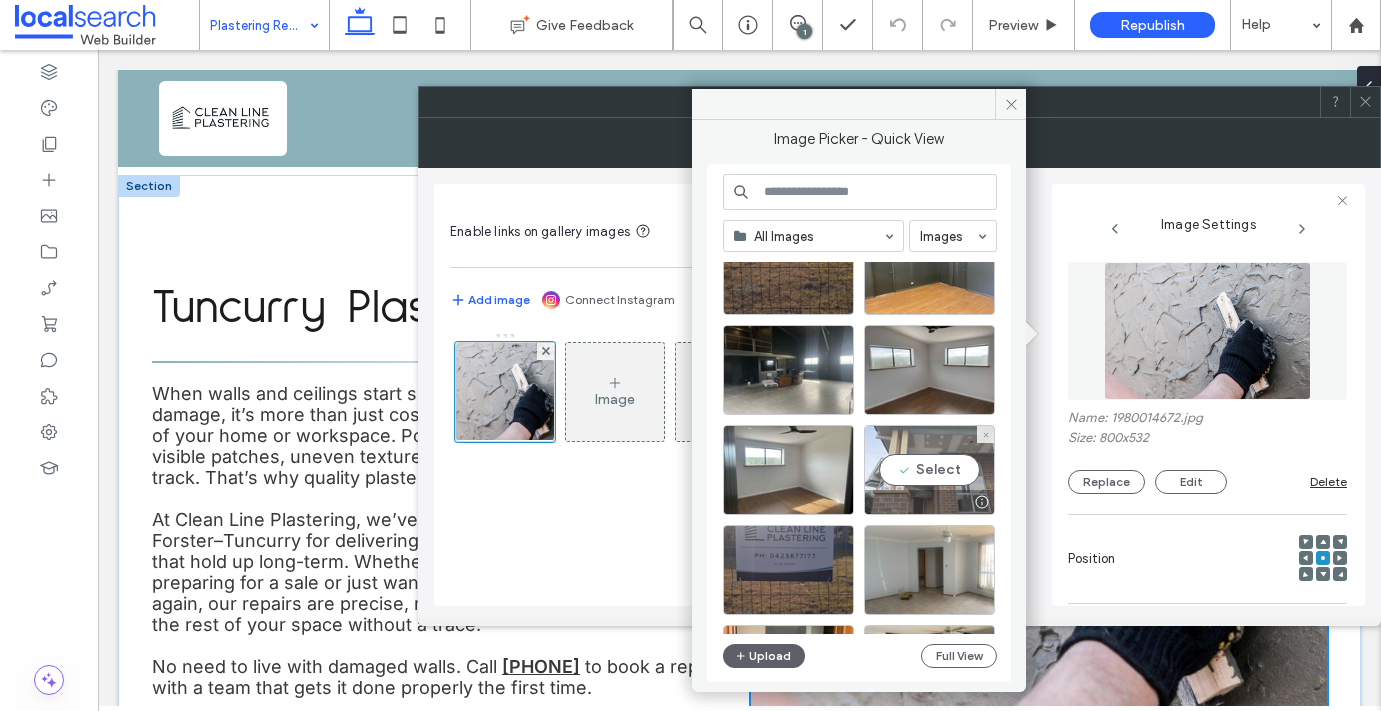 click on "Select" at bounding box center [929, 470] 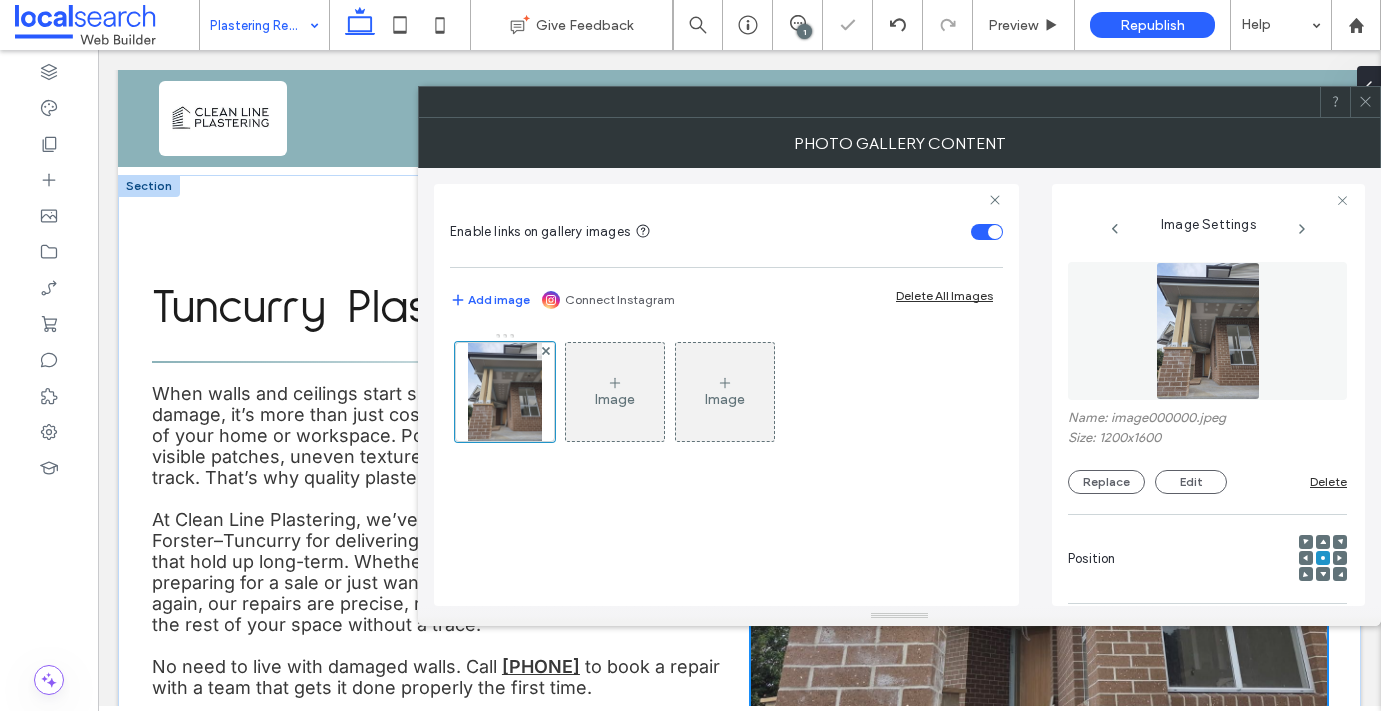 click 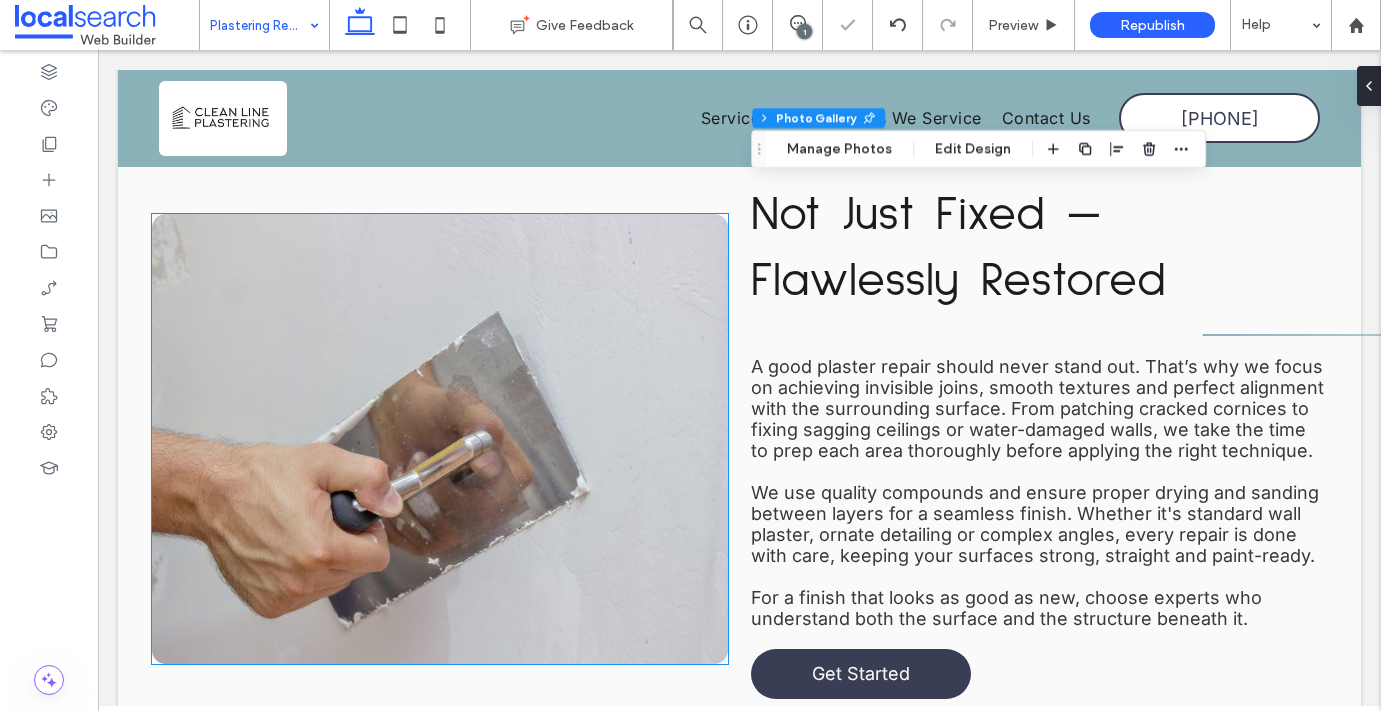scroll, scrollTop: 1422, scrollLeft: 0, axis: vertical 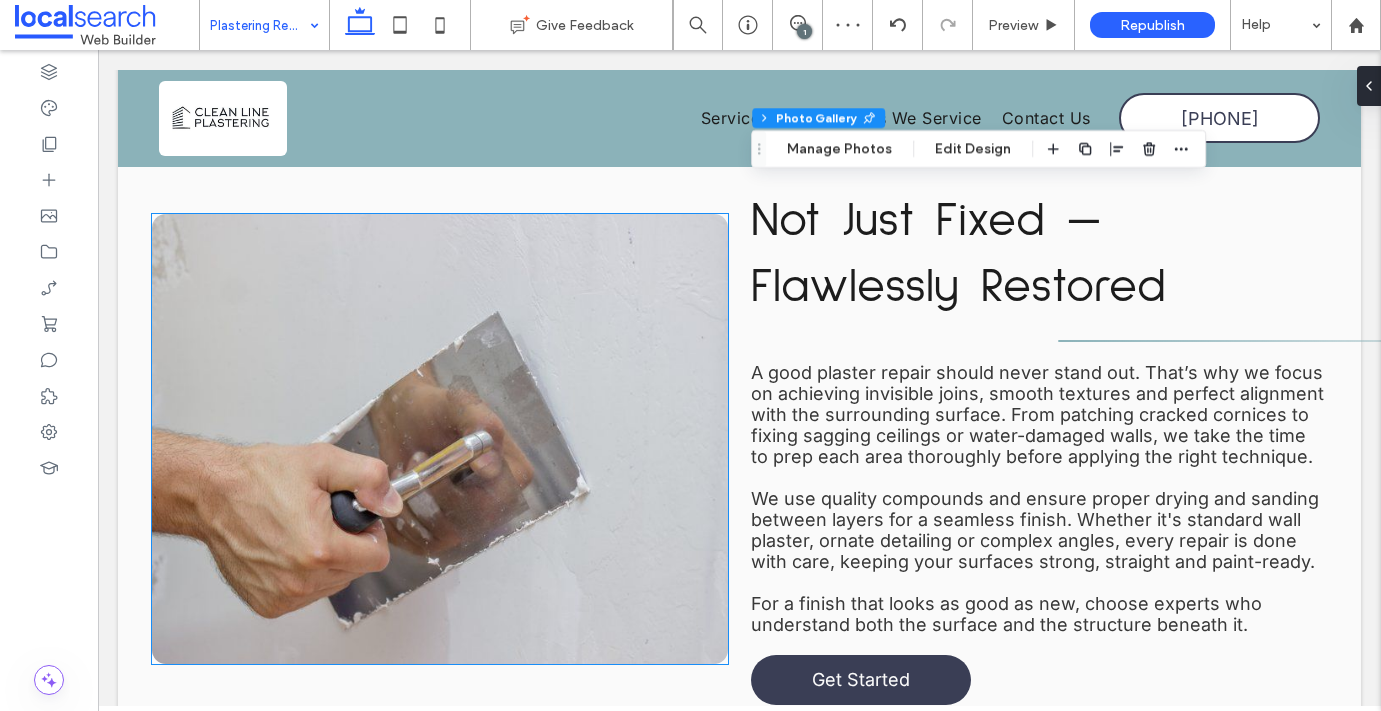 click at bounding box center [440, 439] 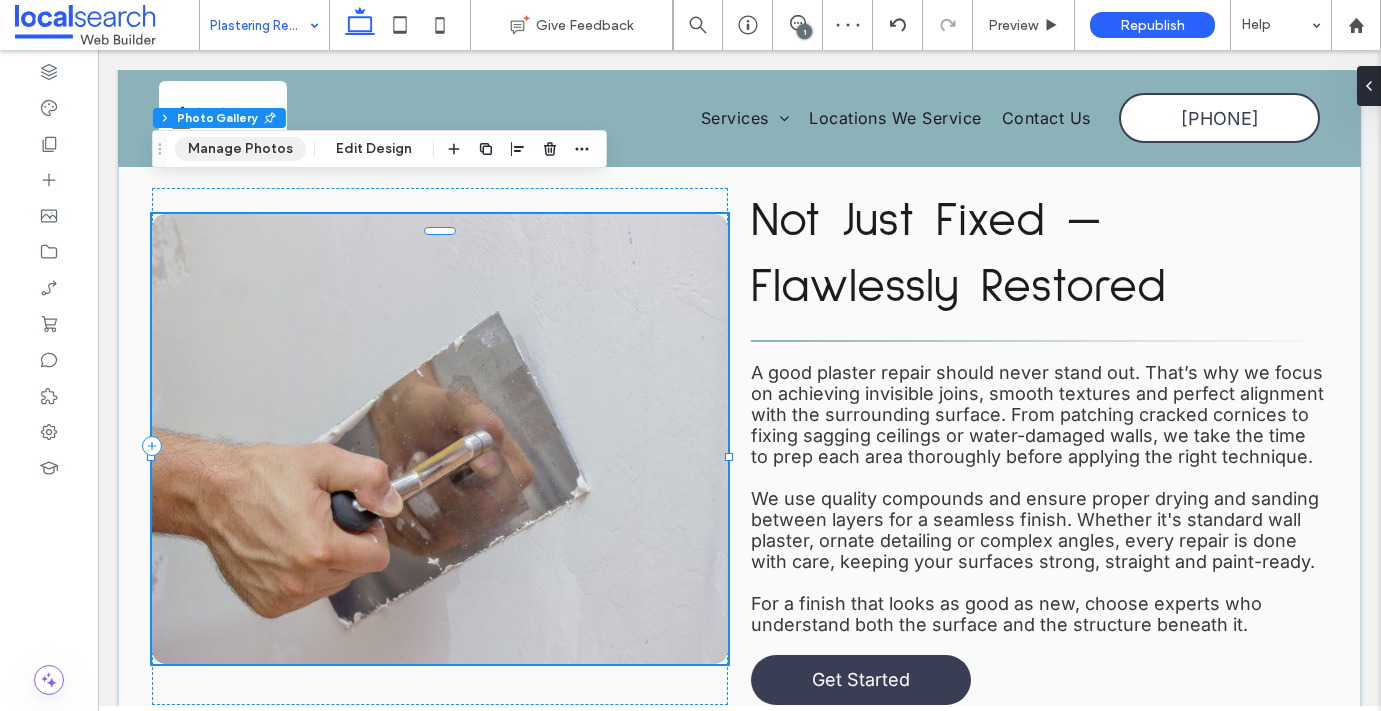 click on "Manage Photos" at bounding box center [240, 149] 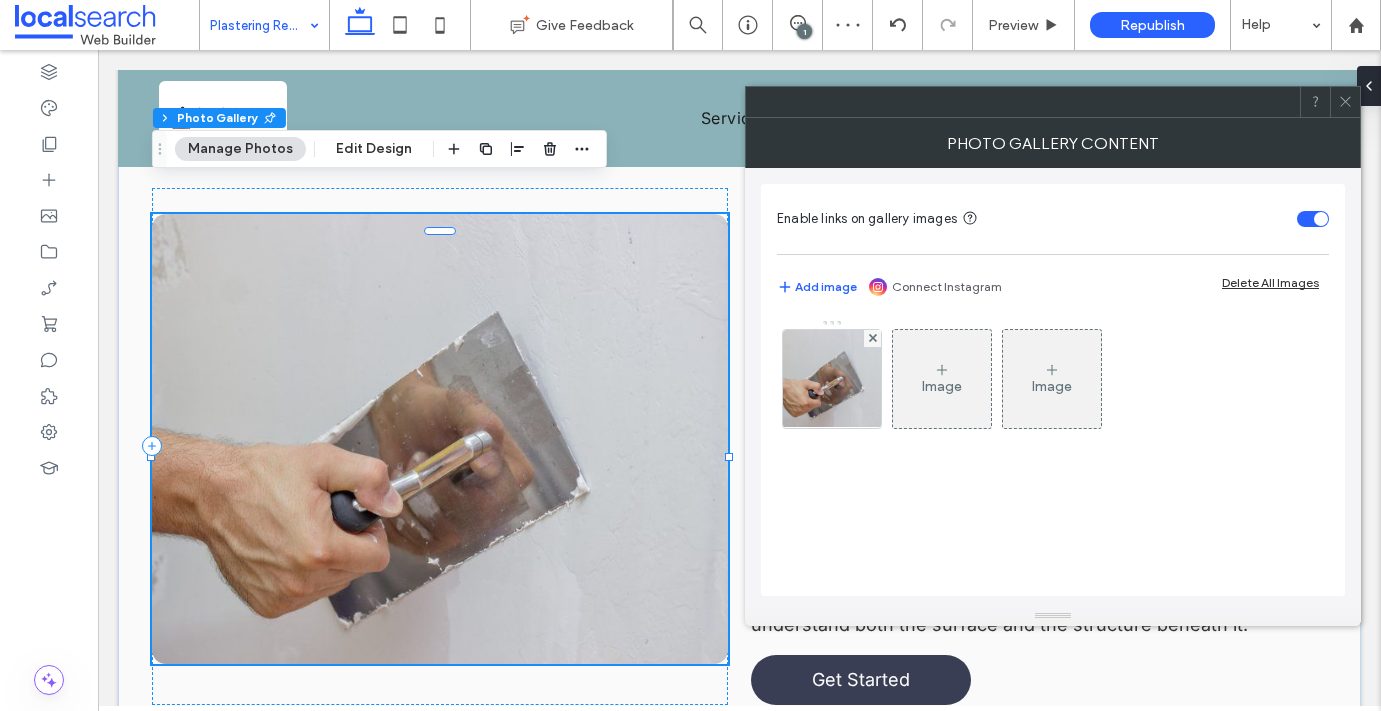 click on "Enable links on gallery images Add image Connect Instagram Delete All Images Image Image" at bounding box center [1053, 390] 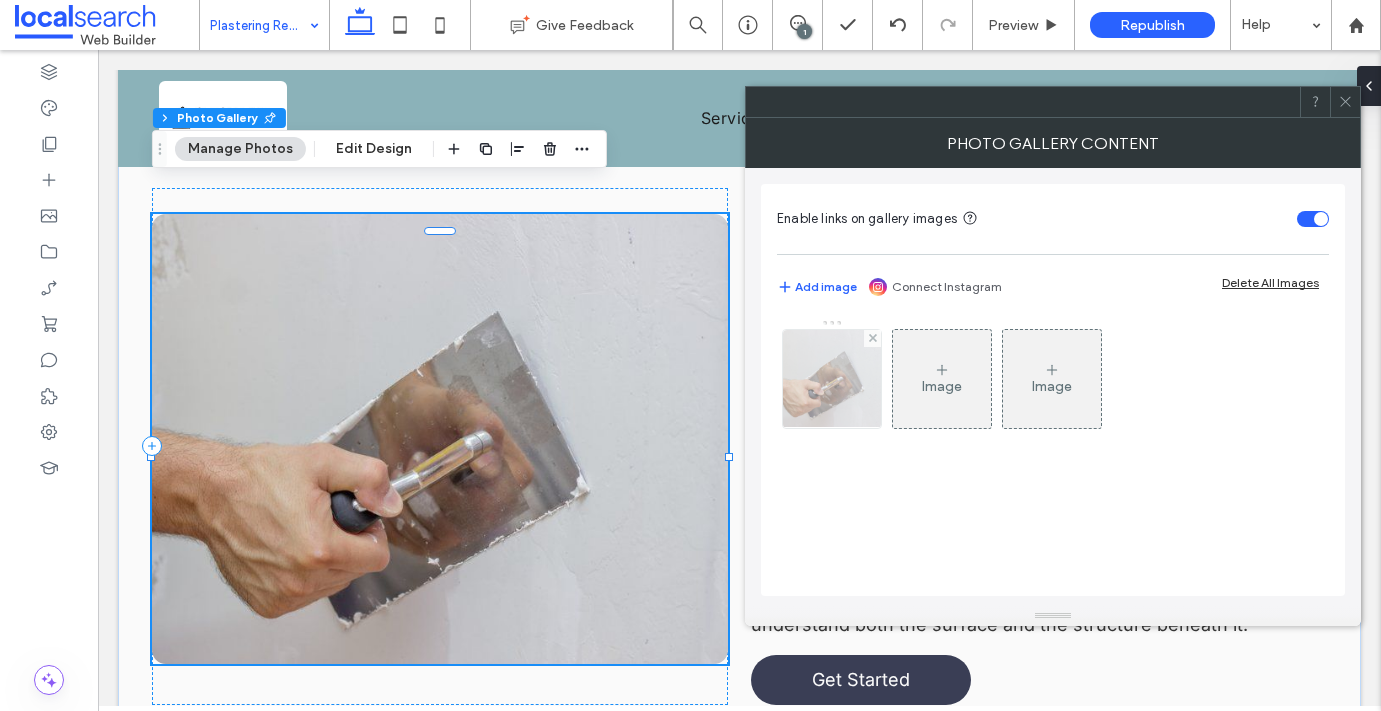 click at bounding box center (832, 379) 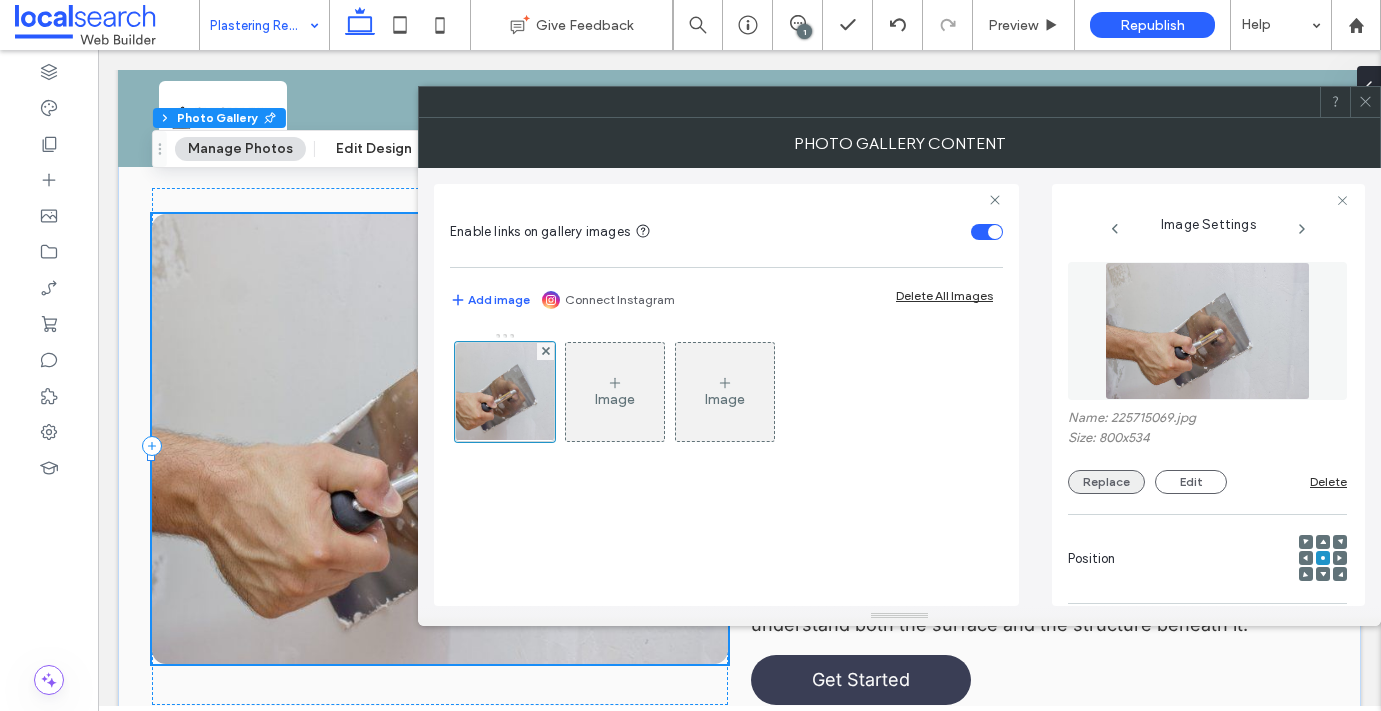 click on "Replace" at bounding box center (1106, 482) 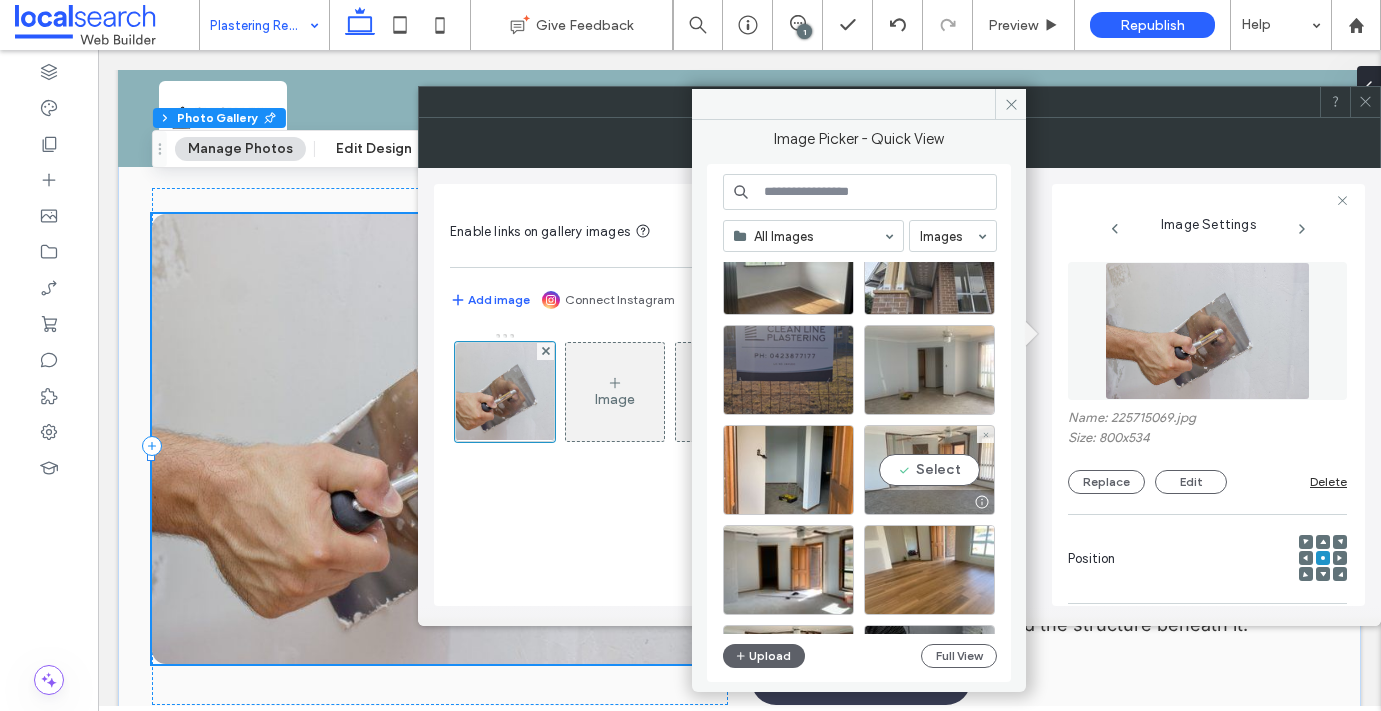 scroll, scrollTop: 460, scrollLeft: 0, axis: vertical 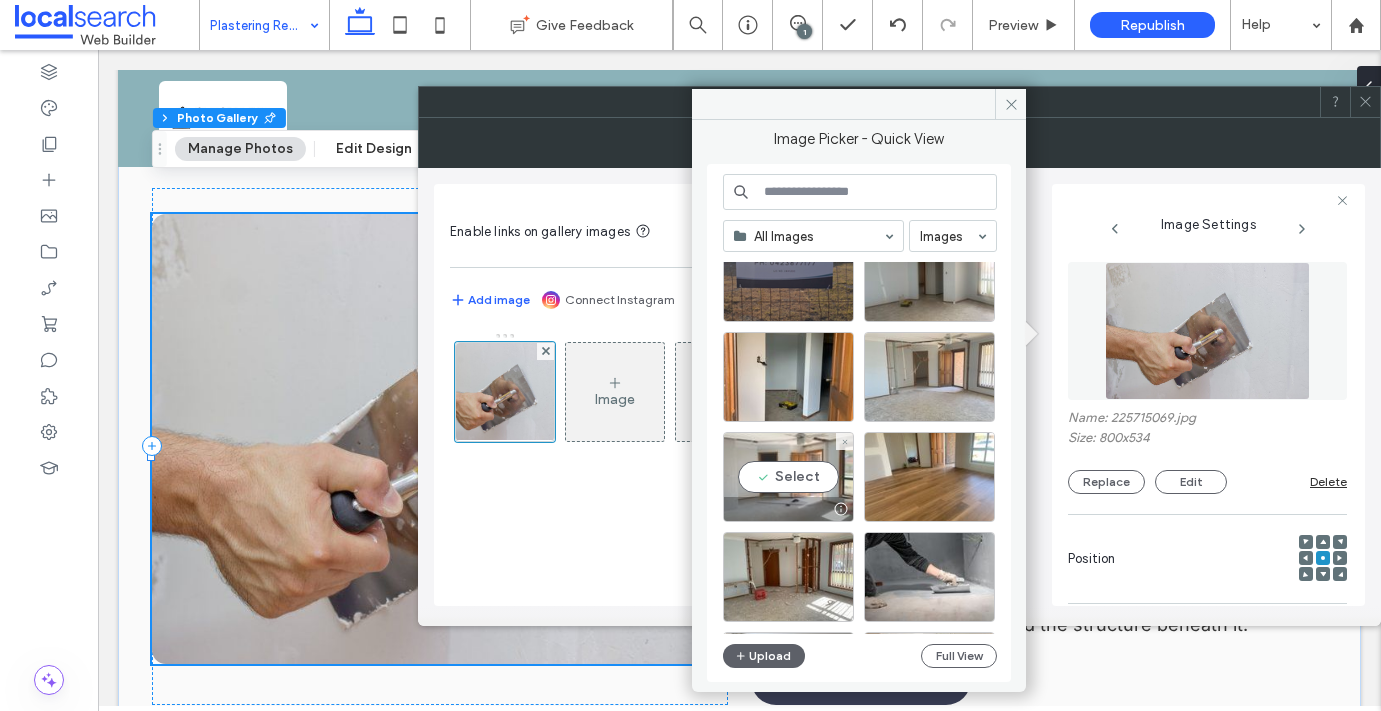 click on "Select" at bounding box center [788, 477] 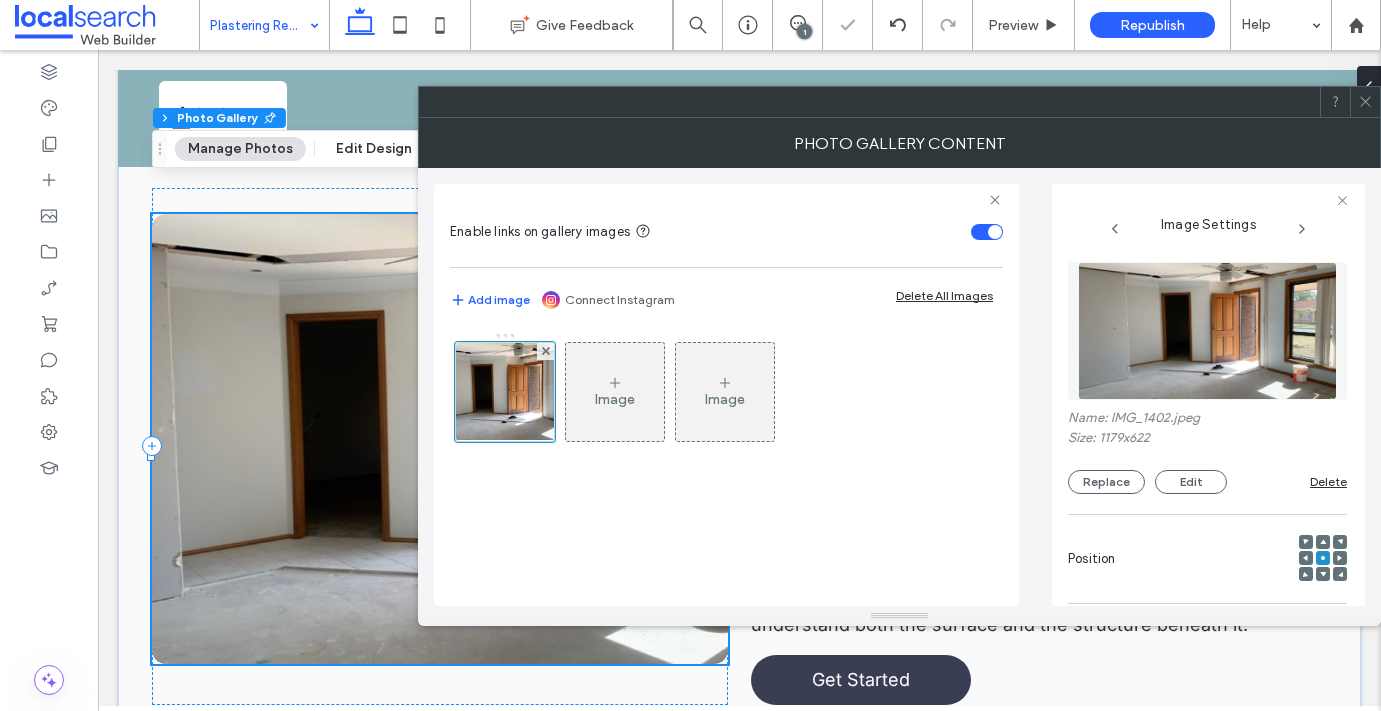 click at bounding box center (1365, 102) 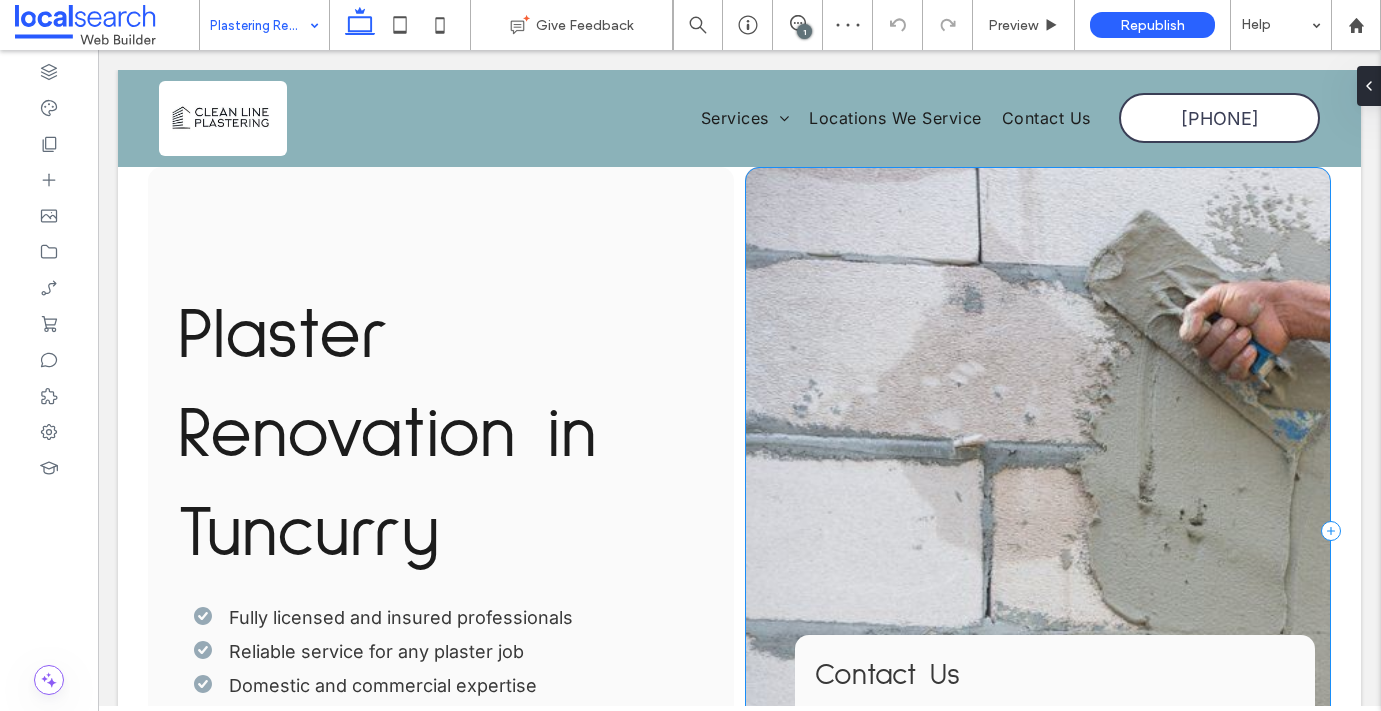 scroll, scrollTop: 0, scrollLeft: 0, axis: both 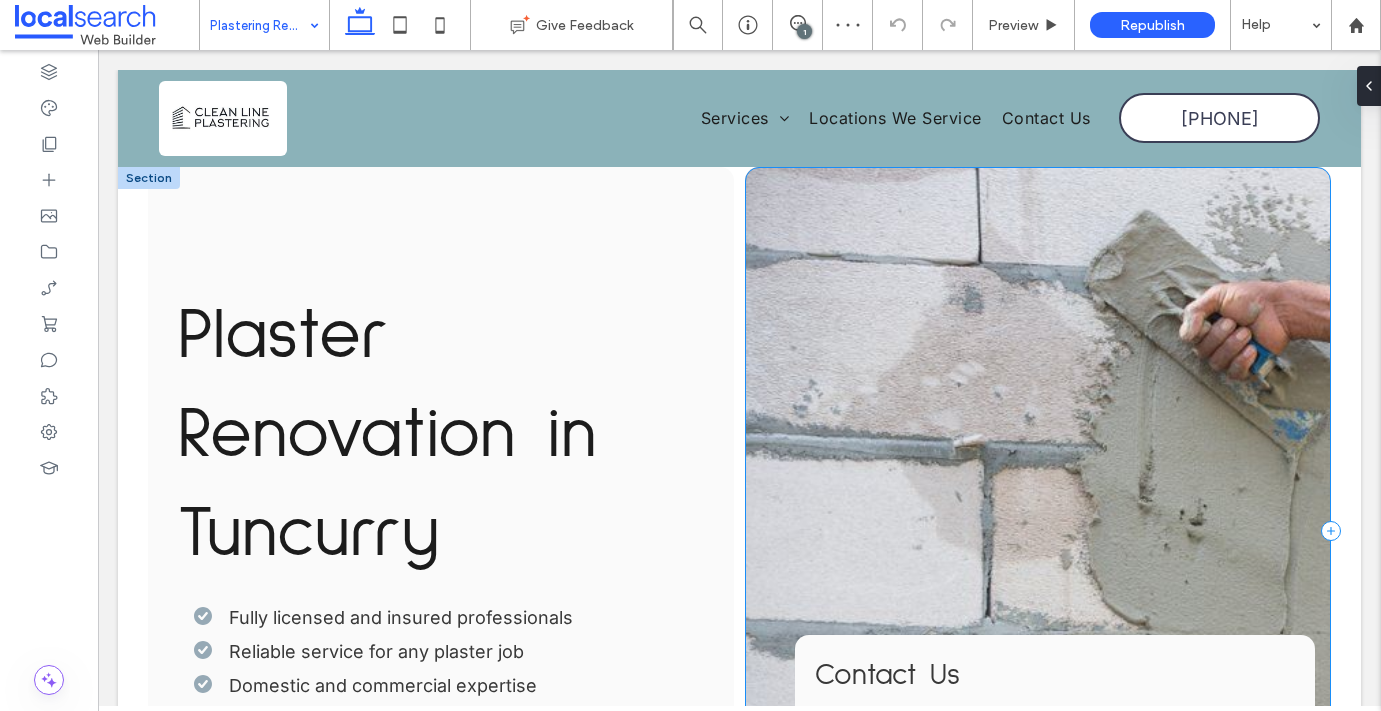 click on "**********" at bounding box center [1038, 531] 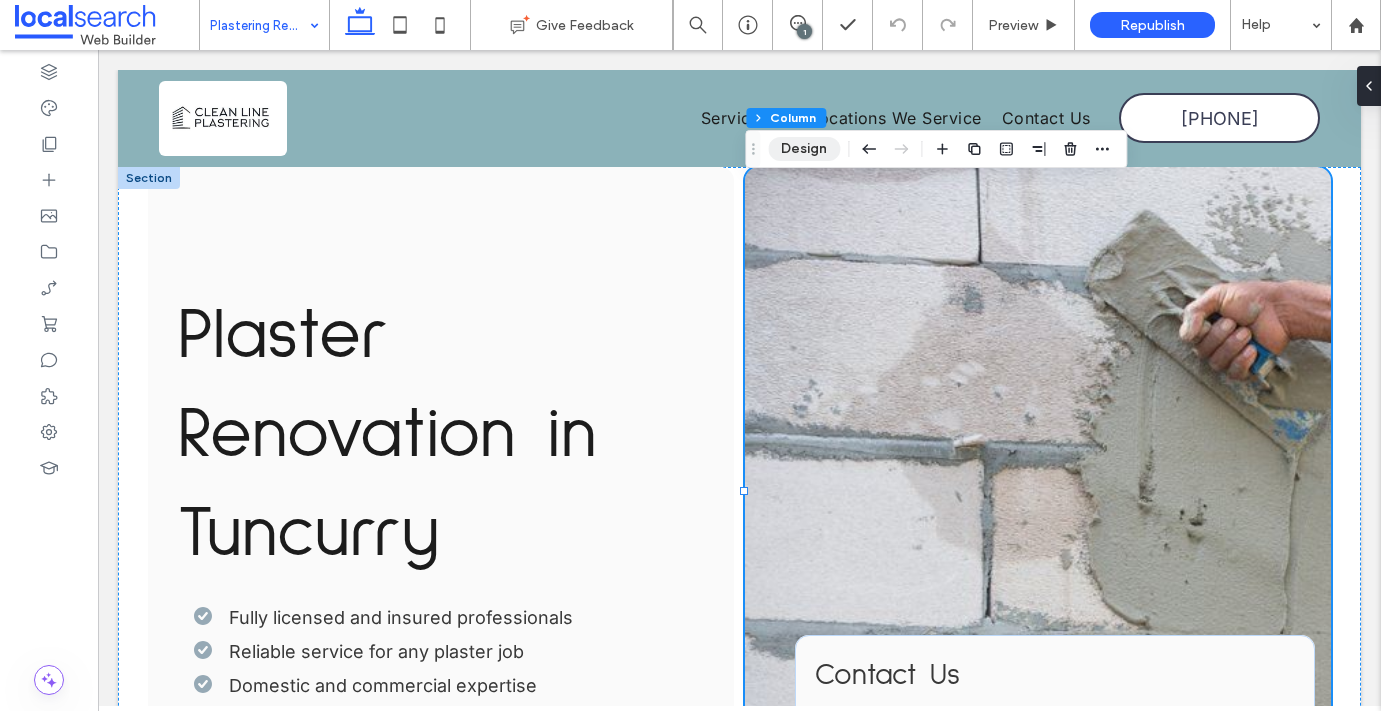 click on "Design" at bounding box center (804, 149) 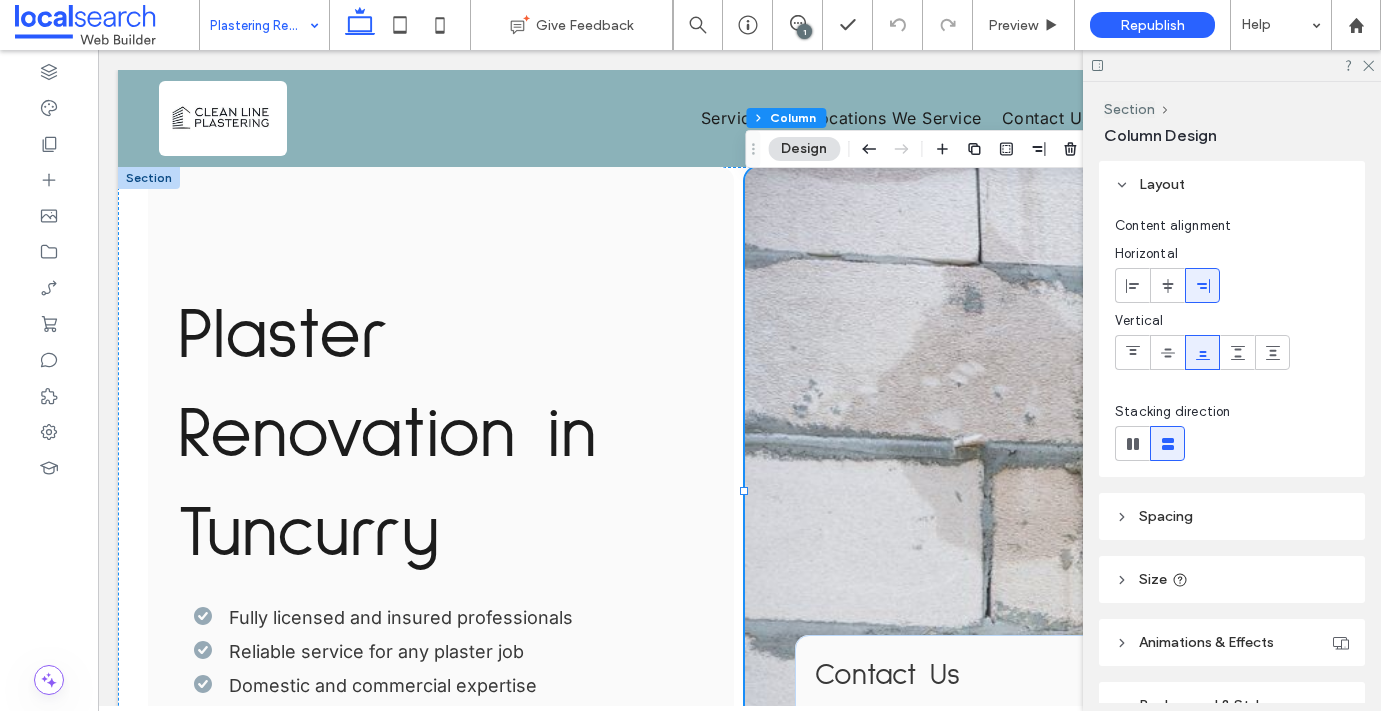 scroll, scrollTop: 145, scrollLeft: 0, axis: vertical 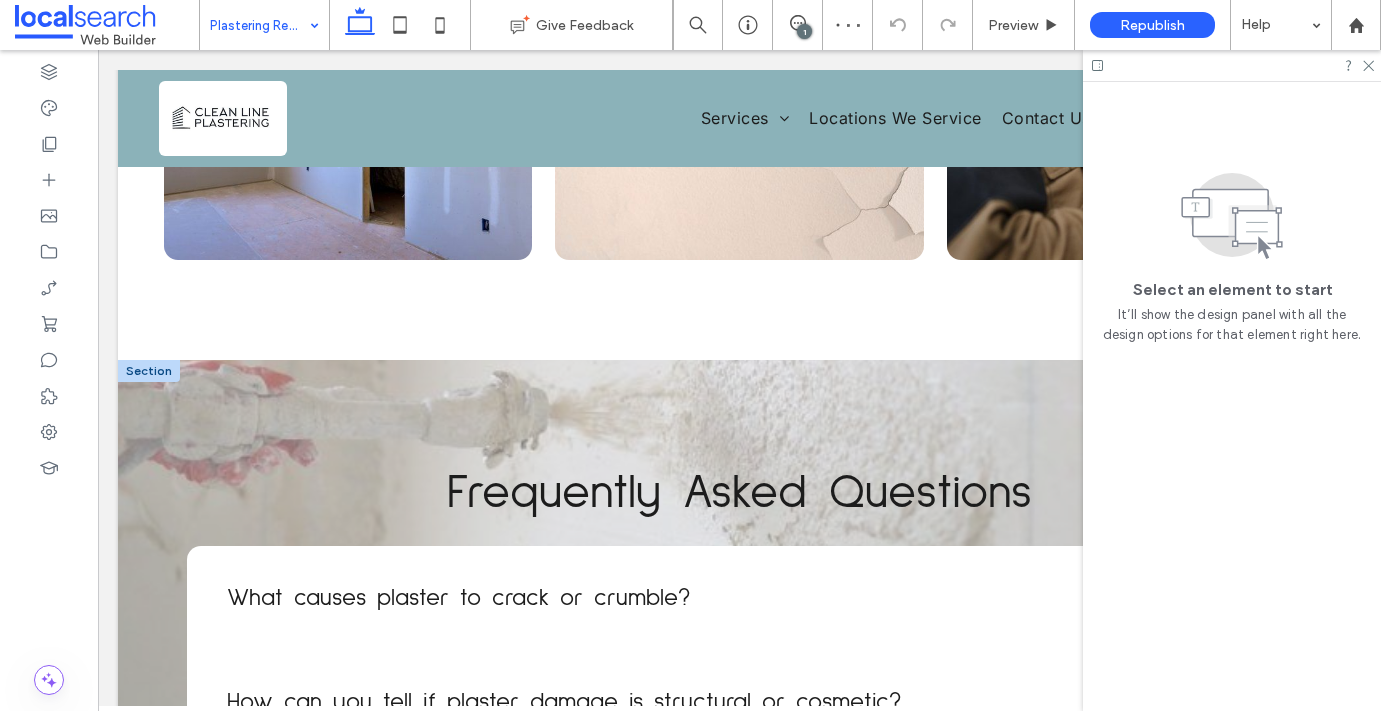 click at bounding box center (149, 371) 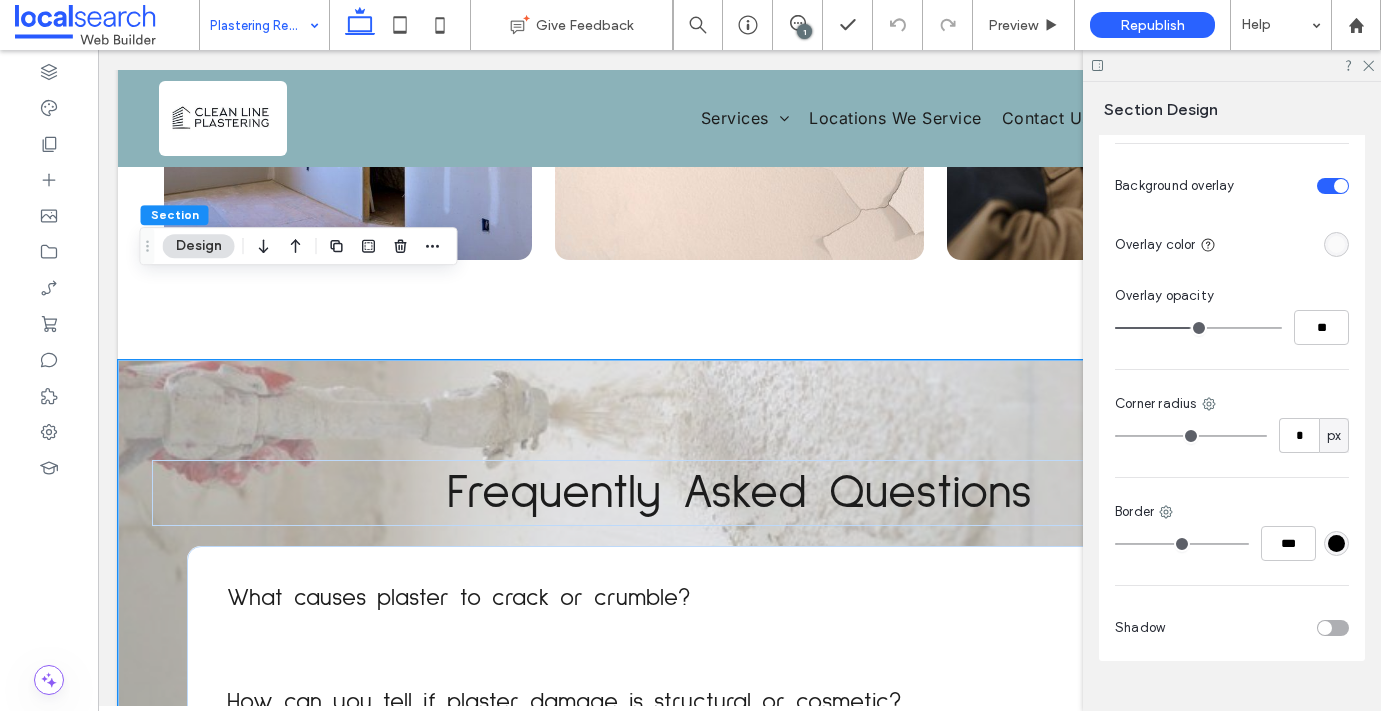 scroll, scrollTop: 821, scrollLeft: 0, axis: vertical 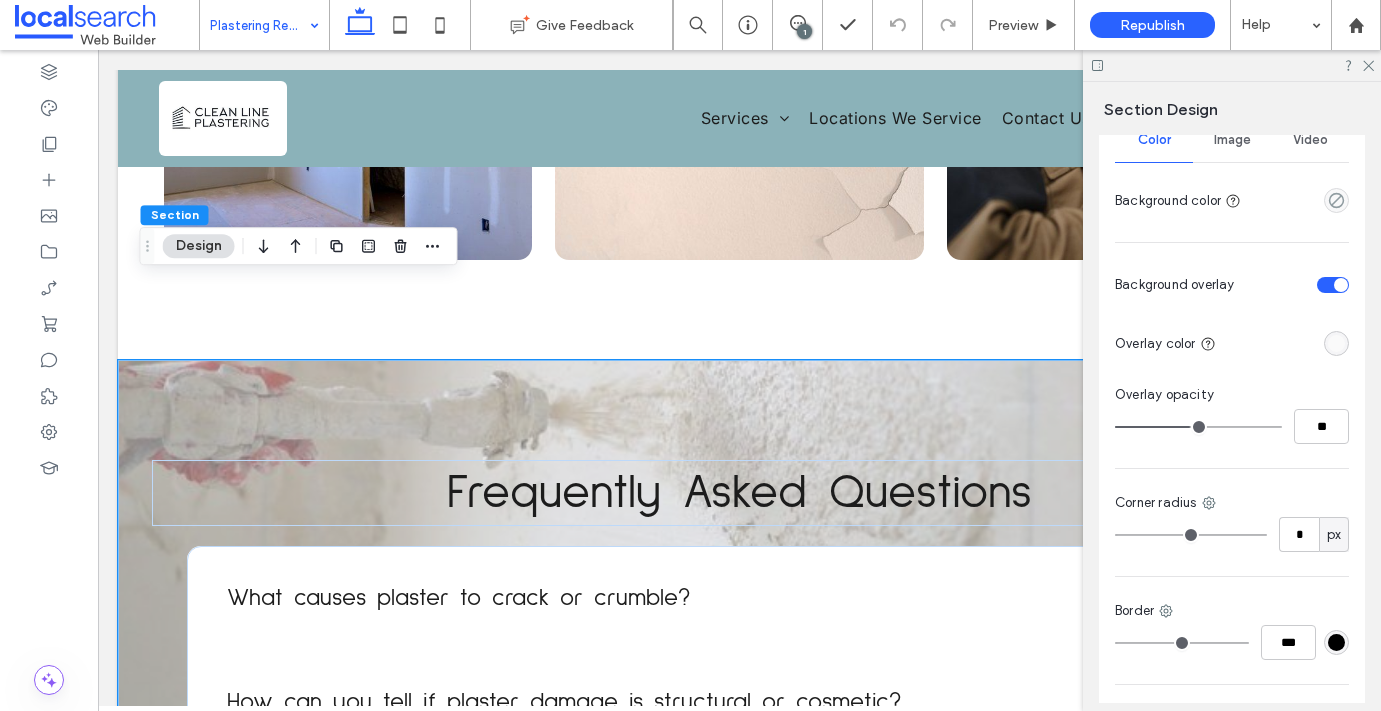 click on "Image" at bounding box center [1232, 140] 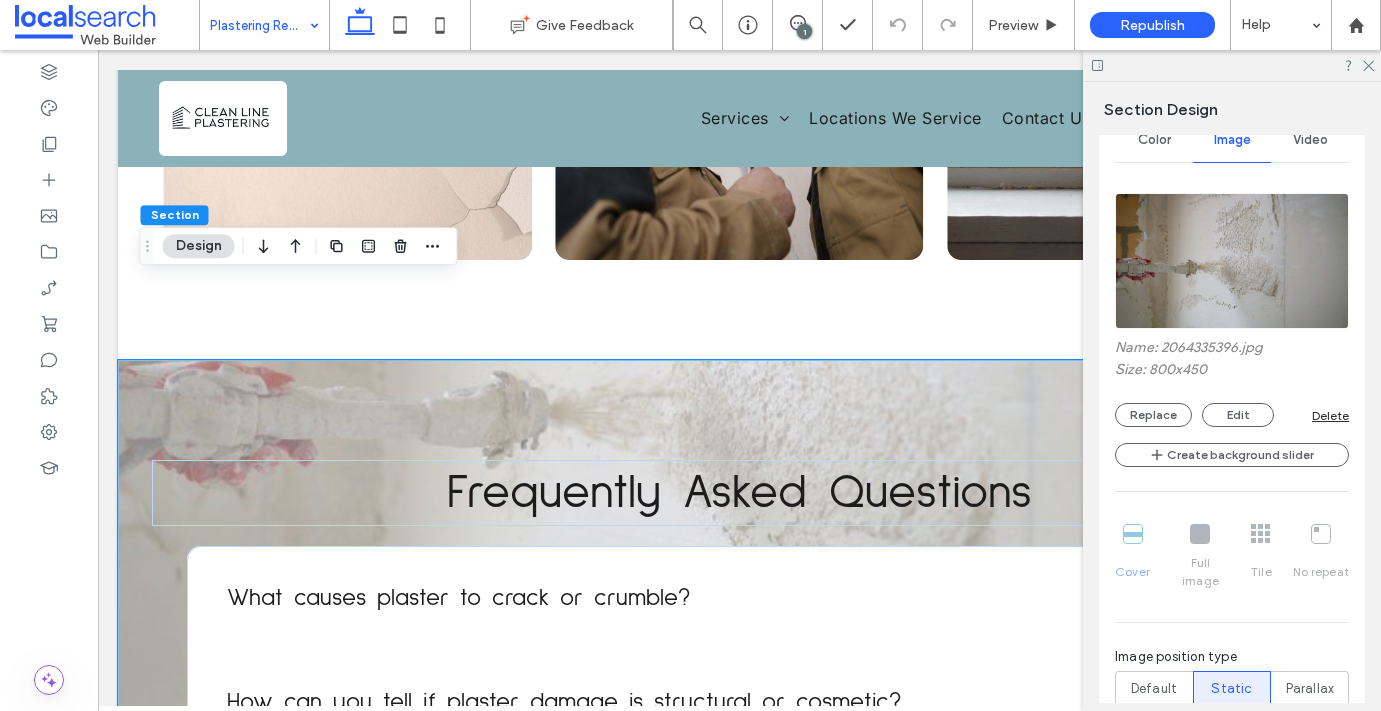 click on "Delete" at bounding box center [1330, 415] 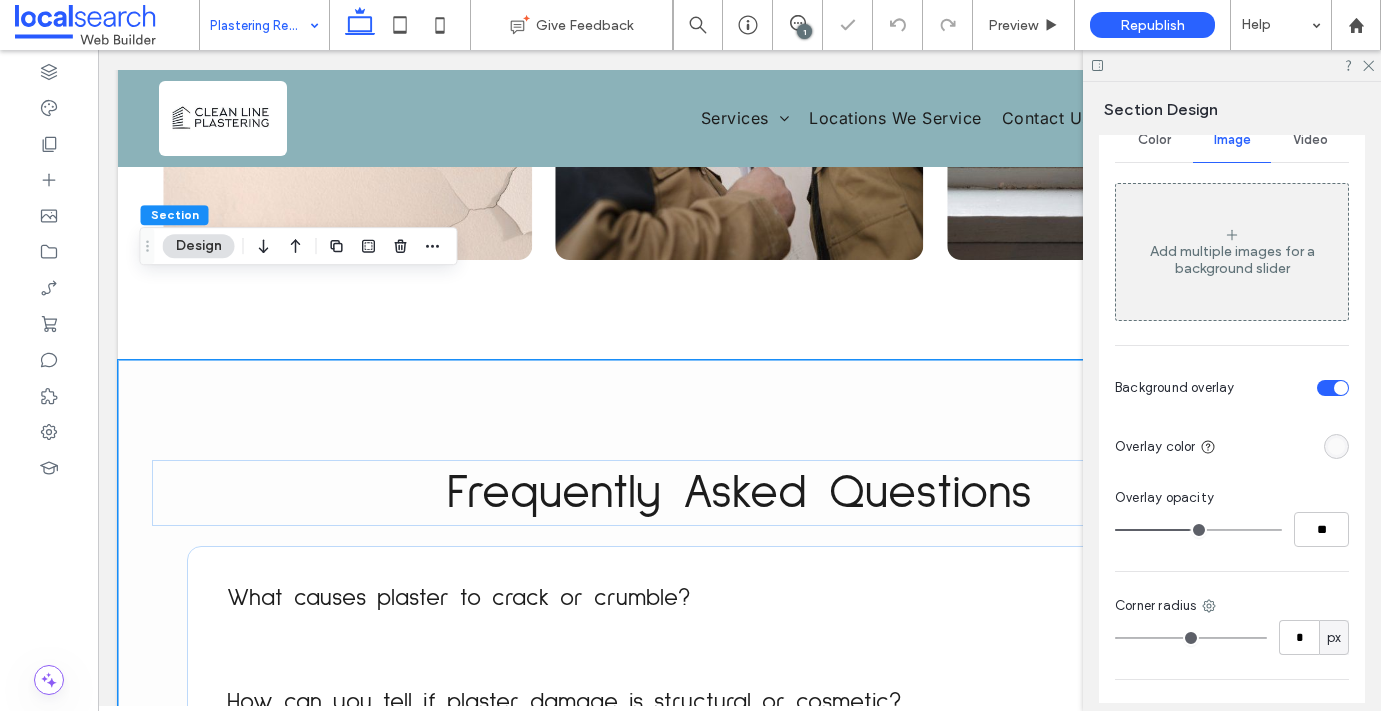 click on "Color" at bounding box center (1154, 140) 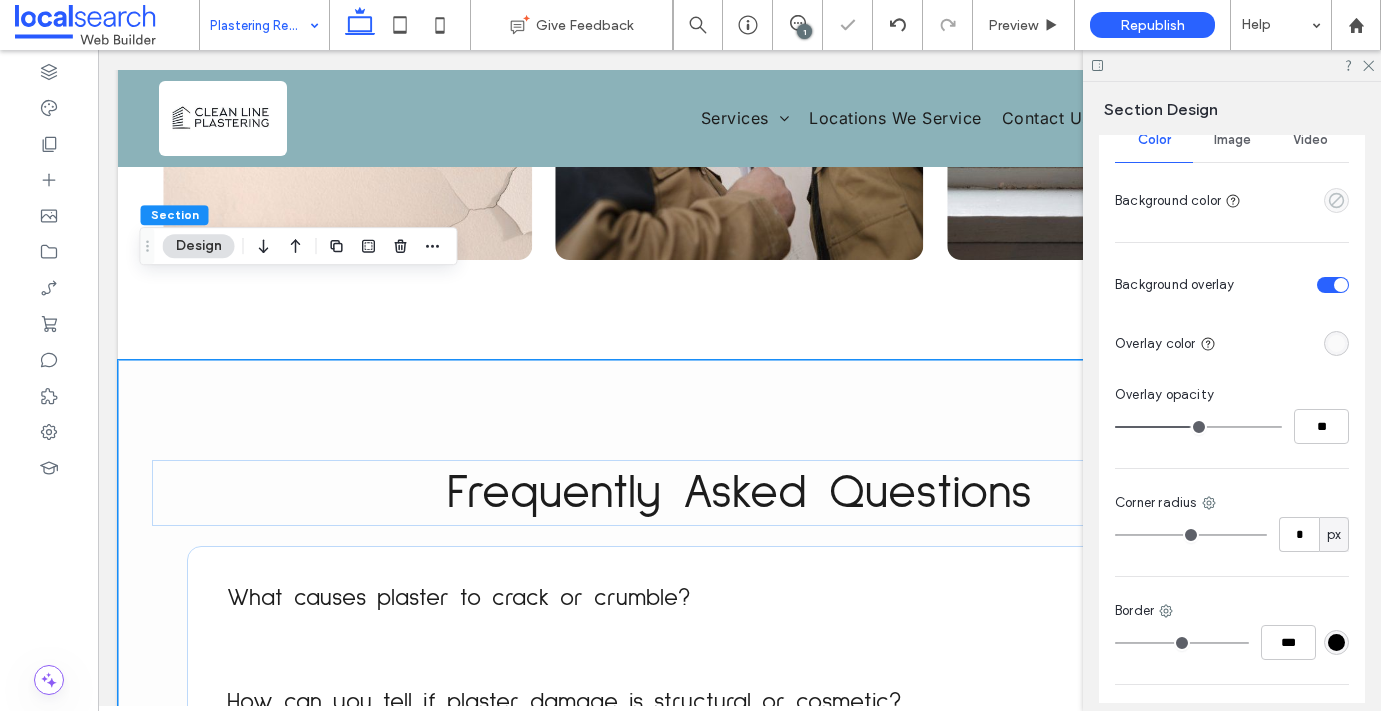 click 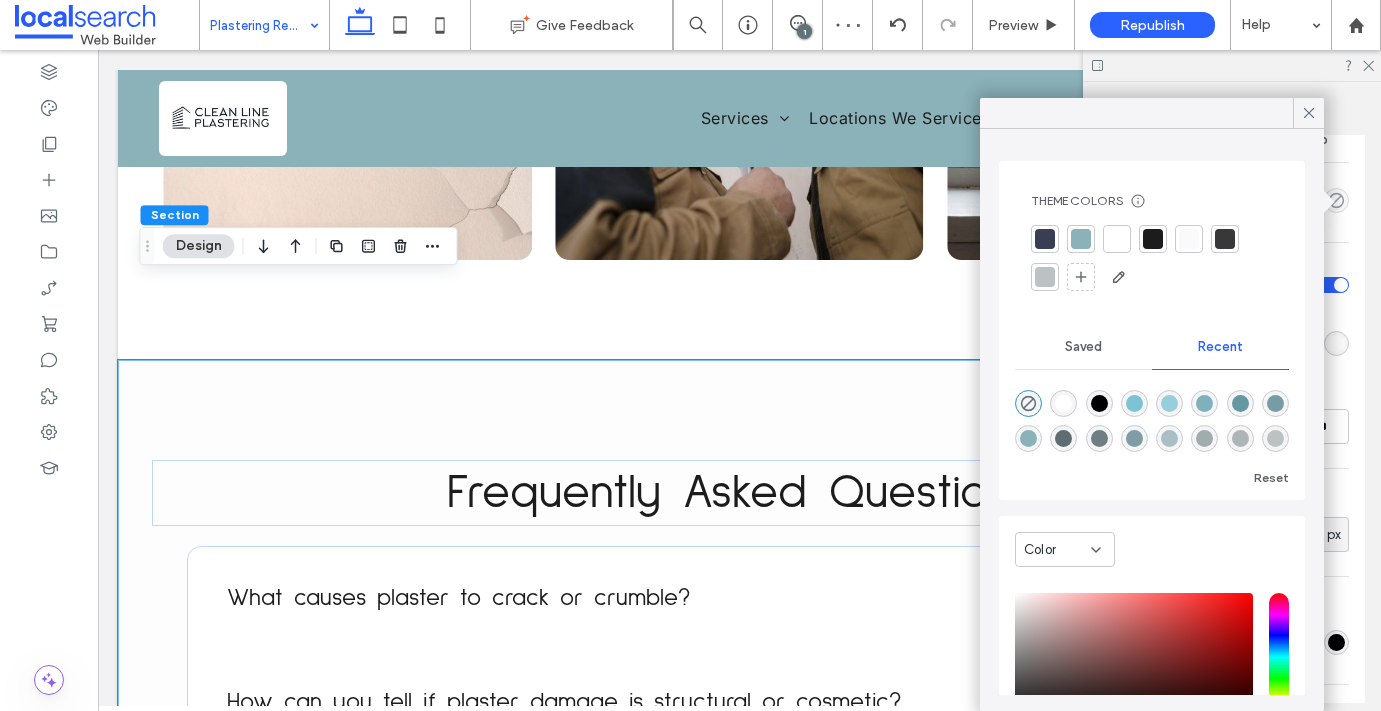 click at bounding box center [1045, 277] 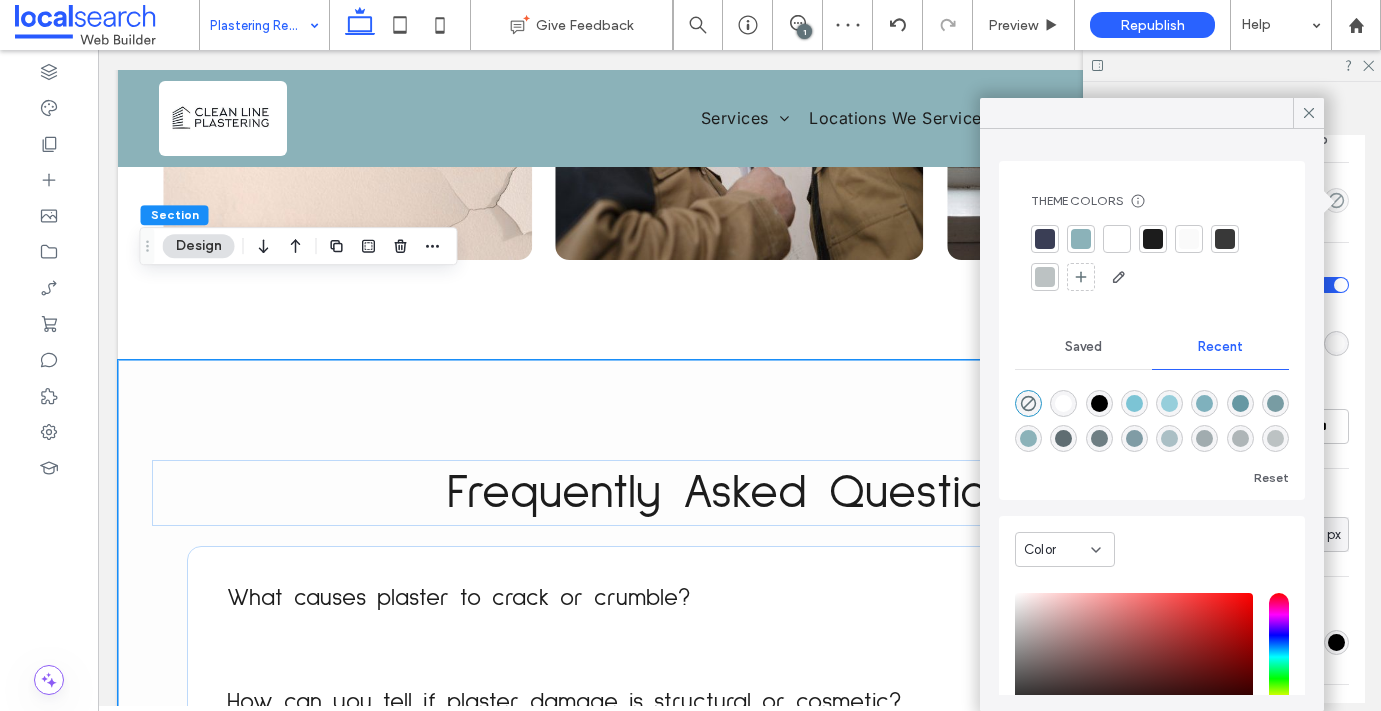 scroll, scrollTop: 733, scrollLeft: 0, axis: vertical 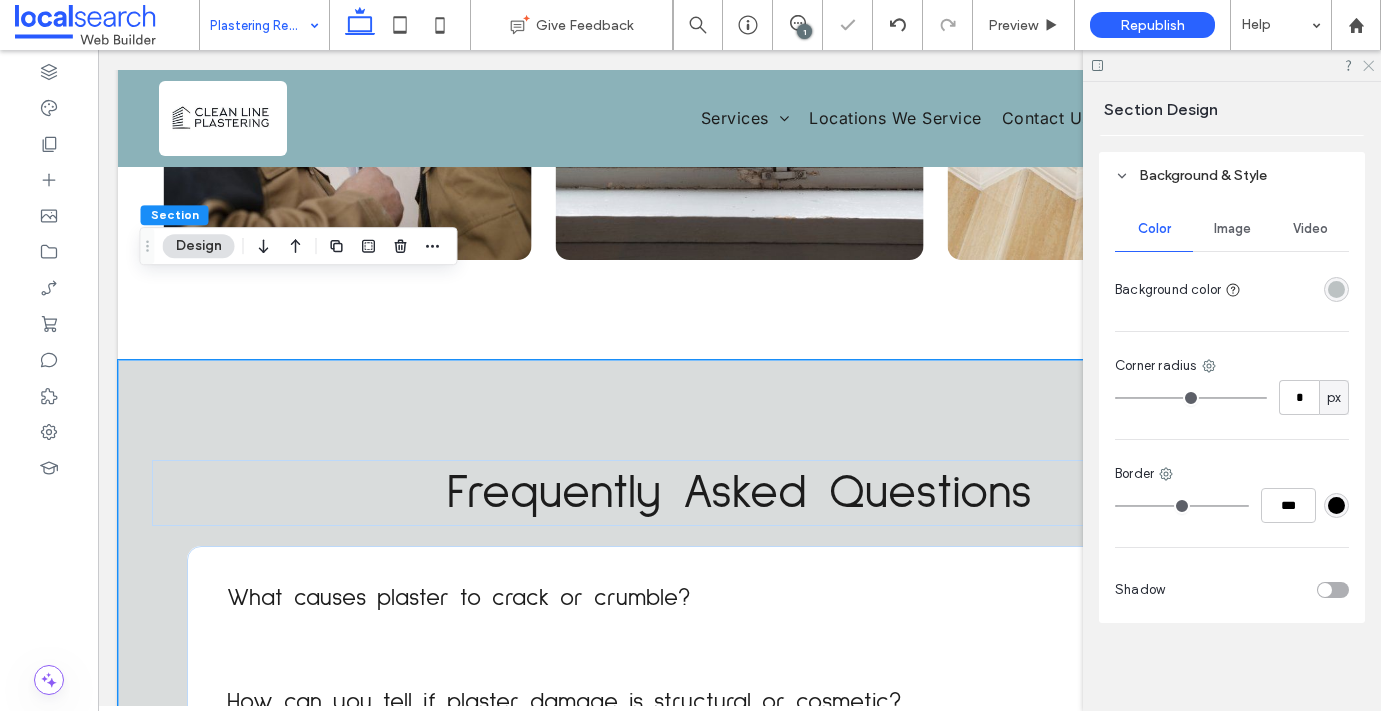 click 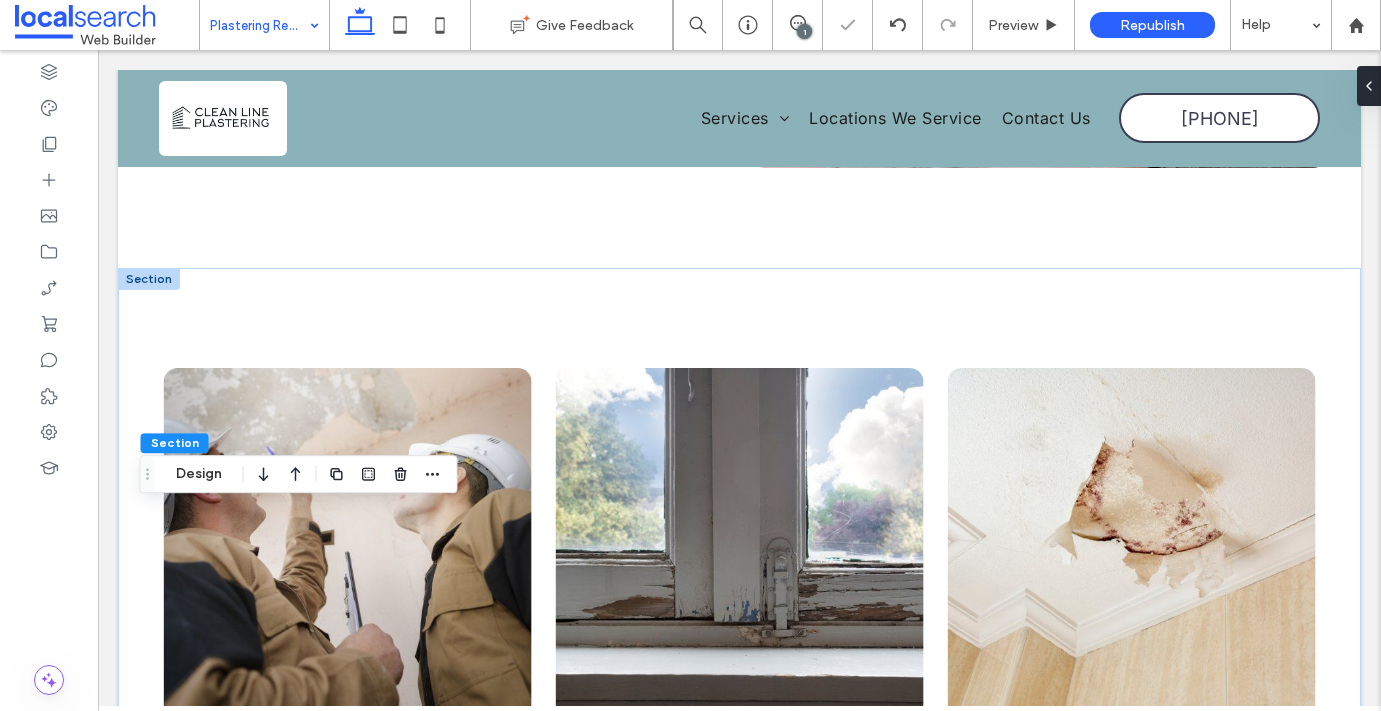 scroll, scrollTop: 2496, scrollLeft: 0, axis: vertical 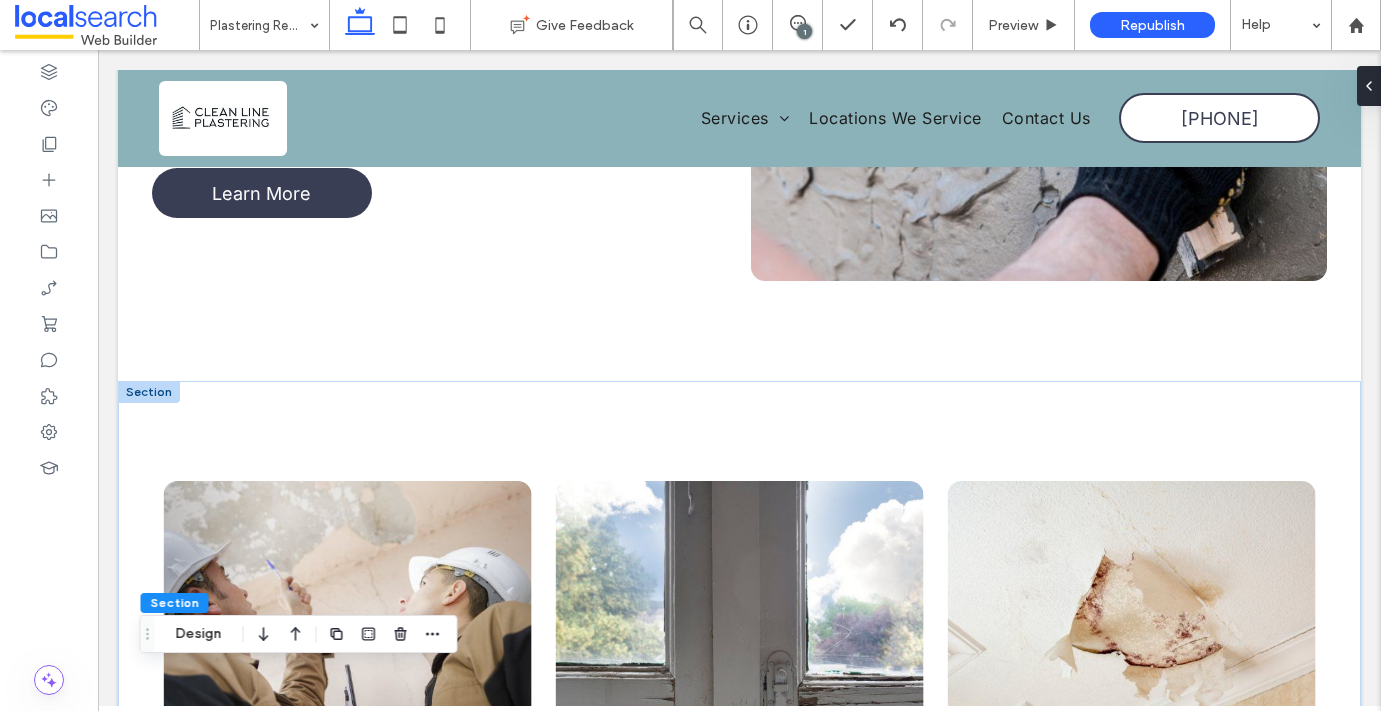 click at bounding box center [149, 392] 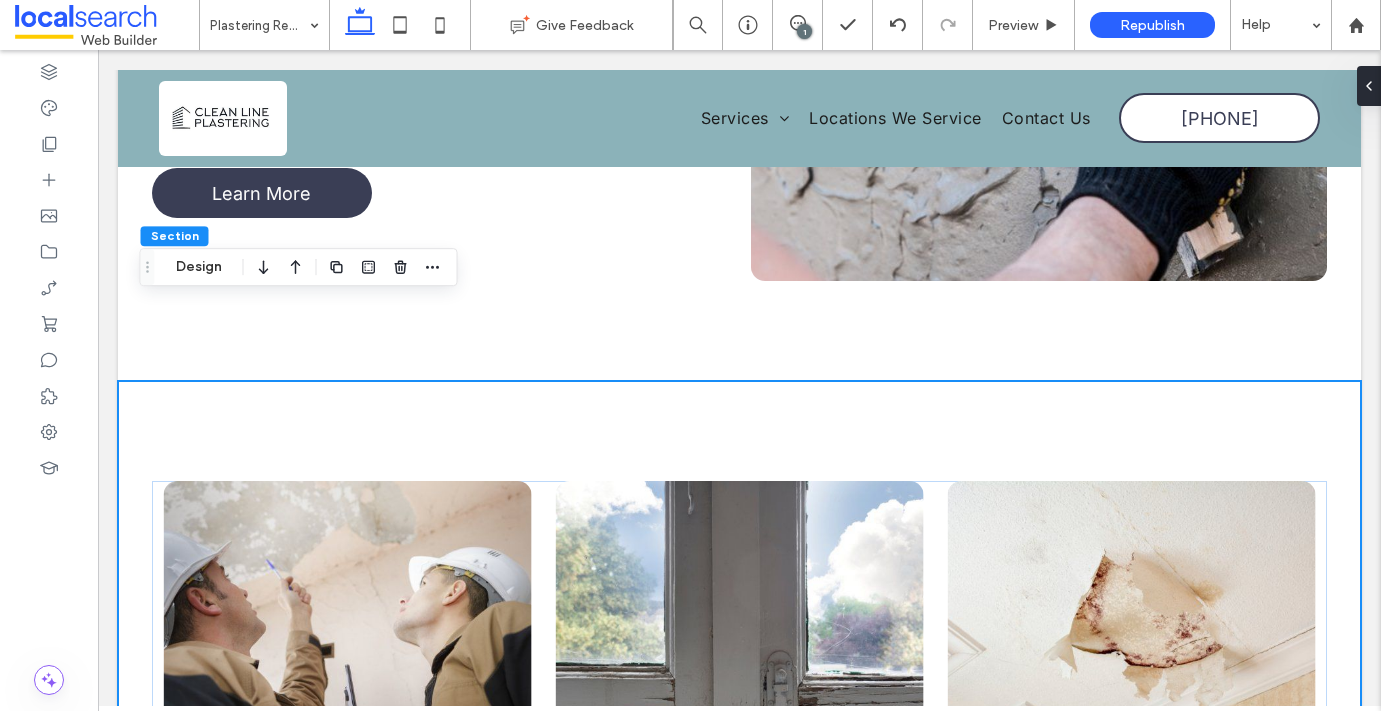 click on "a a a a" at bounding box center (740, 656) 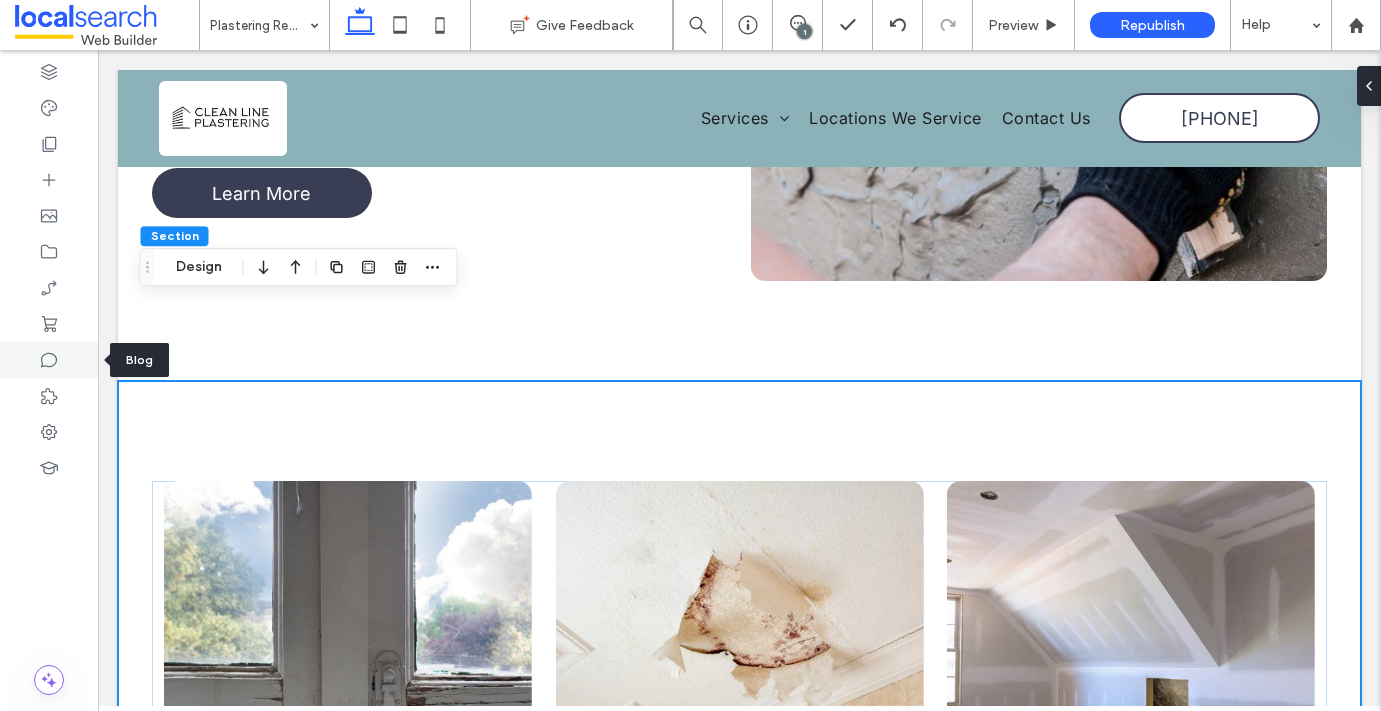 click at bounding box center [49, 360] 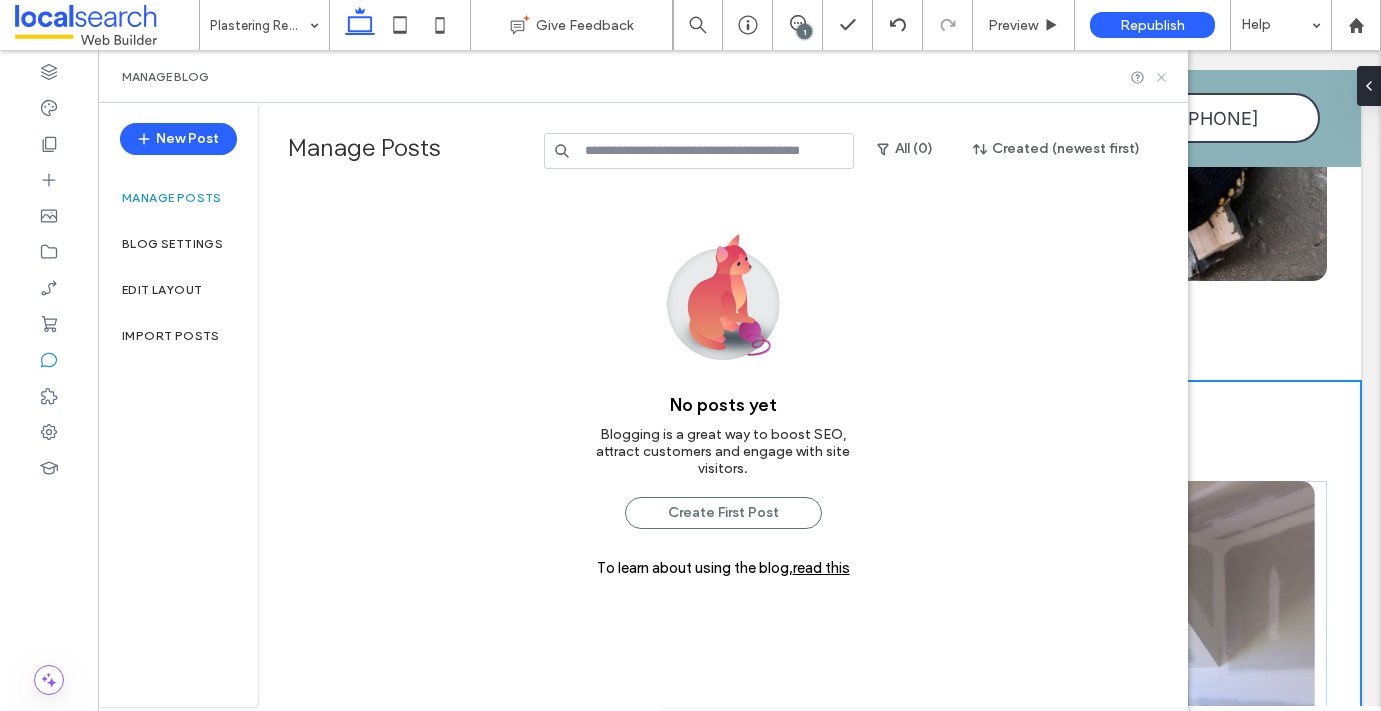 click 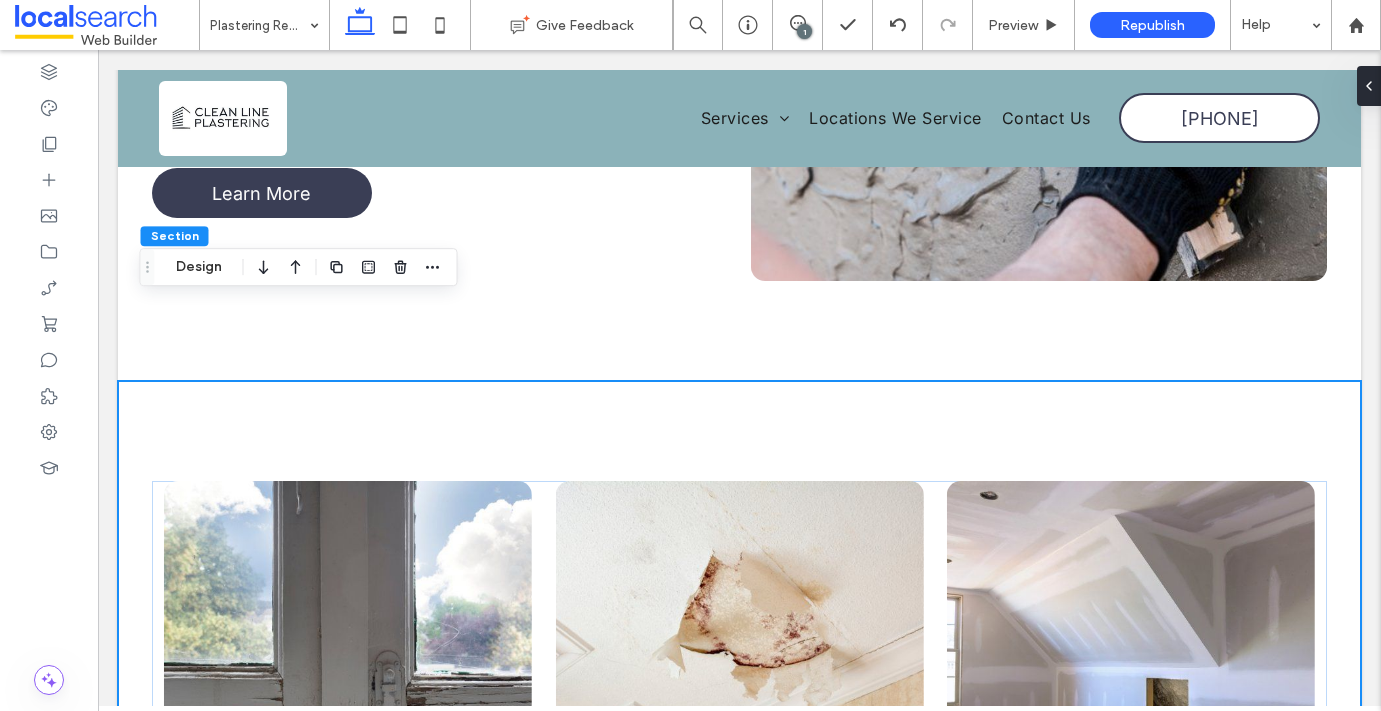 click on "a a a a" at bounding box center [740, 656] 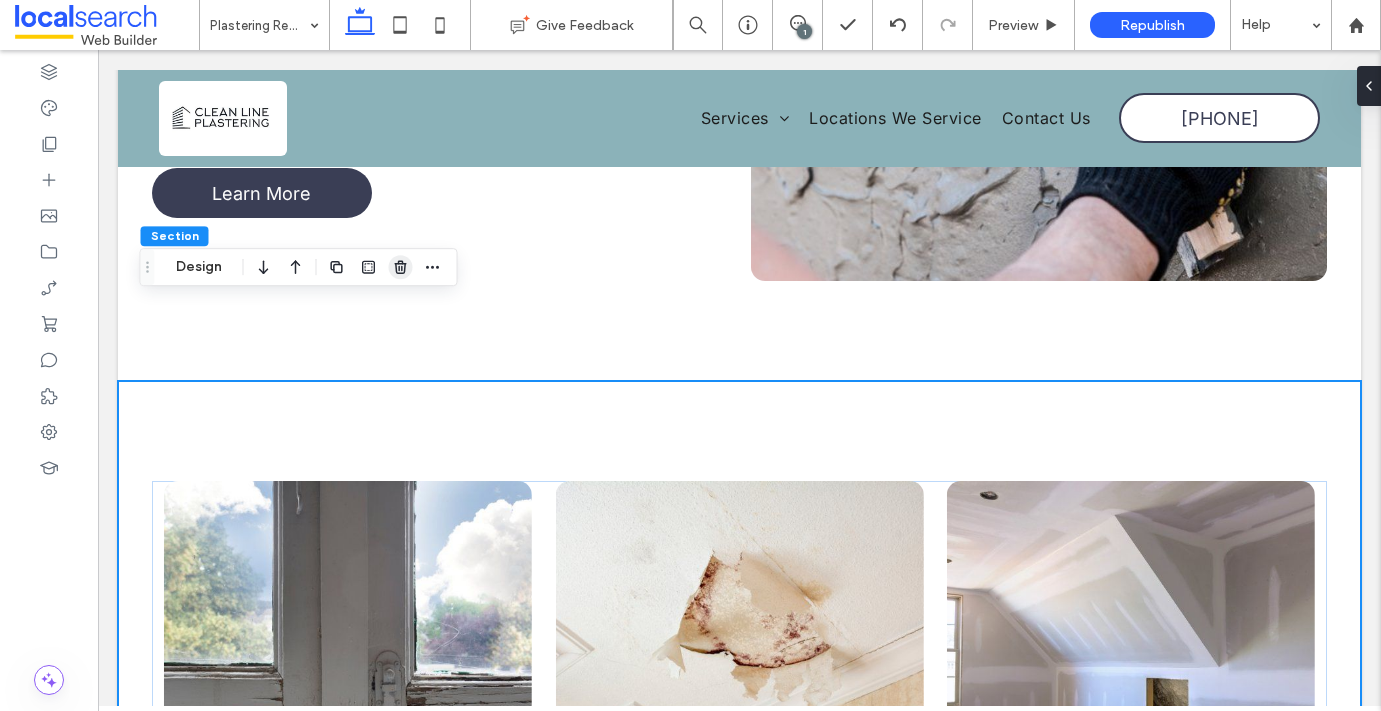click 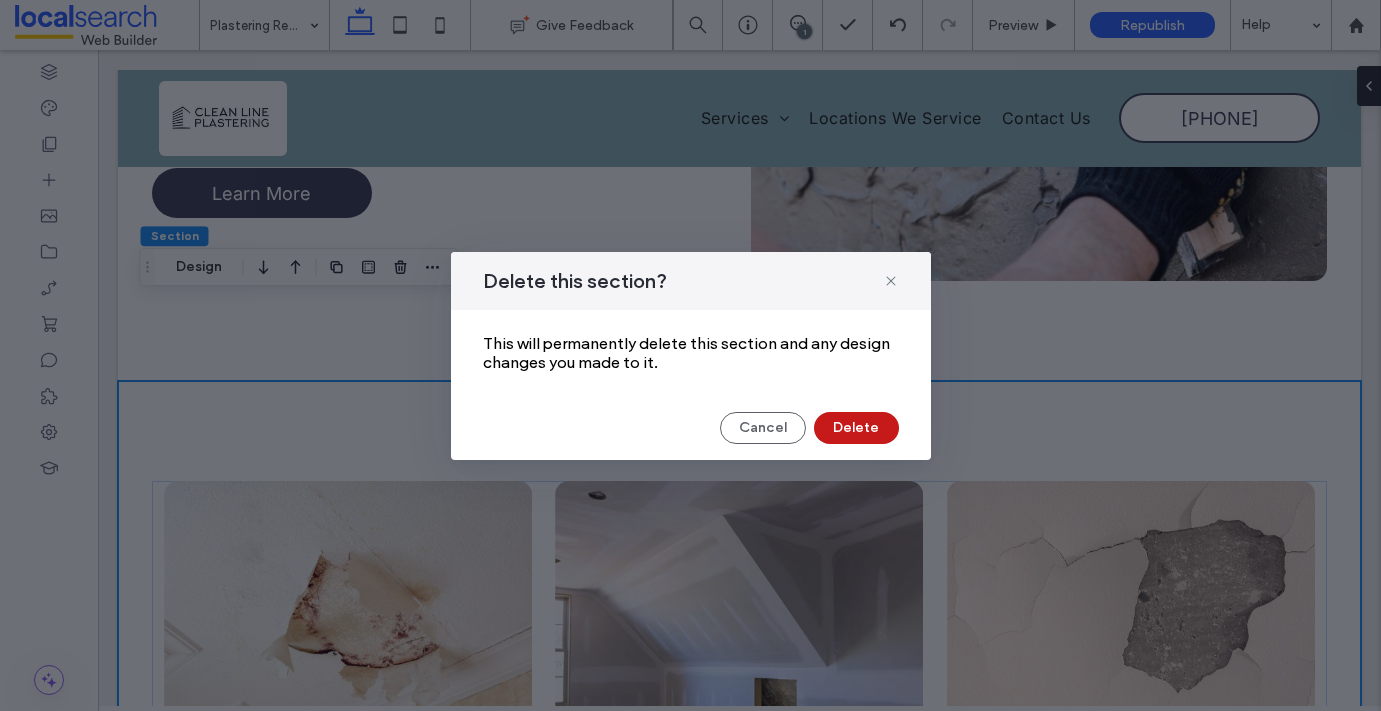 click on "Delete" at bounding box center [856, 428] 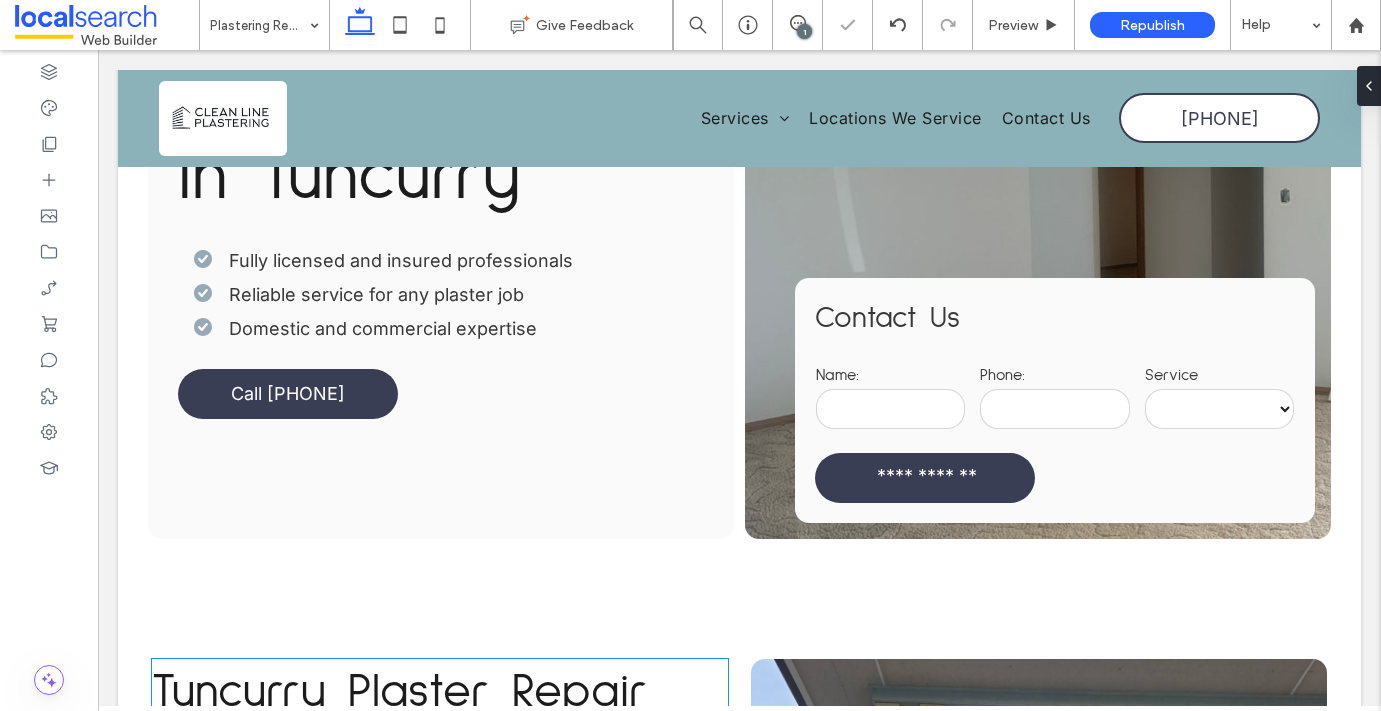 scroll, scrollTop: 0, scrollLeft: 0, axis: both 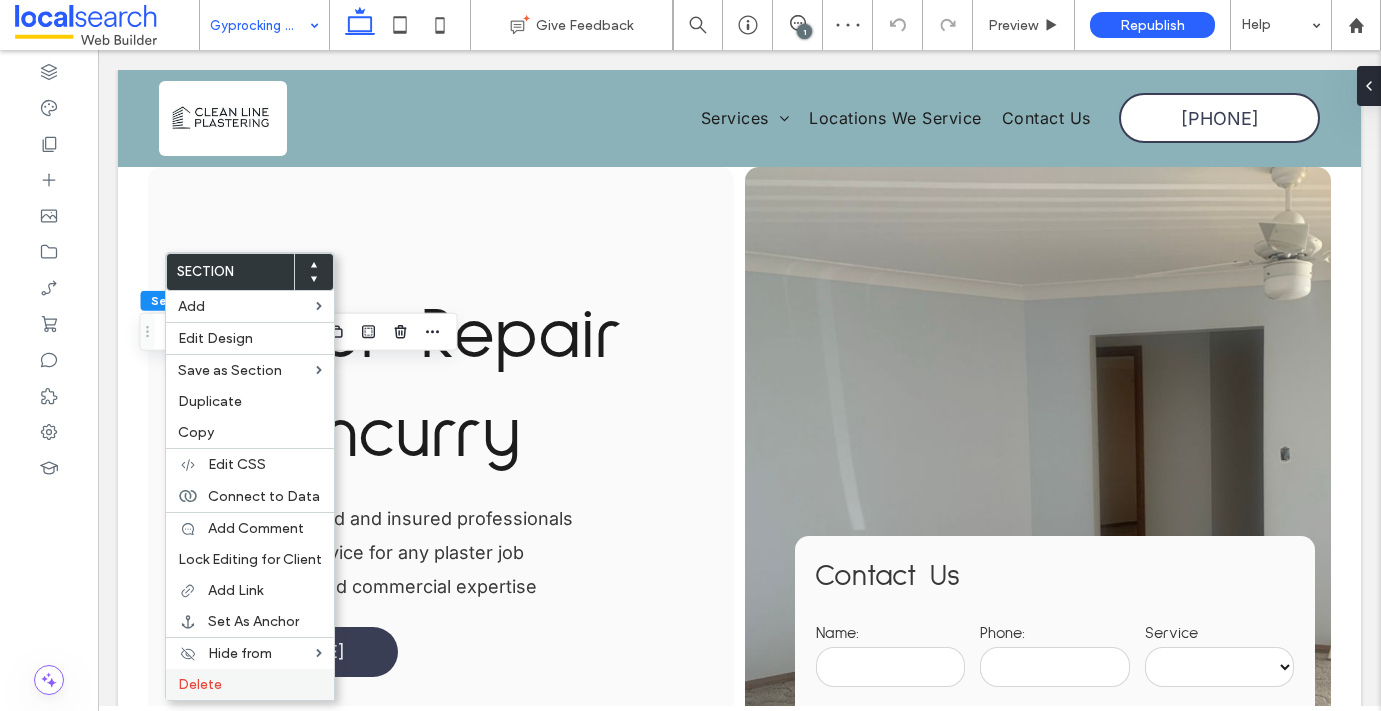 click on "Delete" at bounding box center [250, 684] 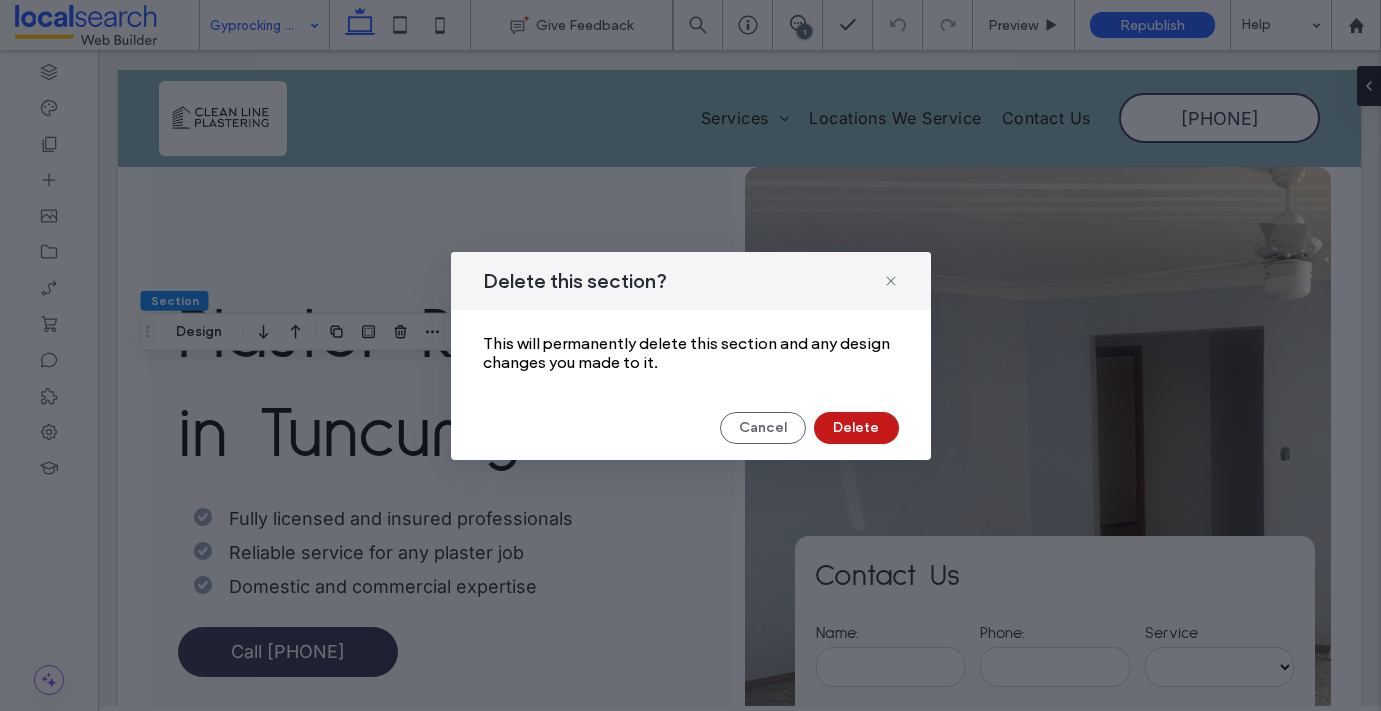 click on "Delete" at bounding box center (856, 428) 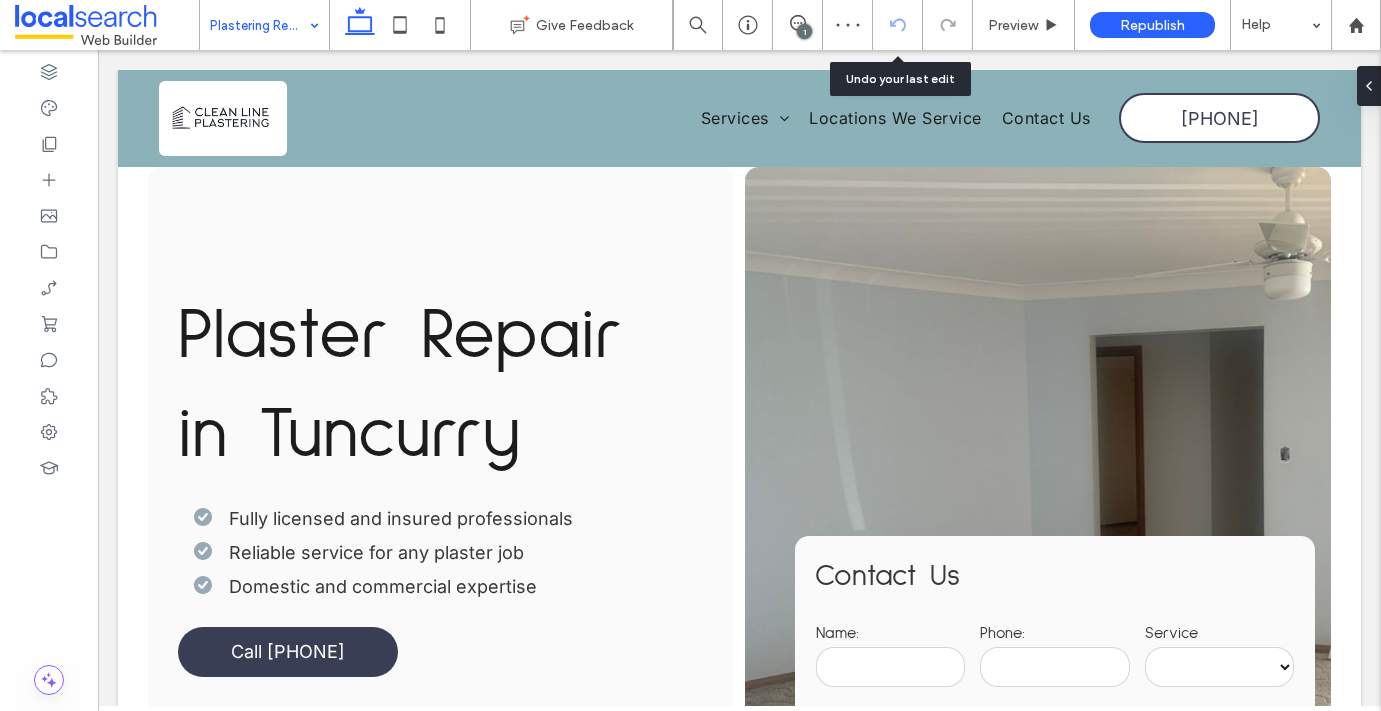 click 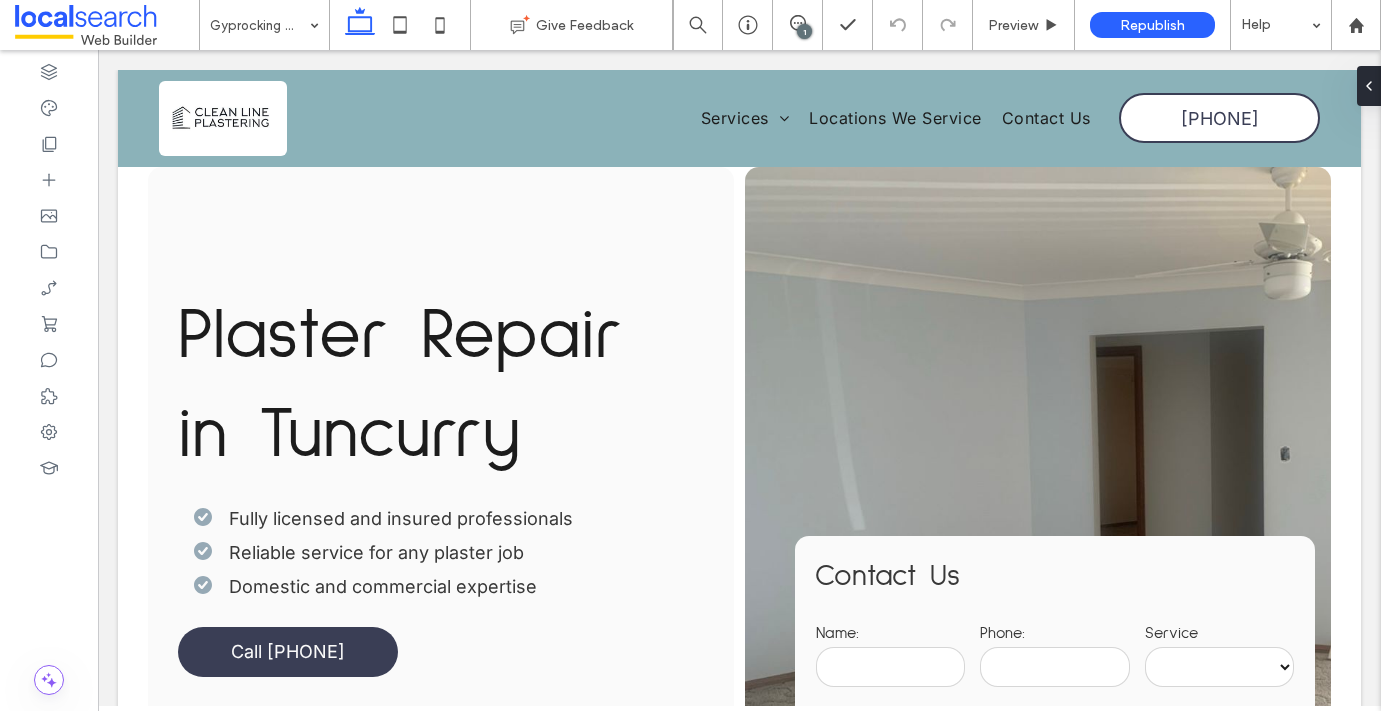 type on "***" 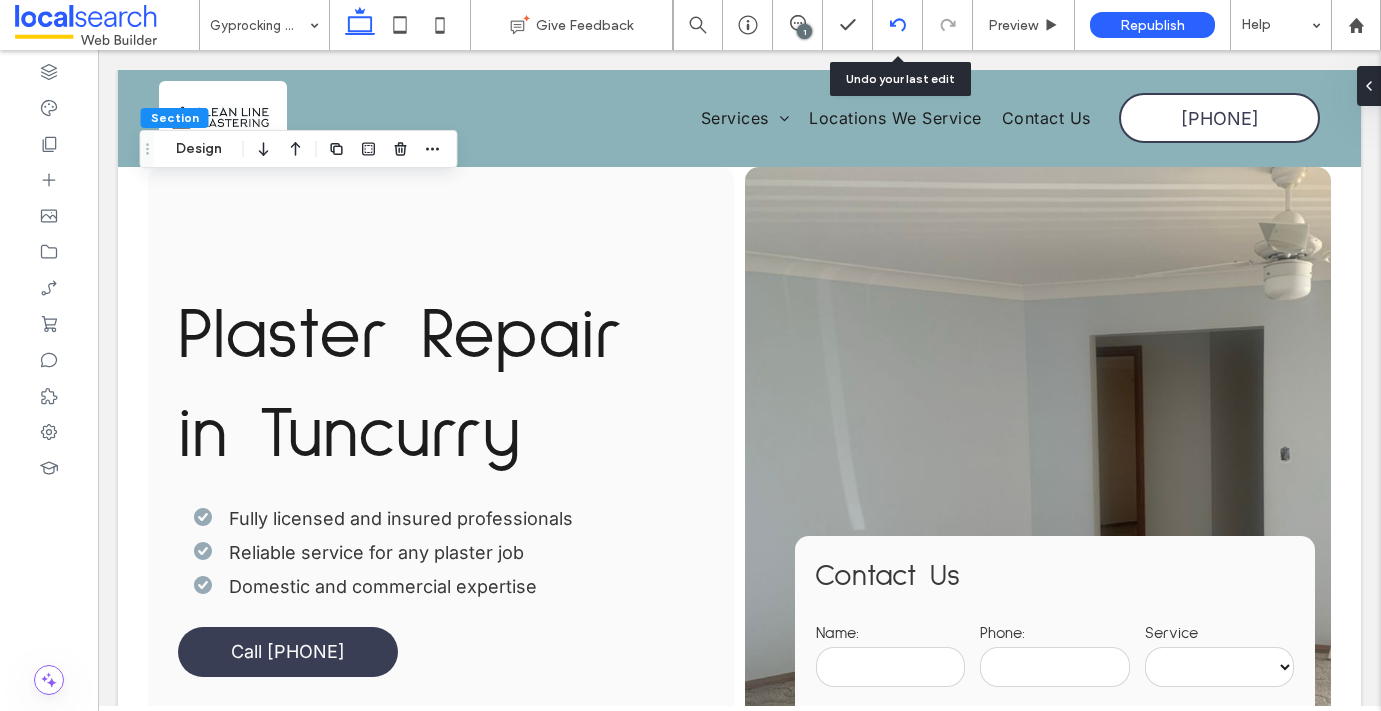 click 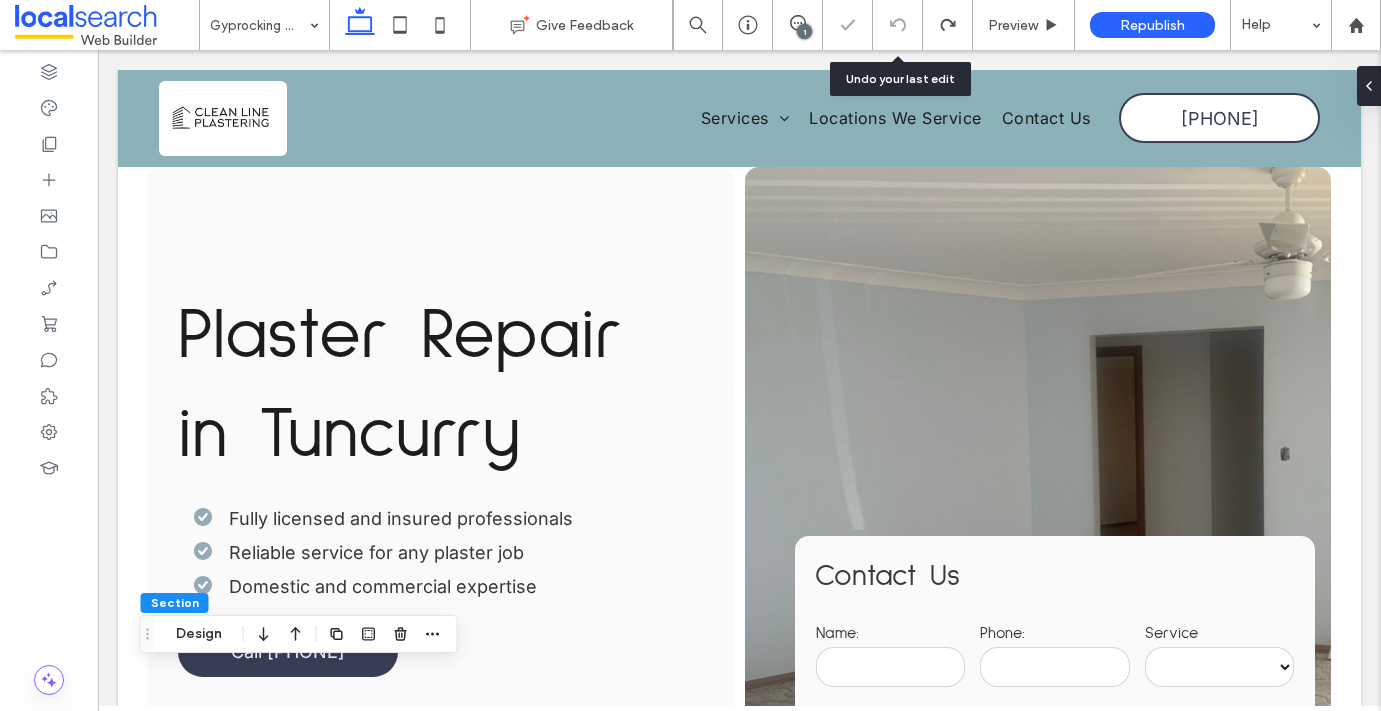 click 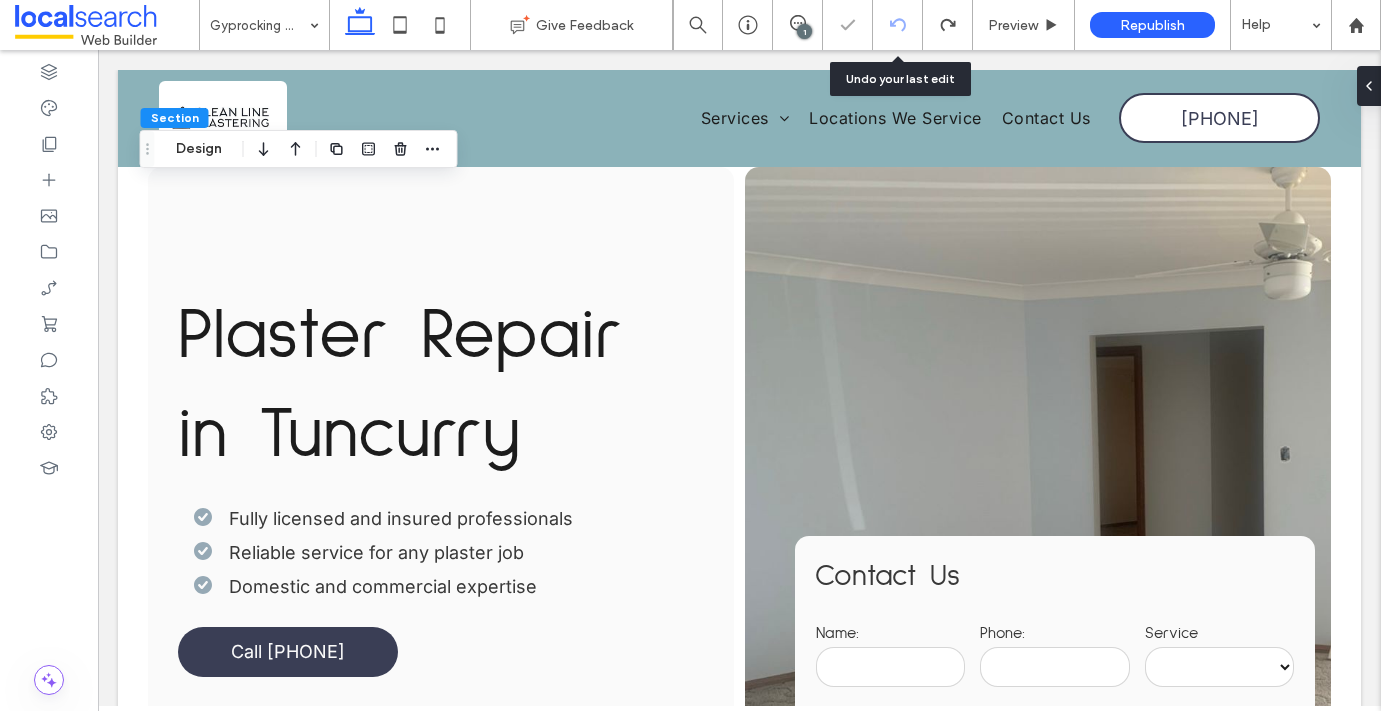 click 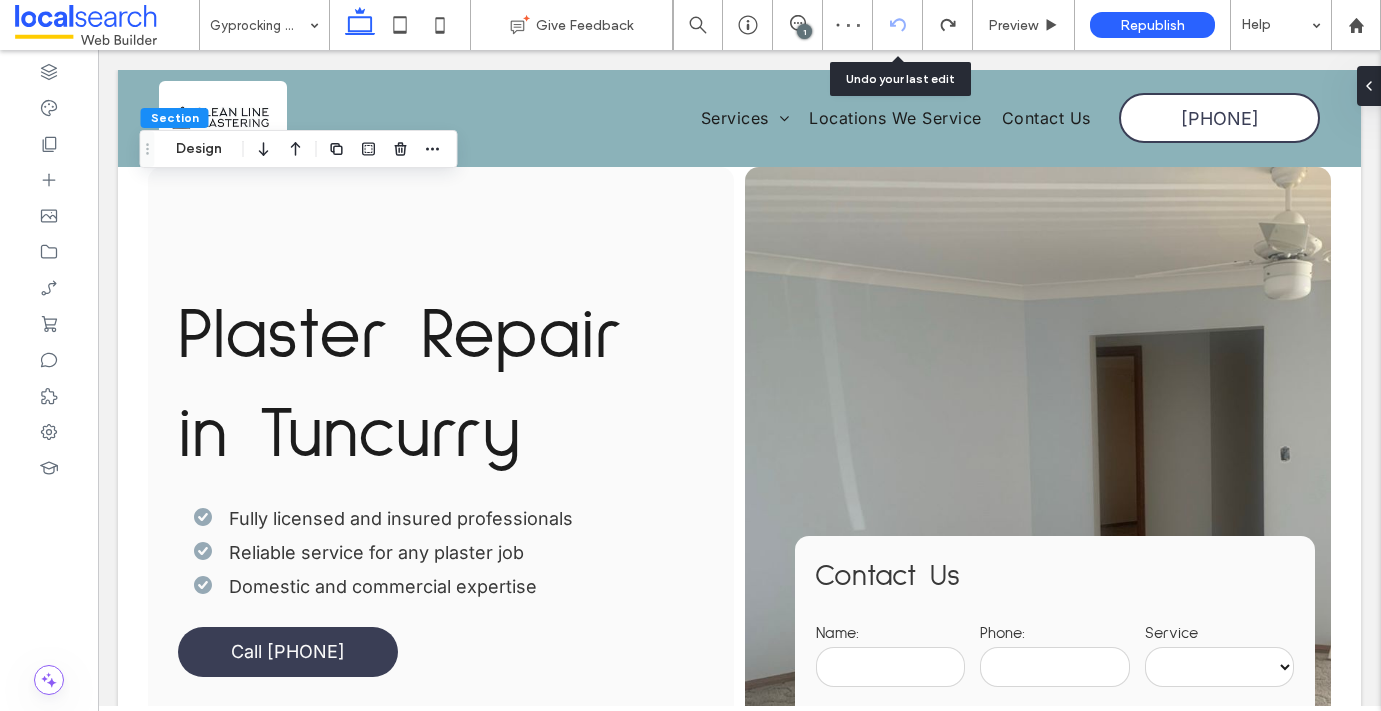 click 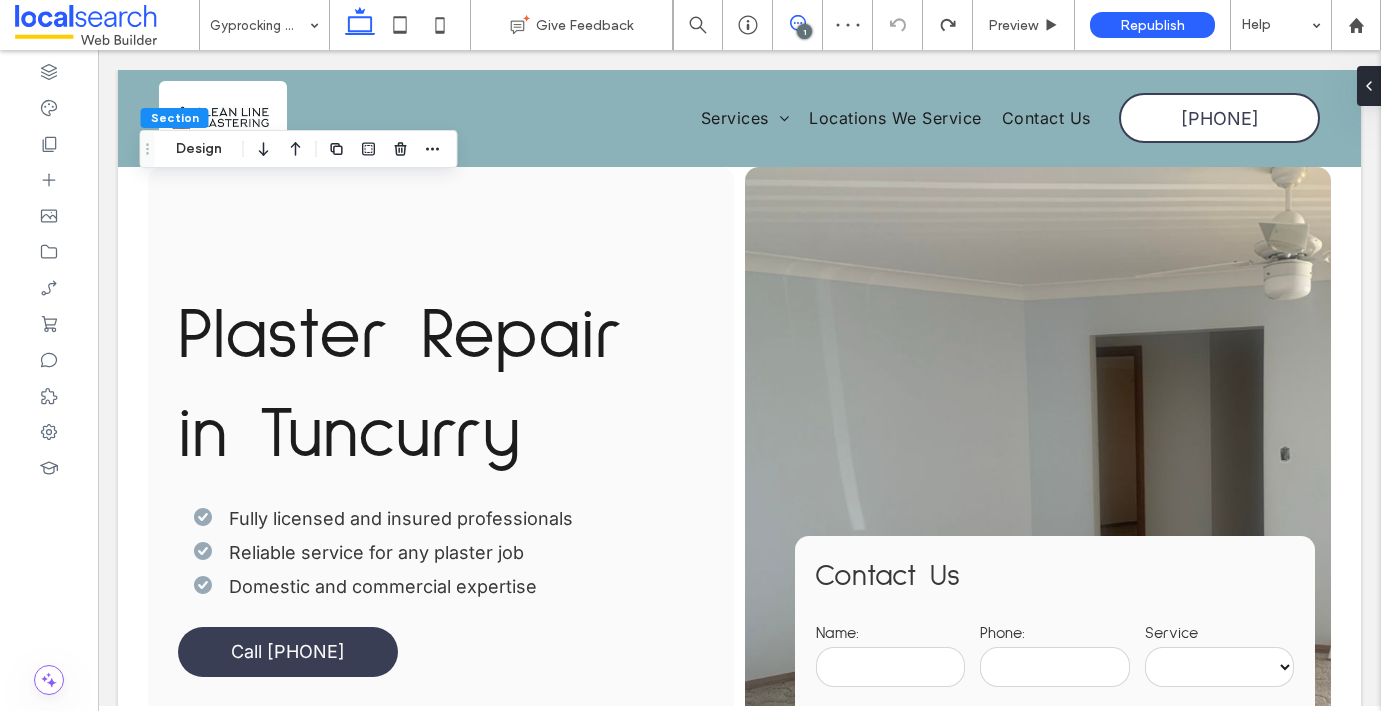click 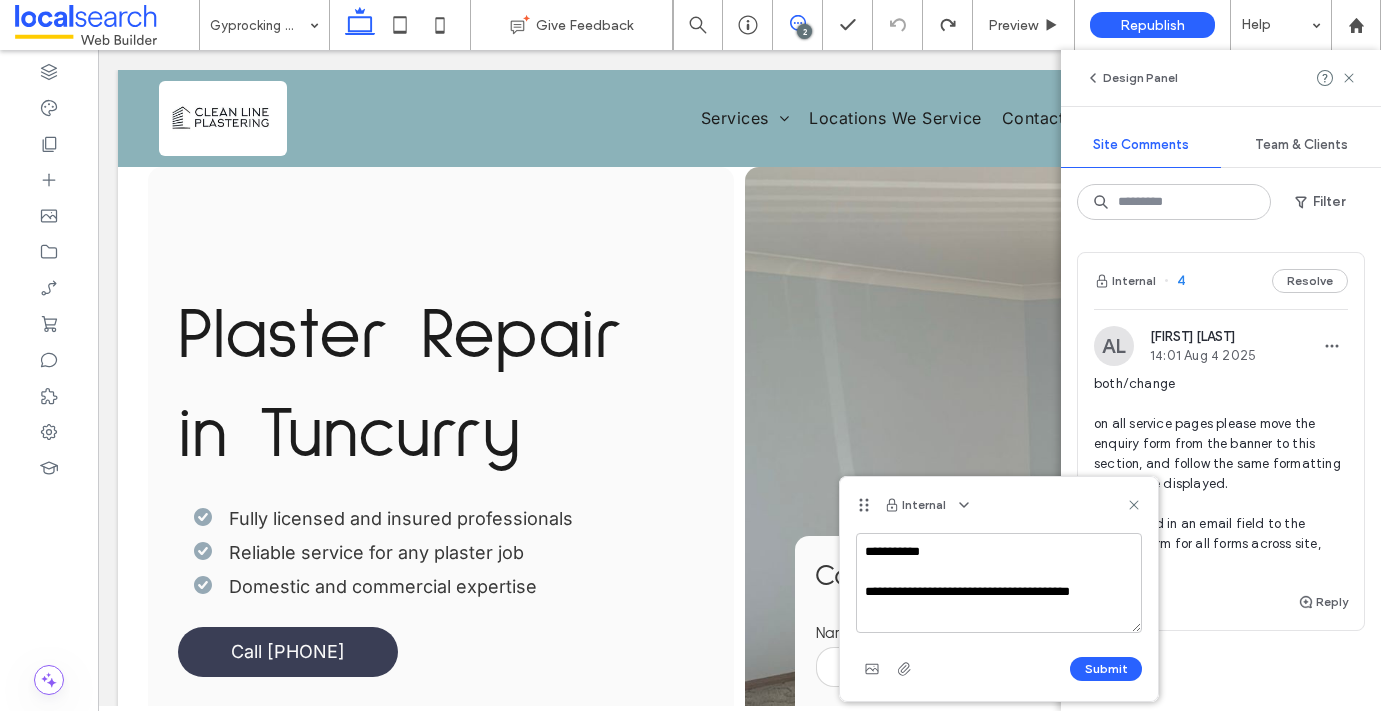 click on "**********" at bounding box center [999, 583] 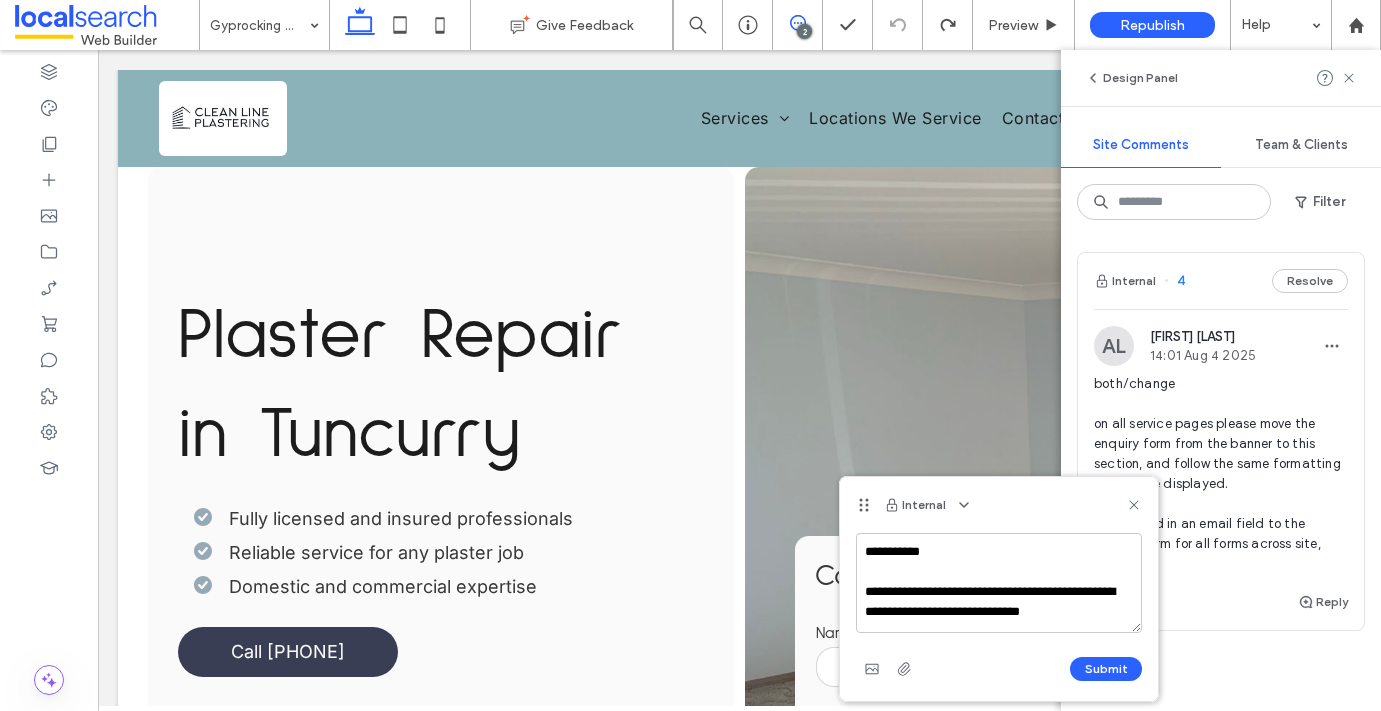 scroll, scrollTop: 8, scrollLeft: 0, axis: vertical 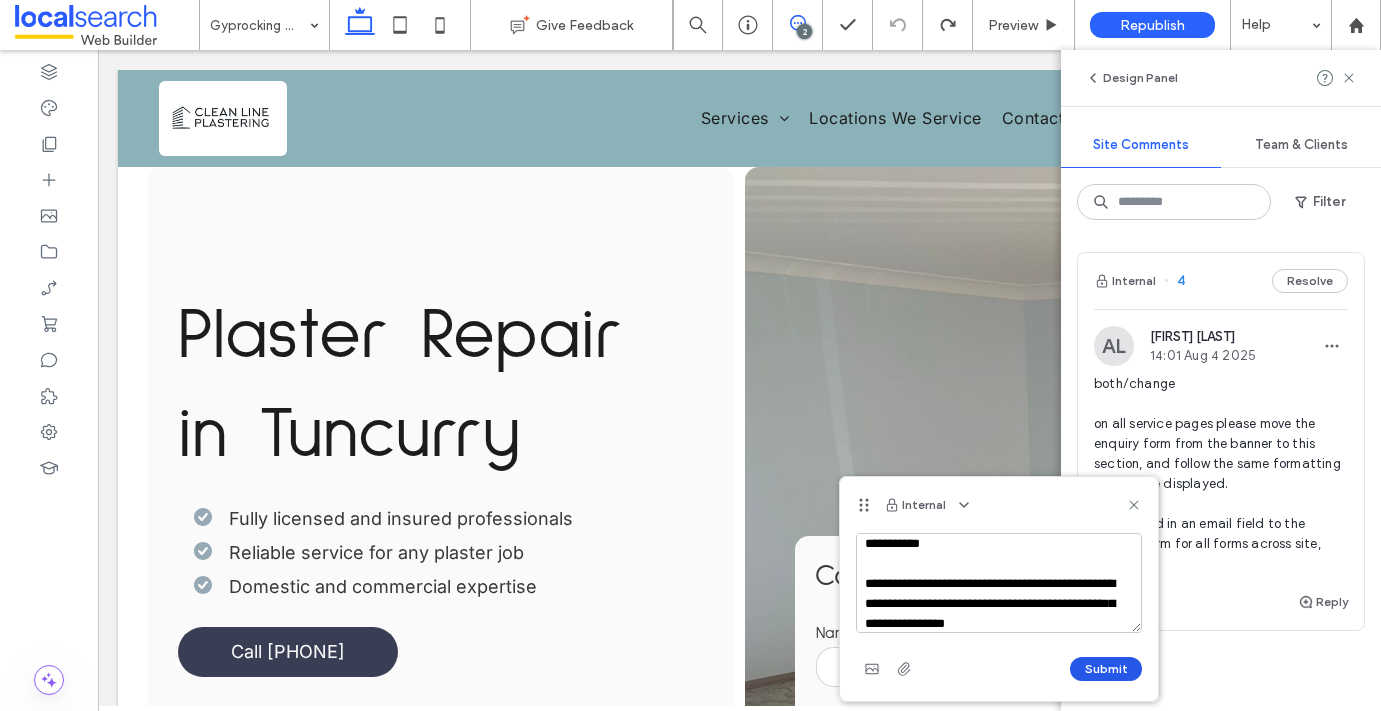 type on "**********" 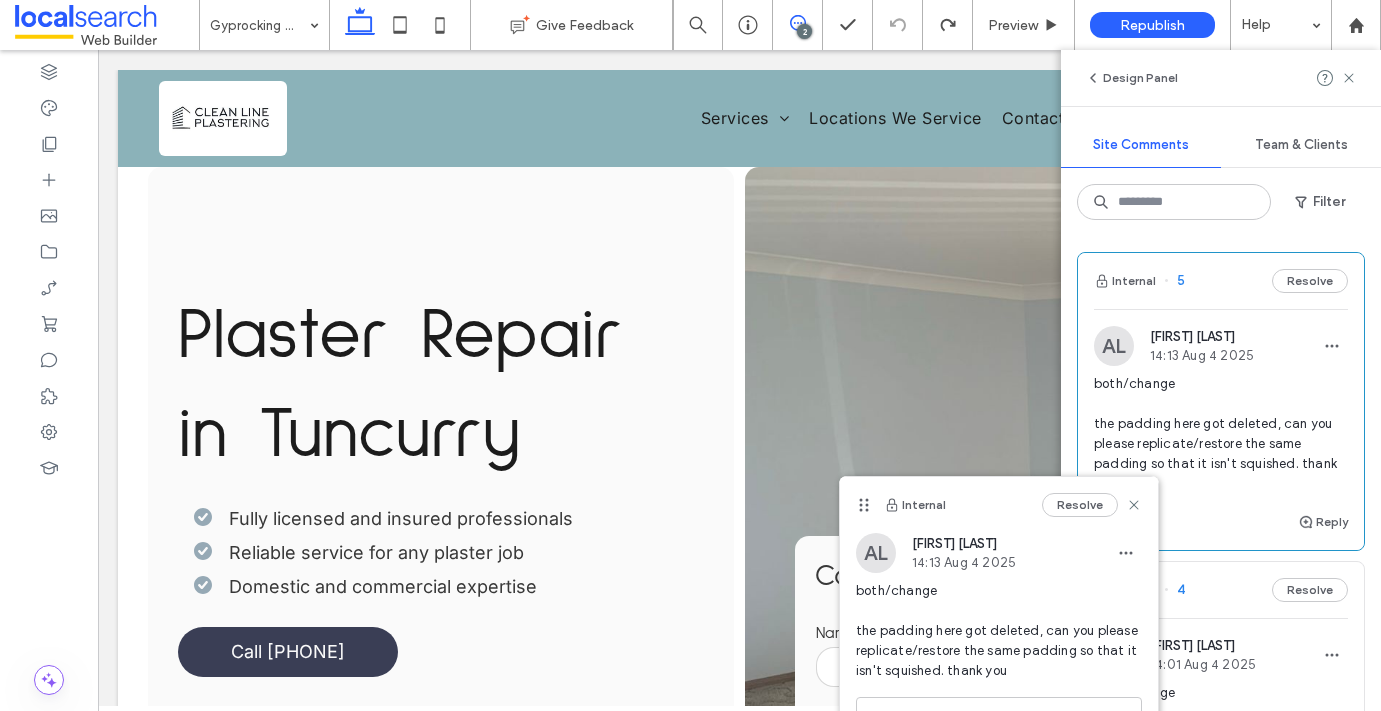 scroll, scrollTop: 0, scrollLeft: 0, axis: both 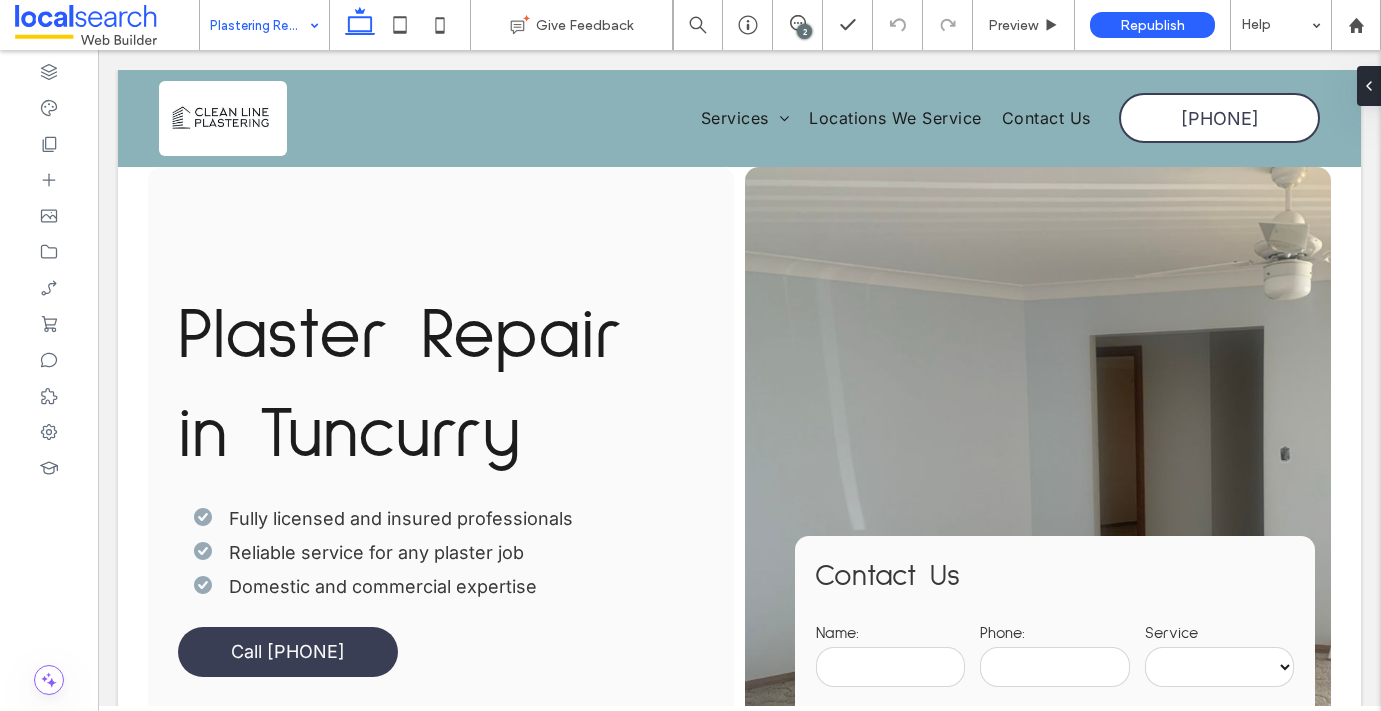 click at bounding box center [259, 25] 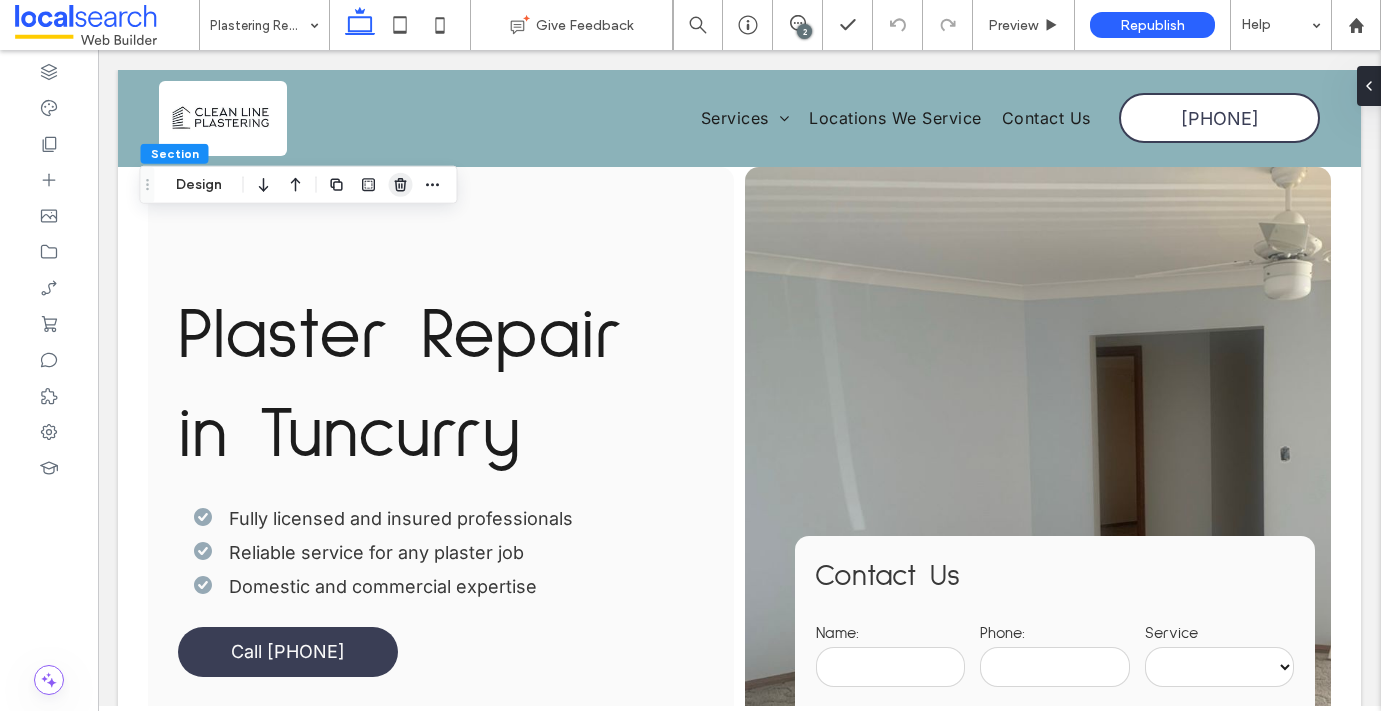 click 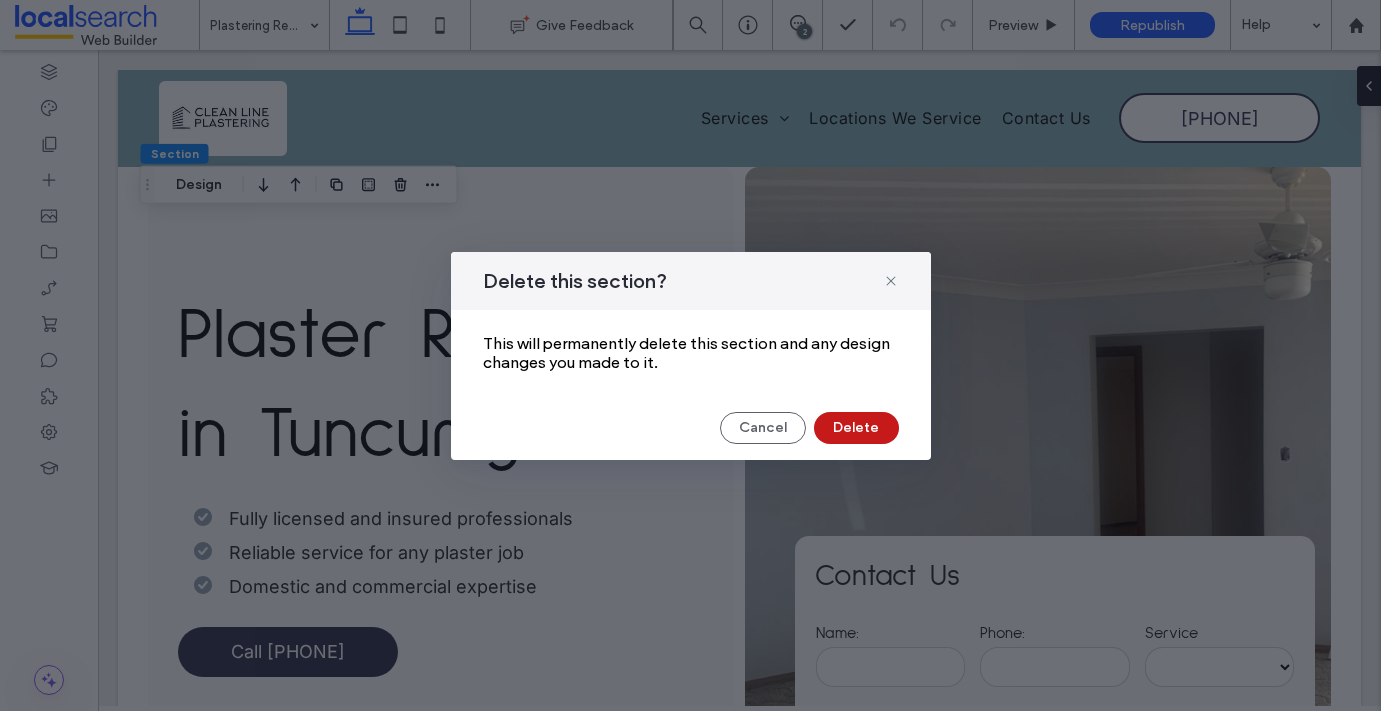 click on "Delete" at bounding box center (856, 428) 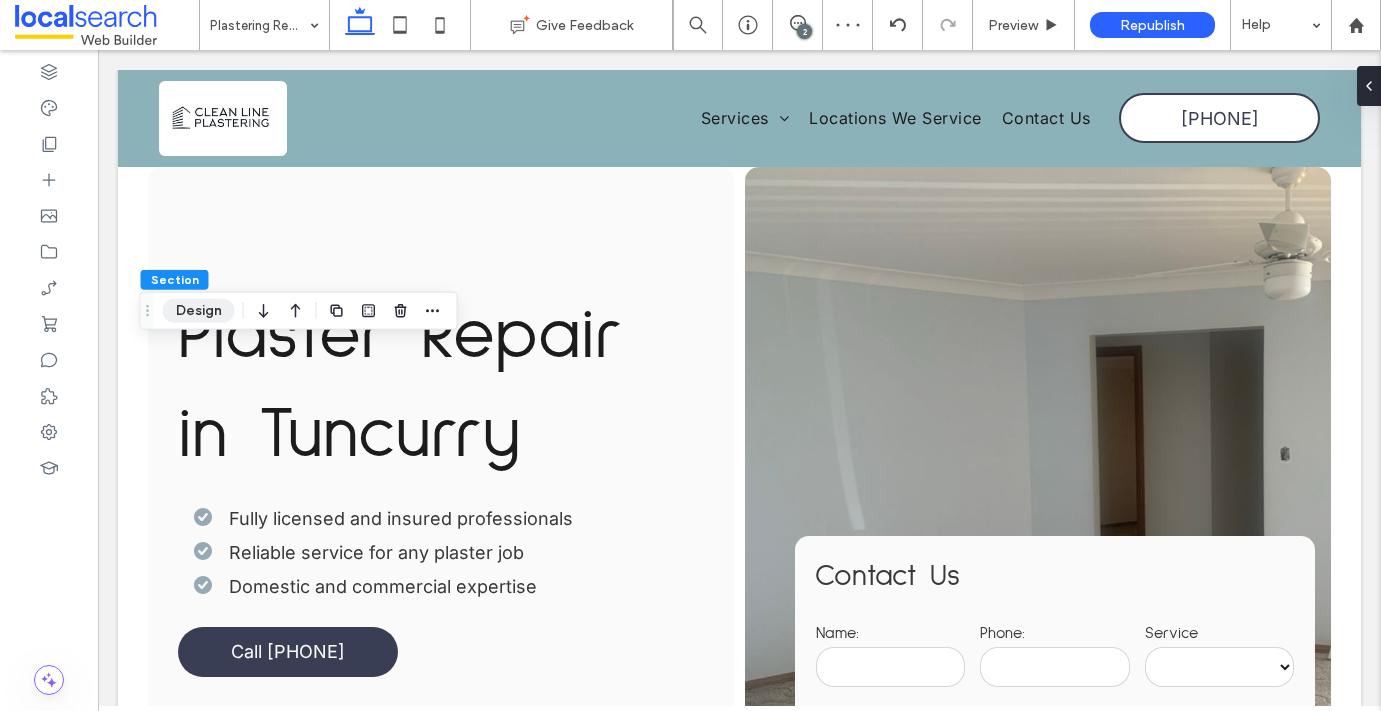 click on "Design" at bounding box center [199, 311] 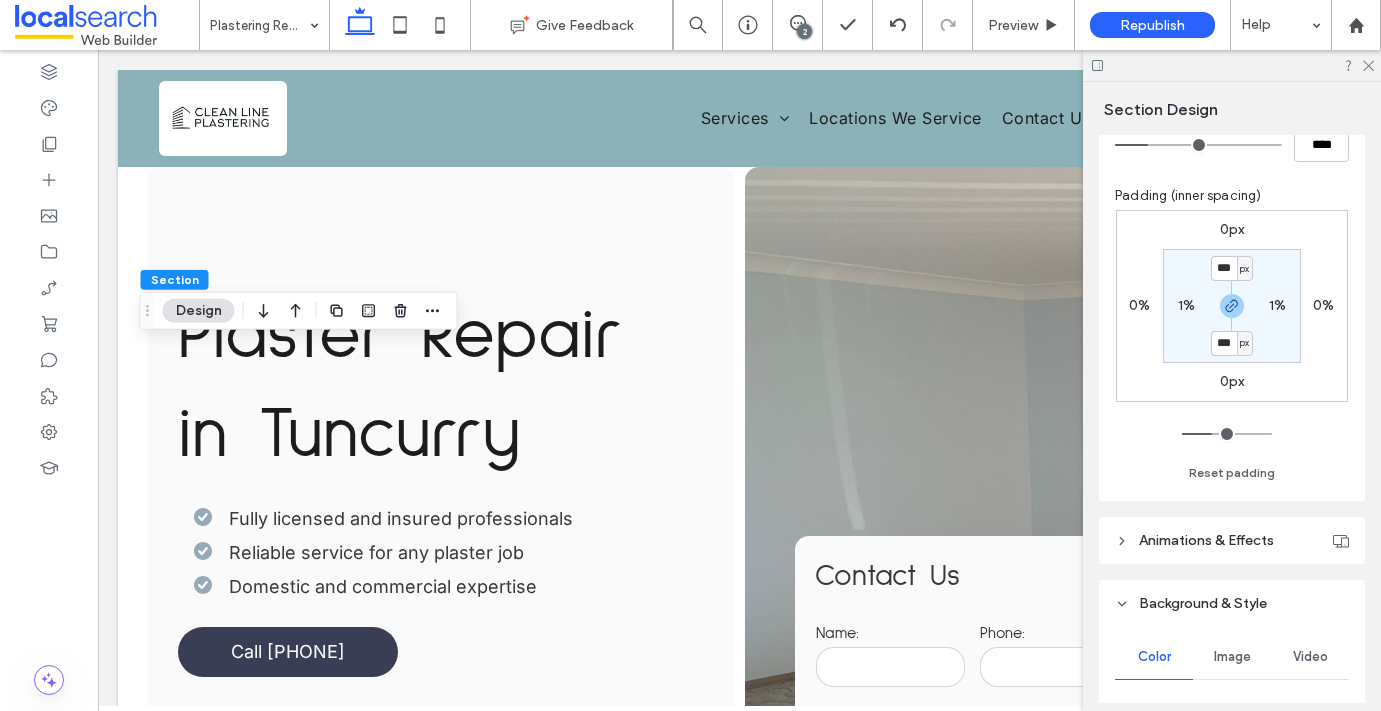 scroll, scrollTop: 459, scrollLeft: 0, axis: vertical 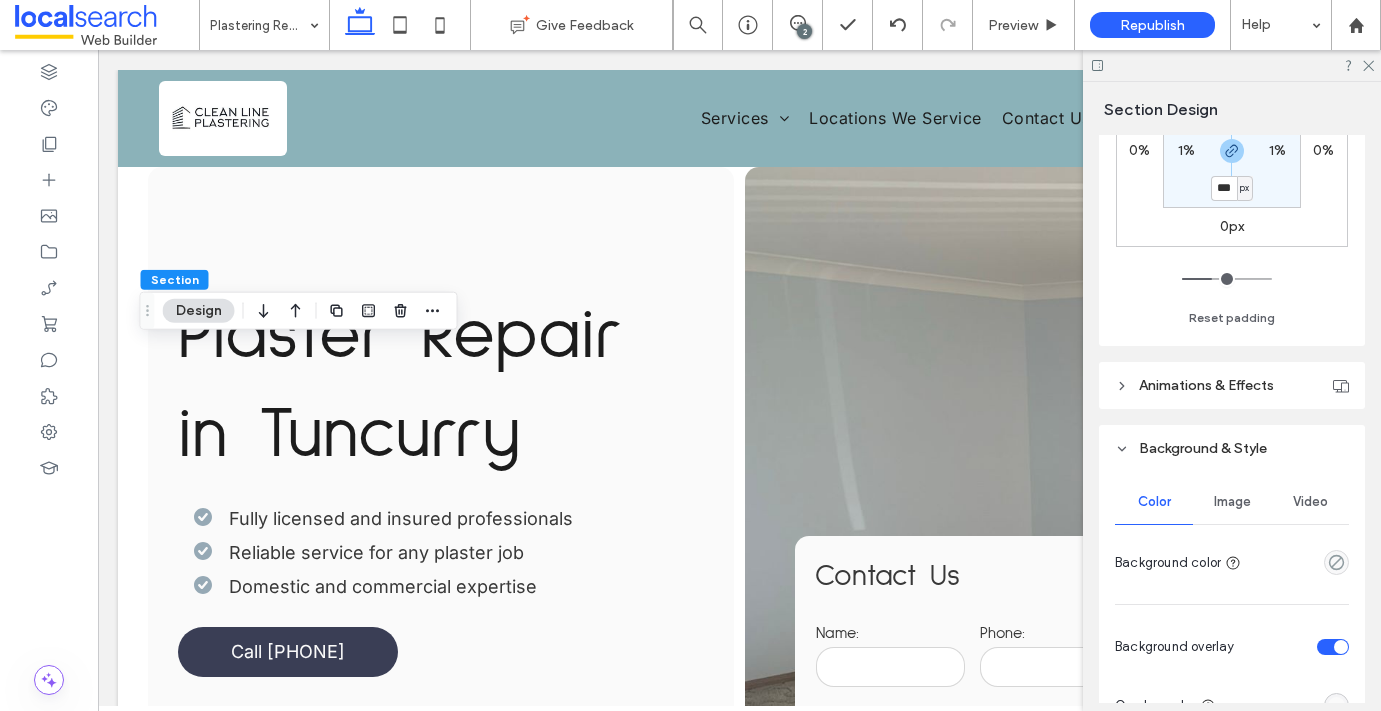 click on "Image" at bounding box center [1232, 502] 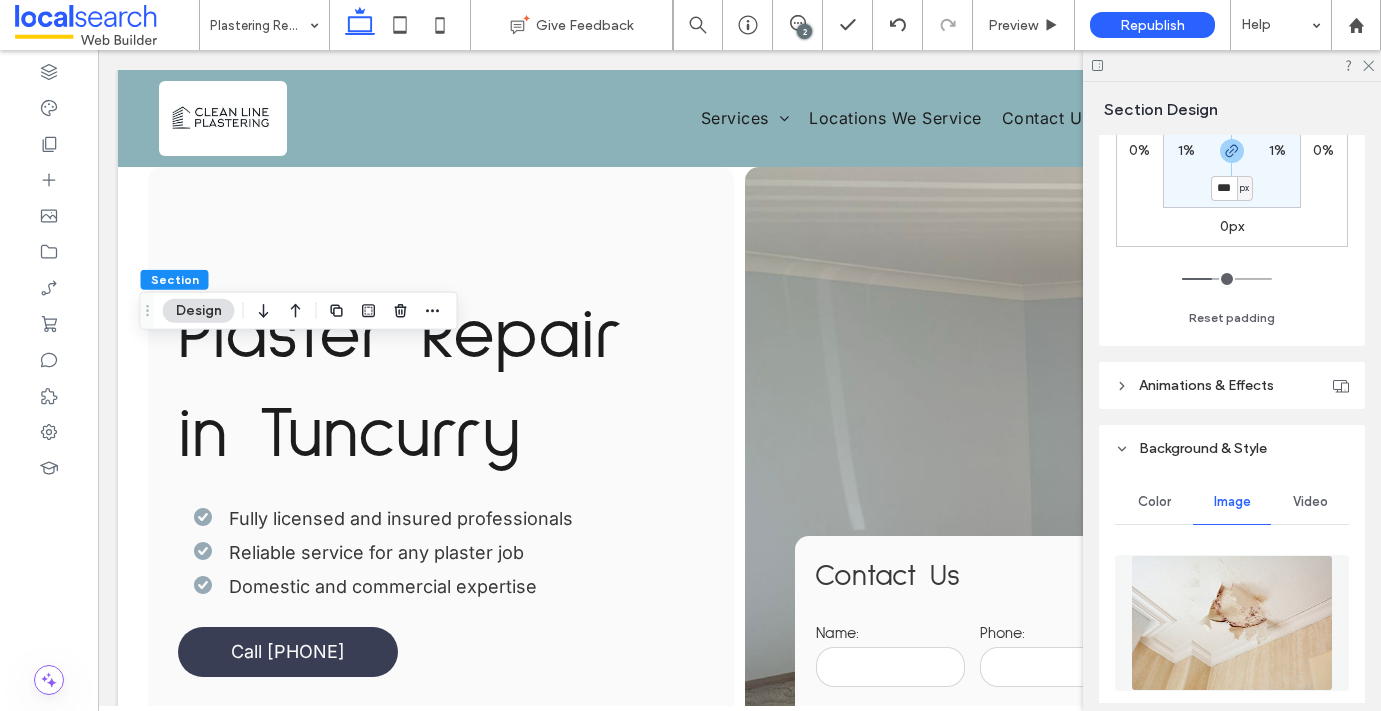 scroll, scrollTop: 703, scrollLeft: 0, axis: vertical 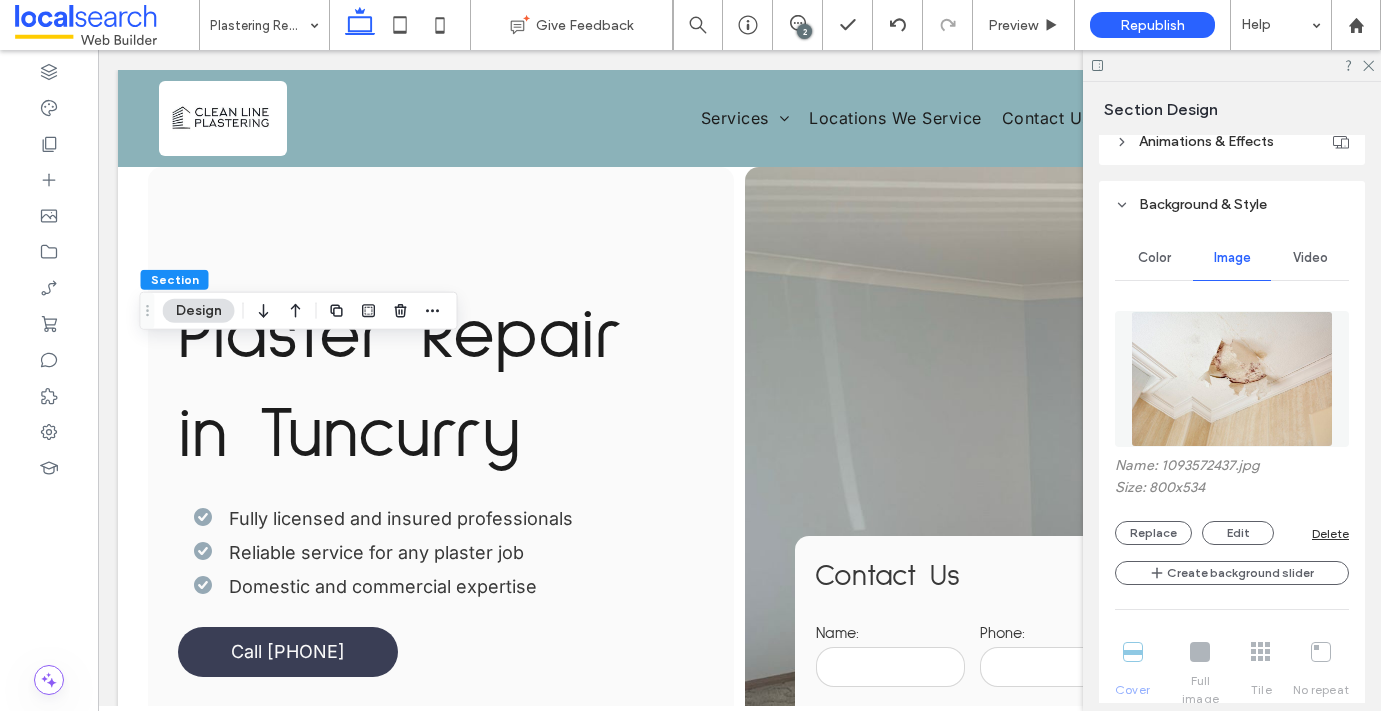 click on "Delete" at bounding box center [1330, 533] 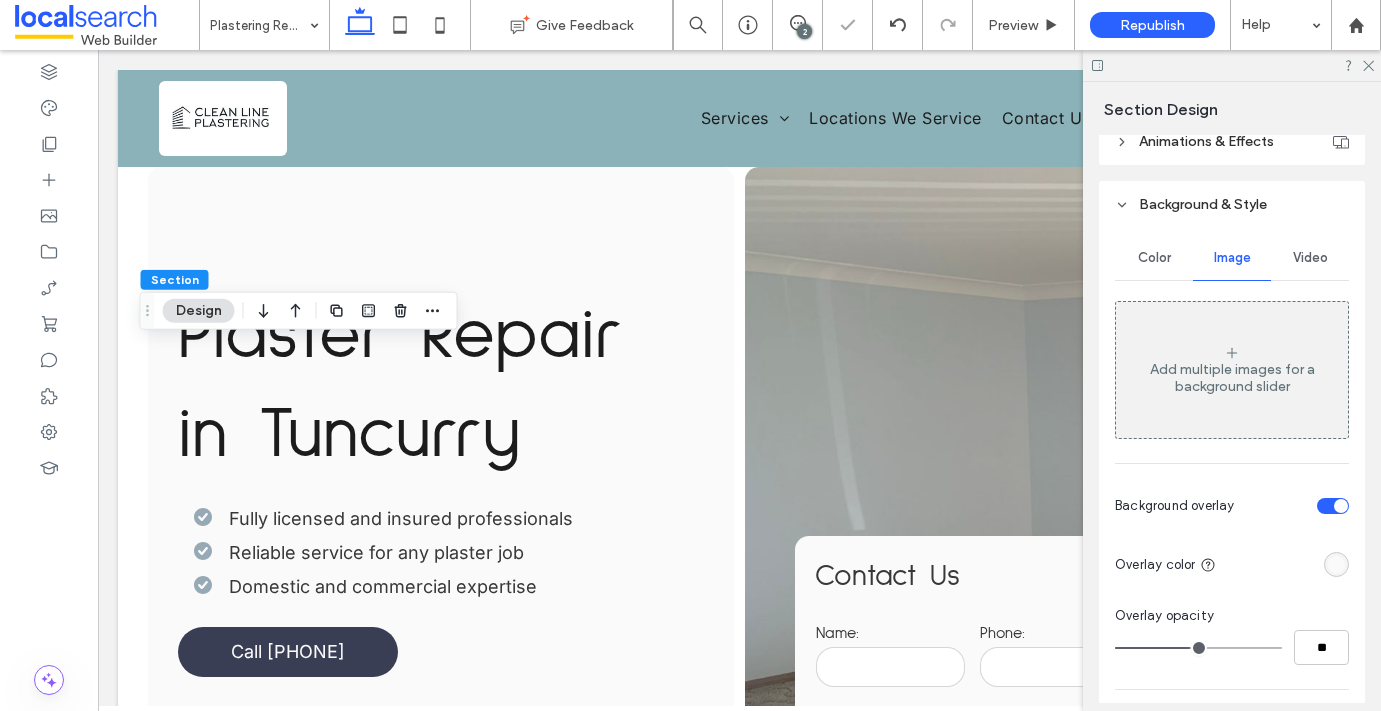 click on "Color Image Video Add multiple images for a background slider" at bounding box center (1232, 337) 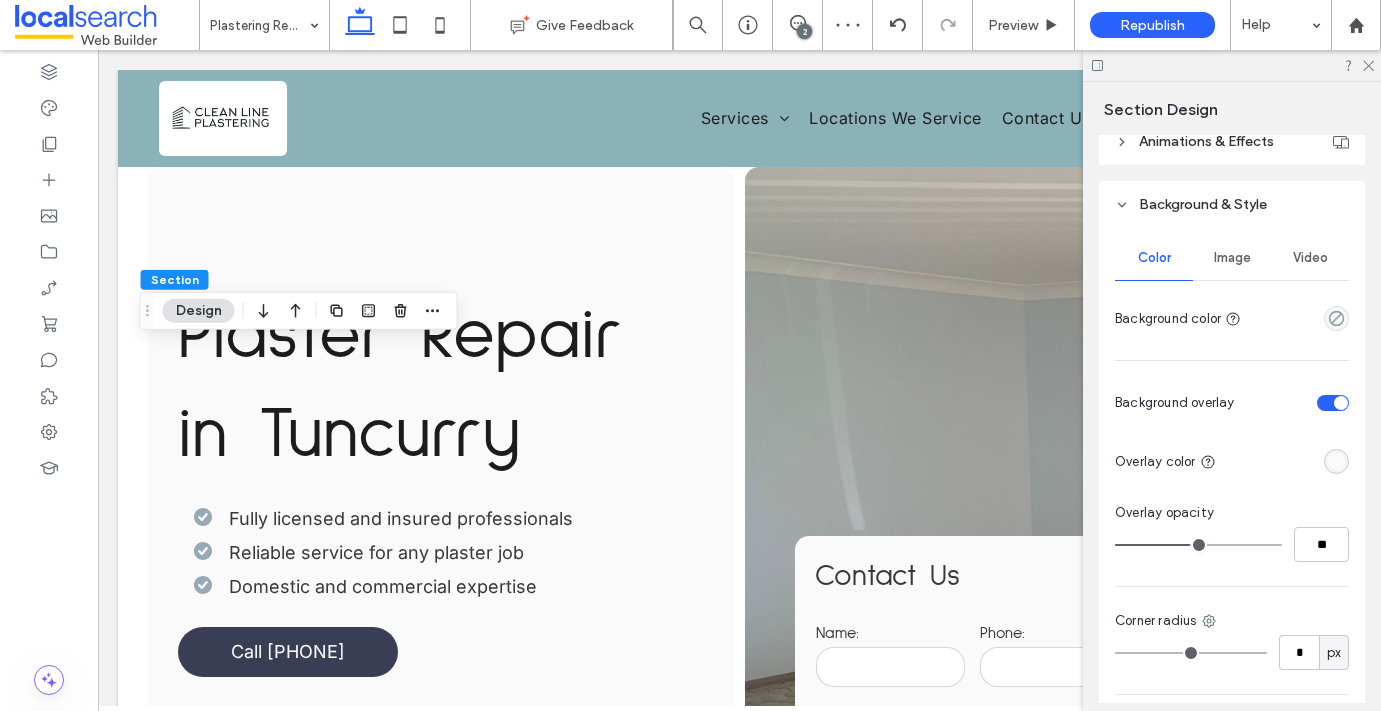 click on "Color Image Video Background color Background overlay Overlay color Overlay opacity ** Corner radius * px Border *** Shadow" at bounding box center (1232, 553) 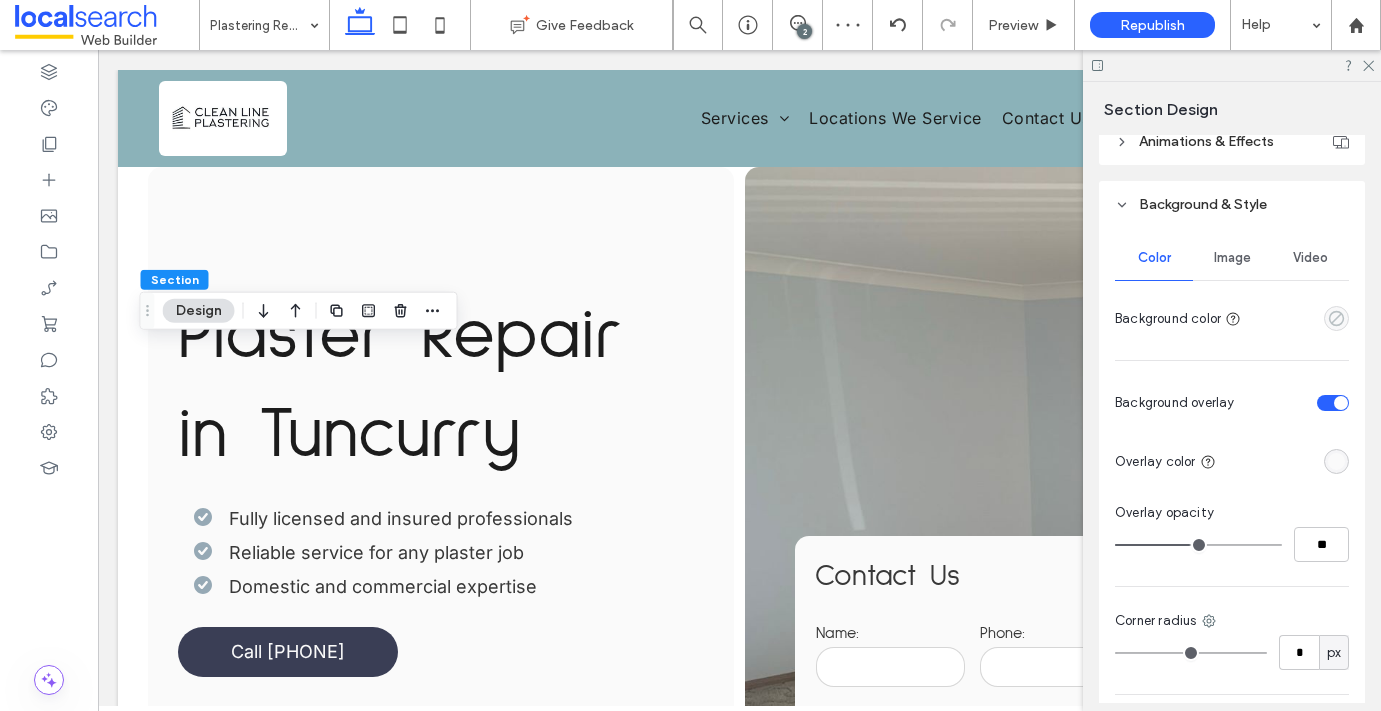 click 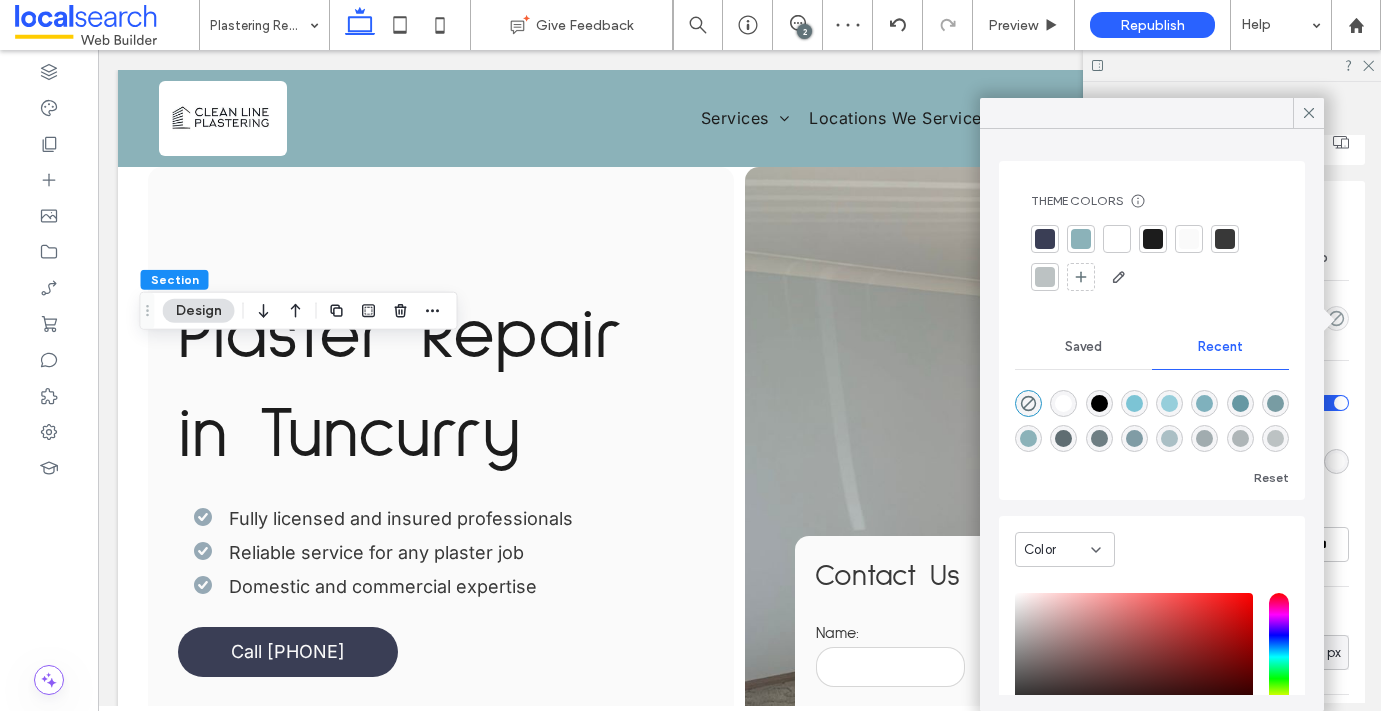 click at bounding box center [1045, 277] 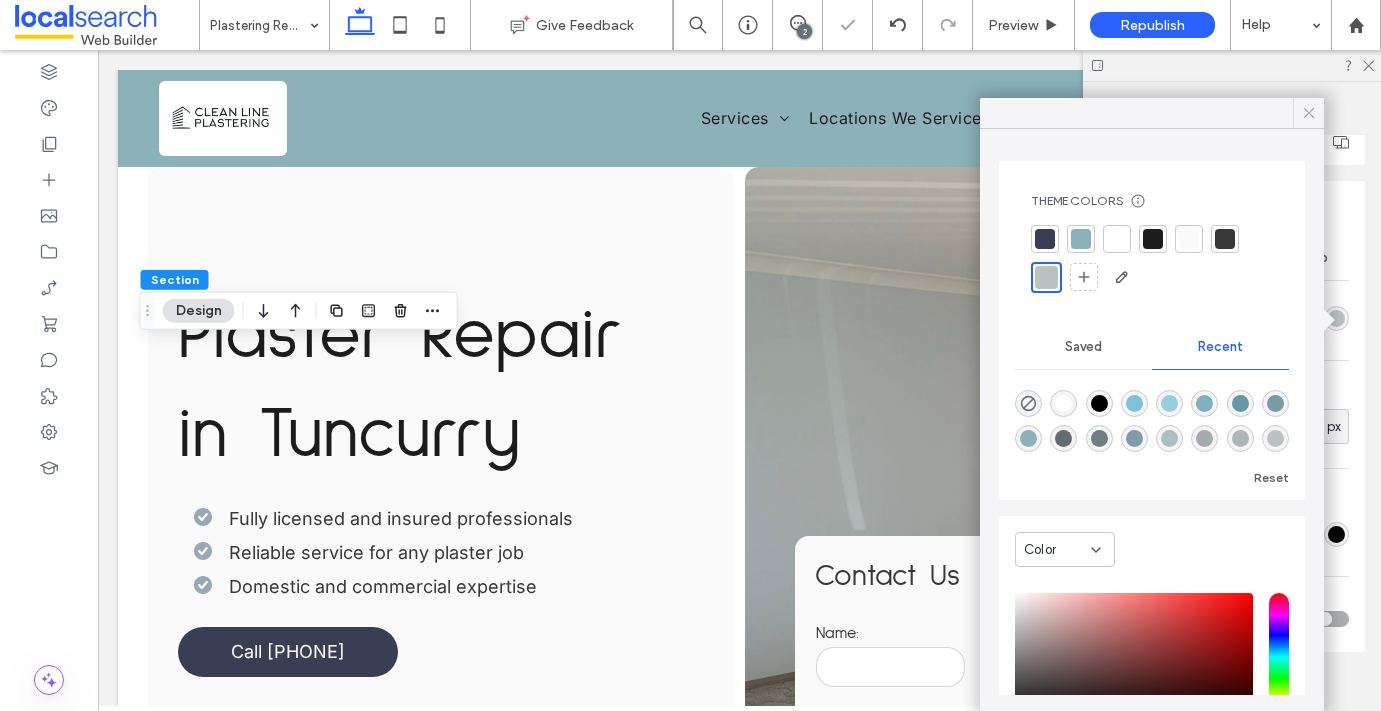 click 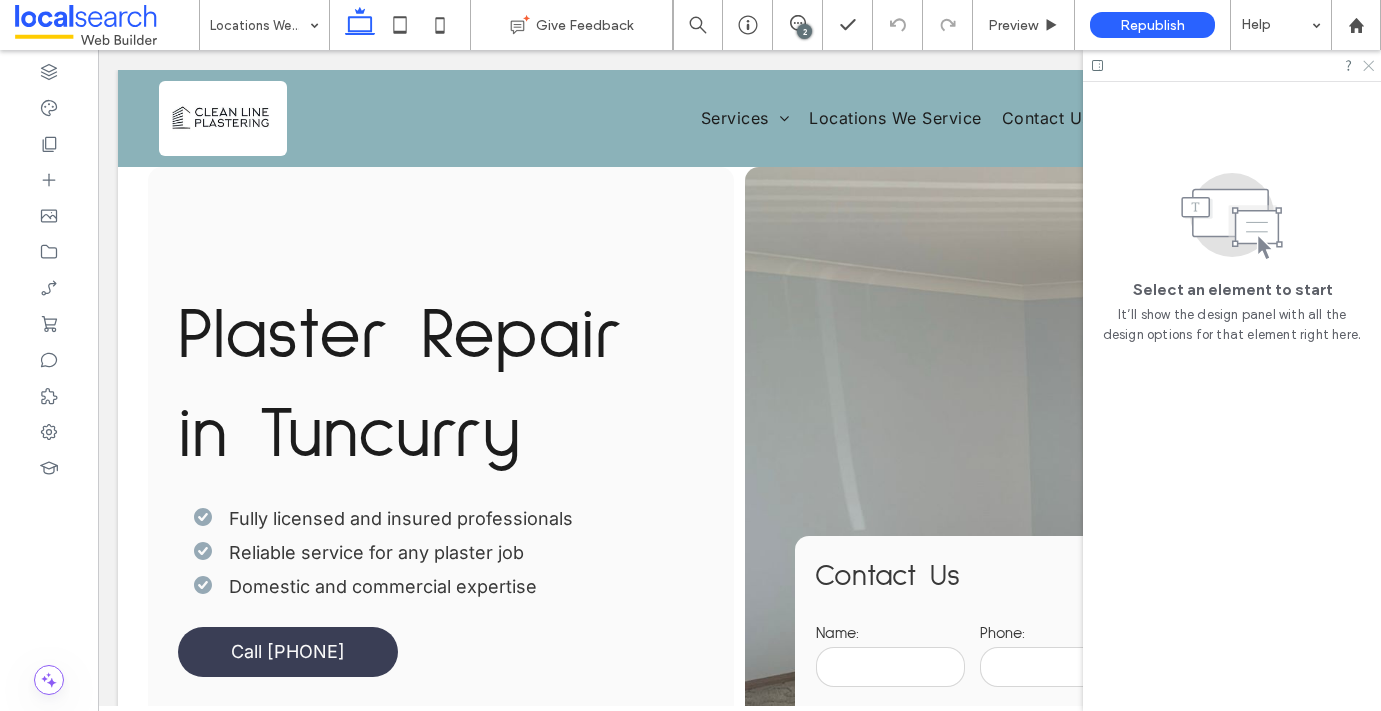 click 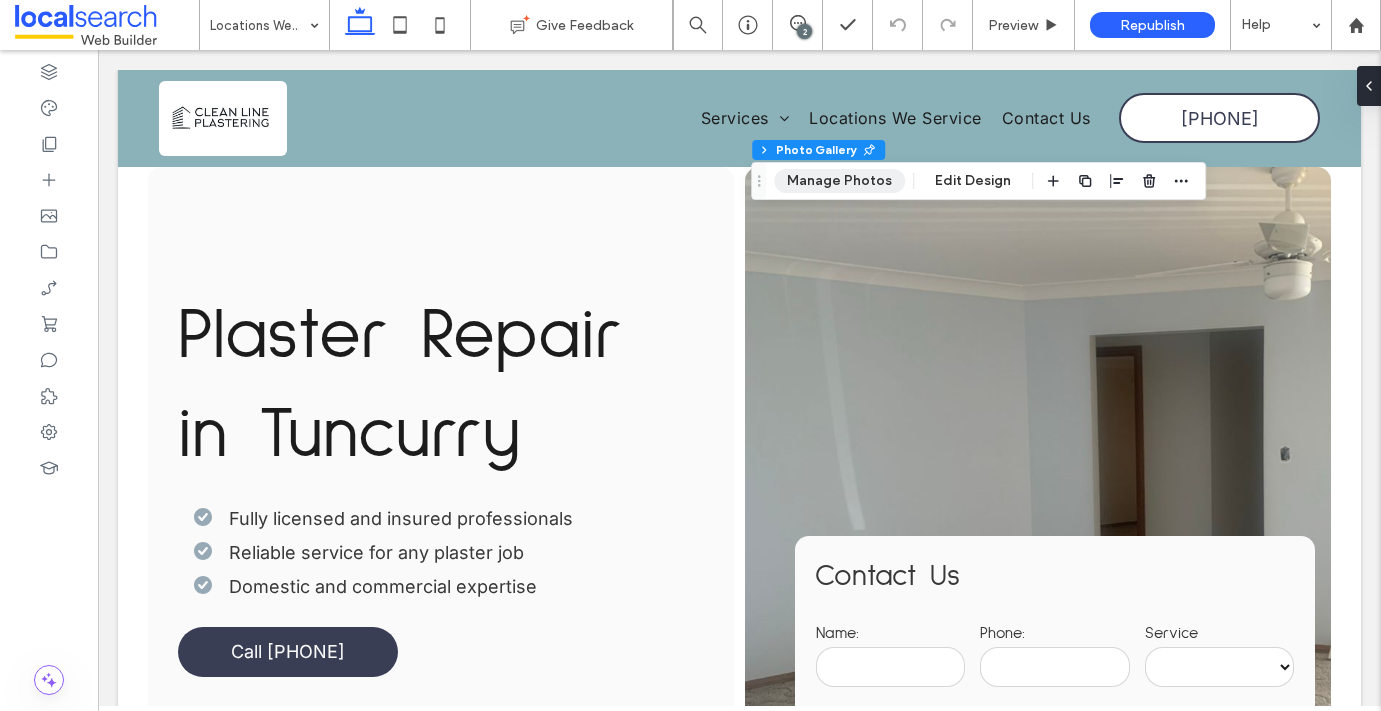 click on "Manage Photos" at bounding box center [839, 181] 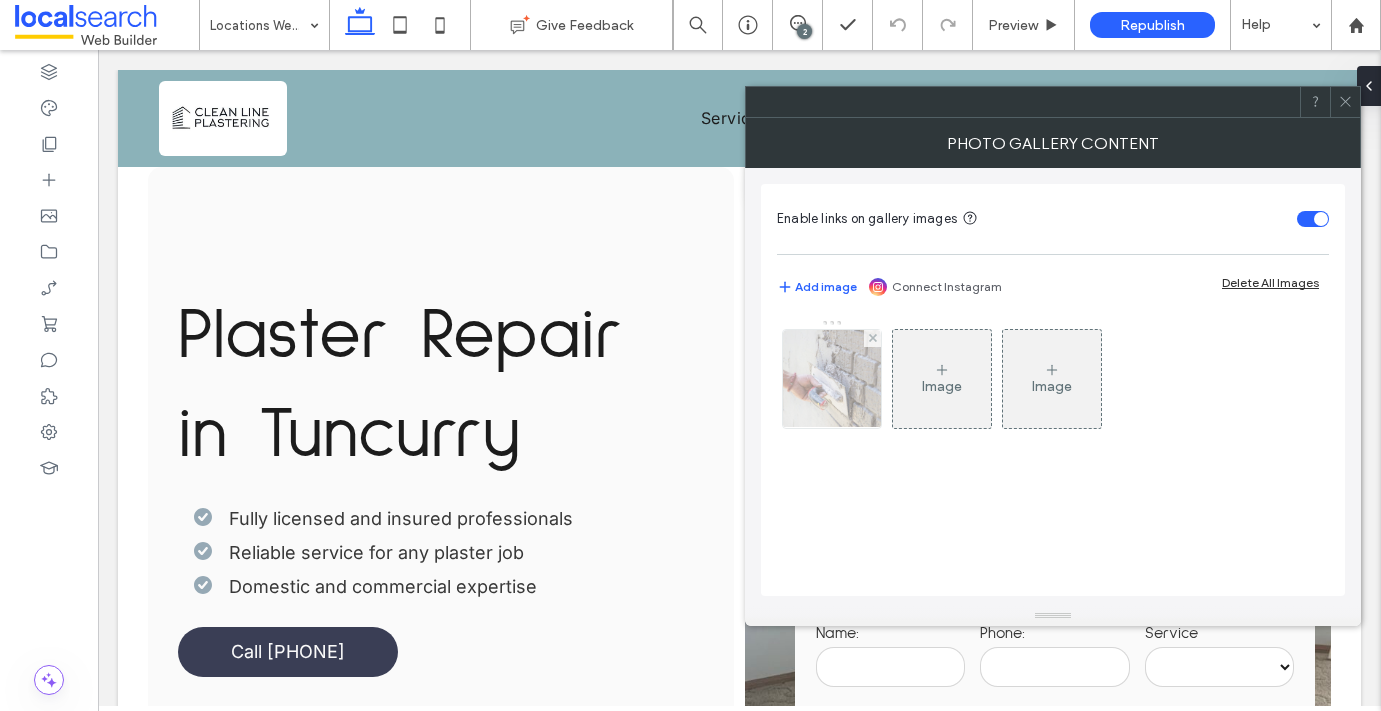 click at bounding box center (832, 379) 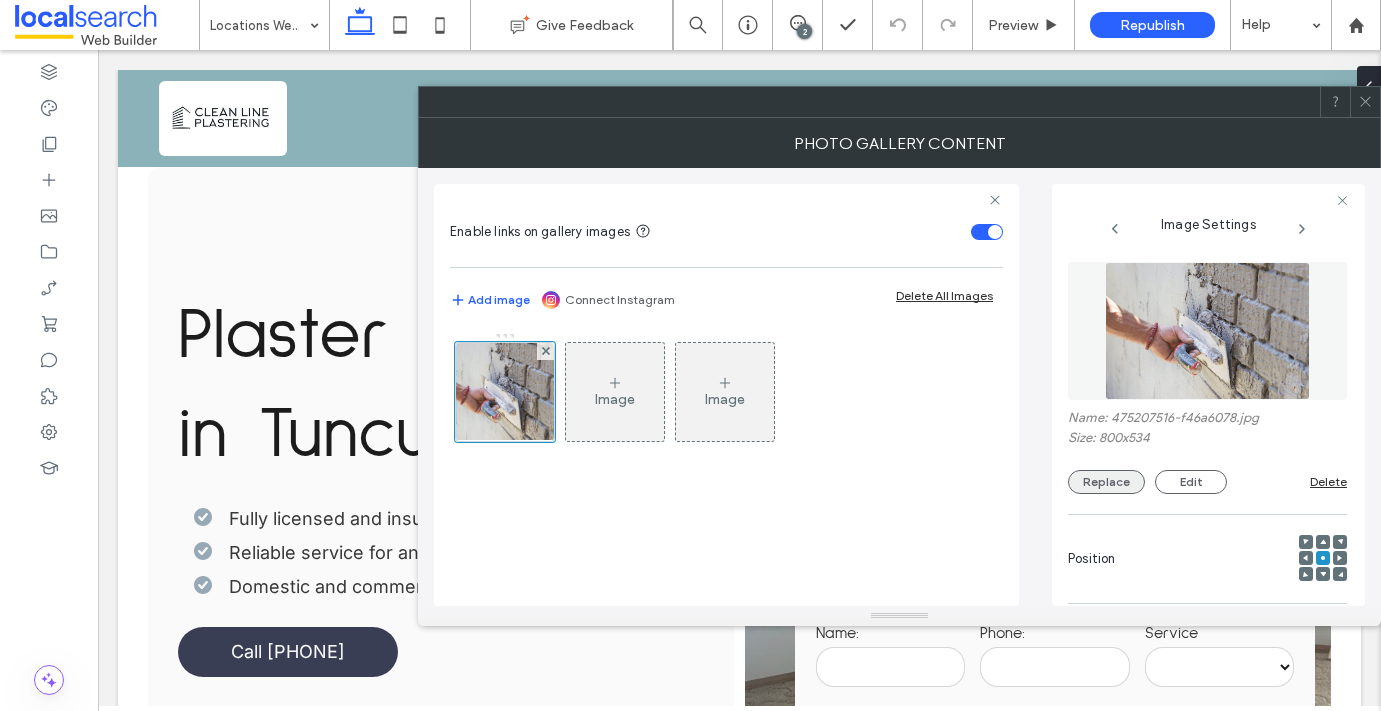 click on "Replace" at bounding box center (1106, 482) 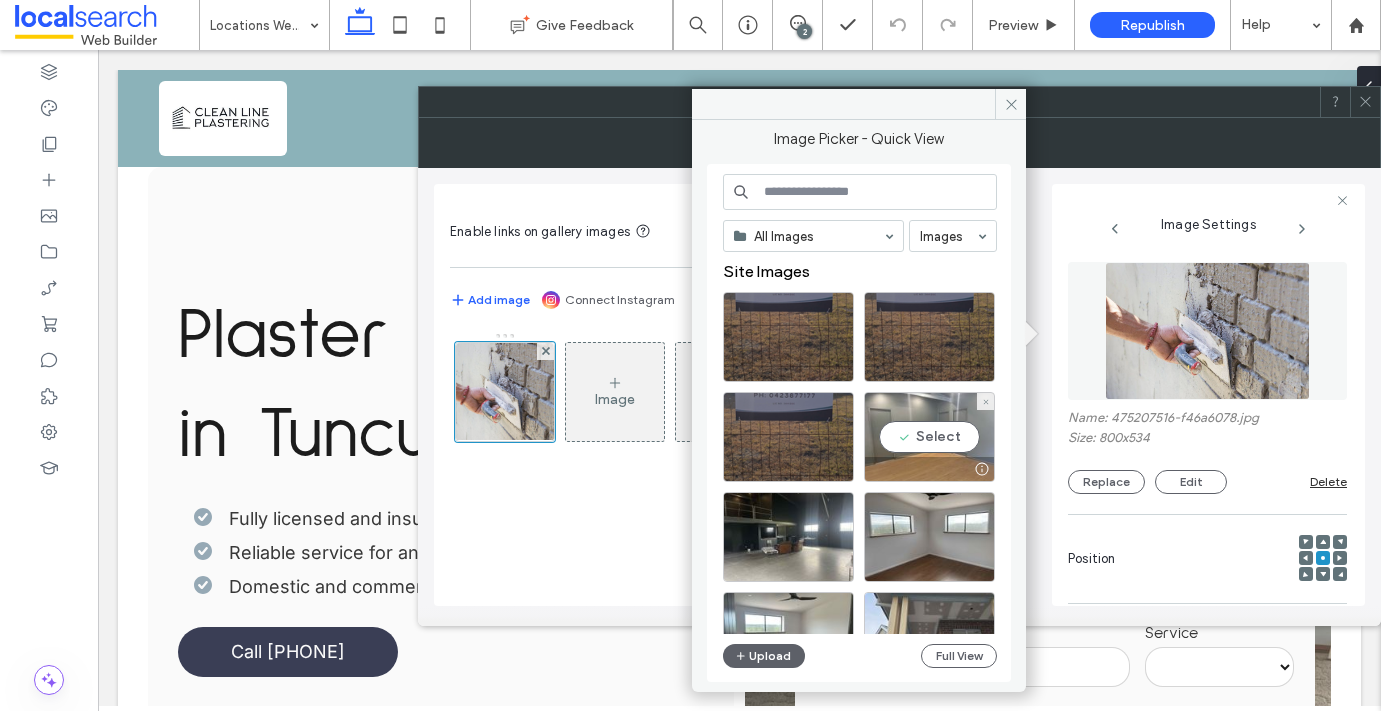 scroll, scrollTop: 132, scrollLeft: 0, axis: vertical 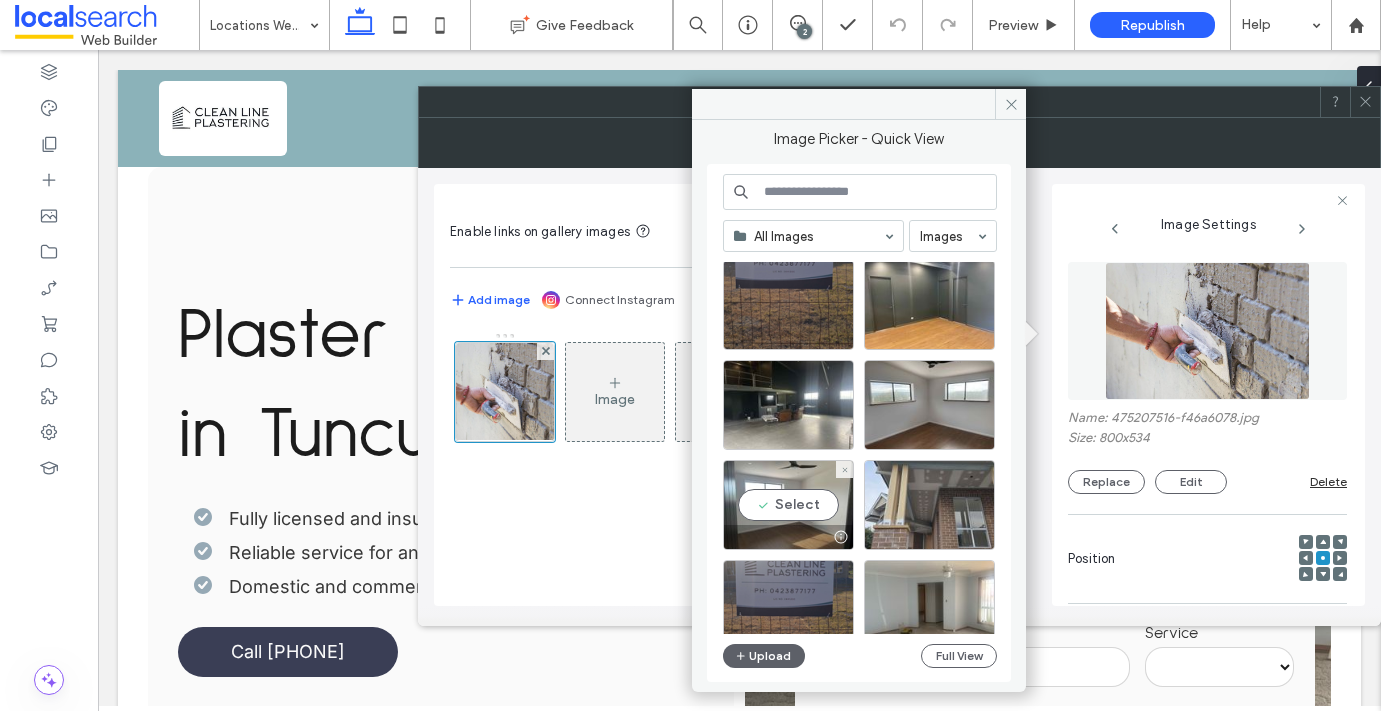 click on "Select" at bounding box center [788, 505] 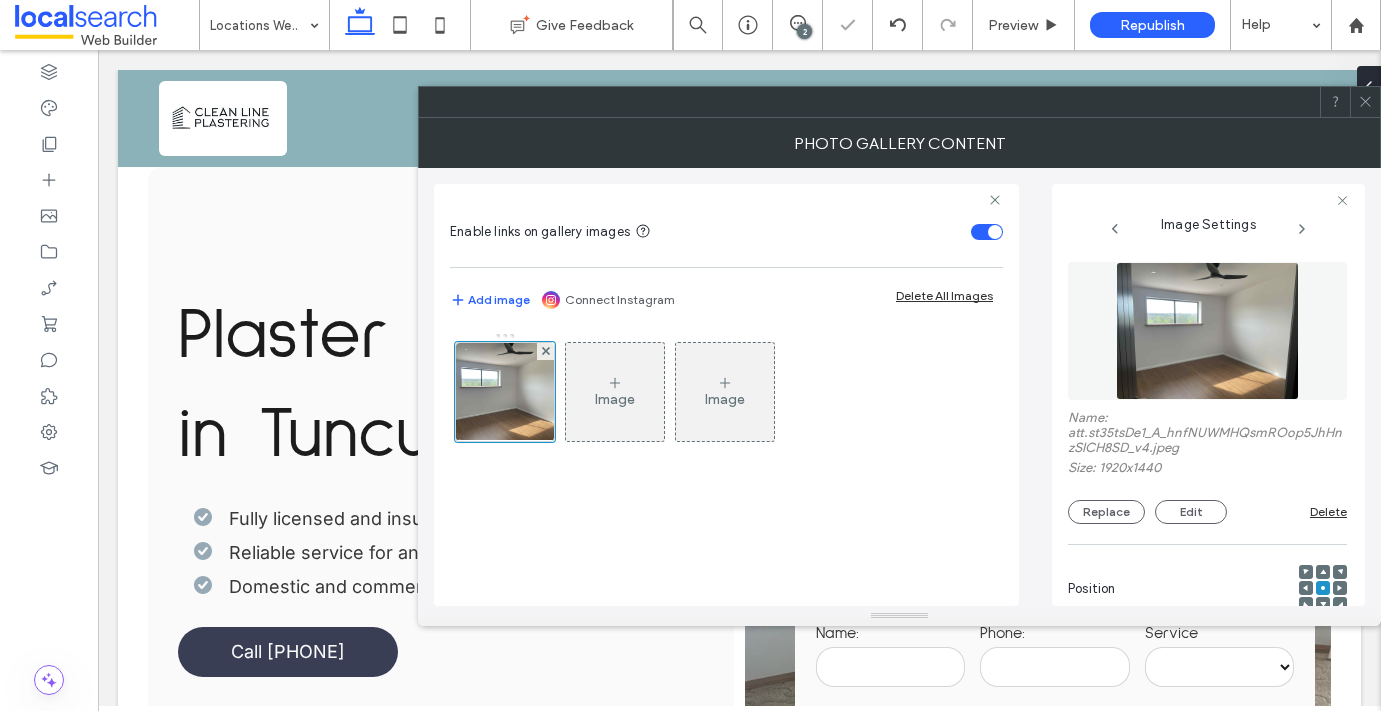 click at bounding box center (1365, 102) 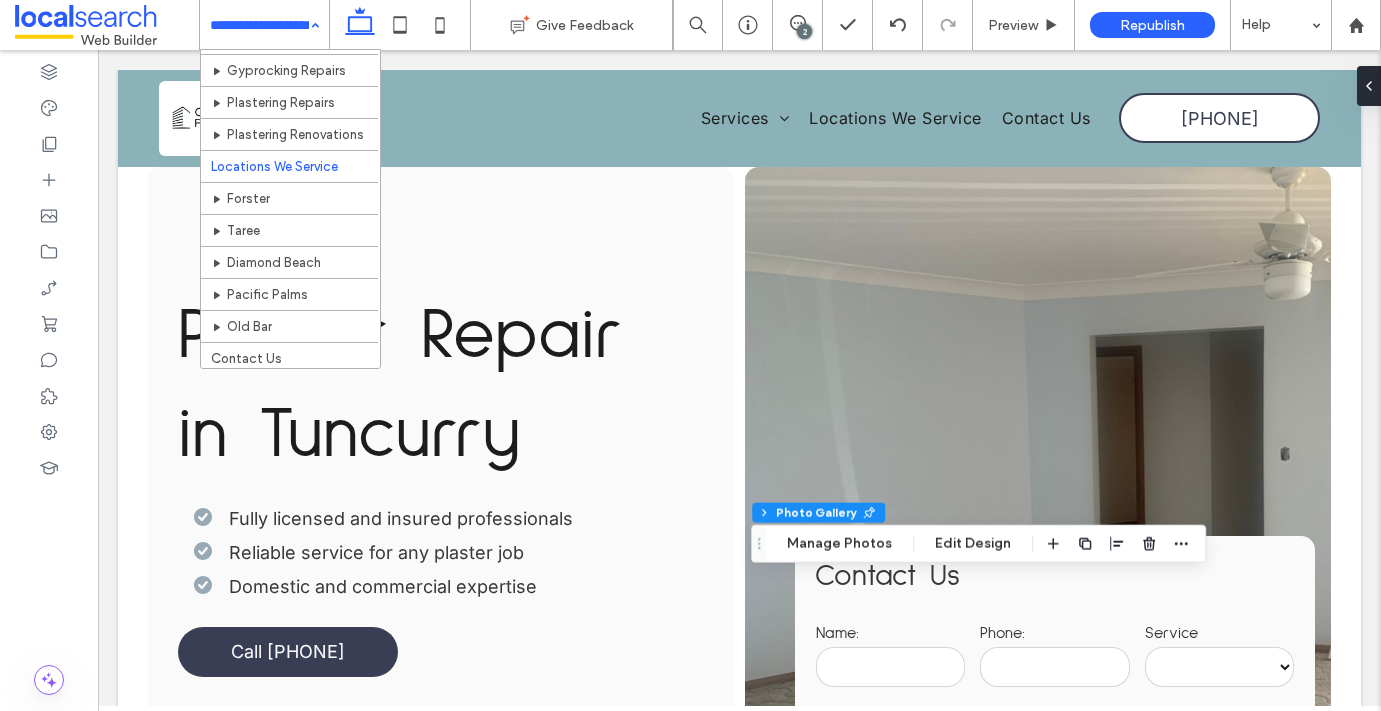 scroll, scrollTop: 68, scrollLeft: 0, axis: vertical 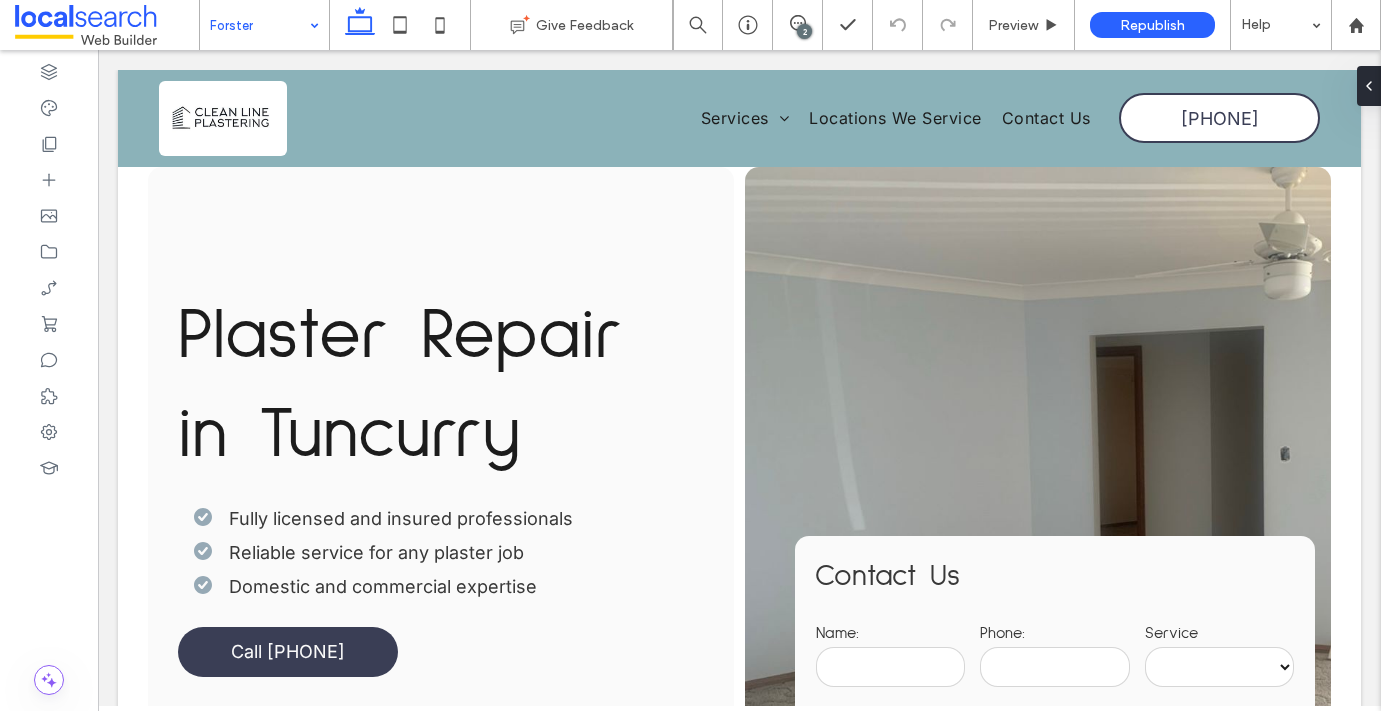 click on "2" at bounding box center (797, 23) 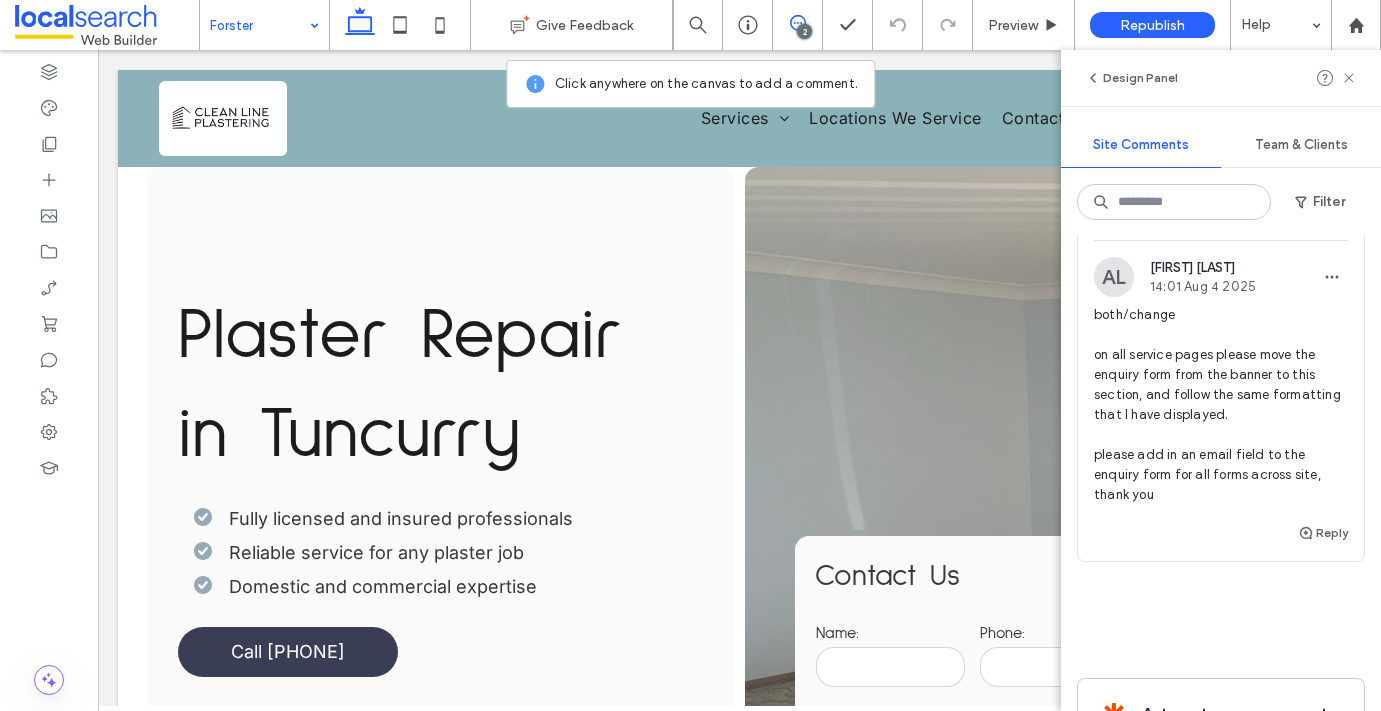 scroll, scrollTop: 376, scrollLeft: 0, axis: vertical 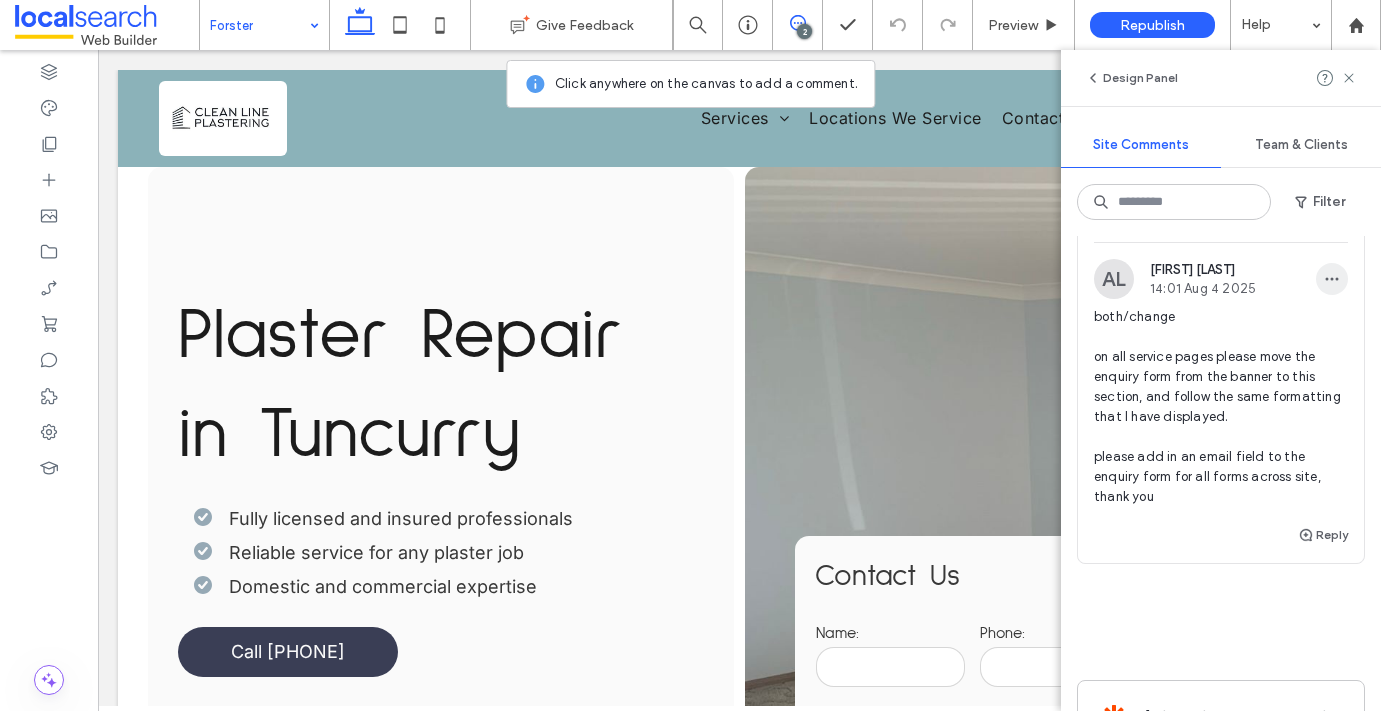 click at bounding box center [1332, 279] 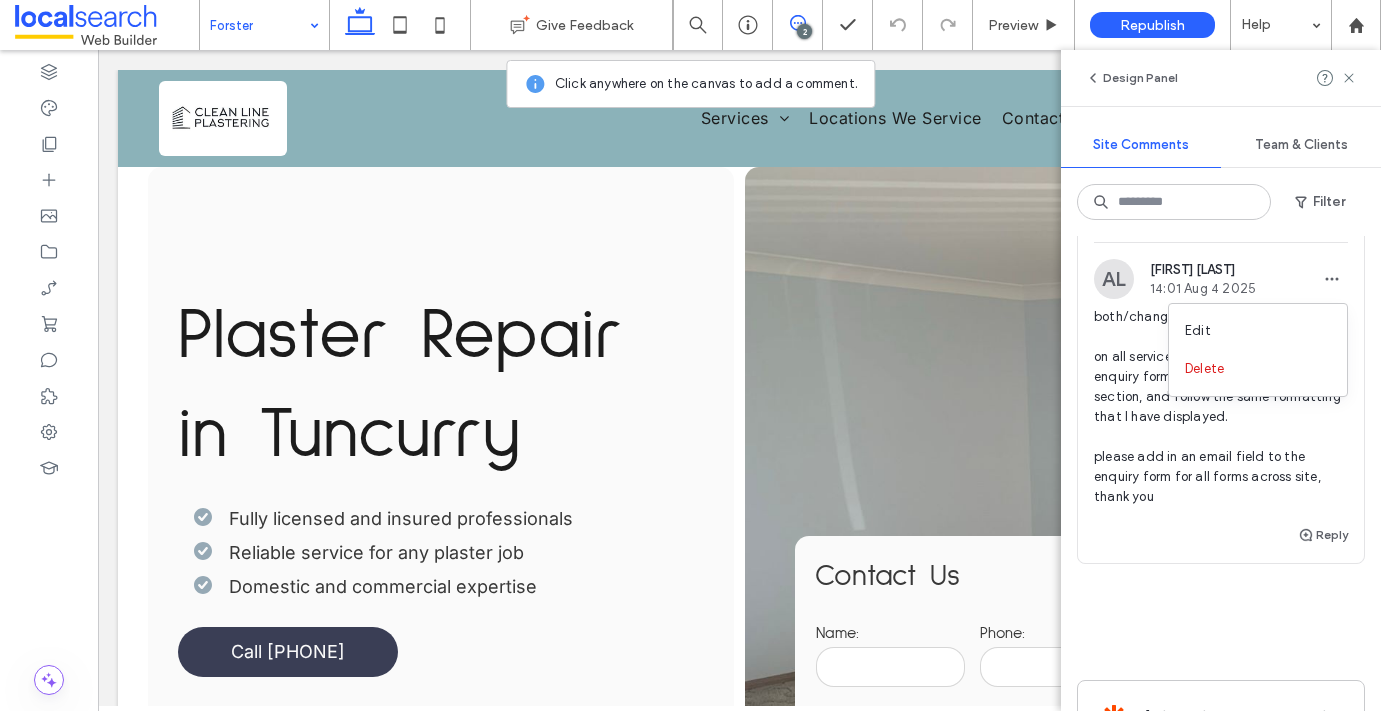 click on "Edit Delete" at bounding box center (1258, 350) 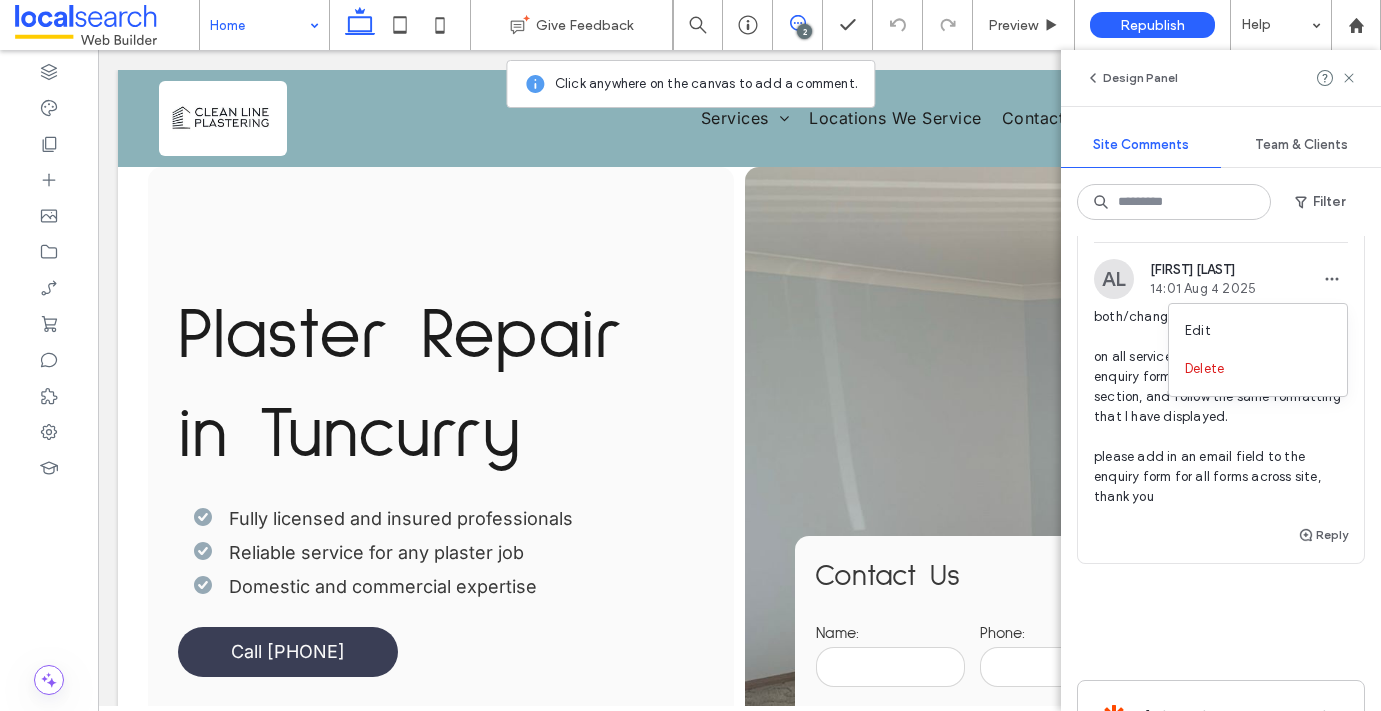 click at bounding box center (690, 355) 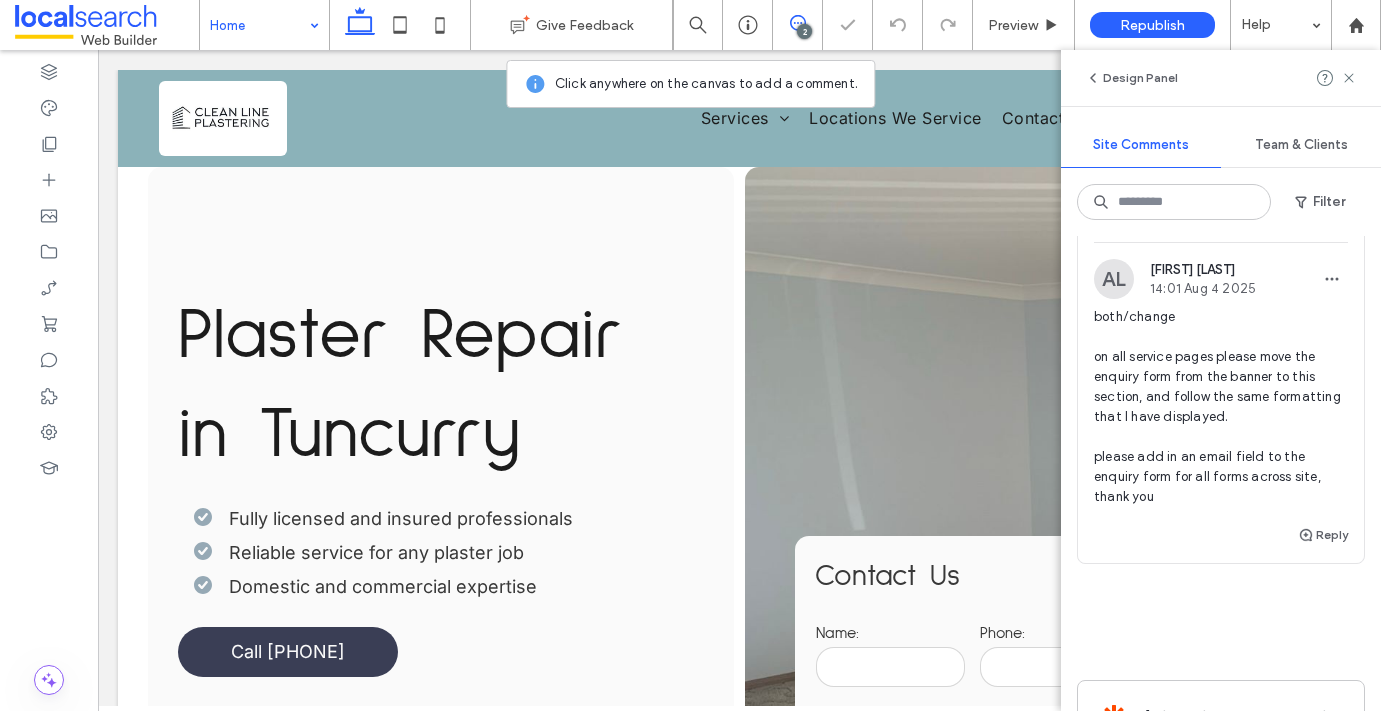 scroll, scrollTop: 0, scrollLeft: 0, axis: both 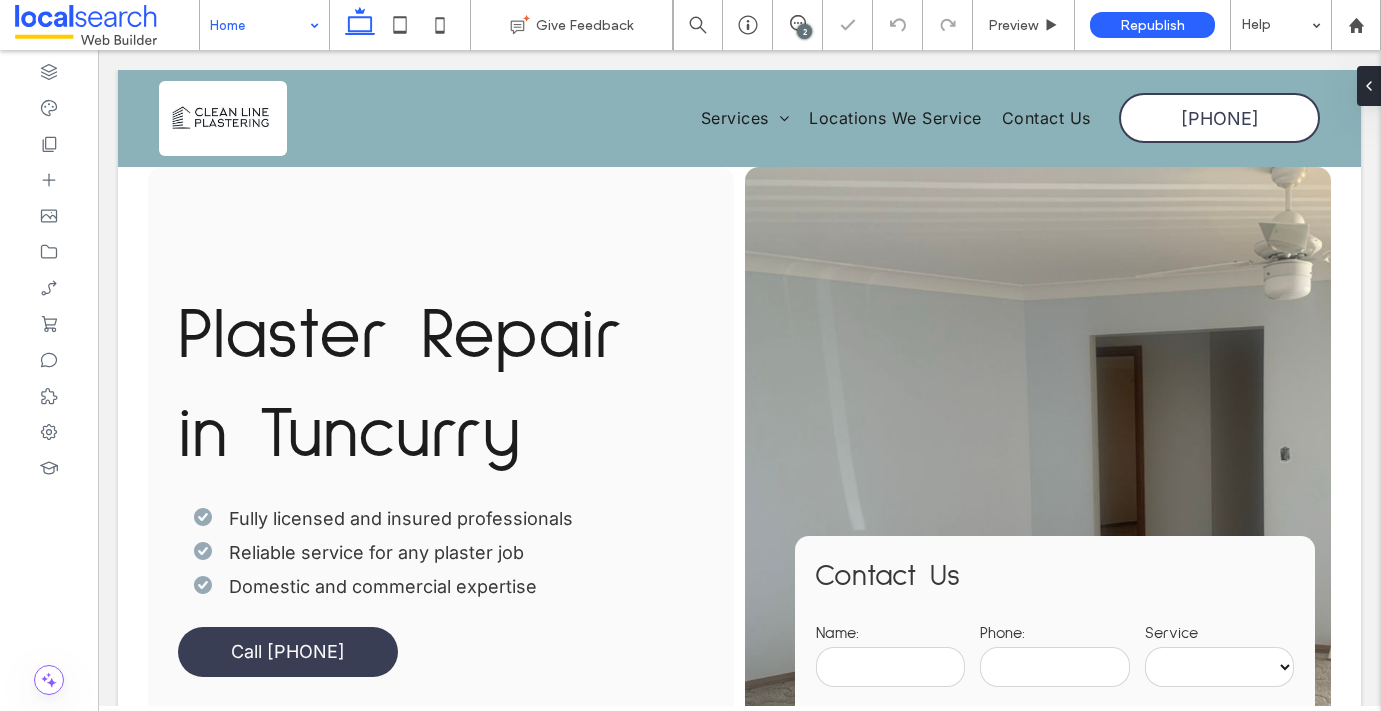 click on "2" at bounding box center (804, 31) 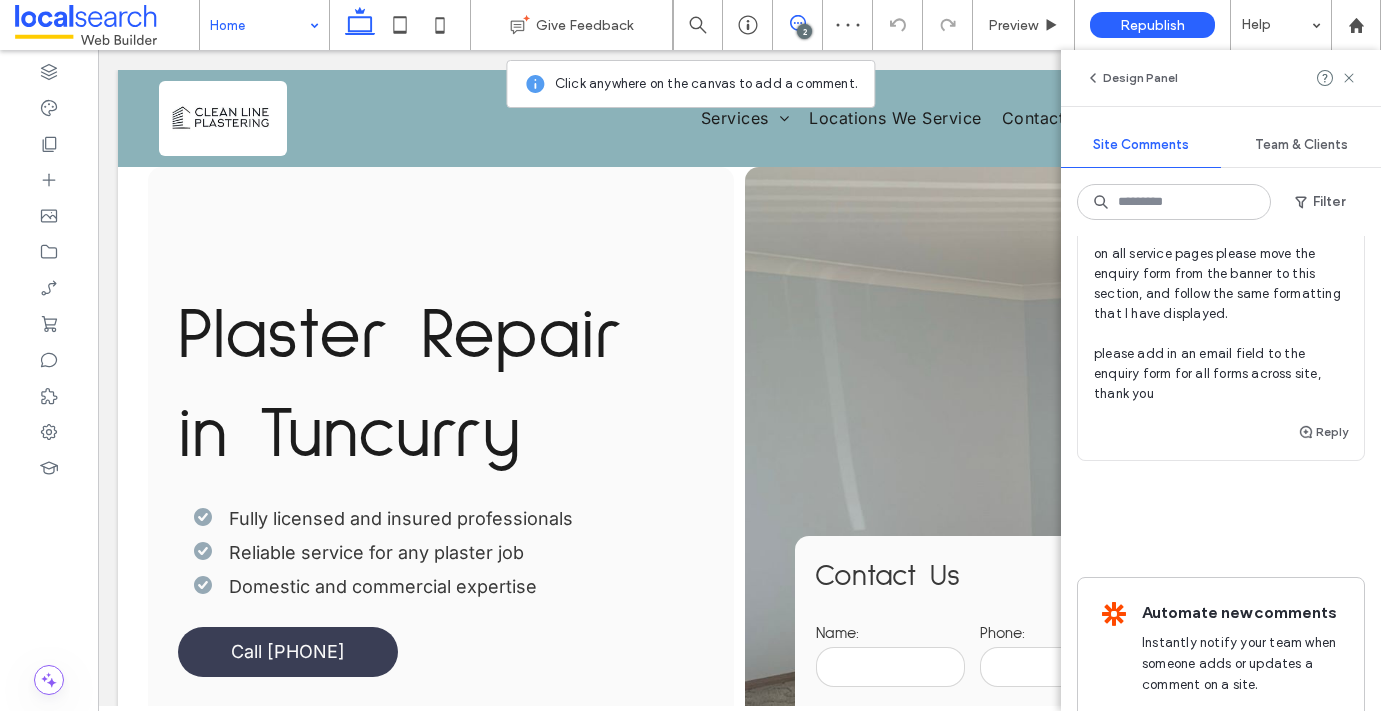scroll, scrollTop: 387, scrollLeft: 0, axis: vertical 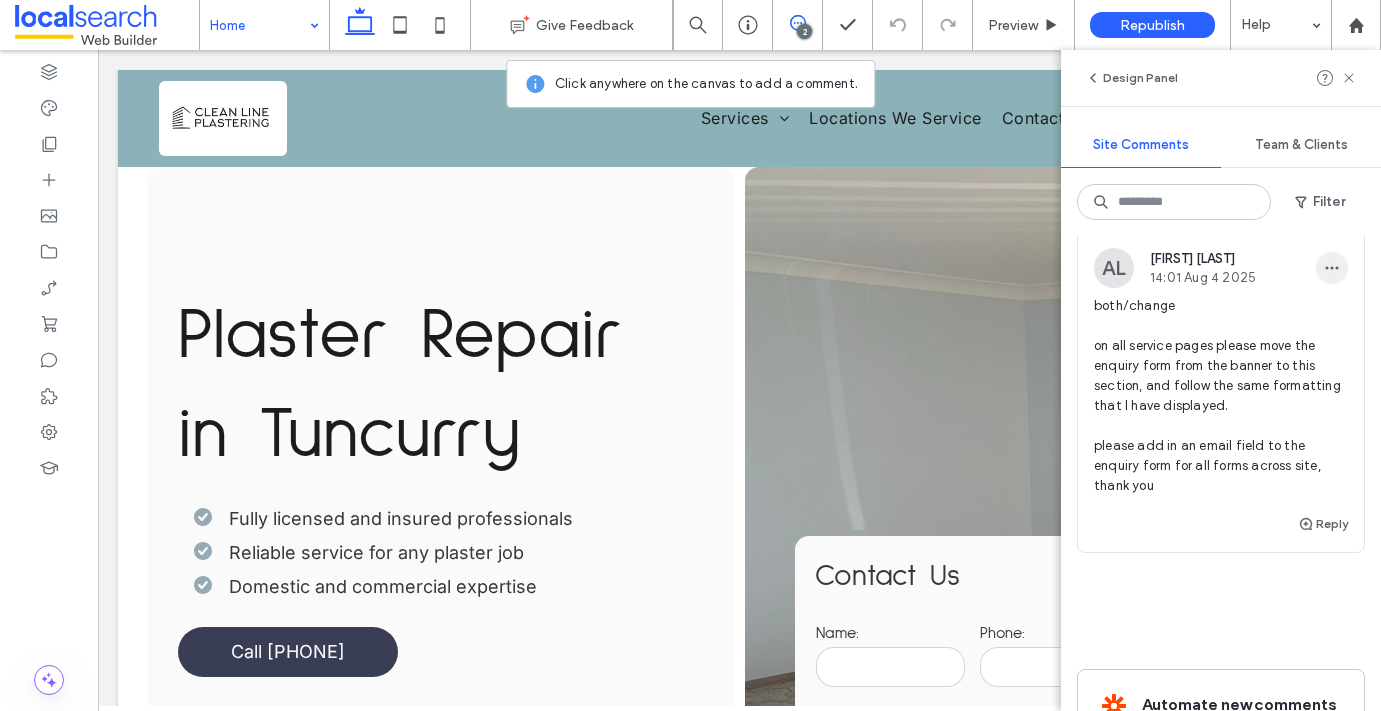 click 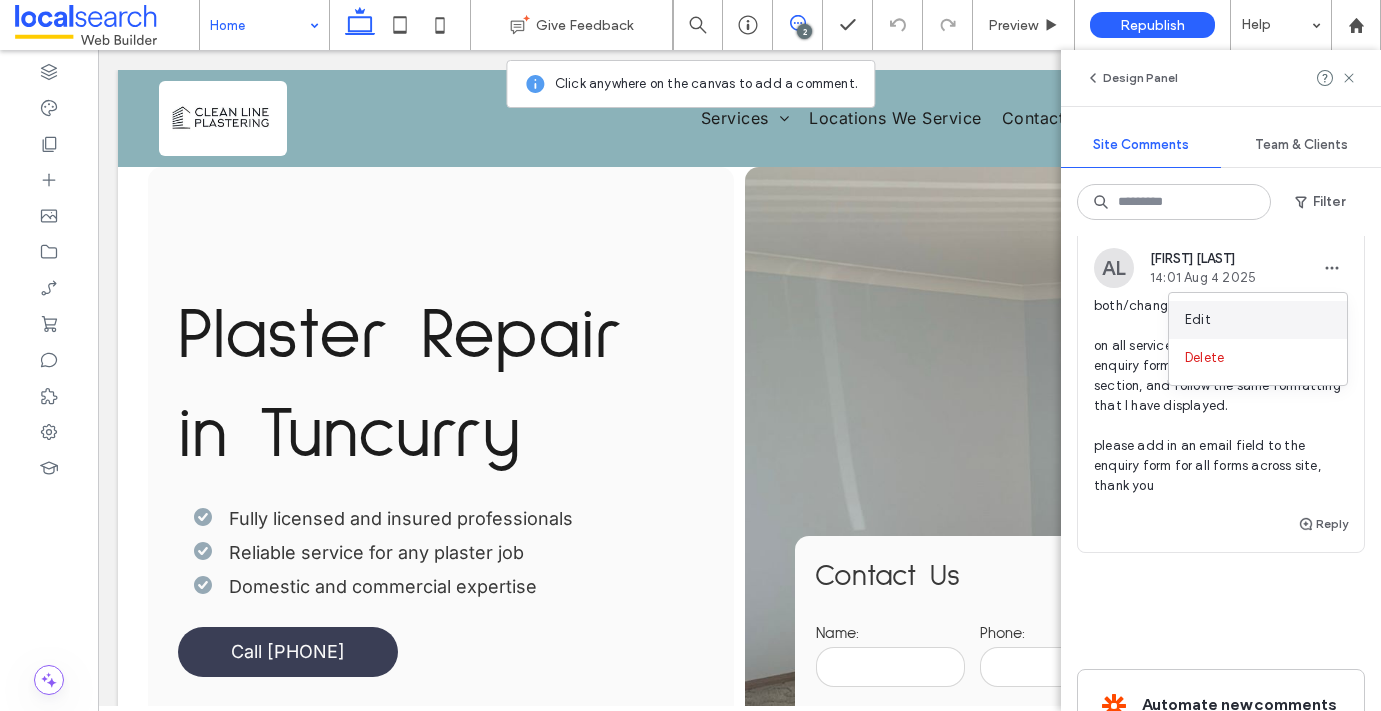 click on "Edit" at bounding box center [1258, 320] 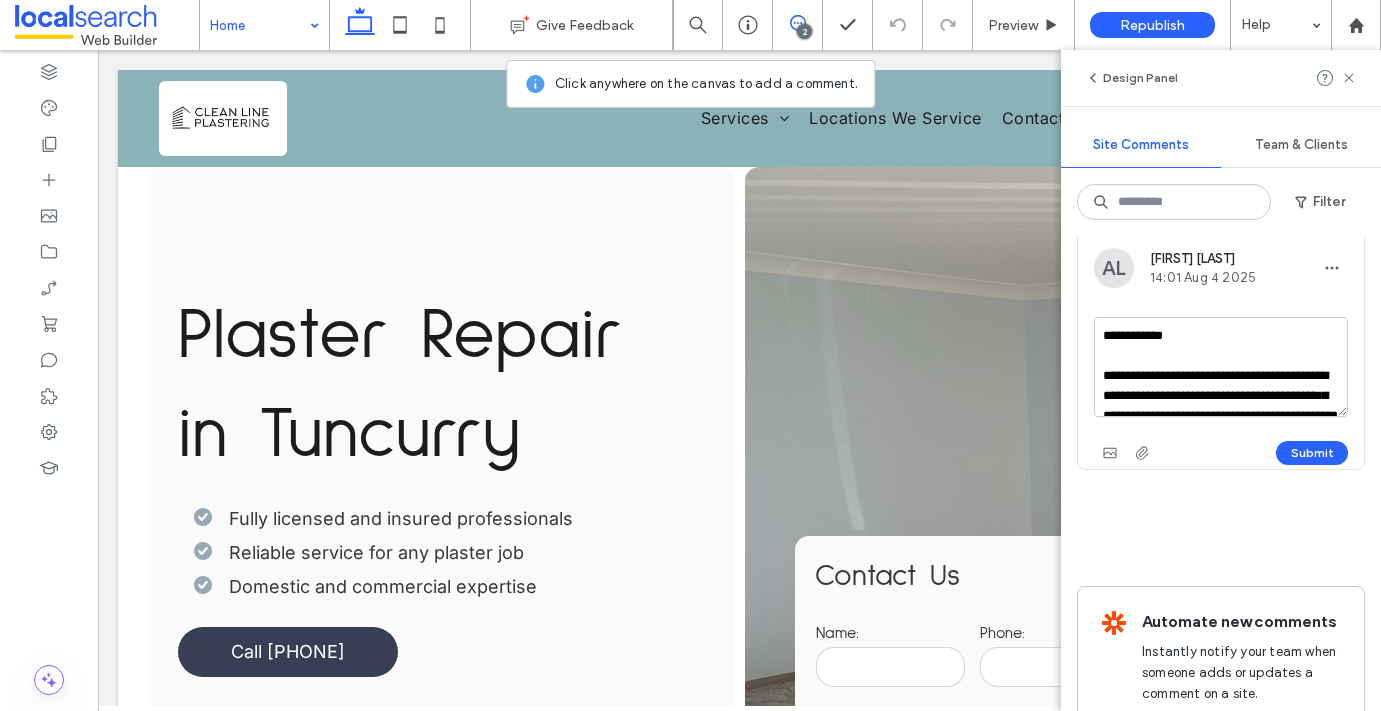 scroll, scrollTop: 17, scrollLeft: 0, axis: vertical 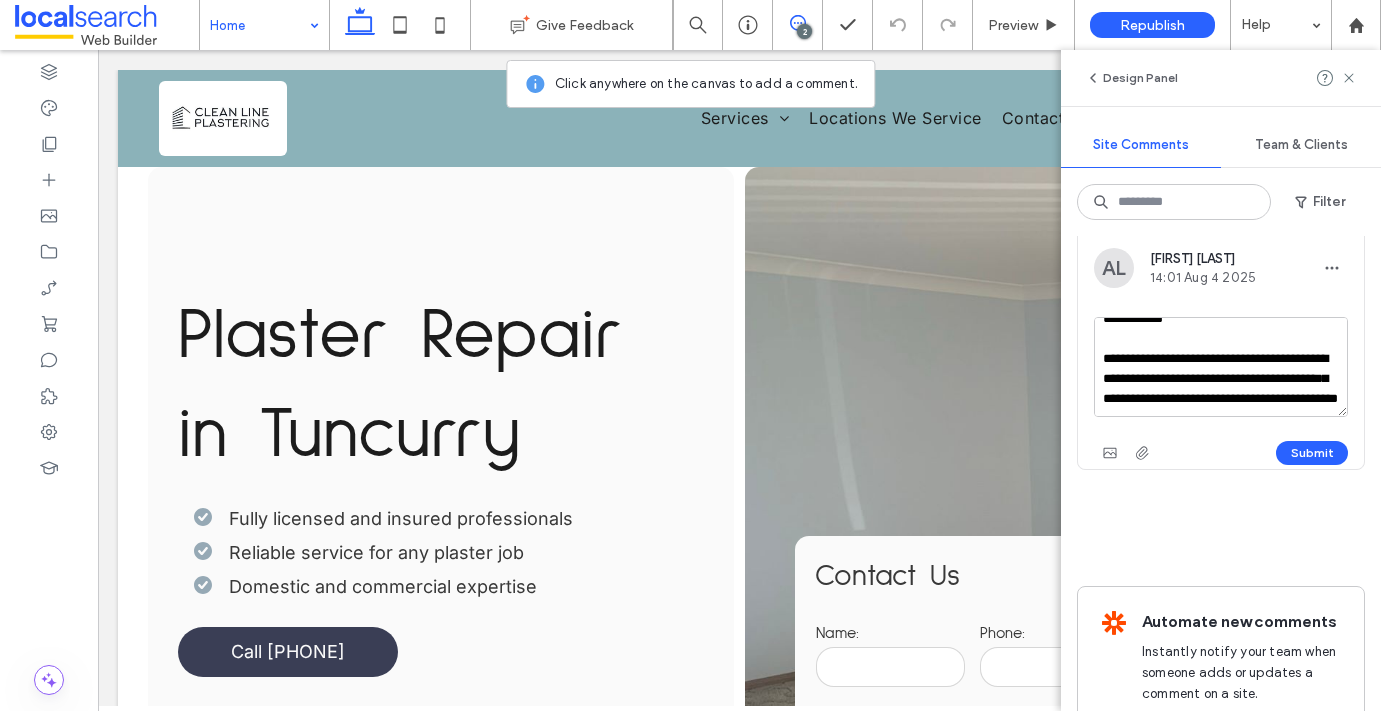 click on "**********" at bounding box center (1221, 367) 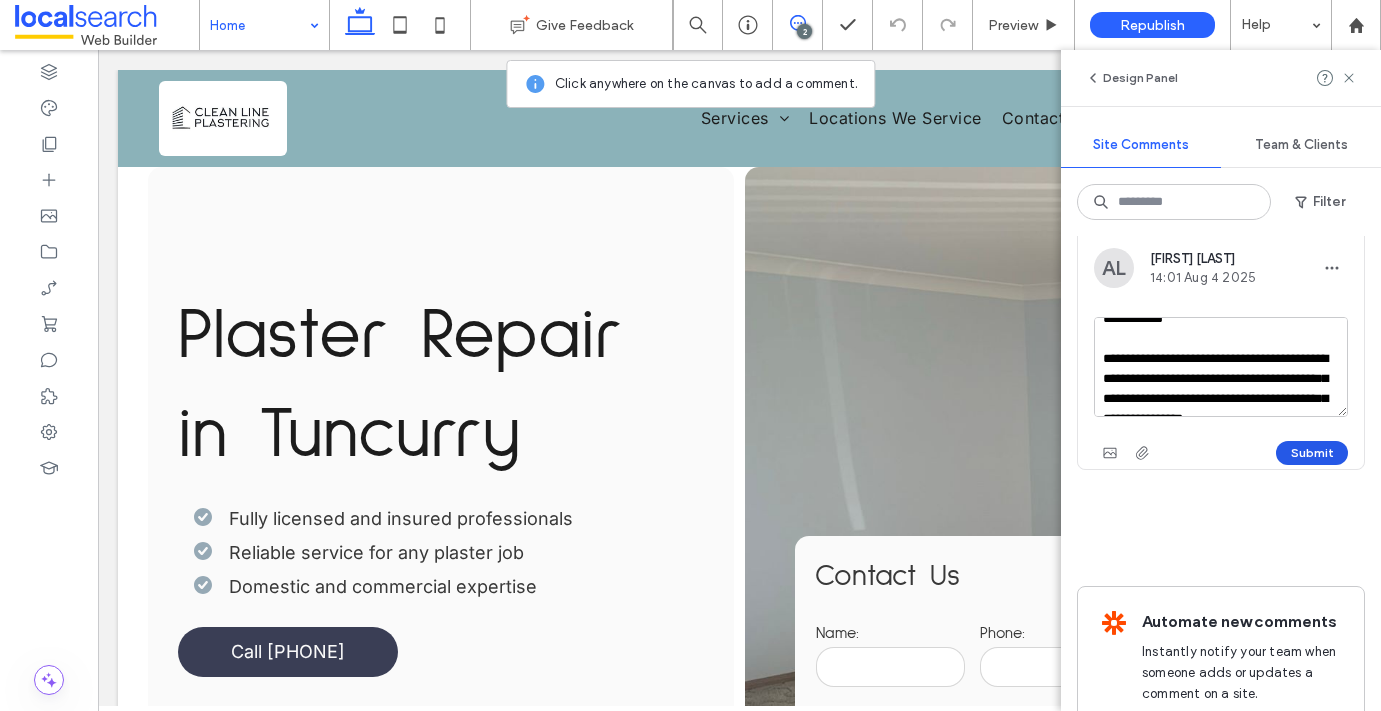 type on "**********" 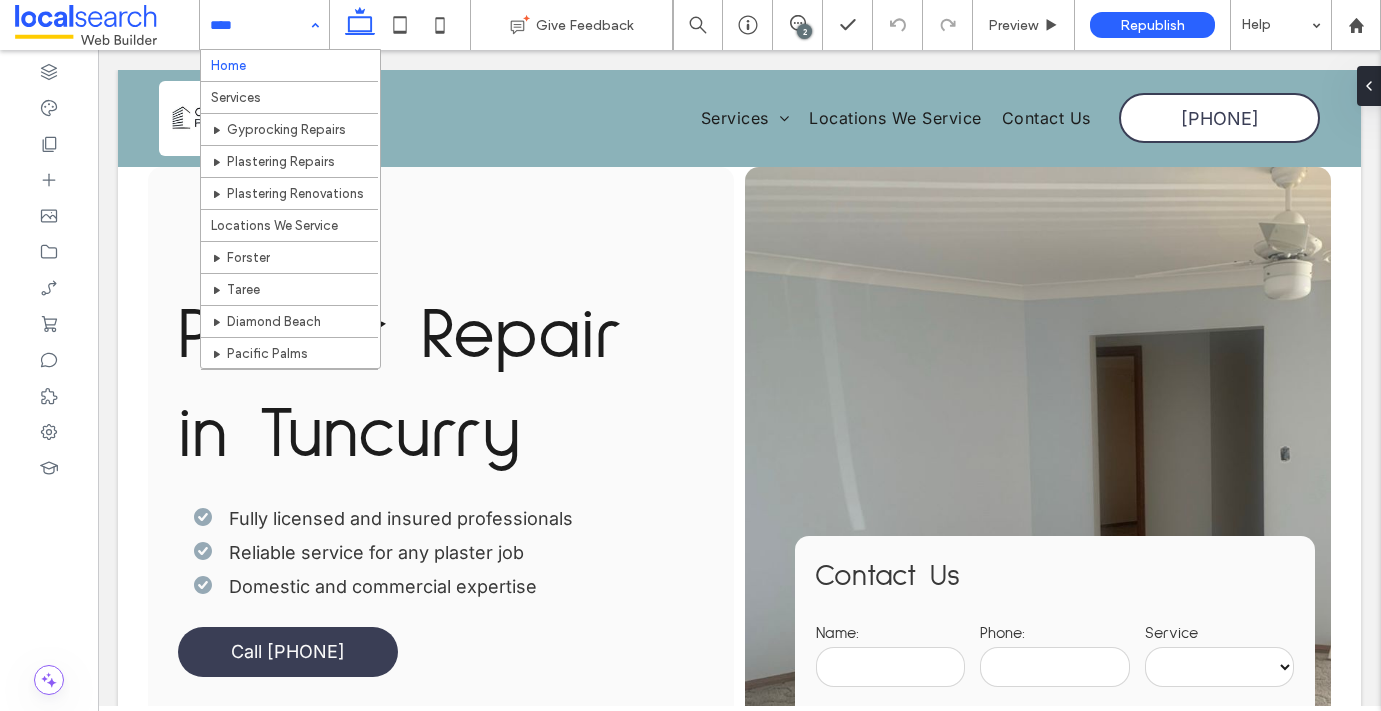 scroll, scrollTop: 0, scrollLeft: 0, axis: both 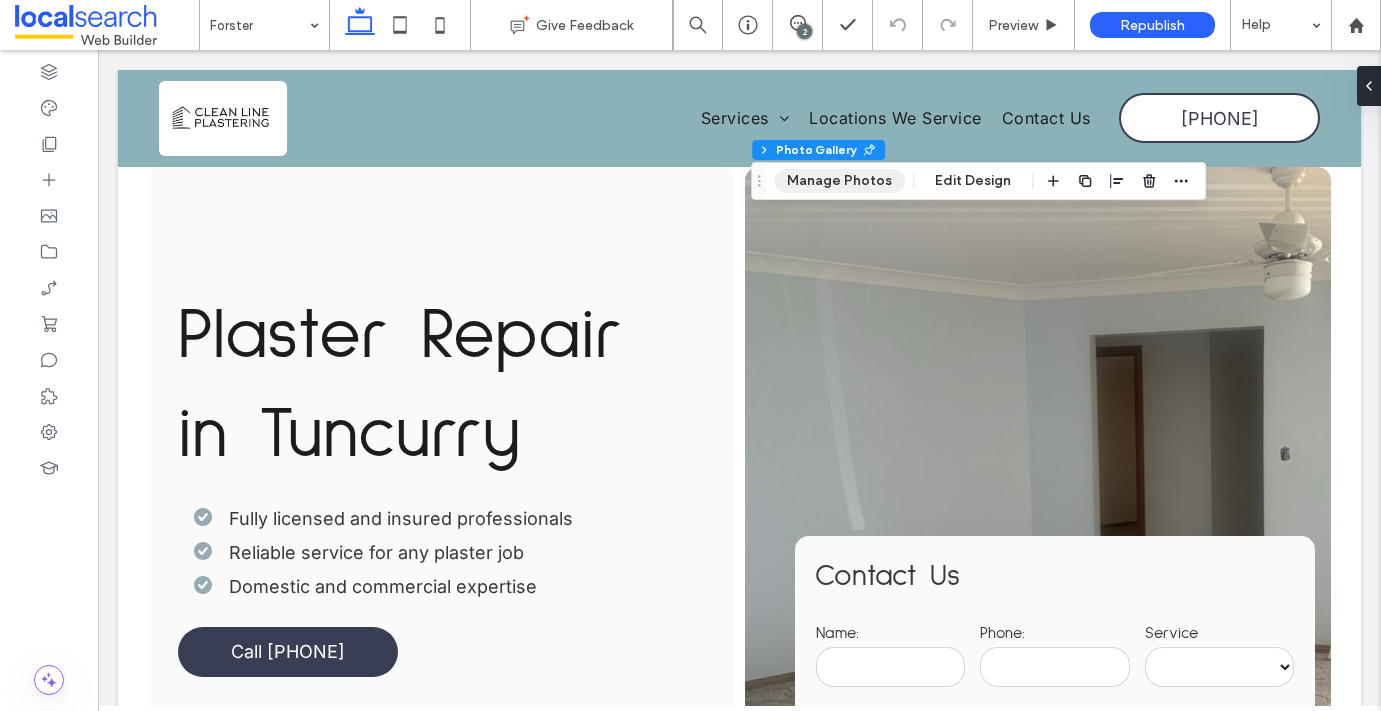 click on "Manage Photos" at bounding box center [839, 181] 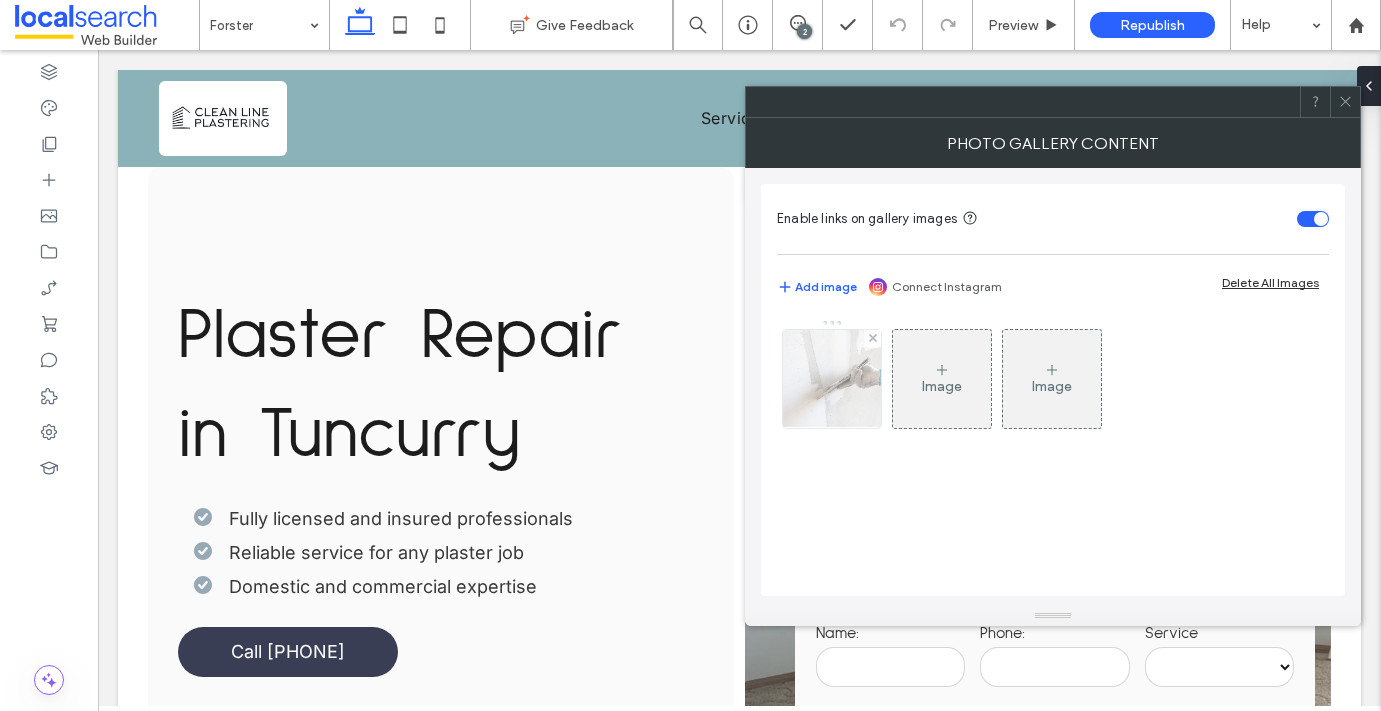 click at bounding box center [832, 379] 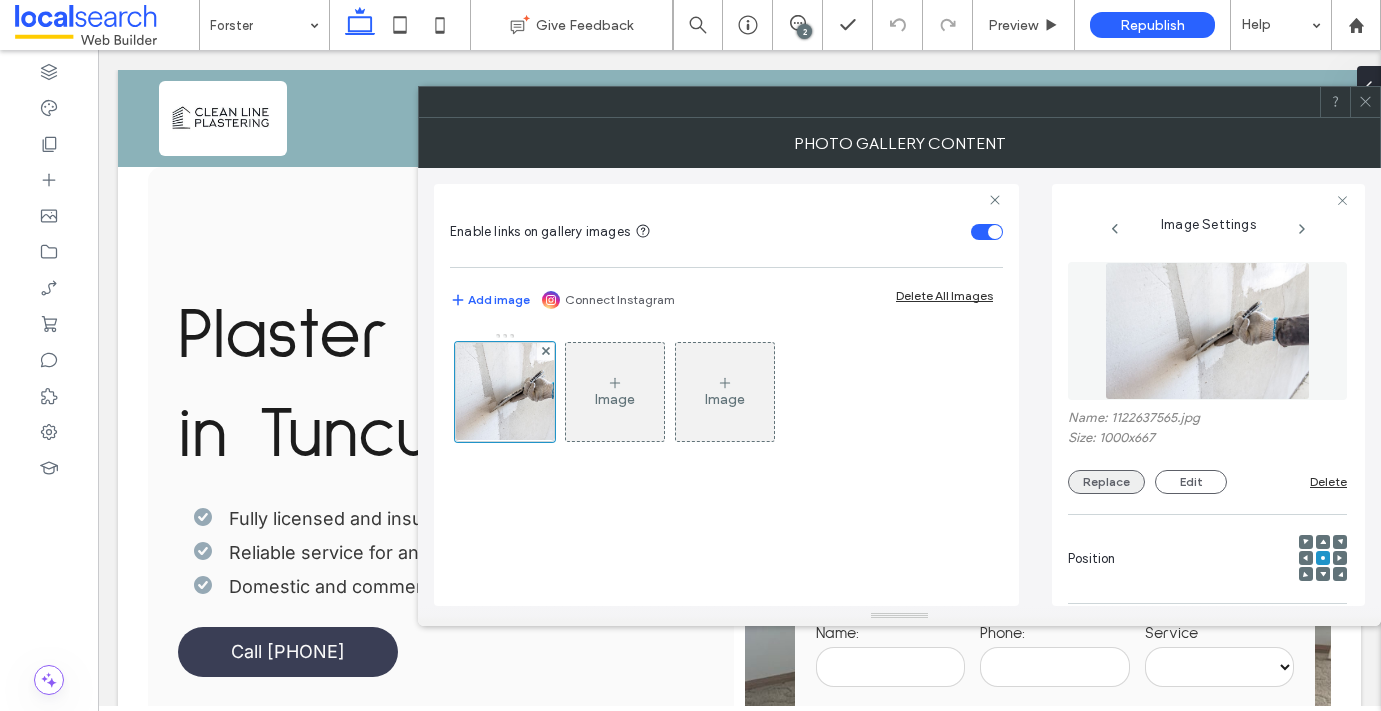 click on "Replace" at bounding box center [1106, 482] 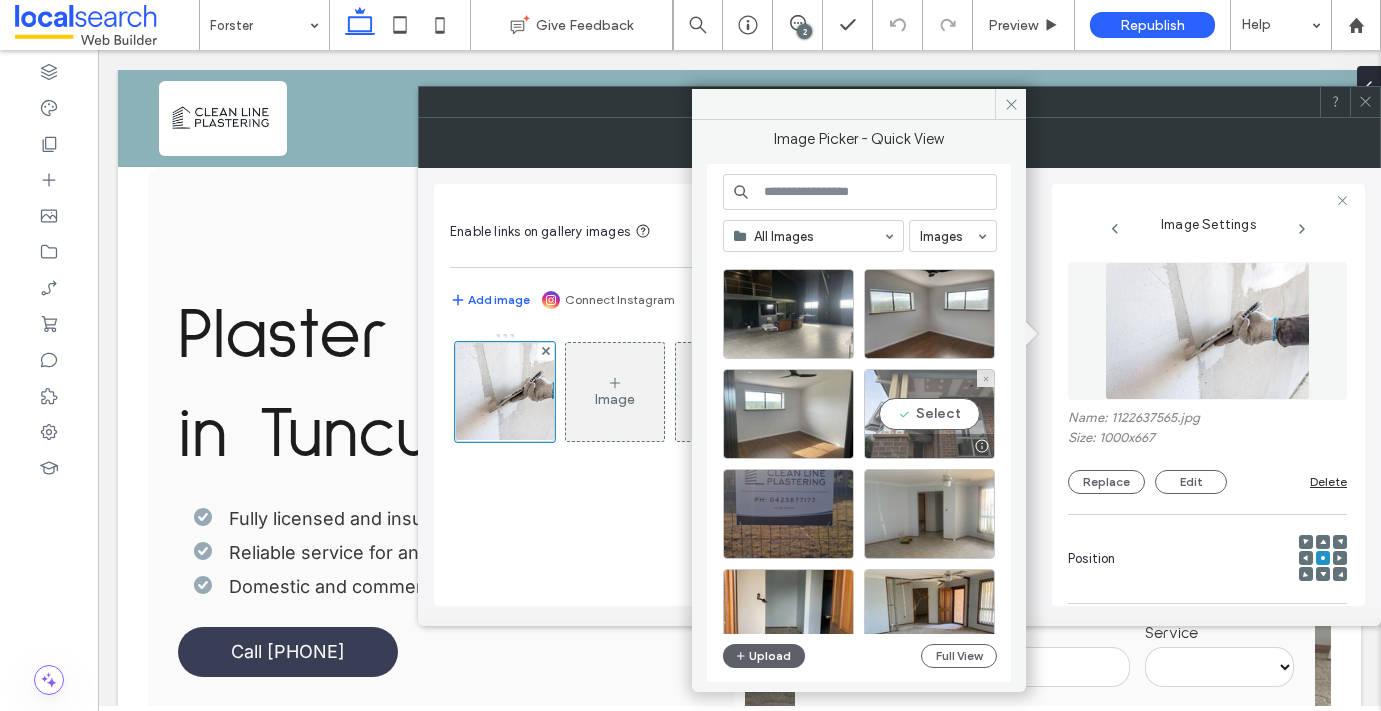 scroll, scrollTop: 272, scrollLeft: 0, axis: vertical 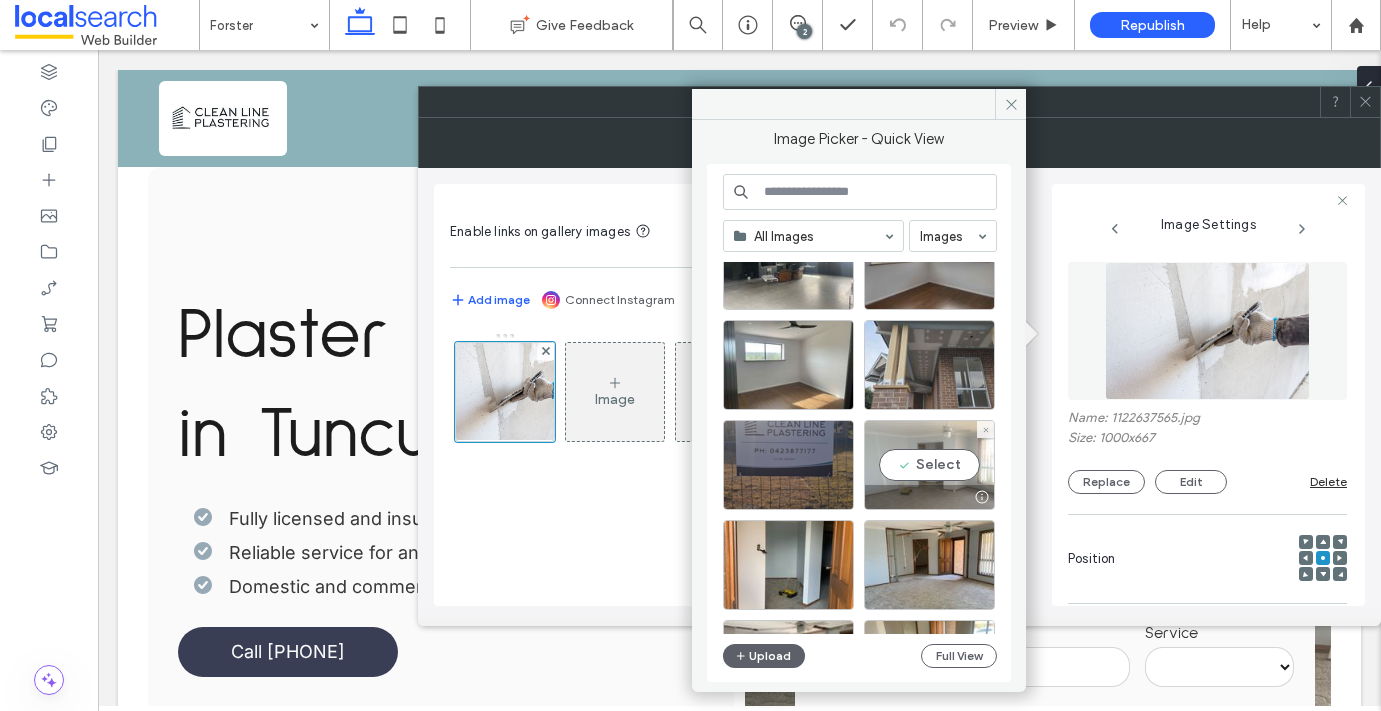 click on "Select" at bounding box center [929, 465] 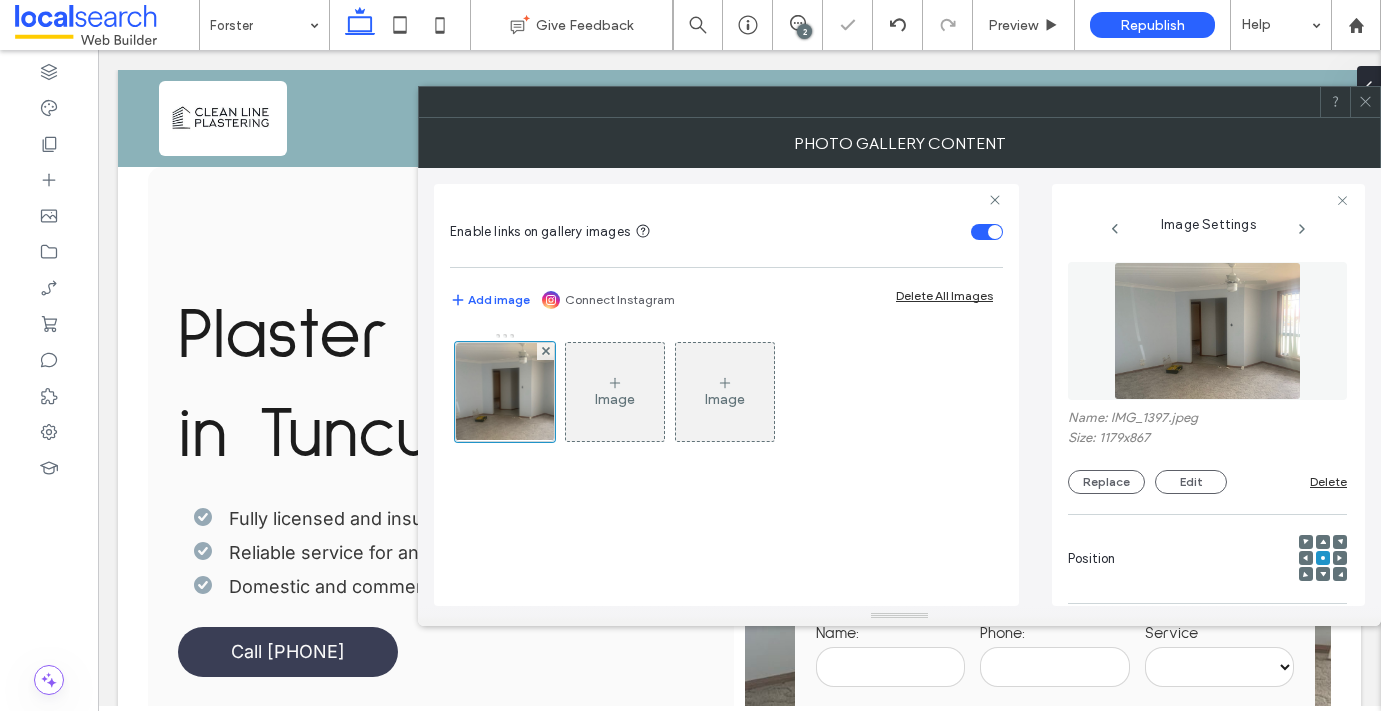 click 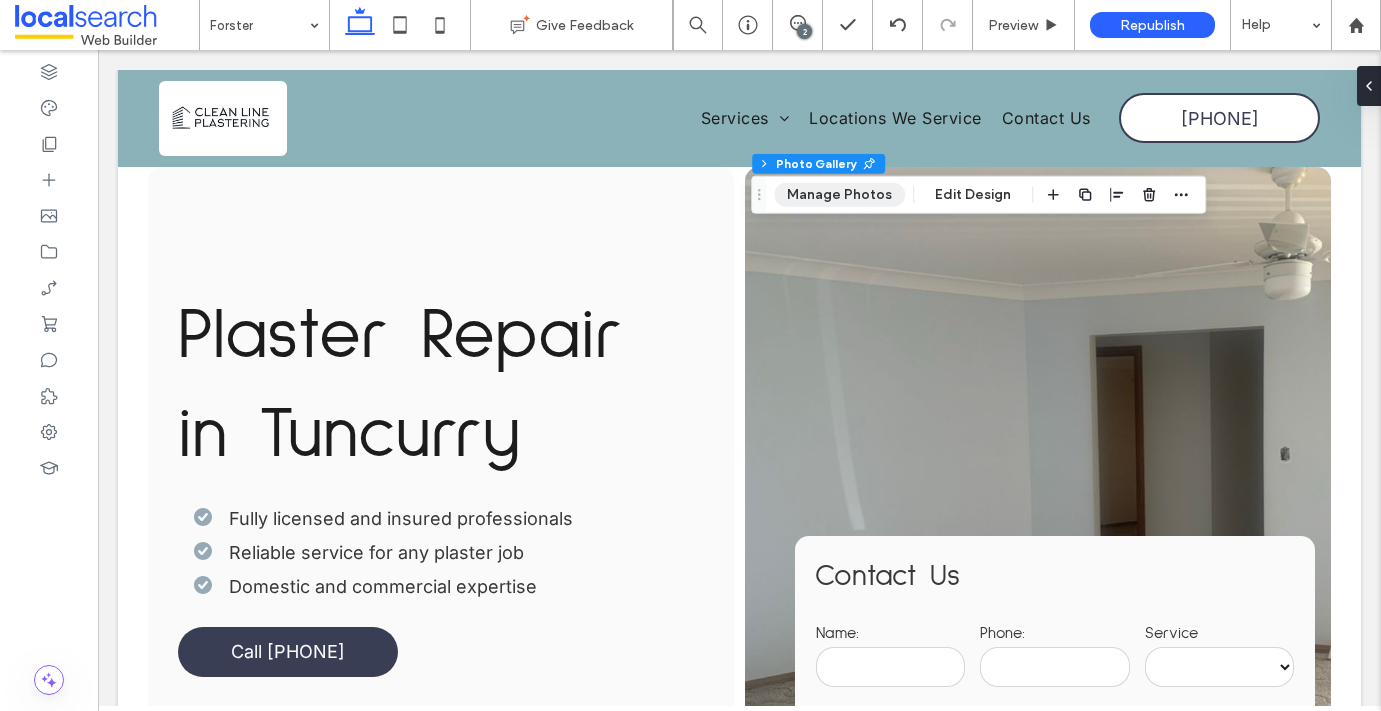 click on "Manage Photos" at bounding box center (839, 195) 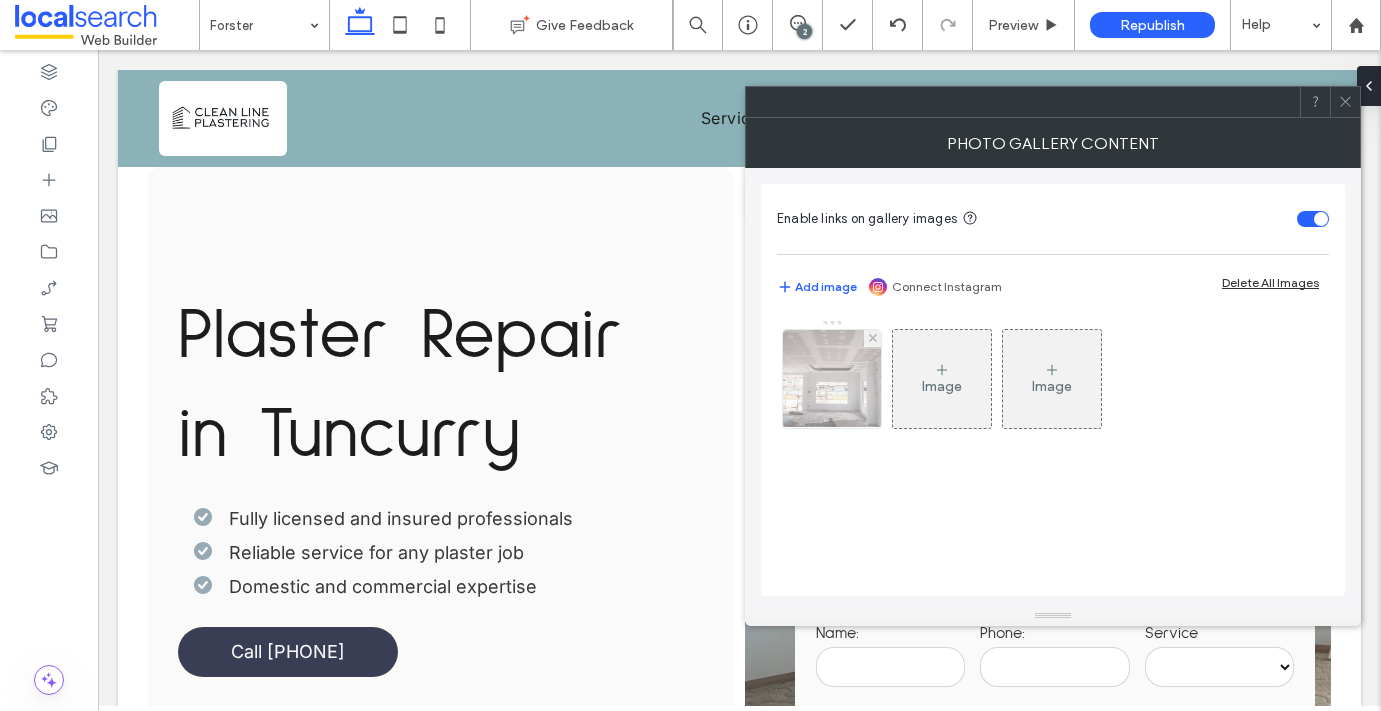 click at bounding box center (832, 379) 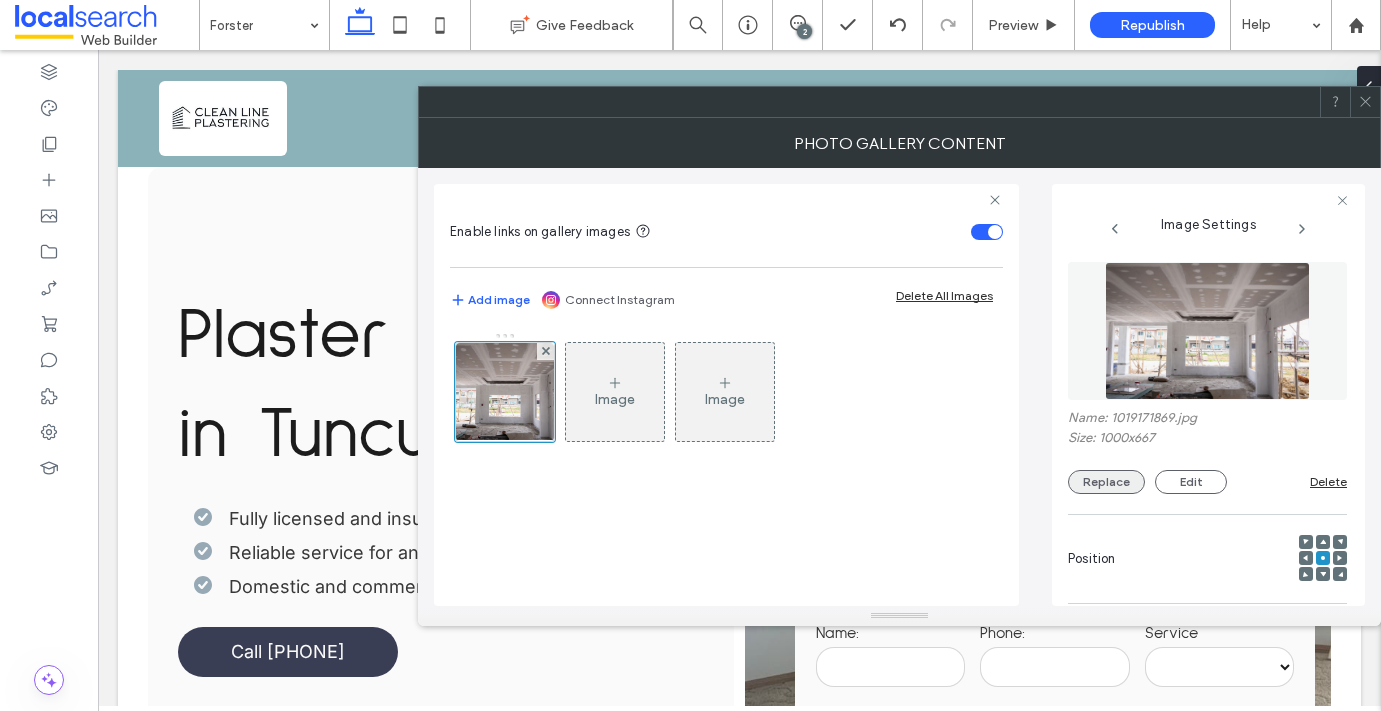 click on "Replace" at bounding box center (1106, 482) 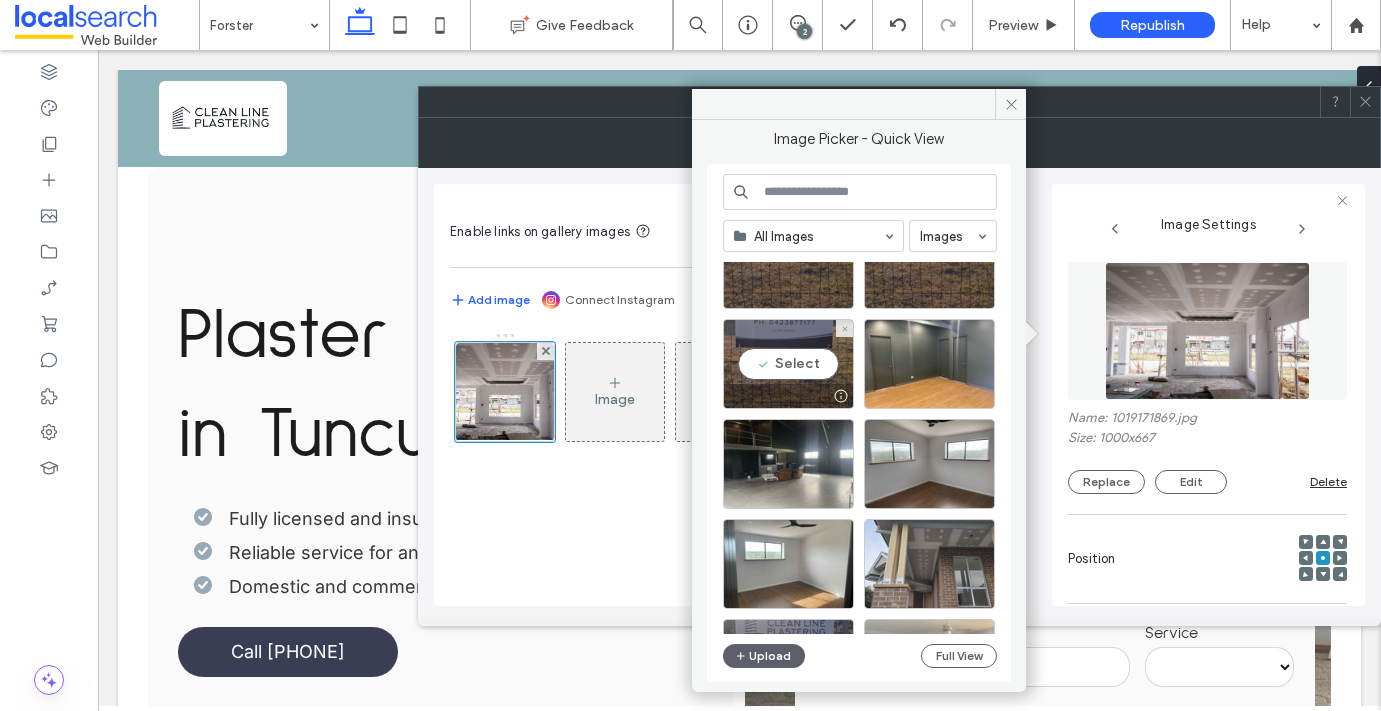 scroll, scrollTop: 97, scrollLeft: 0, axis: vertical 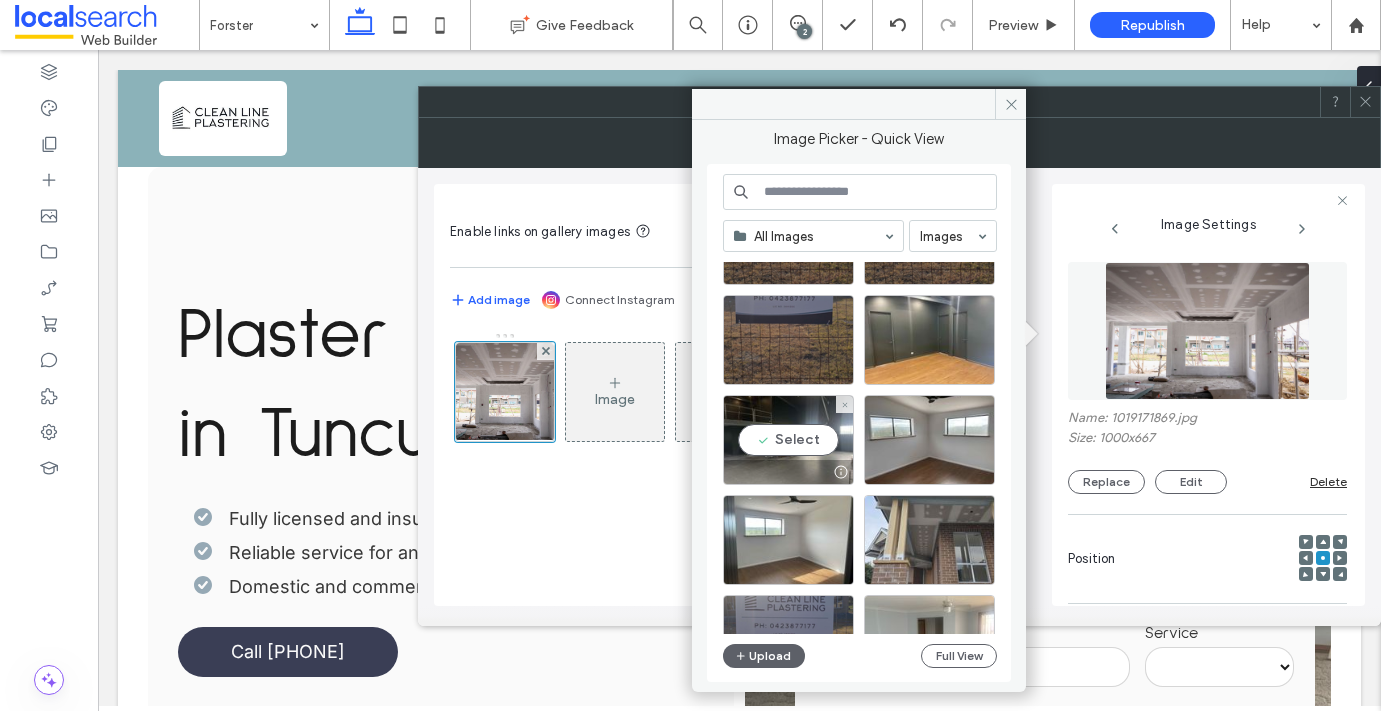 click on "Select" at bounding box center (788, 440) 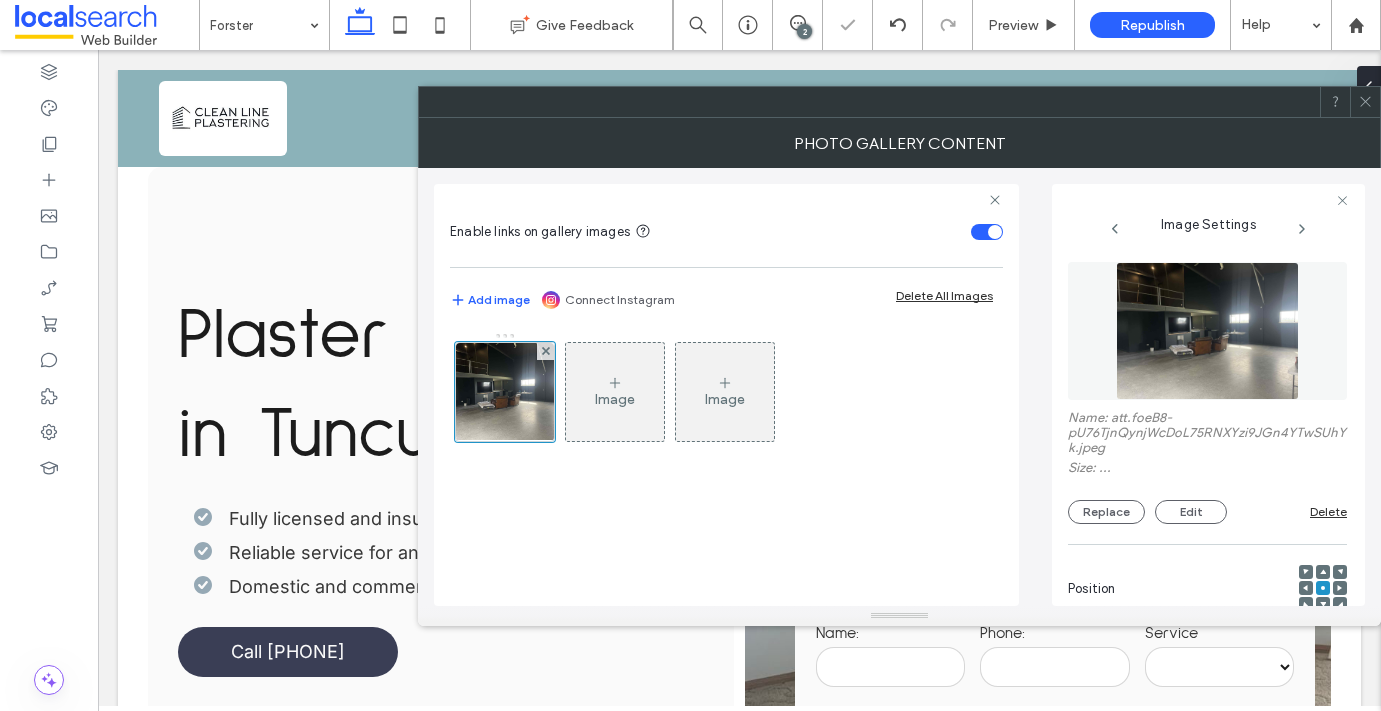click at bounding box center [1365, 102] 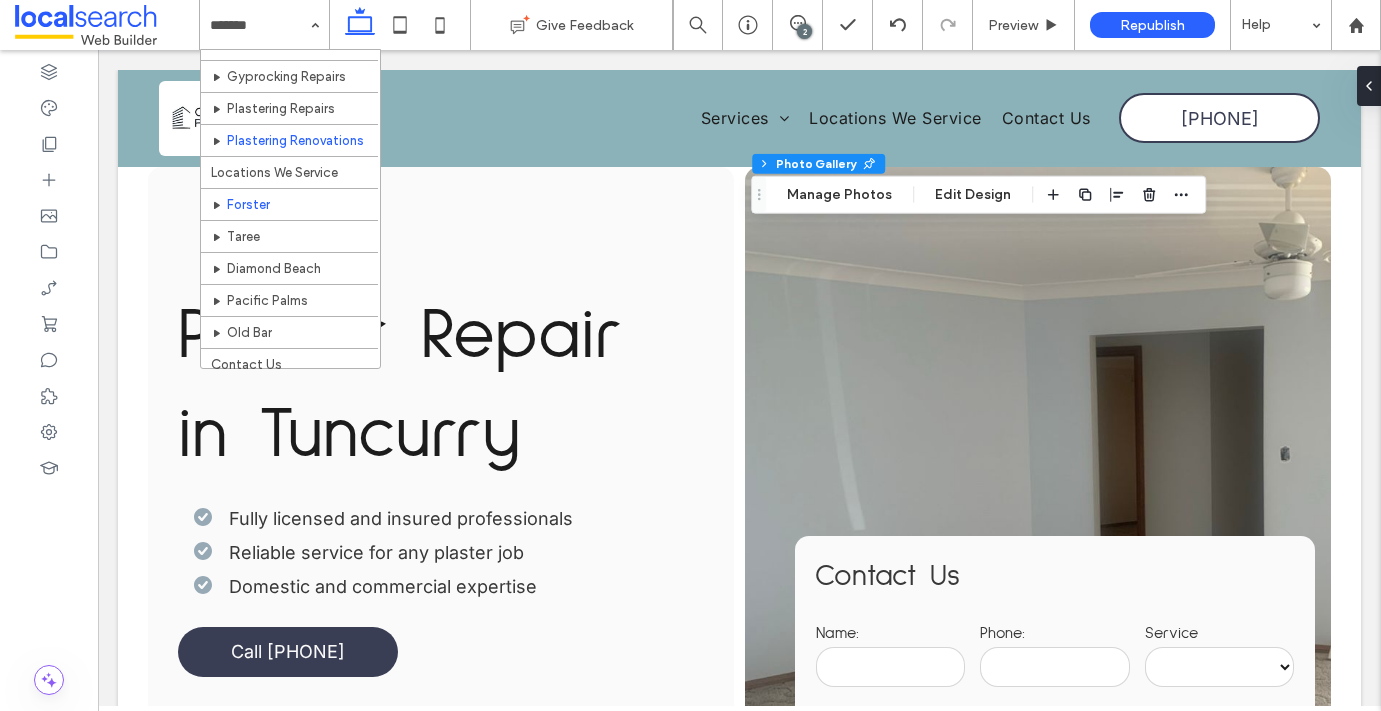 scroll, scrollTop: 75, scrollLeft: 0, axis: vertical 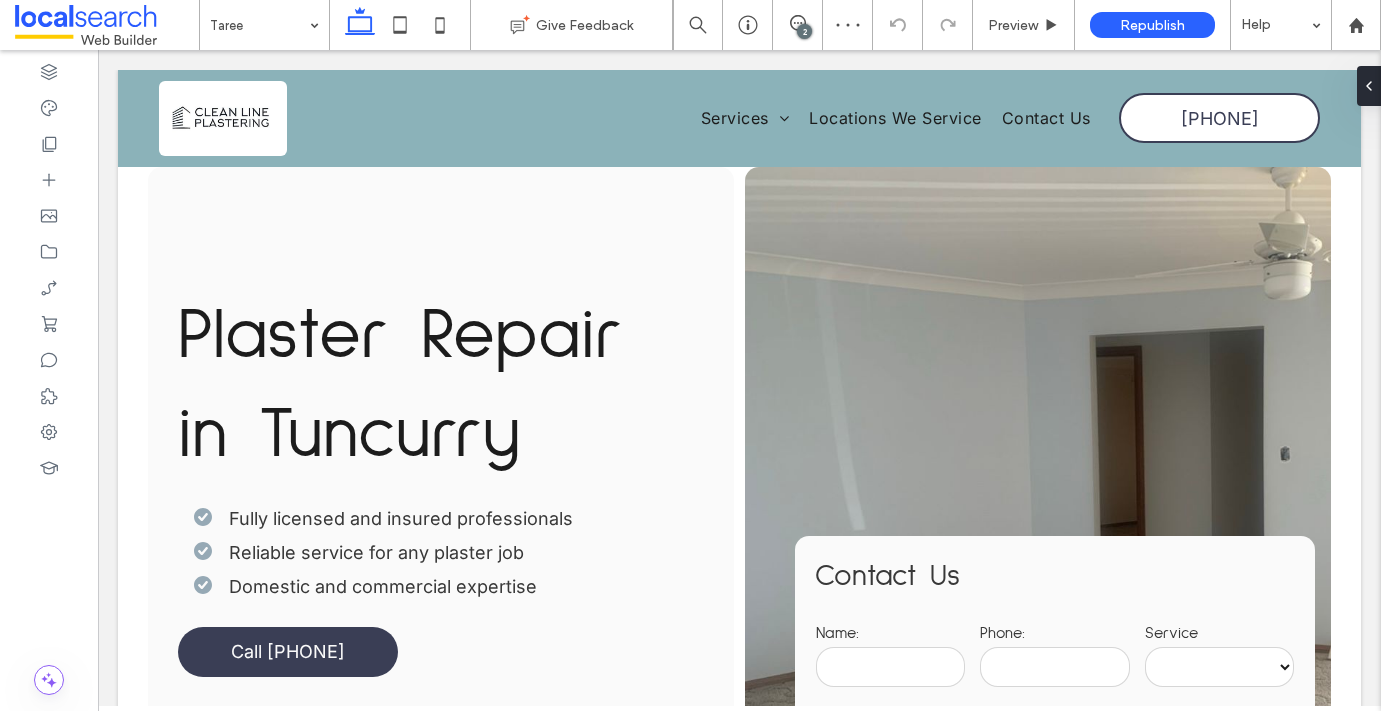 click at bounding box center (259, 25) 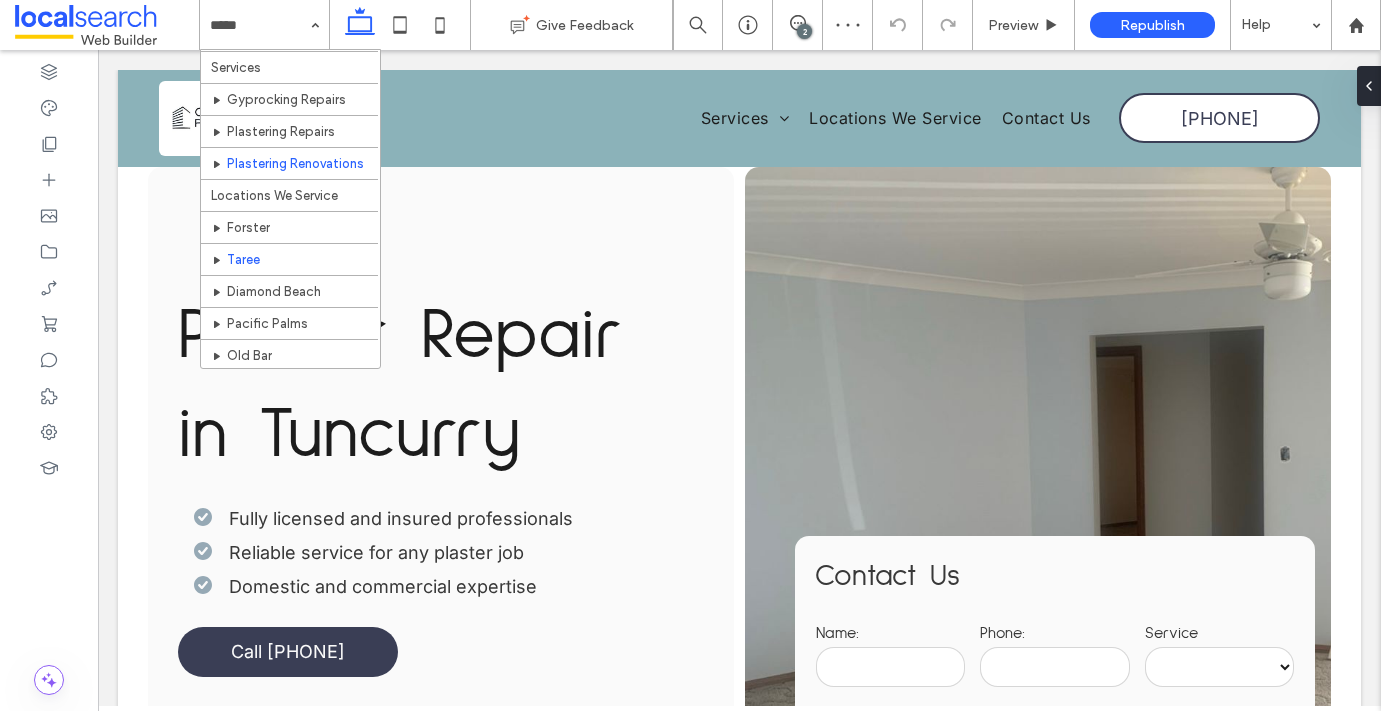 scroll, scrollTop: 32, scrollLeft: 0, axis: vertical 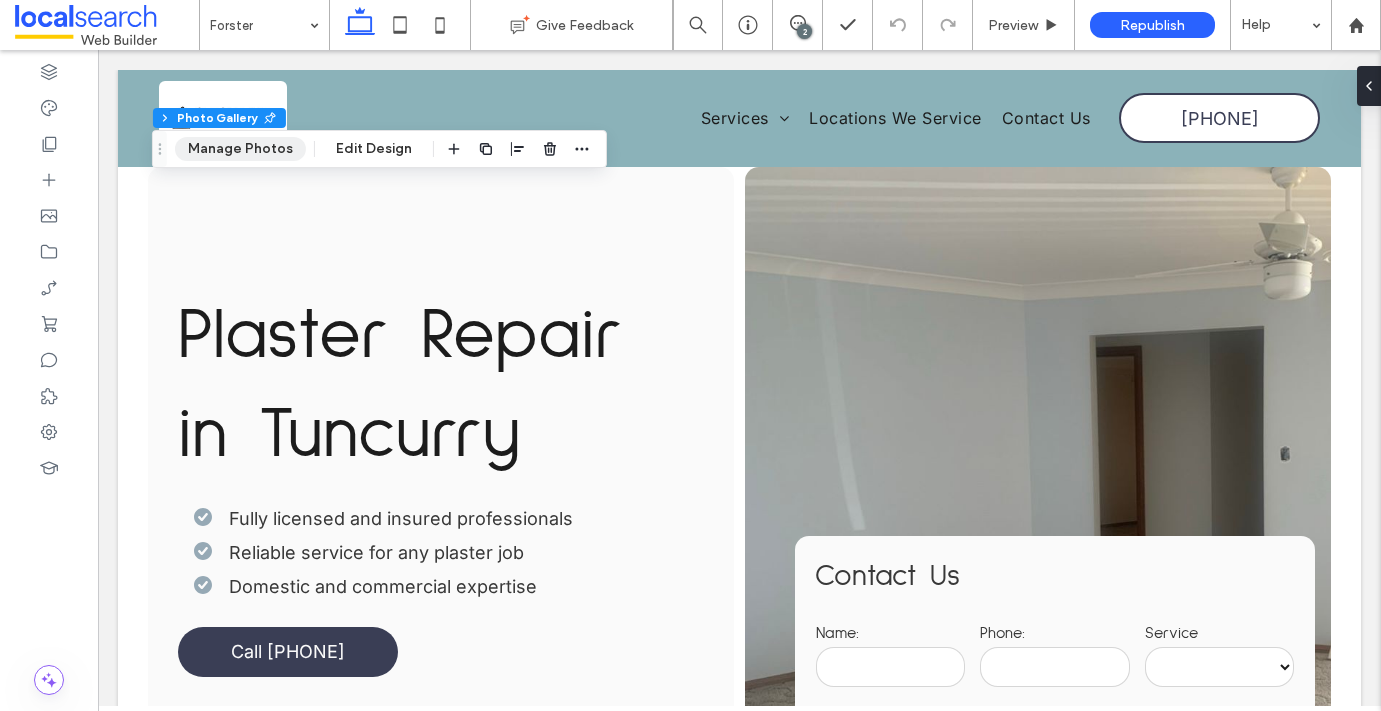 click on "Manage Photos" at bounding box center [240, 149] 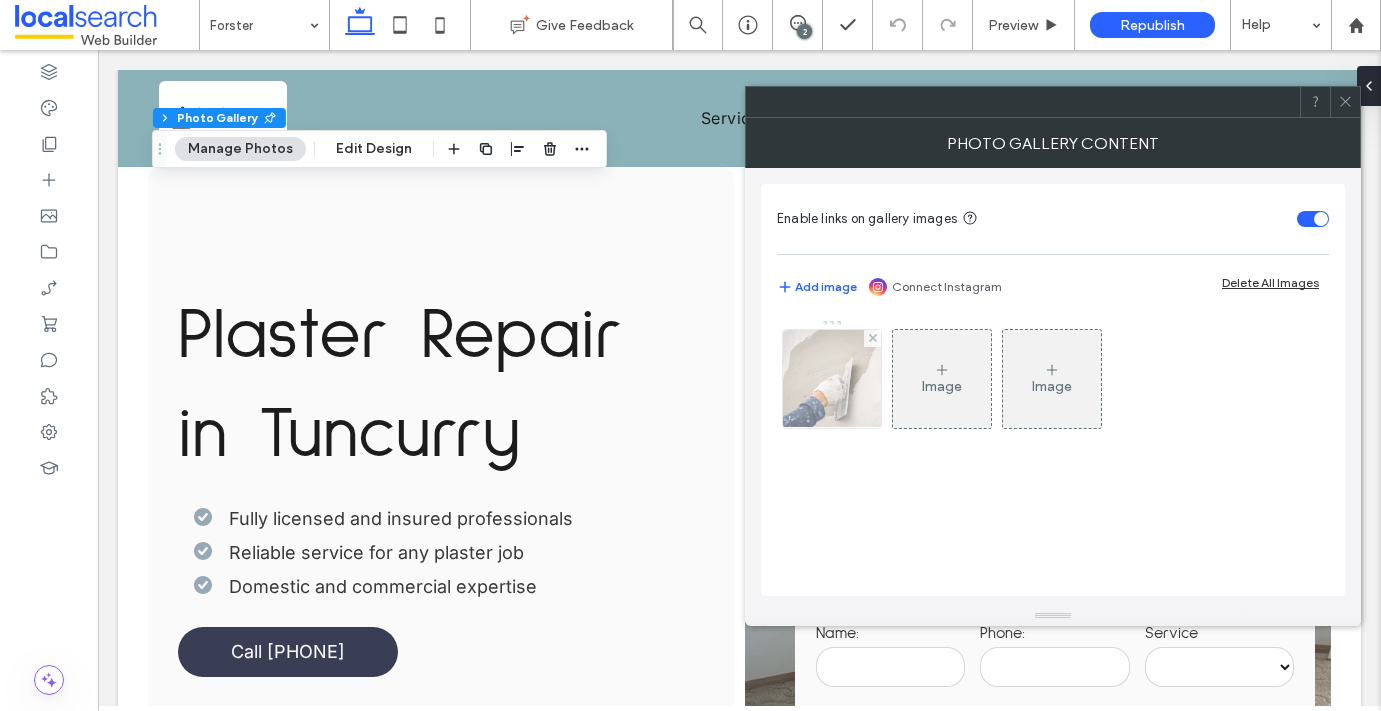 click at bounding box center (832, 379) 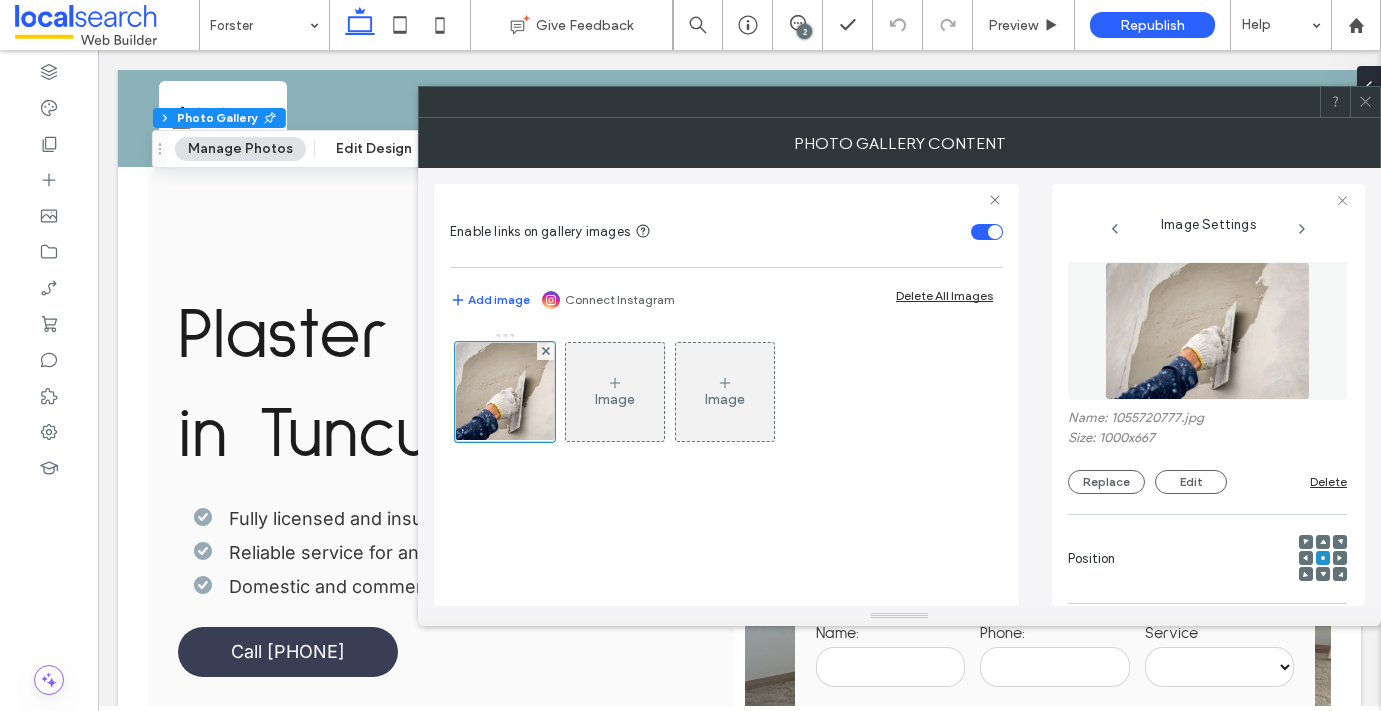 click at bounding box center [1365, 102] 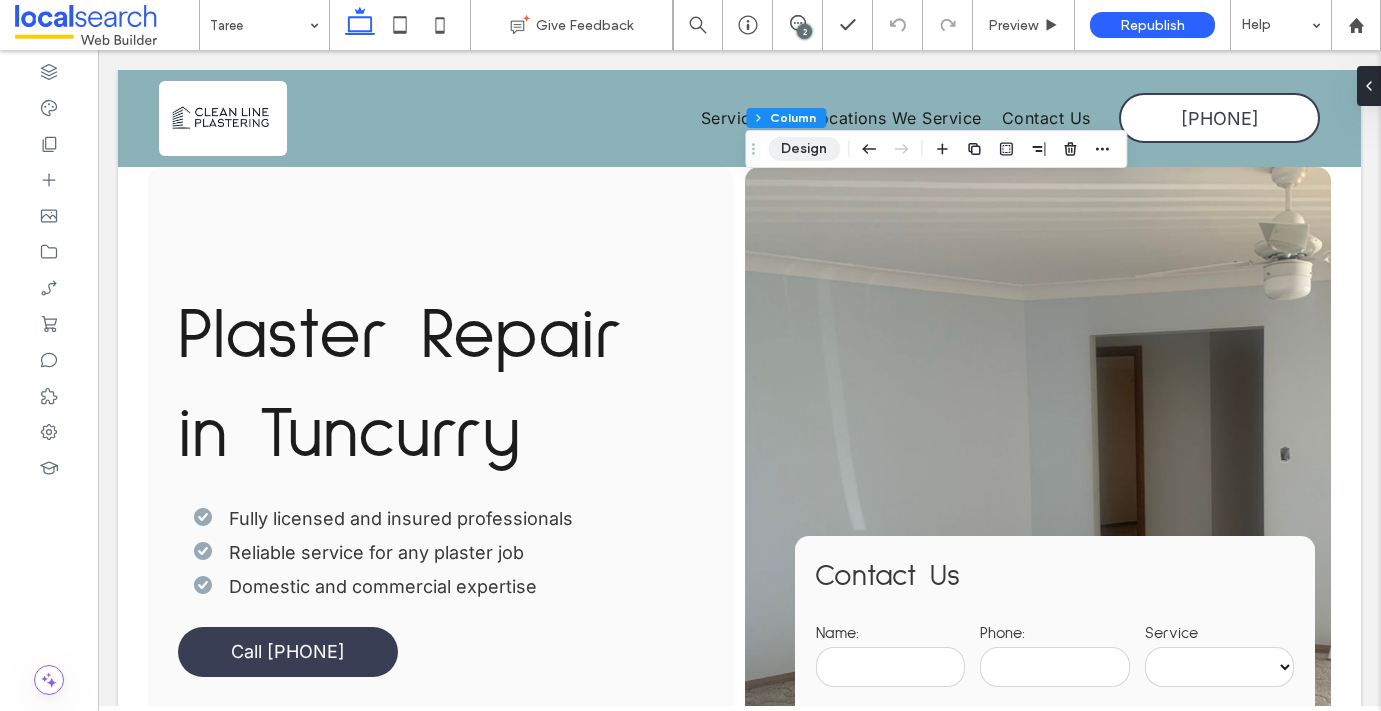 click on "Design" at bounding box center (804, 149) 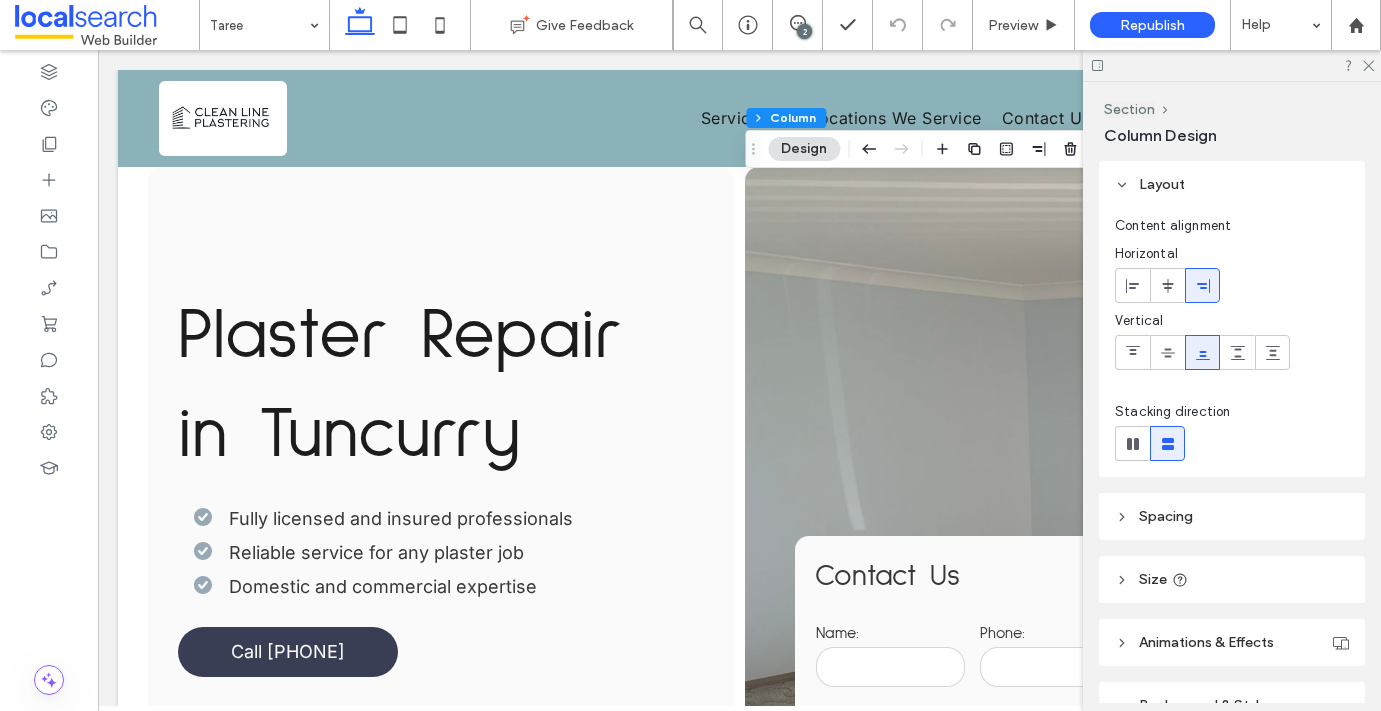 click on "Design" at bounding box center (804, 149) 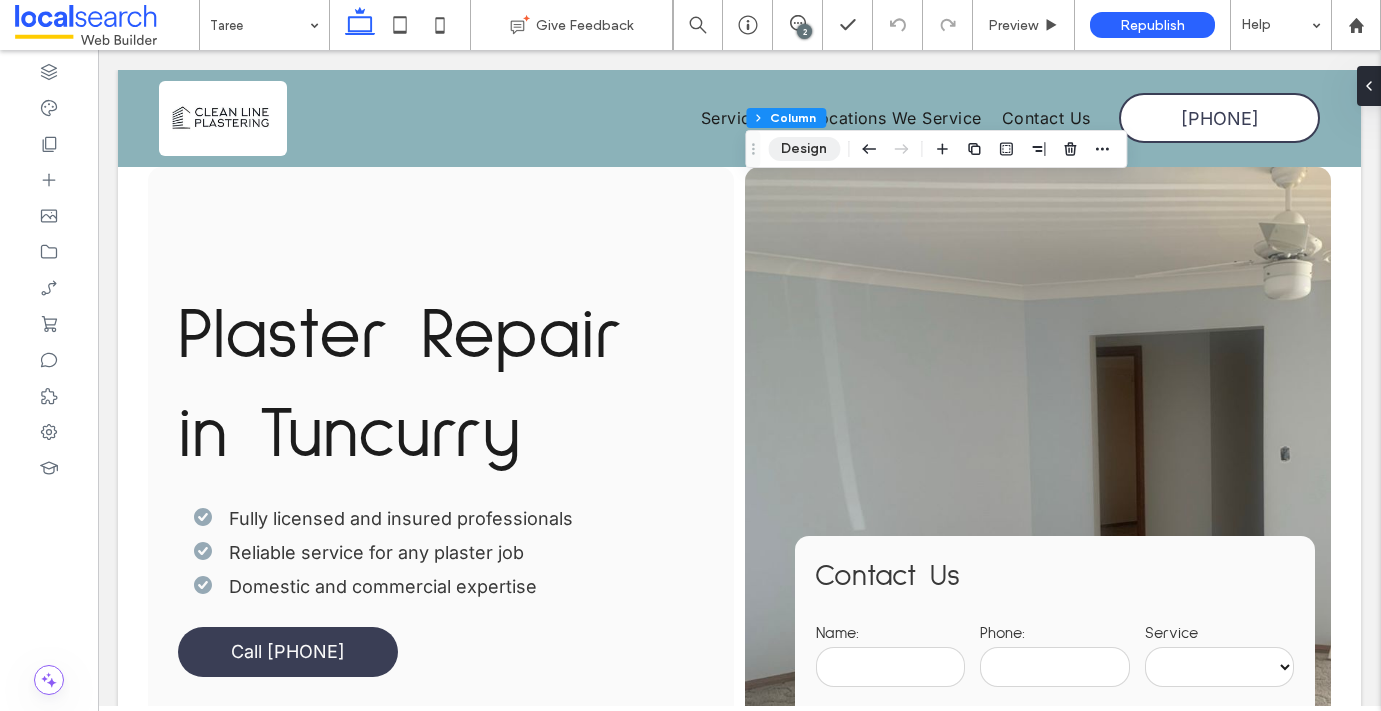 click on "Design" at bounding box center (804, 149) 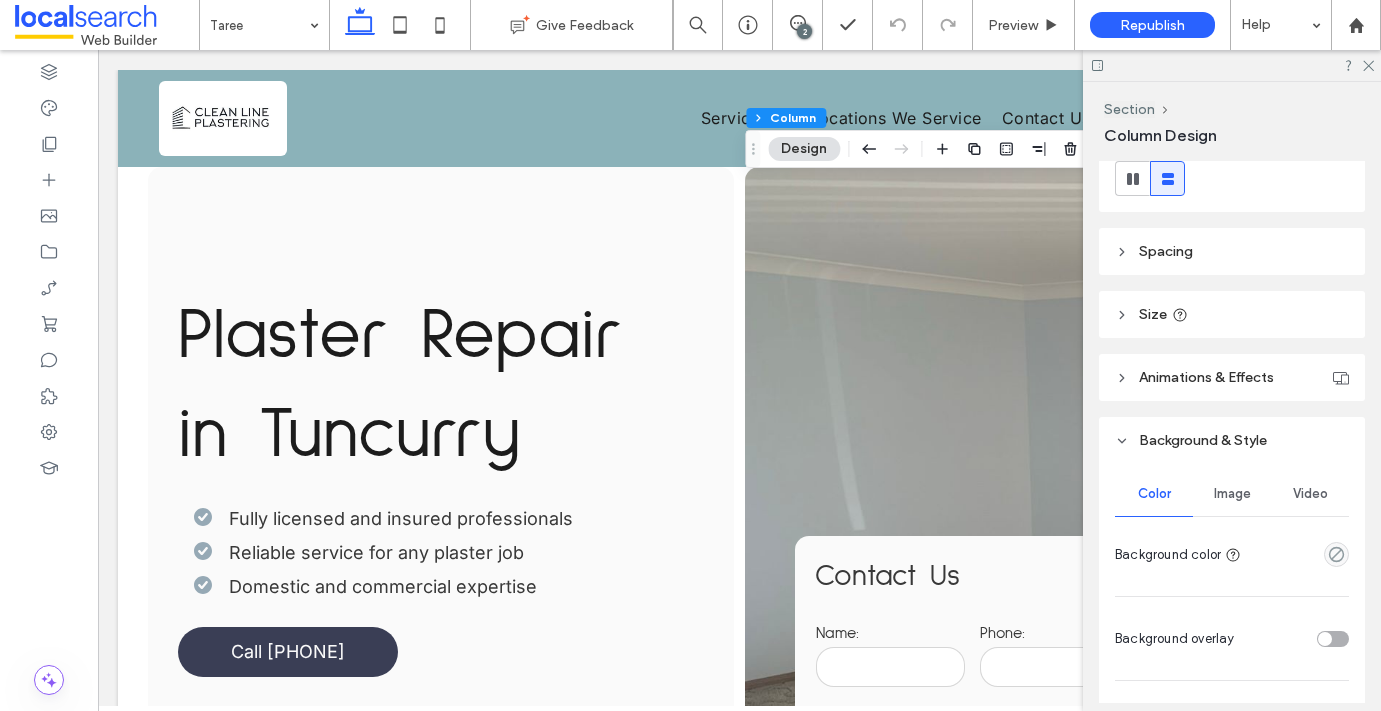 click on "Image" at bounding box center (1232, 494) 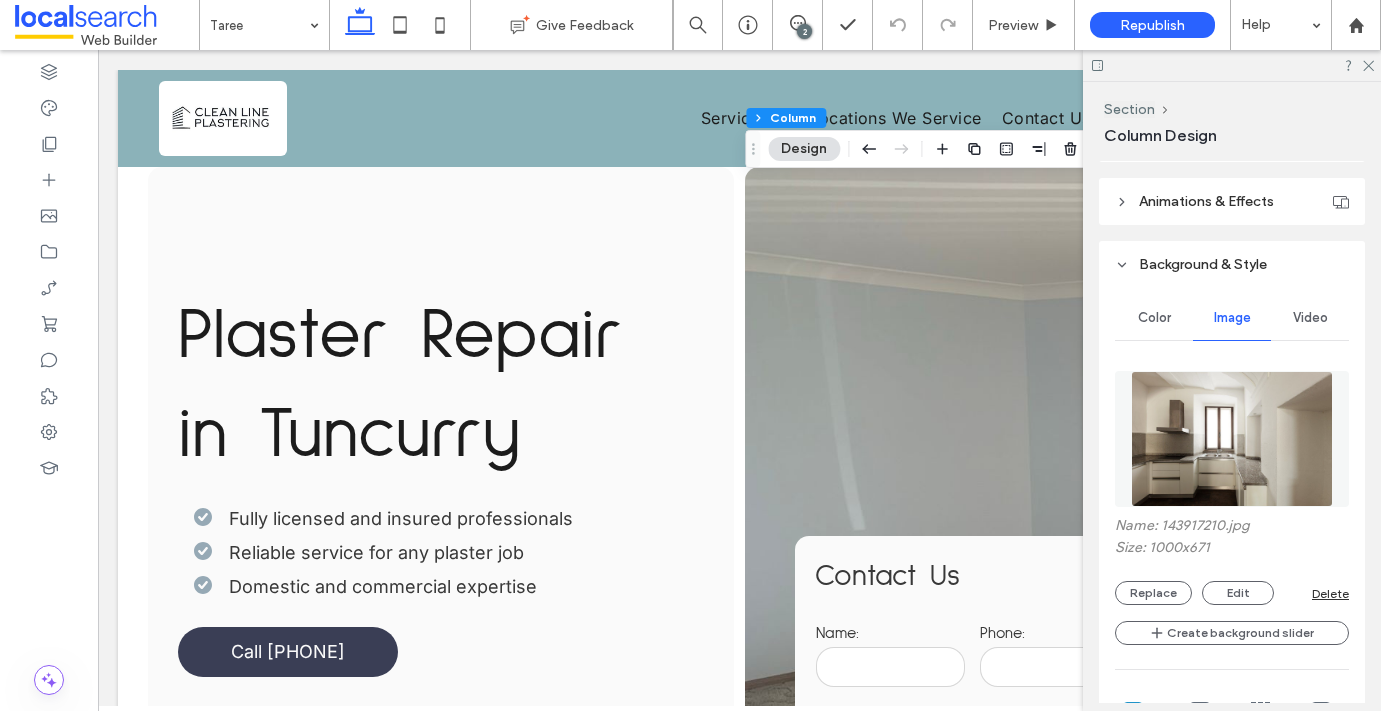 scroll, scrollTop: 466, scrollLeft: 0, axis: vertical 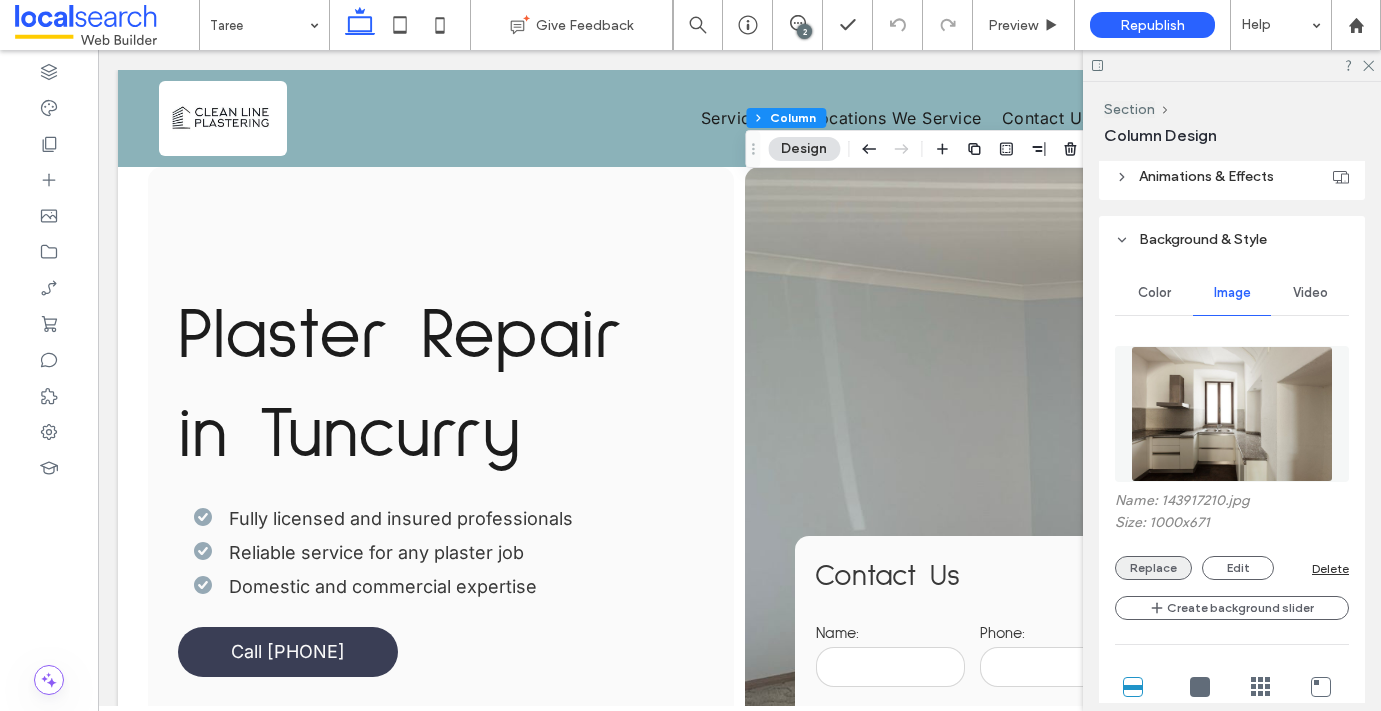 click on "Replace" at bounding box center [1153, 568] 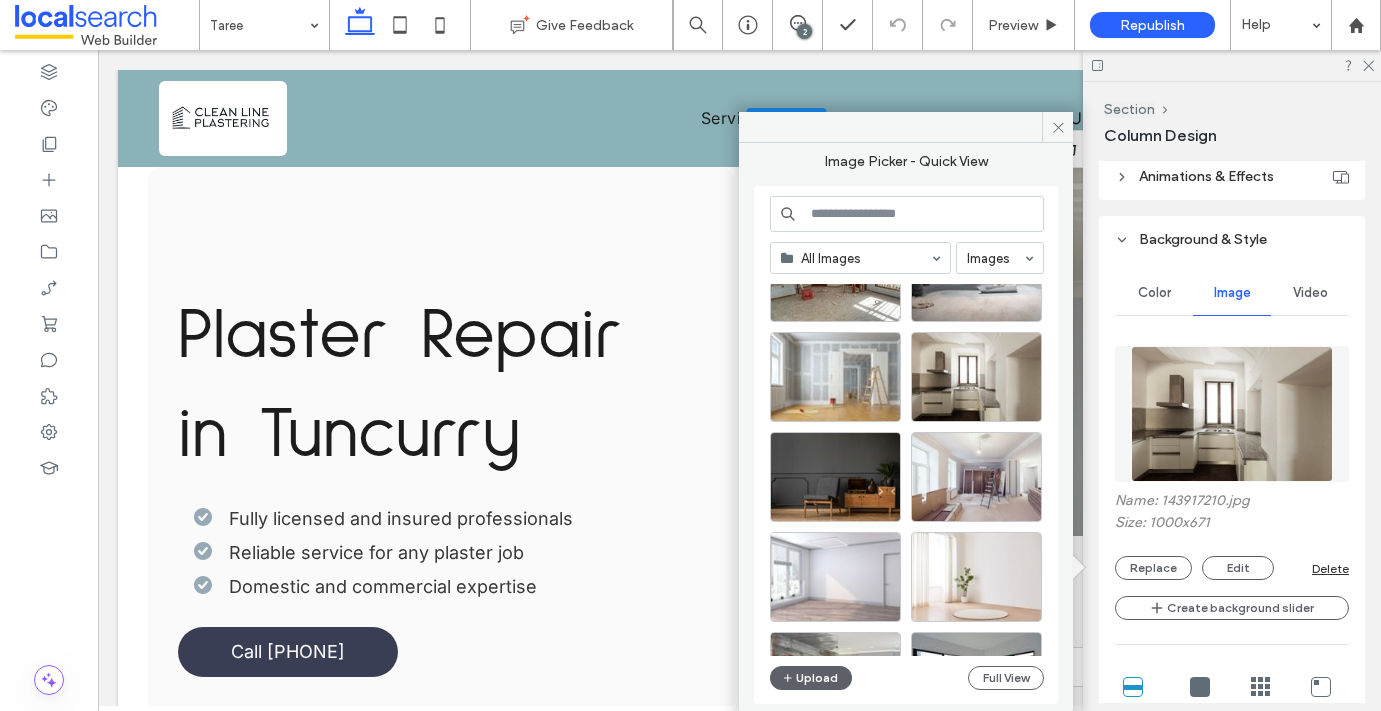scroll, scrollTop: 784, scrollLeft: 0, axis: vertical 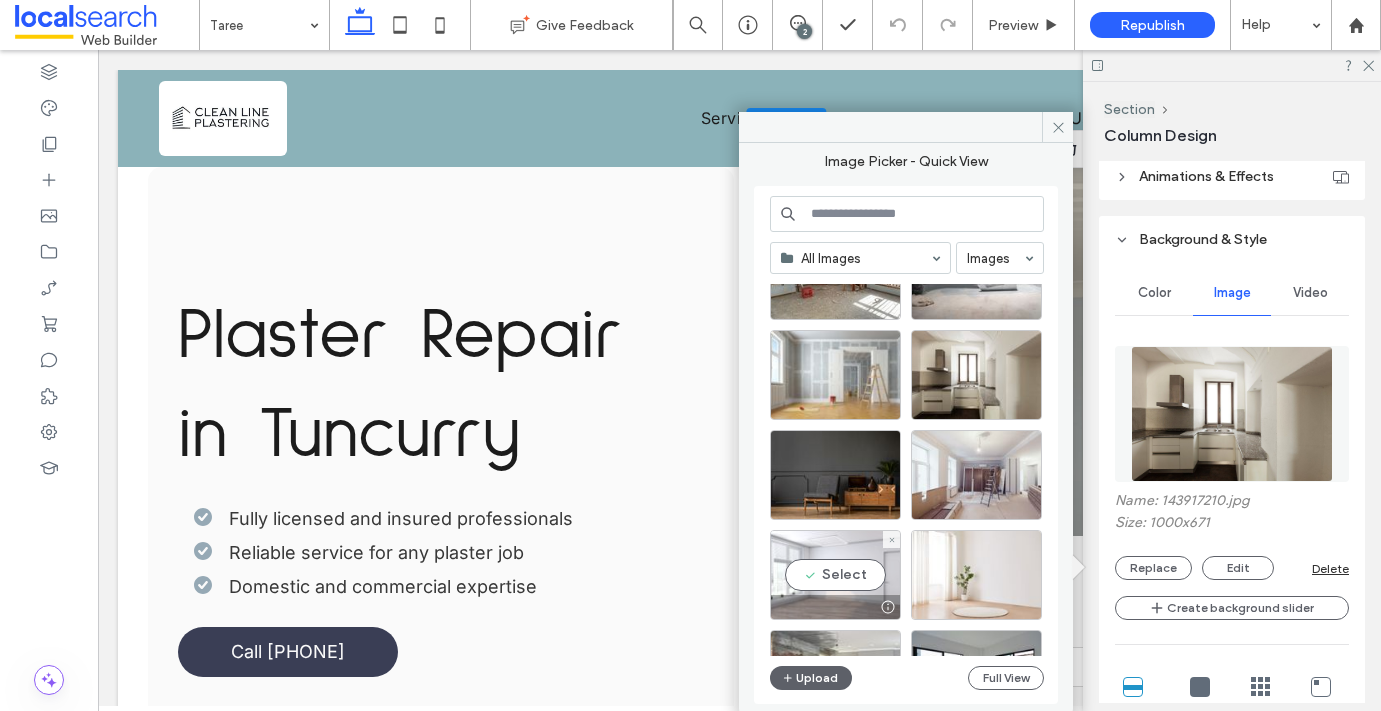 click on "Select" at bounding box center [835, 575] 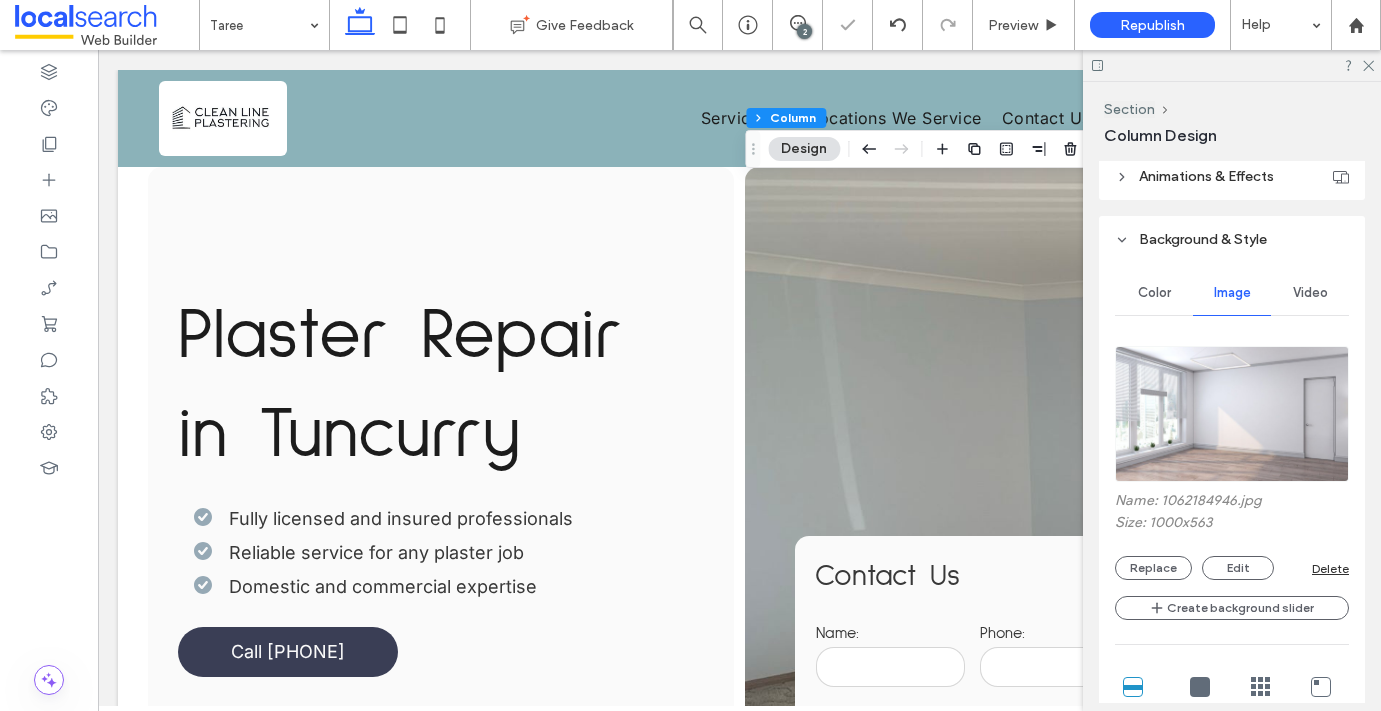 click at bounding box center [1232, 65] 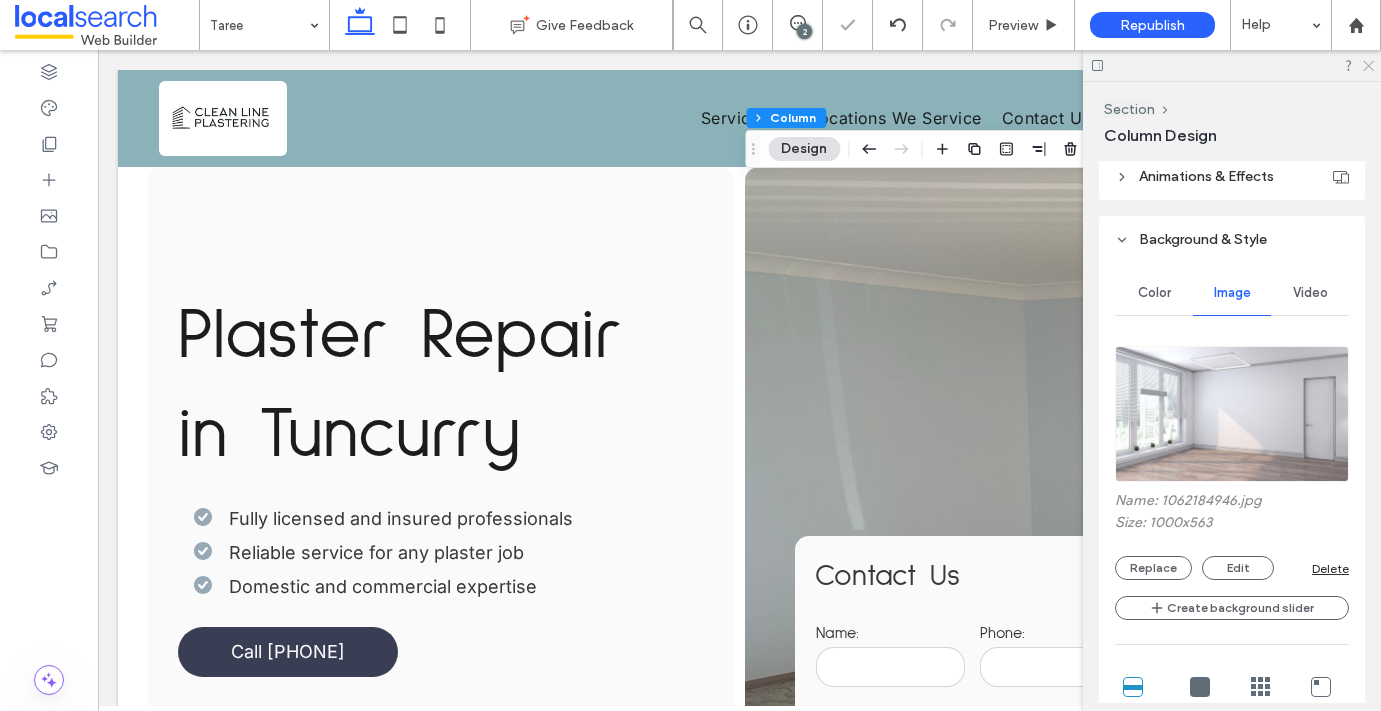 click 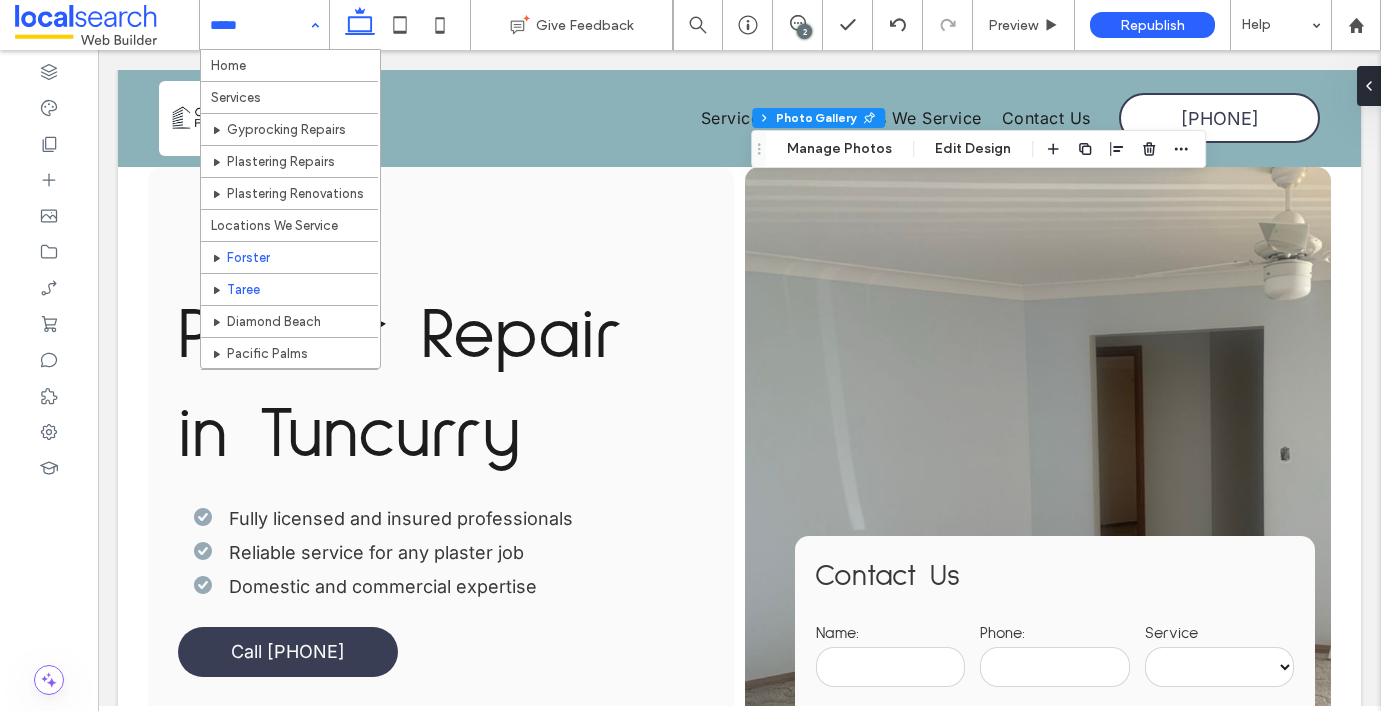 scroll, scrollTop: 91, scrollLeft: 0, axis: vertical 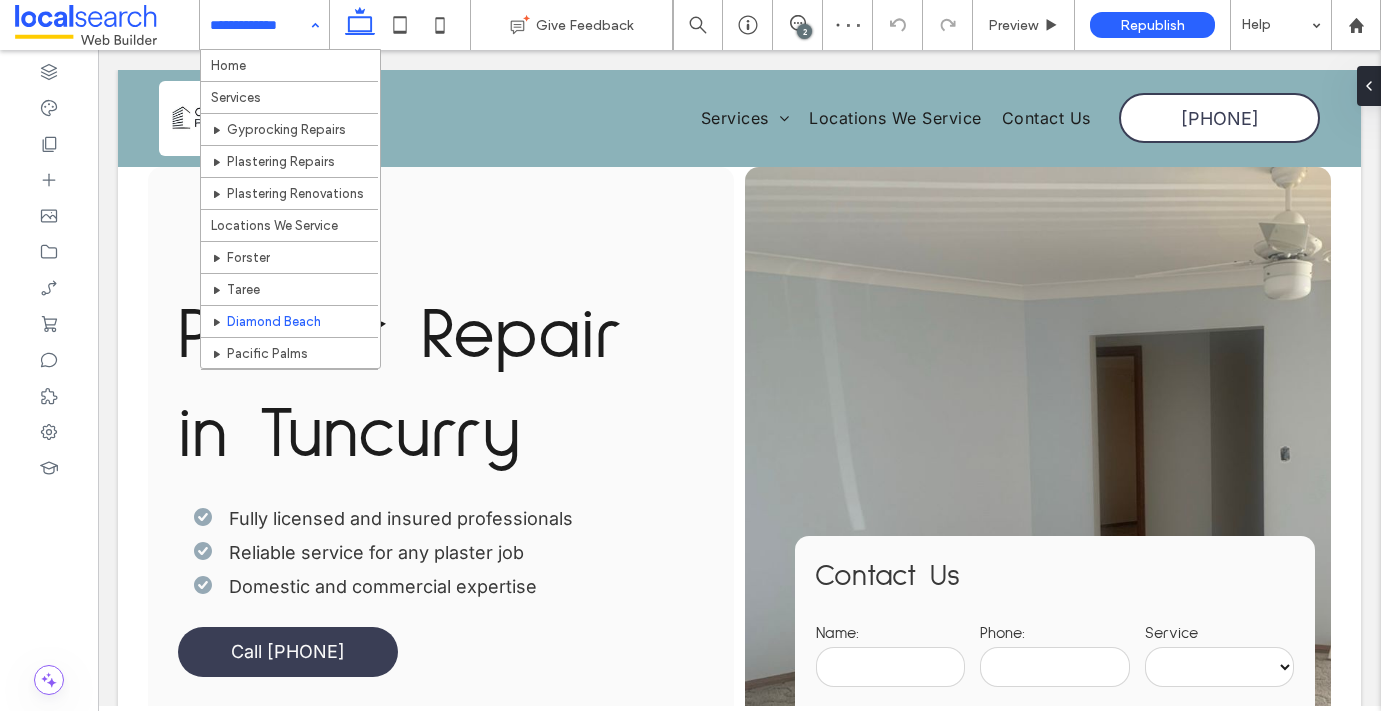 click at bounding box center (259, 25) 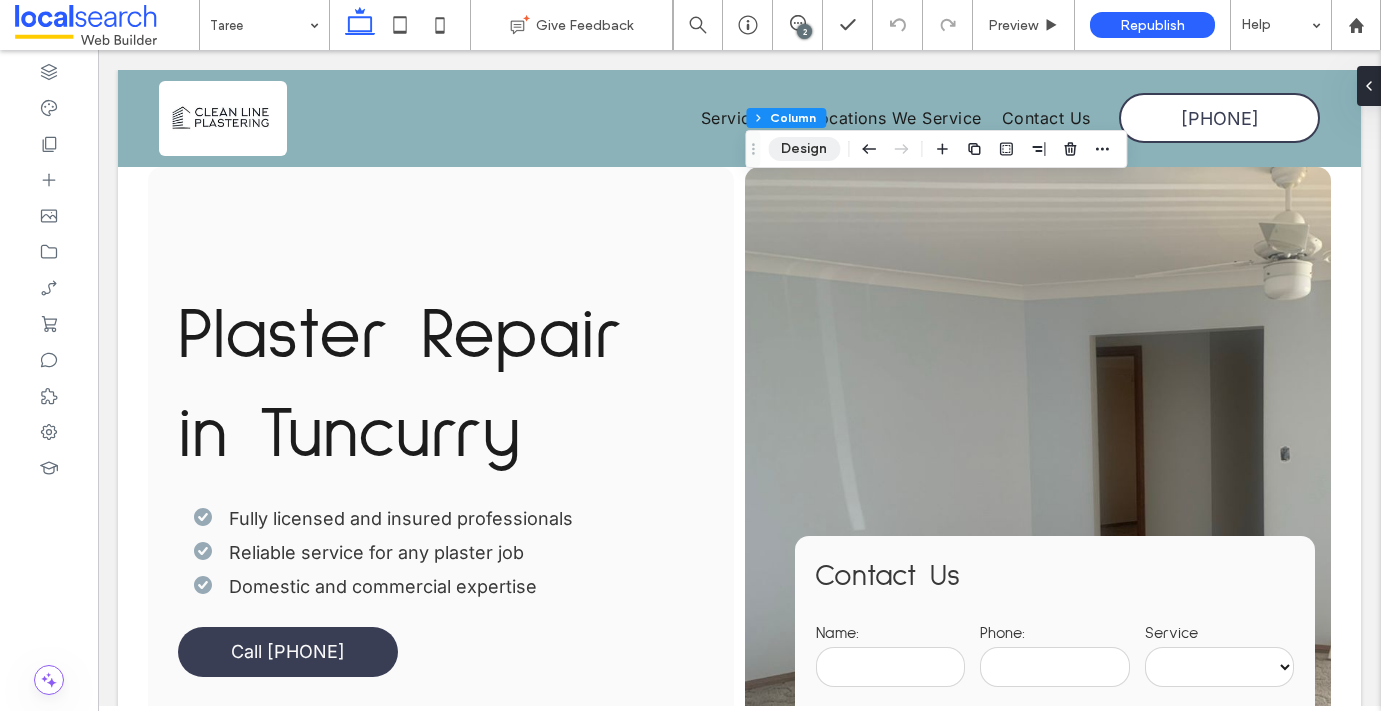 click on "Design" at bounding box center (804, 149) 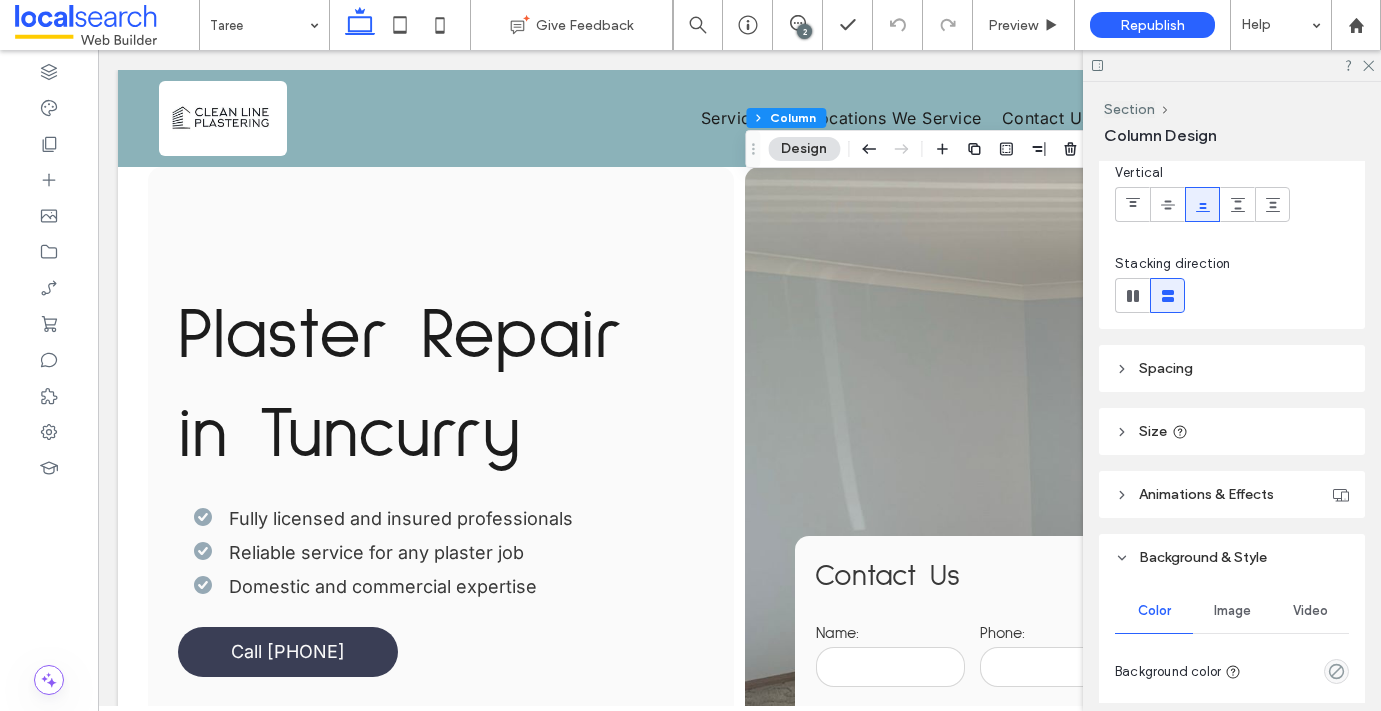 click on "Image" at bounding box center (1232, 611) 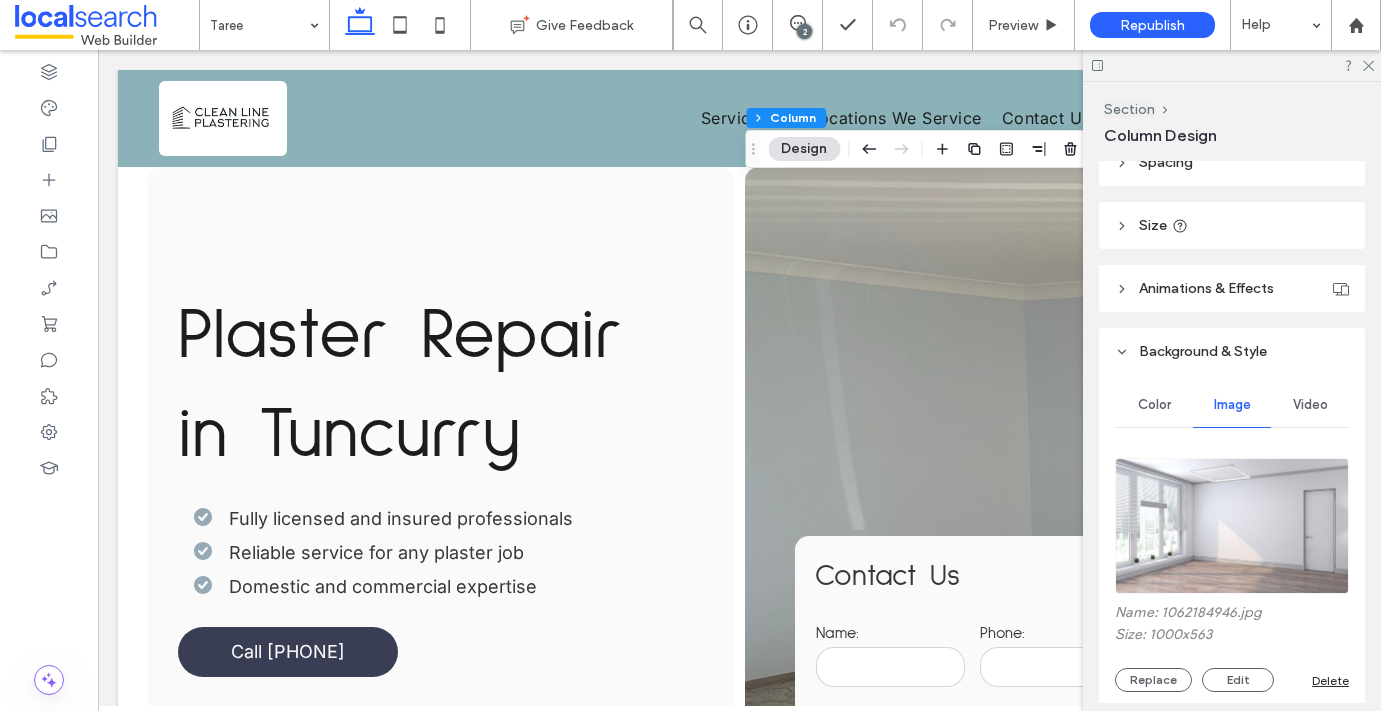 scroll, scrollTop: 490, scrollLeft: 0, axis: vertical 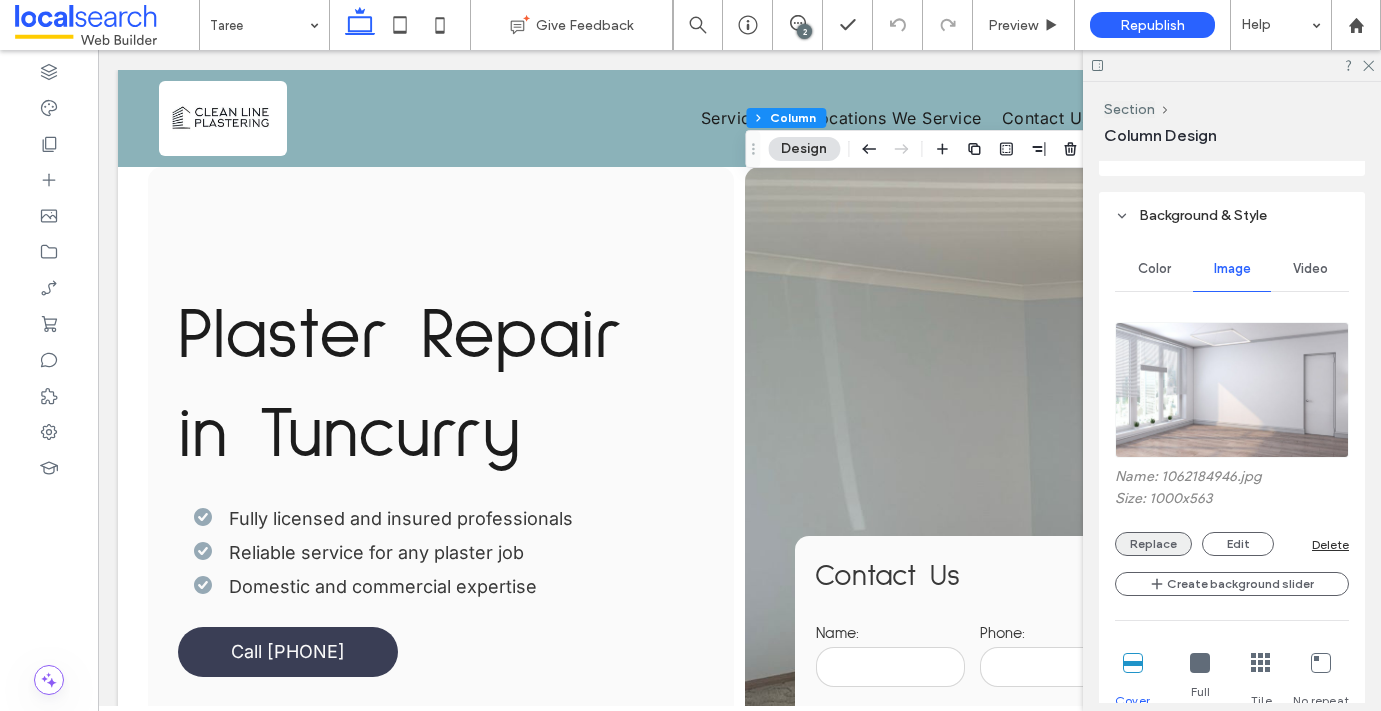 click on "Replace" at bounding box center [1153, 544] 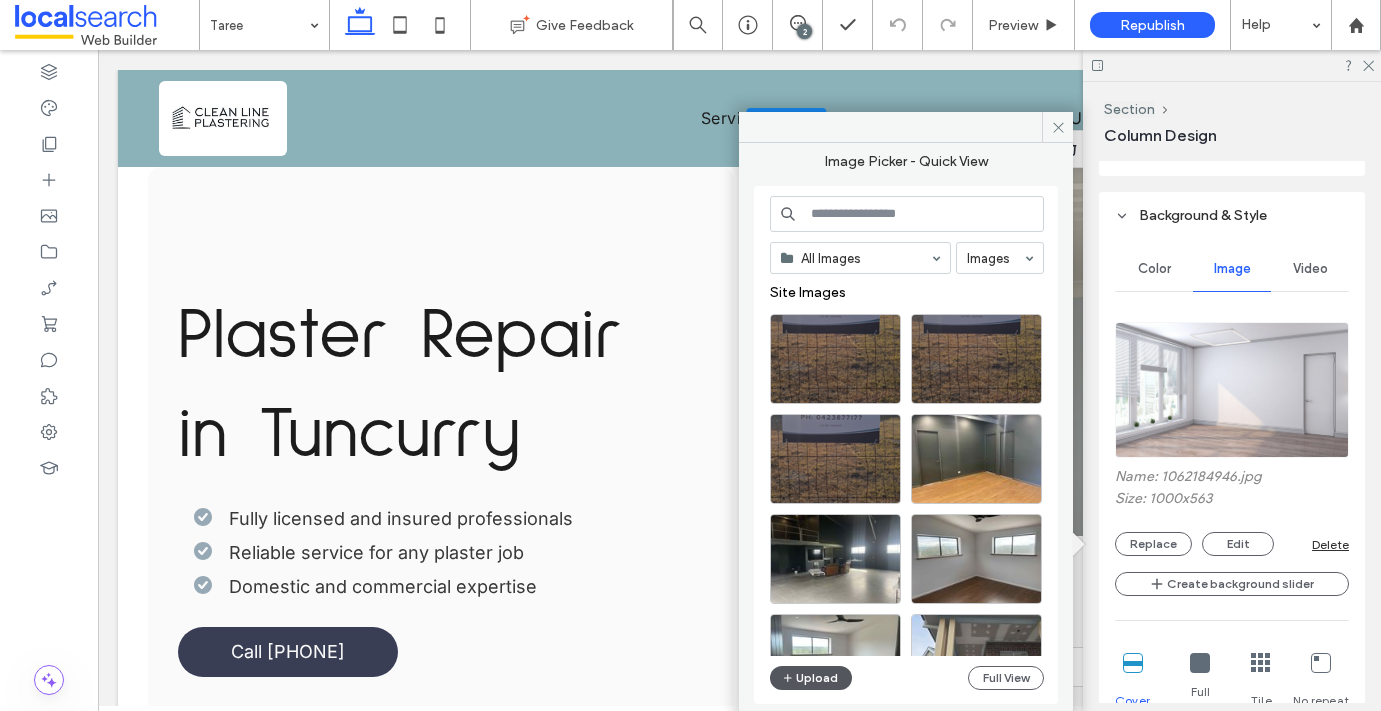 click on "Upload" at bounding box center [811, 678] 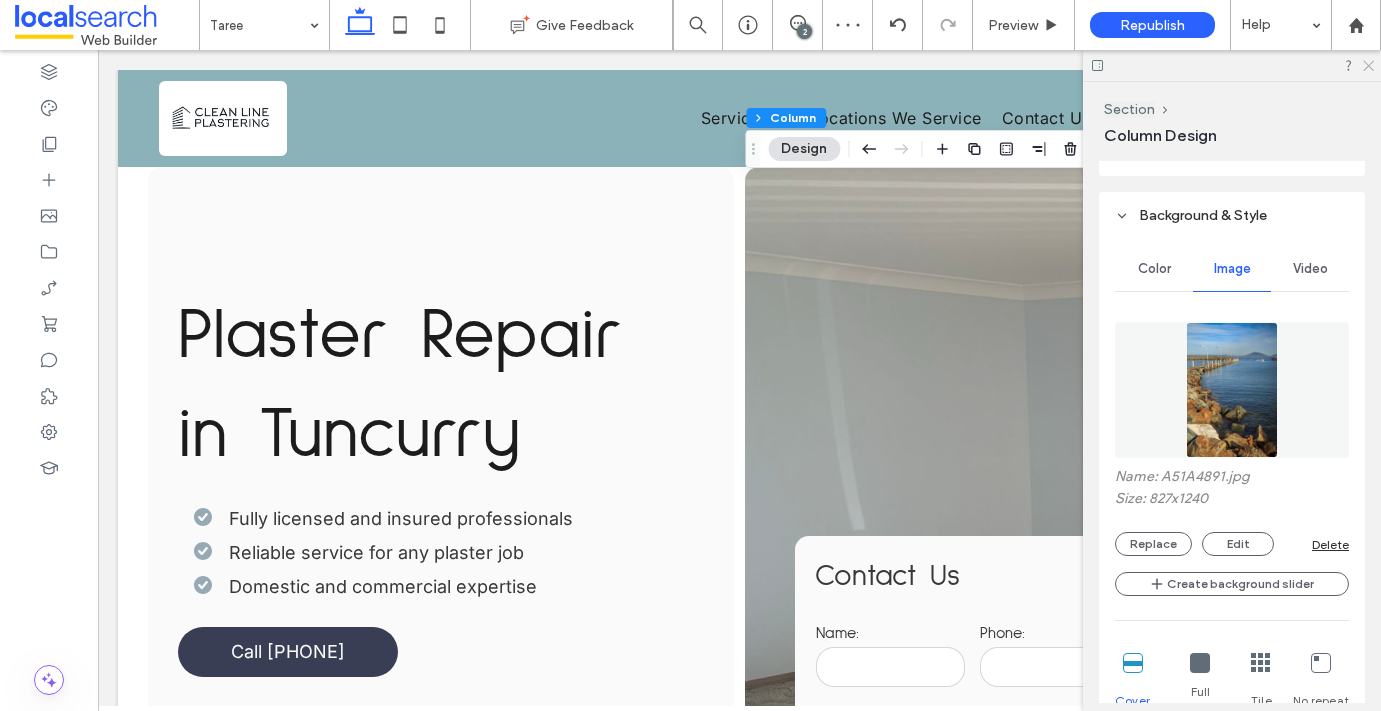 click 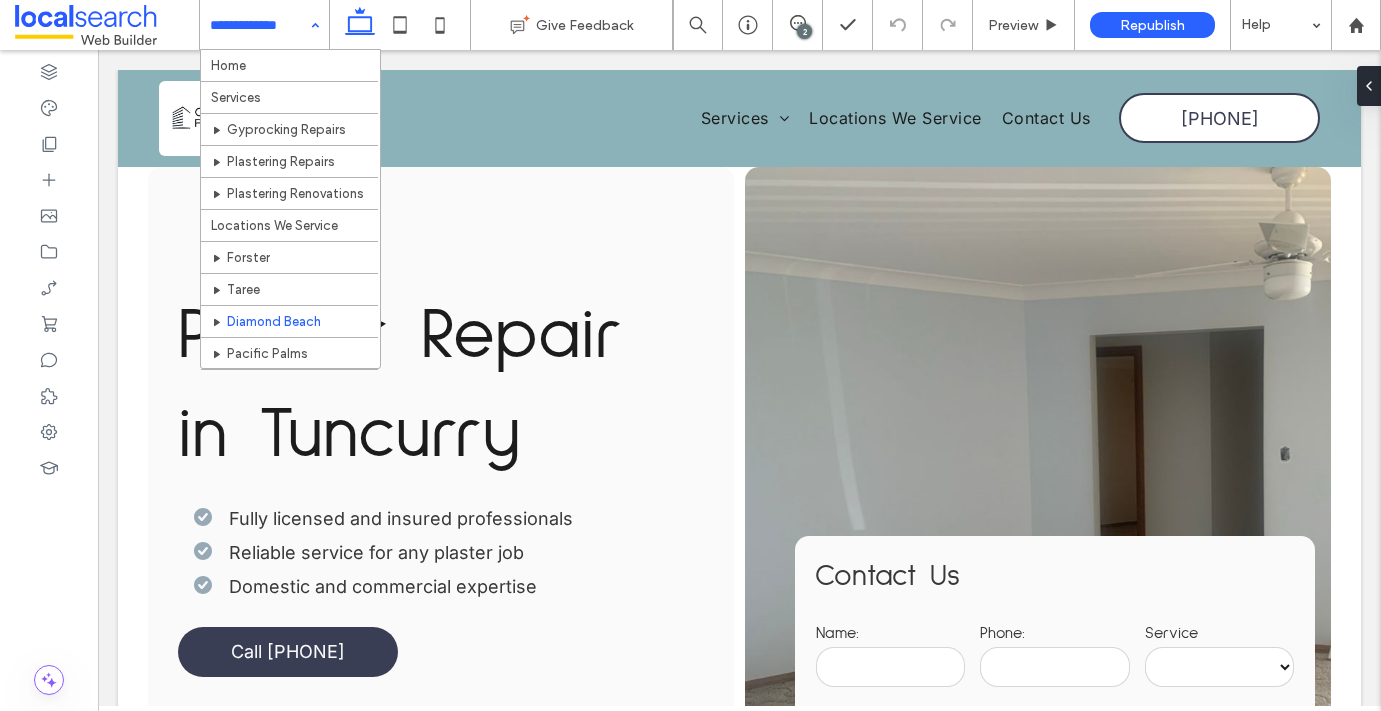 click at bounding box center [259, 25] 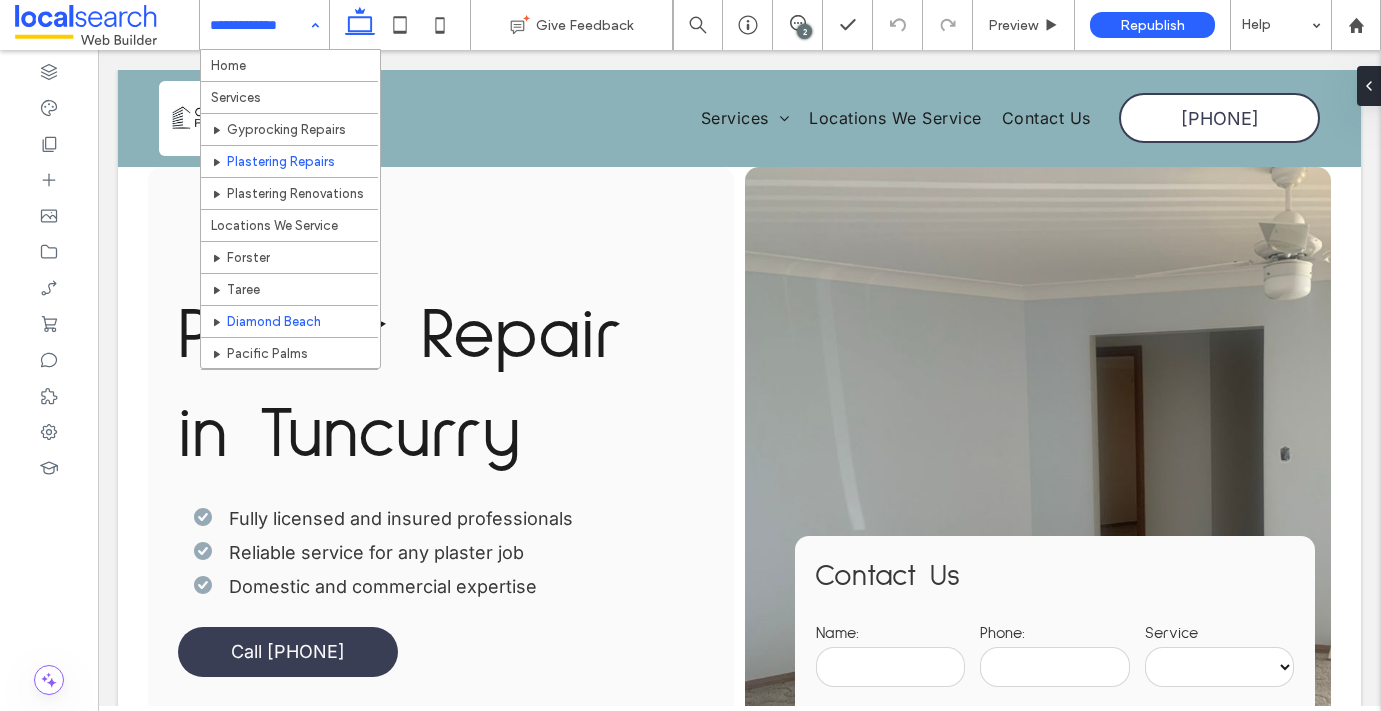 scroll, scrollTop: 91, scrollLeft: 0, axis: vertical 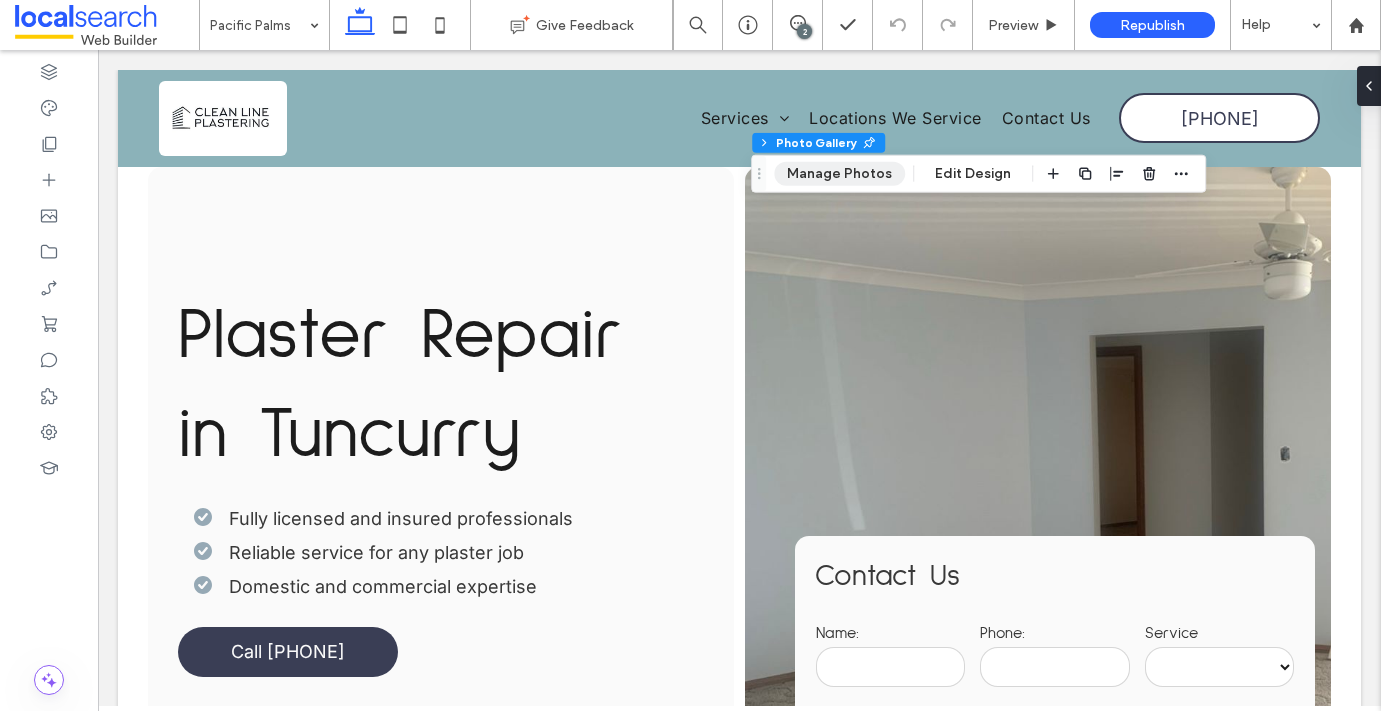 click on "Manage Photos" at bounding box center (839, 174) 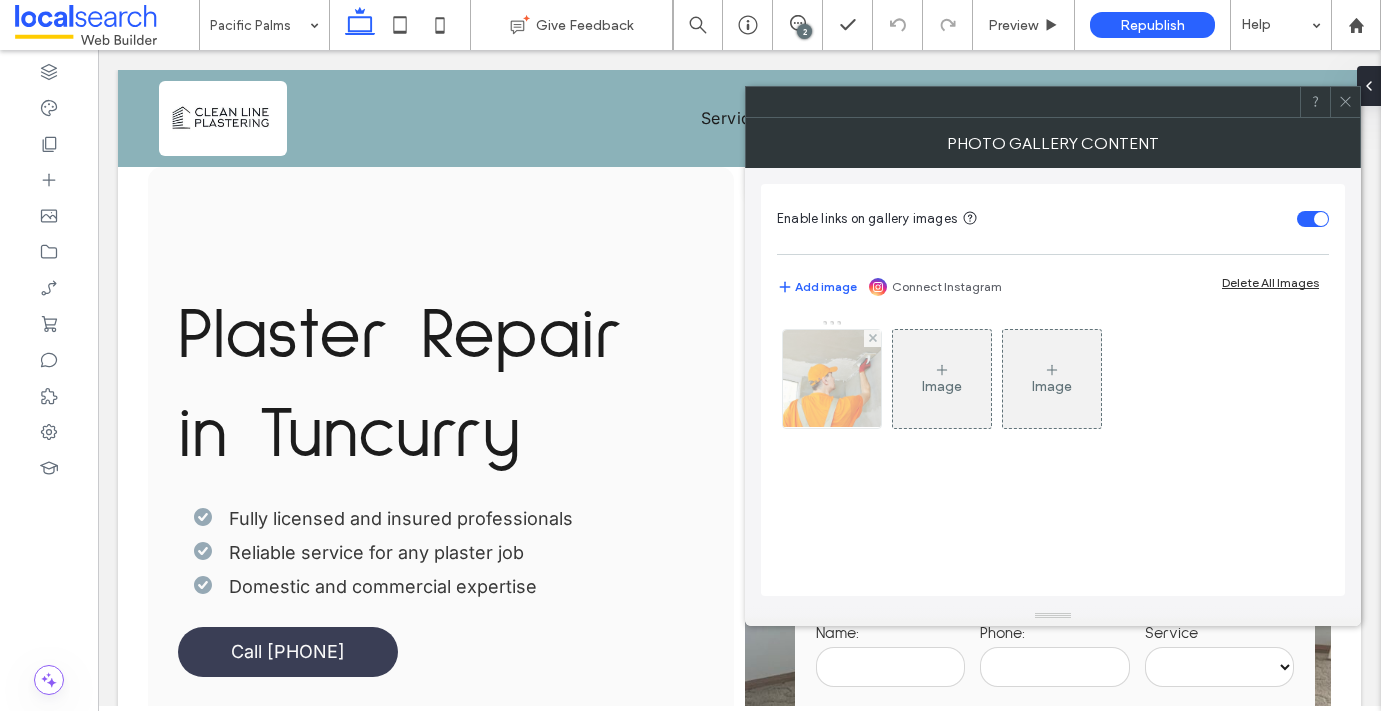 click at bounding box center [831, 379] 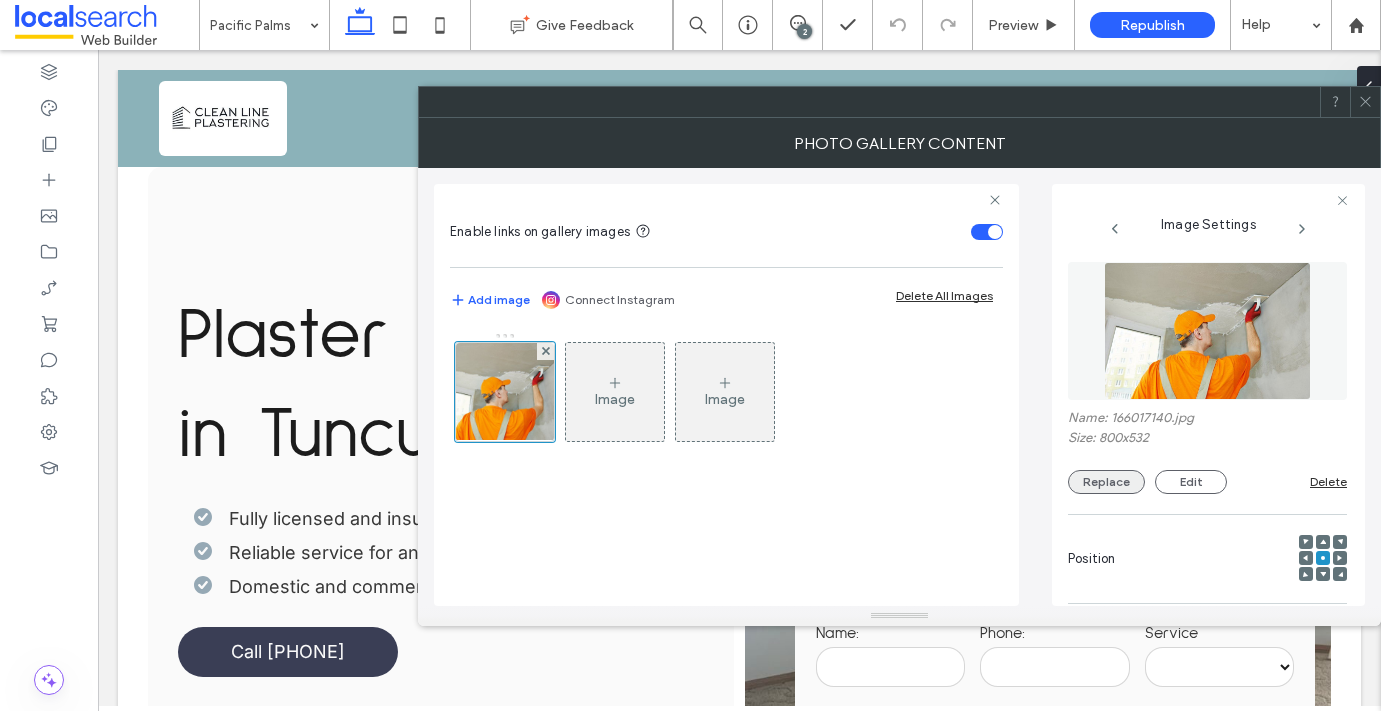 click on "Replace" at bounding box center (1106, 482) 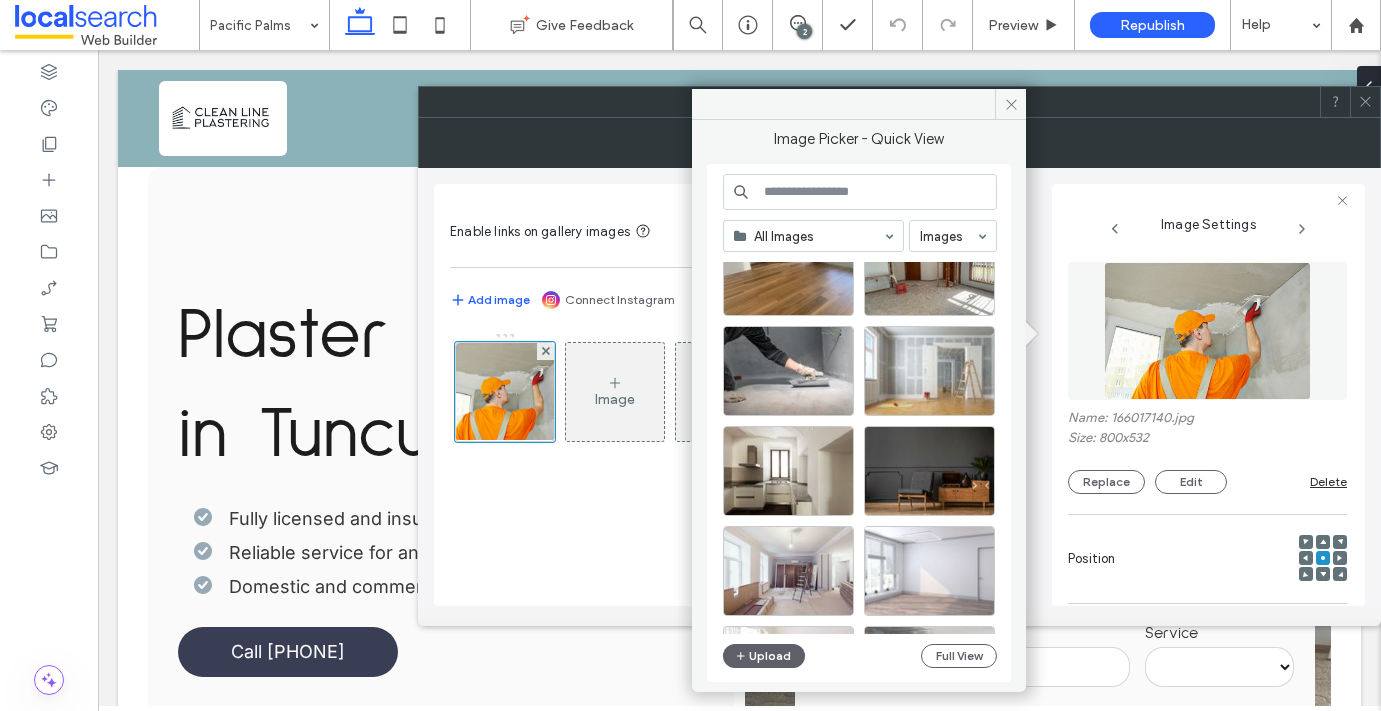 scroll, scrollTop: 767, scrollLeft: 0, axis: vertical 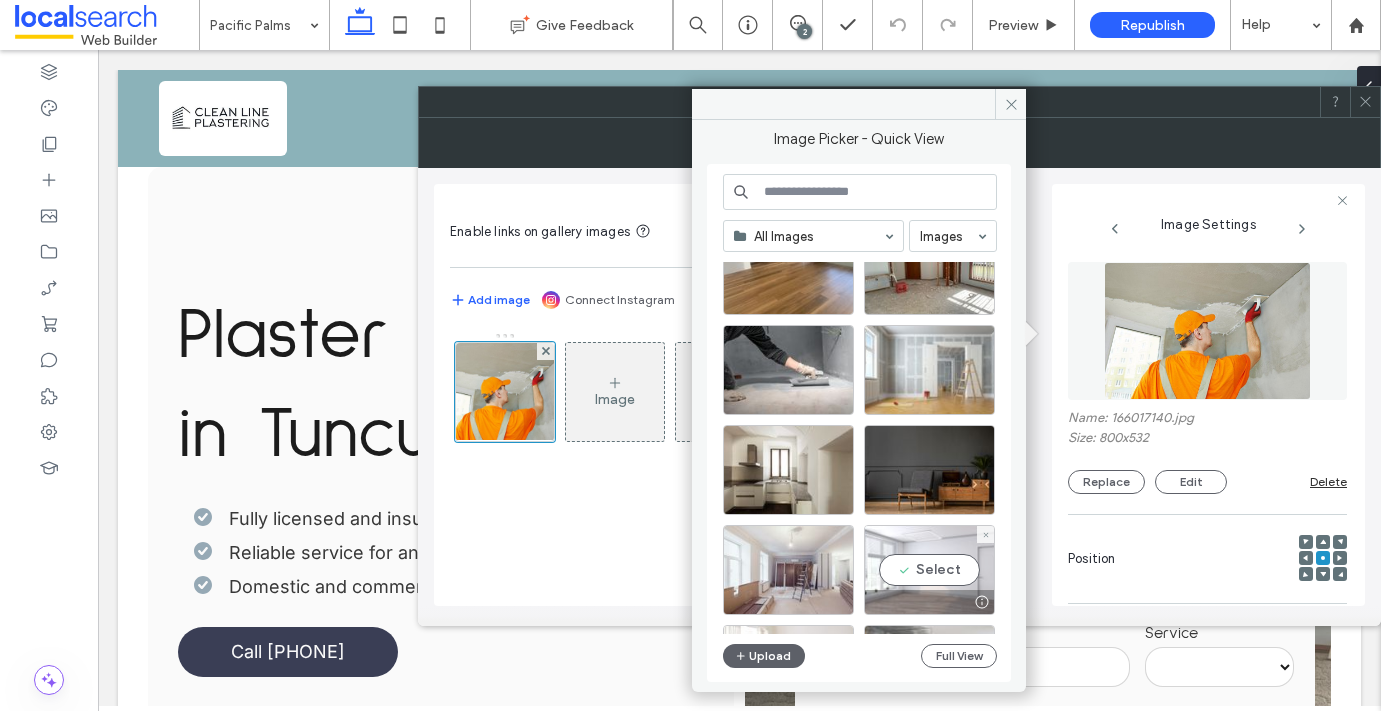 click on "Select" at bounding box center [929, 570] 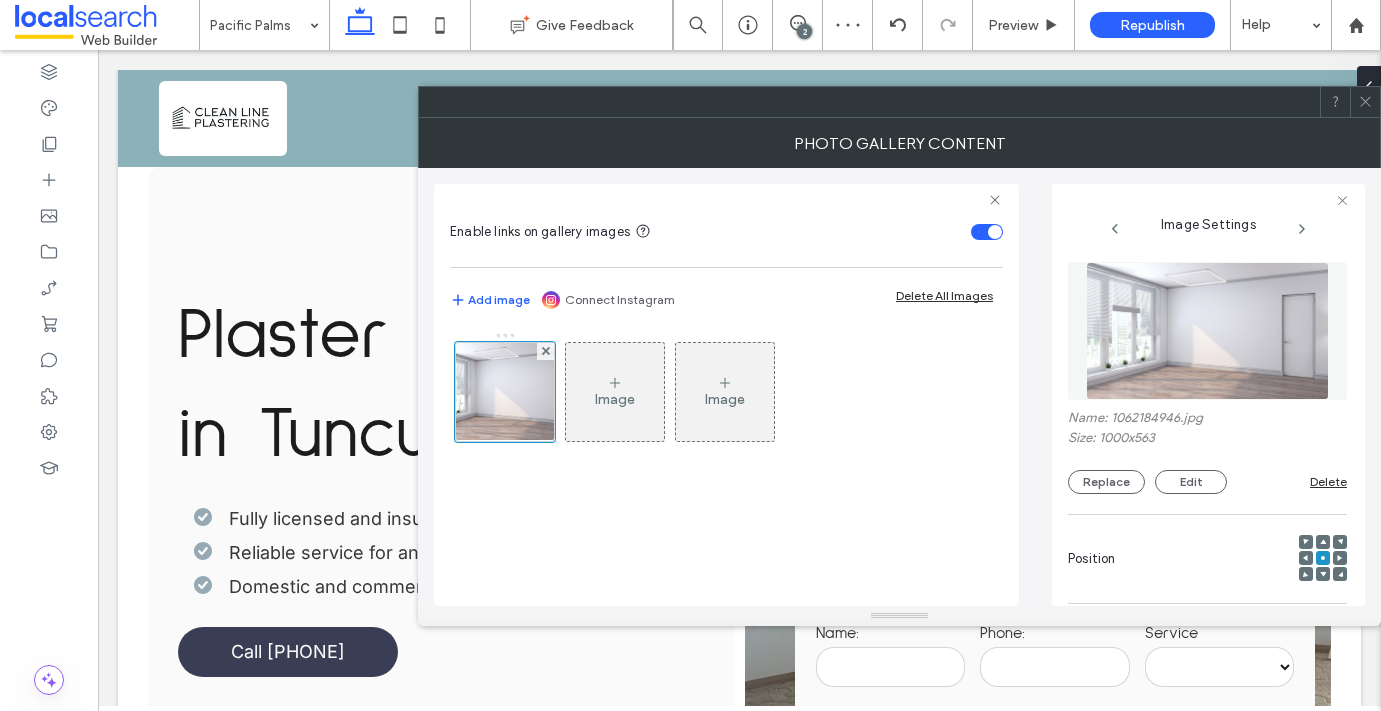 click 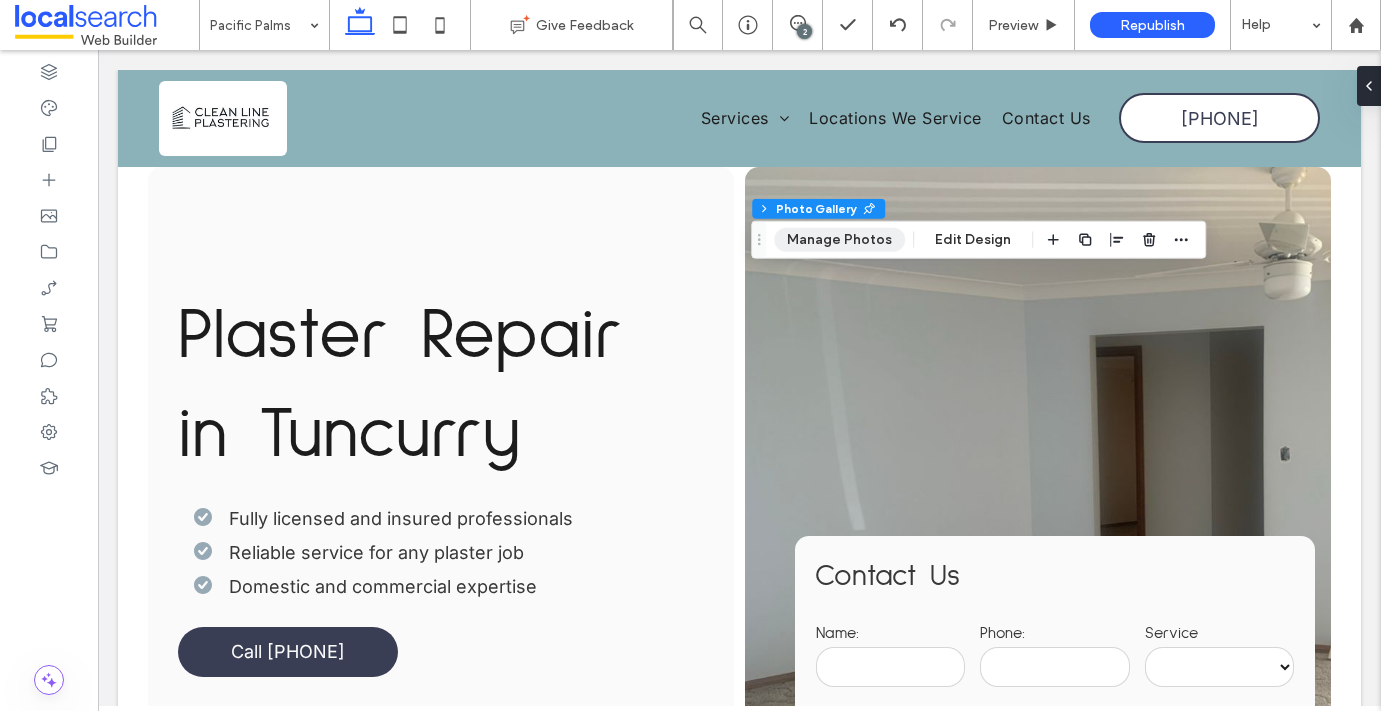 click on "Manage Photos" at bounding box center [839, 240] 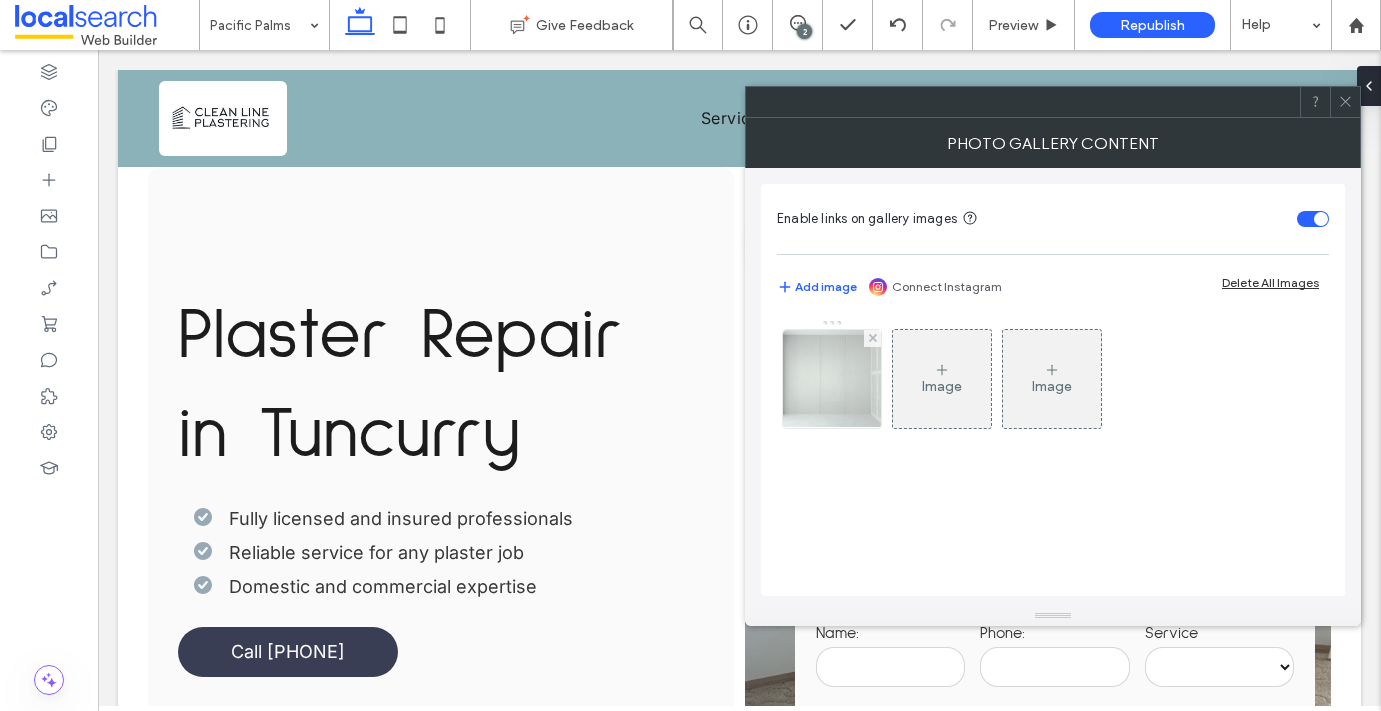click at bounding box center [832, 379] 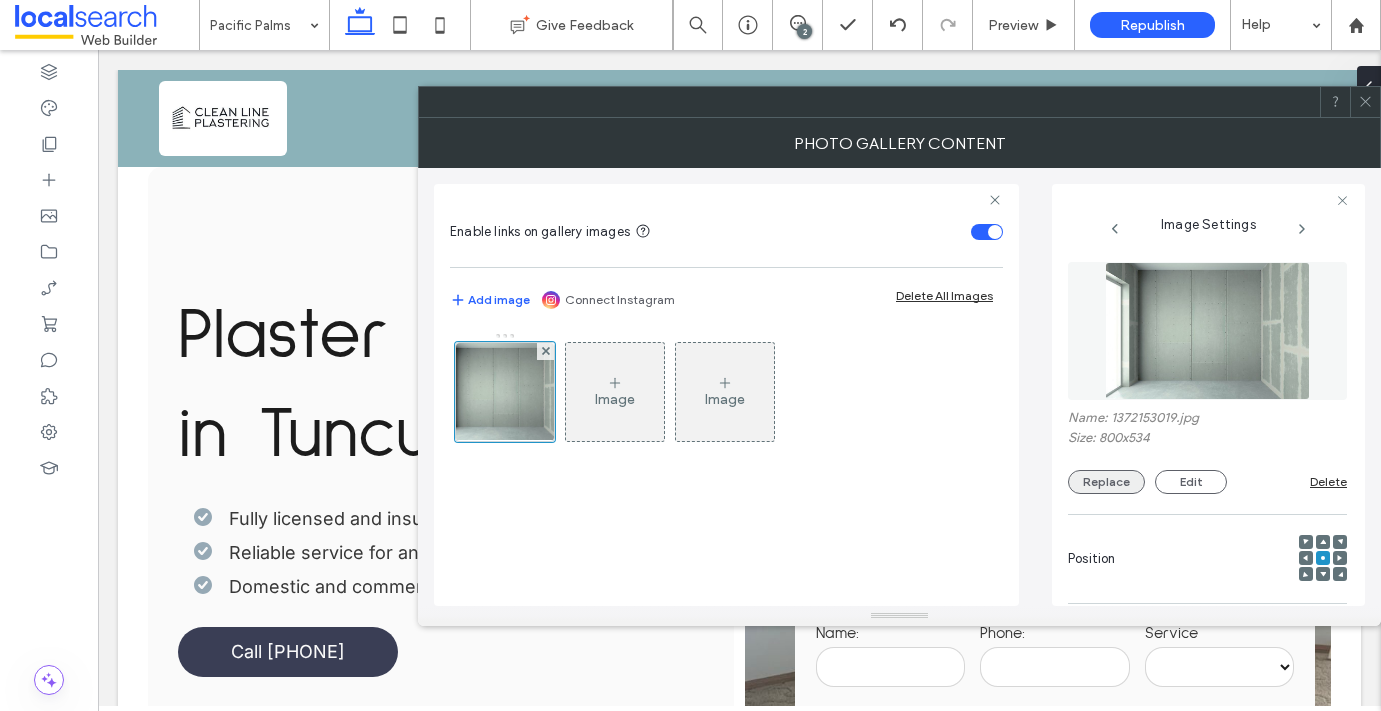 click on "Replace" at bounding box center (1106, 482) 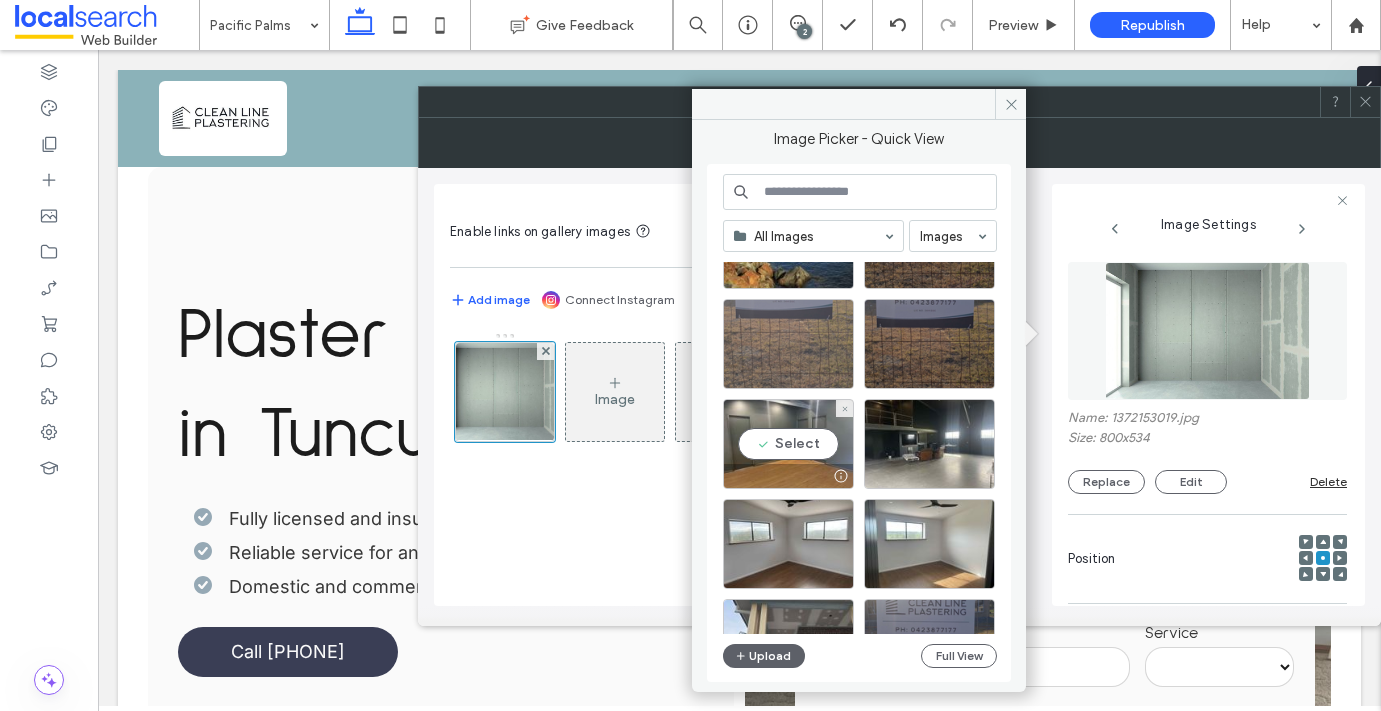 scroll, scrollTop: 111, scrollLeft: 0, axis: vertical 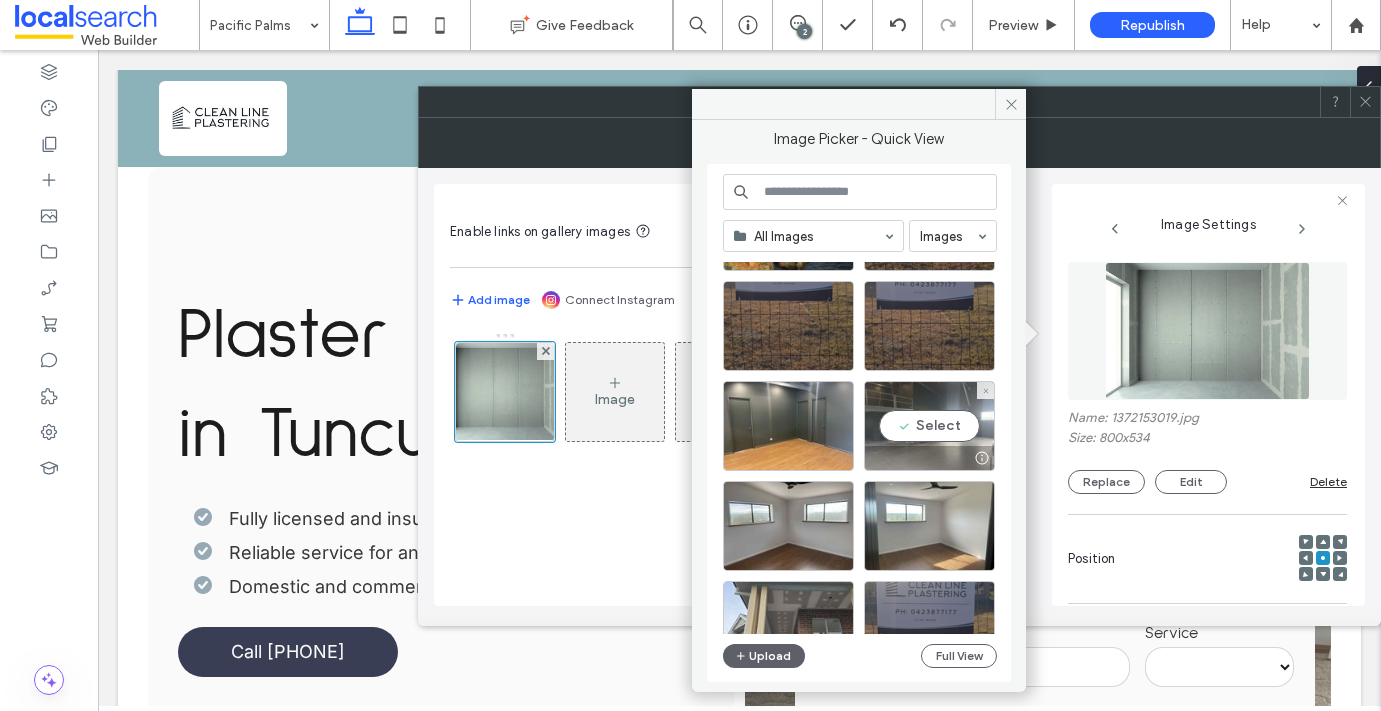 click on "Select" at bounding box center (929, 426) 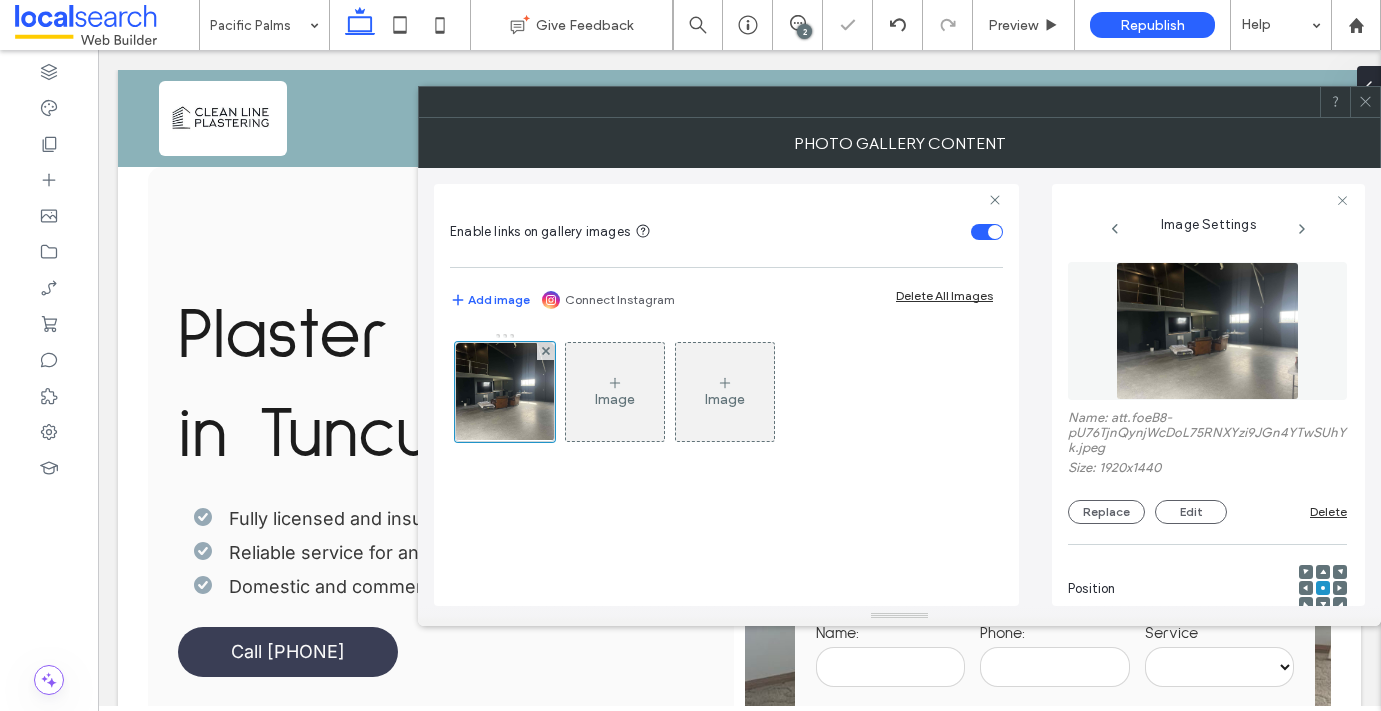 click 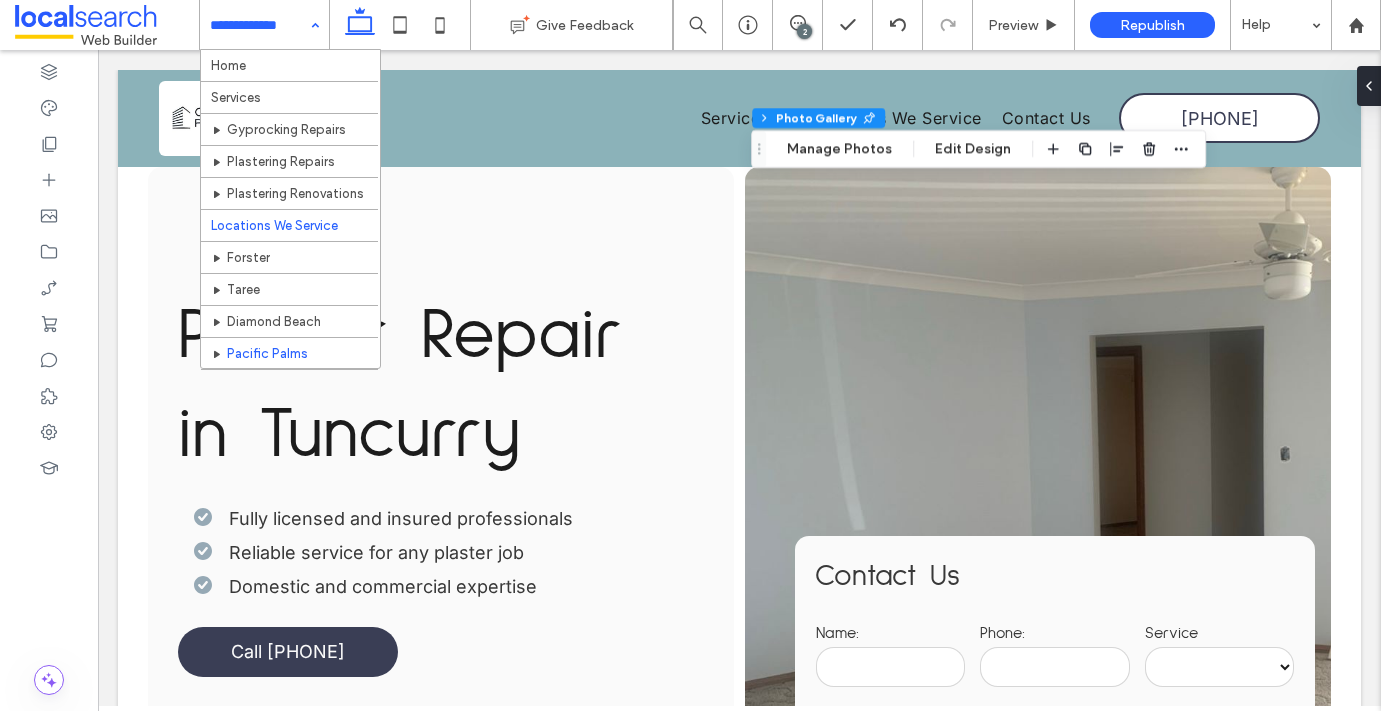 scroll, scrollTop: 91, scrollLeft: 0, axis: vertical 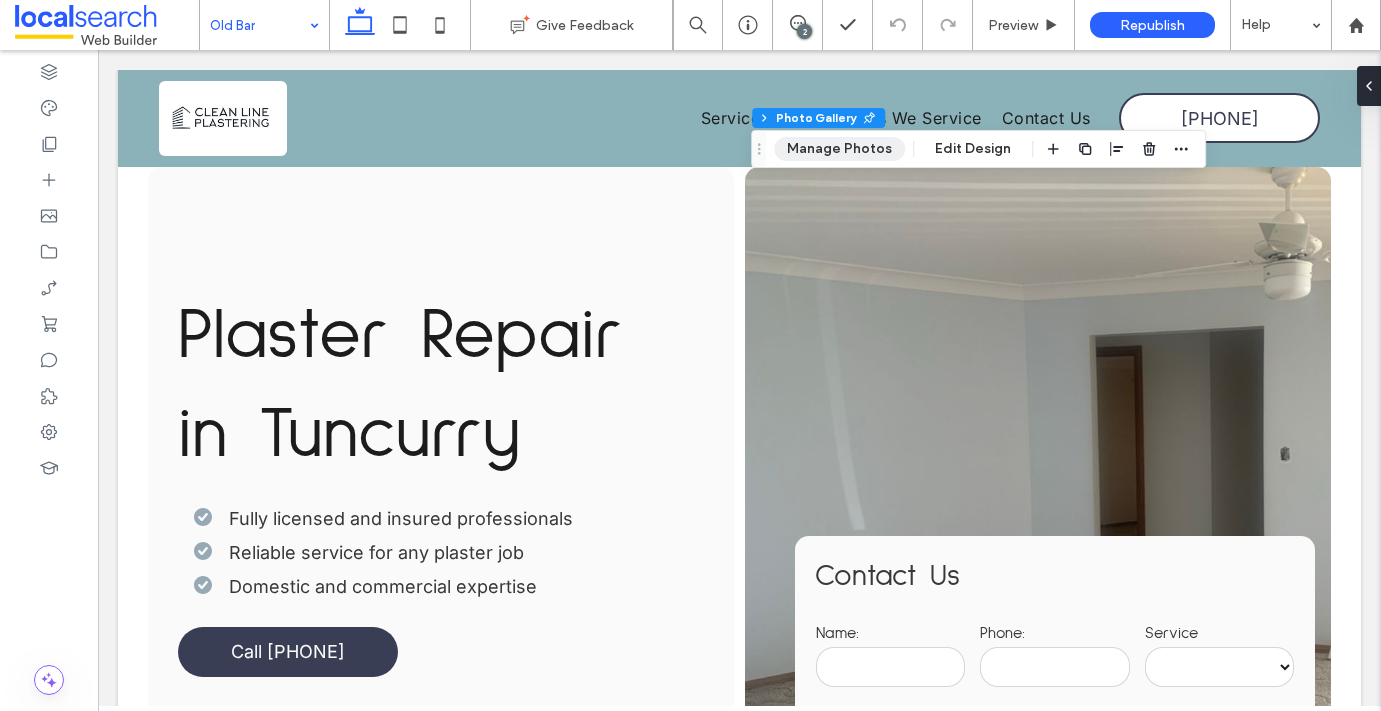 click on "Manage Photos" at bounding box center [839, 149] 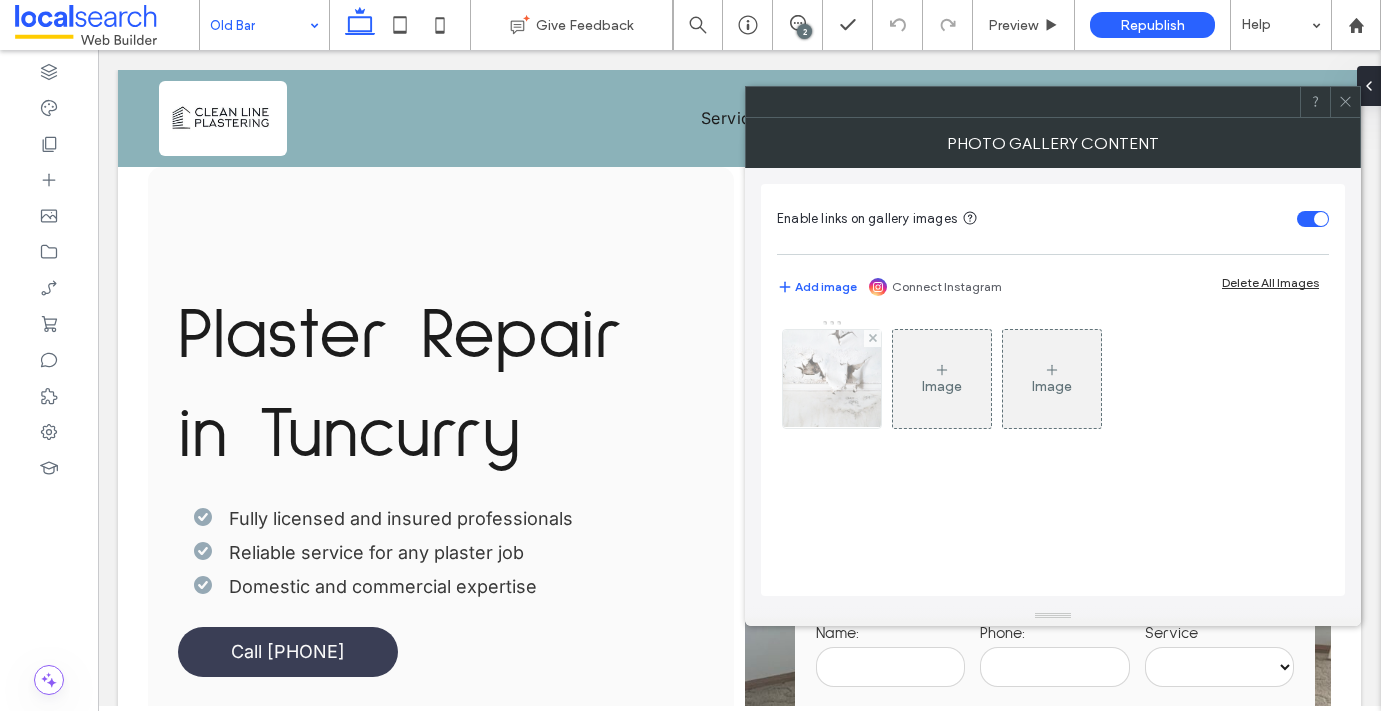 click at bounding box center [832, 379] 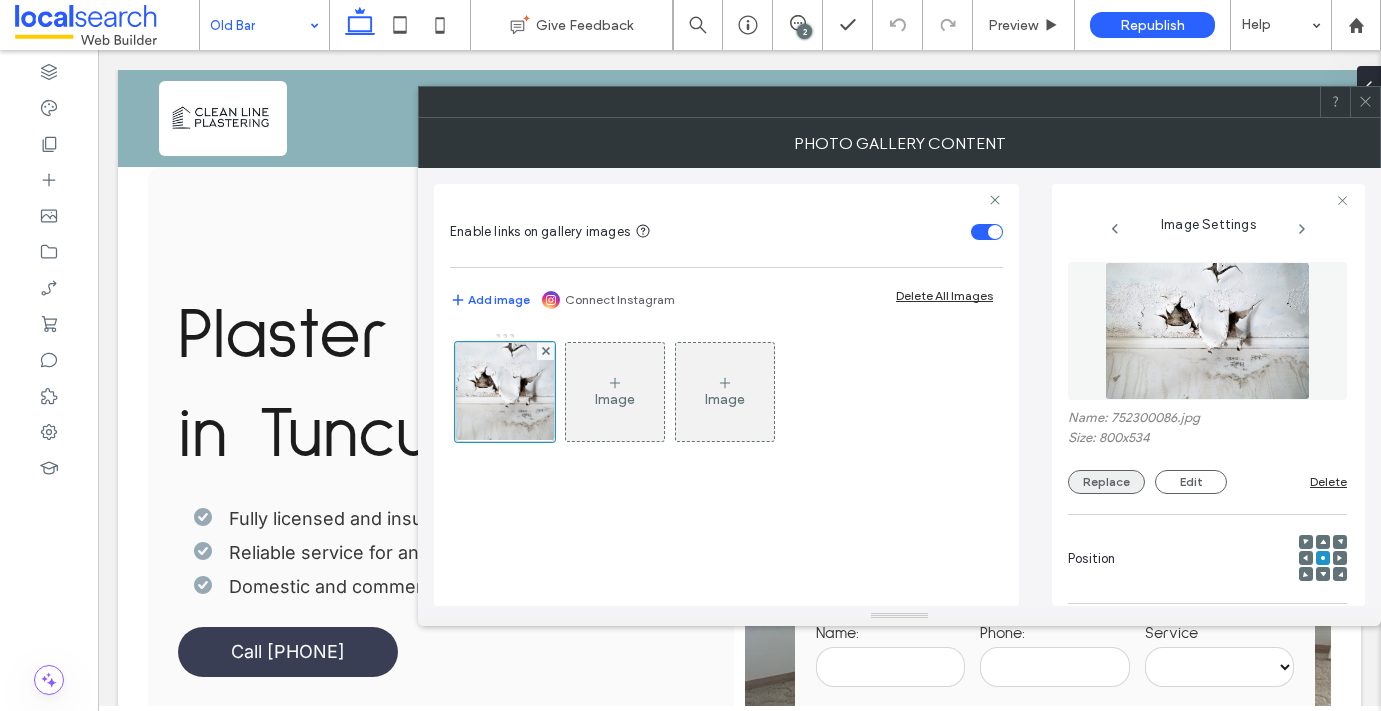 click on "Replace" at bounding box center [1106, 482] 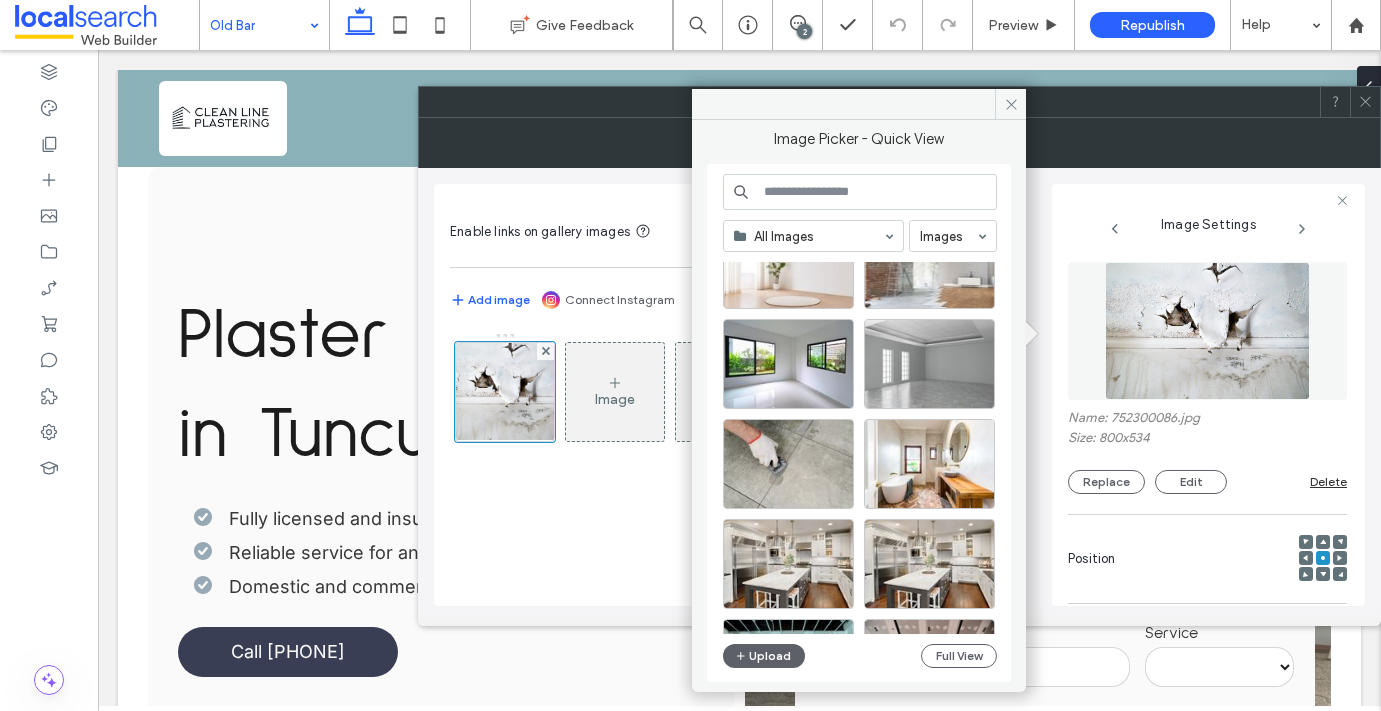scroll, scrollTop: 1171, scrollLeft: 0, axis: vertical 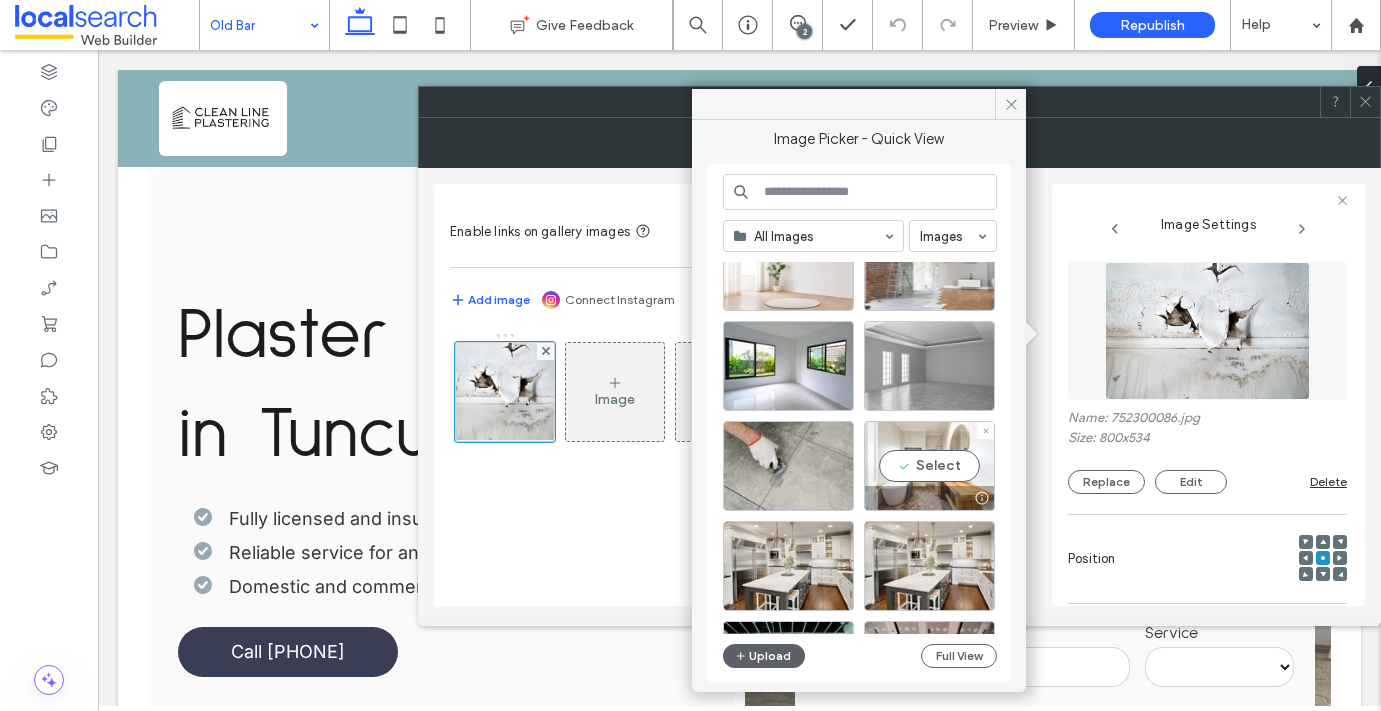 click on "Select" at bounding box center (929, 466) 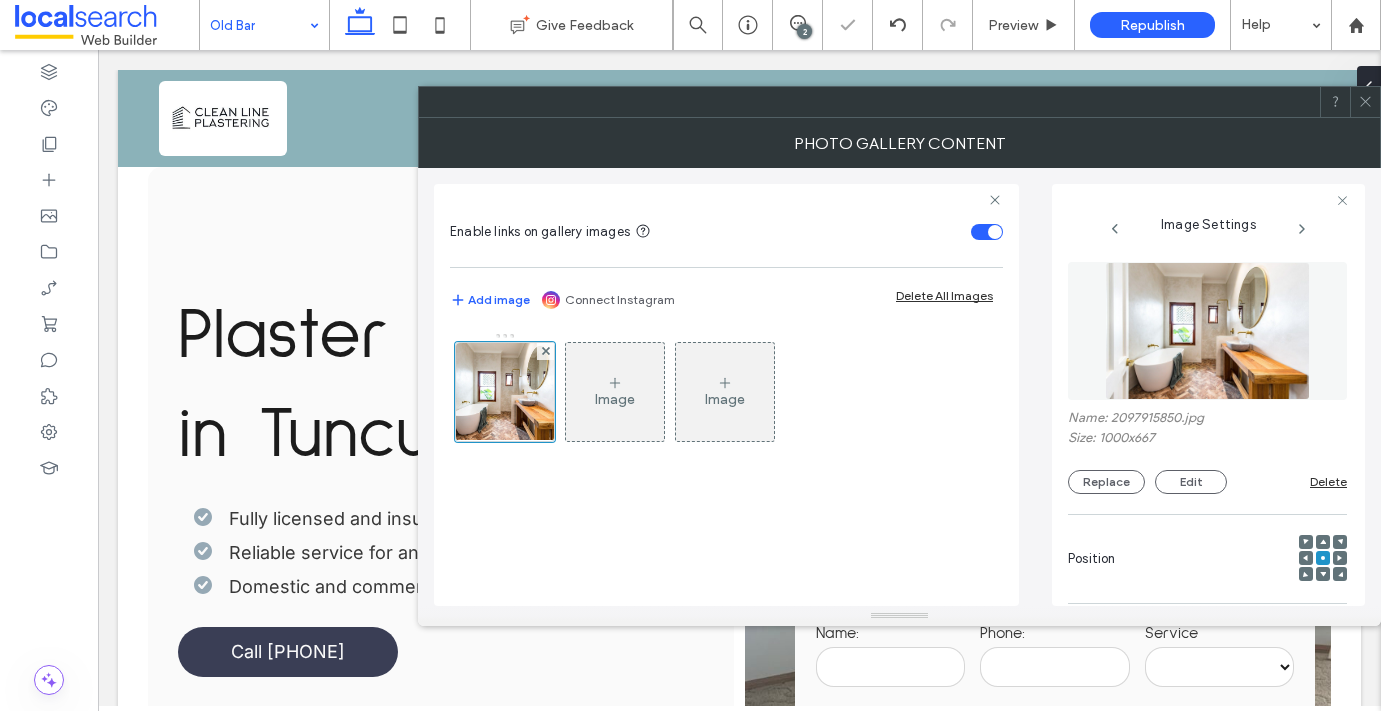 click 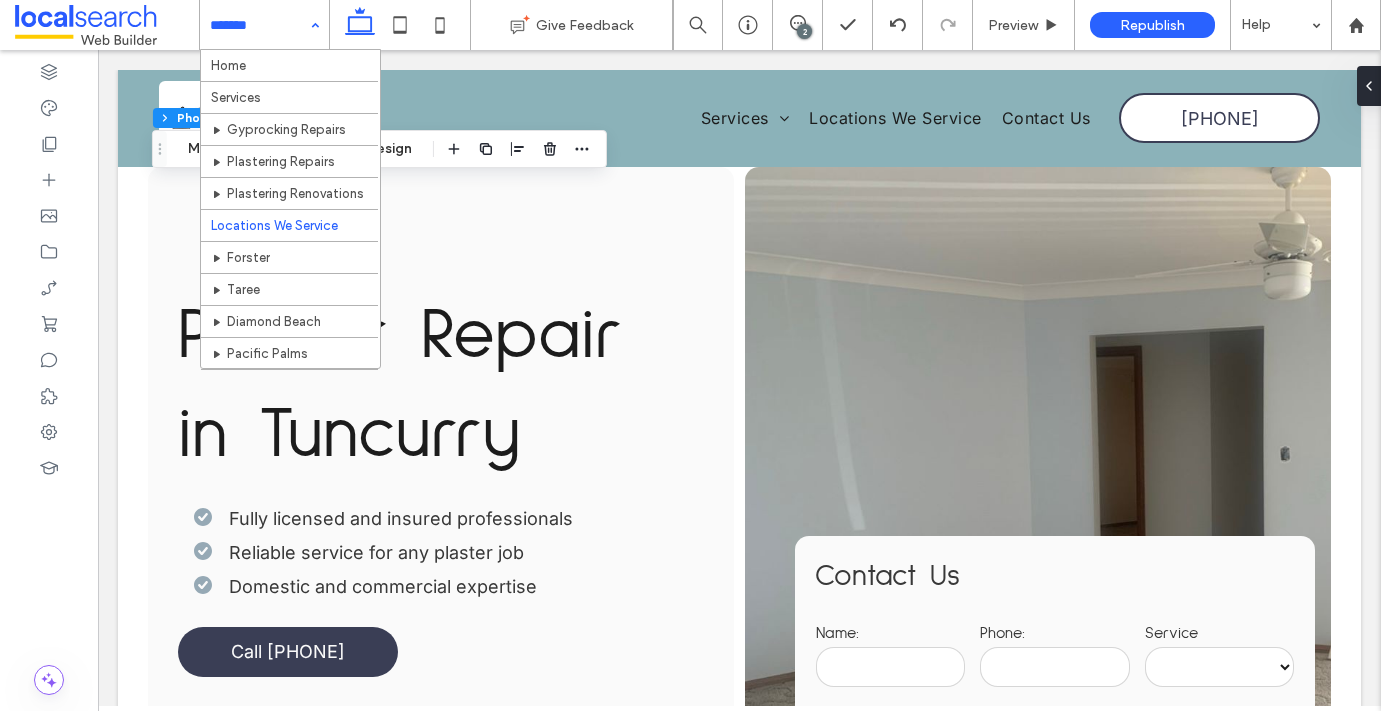 scroll, scrollTop: 91, scrollLeft: 0, axis: vertical 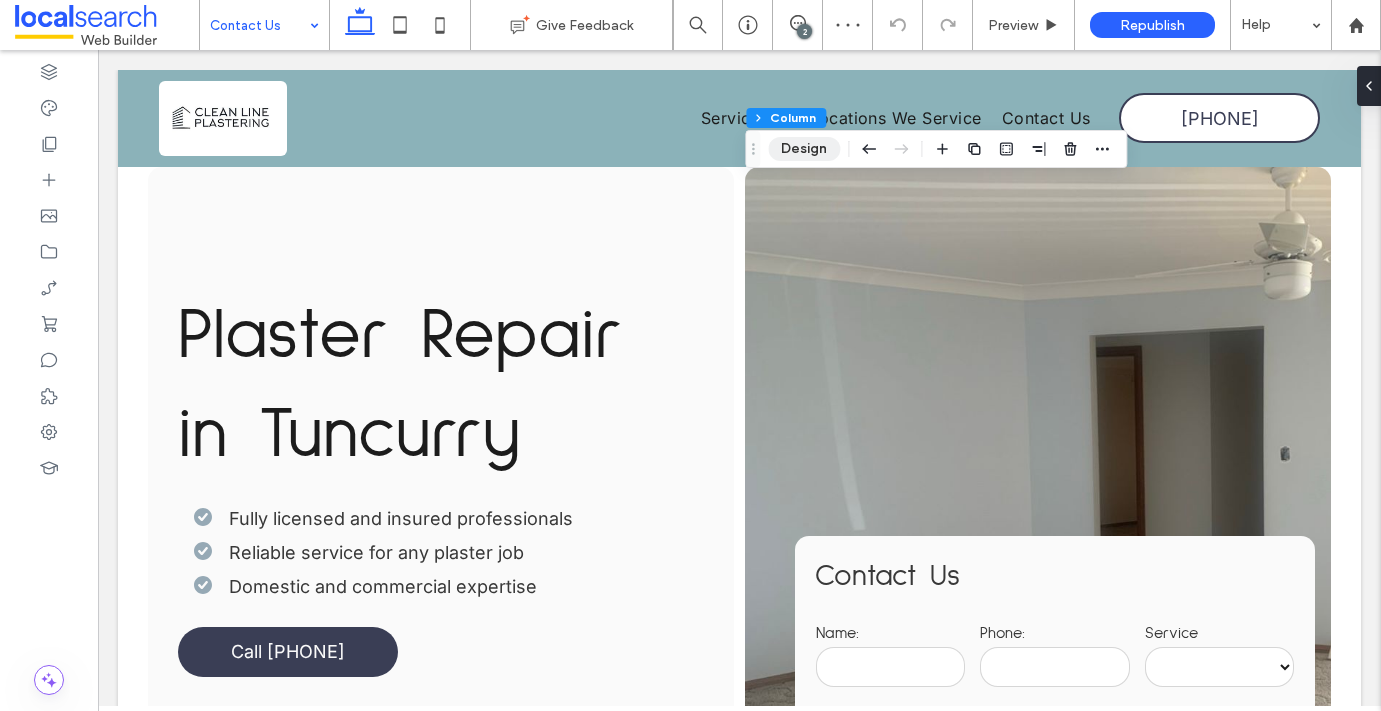 click on "Design" at bounding box center [804, 149] 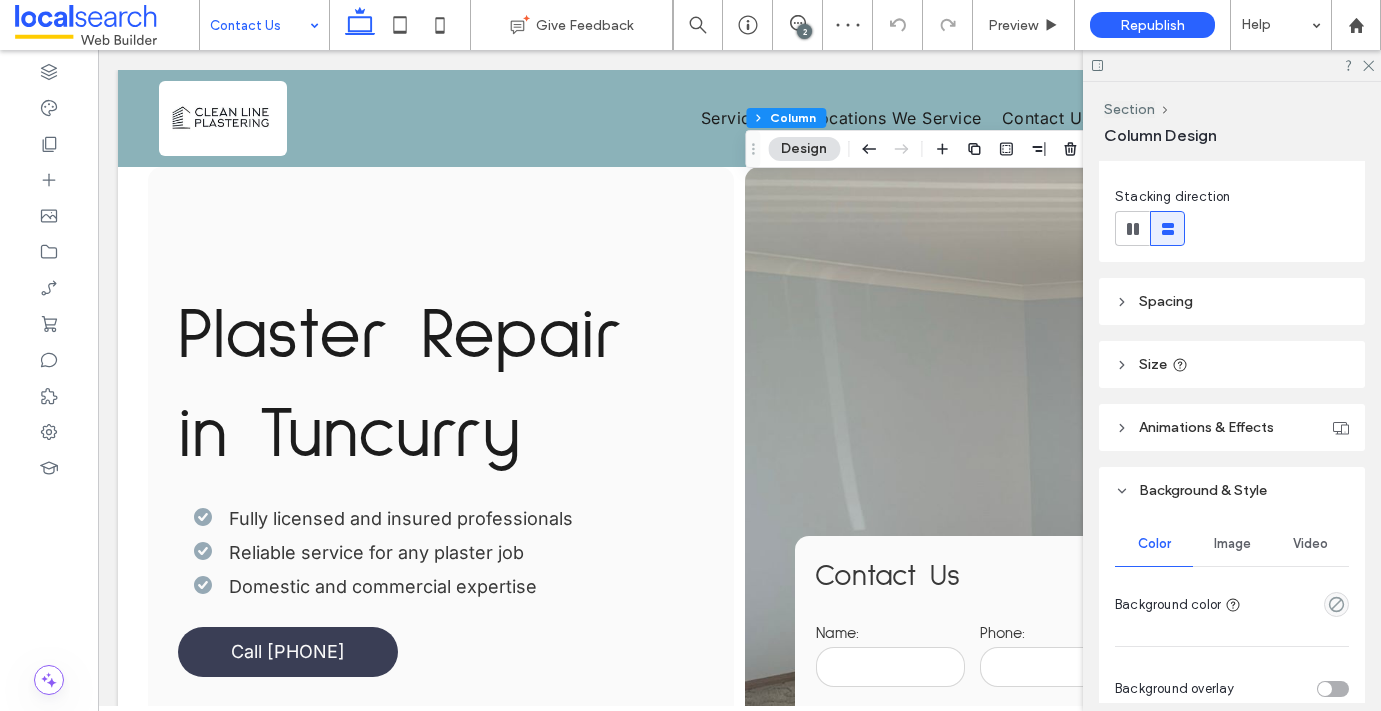scroll, scrollTop: 398, scrollLeft: 0, axis: vertical 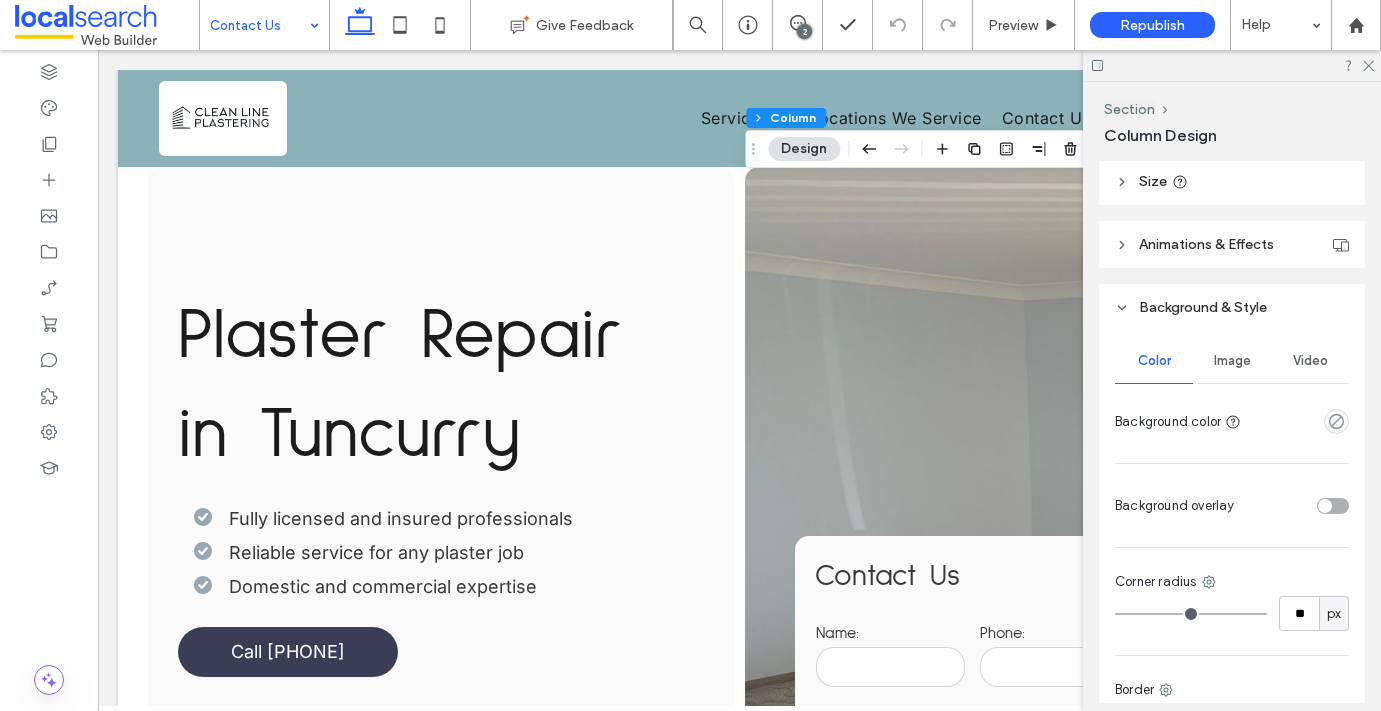 click on "Image" at bounding box center (1232, 361) 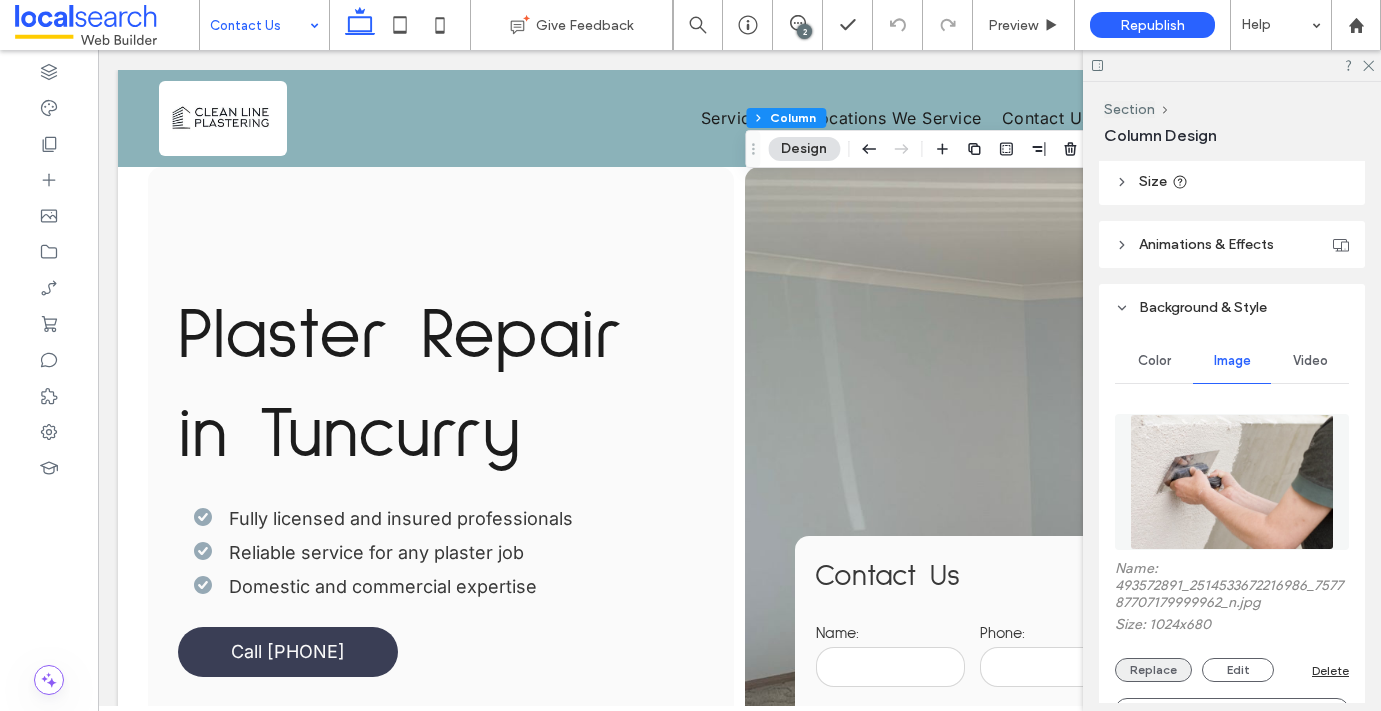 click on "Replace" at bounding box center (1153, 670) 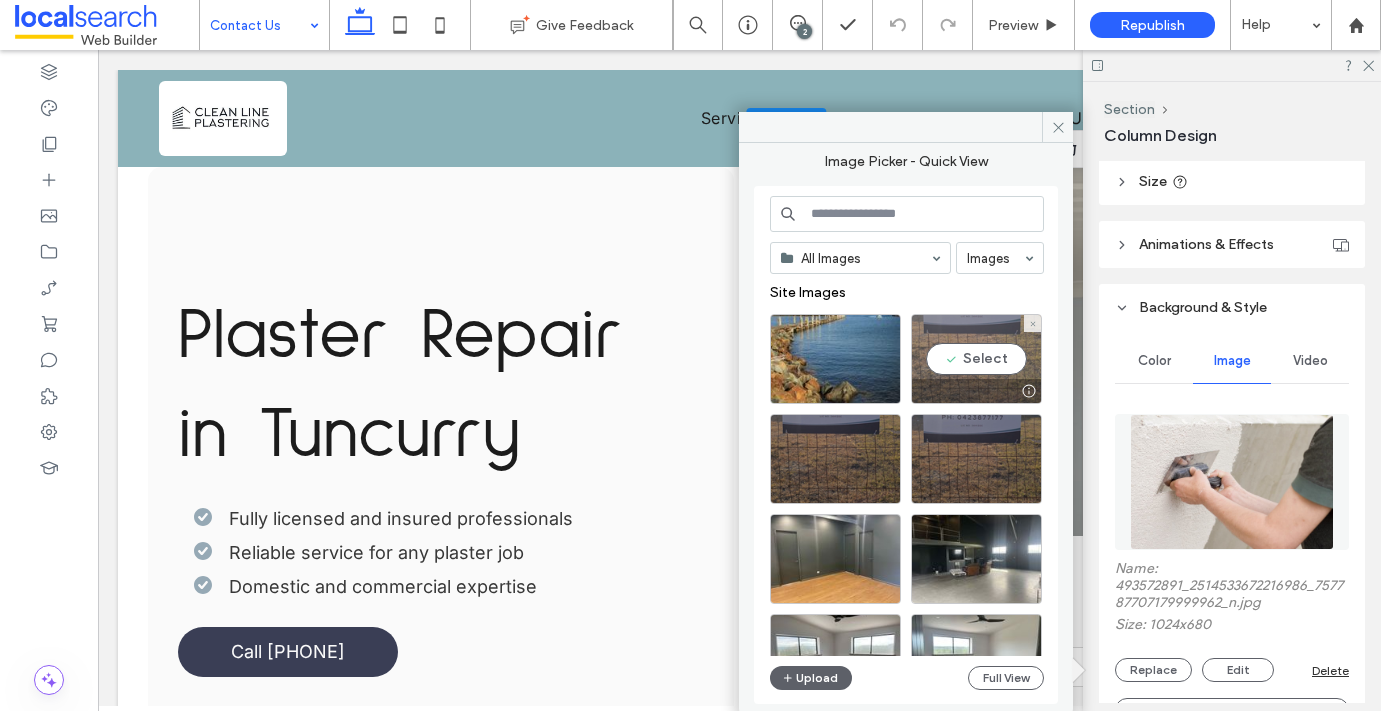 click on "Select" at bounding box center [976, 359] 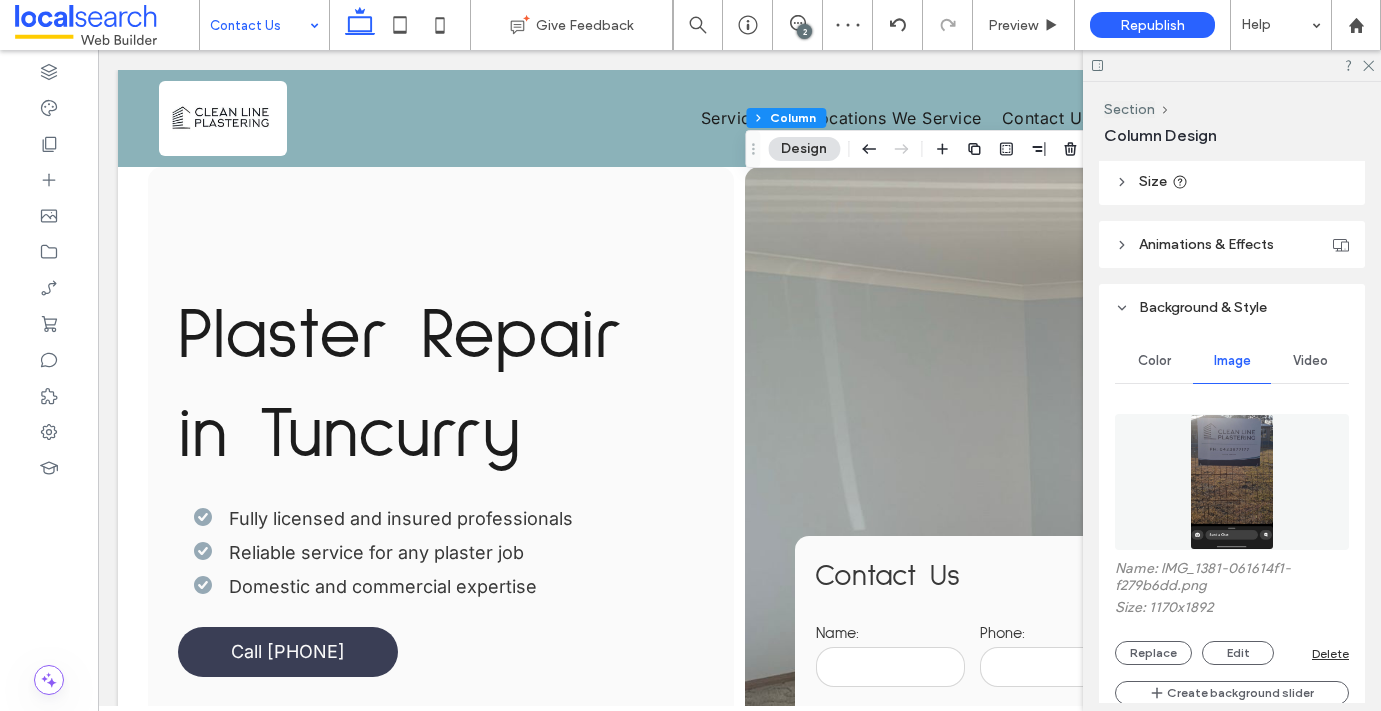 scroll, scrollTop: 675, scrollLeft: 0, axis: vertical 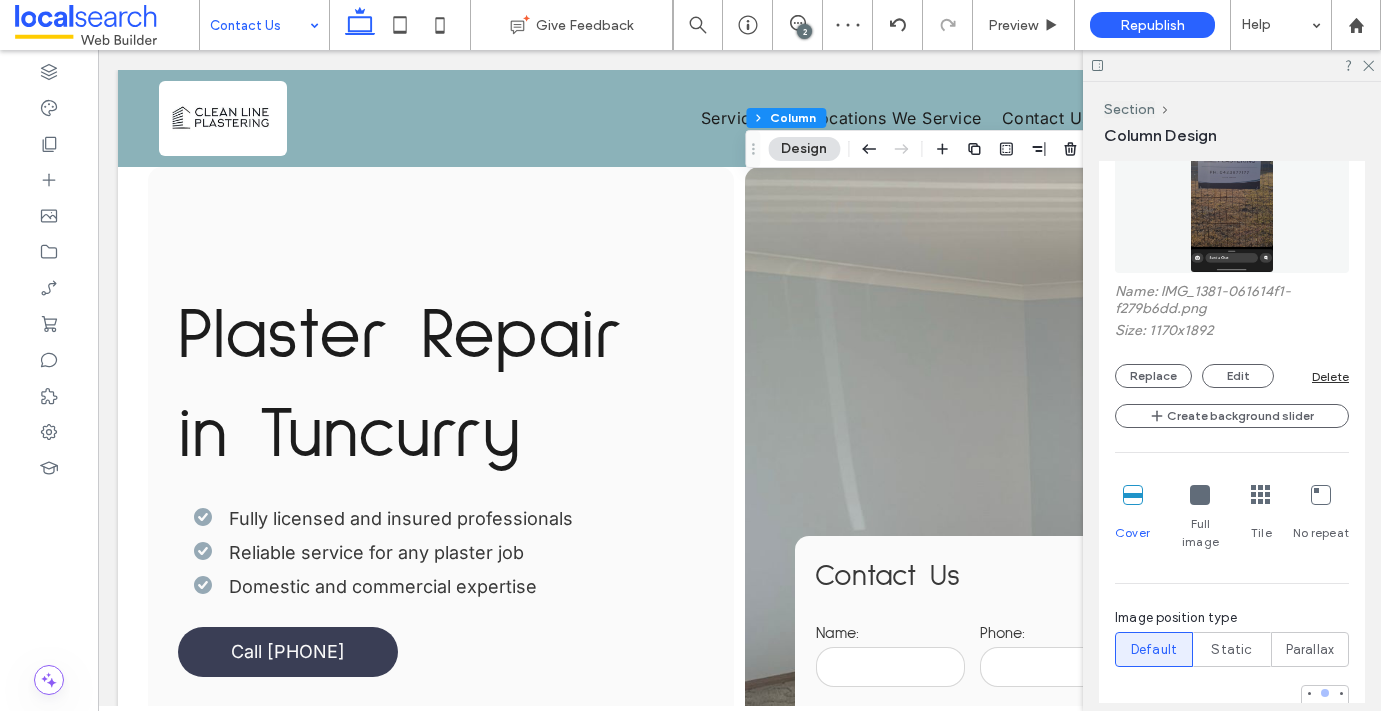 click at bounding box center [1325, 693] 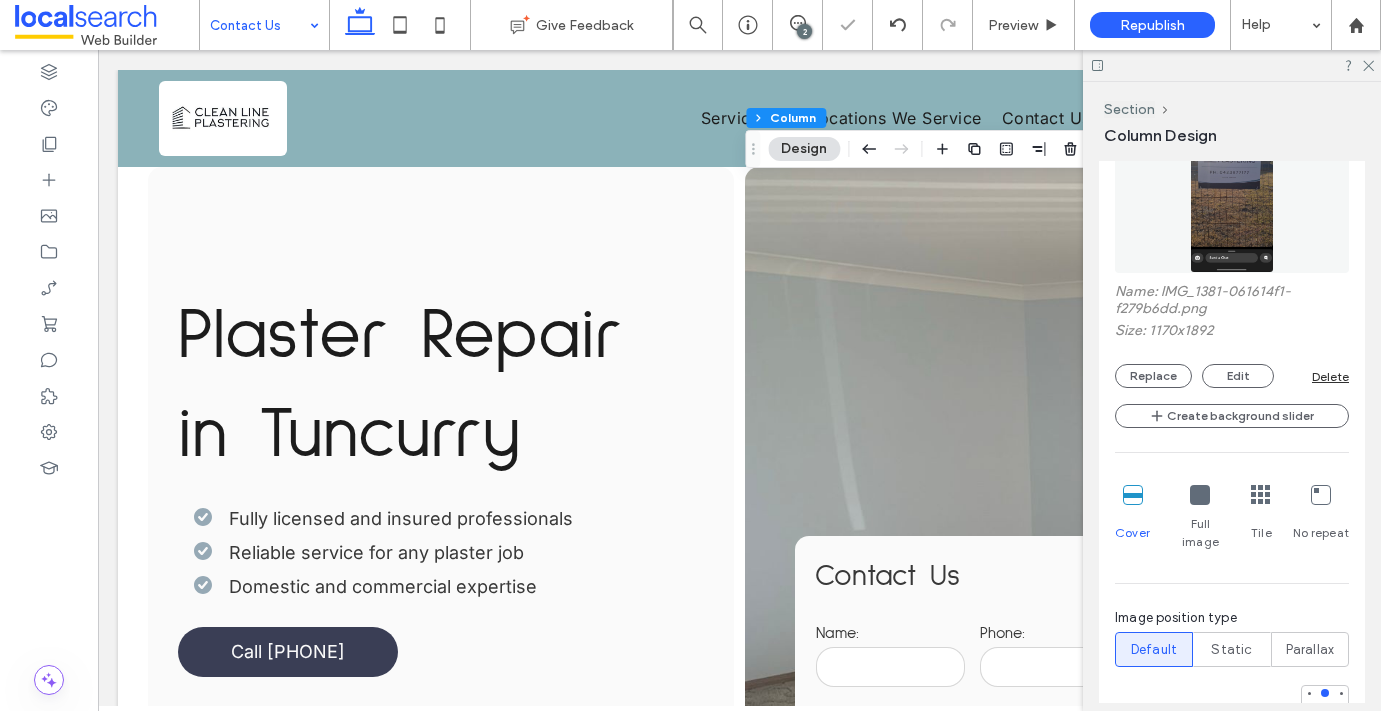 click at bounding box center (1232, 65) 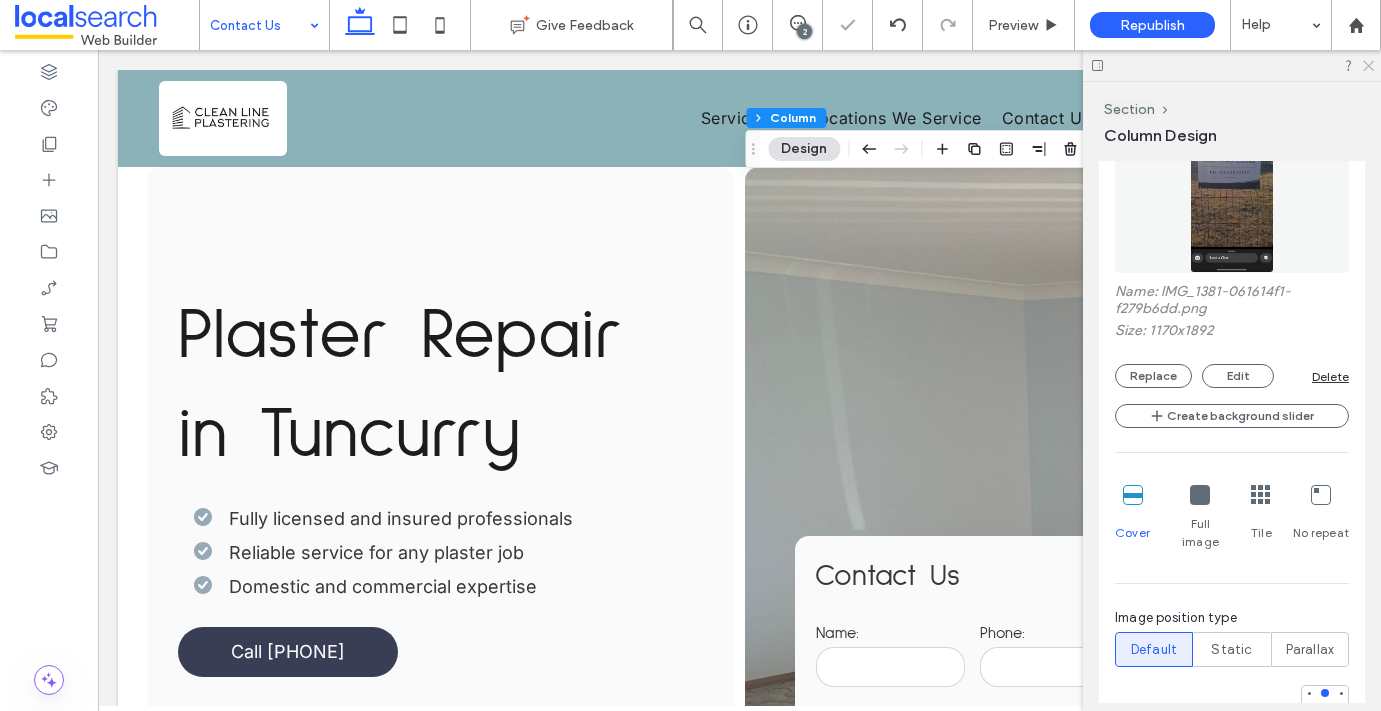 click 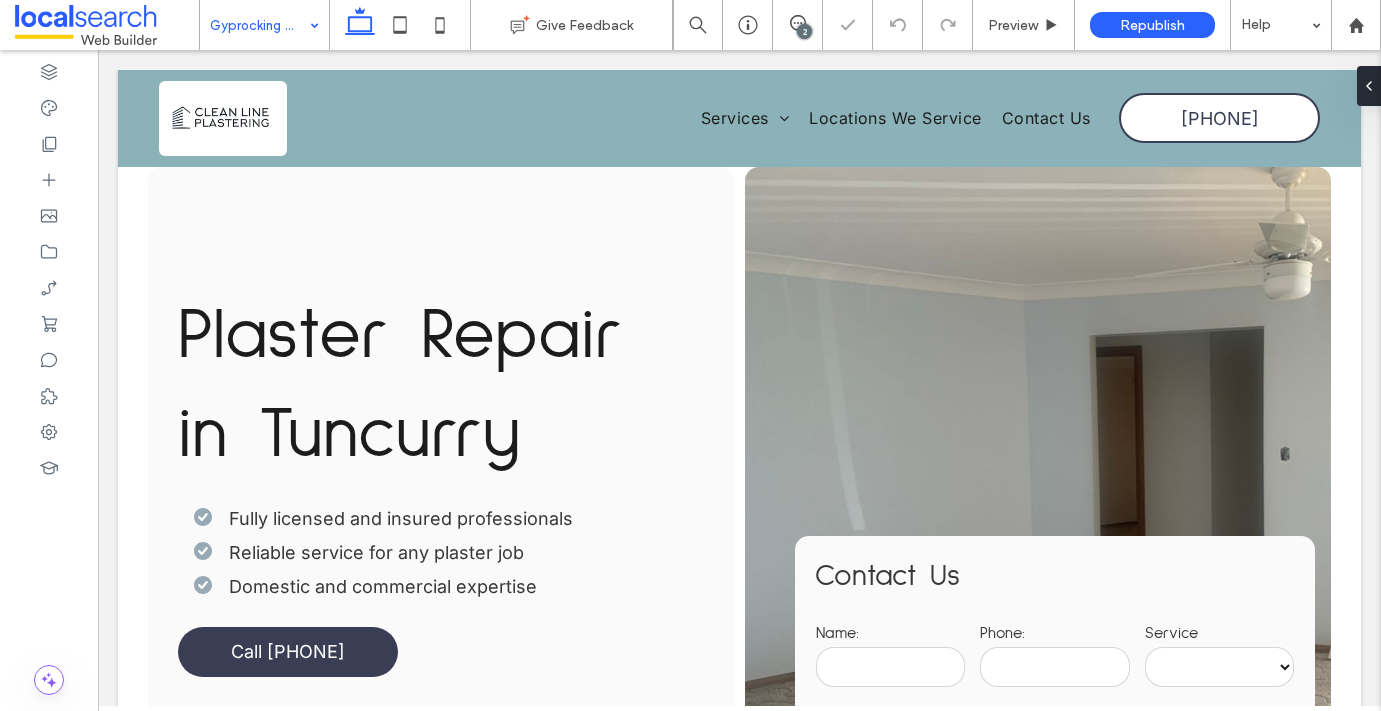 click at bounding box center [259, 25] 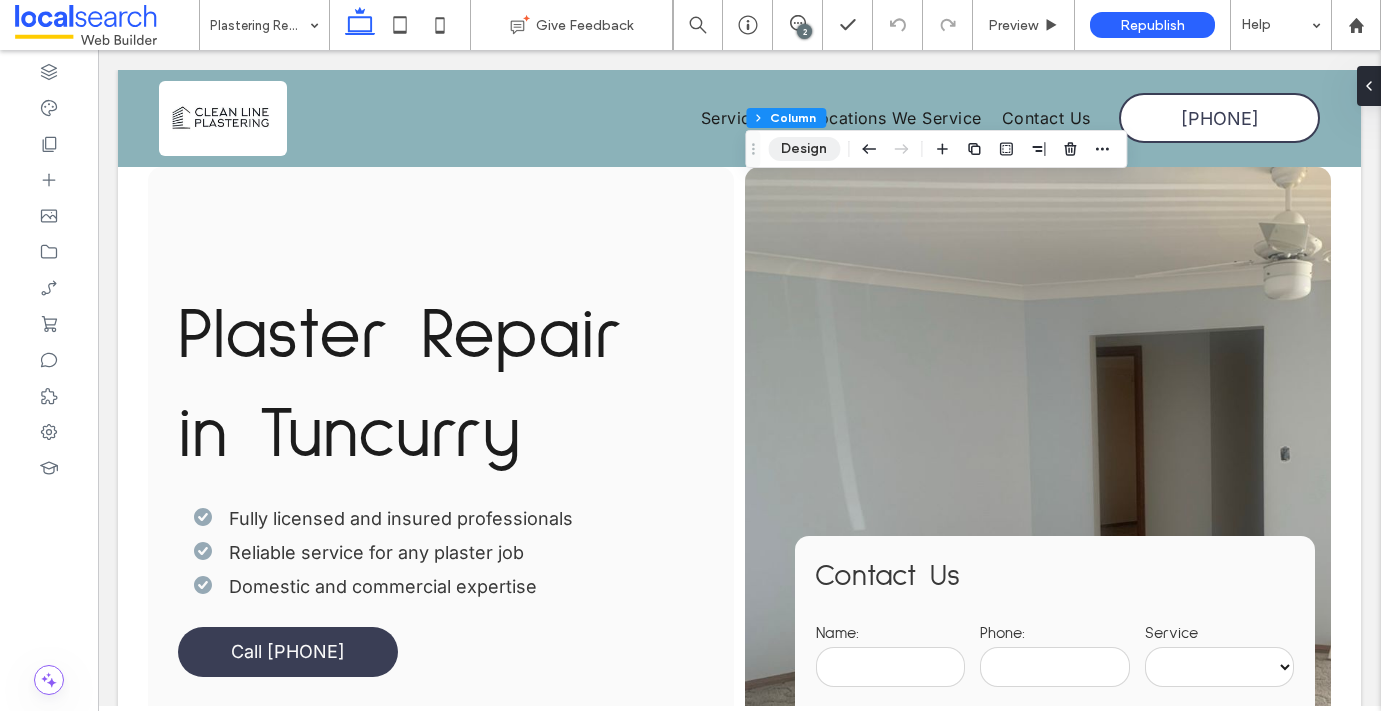 click on "Design" at bounding box center (804, 149) 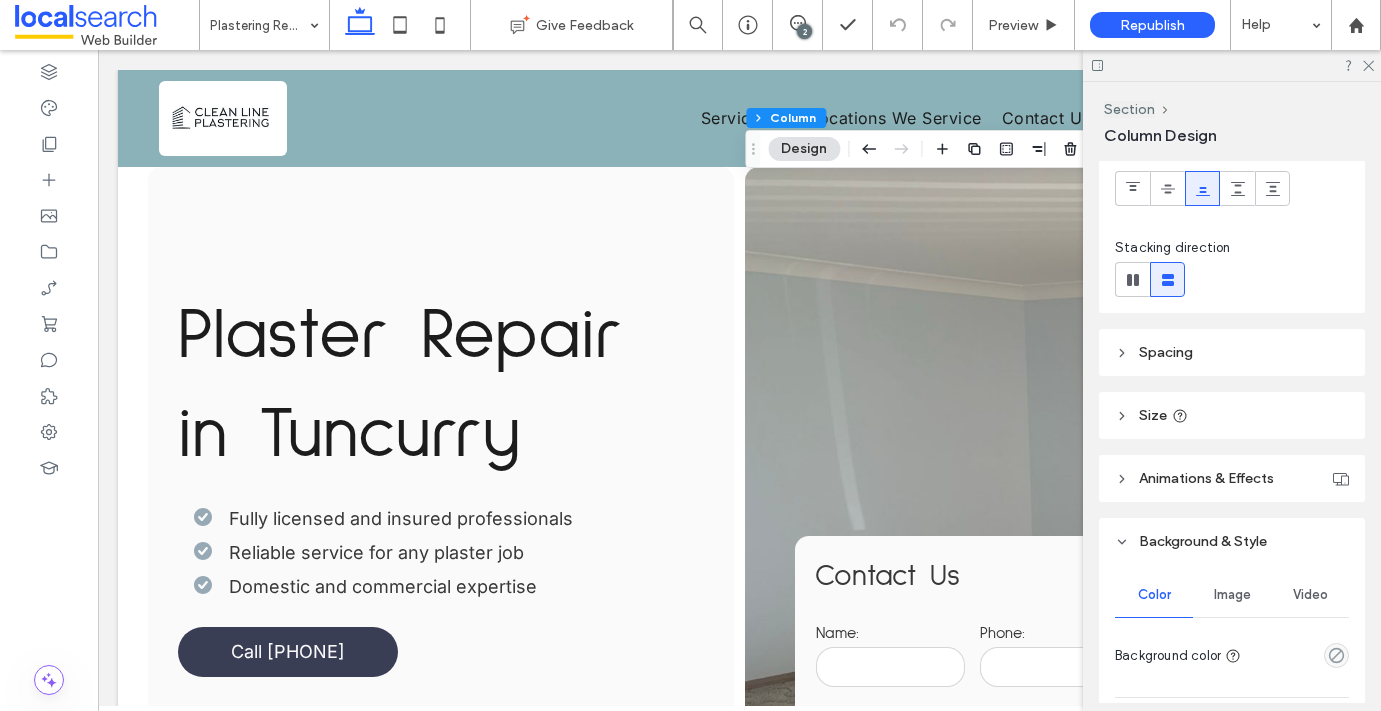 scroll, scrollTop: 491, scrollLeft: 0, axis: vertical 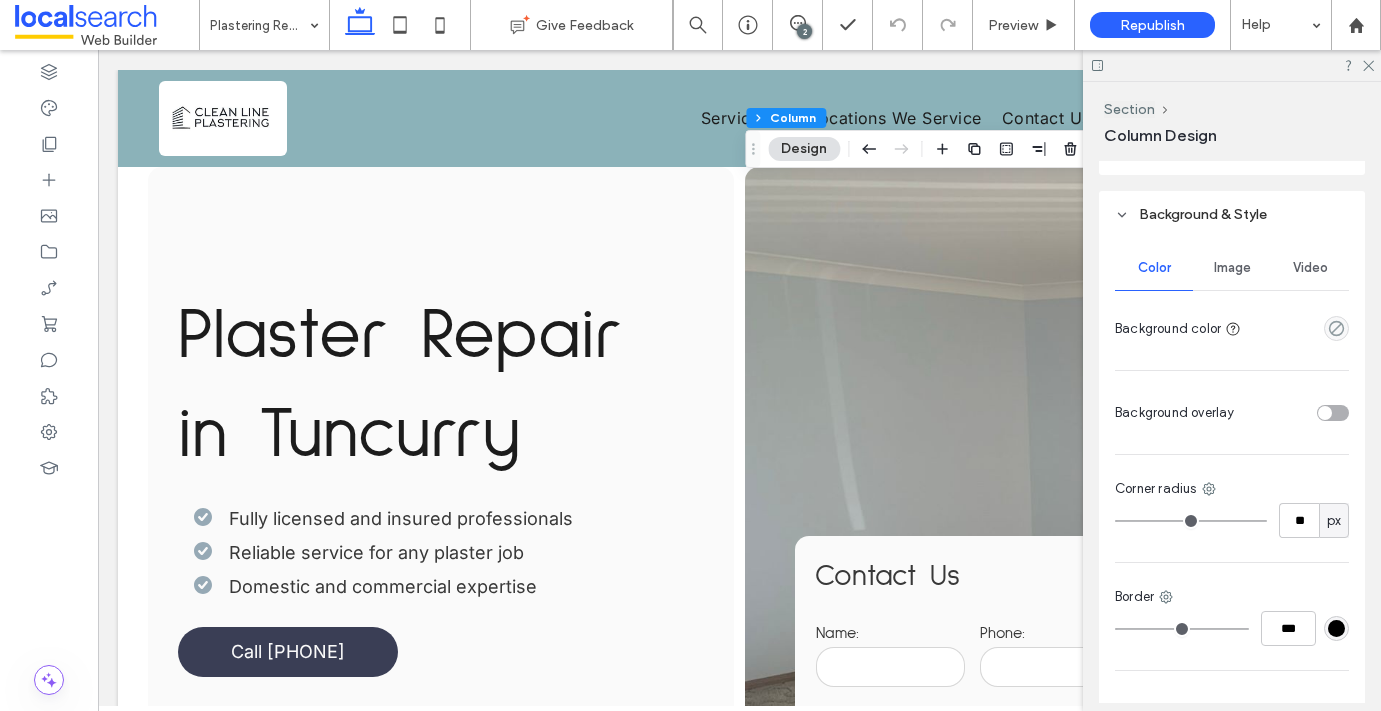 click on "Image" at bounding box center (1232, 268) 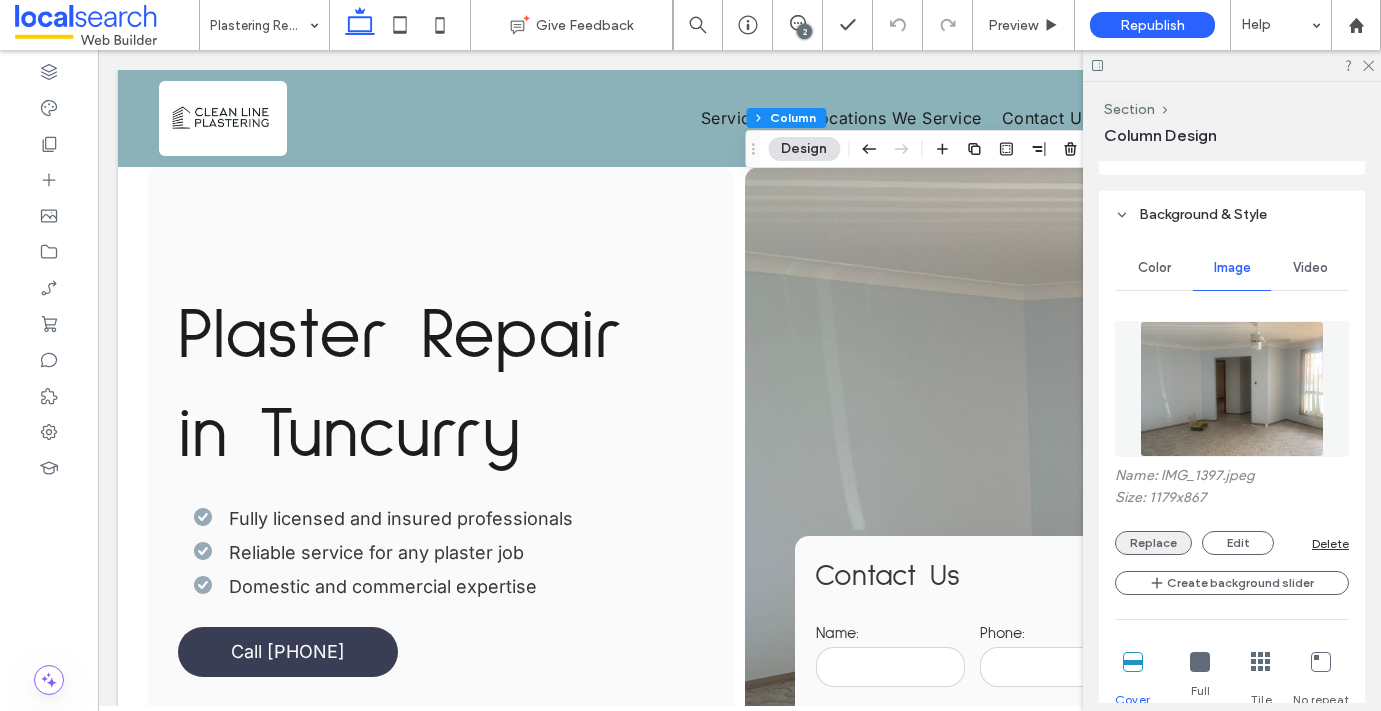 click on "Replace" at bounding box center (1153, 543) 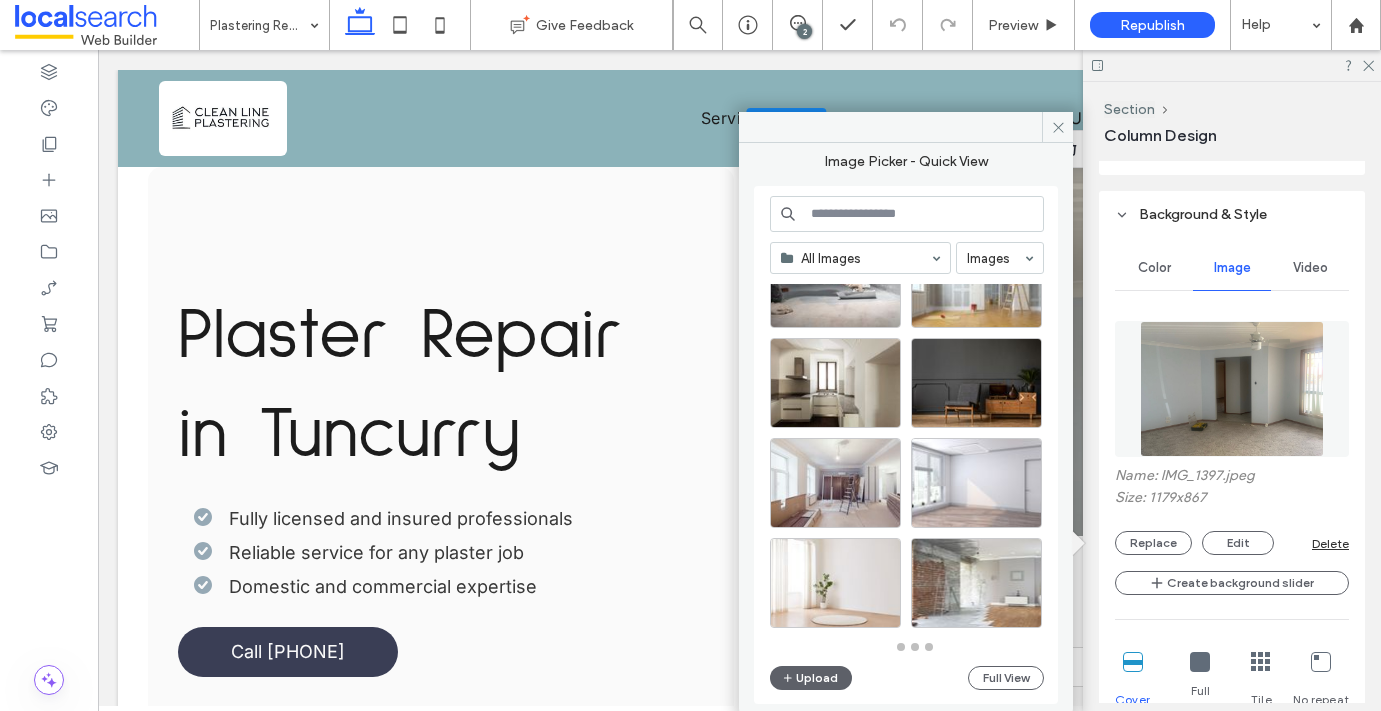 scroll, scrollTop: 876, scrollLeft: 0, axis: vertical 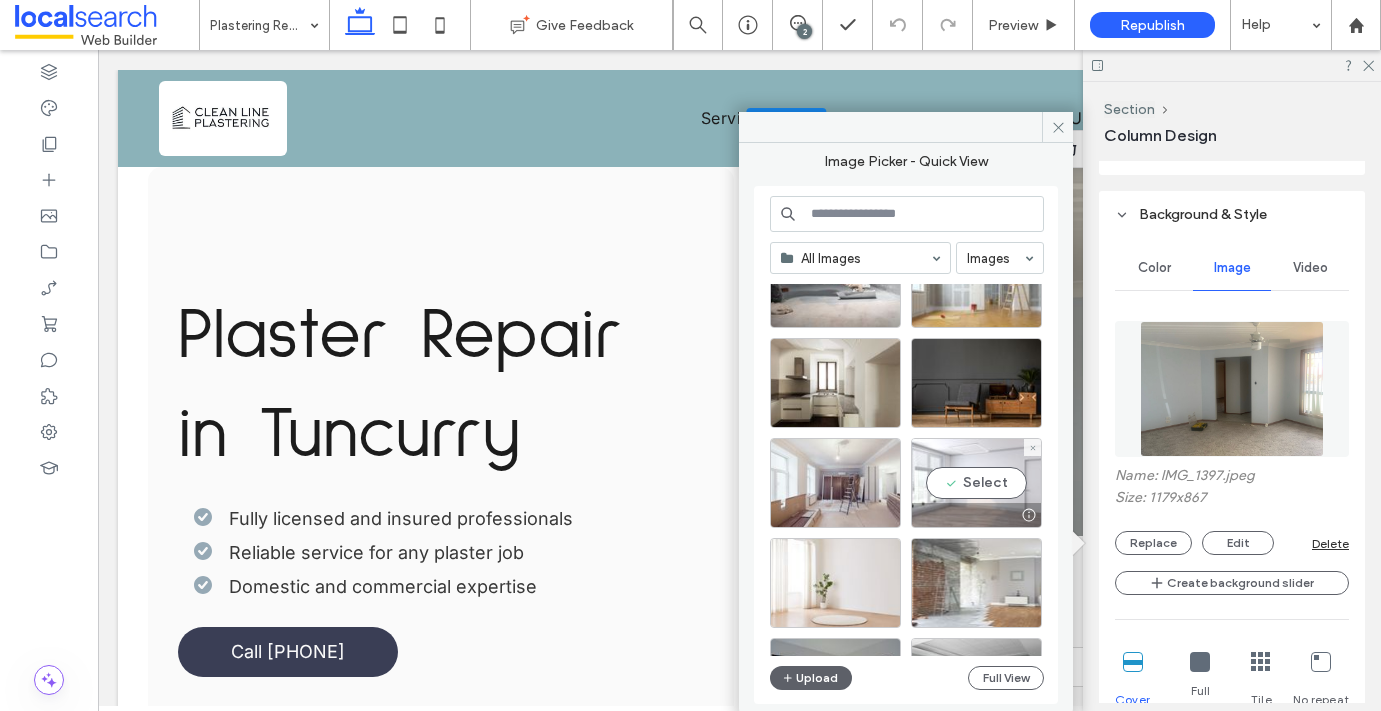 click on "Select" at bounding box center [976, 483] 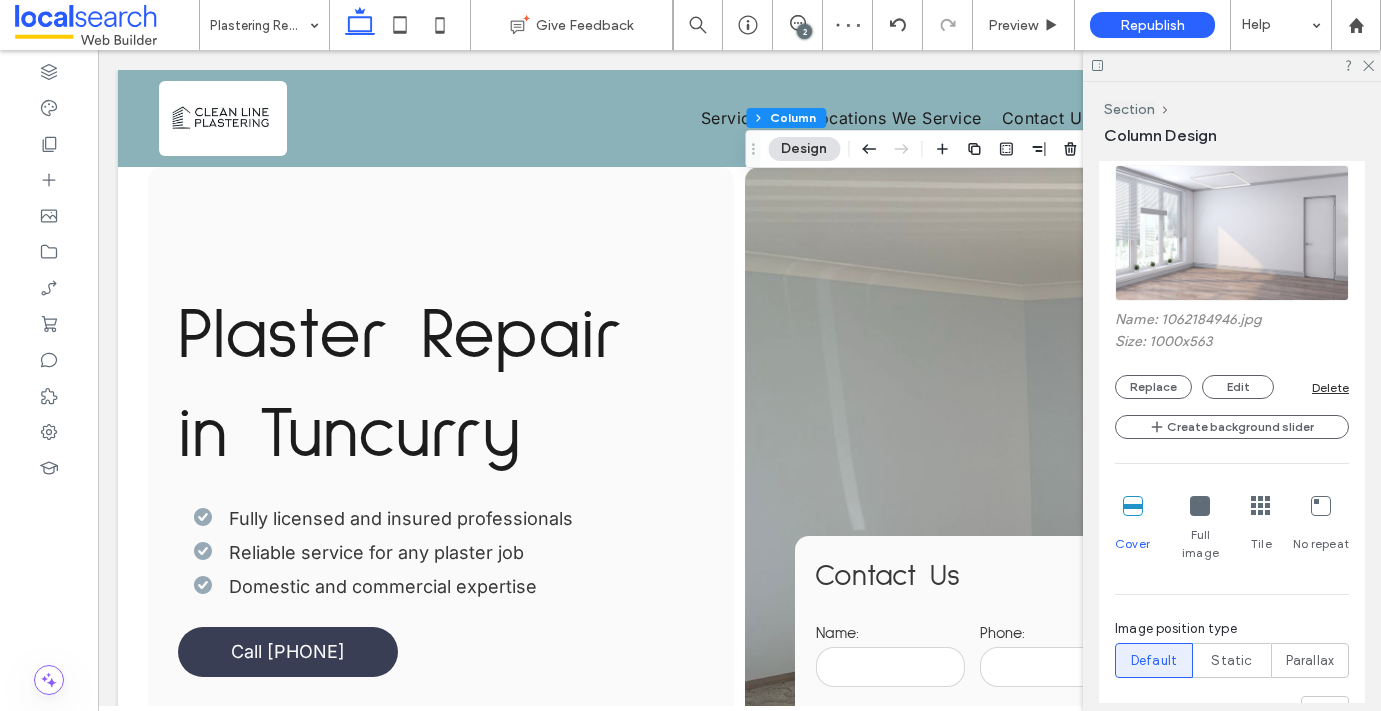 scroll, scrollTop: 707, scrollLeft: 0, axis: vertical 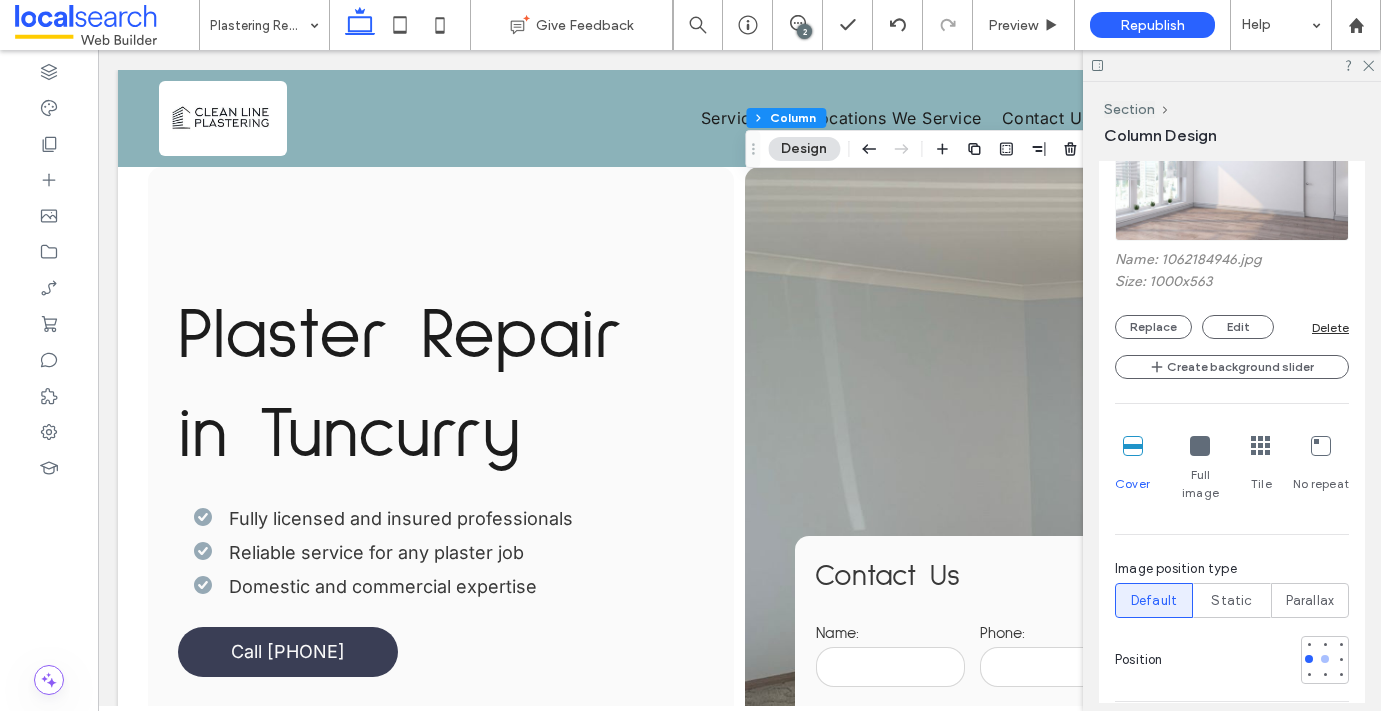 click at bounding box center (1325, 659) 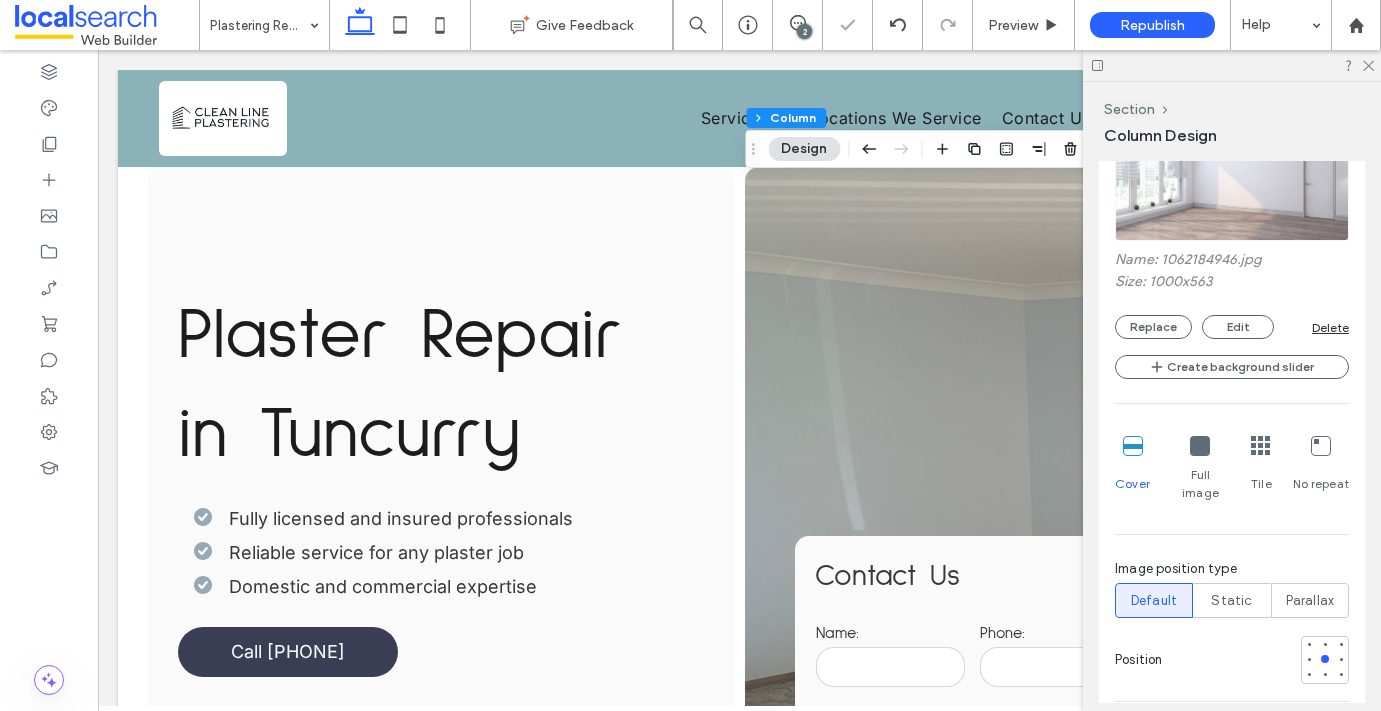click at bounding box center [1232, 65] 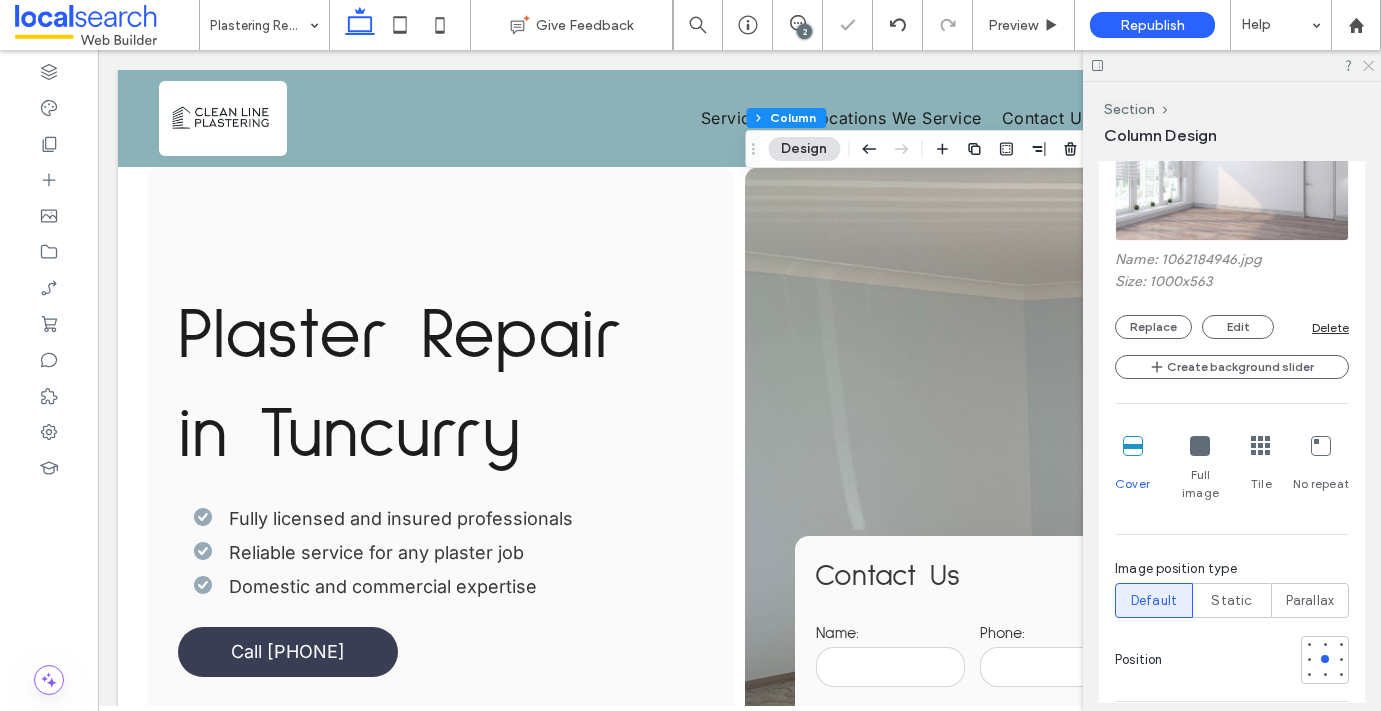 click 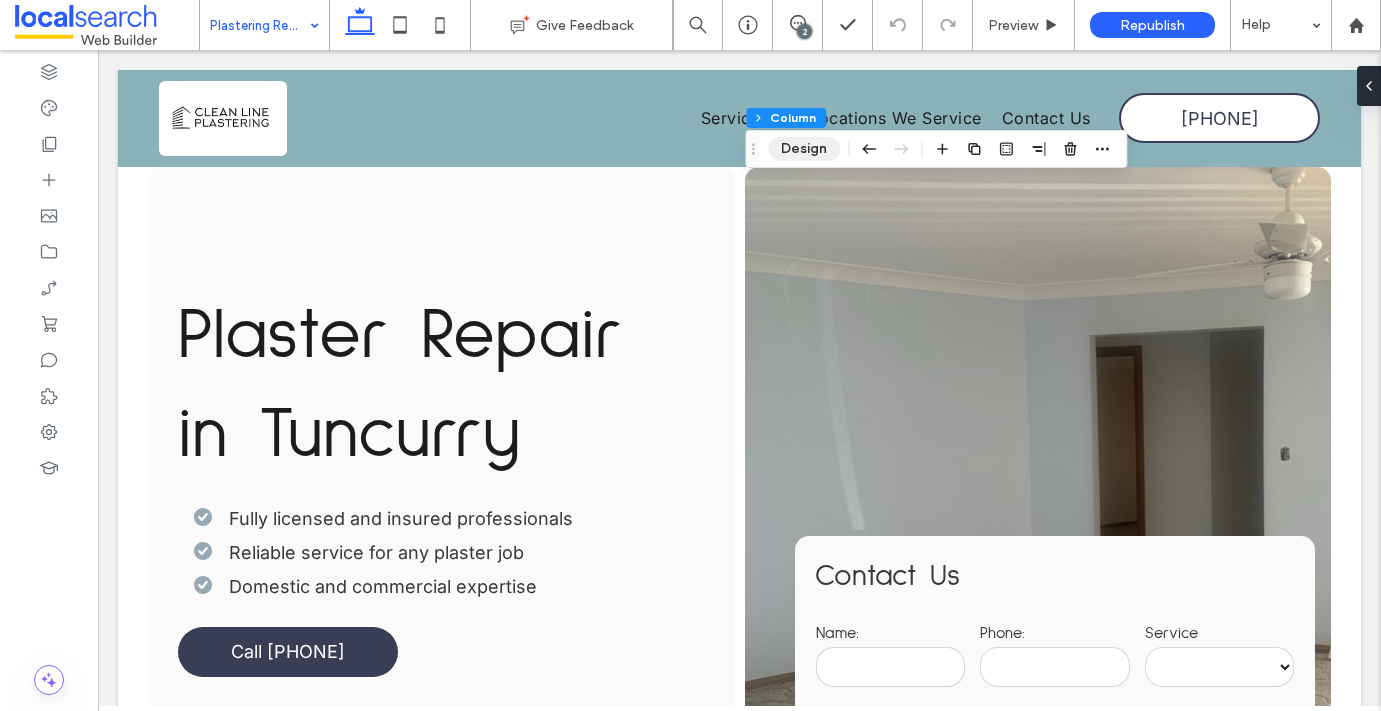 click on "Design" at bounding box center (804, 149) 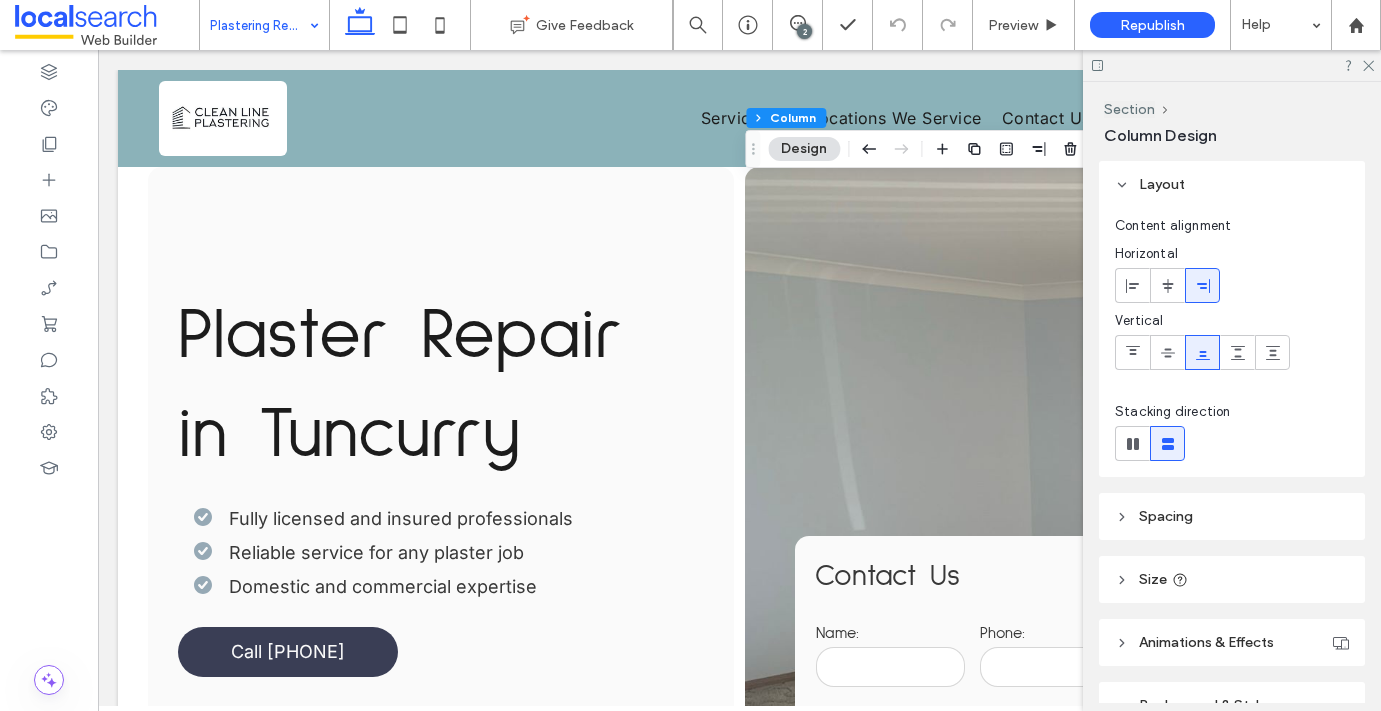 scroll, scrollTop: 145, scrollLeft: 0, axis: vertical 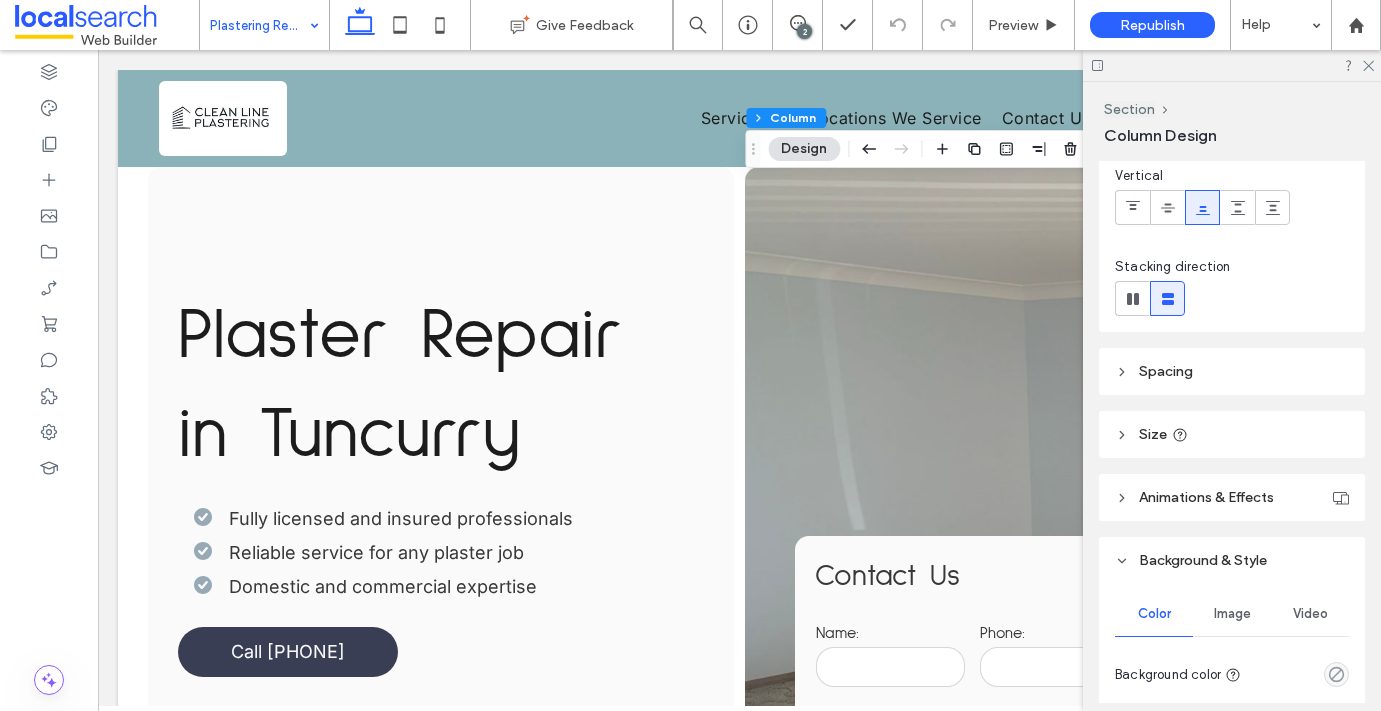 click on "Image" at bounding box center [1232, 614] 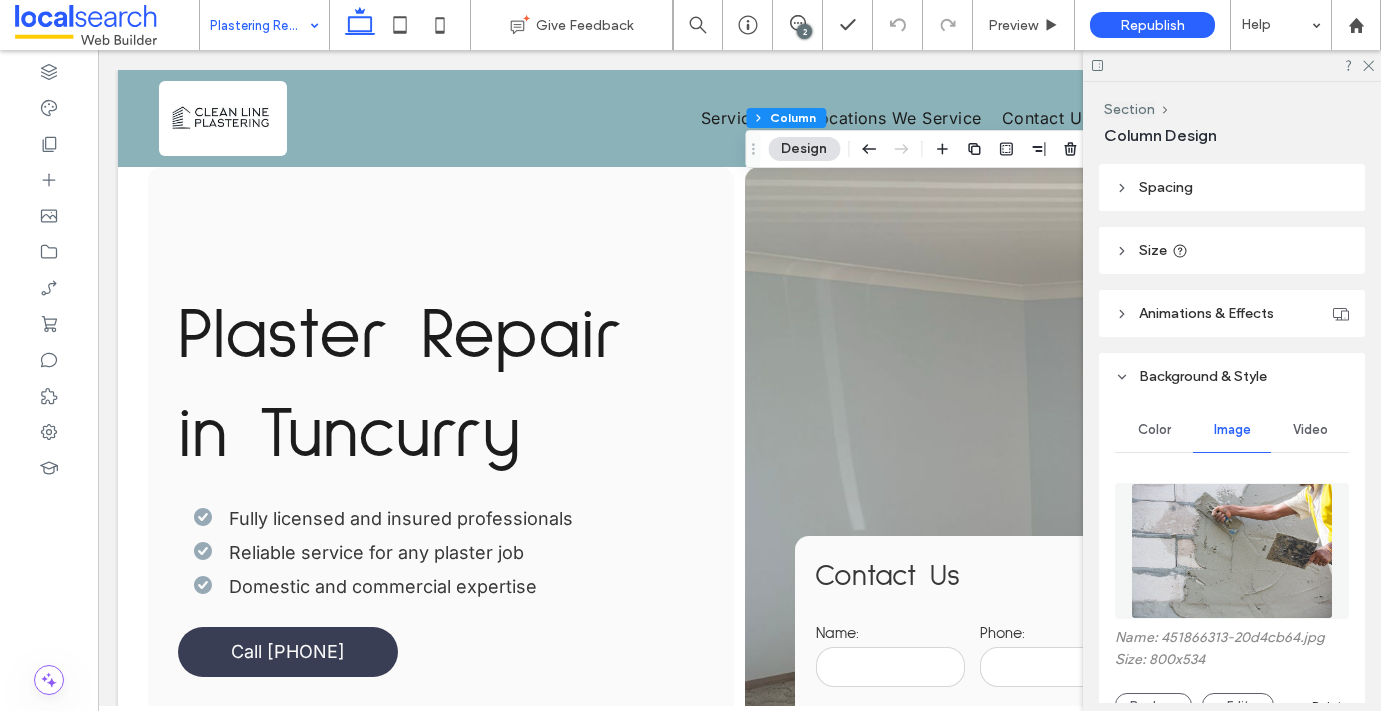 scroll, scrollTop: 402, scrollLeft: 0, axis: vertical 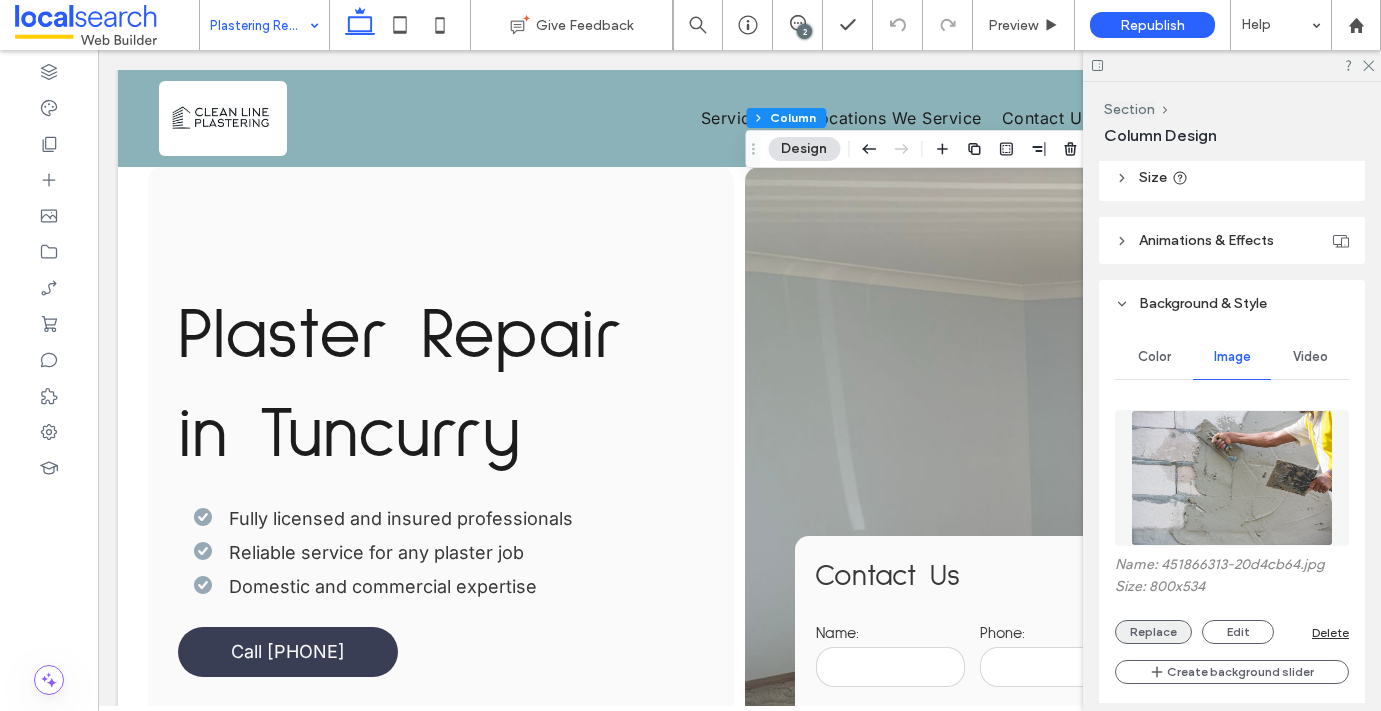 click on "Replace" at bounding box center (1153, 632) 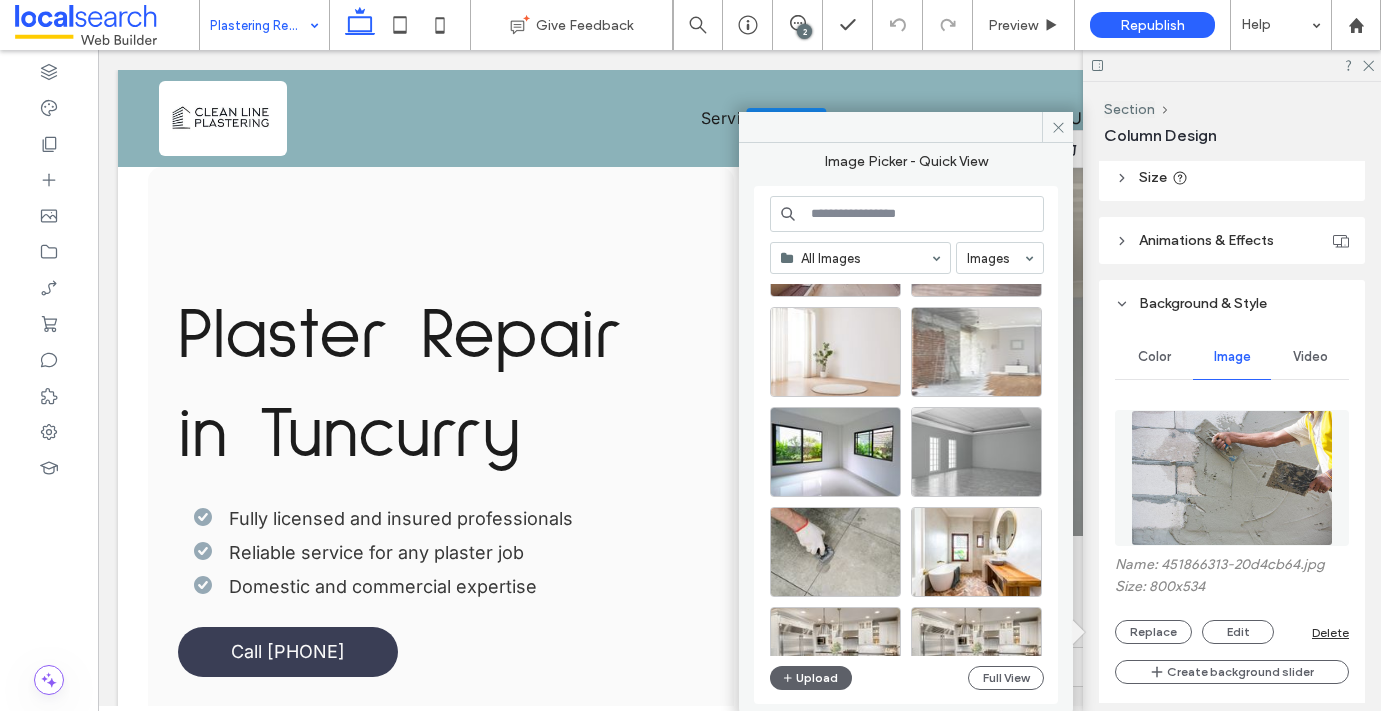 scroll, scrollTop: 1124, scrollLeft: 0, axis: vertical 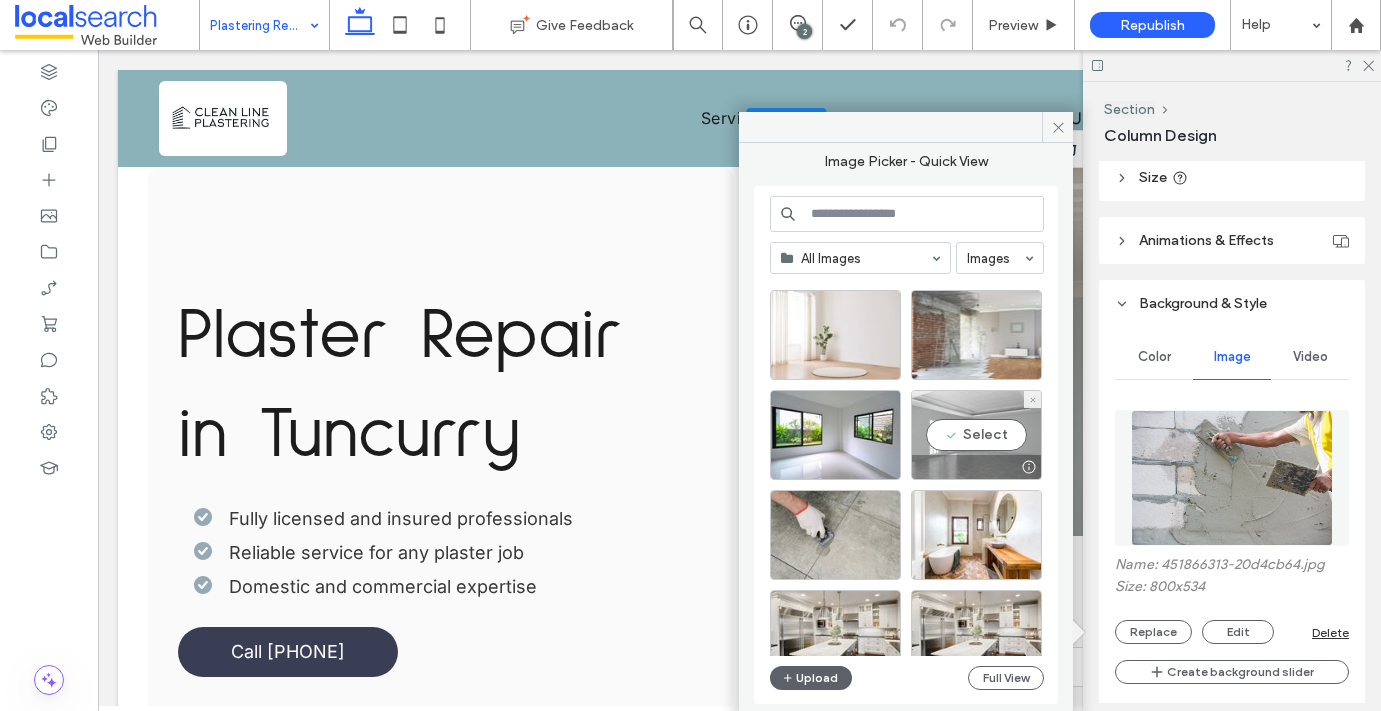 click on "Select" at bounding box center (976, 435) 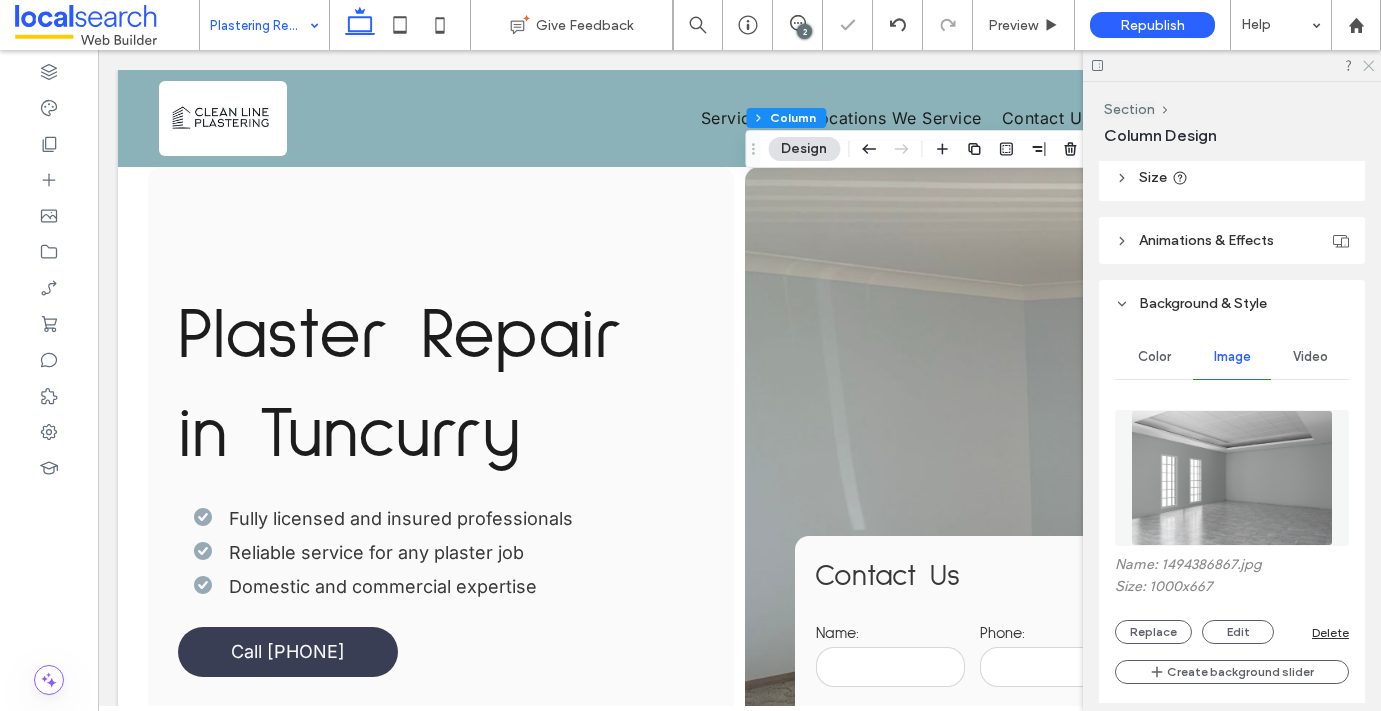 click 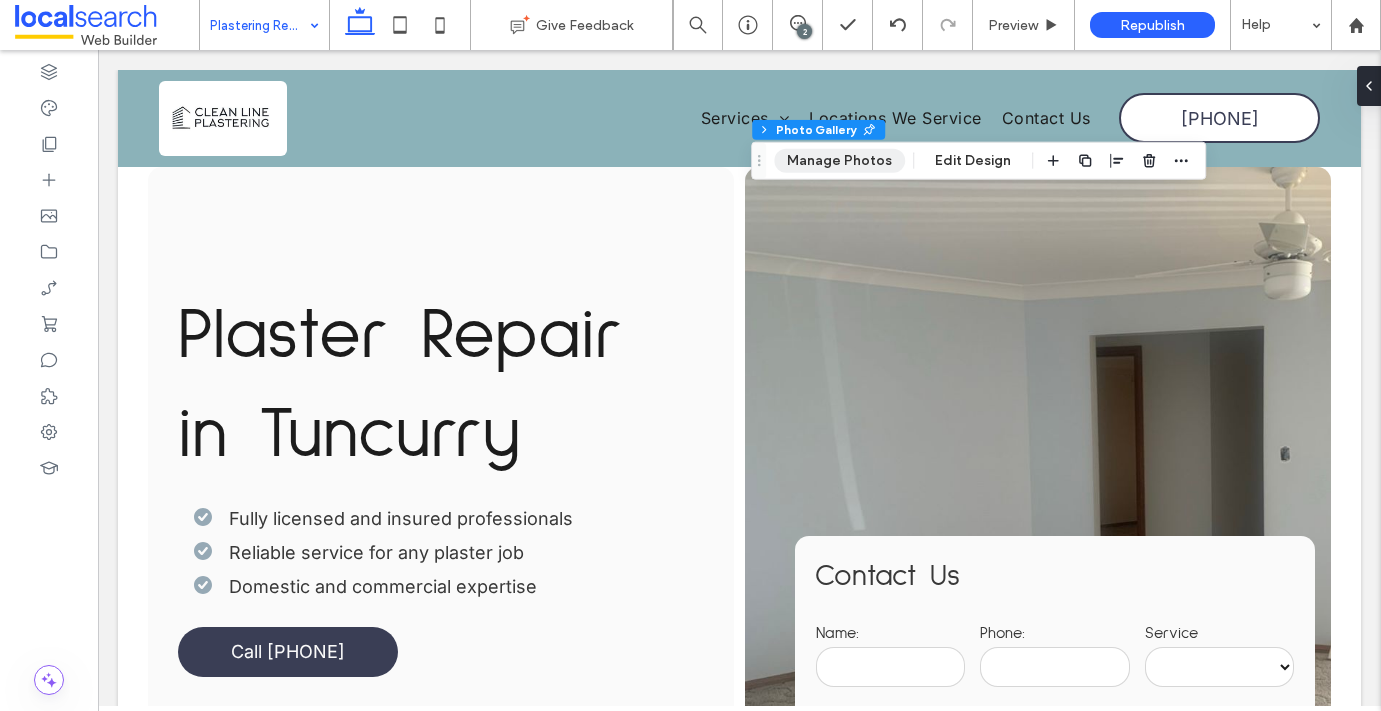 click on "Manage Photos" at bounding box center [839, 161] 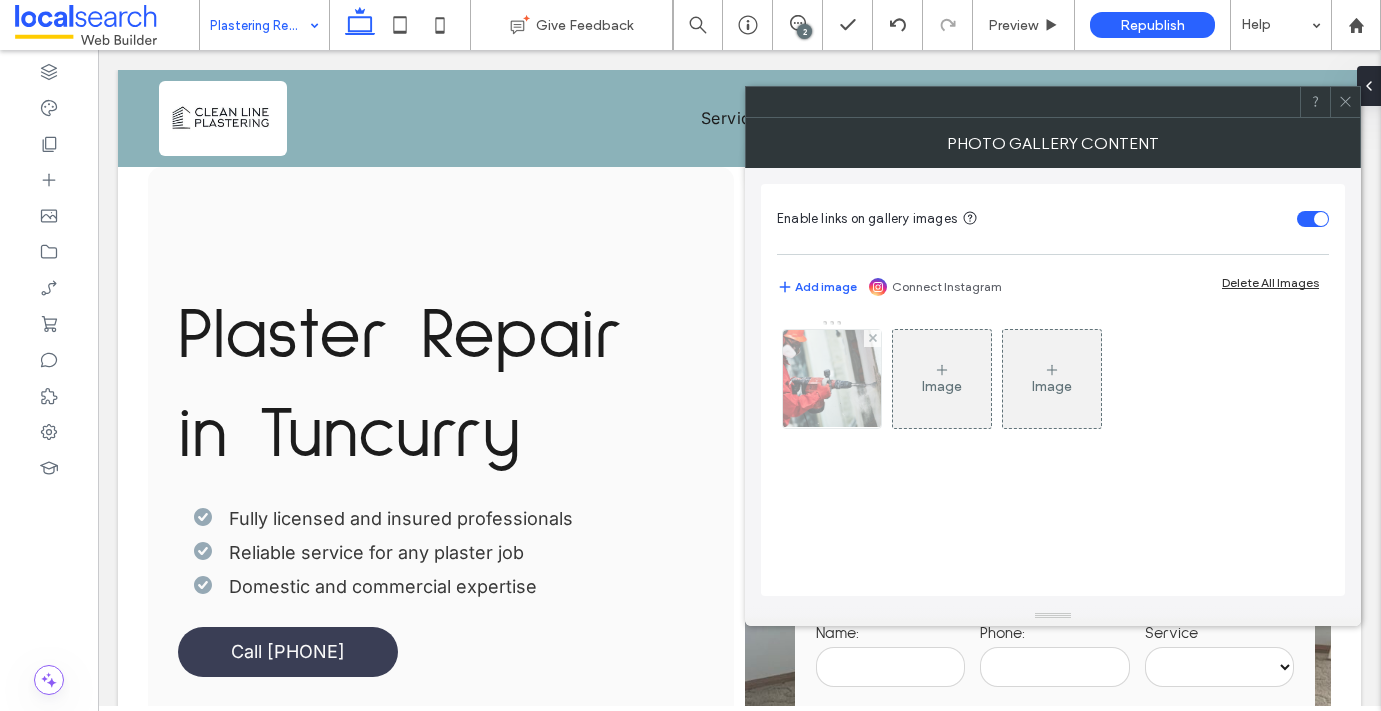 click at bounding box center (832, 379) 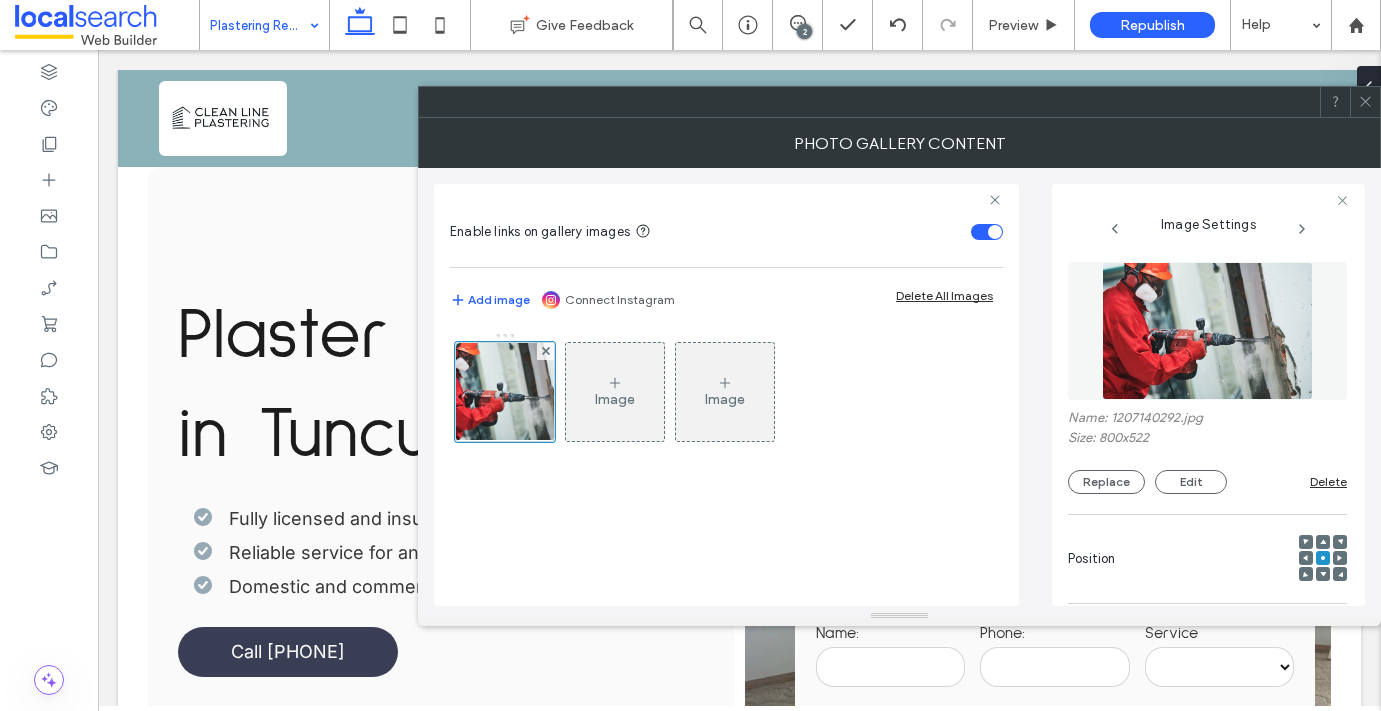 click on "Name: 1207140292.jpg Size: 800x522 Replace Edit Delete" at bounding box center (1207, 452) 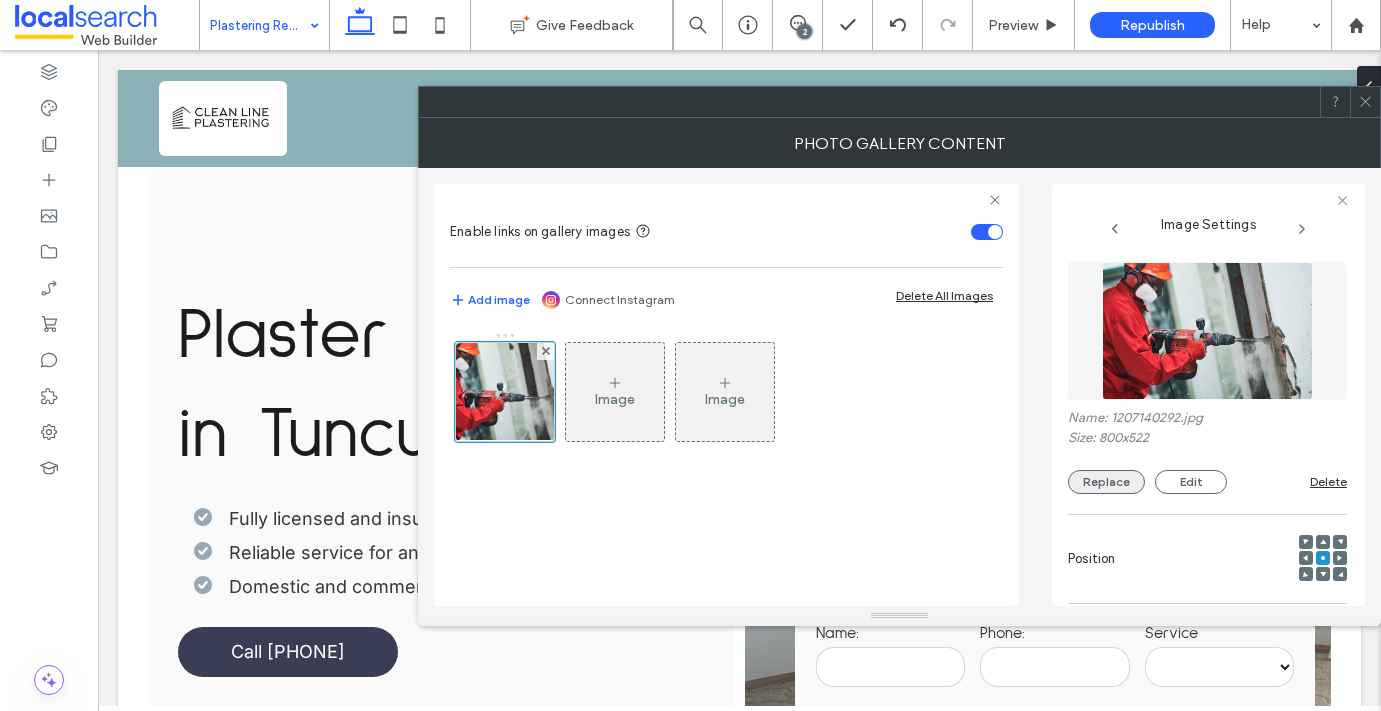click on "Replace" at bounding box center (1106, 482) 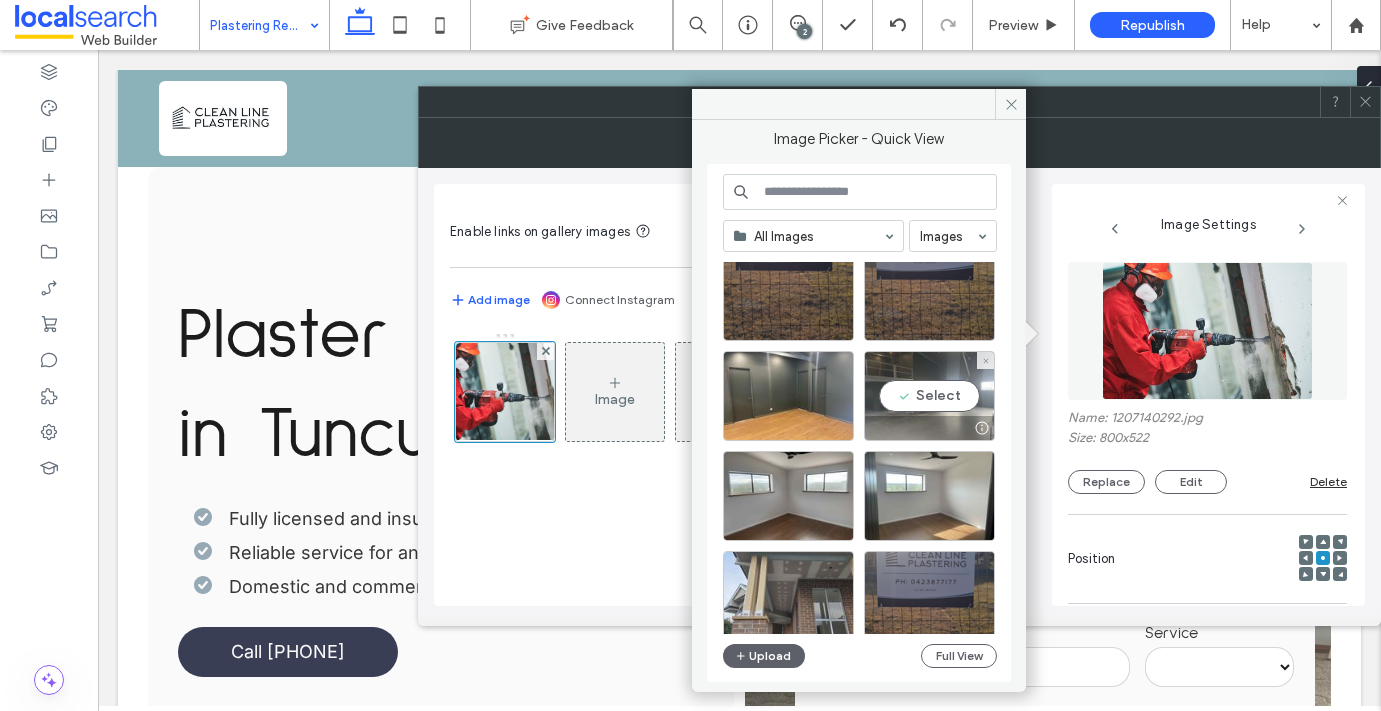 scroll, scrollTop: 142, scrollLeft: 0, axis: vertical 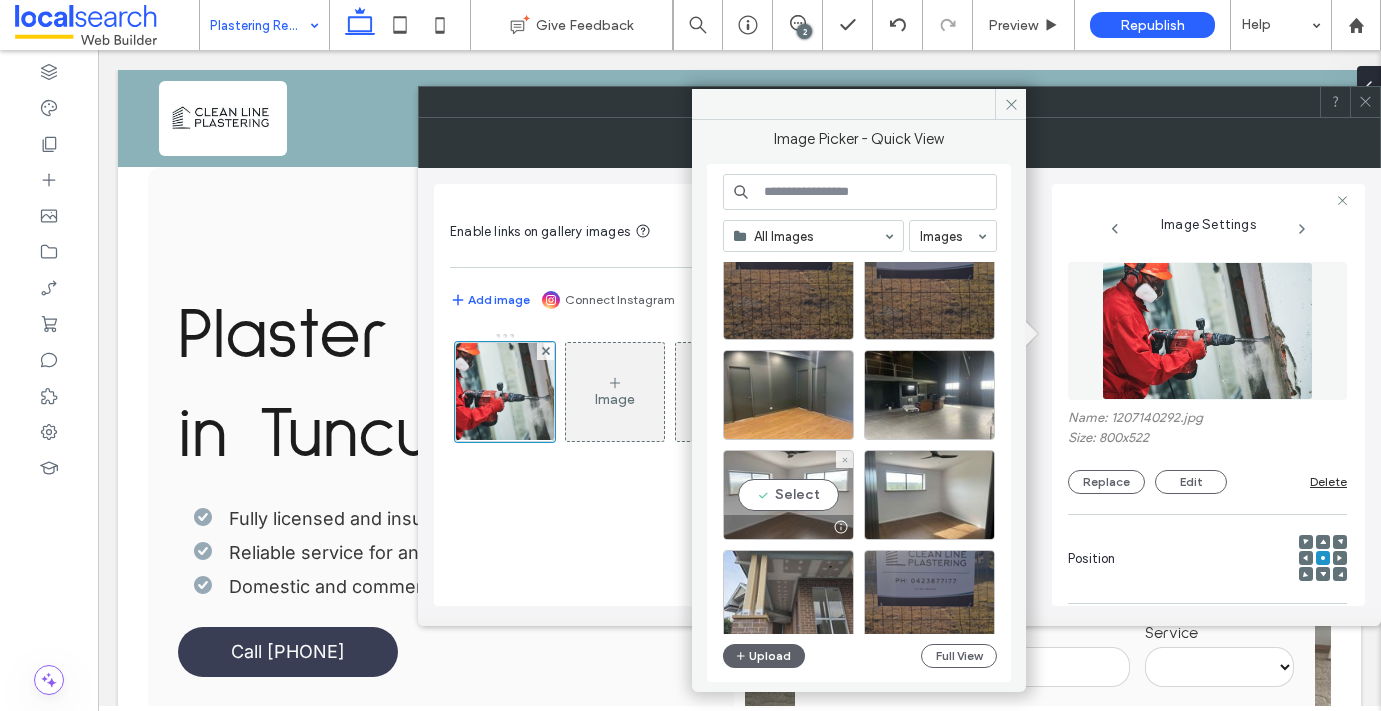 click on "Select" at bounding box center (788, 495) 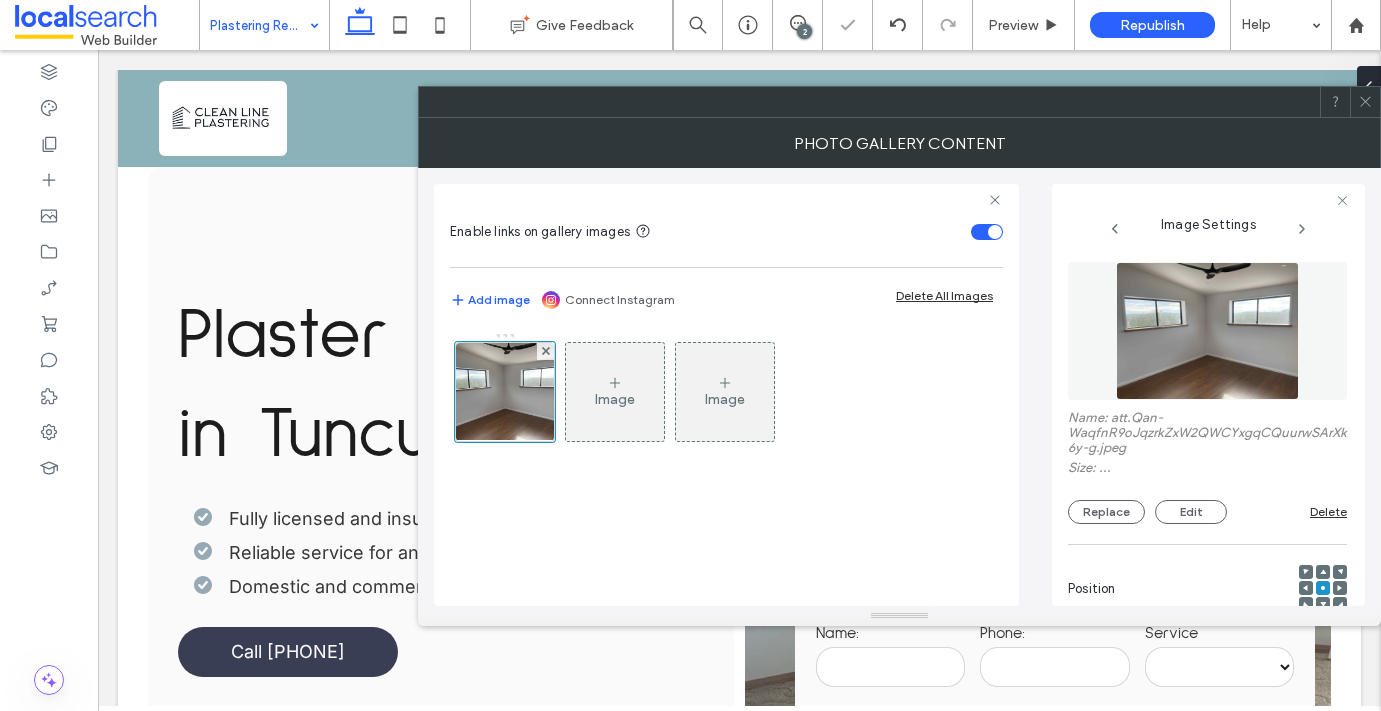 click at bounding box center [1365, 102] 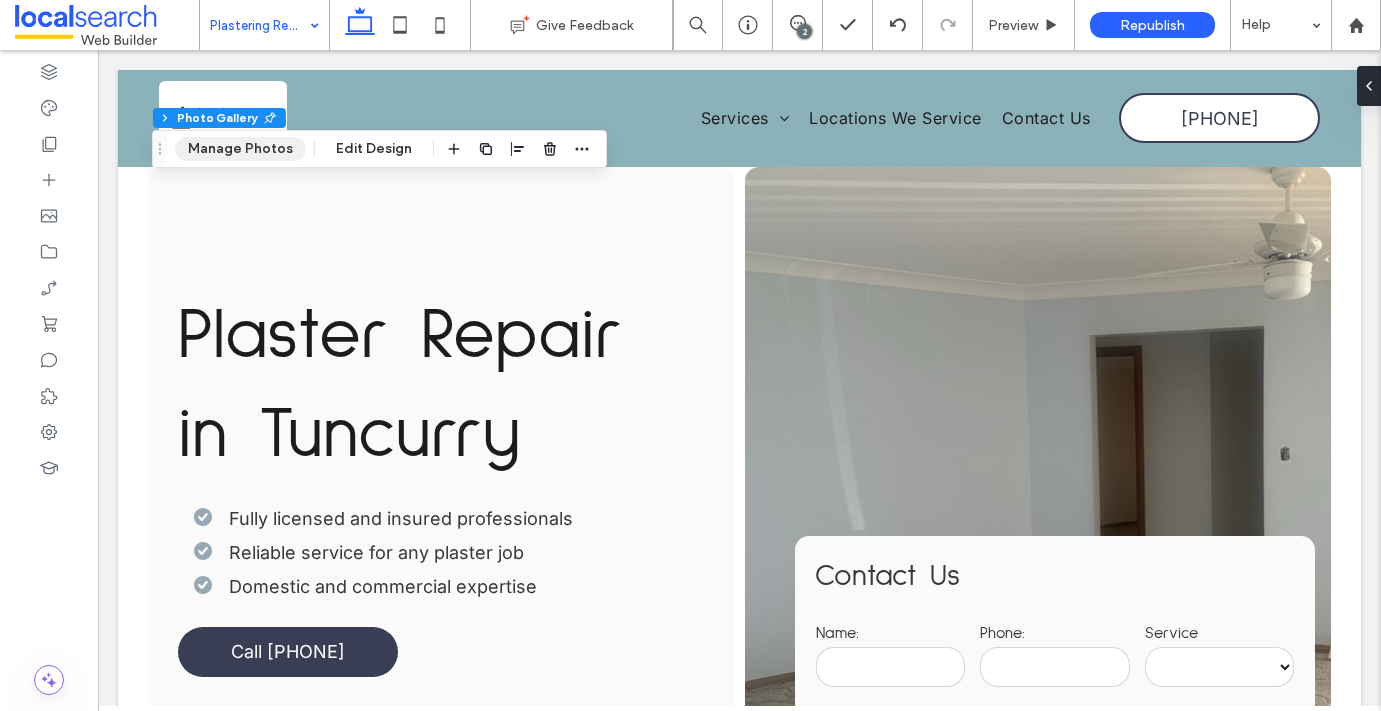 click on "Manage Photos" at bounding box center [240, 149] 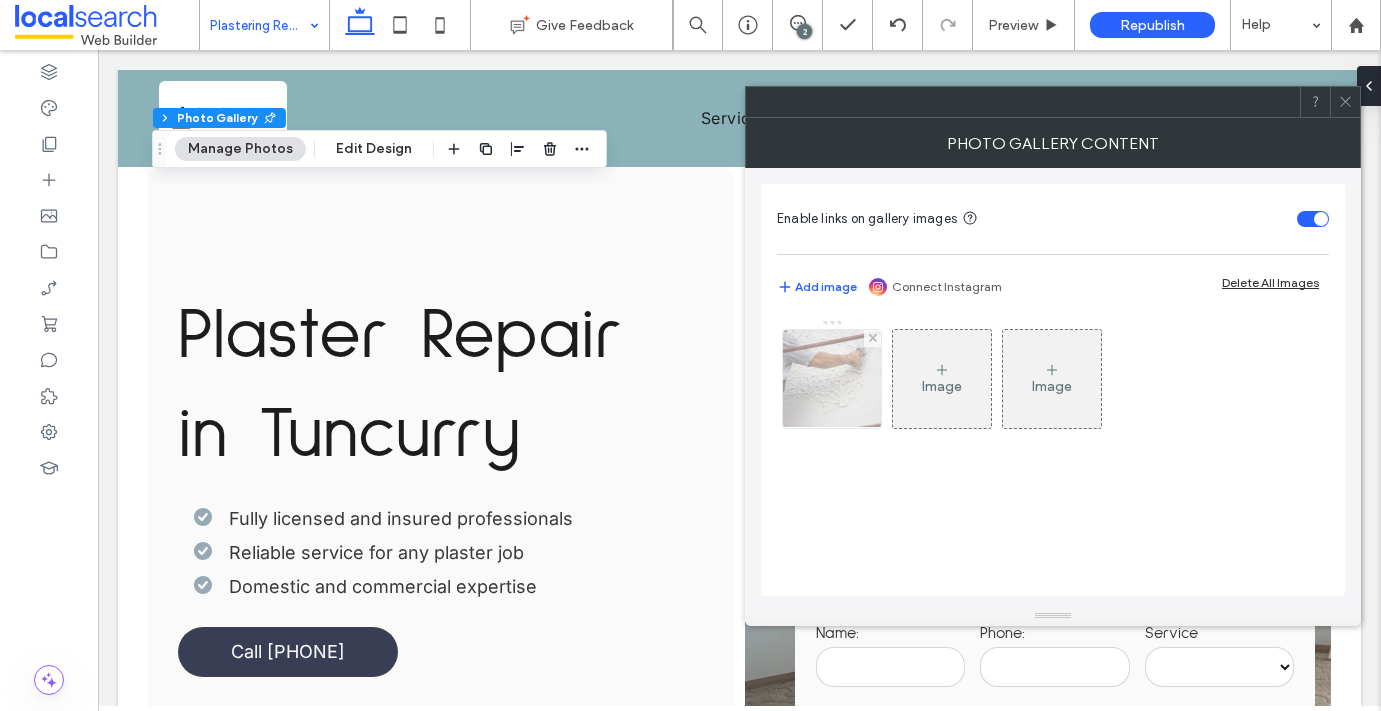 click at bounding box center [832, 379] 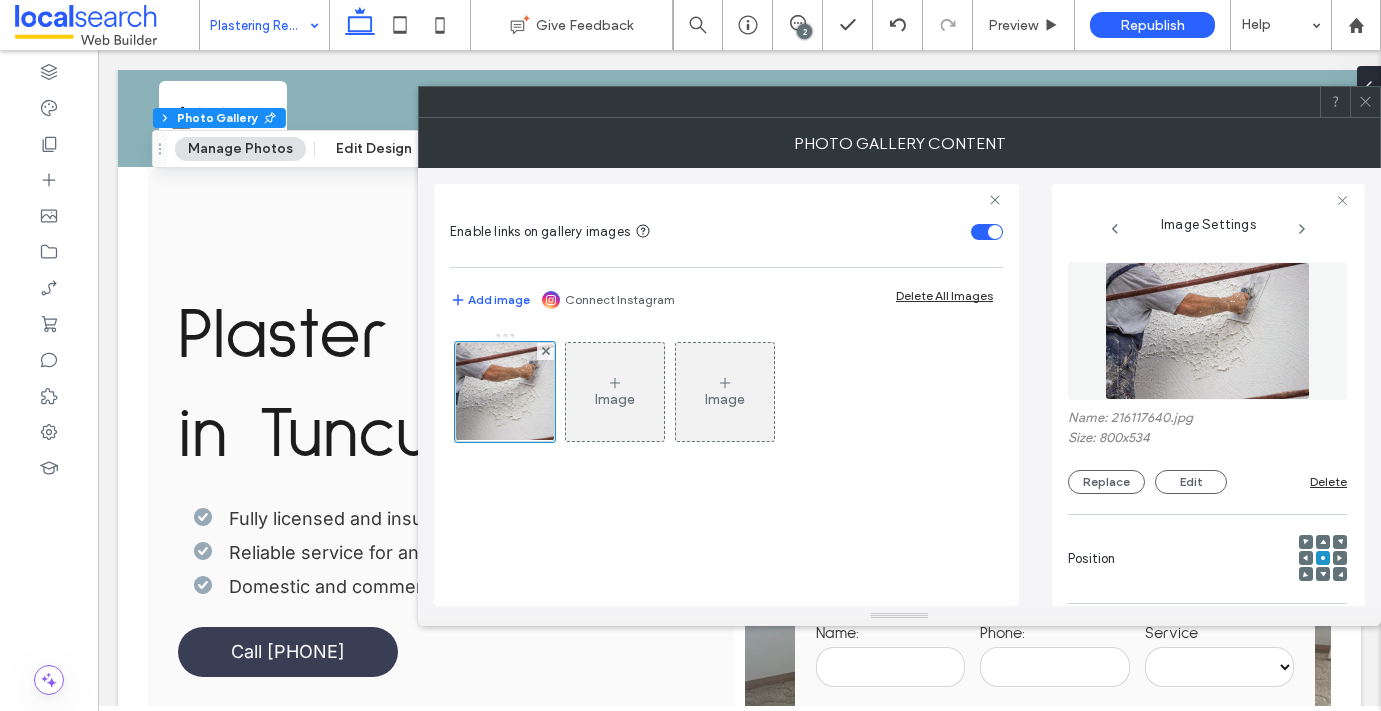 click on "Name: 216117640.jpg Size: 800x534 Replace Edit Delete" at bounding box center (1207, 378) 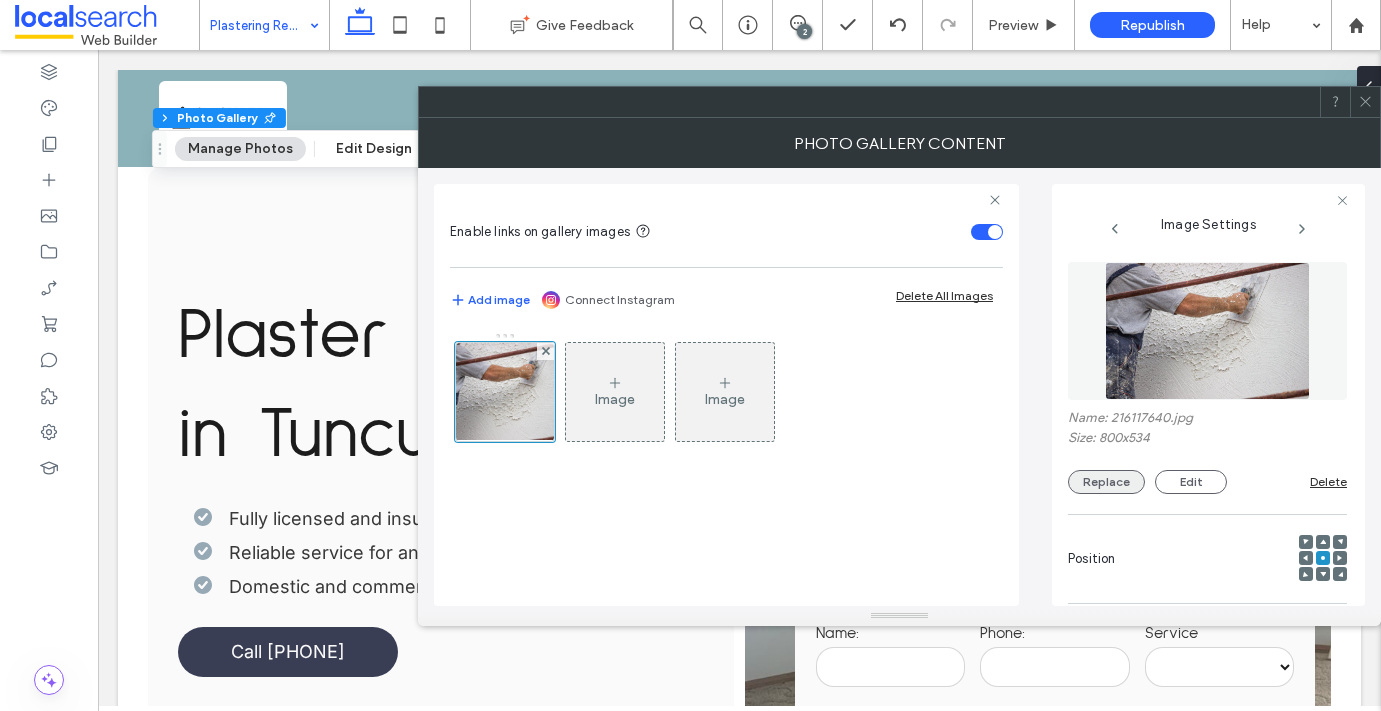 click on "Replace" at bounding box center (1106, 482) 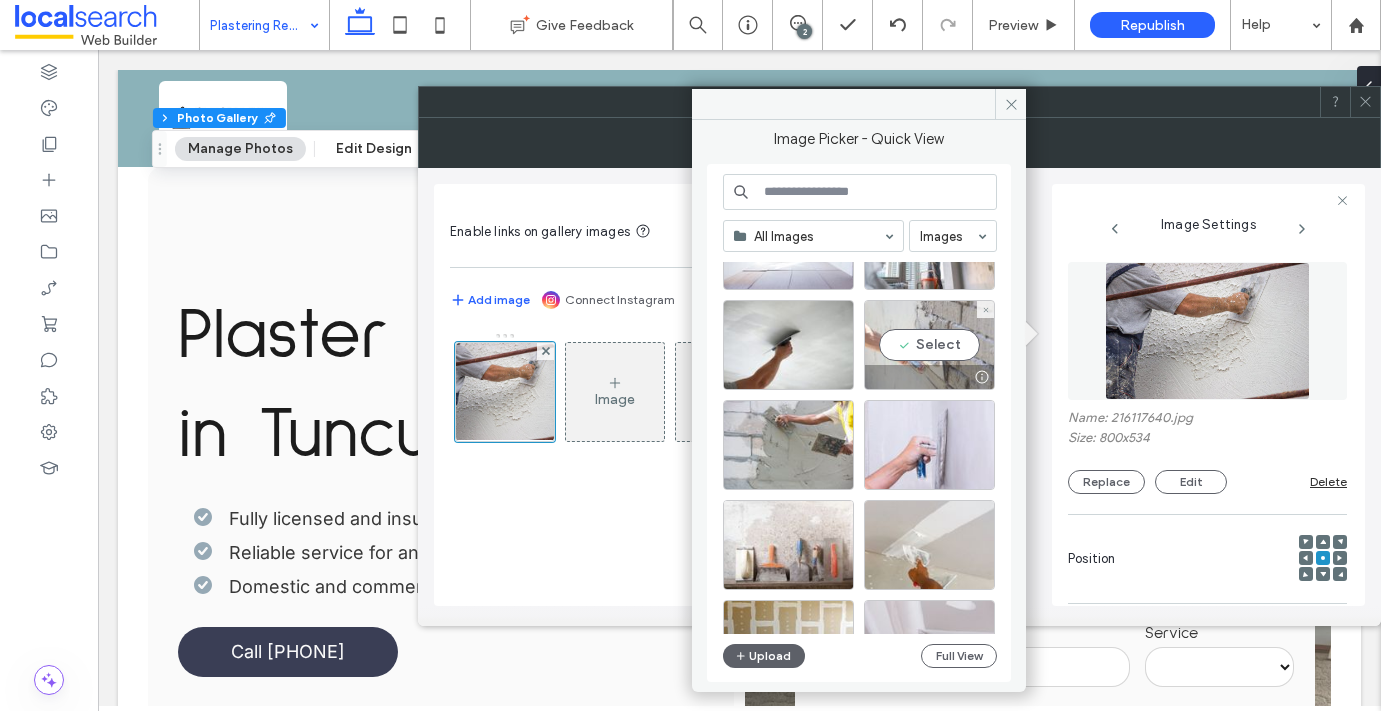 scroll, scrollTop: 1693, scrollLeft: 0, axis: vertical 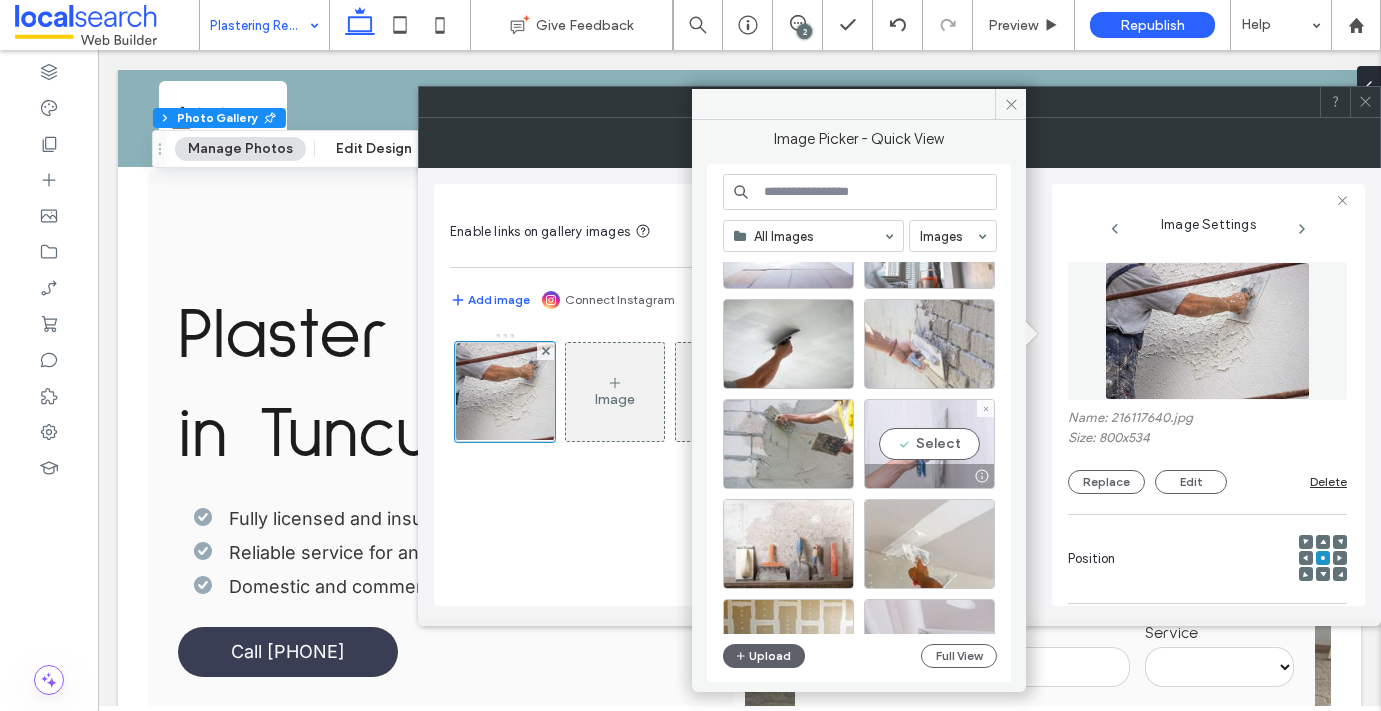 click on "Select" at bounding box center [929, 444] 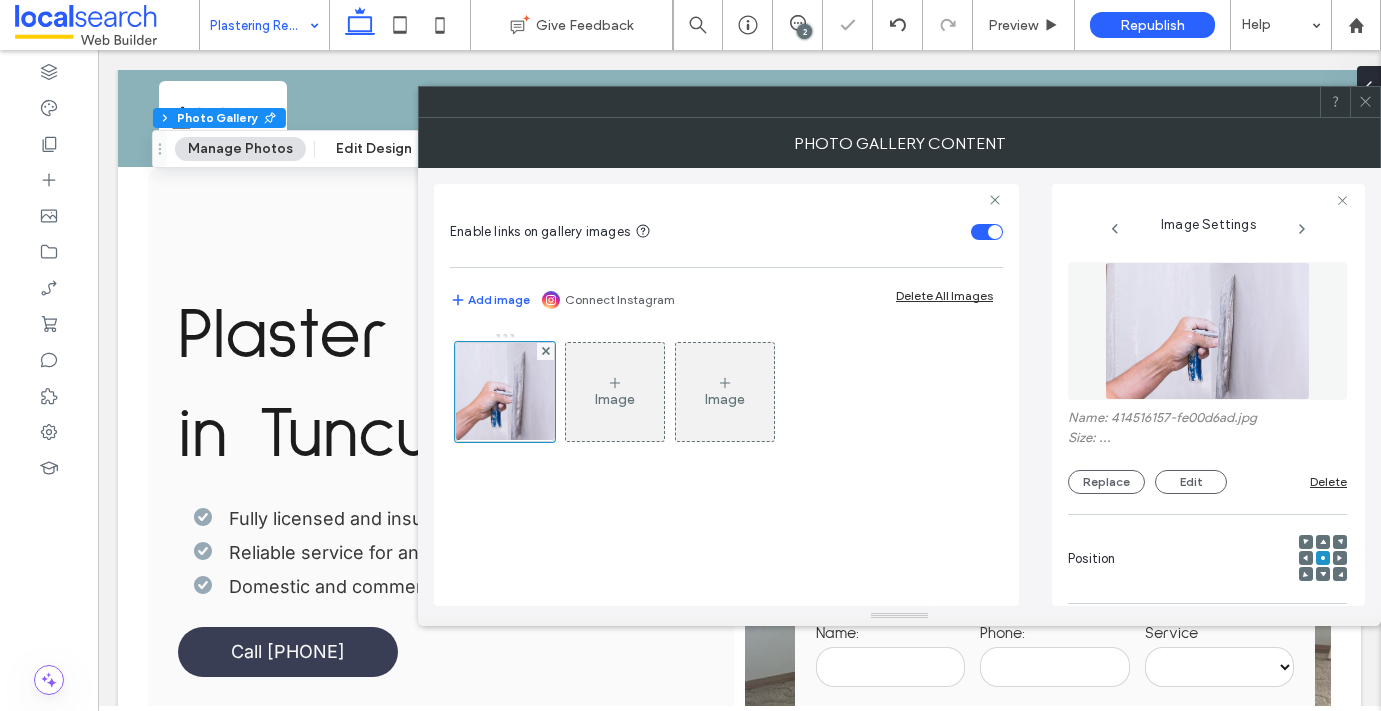 click 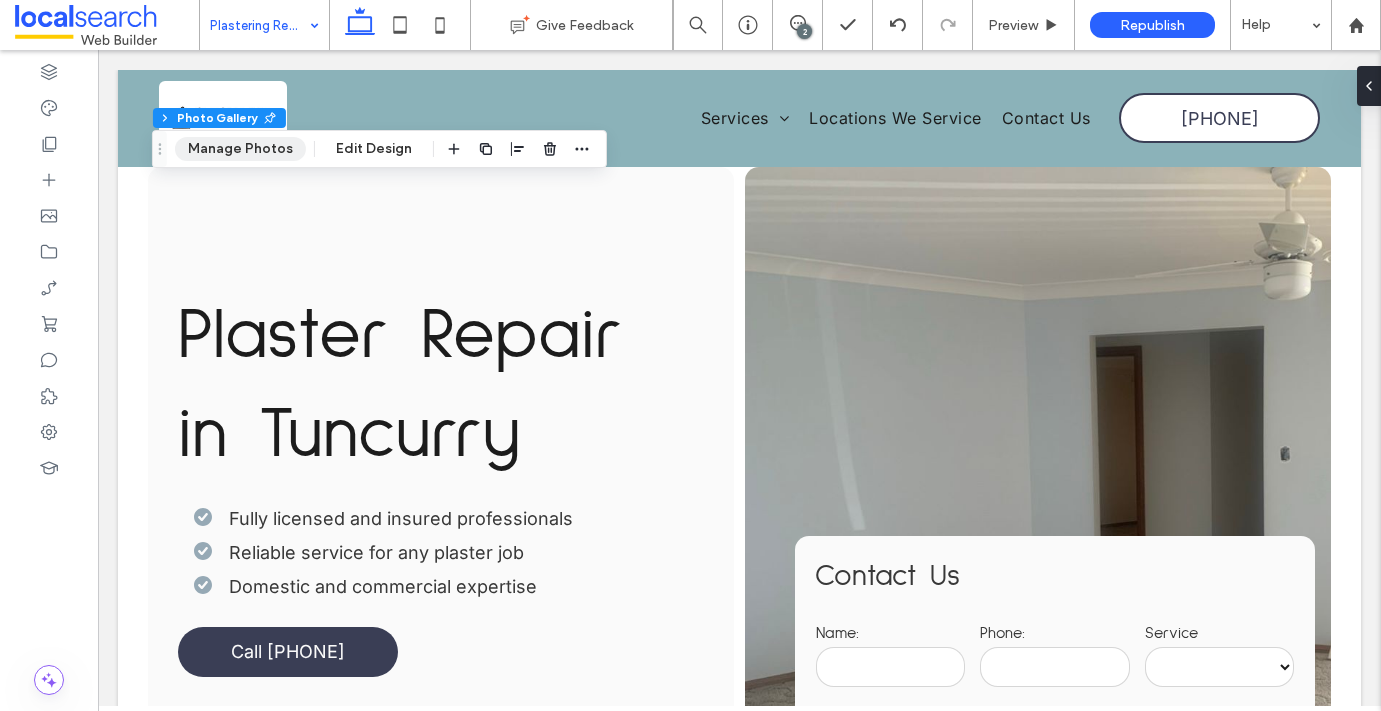 click on "Manage Photos" at bounding box center (240, 149) 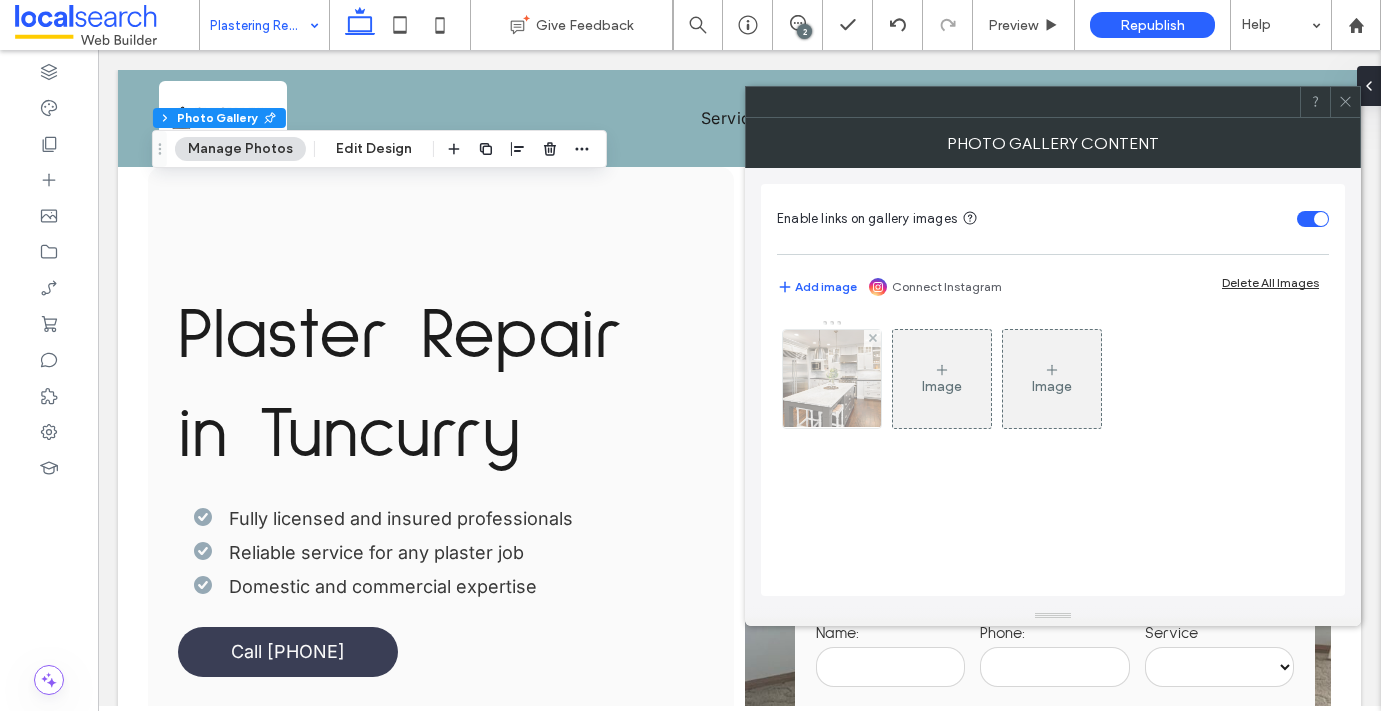 click at bounding box center (832, 379) 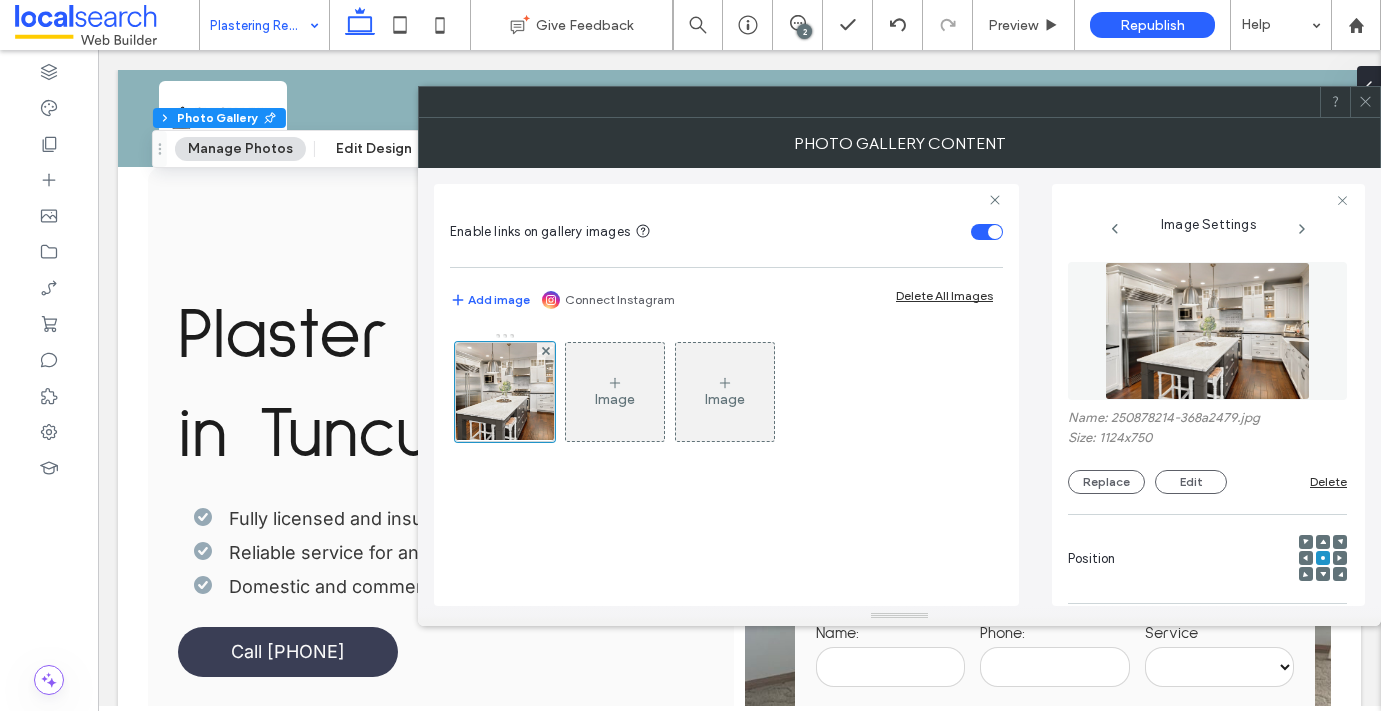 click on "Name: 250878214-368a2479.jpg Size: 1124x750 Replace Edit Delete" at bounding box center (1207, 378) 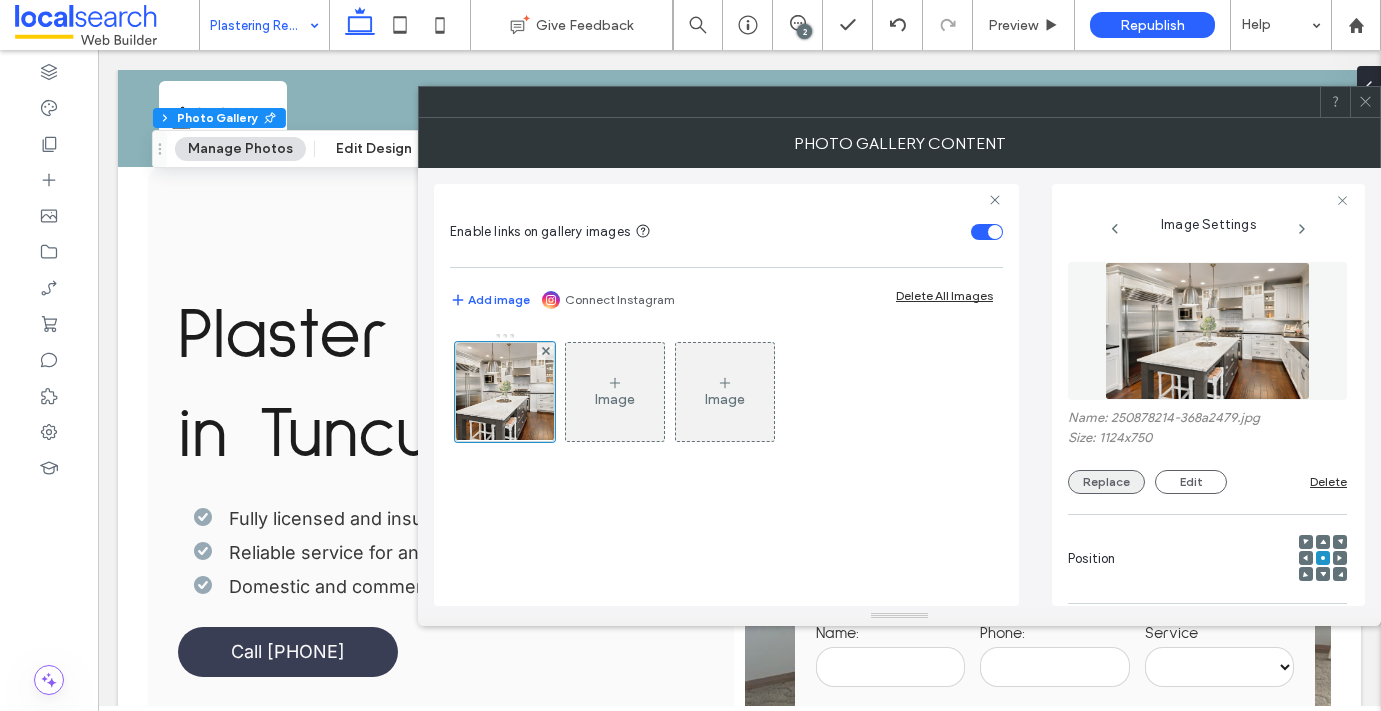 click on "Replace" at bounding box center [1106, 482] 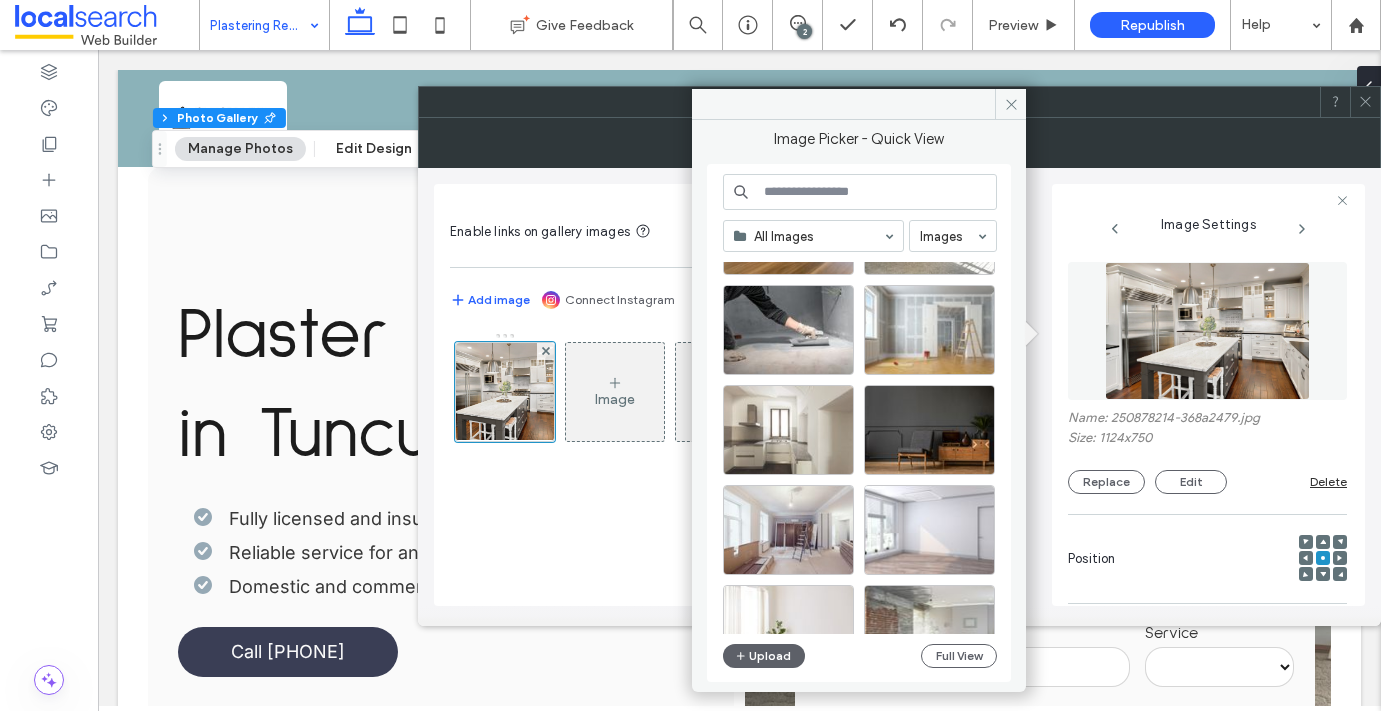 scroll, scrollTop: 808, scrollLeft: 0, axis: vertical 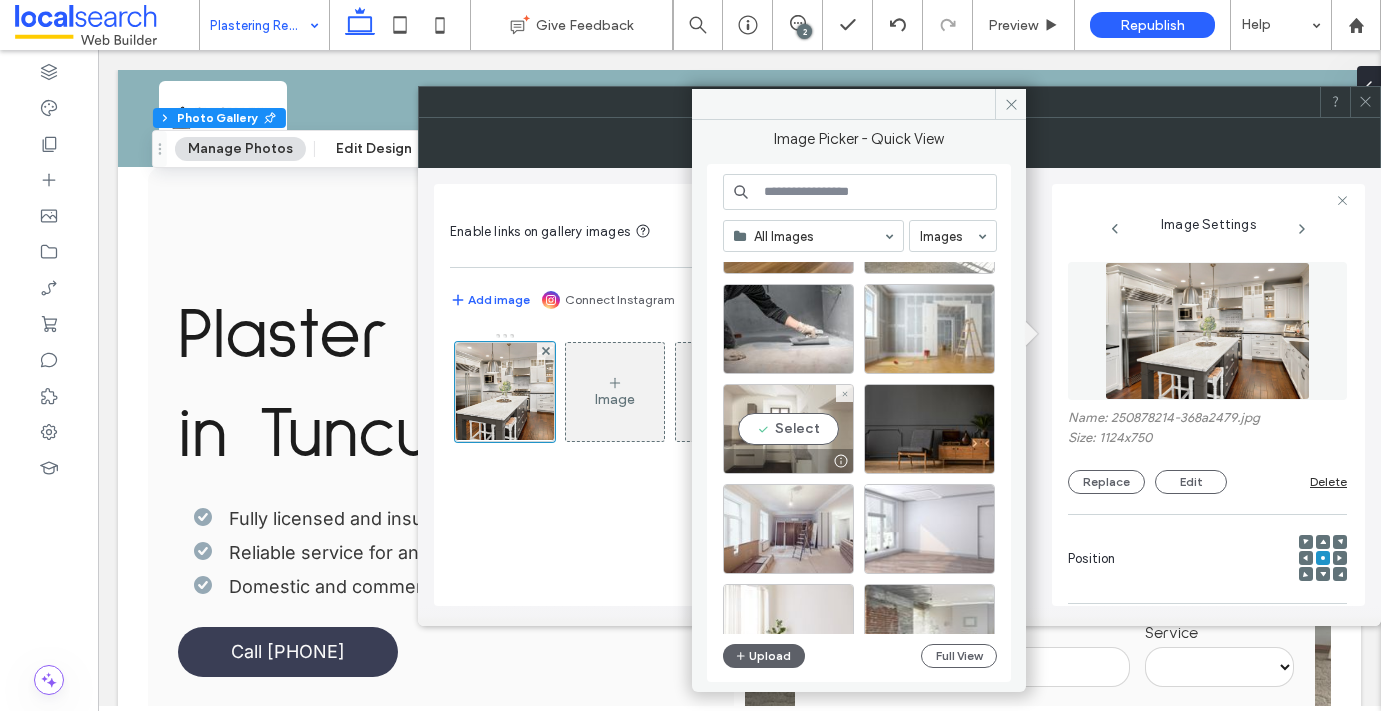 click on "Select" at bounding box center (788, 429) 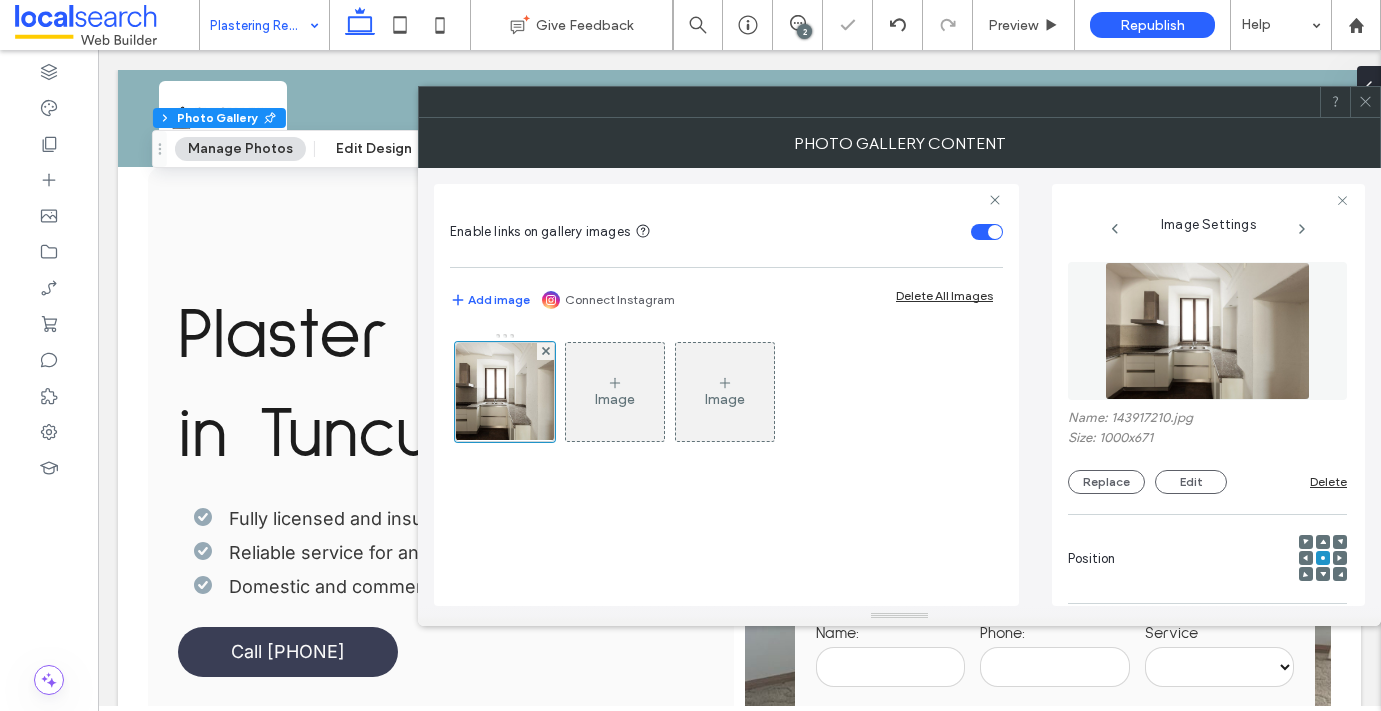 click 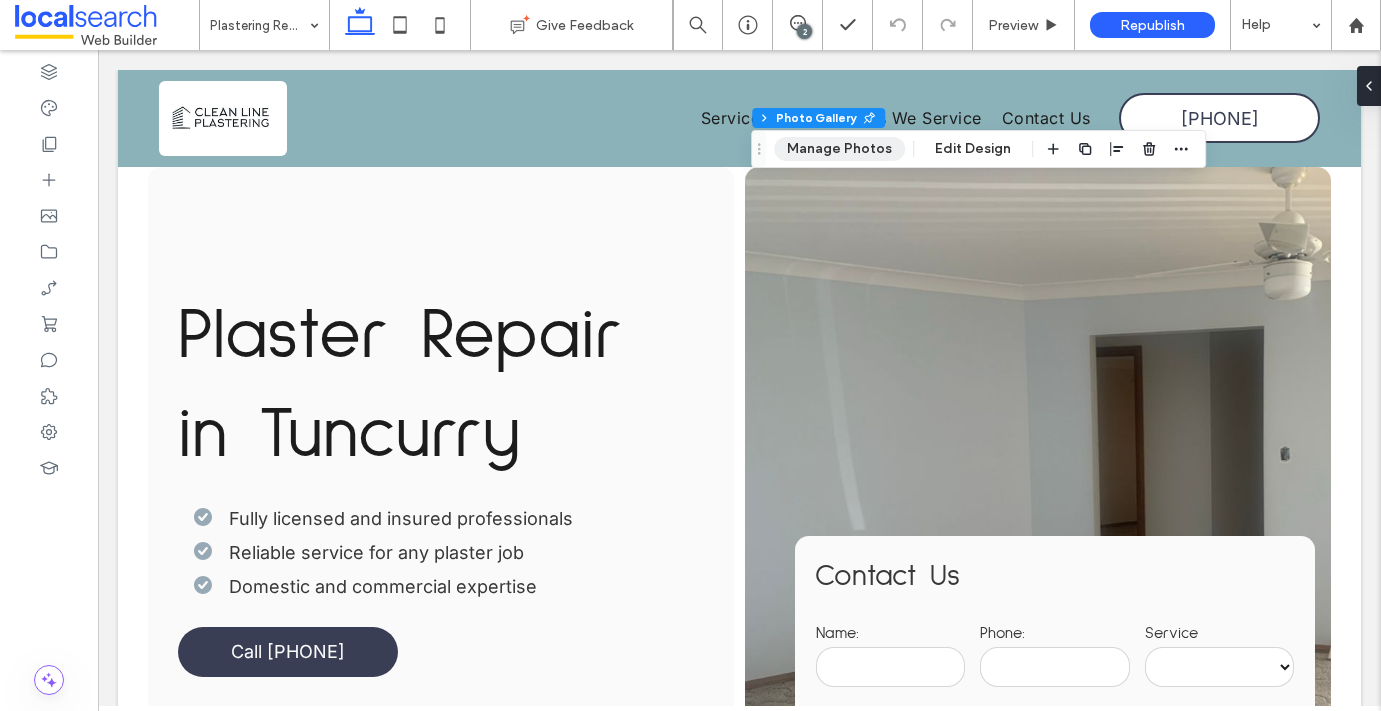click on "Manage Photos" at bounding box center (839, 149) 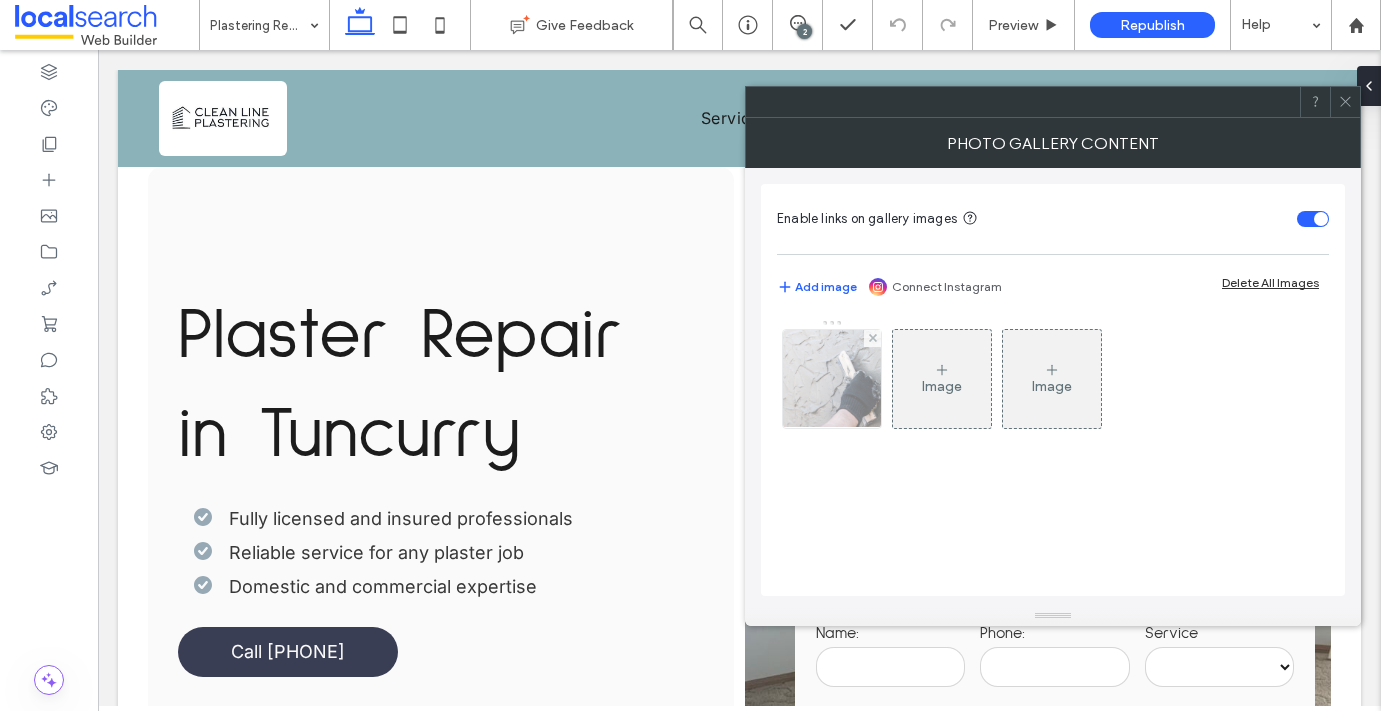 click at bounding box center (831, 379) 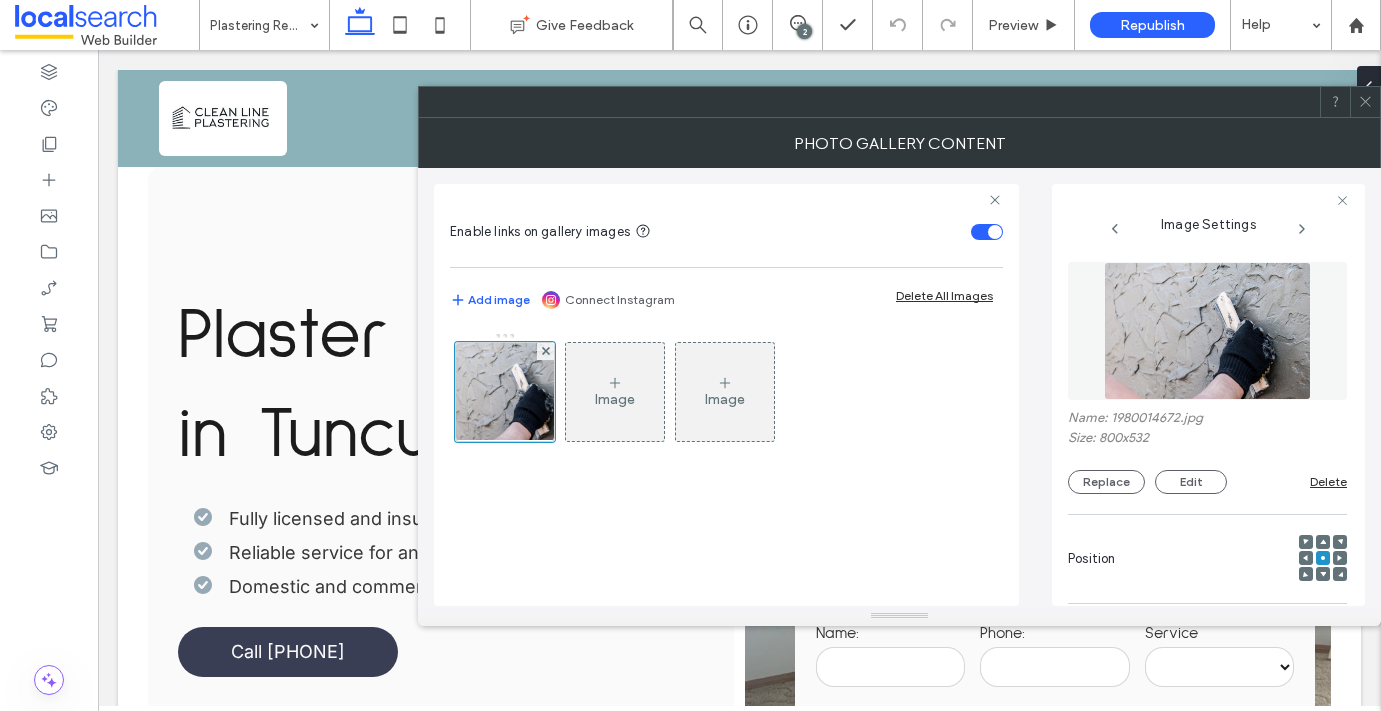 click on "**********" at bounding box center [1208, 395] 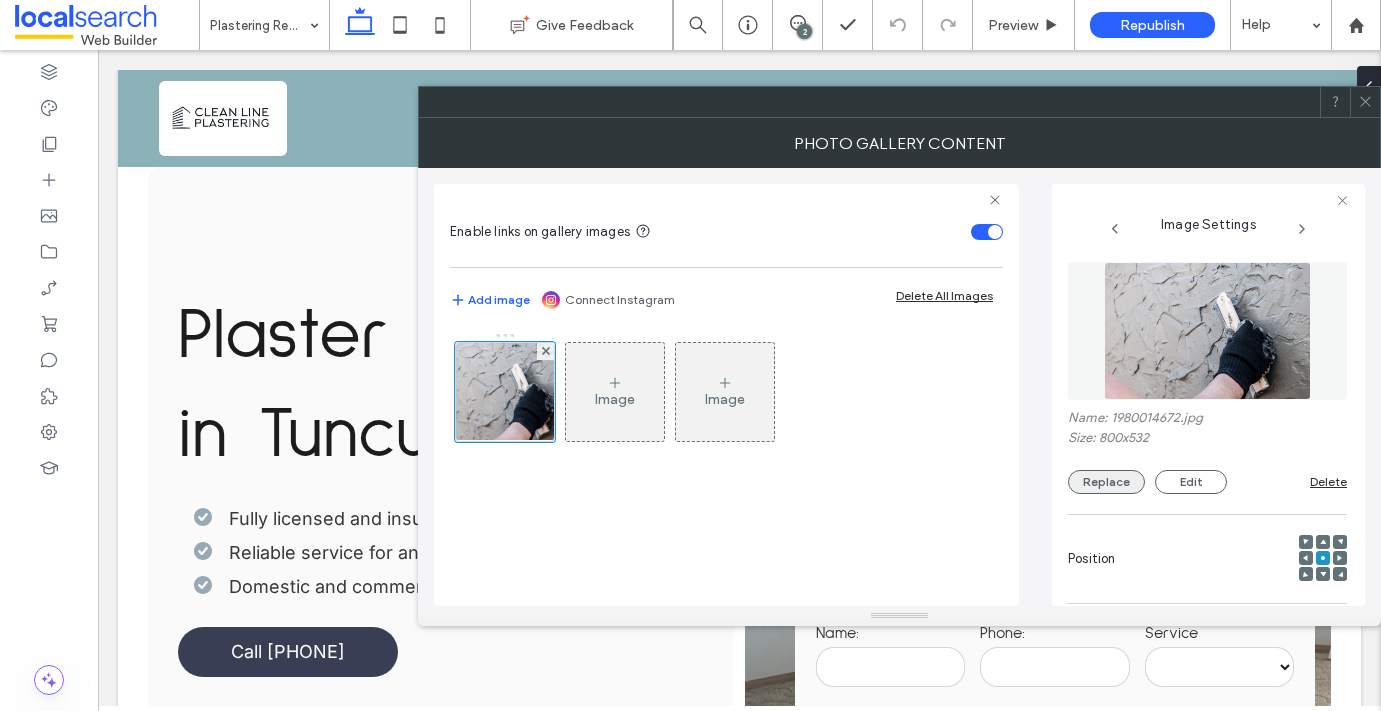 click on "Replace" at bounding box center (1106, 482) 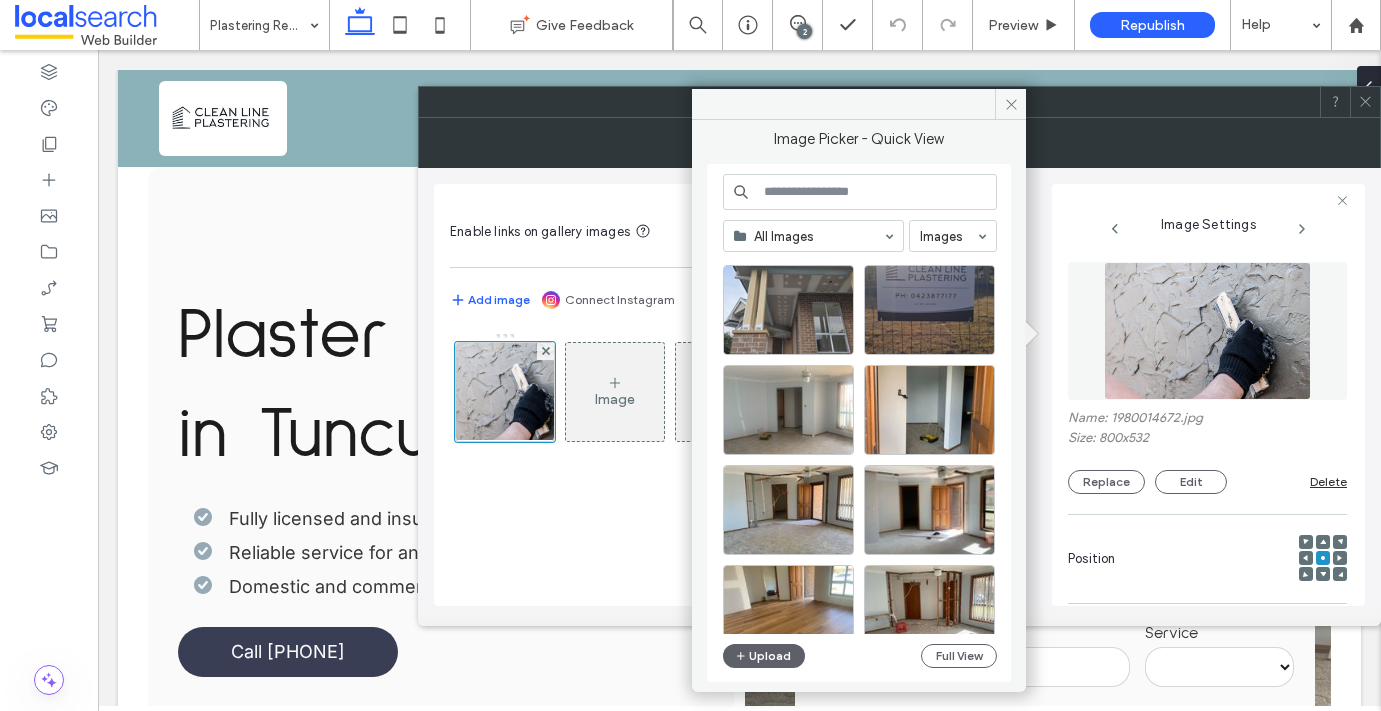 scroll, scrollTop: 431, scrollLeft: 0, axis: vertical 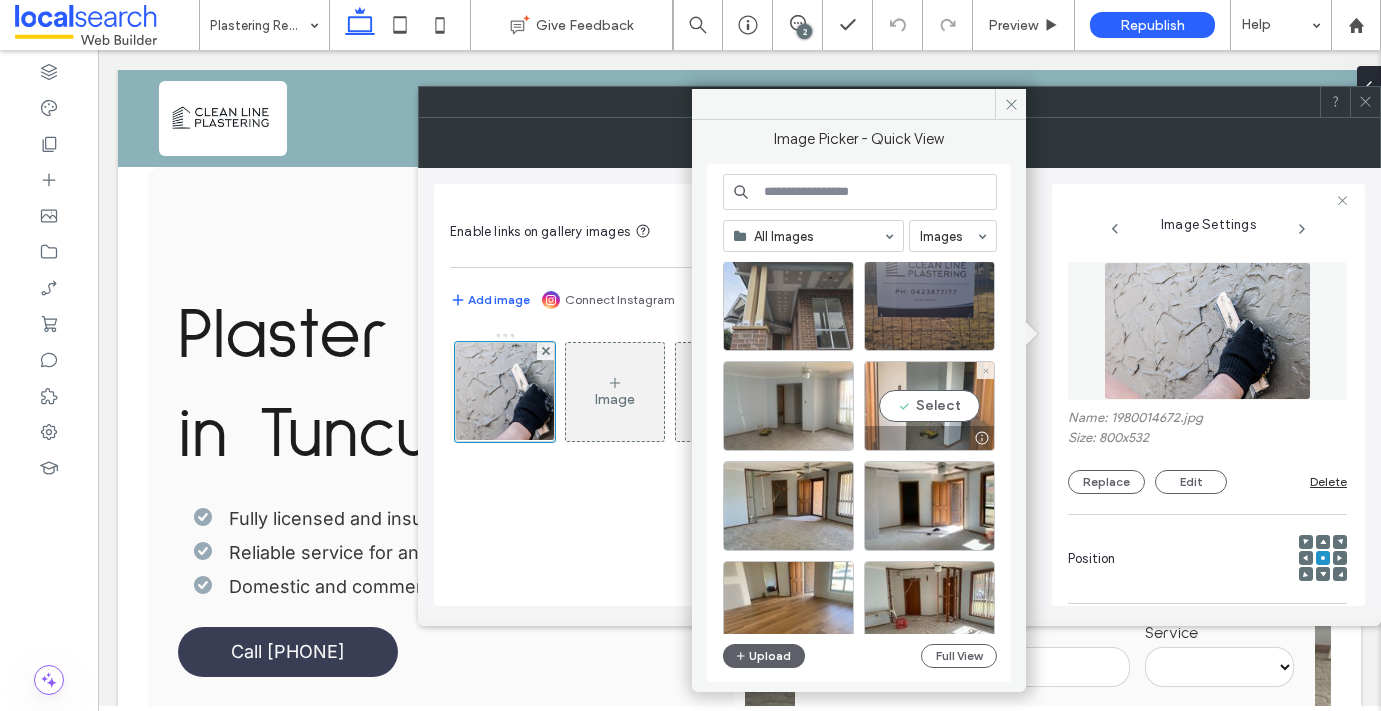 click on "Select" at bounding box center [929, 406] 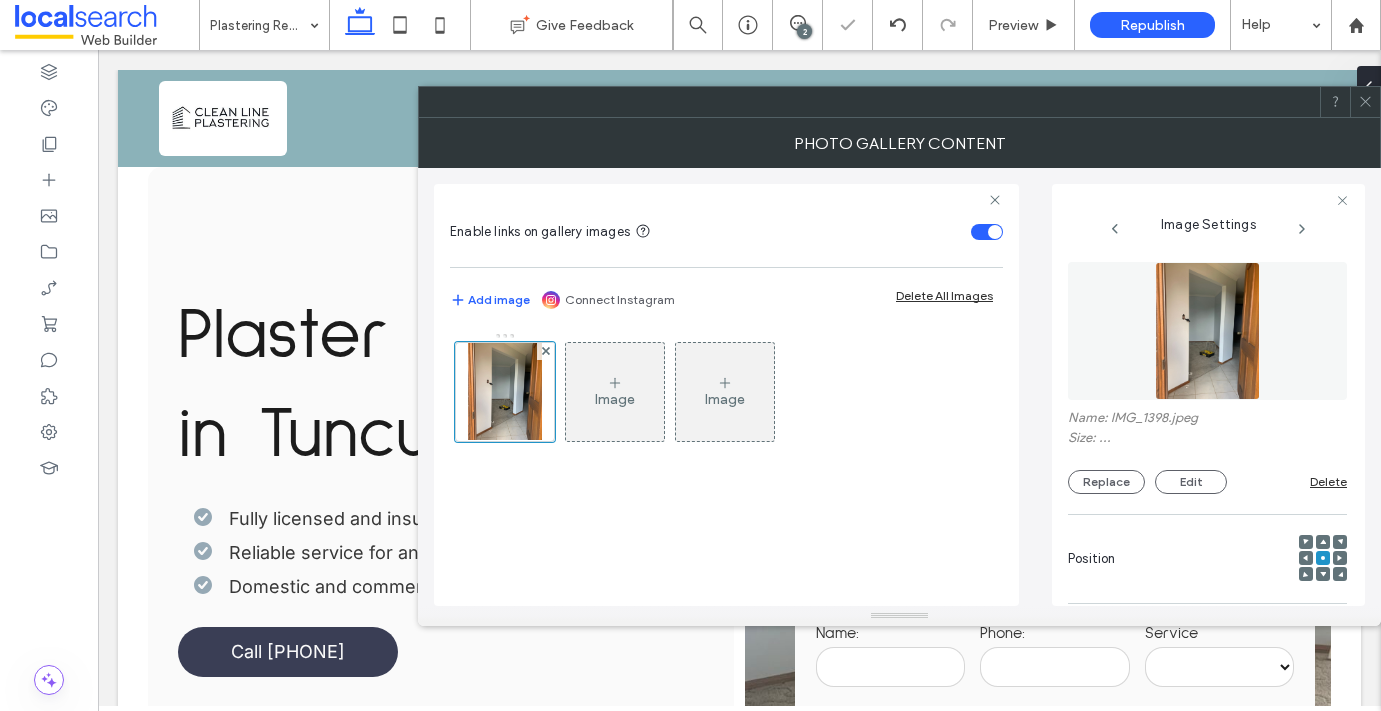 click at bounding box center [1365, 102] 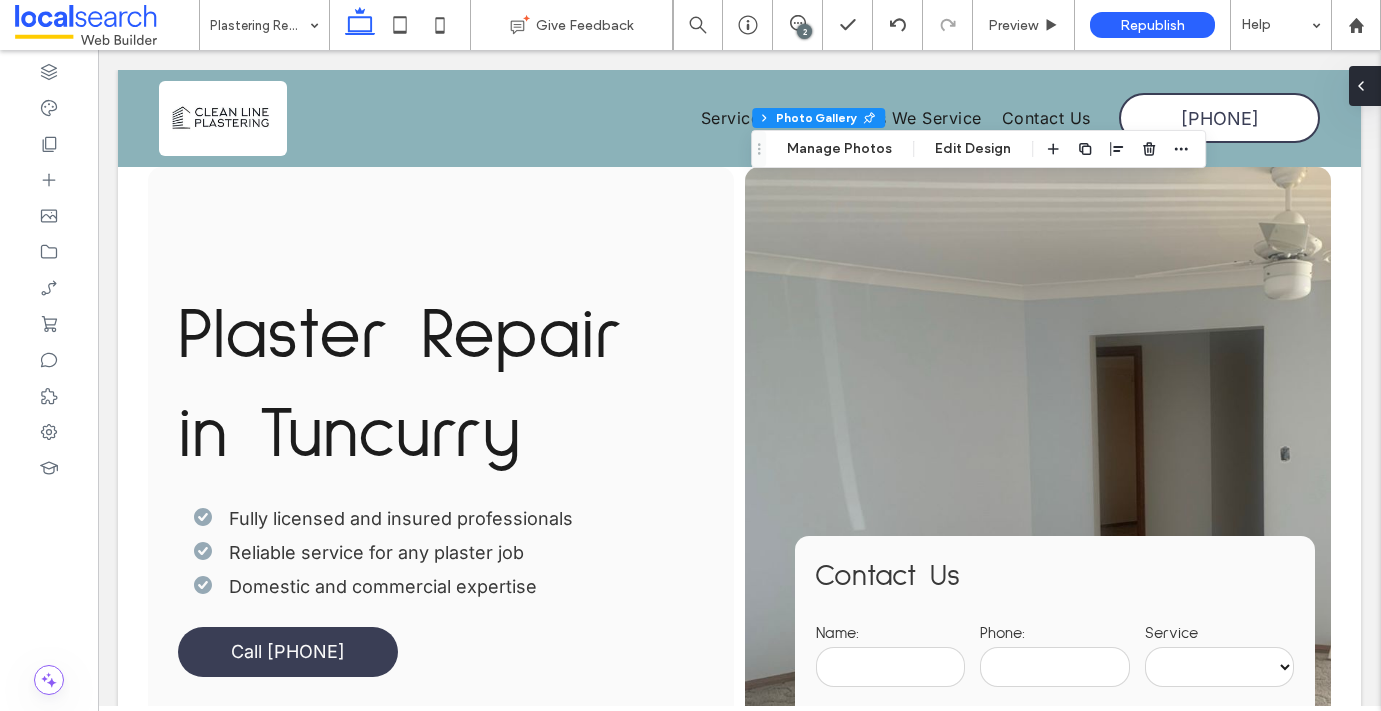click at bounding box center [1365, 86] 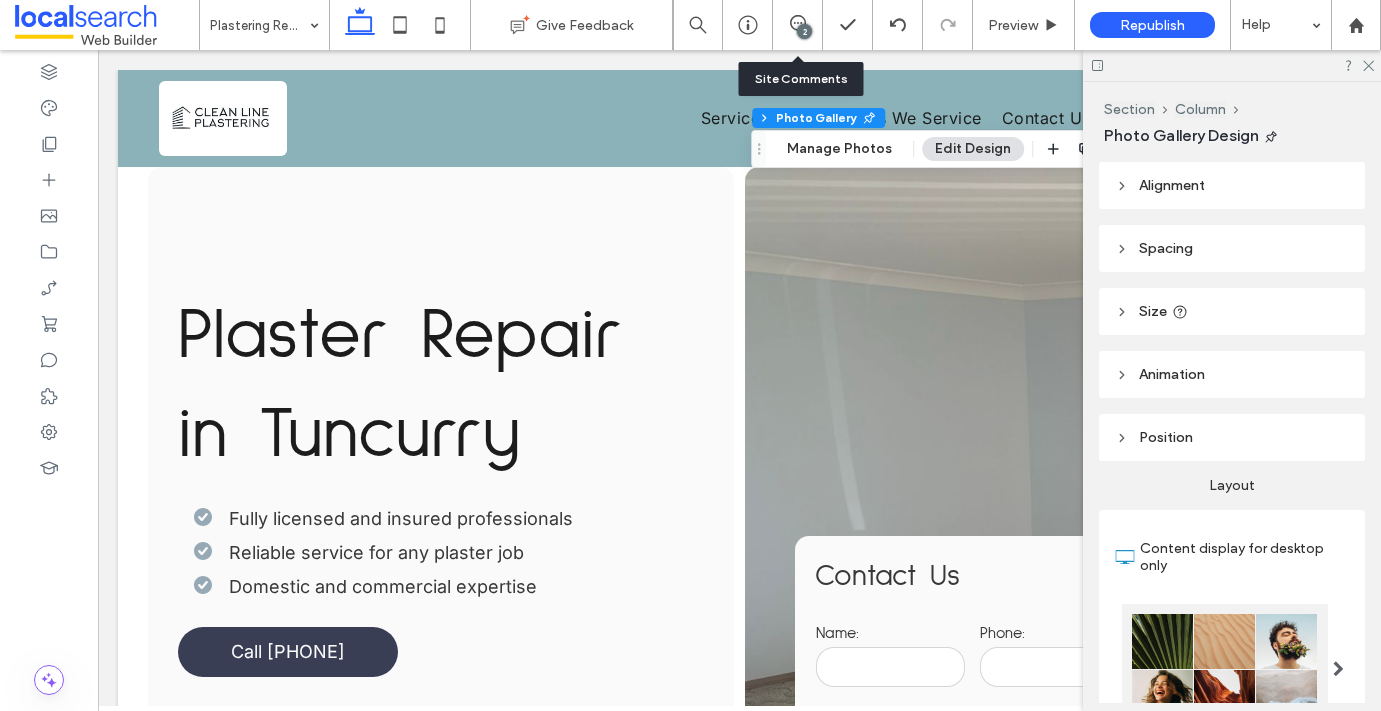 click on "2" at bounding box center [798, 25] 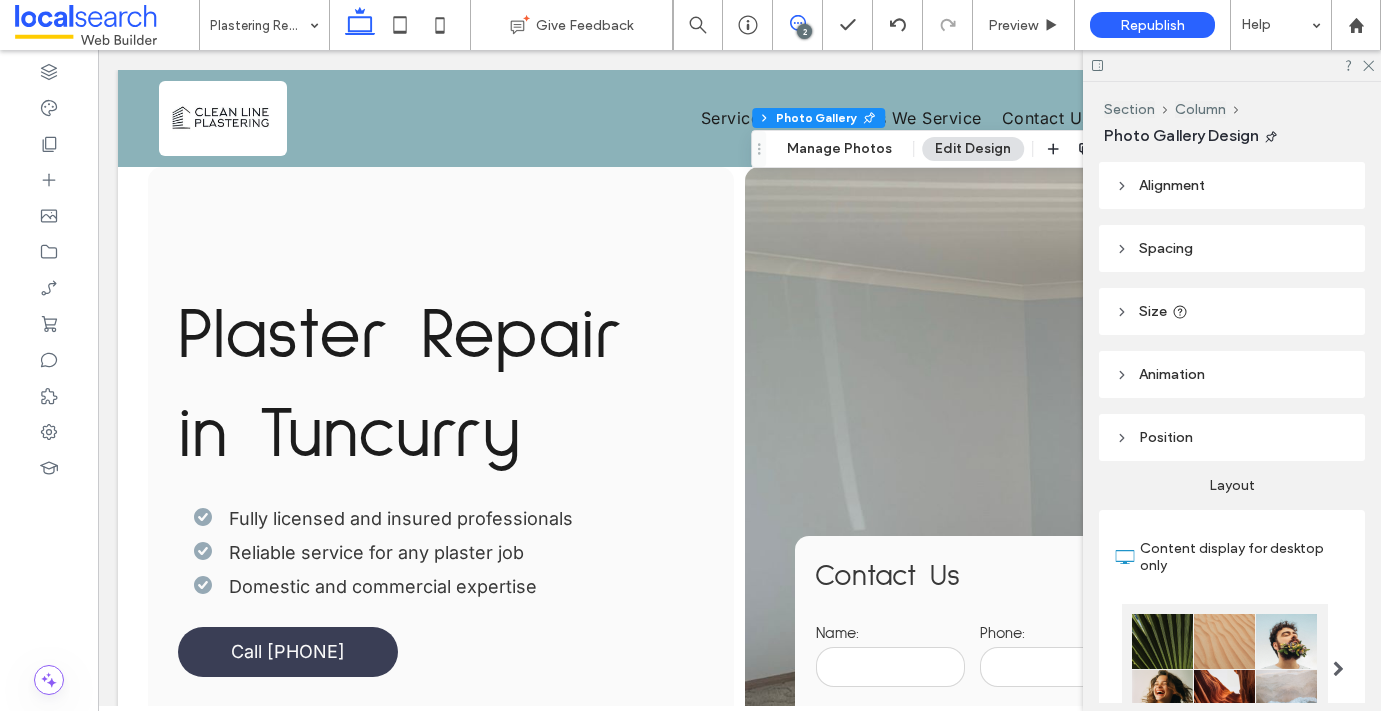 click at bounding box center (797, 23) 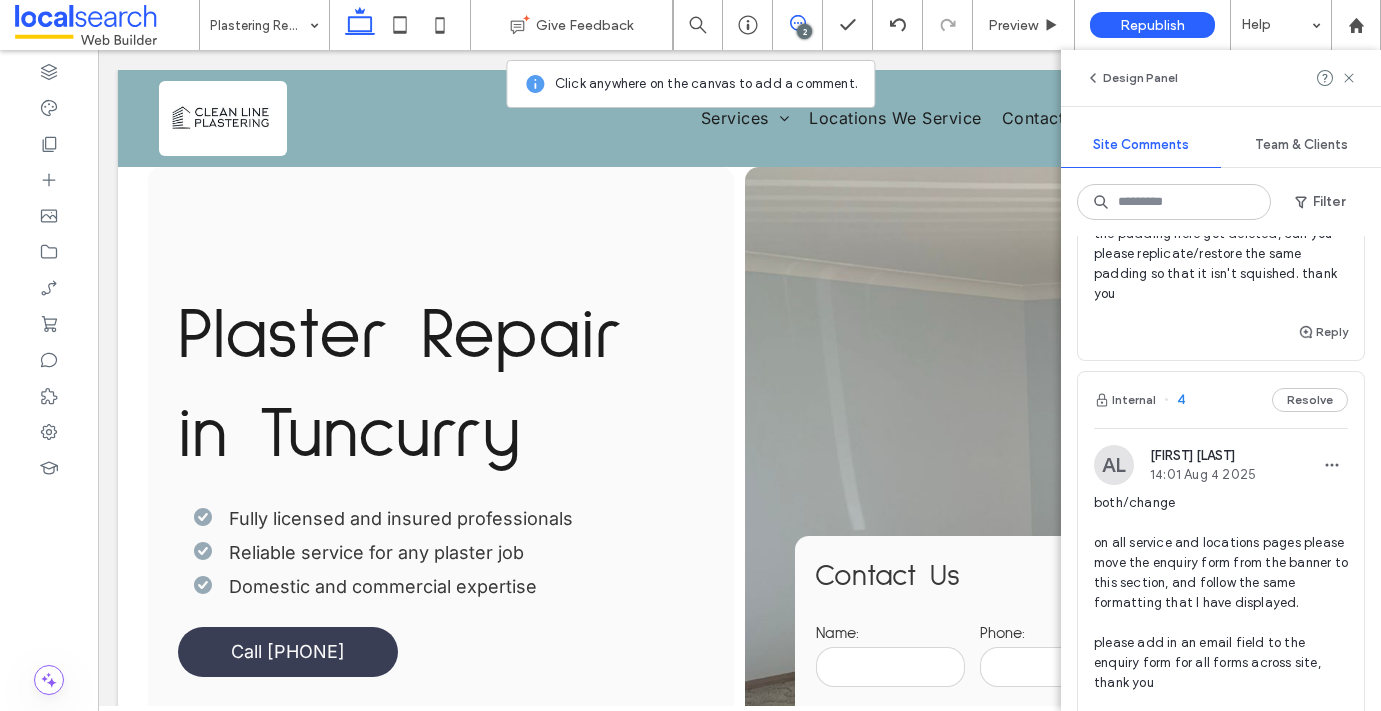 scroll, scrollTop: 0, scrollLeft: 0, axis: both 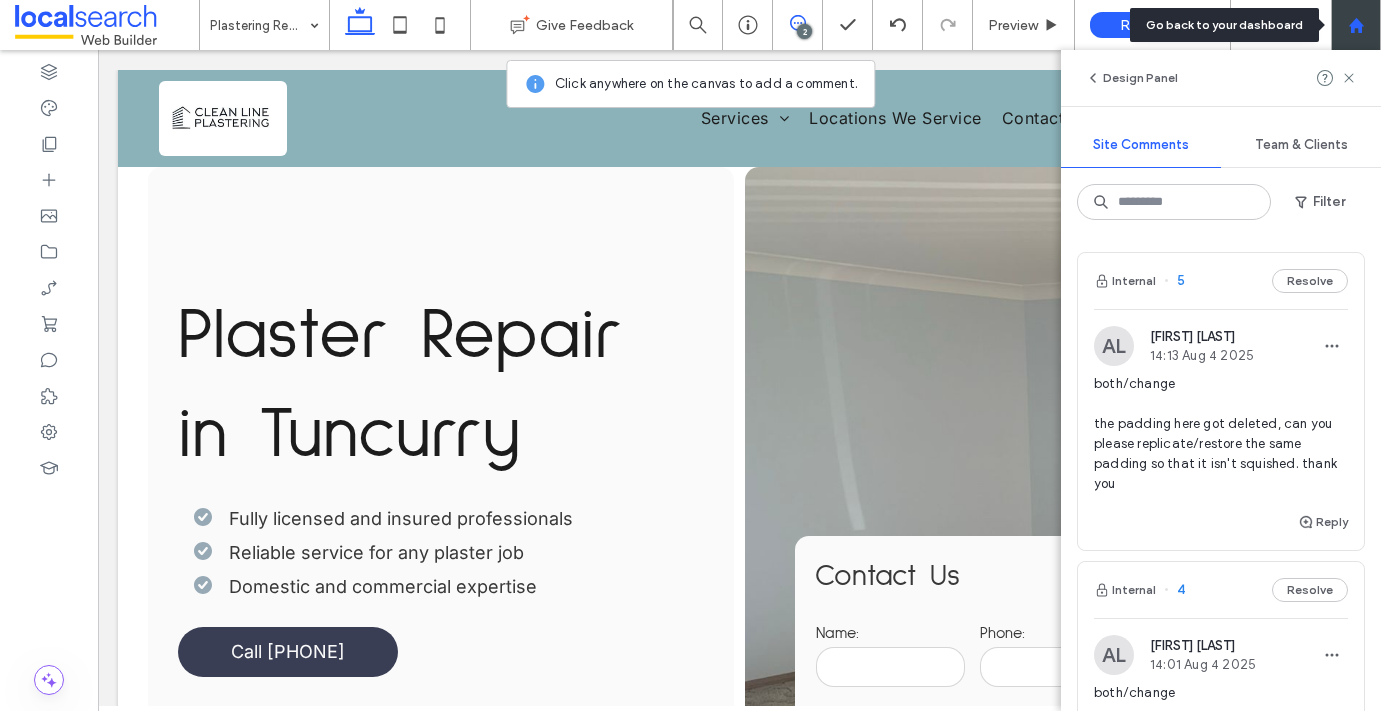 click at bounding box center [1356, 25] 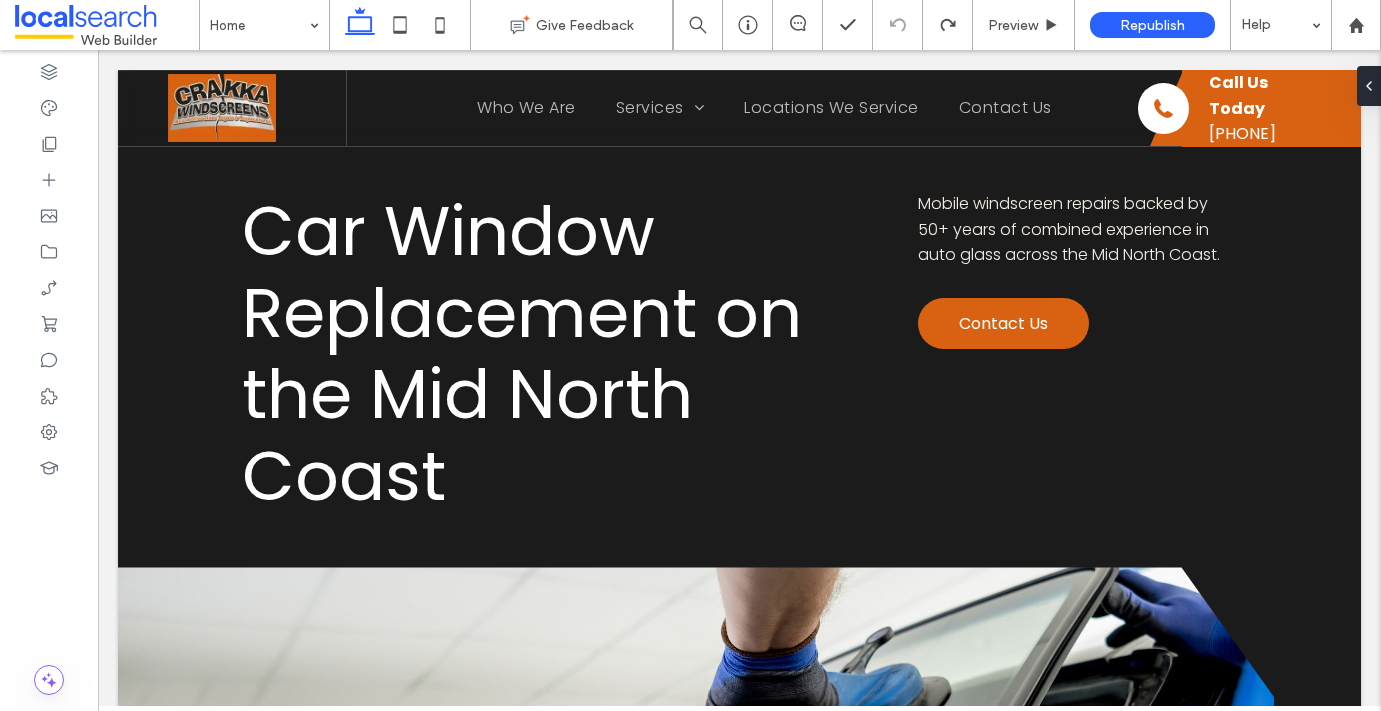 scroll, scrollTop: 0, scrollLeft: 0, axis: both 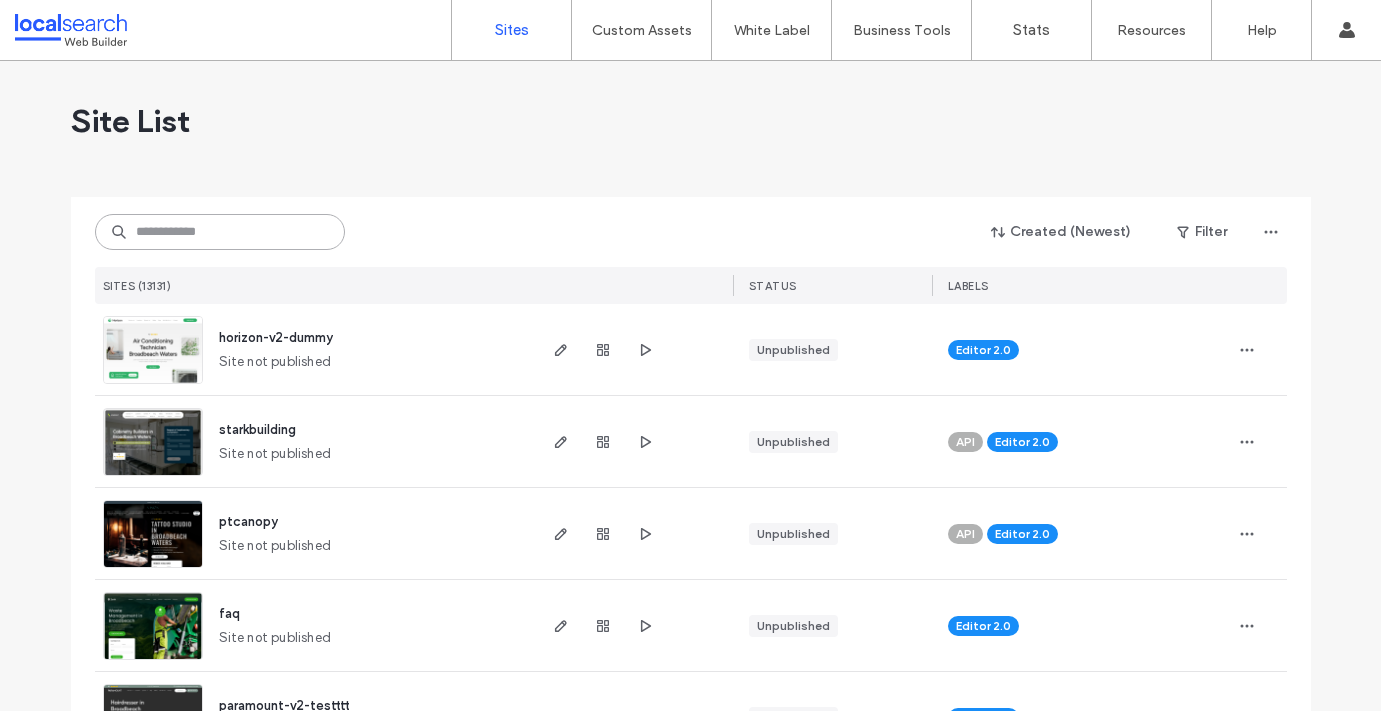 click at bounding box center [220, 232] 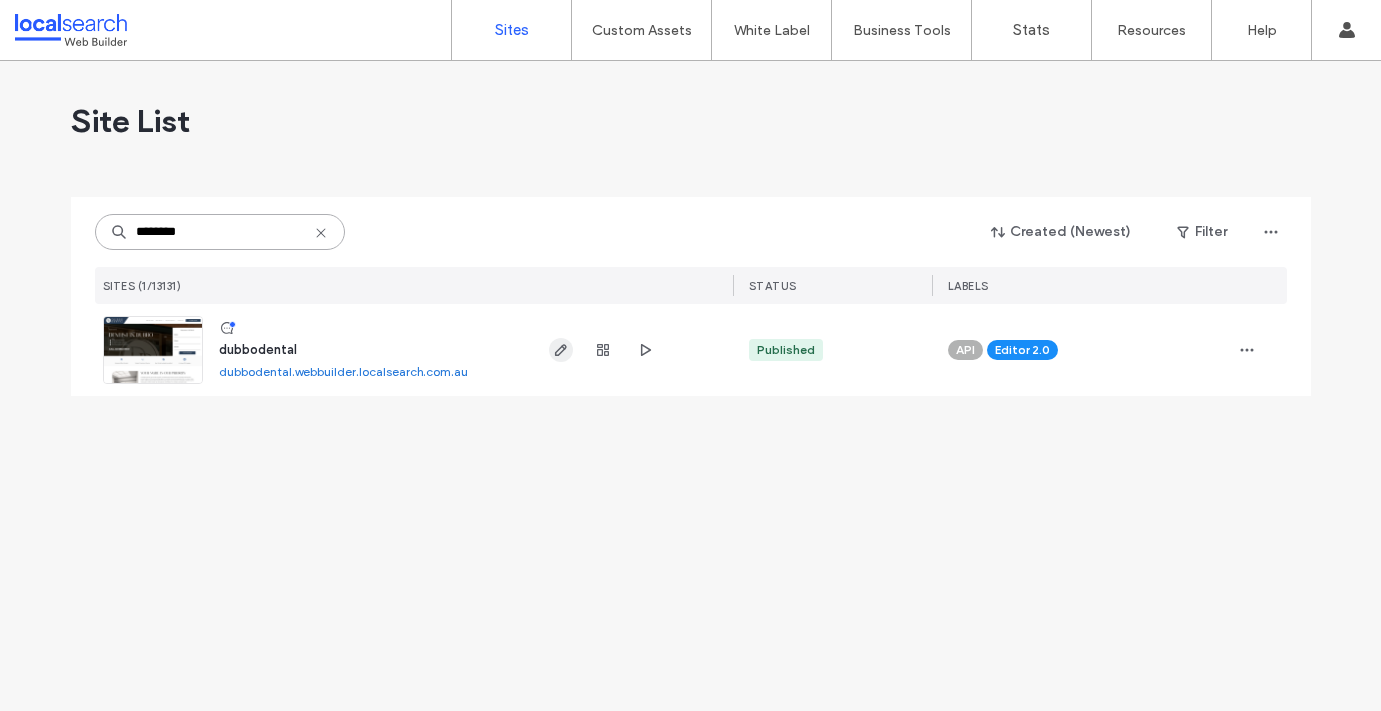 type on "********" 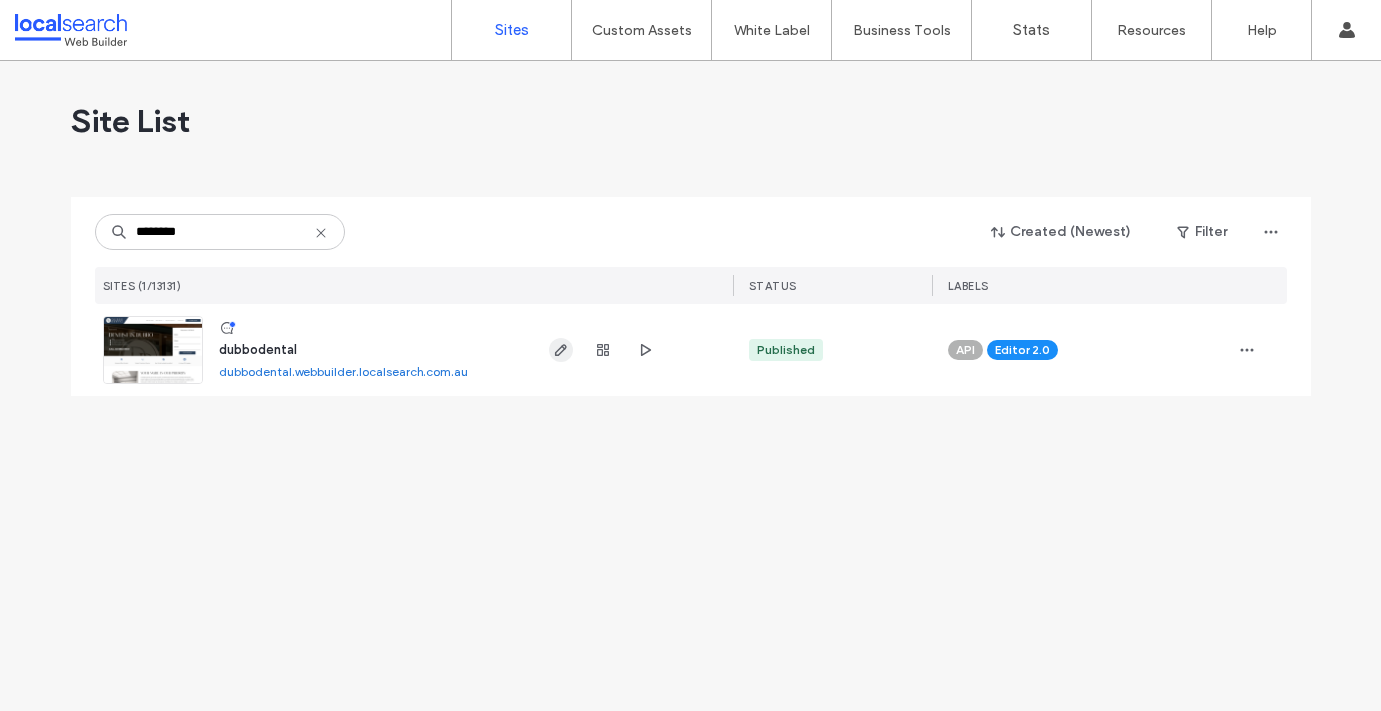 click 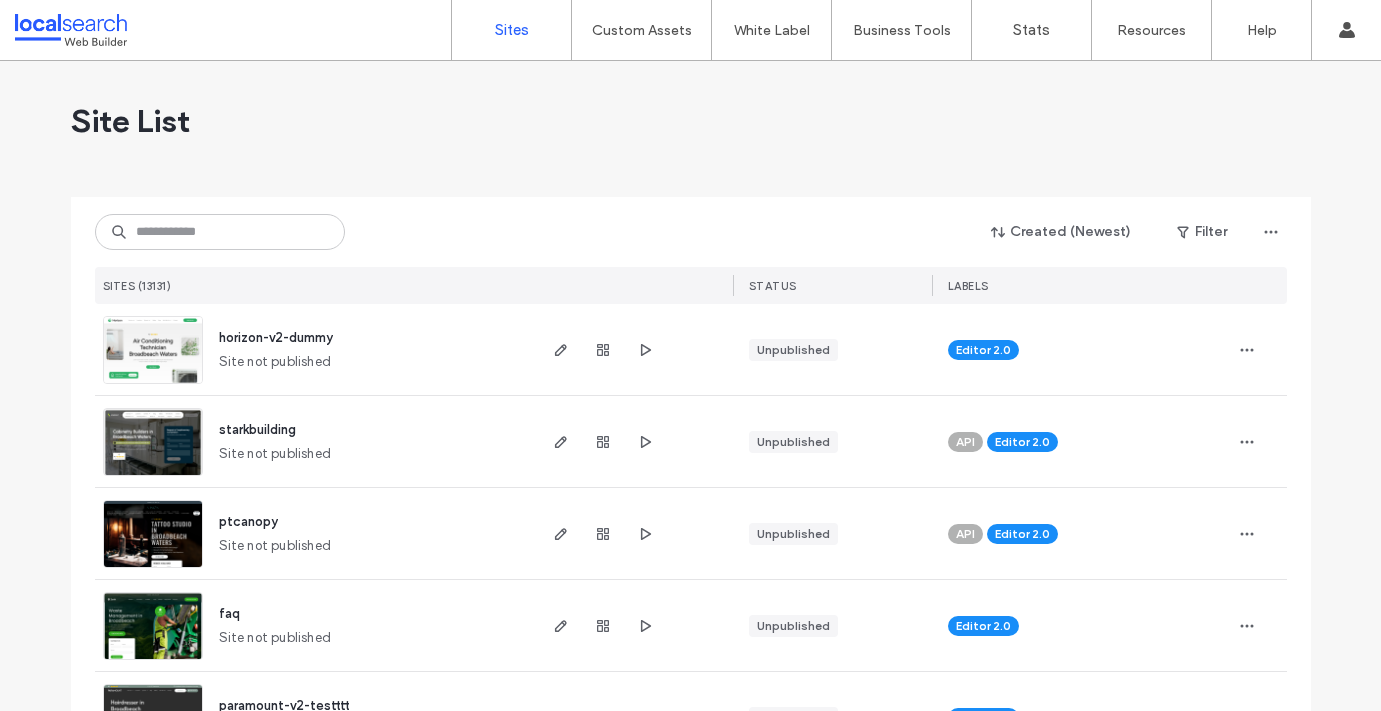 scroll, scrollTop: 0, scrollLeft: 0, axis: both 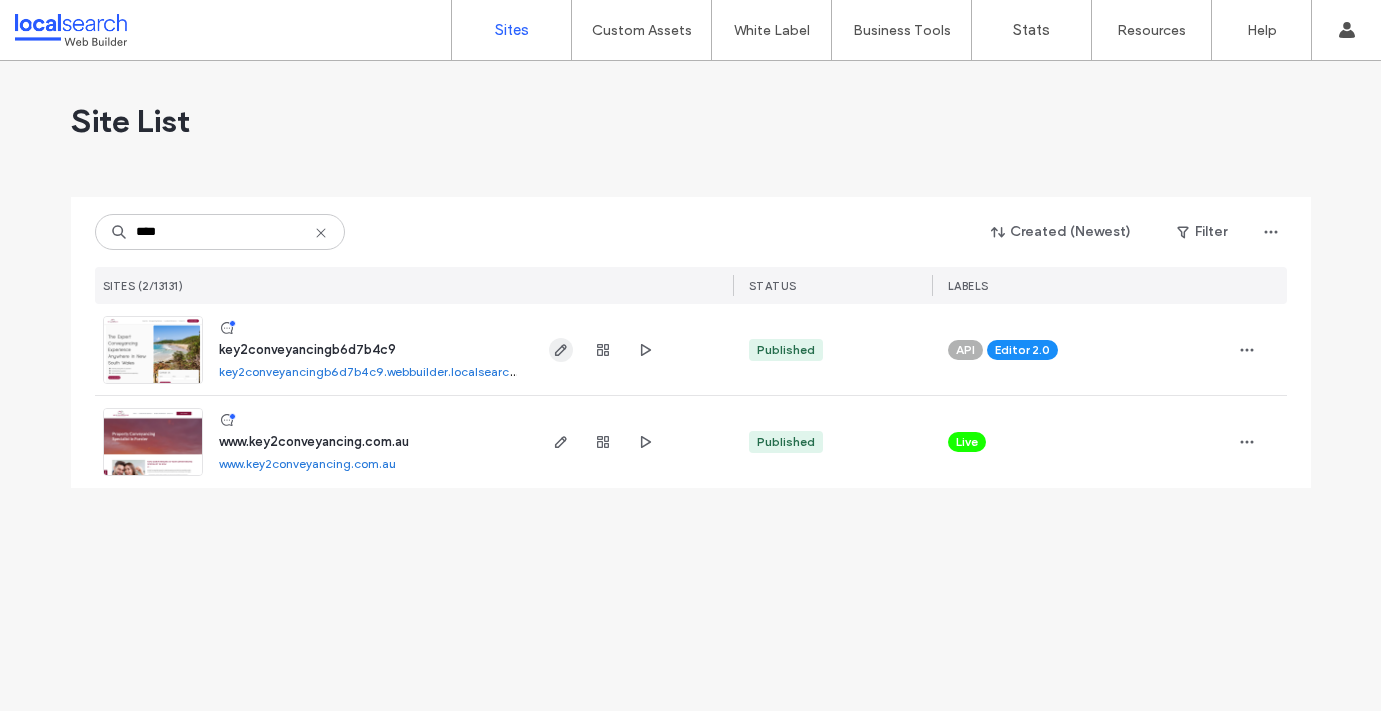 type on "****" 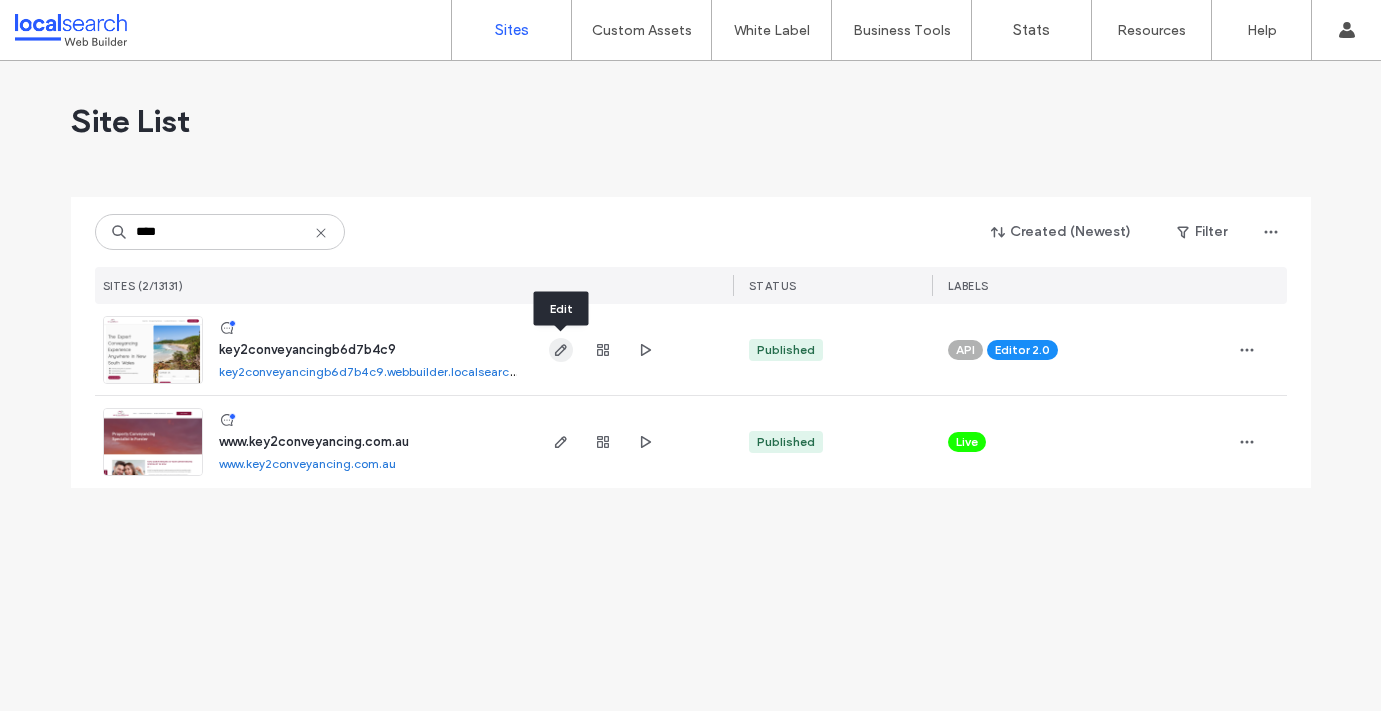 click 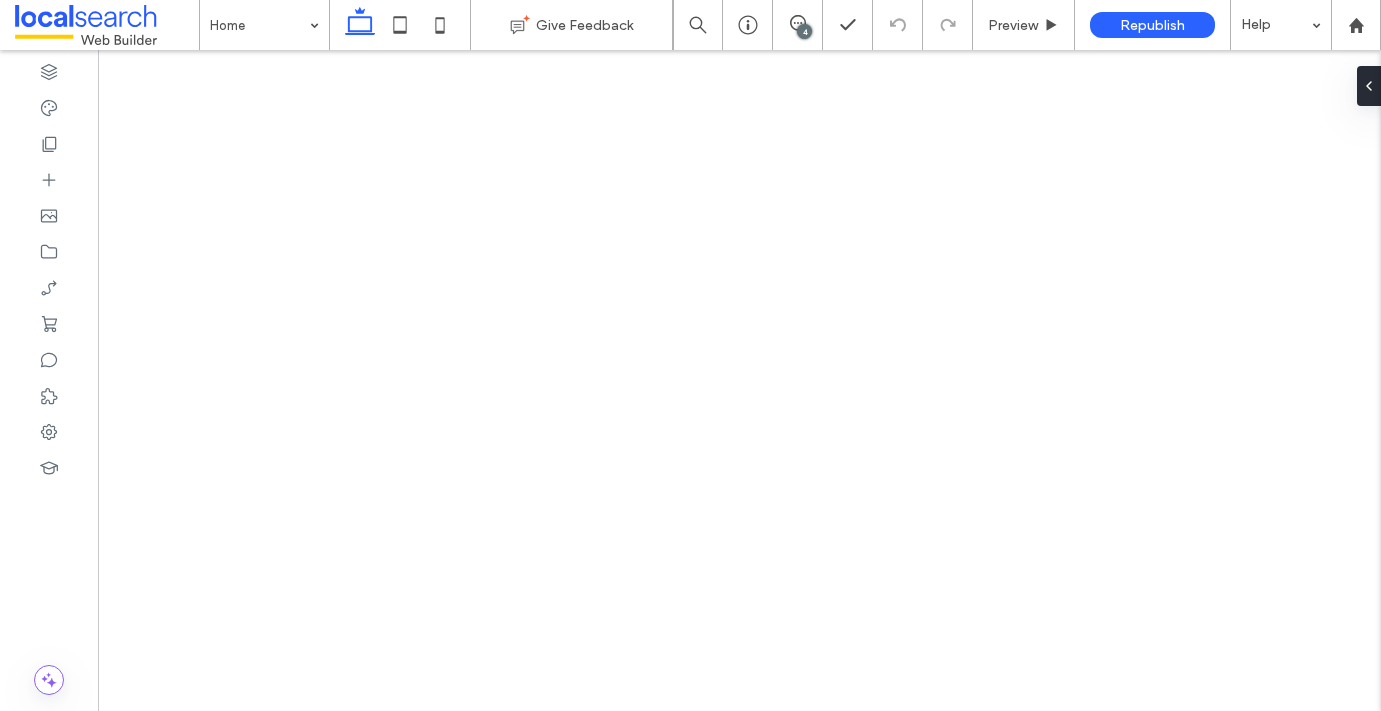 scroll, scrollTop: 0, scrollLeft: 0, axis: both 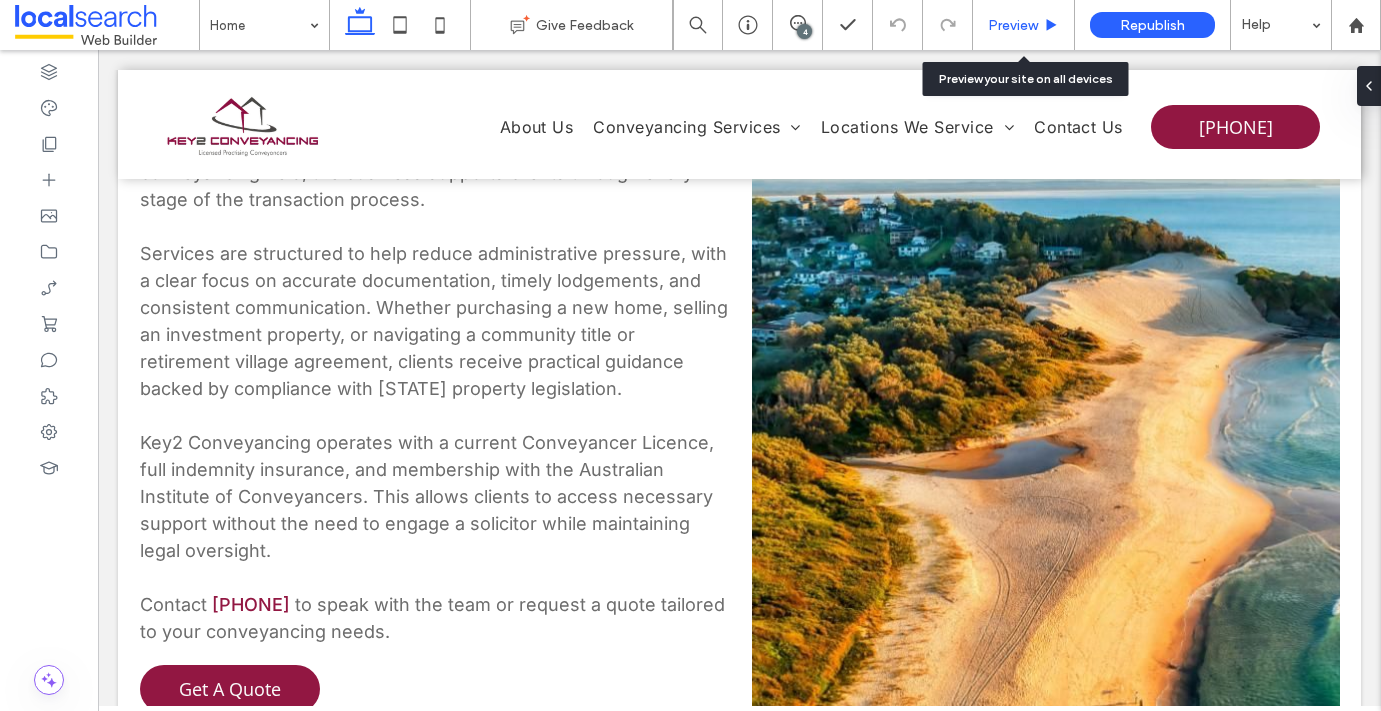 click on "Preview" at bounding box center [1023, 25] 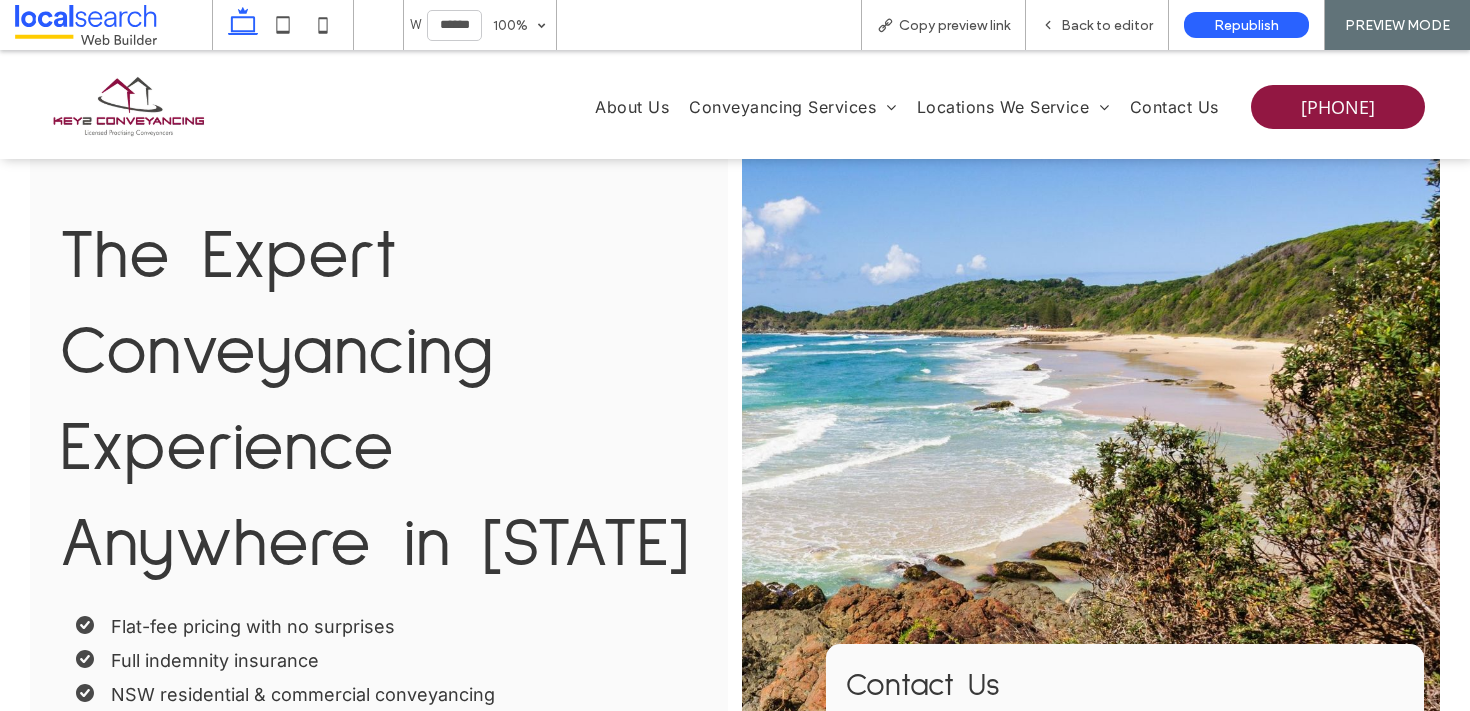scroll, scrollTop: 0, scrollLeft: 0, axis: both 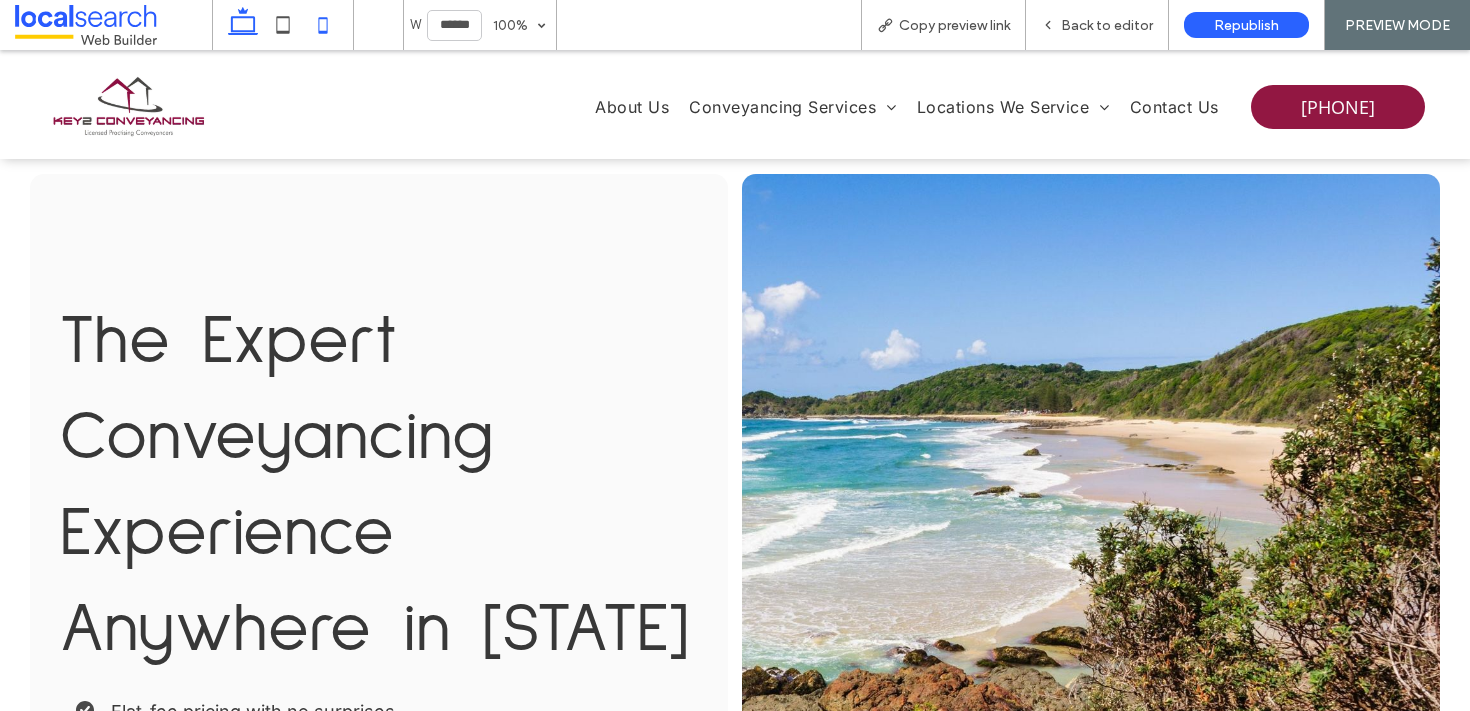 click 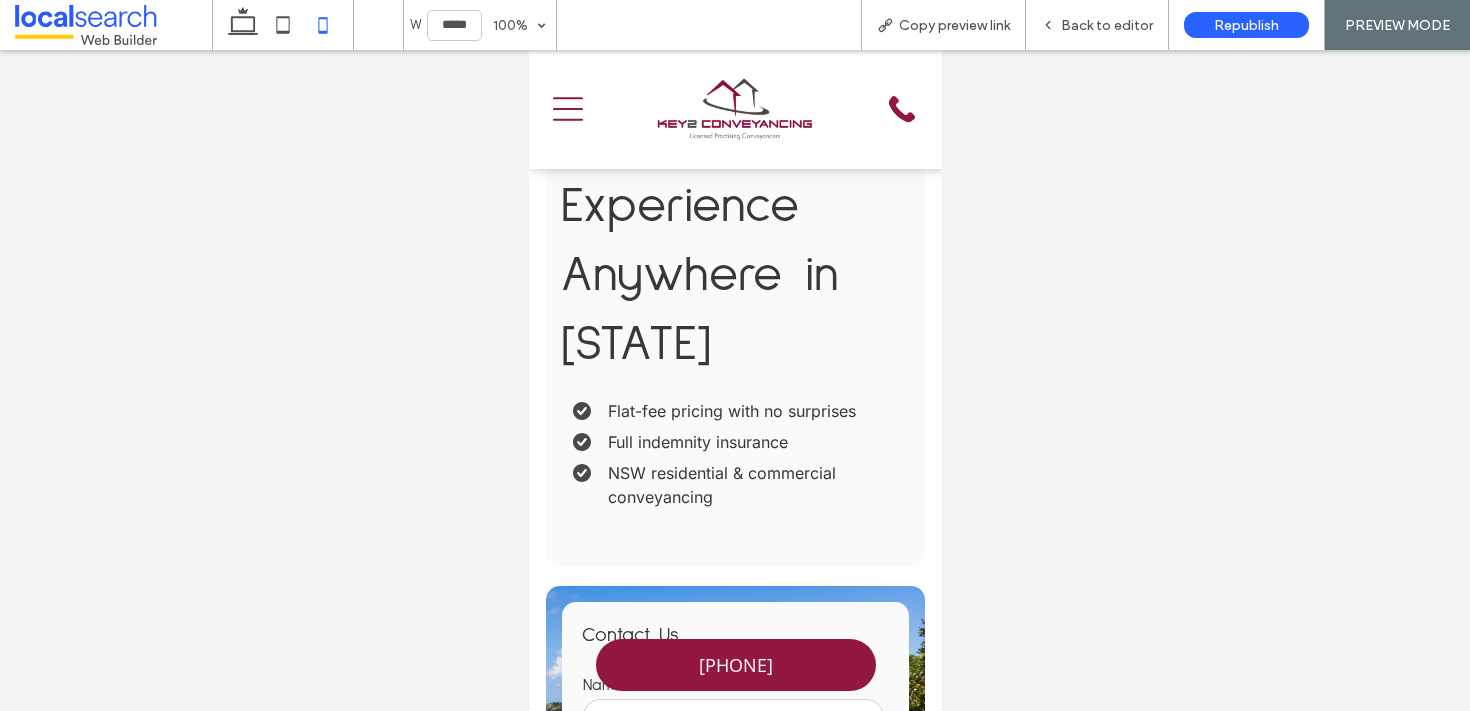 scroll, scrollTop: 203, scrollLeft: 0, axis: vertical 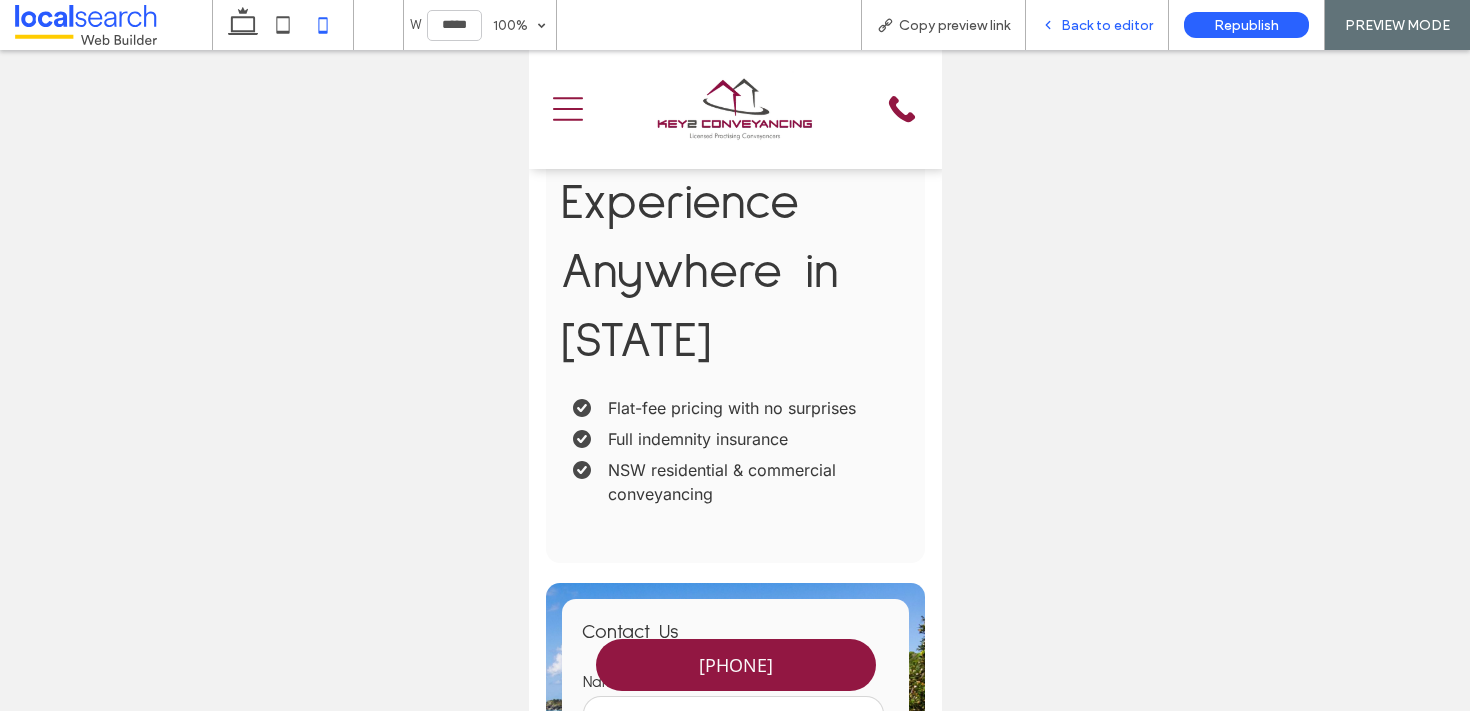 click on "Back to editor" at bounding box center [1097, 25] 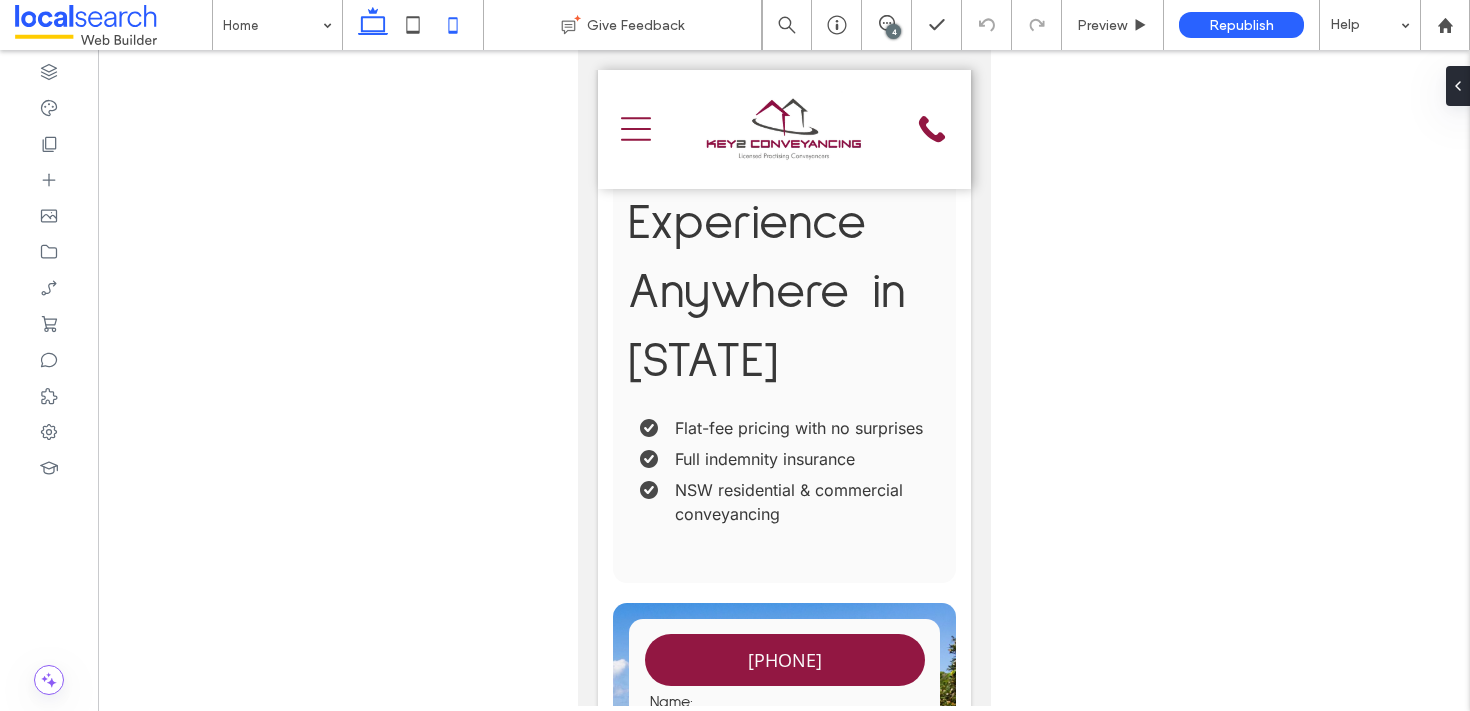 click 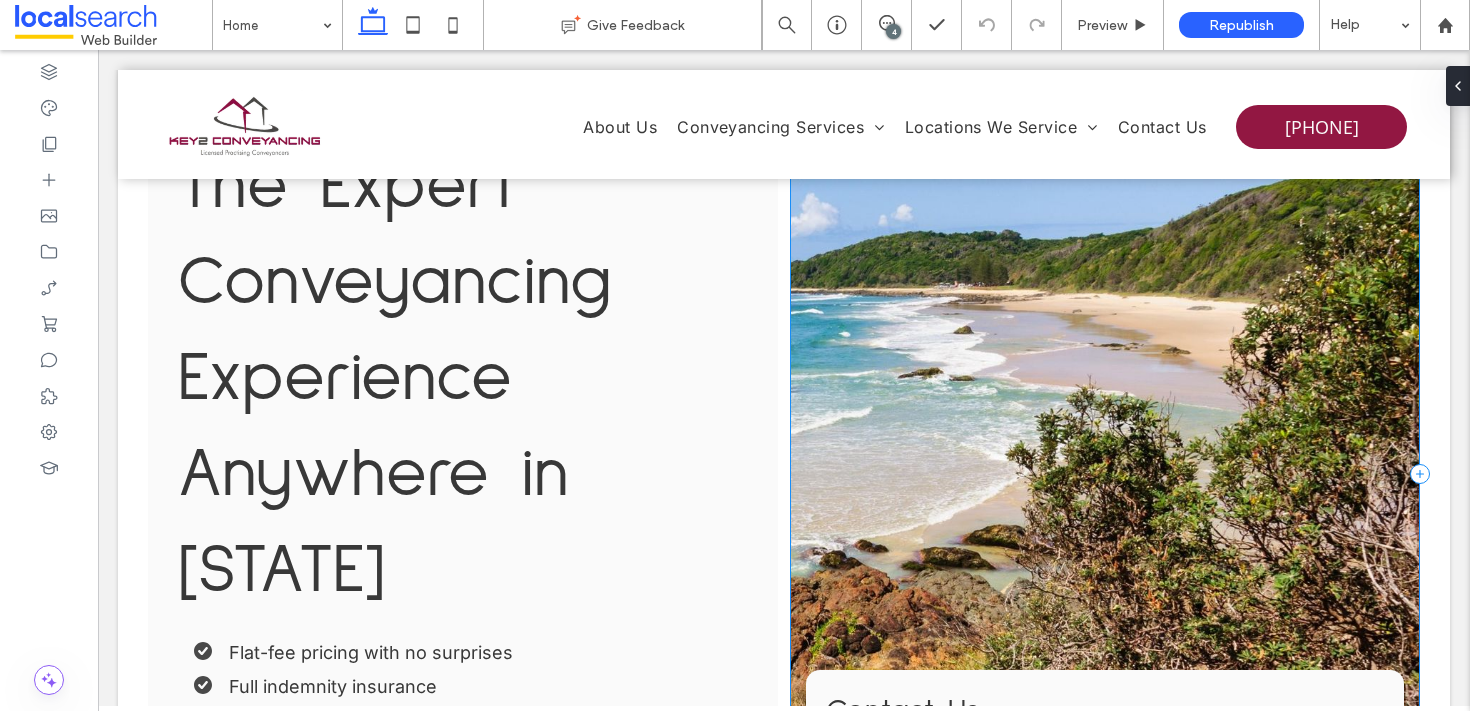 scroll, scrollTop: 0, scrollLeft: 0, axis: both 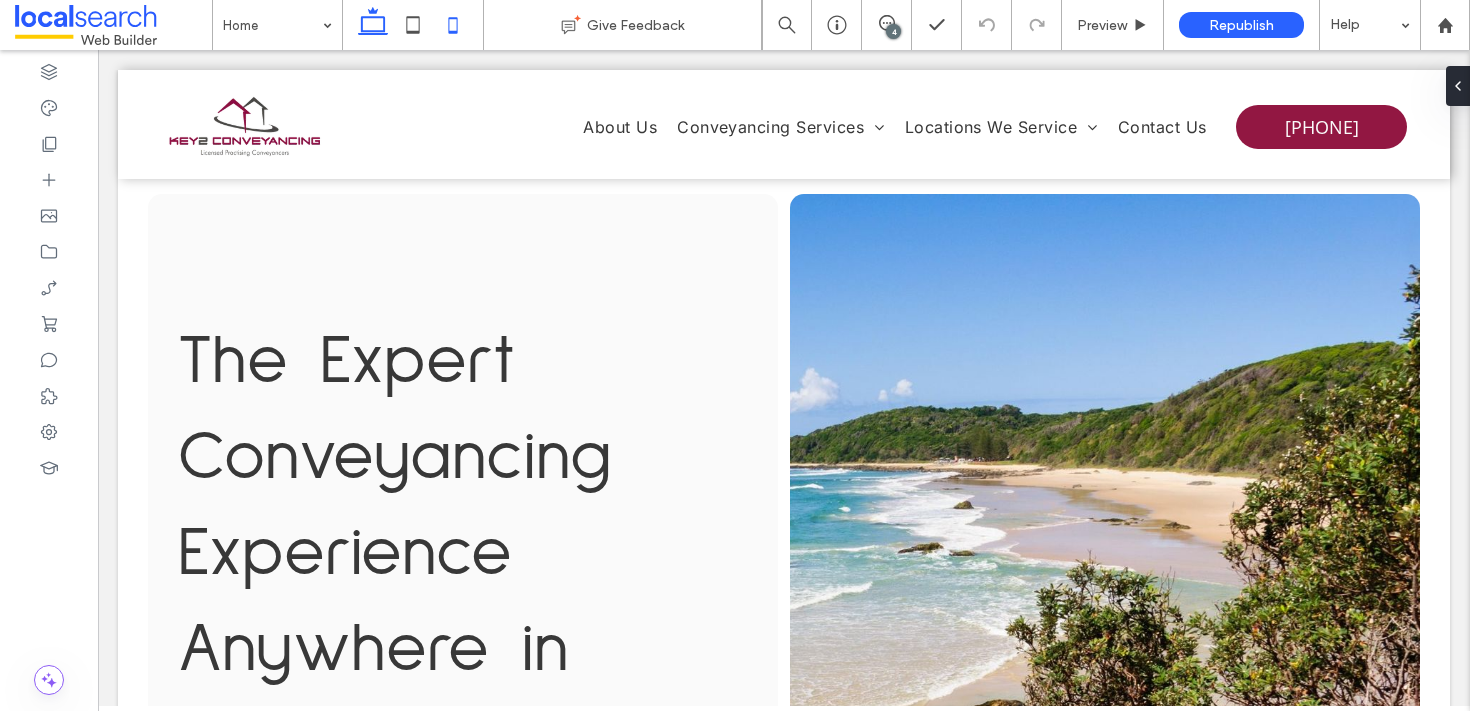click 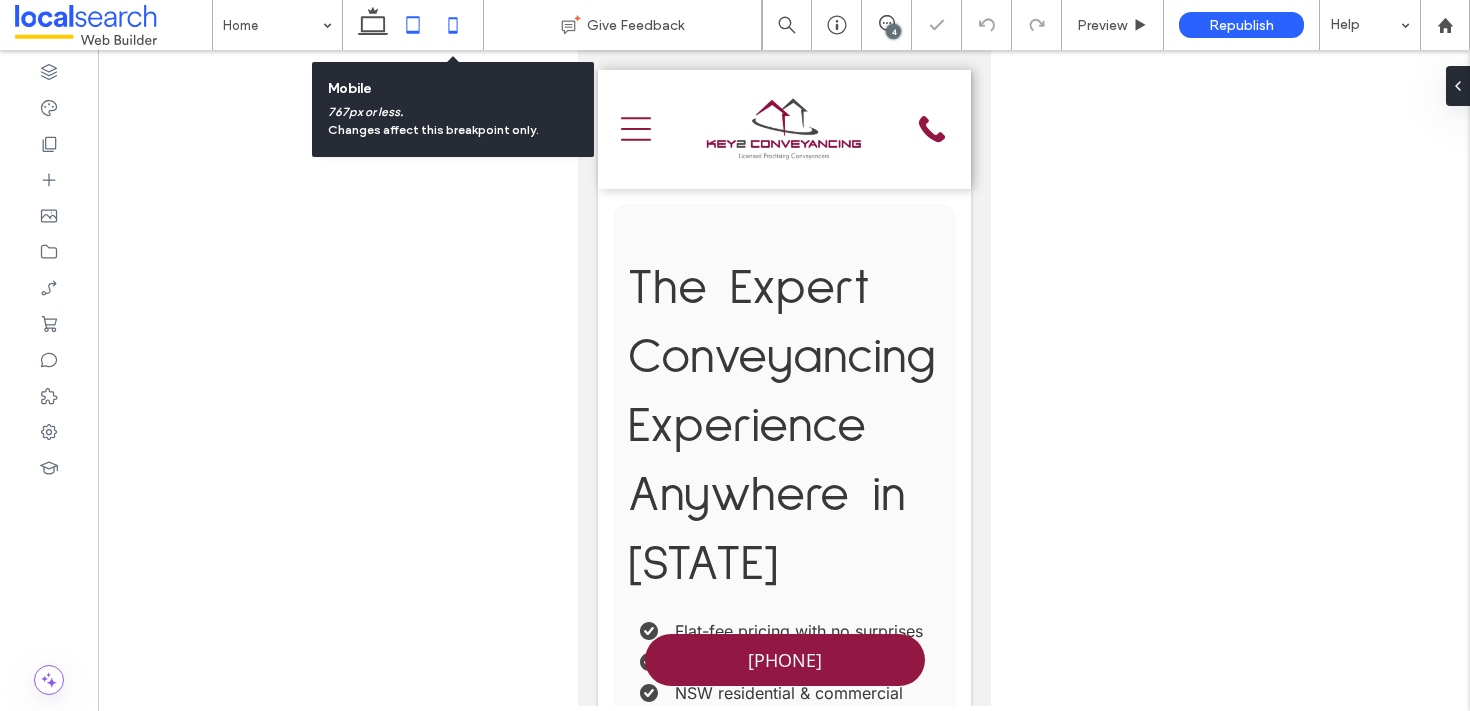 click 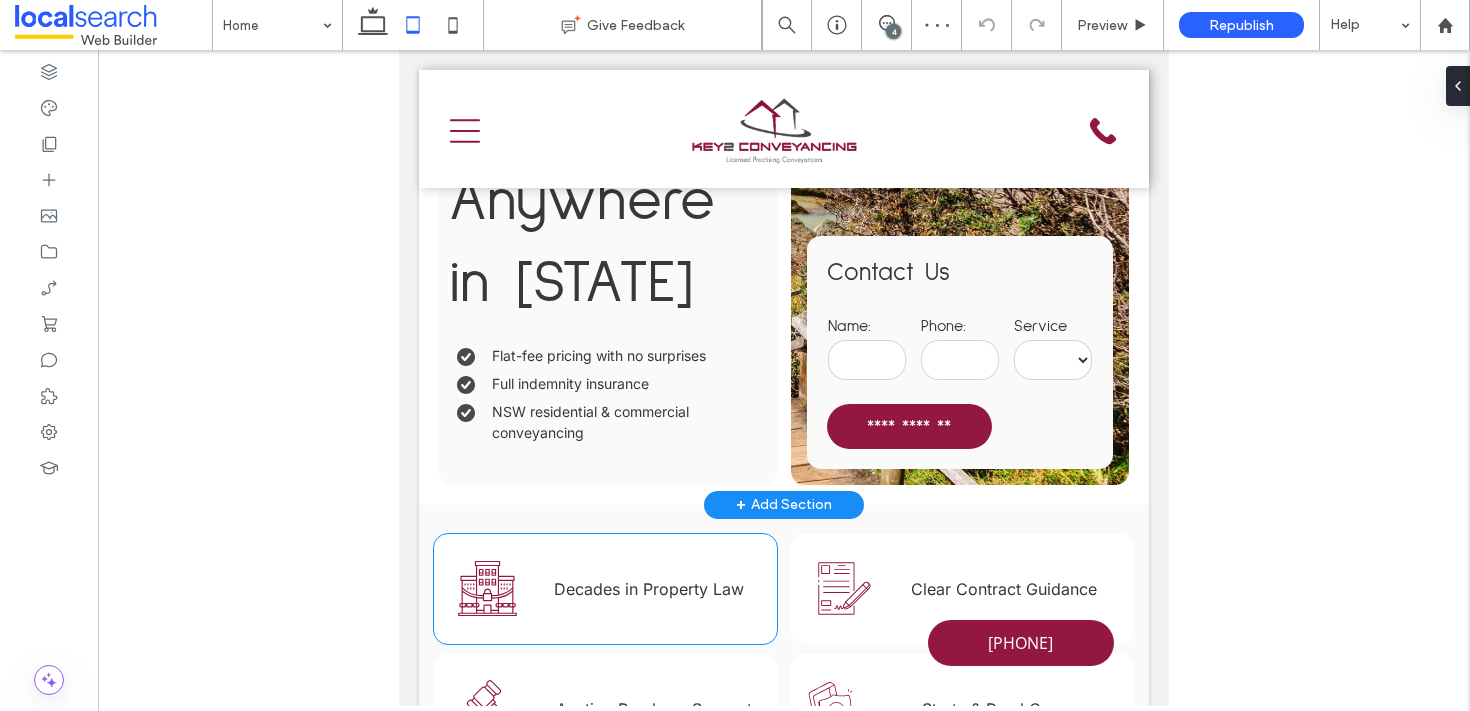 scroll, scrollTop: 0, scrollLeft: 0, axis: both 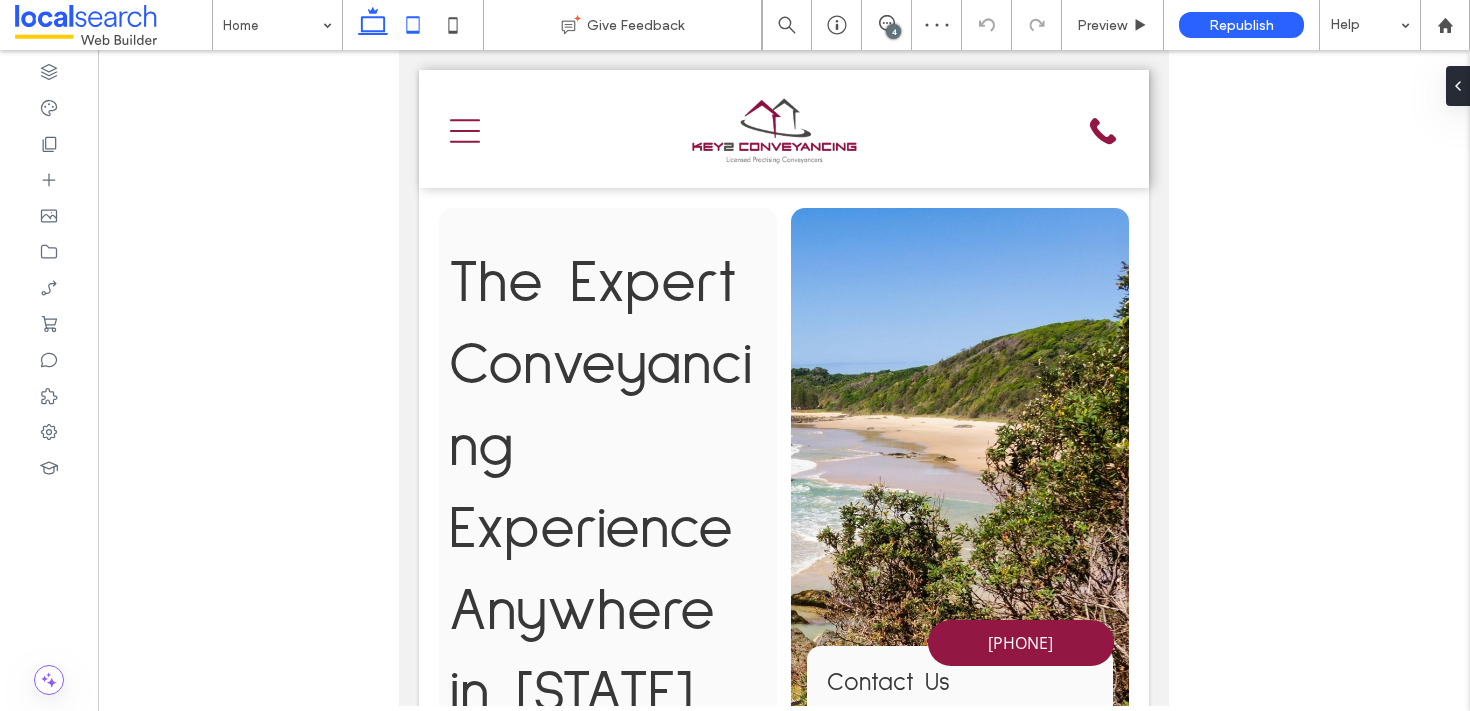 click 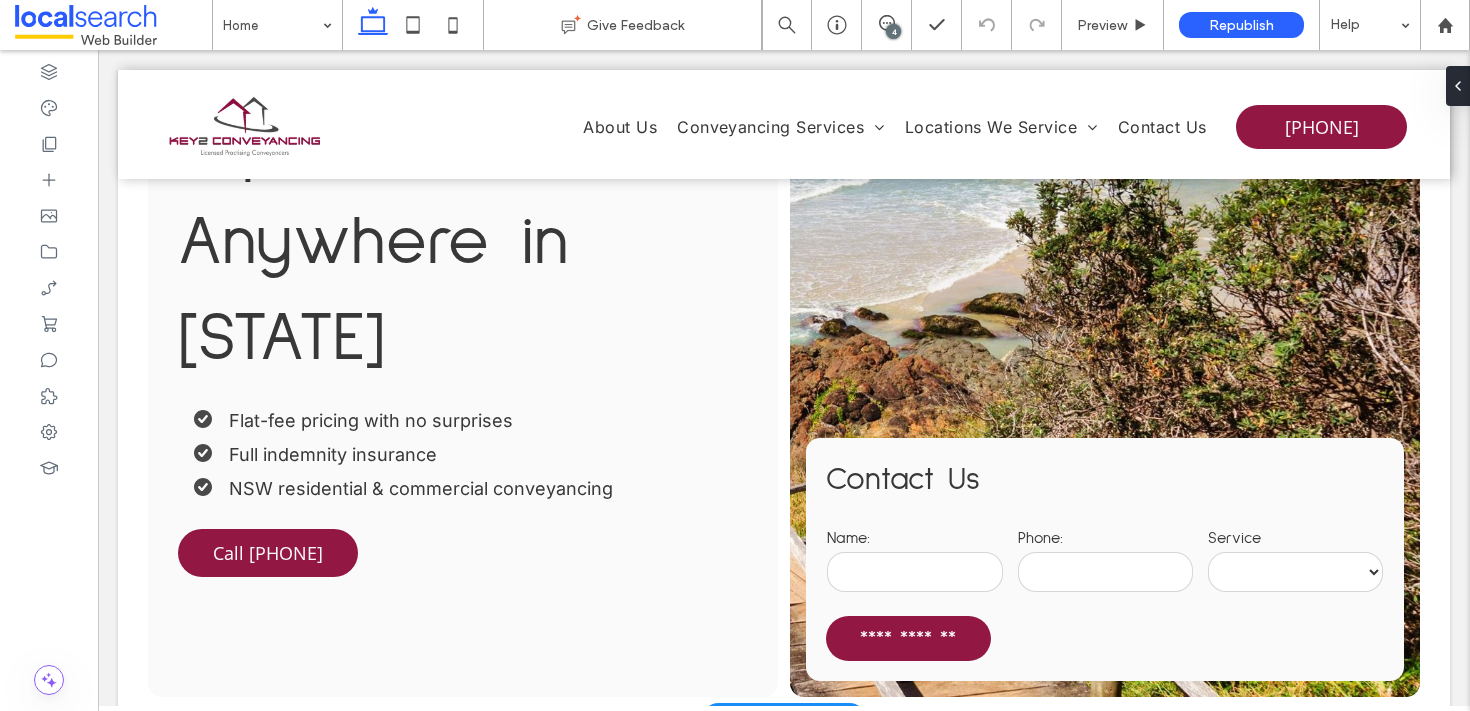 scroll, scrollTop: 109, scrollLeft: 0, axis: vertical 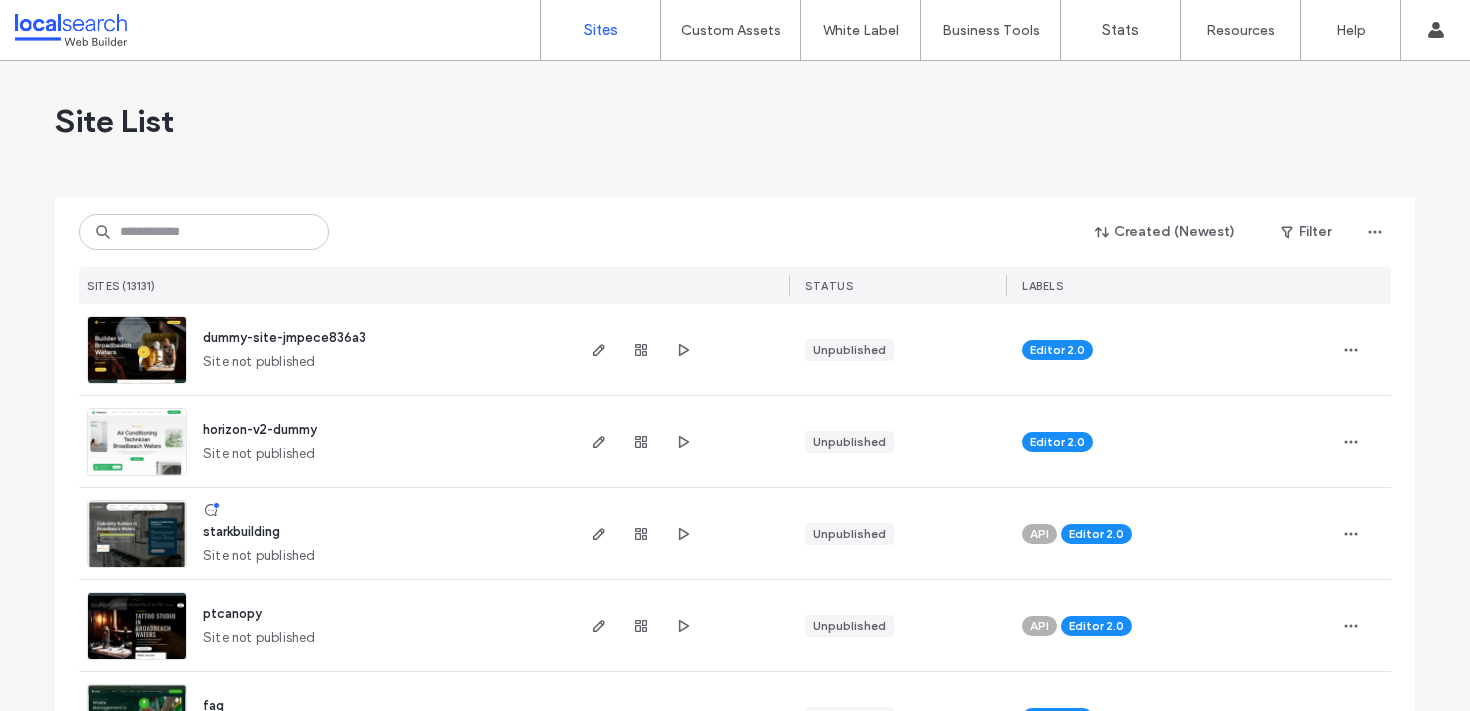 click at bounding box center [204, 232] 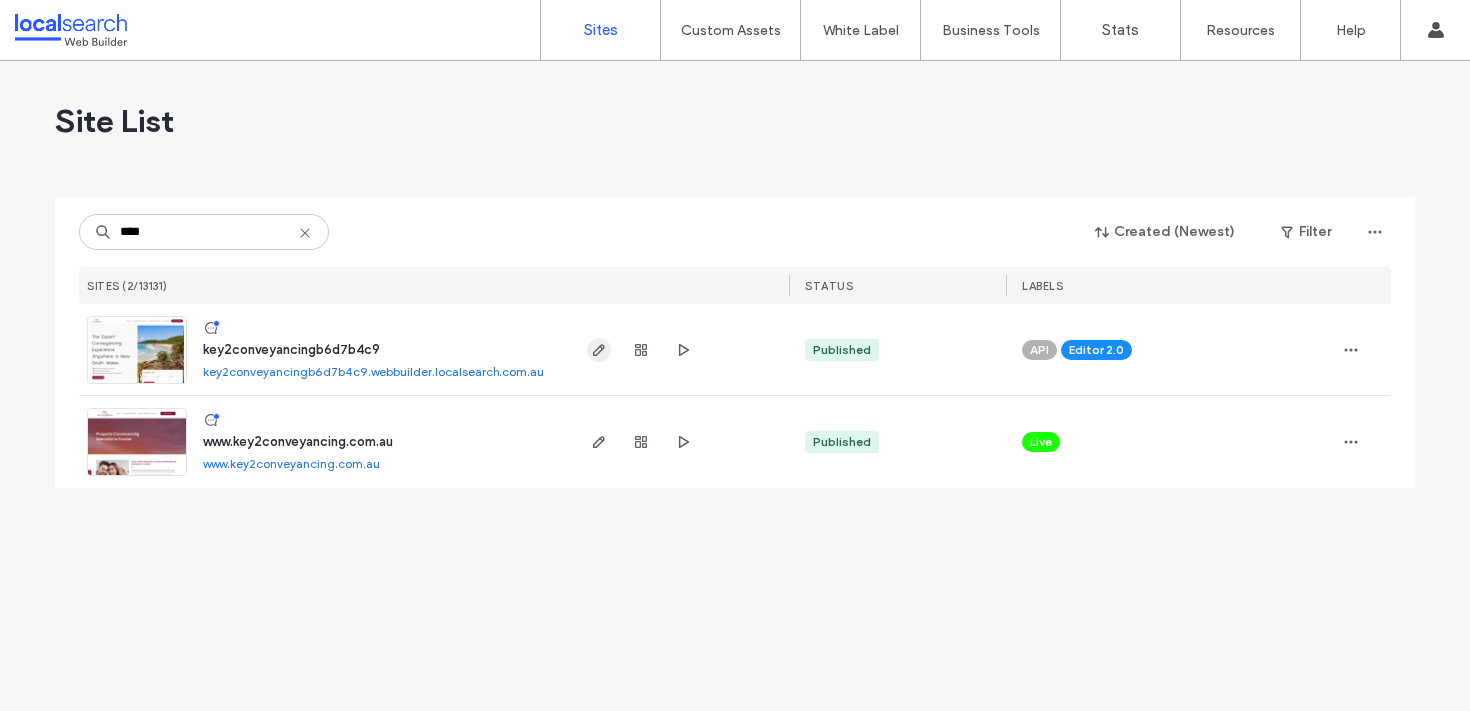 type on "****" 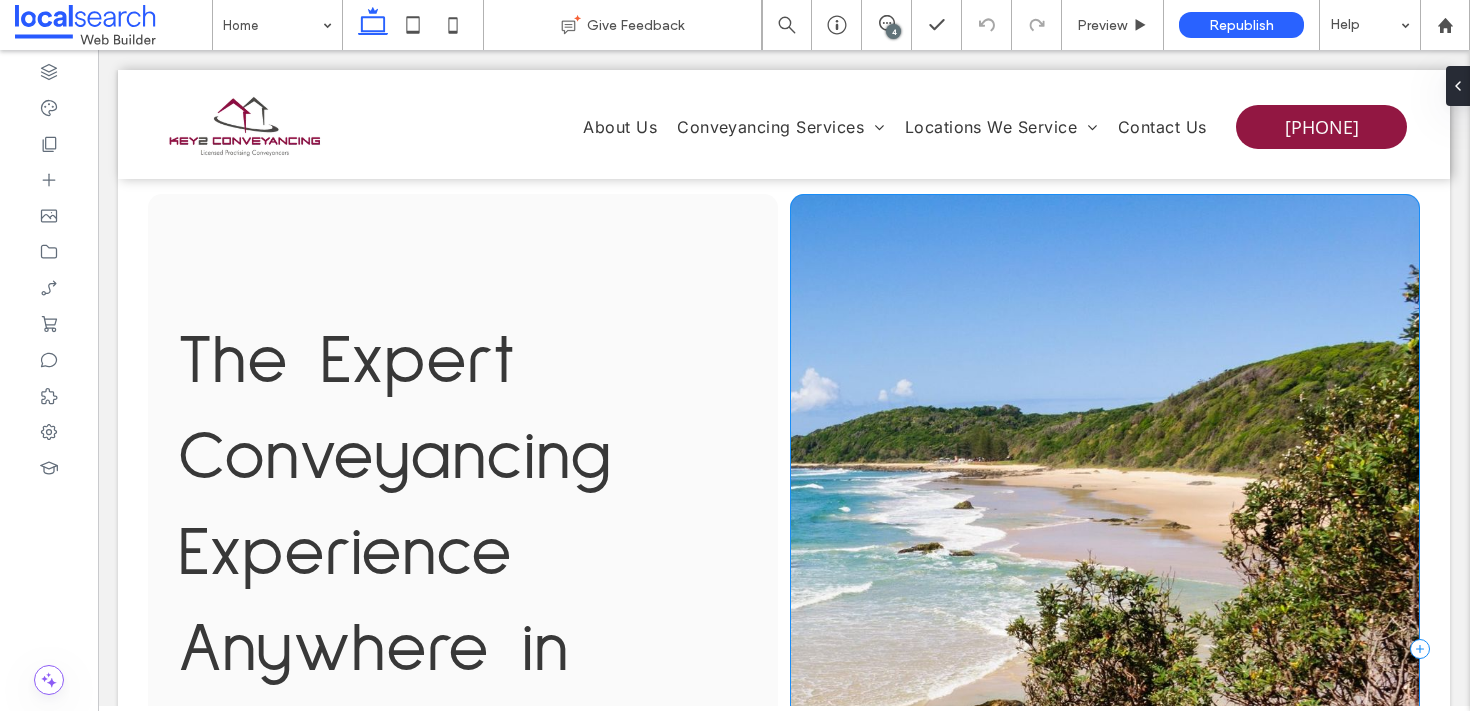 scroll, scrollTop: 19, scrollLeft: 0, axis: vertical 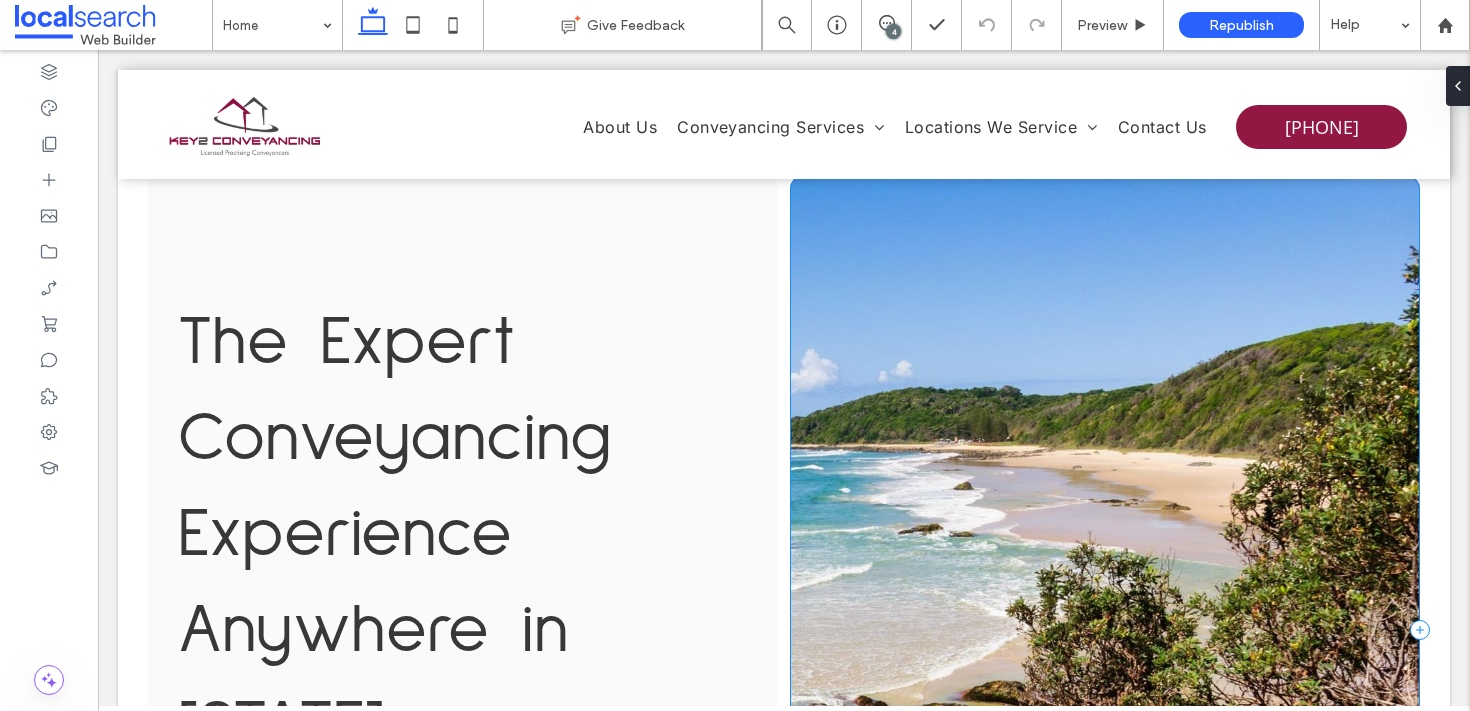 click on "**********" at bounding box center [1105, 630] 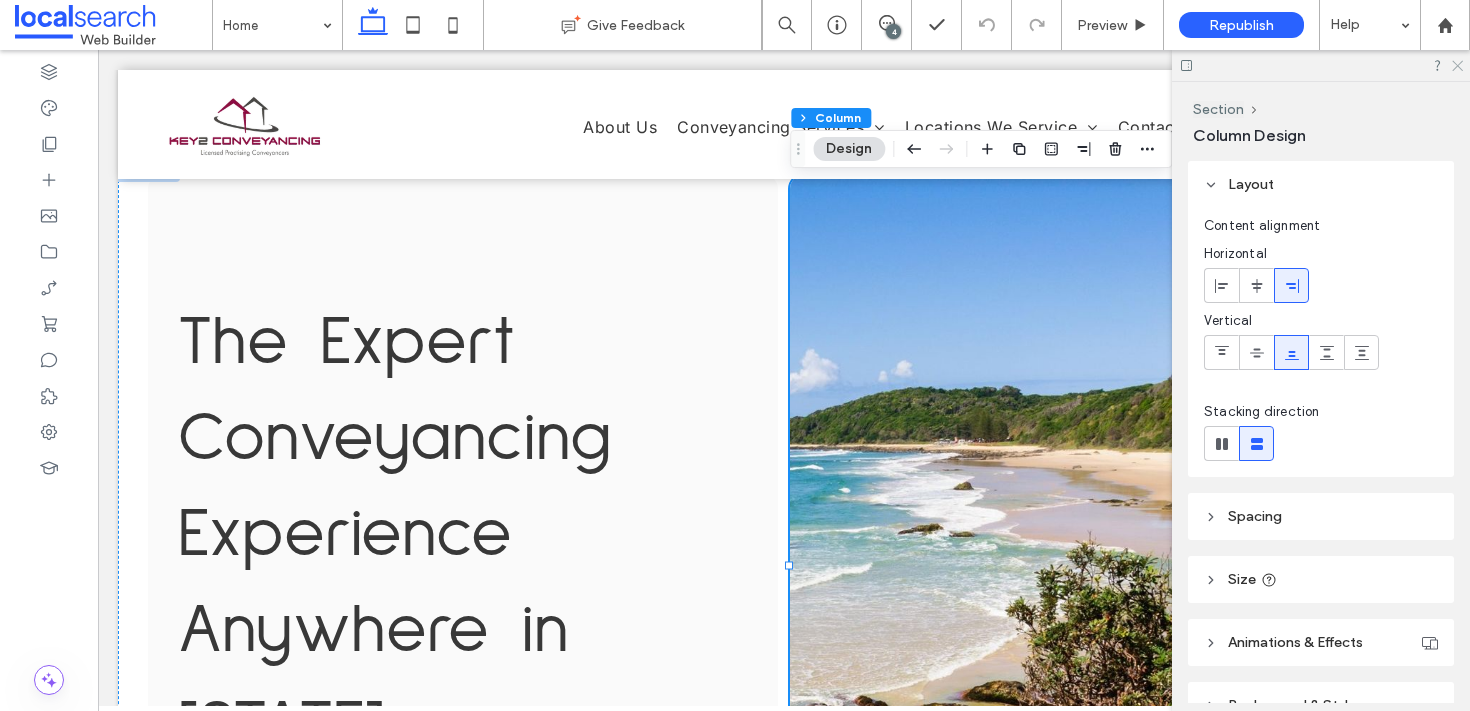 click 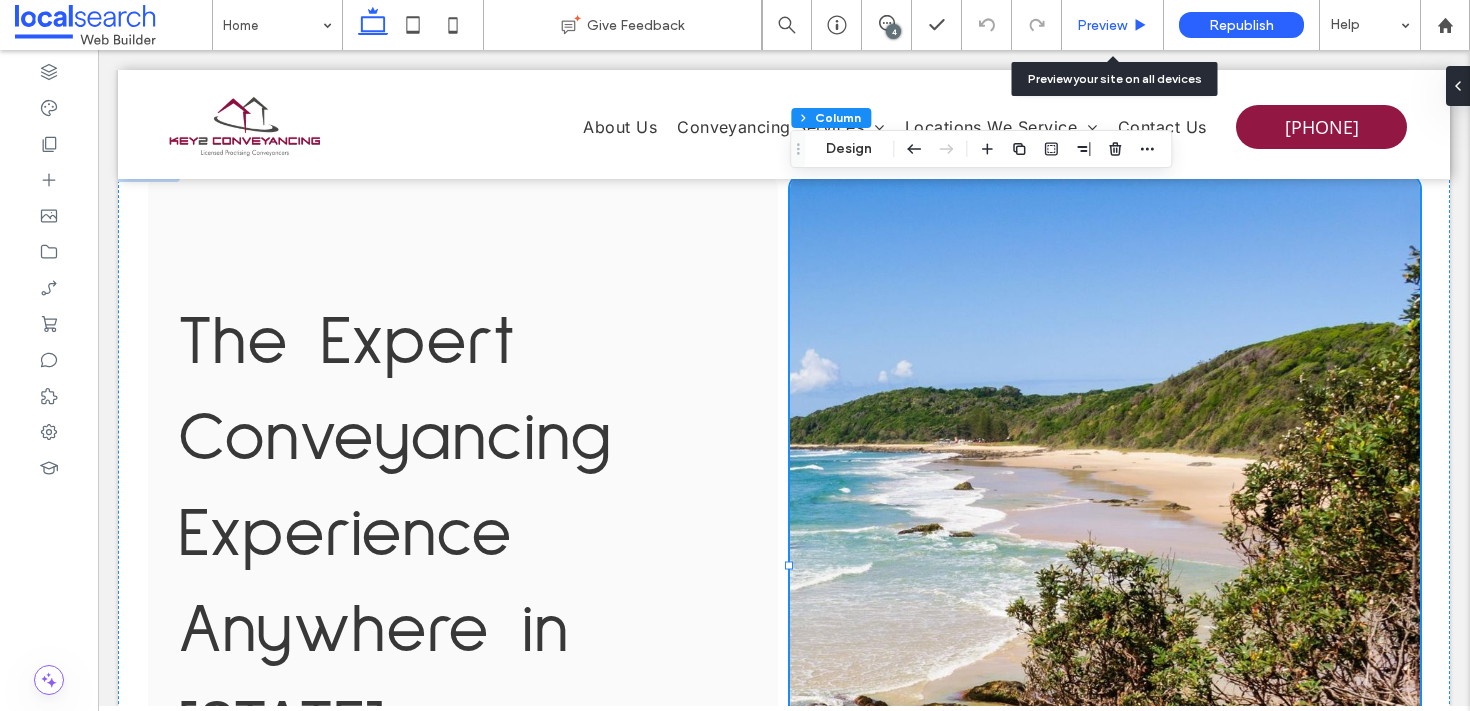click on "Preview" at bounding box center [1102, 25] 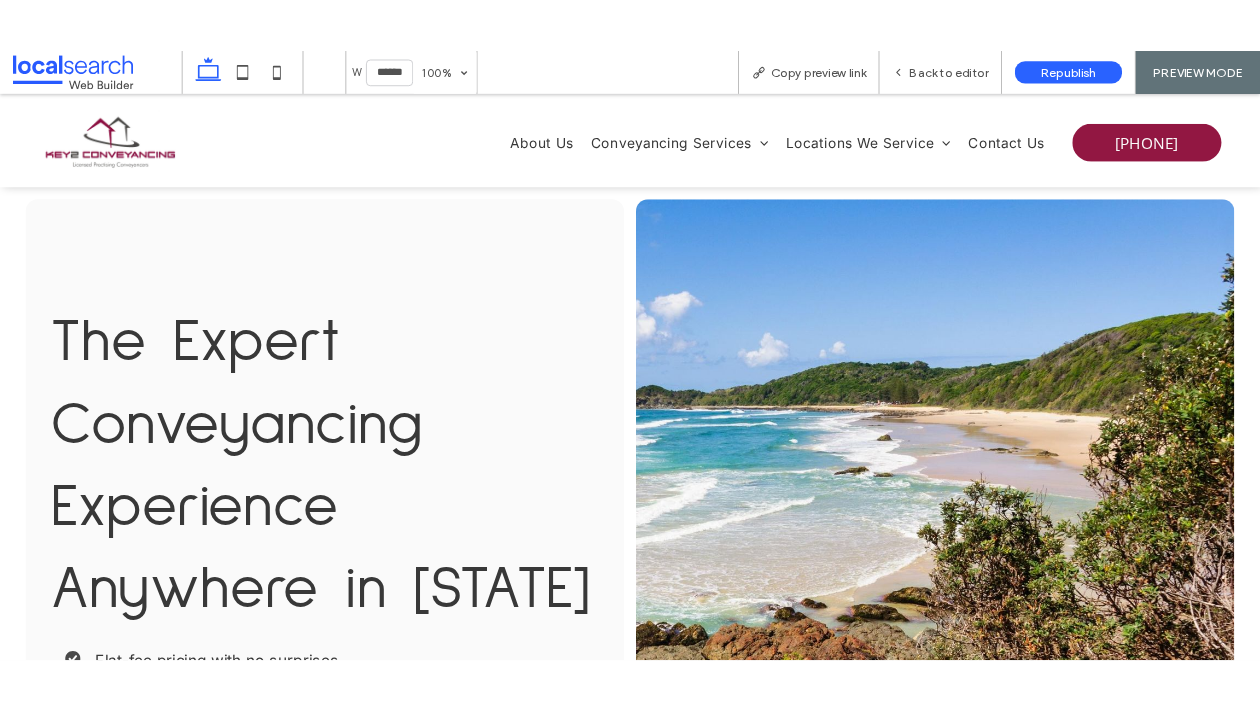 scroll, scrollTop: 2, scrollLeft: 0, axis: vertical 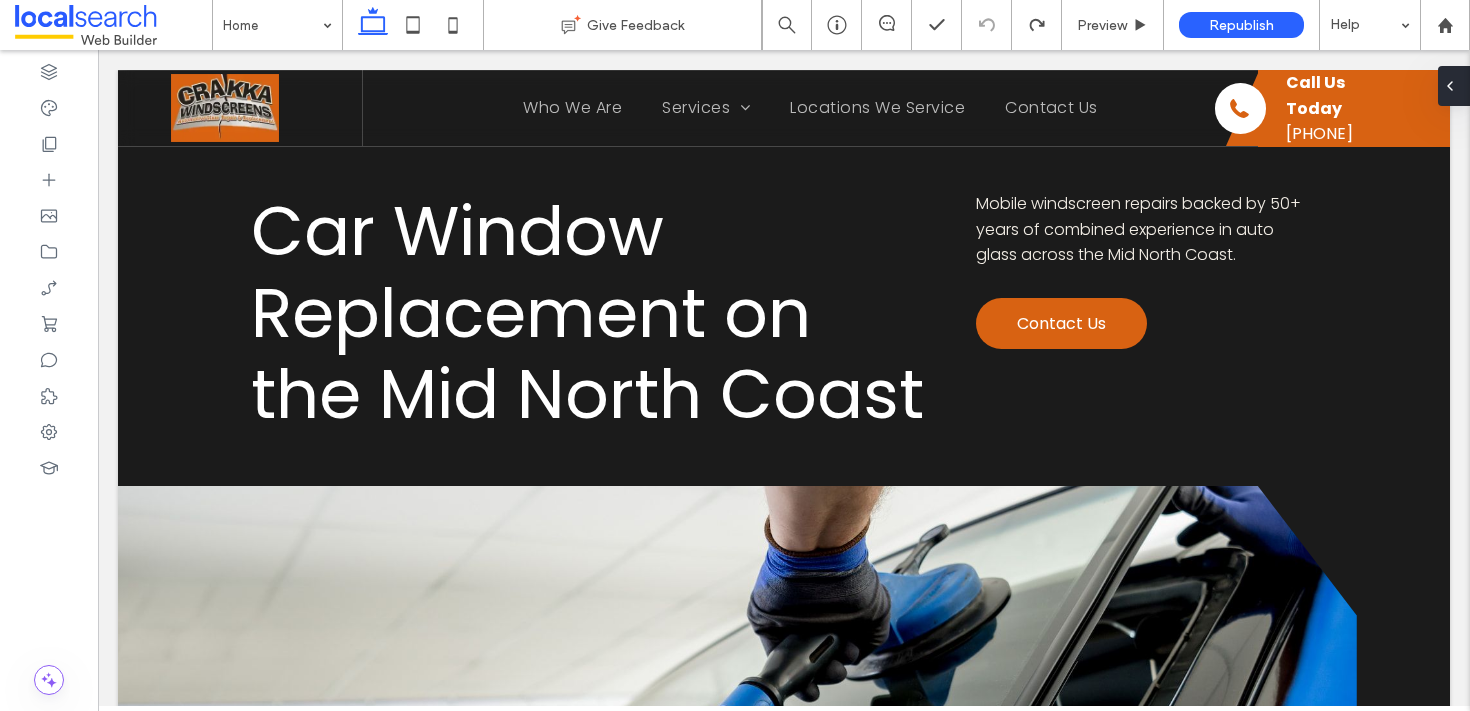 click at bounding box center [1454, 86] 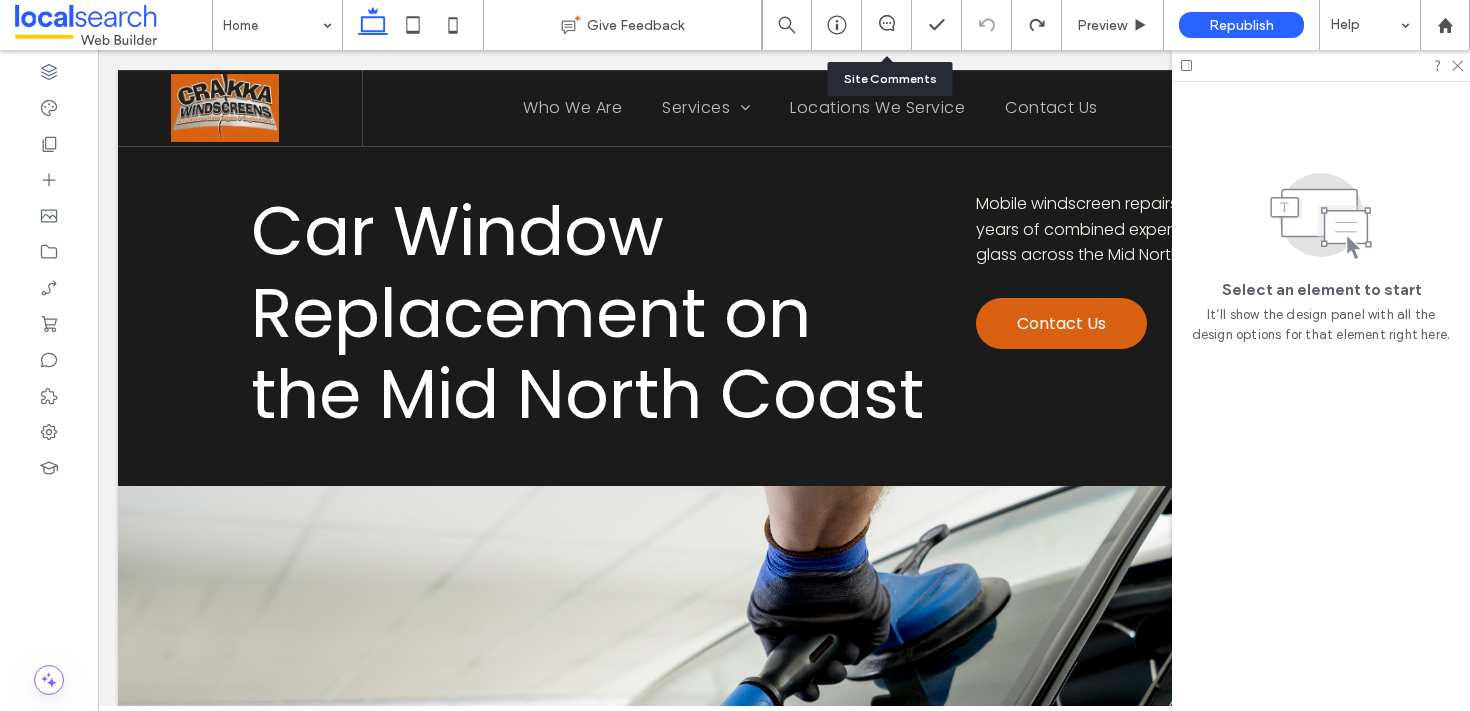 click at bounding box center (886, 25) 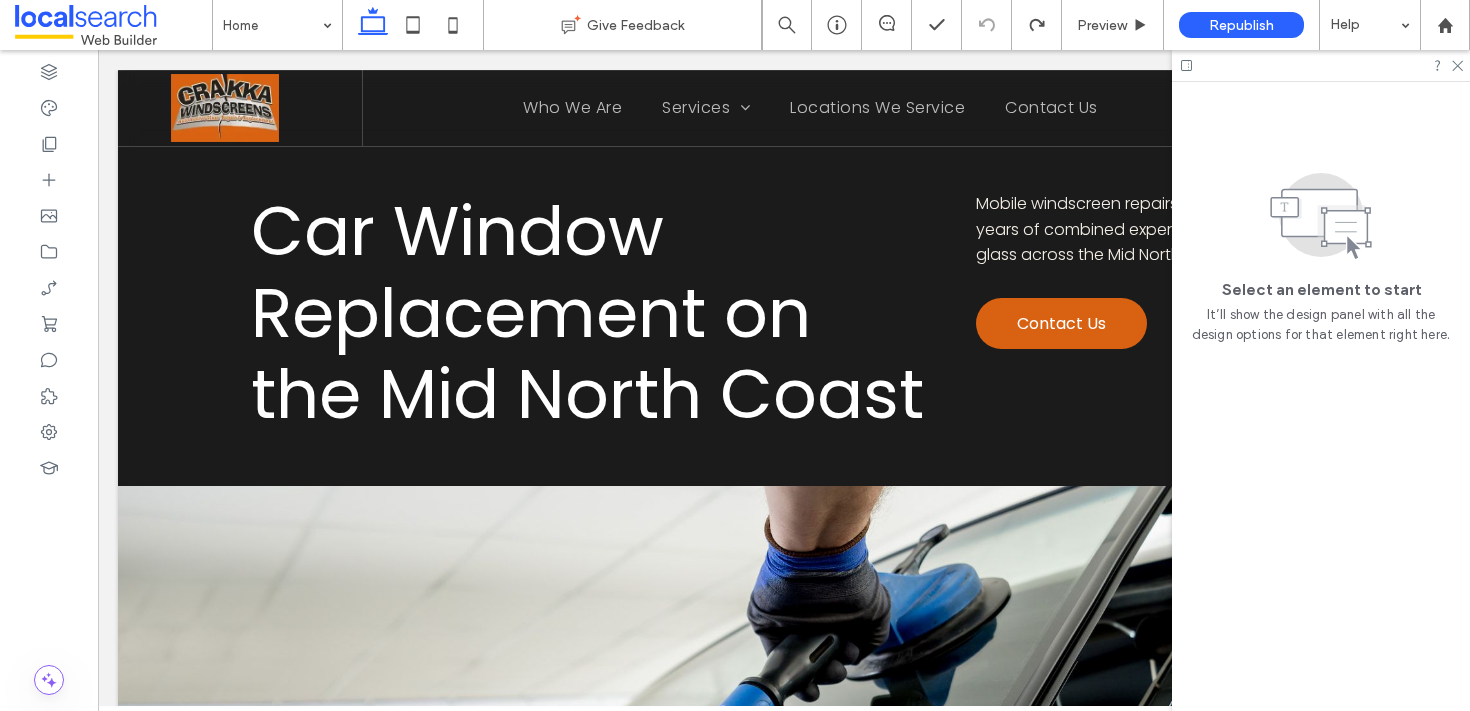 click at bounding box center (1321, 65) 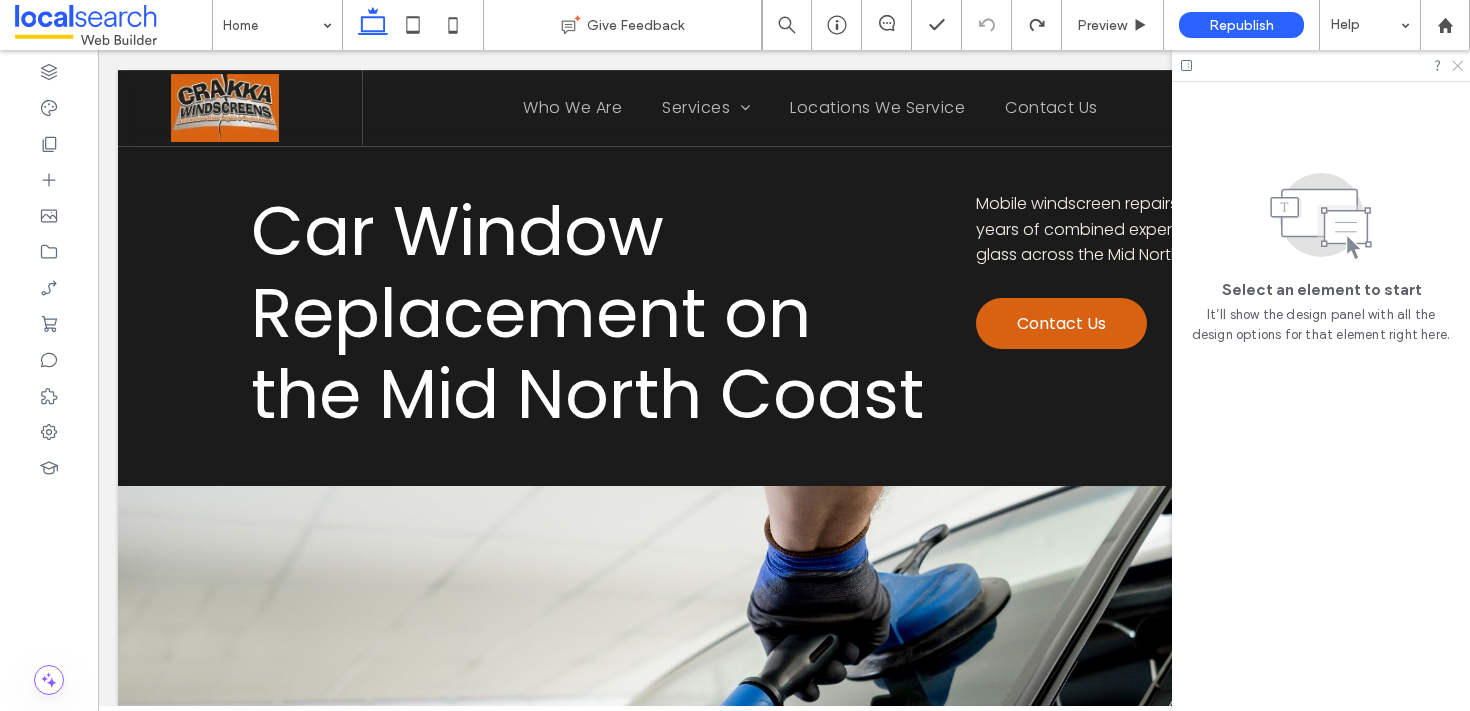 click 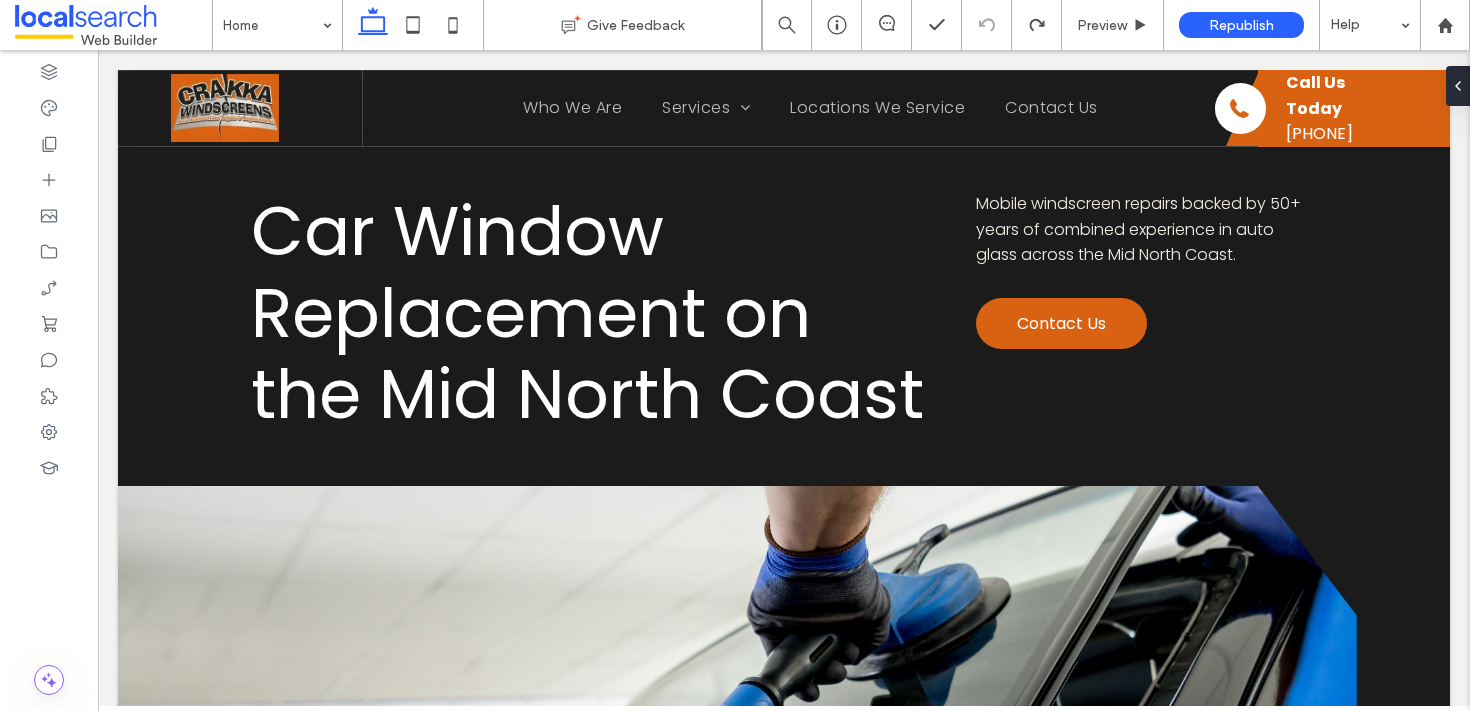 click at bounding box center (887, 25) 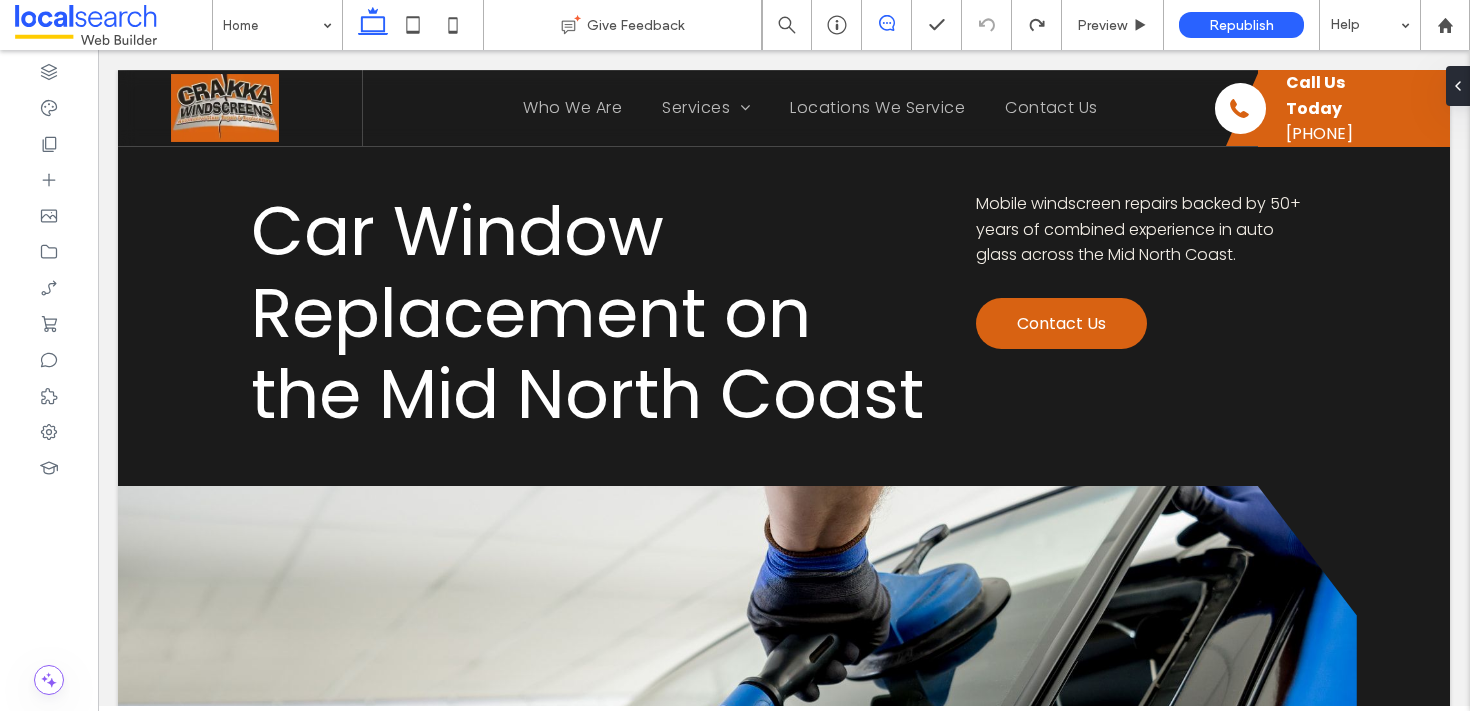 click at bounding box center (886, 23) 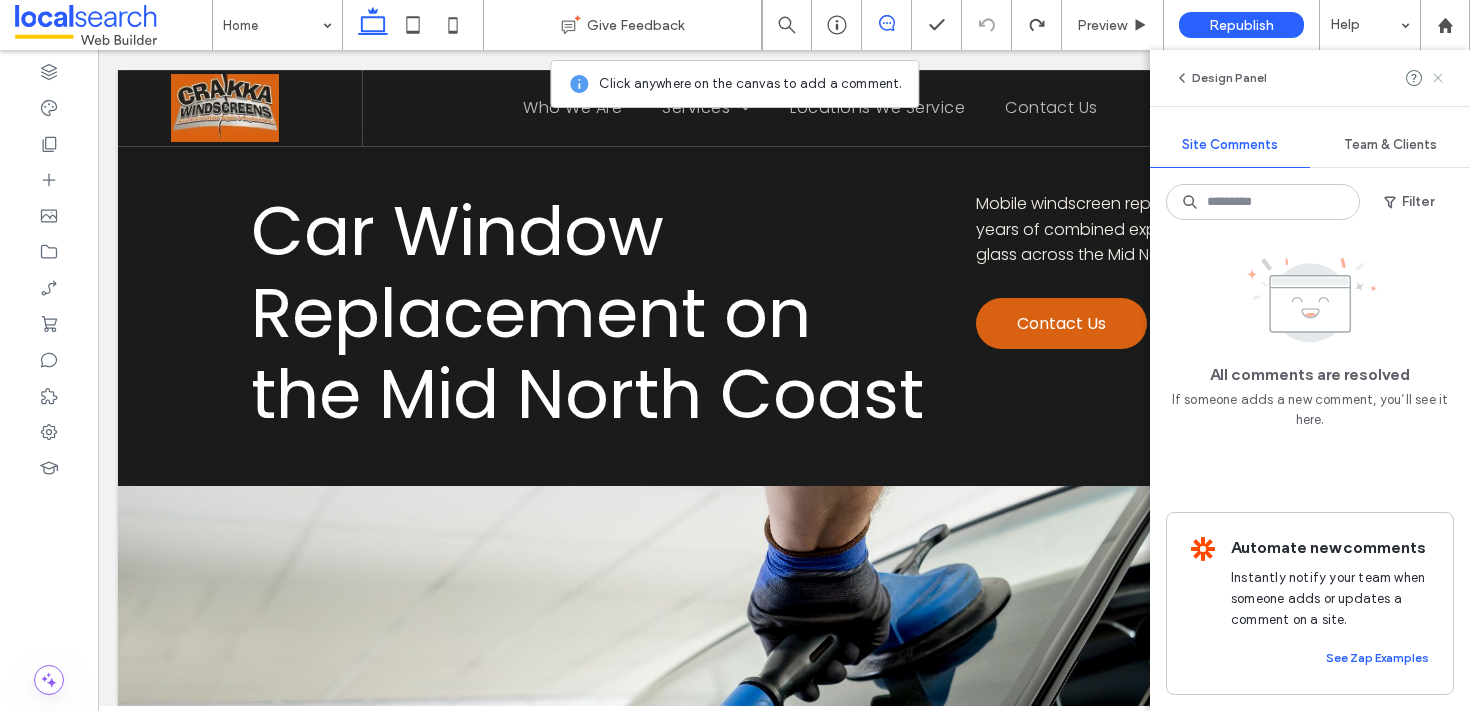 click 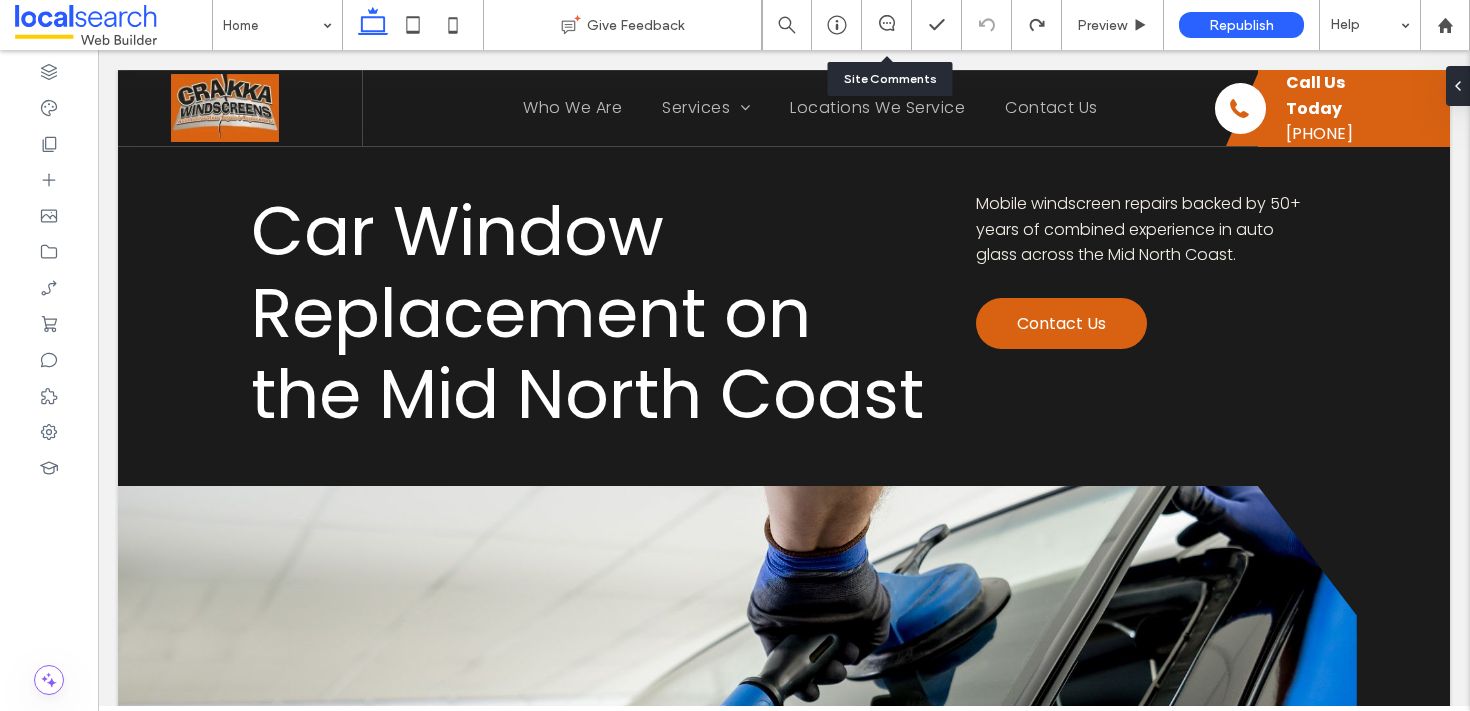 click at bounding box center [886, 25] 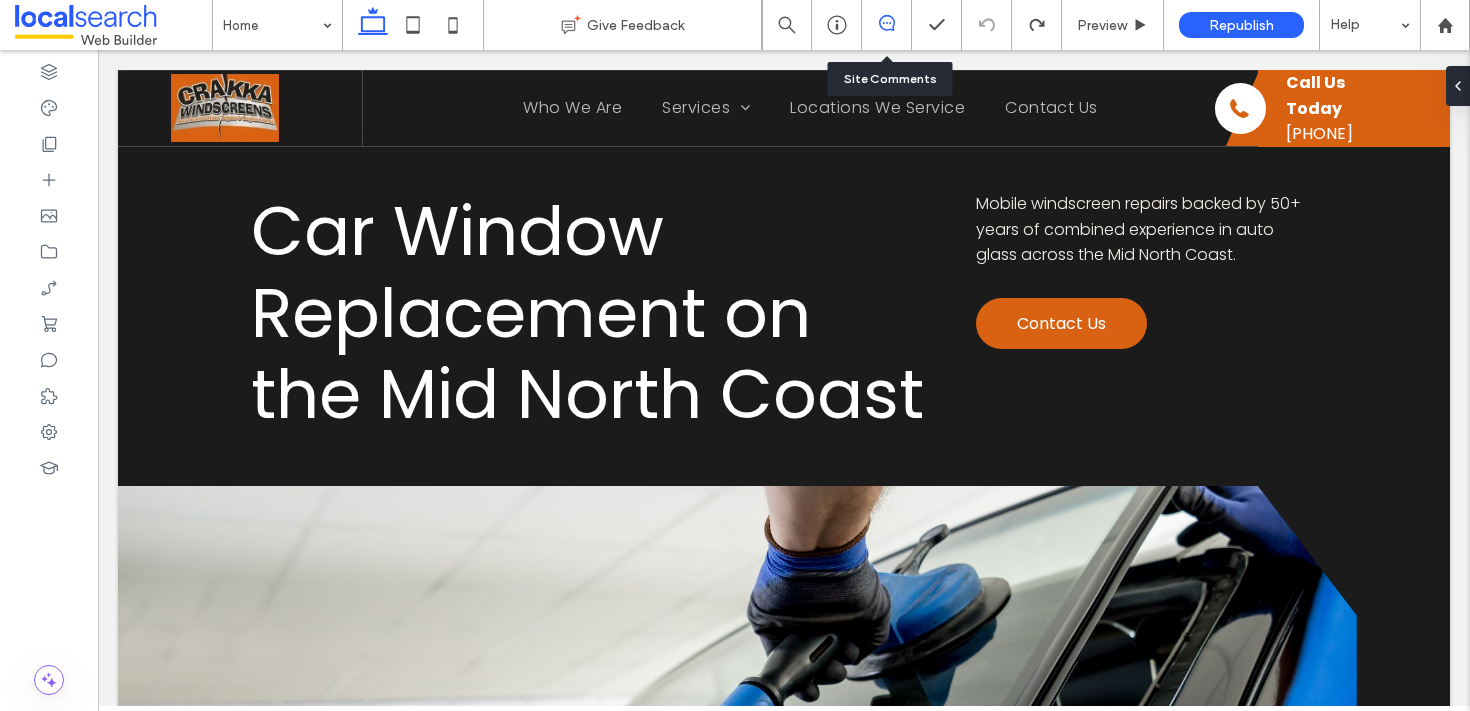 click at bounding box center (886, 23) 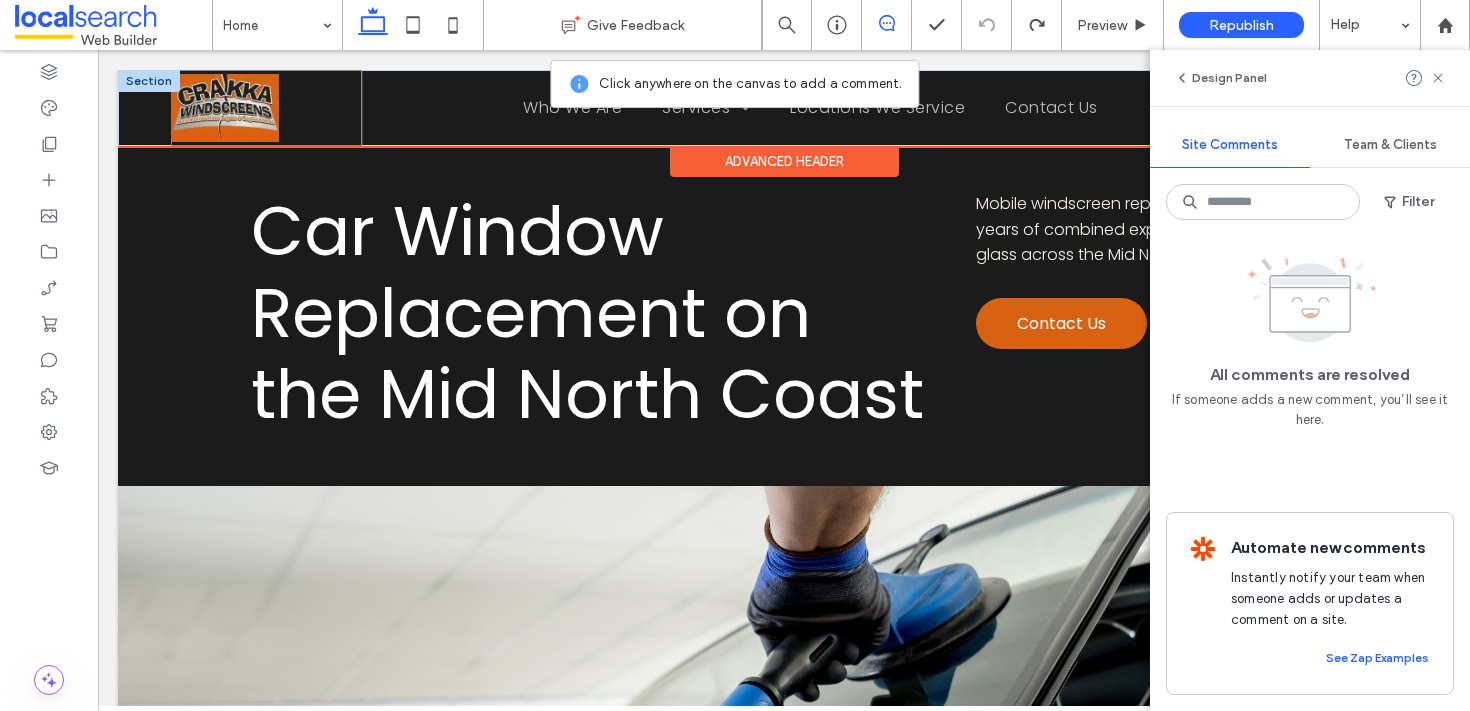 click at bounding box center [267, 108] 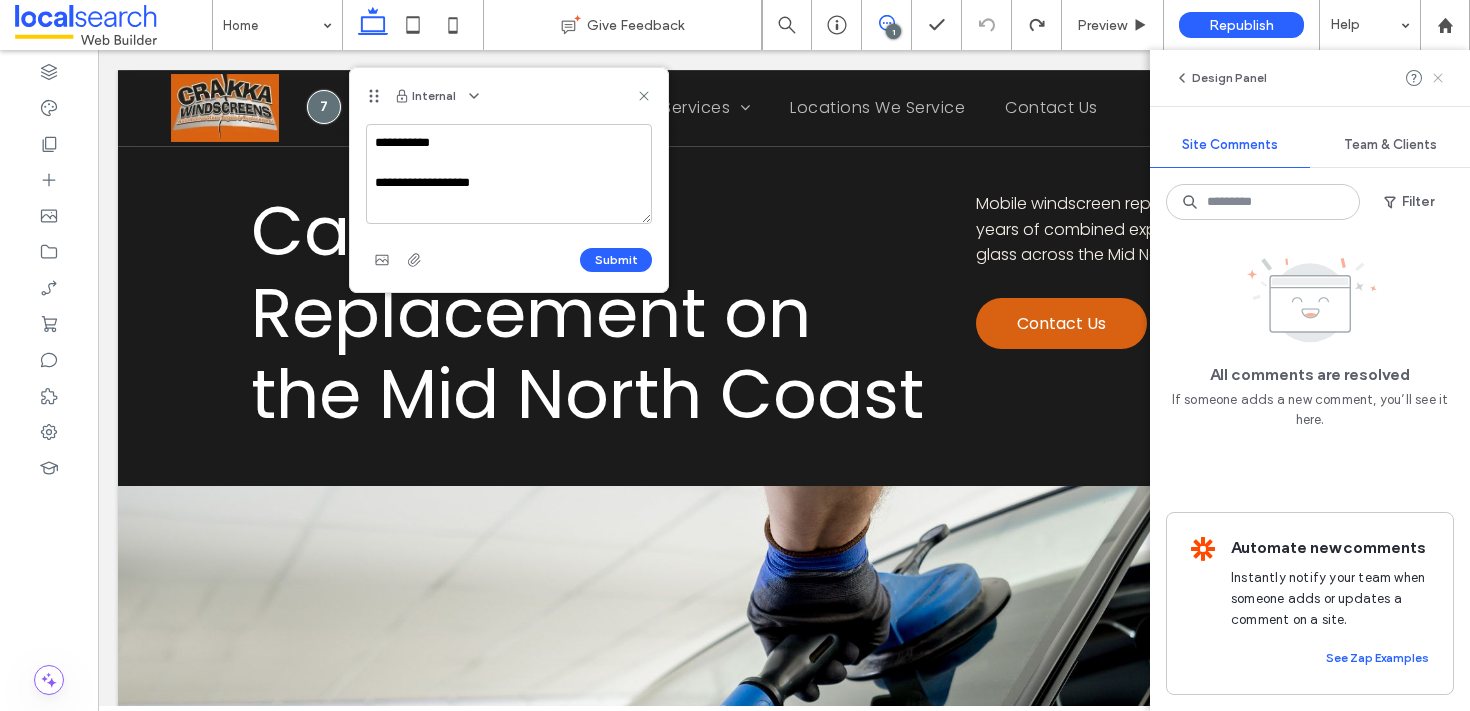 type on "**********" 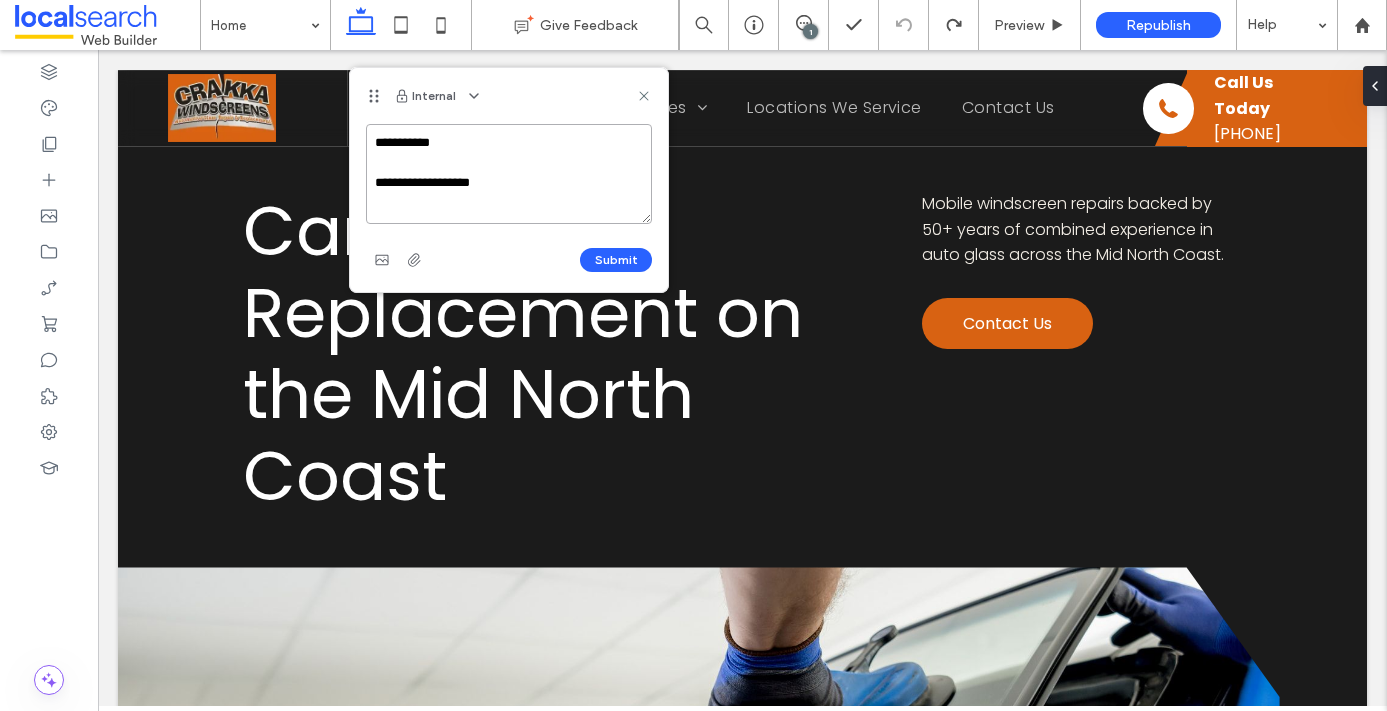 click on "**********" at bounding box center (509, 174) 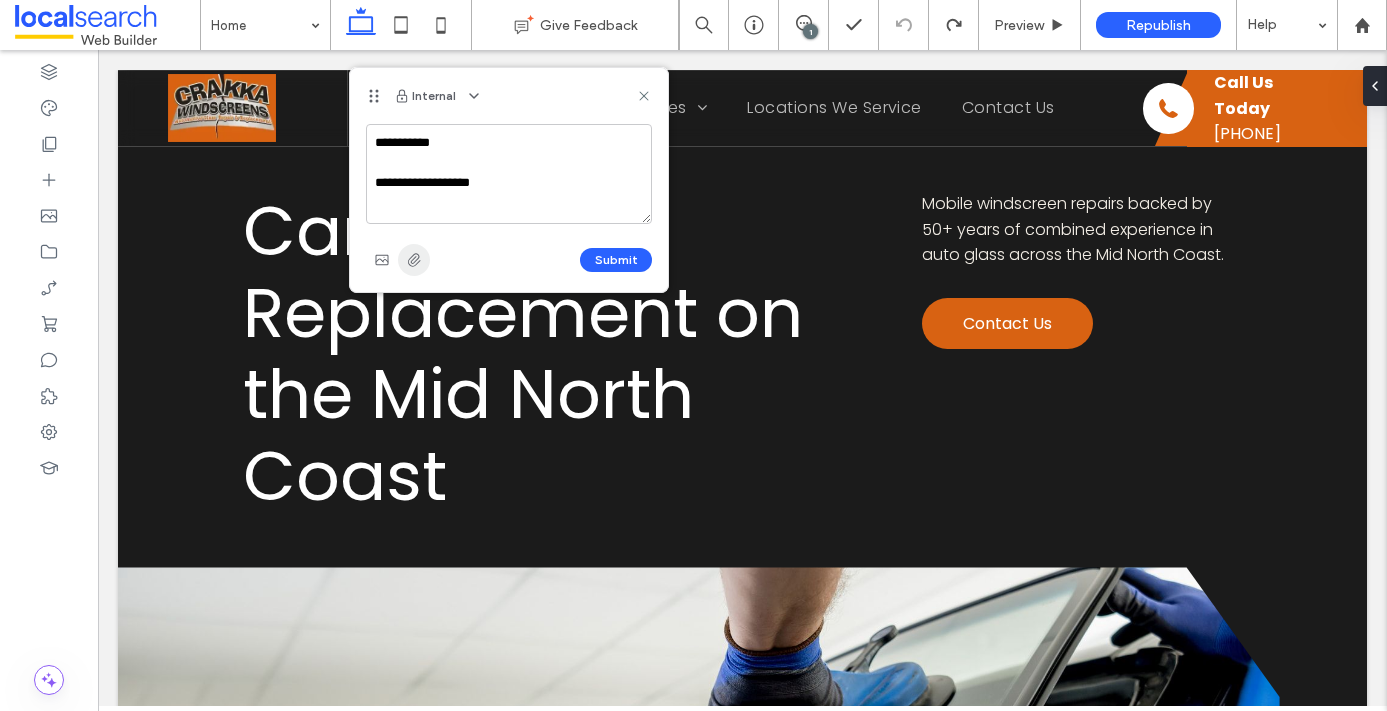 click 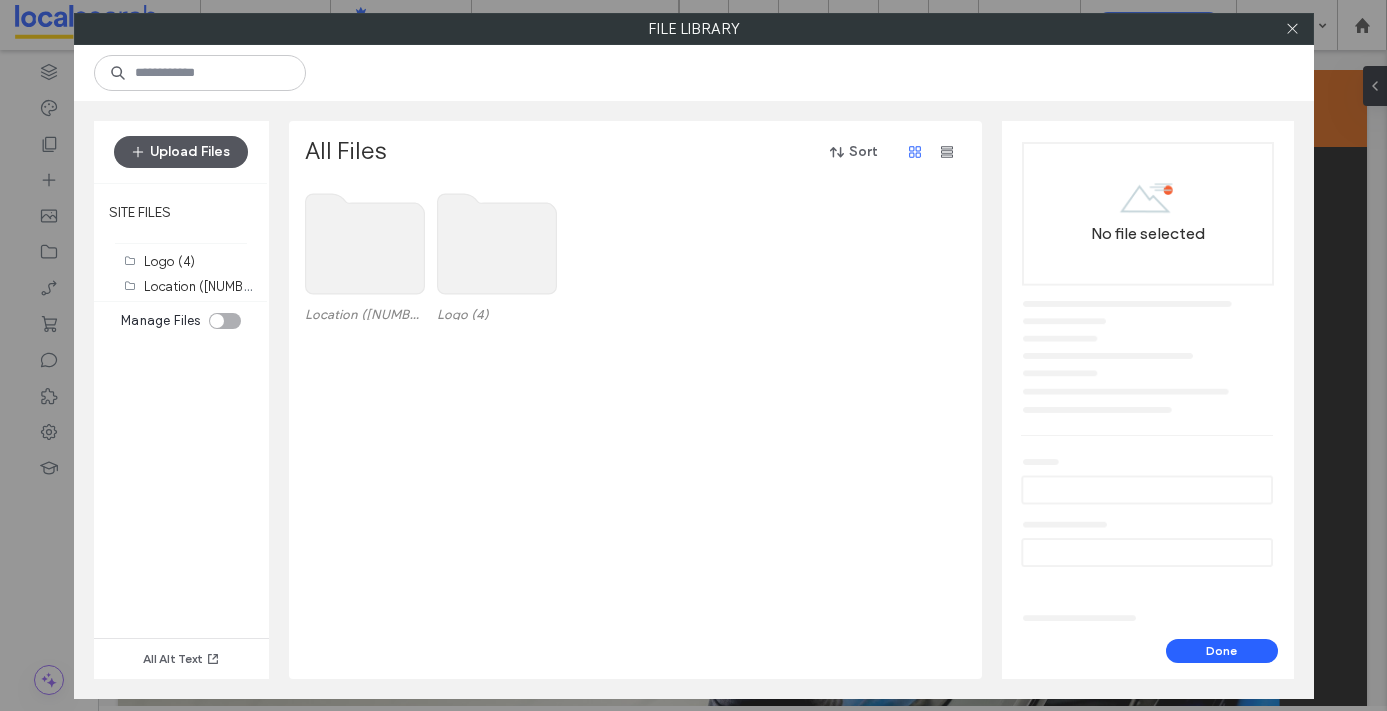 click on "Upload Files" at bounding box center [181, 152] 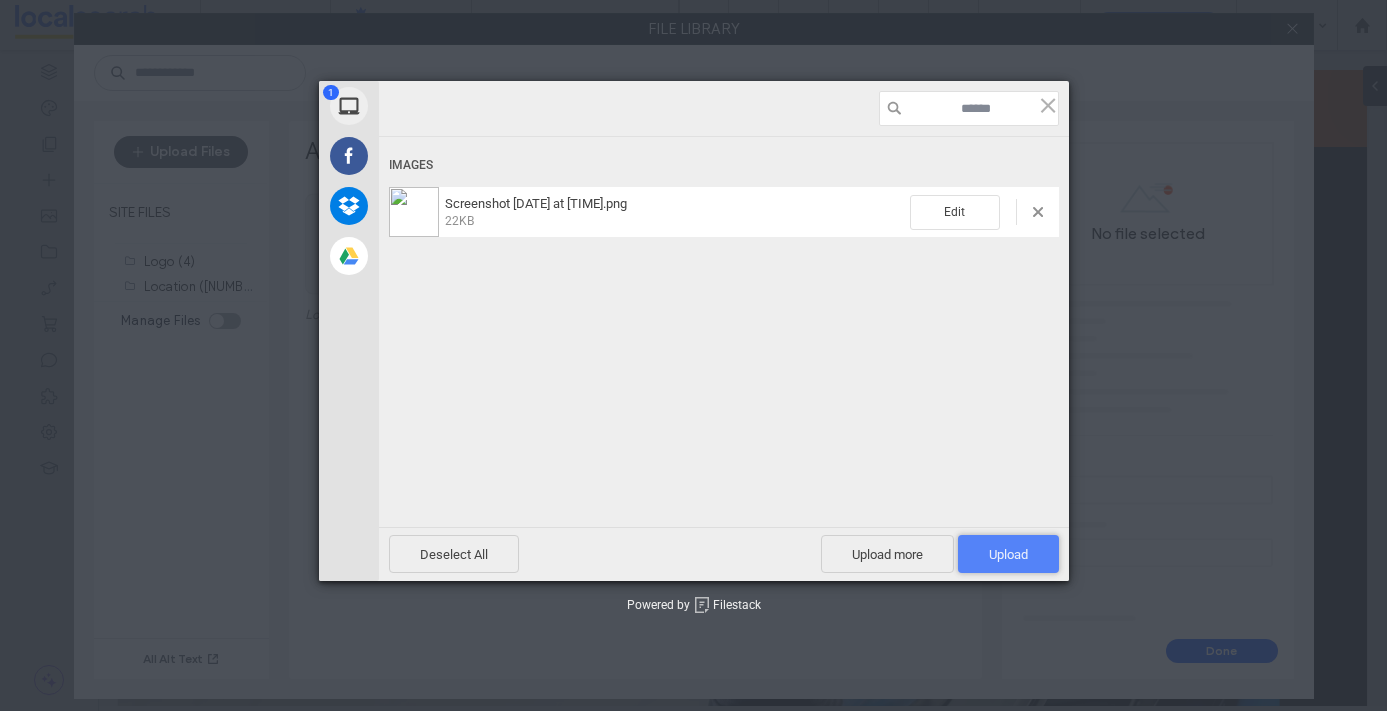 click on "Upload
1" at bounding box center [1008, 554] 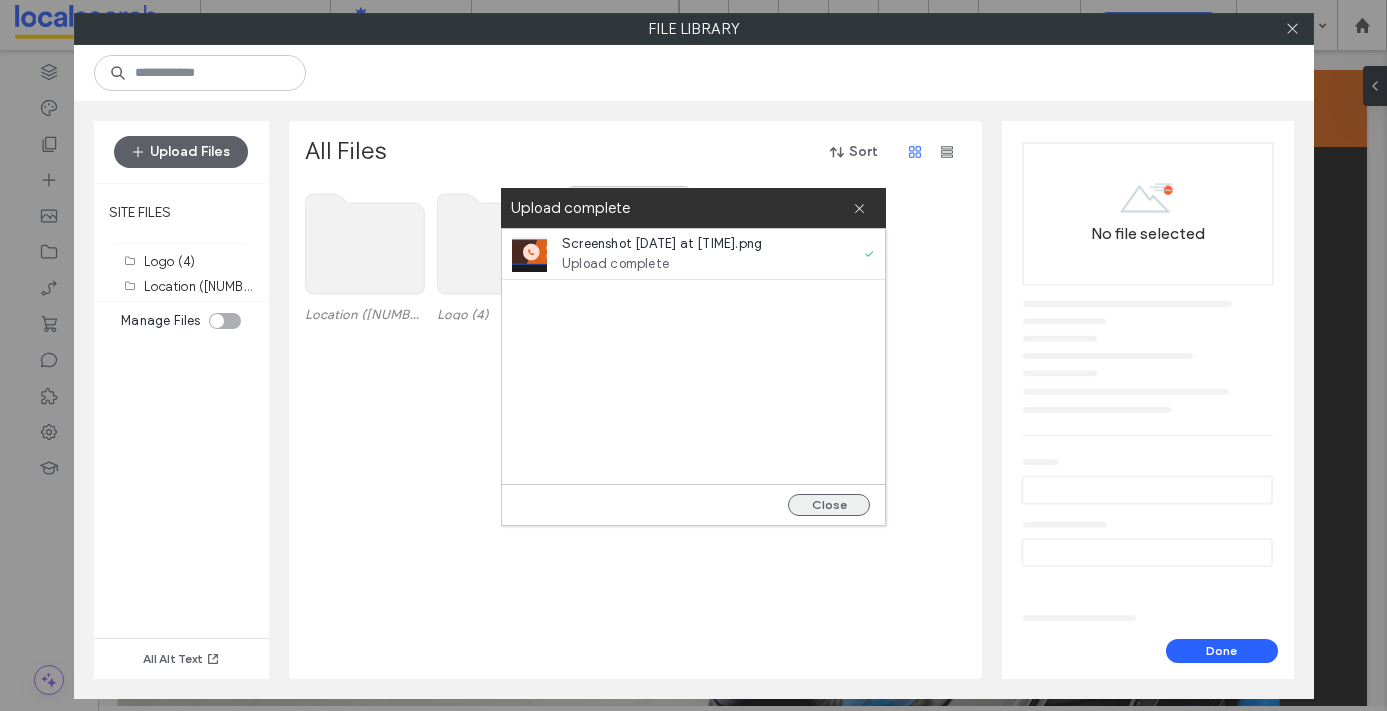 click on "Close" at bounding box center [829, 505] 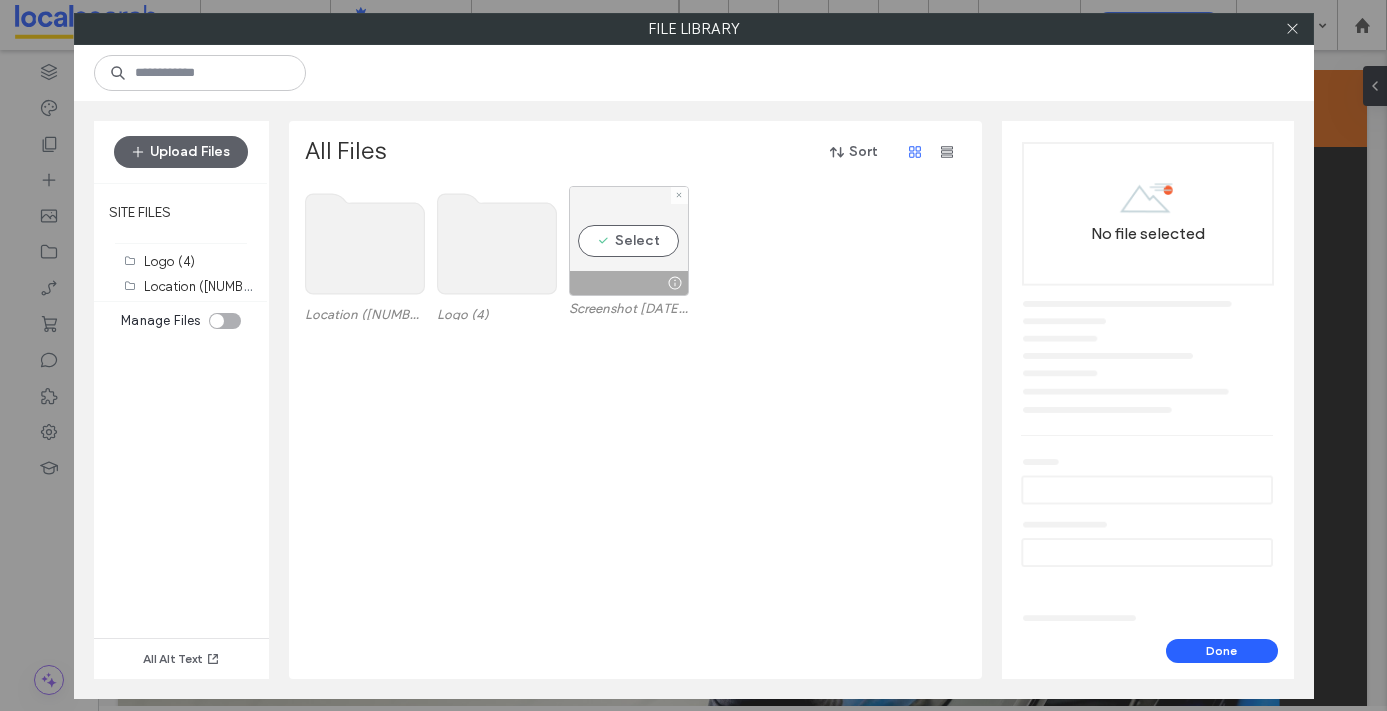 click on "Select" at bounding box center [629, 241] 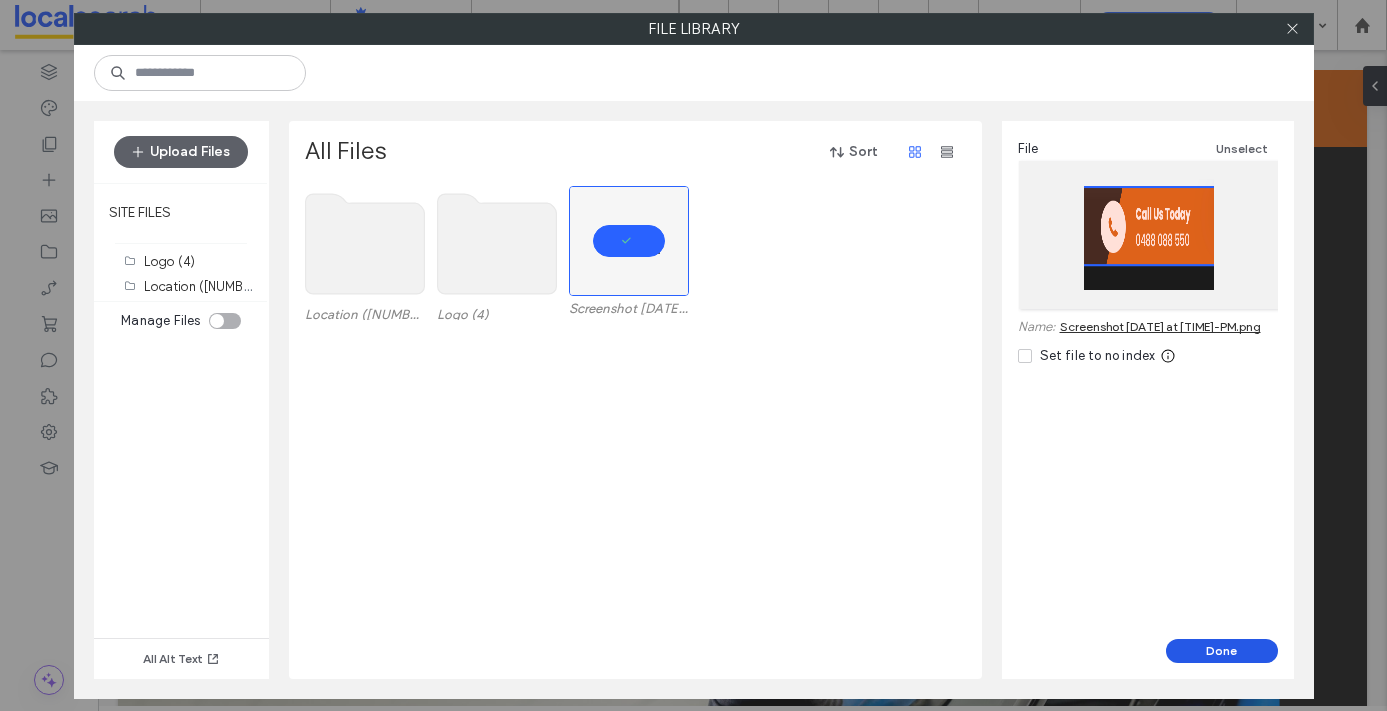 click on "Done" at bounding box center (1222, 651) 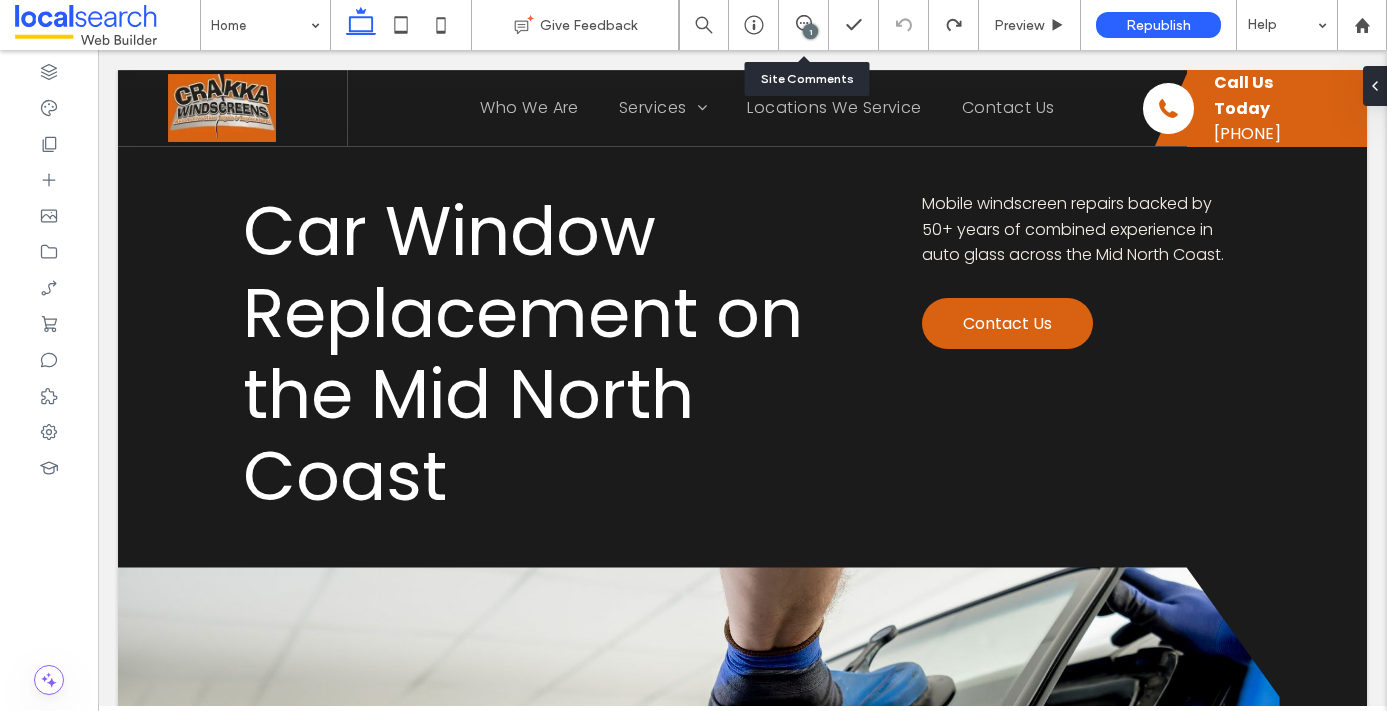 click on "1" at bounding box center [804, 25] 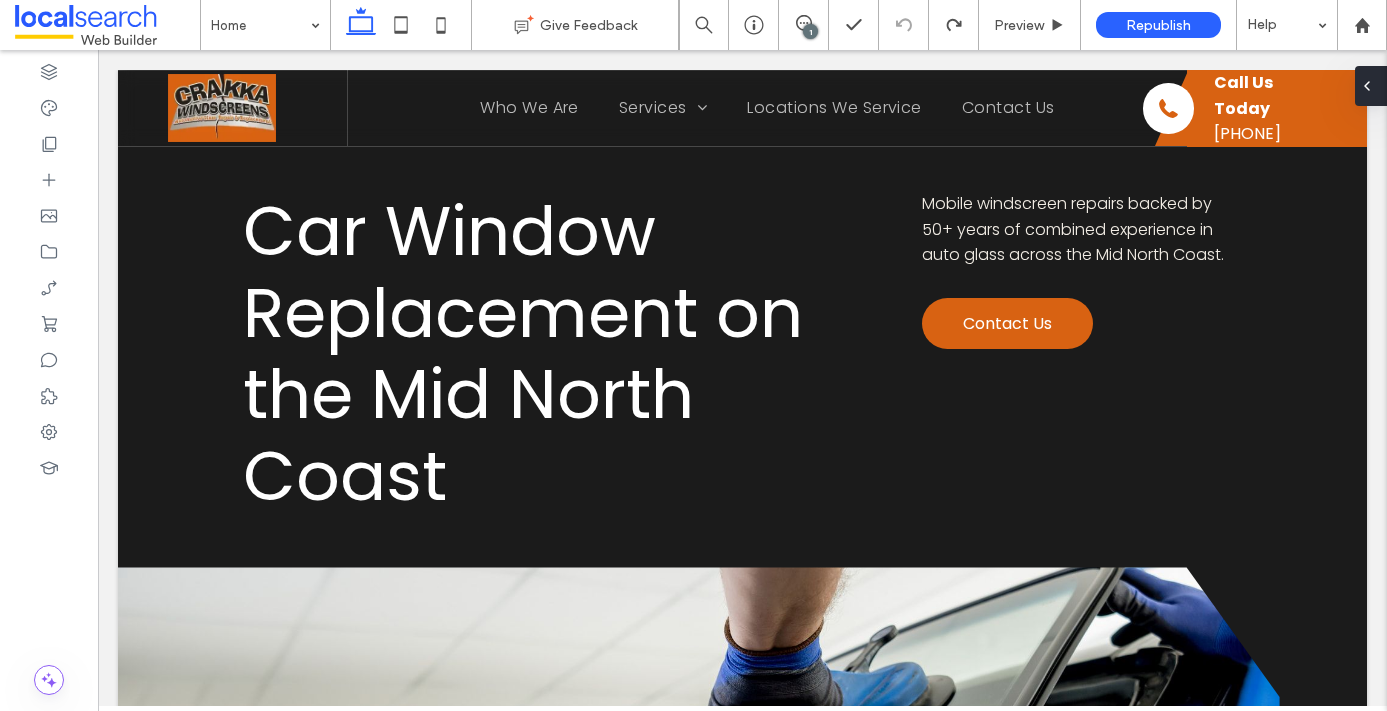 click at bounding box center [1371, 86] 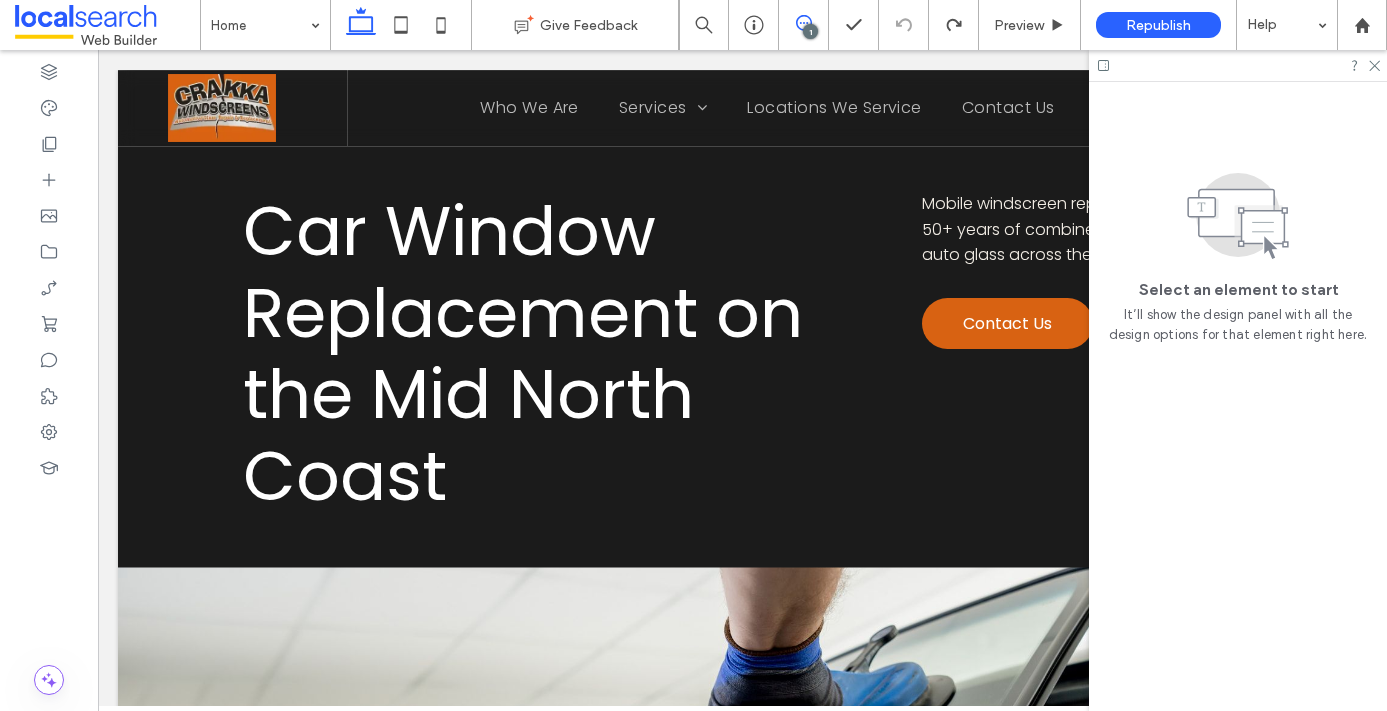click 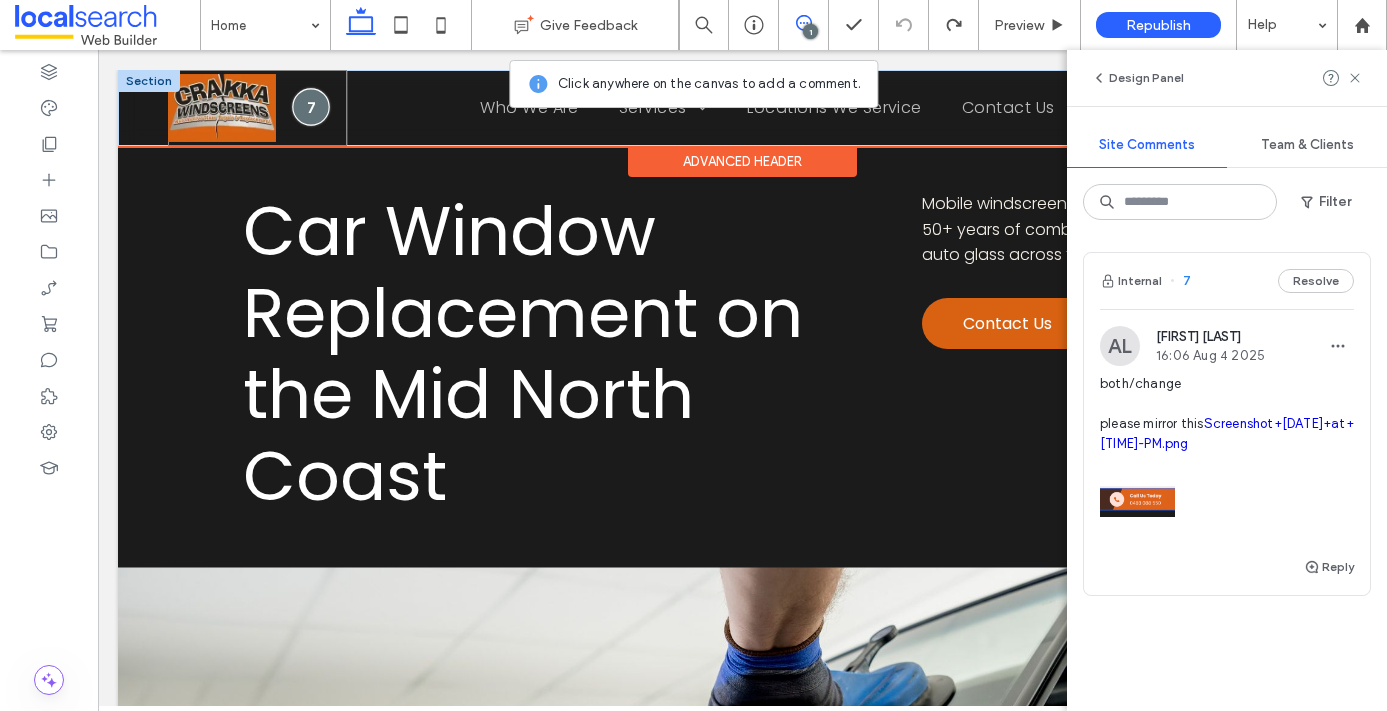 click at bounding box center (311, 106) 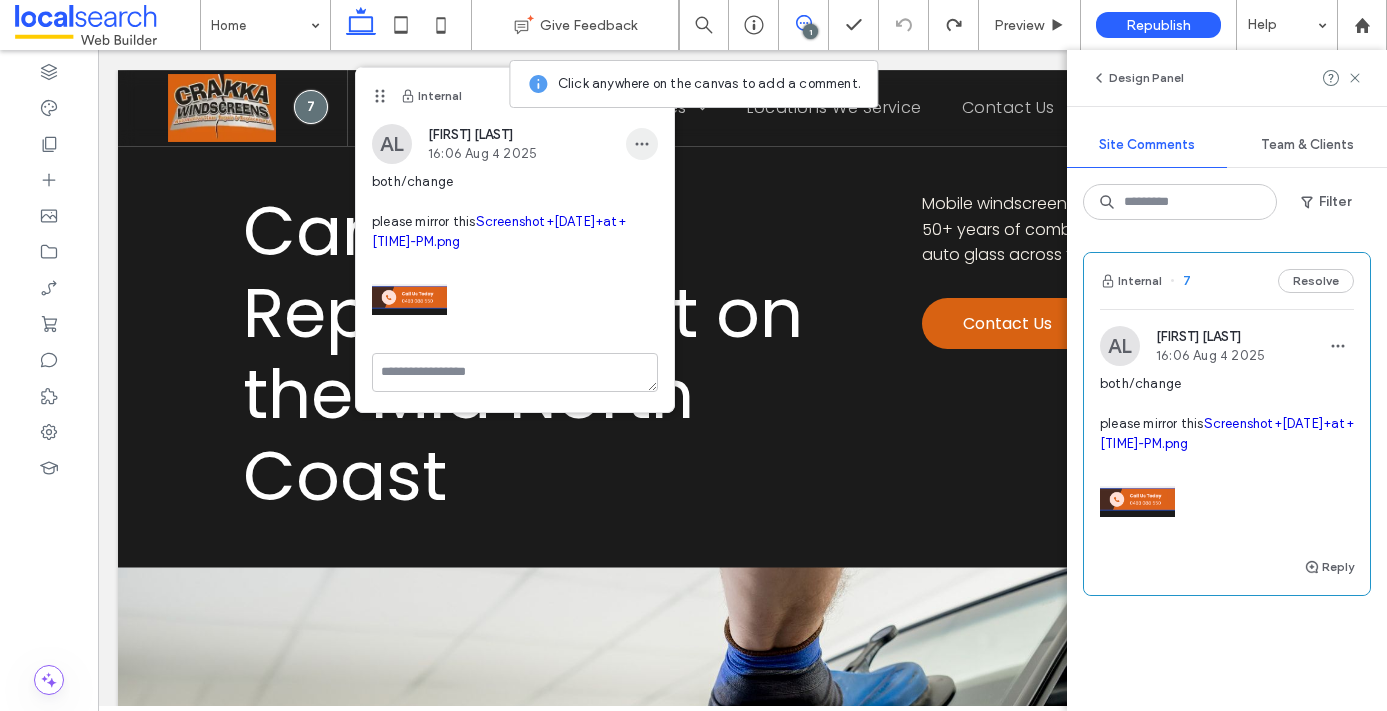 click 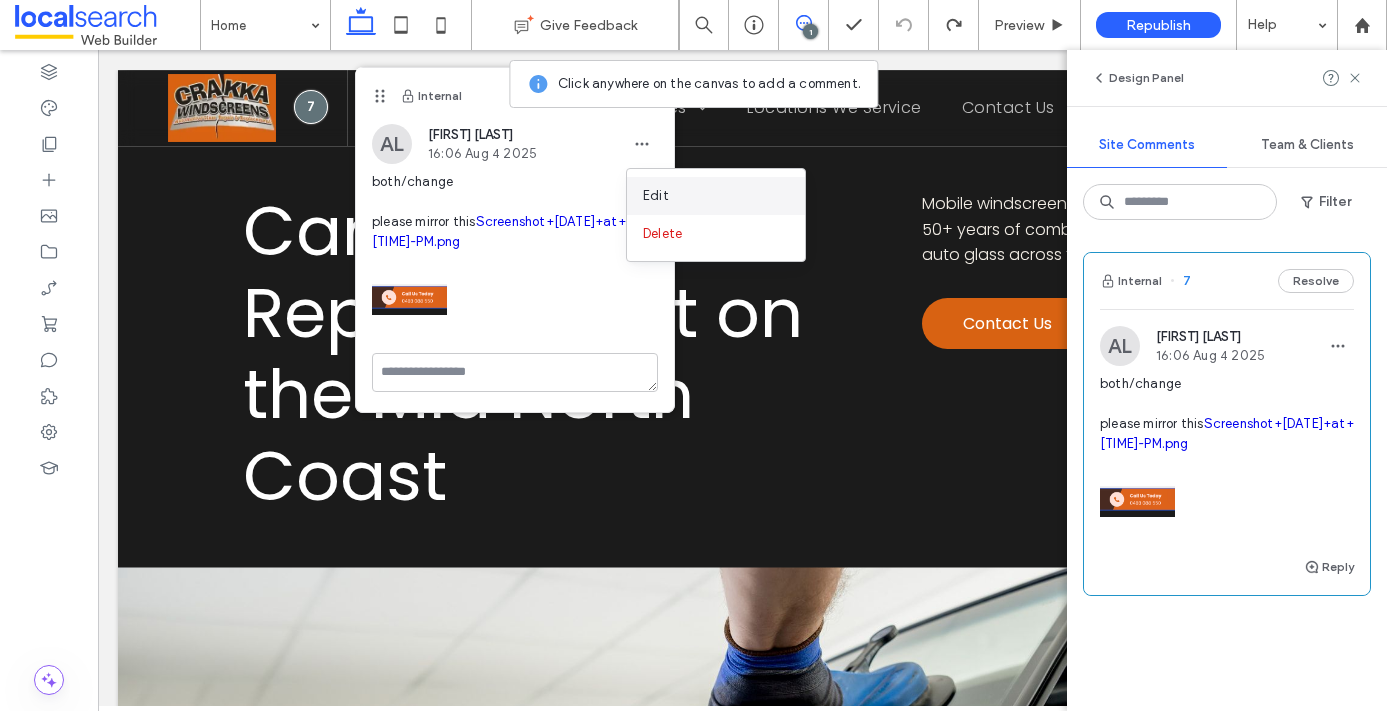 click on "Edit" at bounding box center (716, 196) 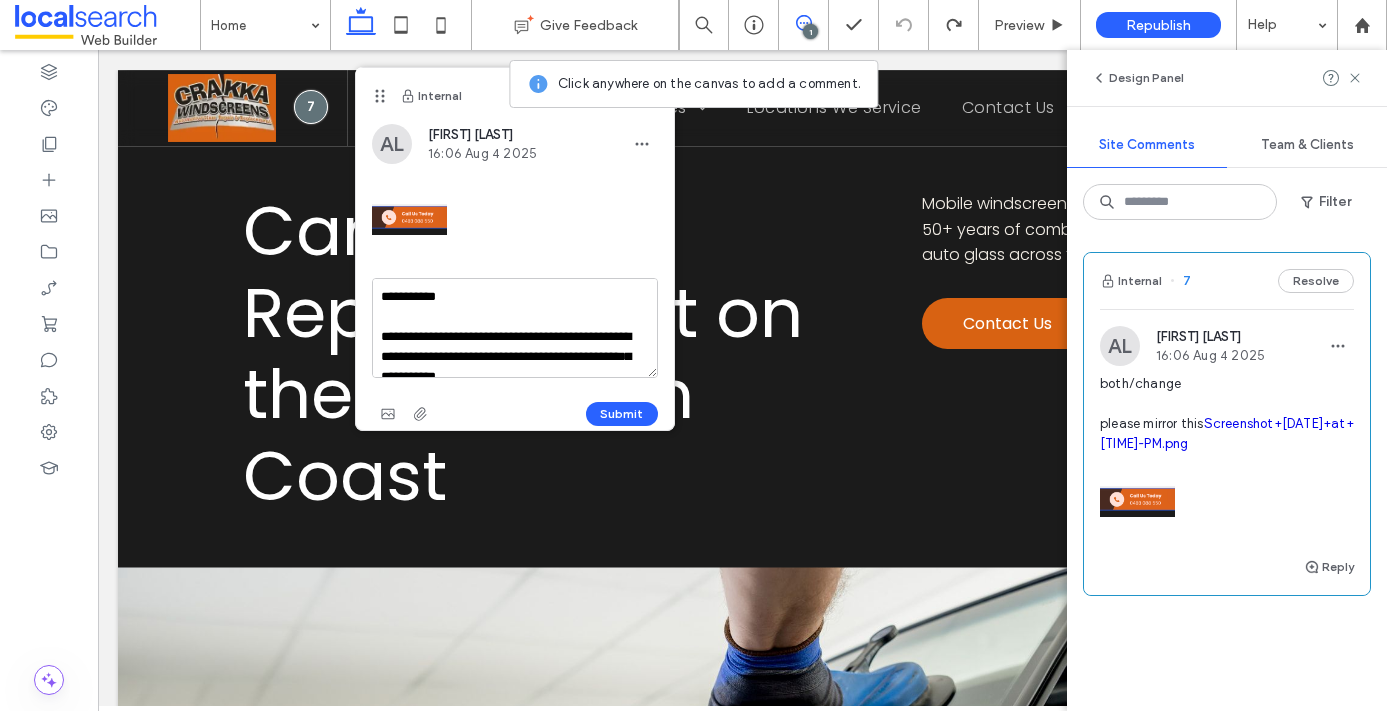 scroll, scrollTop: 18, scrollLeft: 0, axis: vertical 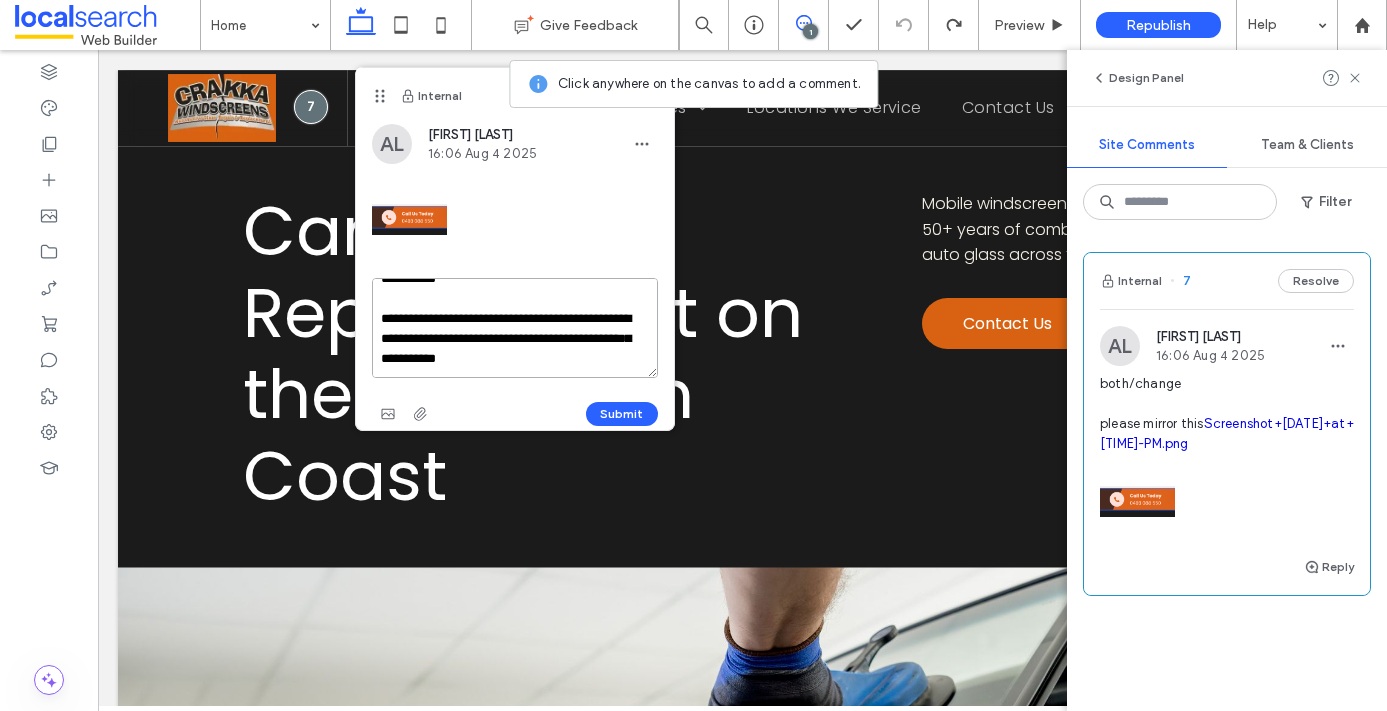 click on "**********" at bounding box center (515, 328) 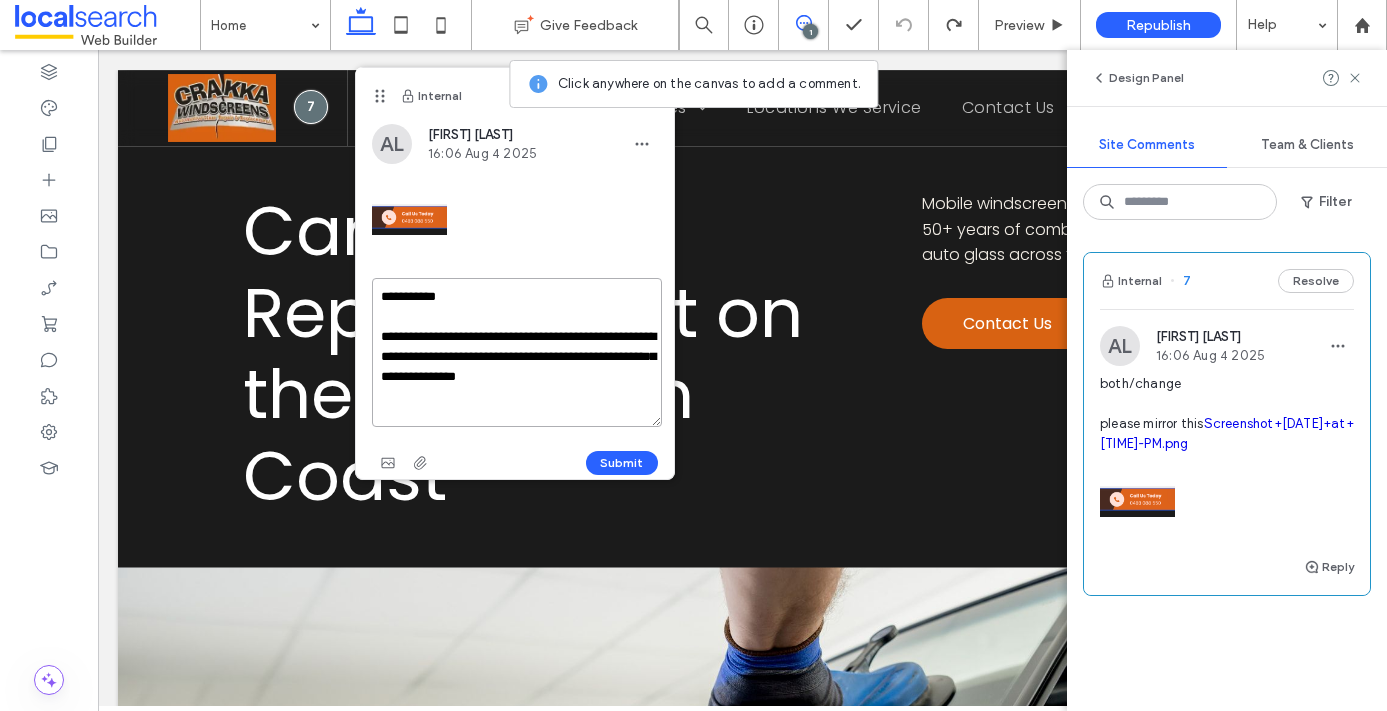 scroll, scrollTop: 0, scrollLeft: 0, axis: both 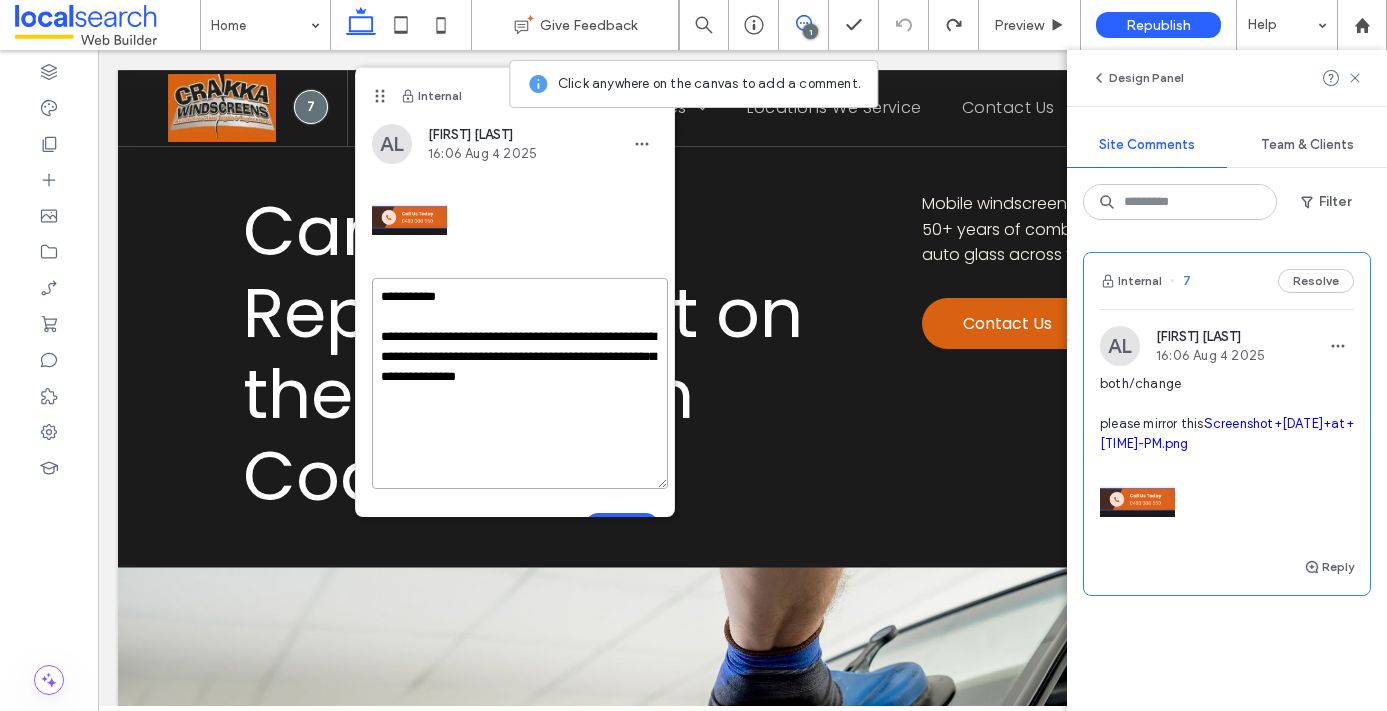 drag, startPoint x: 649, startPoint y: 370, endPoint x: 656, endPoint y: 484, distance: 114.21471 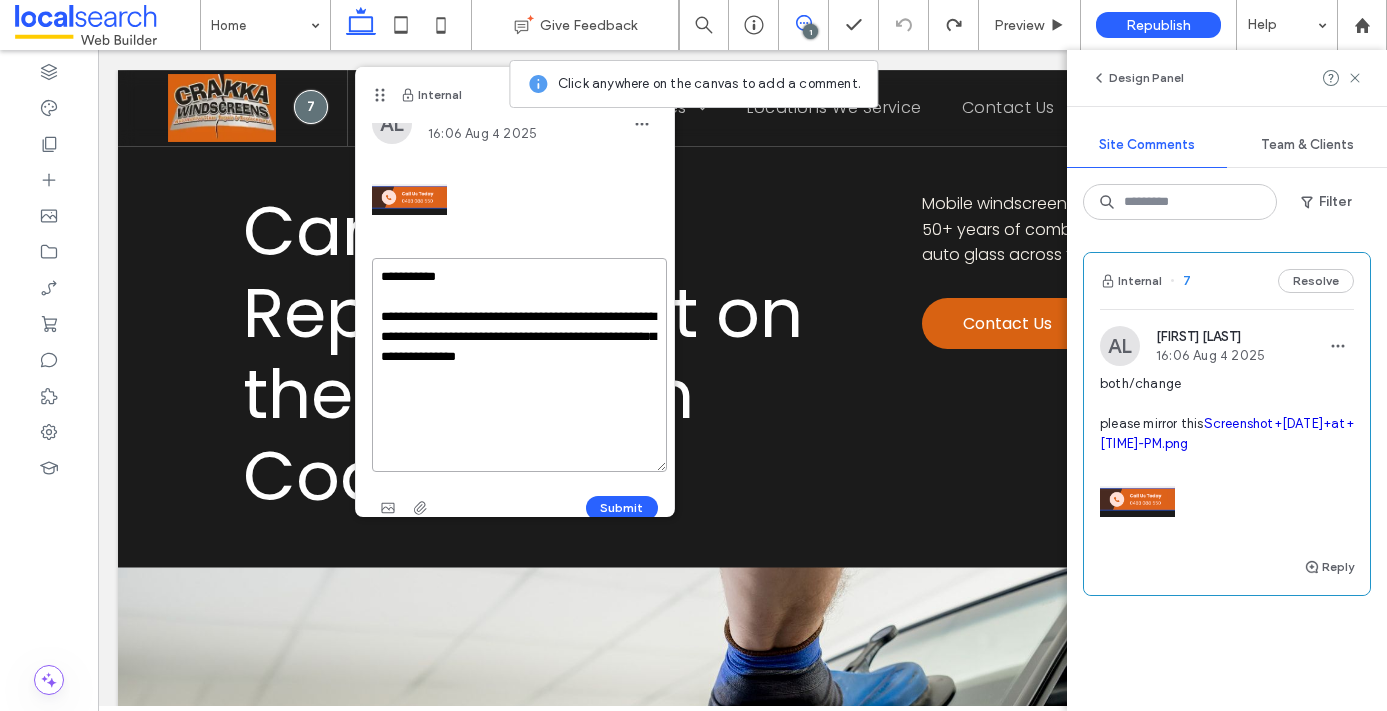 scroll, scrollTop: 27, scrollLeft: 0, axis: vertical 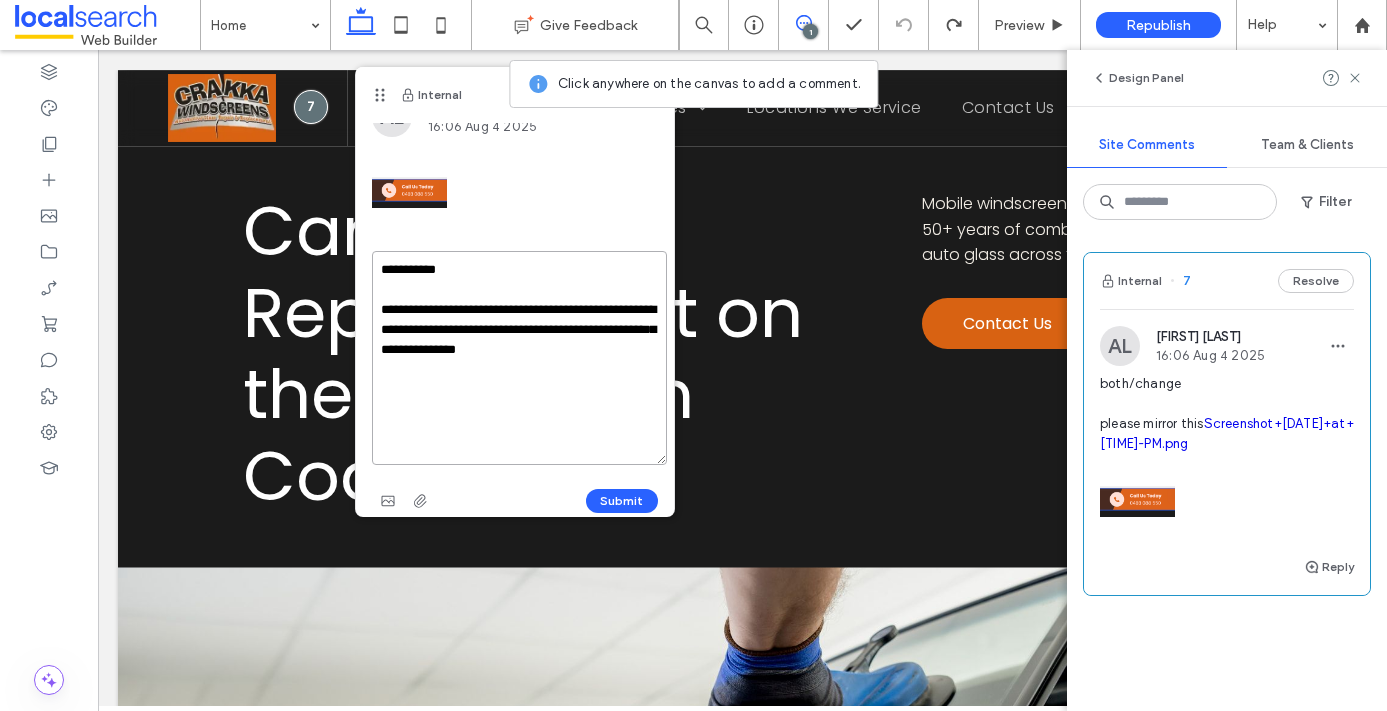 click on "**********" at bounding box center [519, 358] 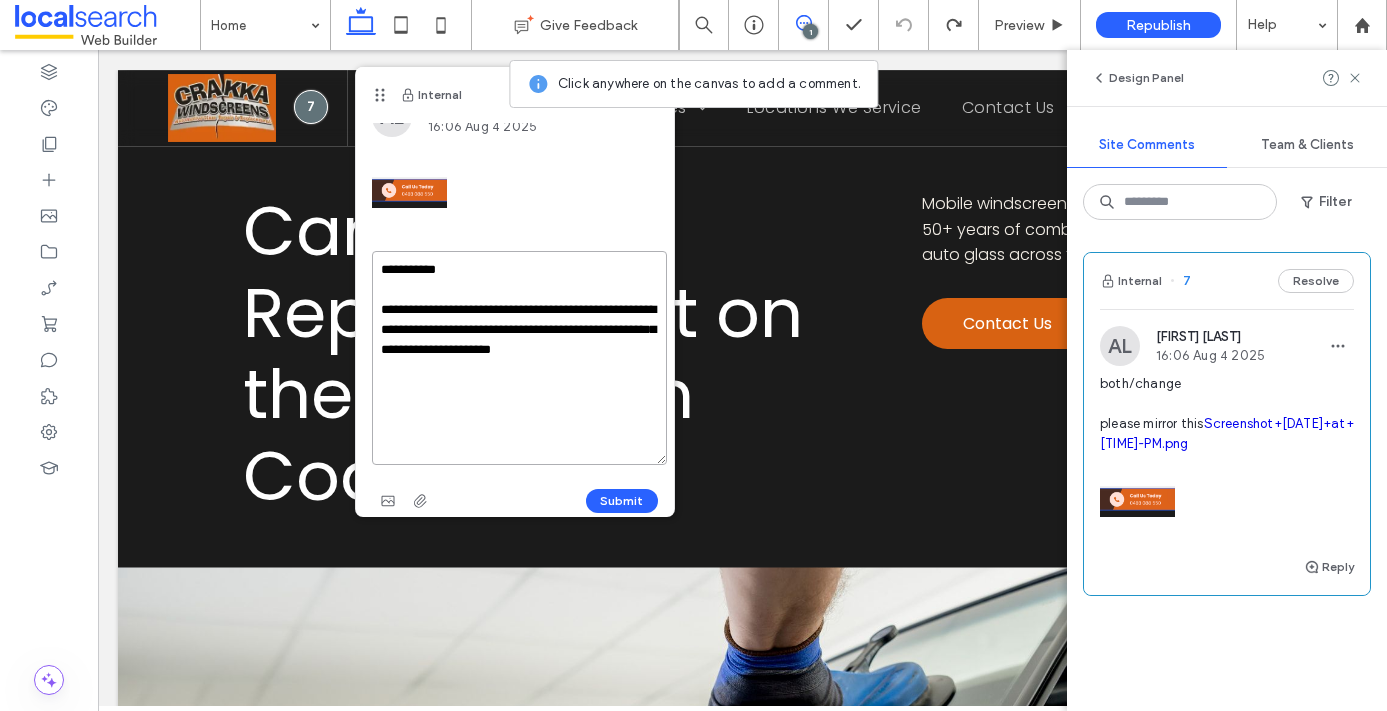 click on "**********" at bounding box center [519, 358] 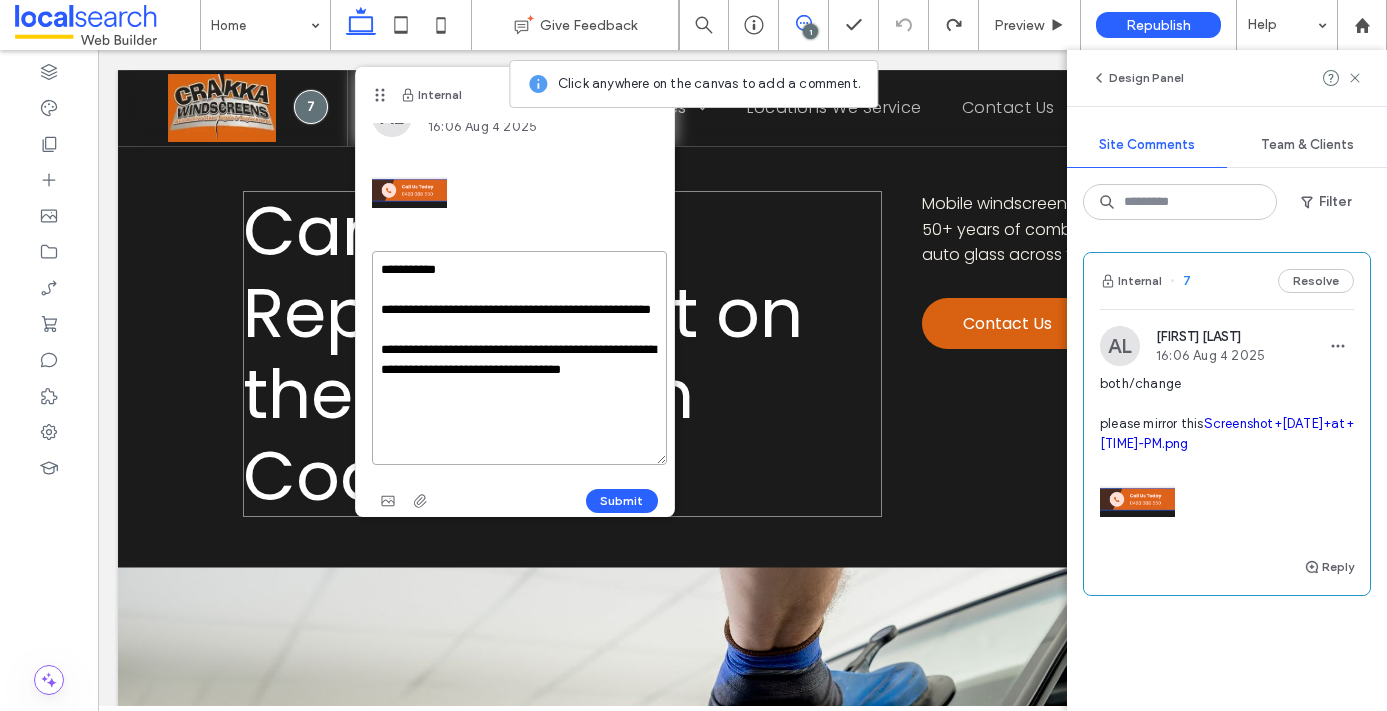 drag, startPoint x: 578, startPoint y: 381, endPoint x: 348, endPoint y: 306, distance: 241.9194 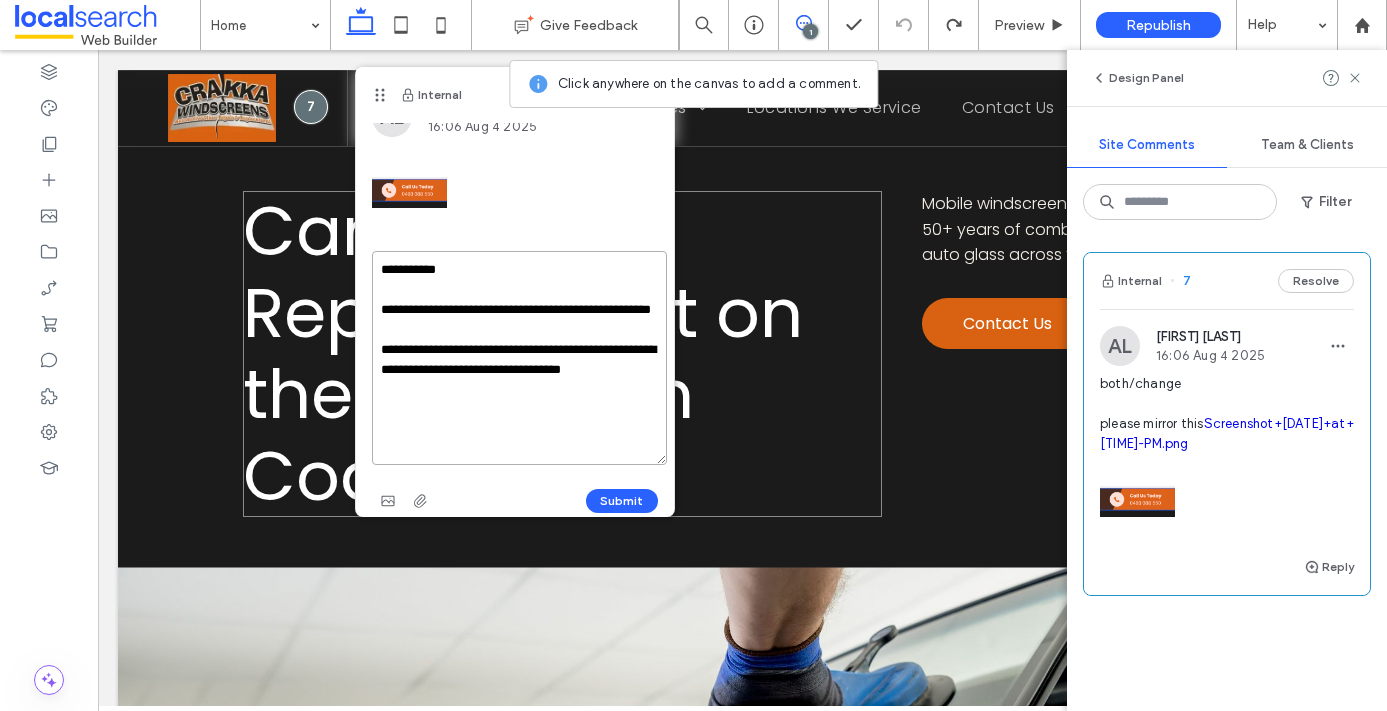 drag, startPoint x: 737, startPoint y: 464, endPoint x: 322, endPoint y: 311, distance: 442.30533 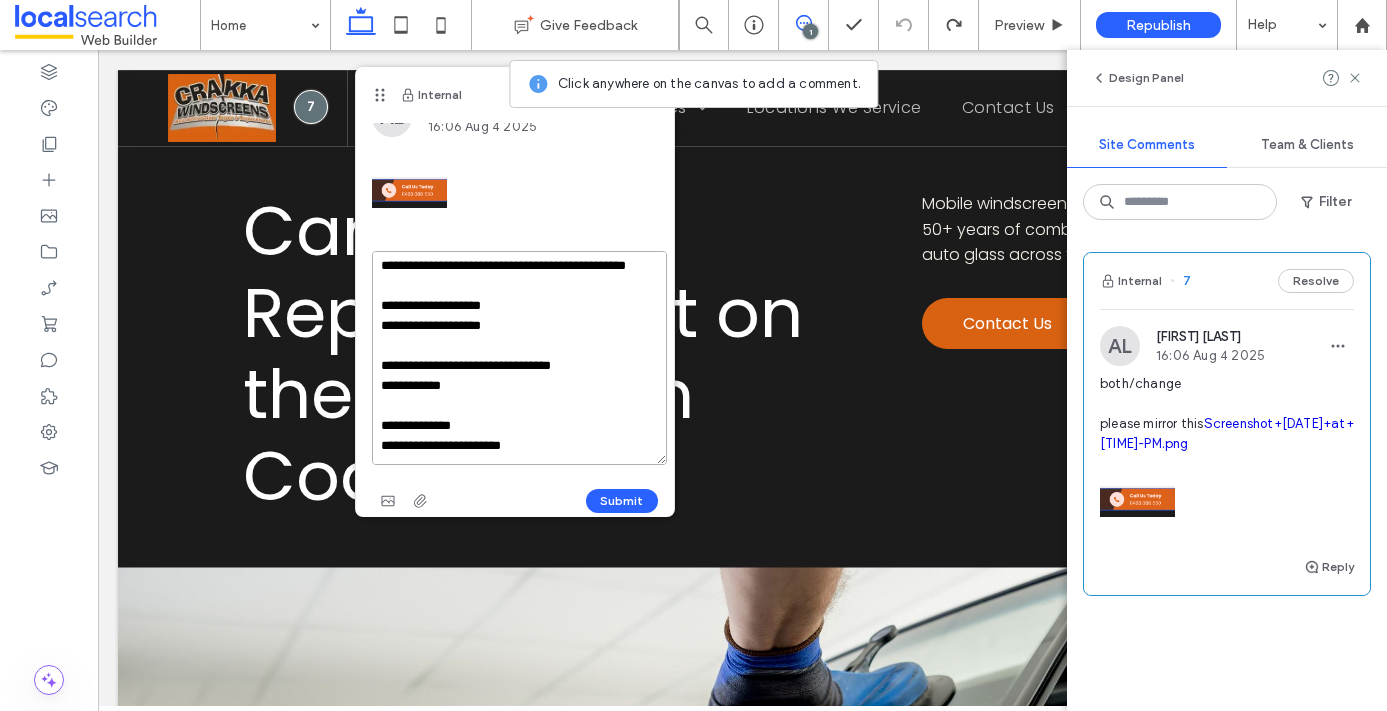 scroll, scrollTop: 0, scrollLeft: 0, axis: both 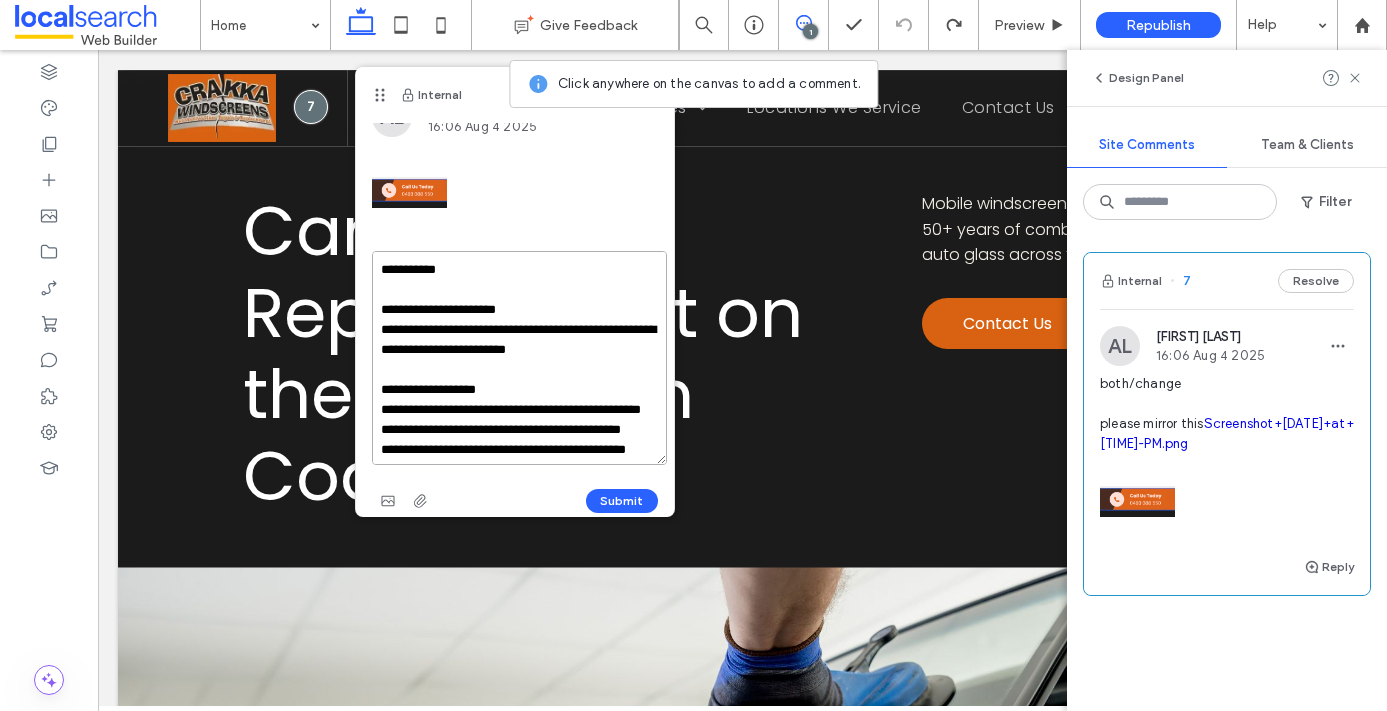 click on "**********" at bounding box center (519, 358) 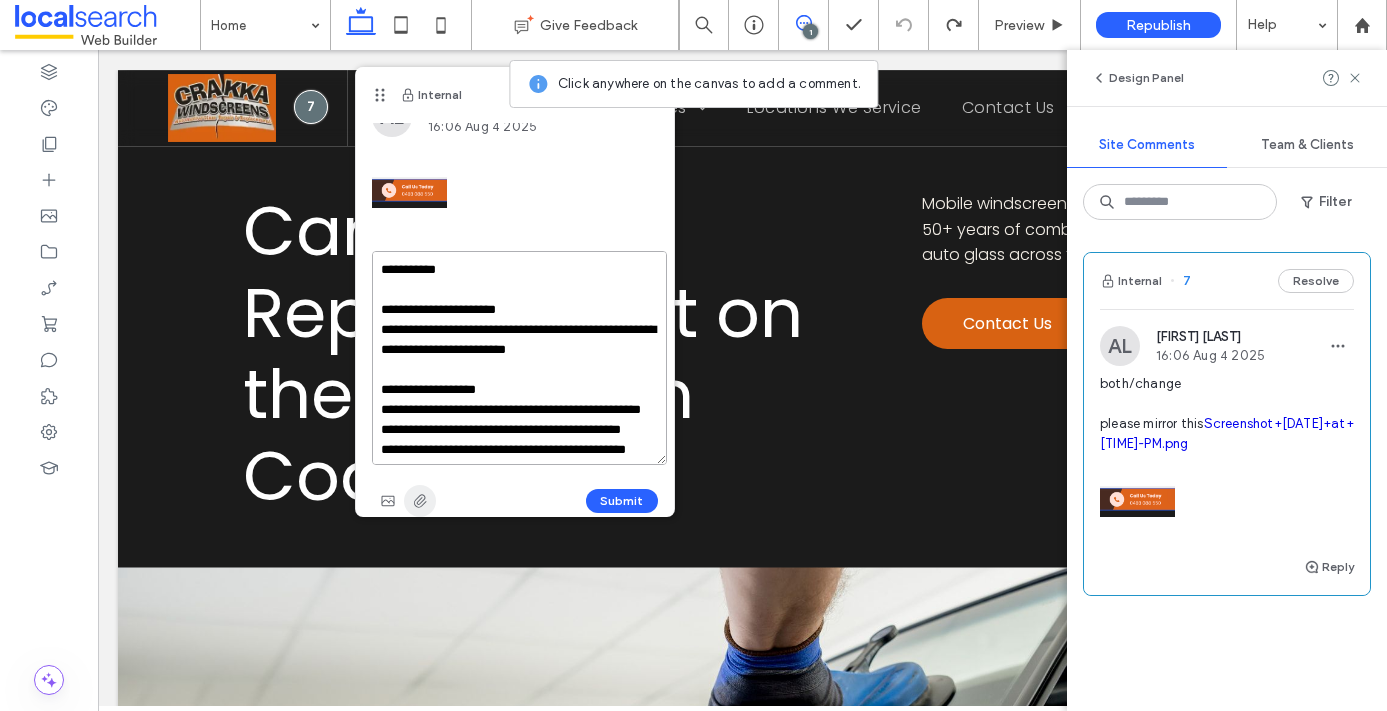 type on "**********" 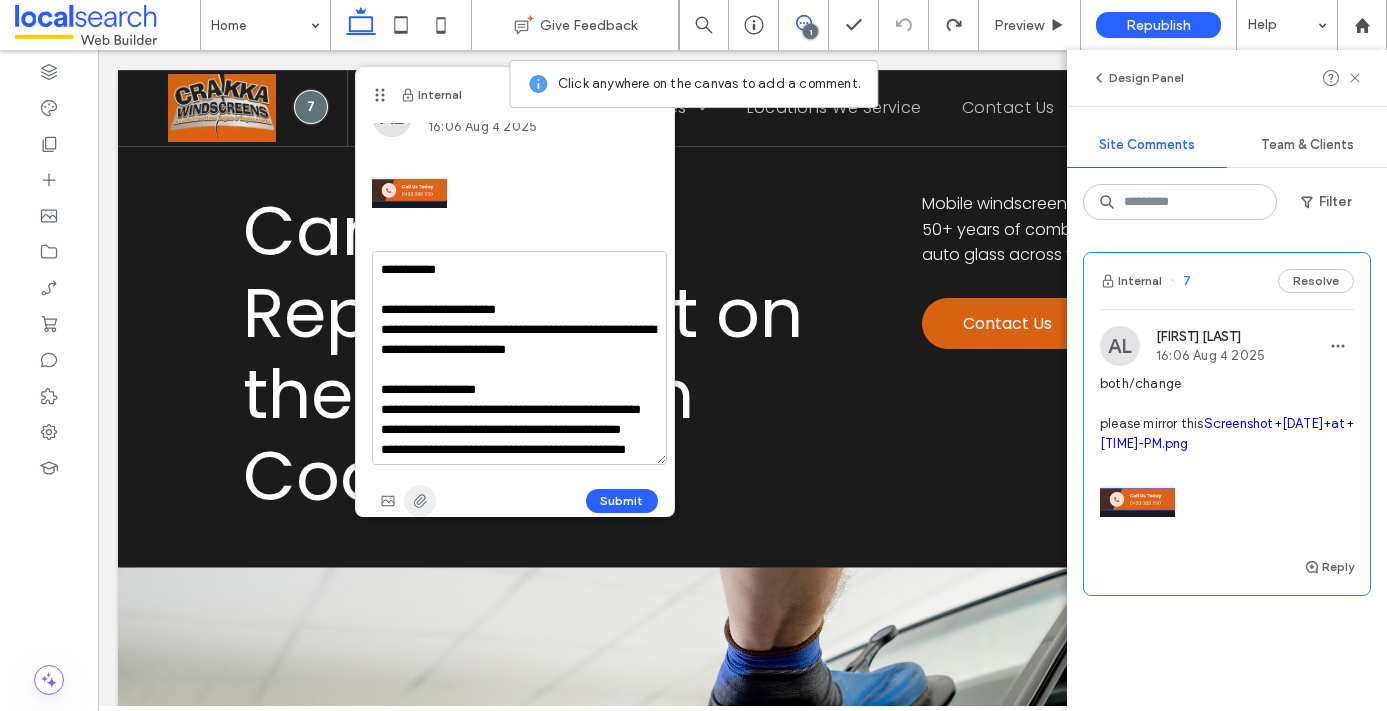 click 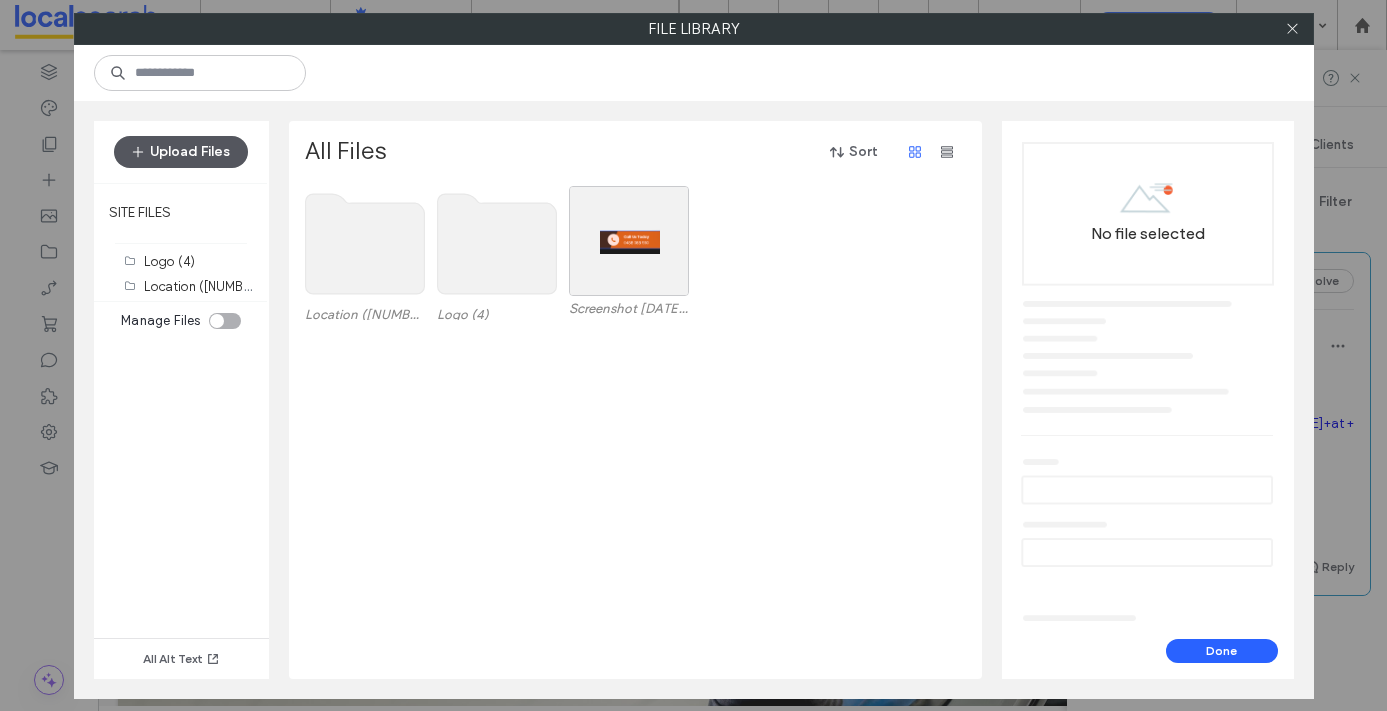 click on "Upload Files" at bounding box center (181, 152) 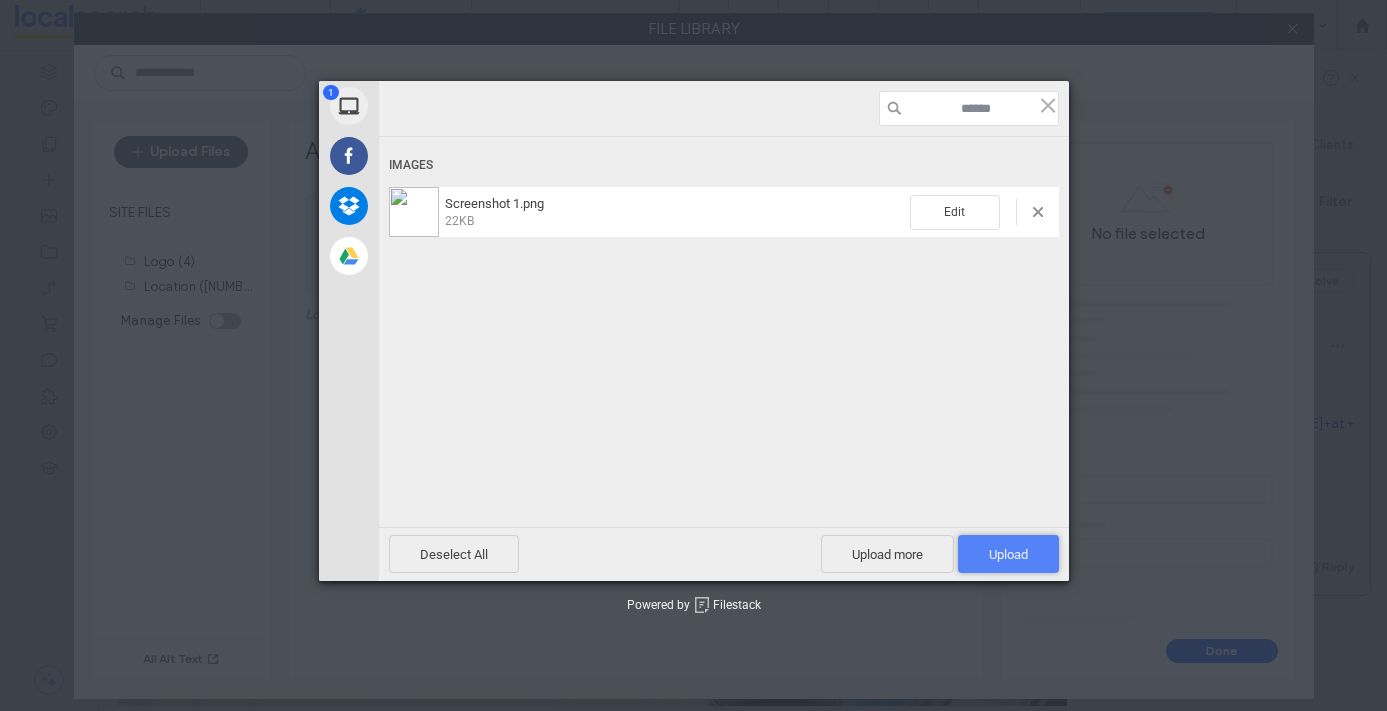 click on "Upload
1" at bounding box center (1008, 554) 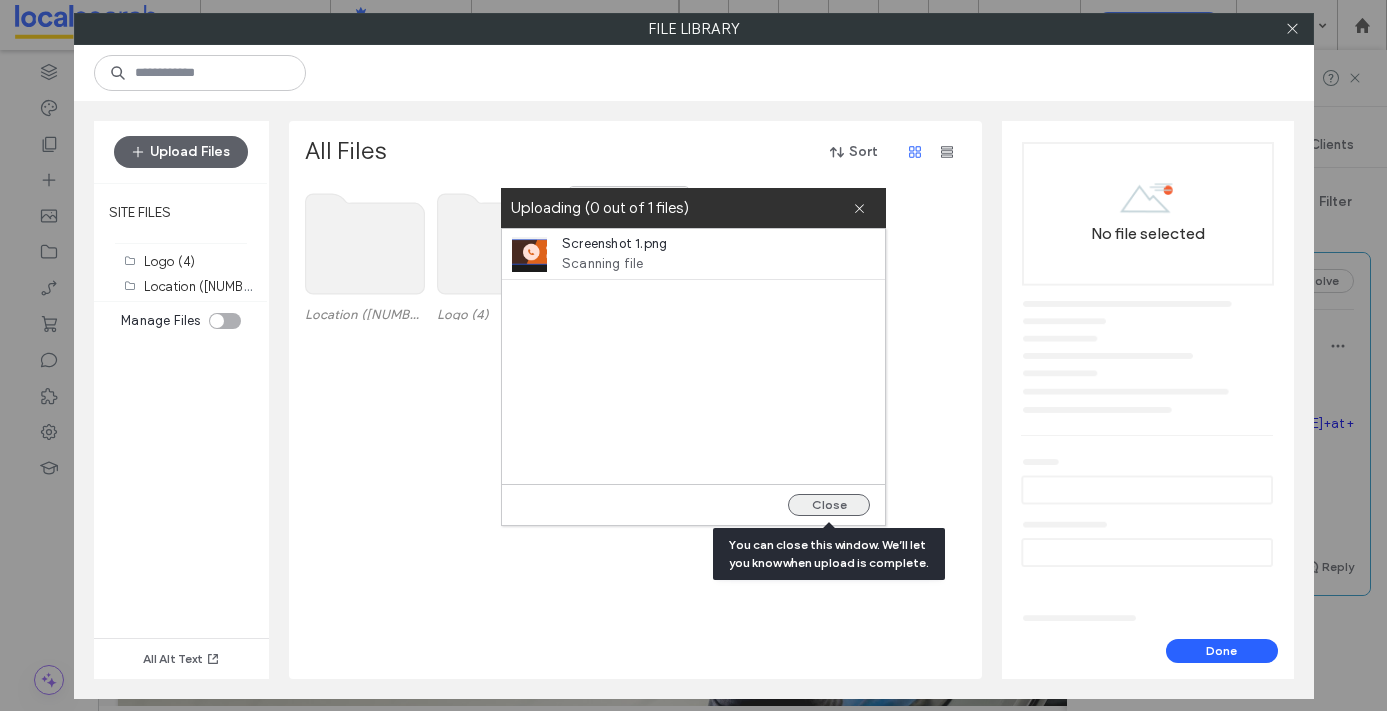 click on "Close" at bounding box center (829, 505) 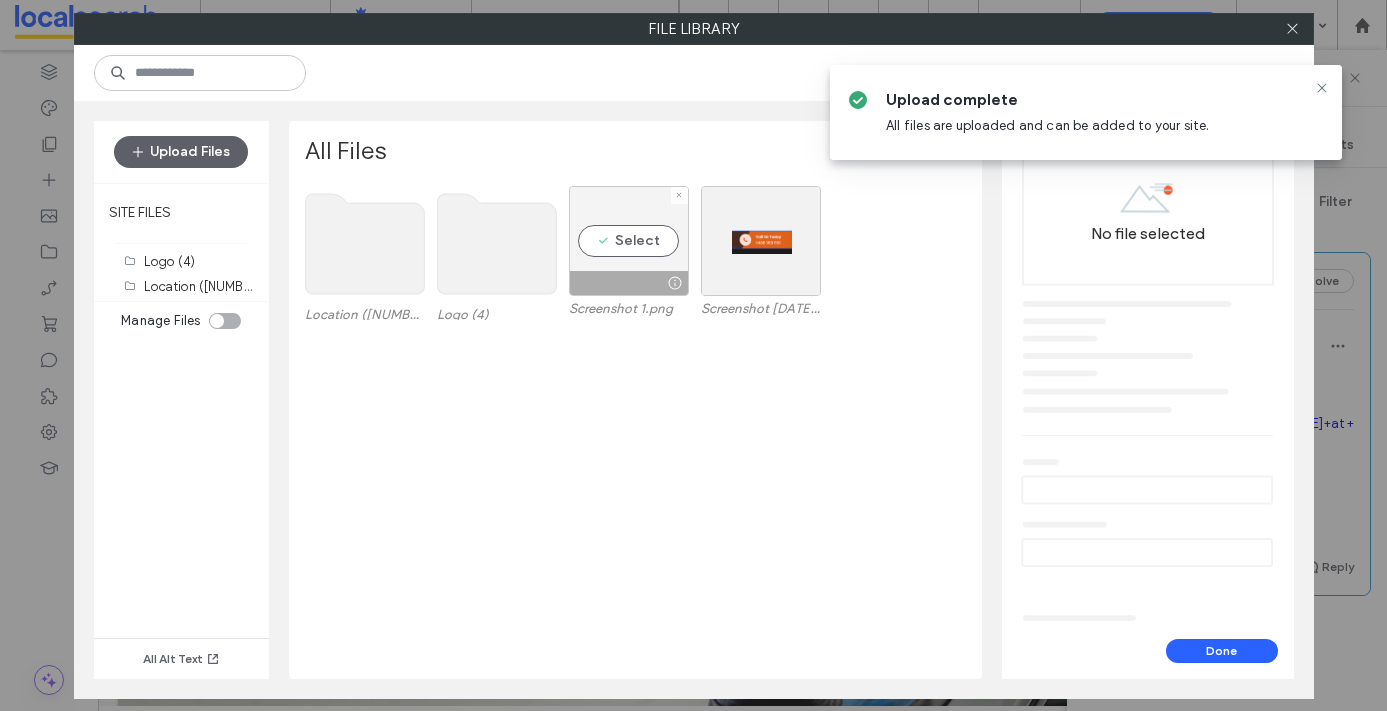 click on "Select" at bounding box center (629, 241) 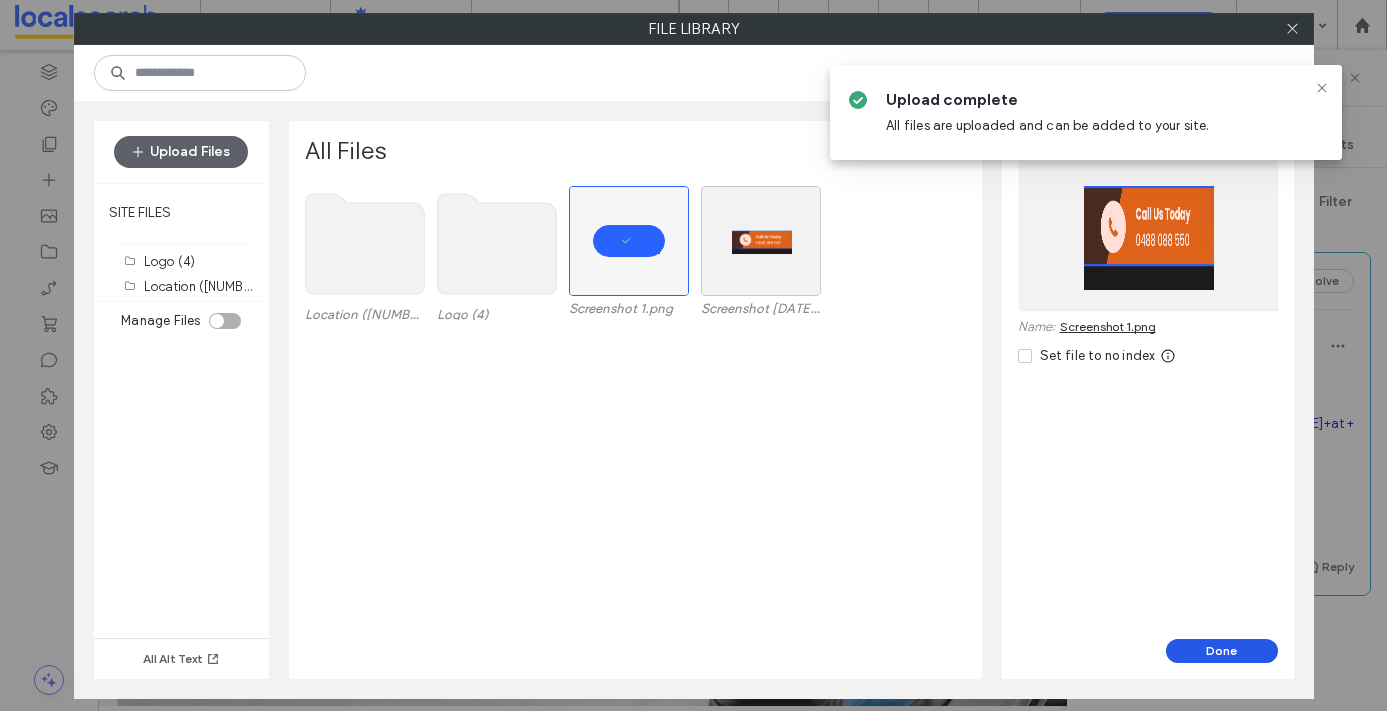 click on "Done" at bounding box center [1222, 651] 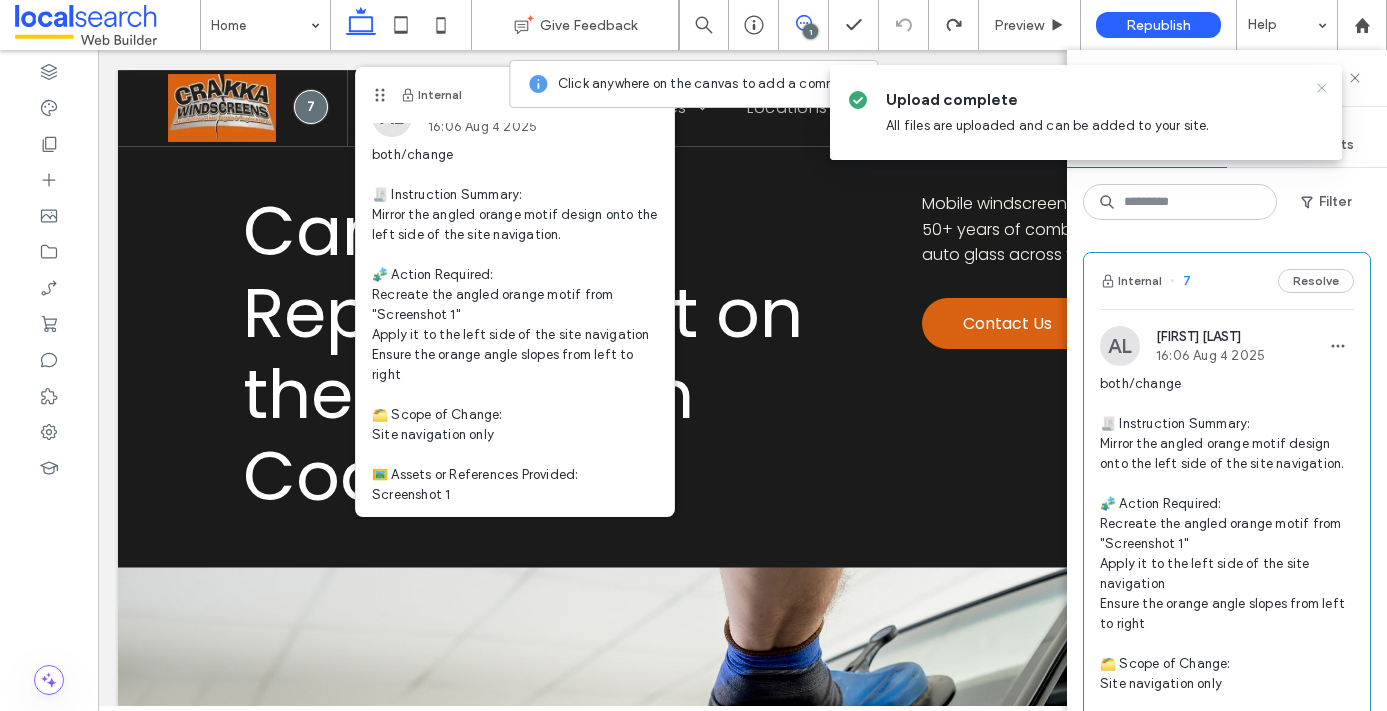 click 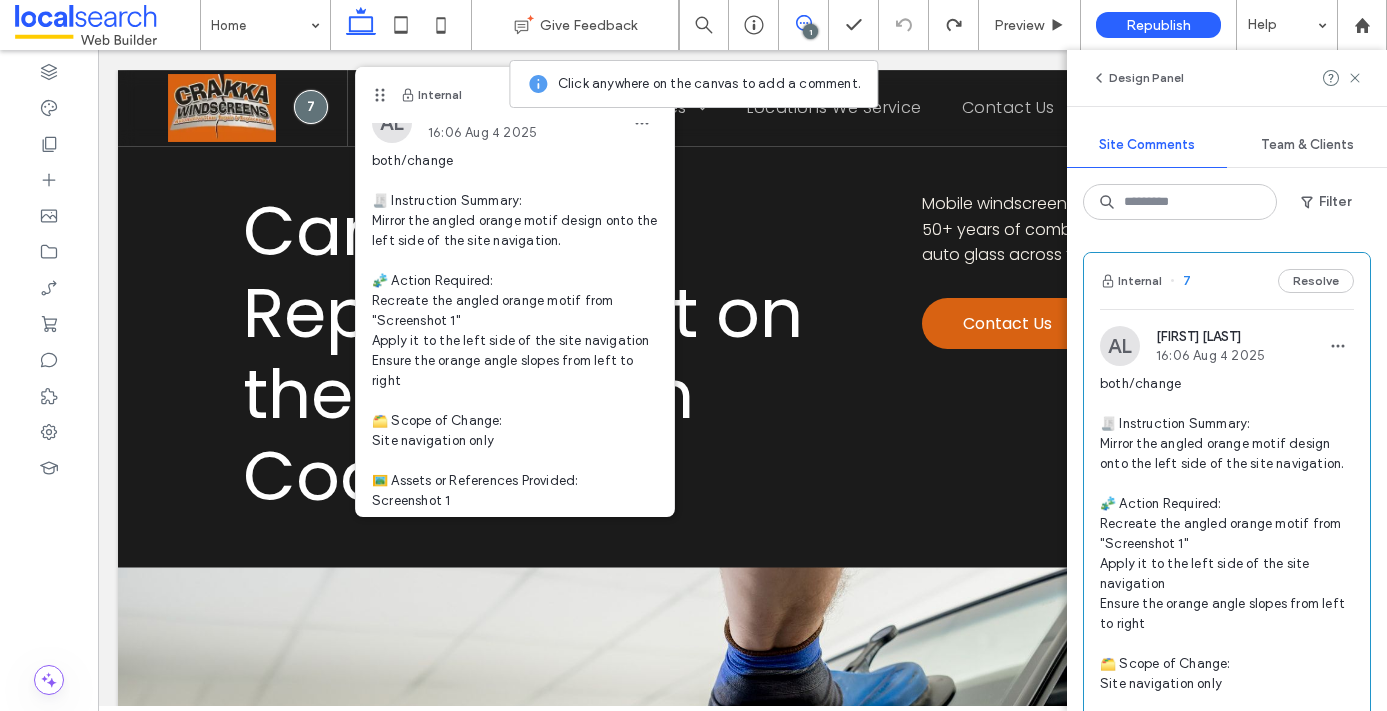 scroll, scrollTop: 0, scrollLeft: 0, axis: both 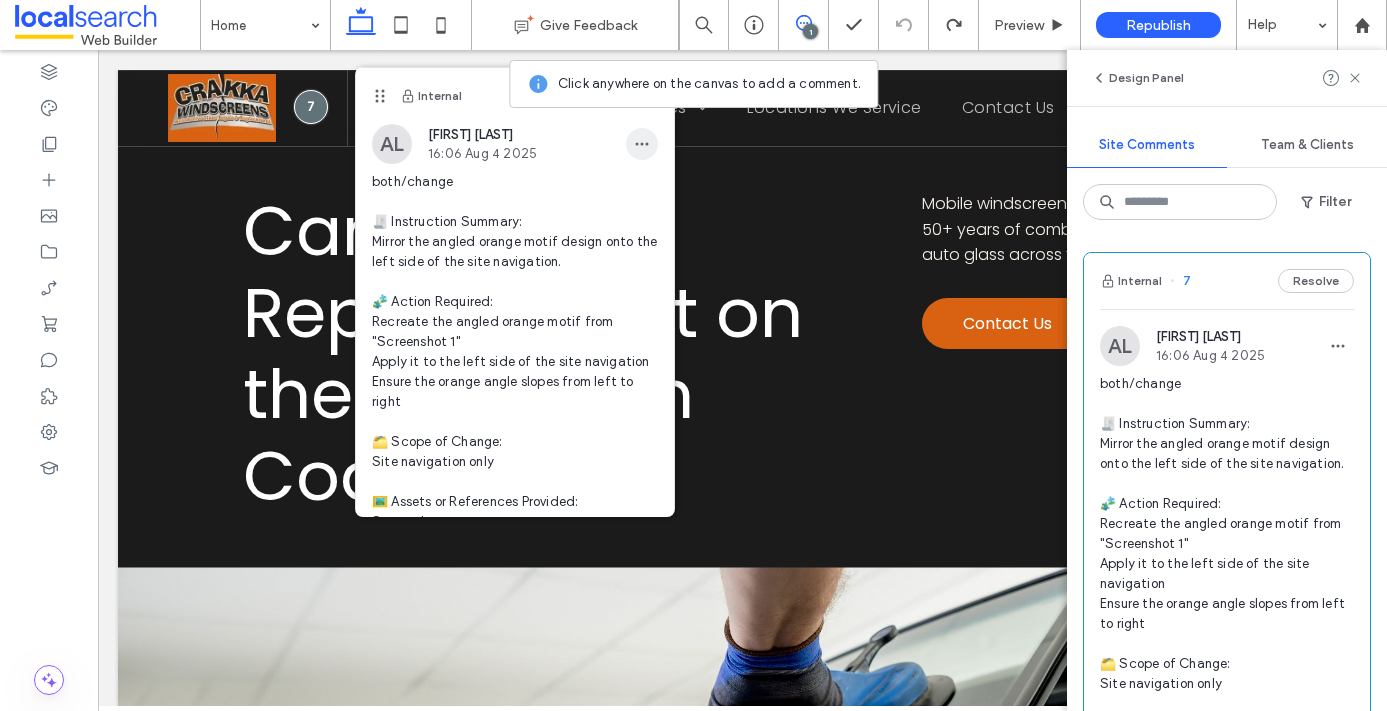 click 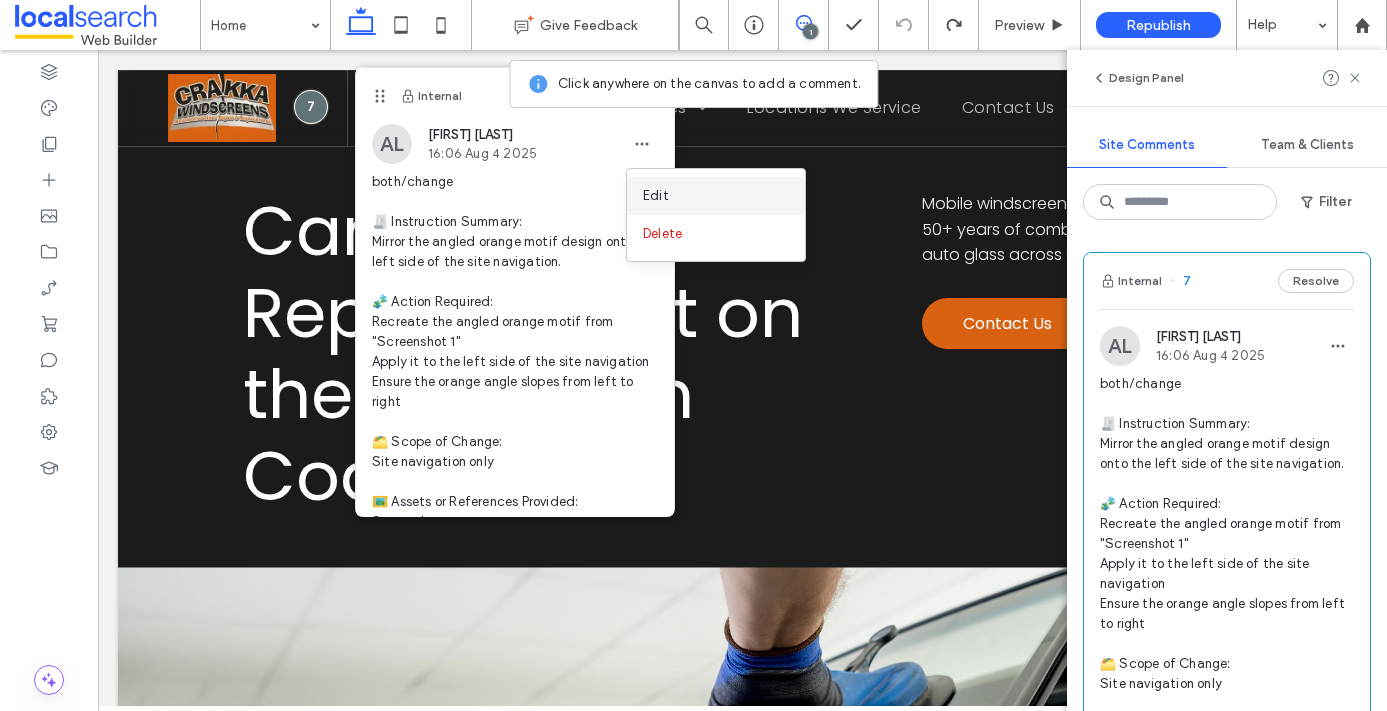 click on "Edit" at bounding box center [656, 196] 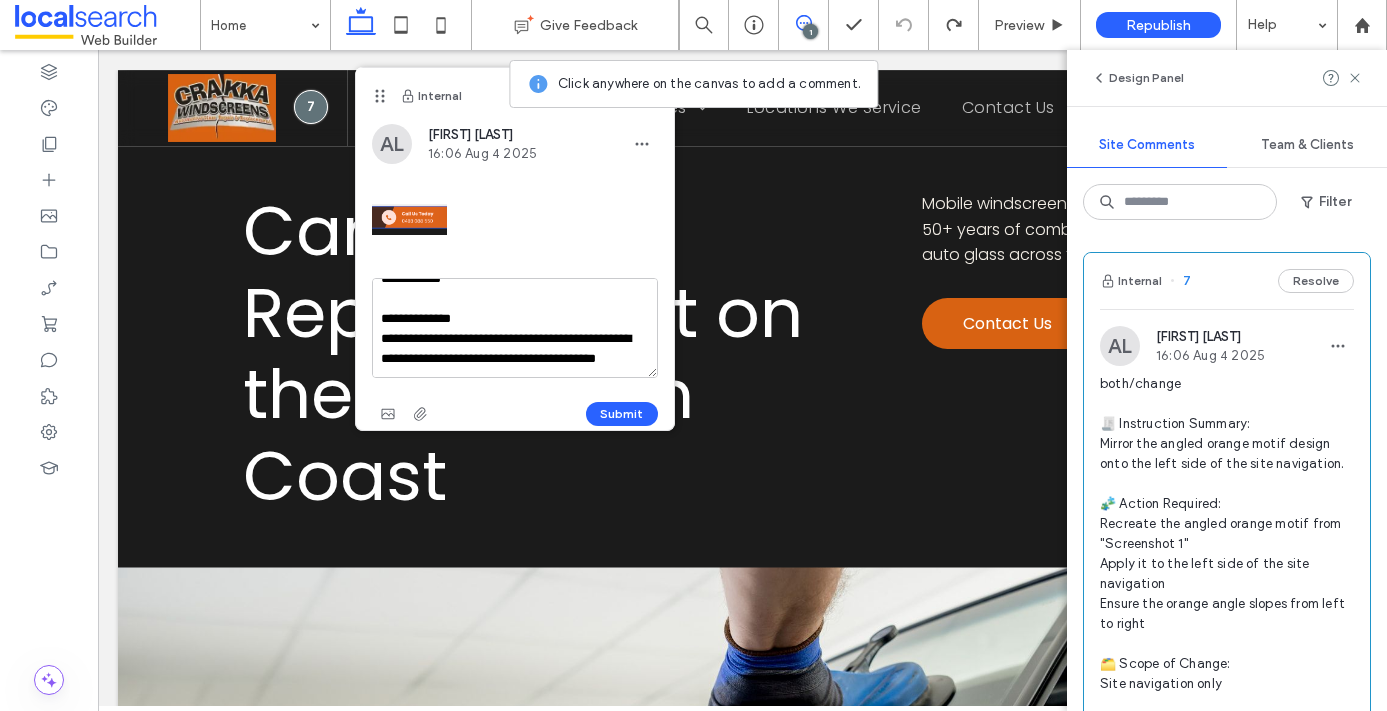 scroll, scrollTop: 376, scrollLeft: 0, axis: vertical 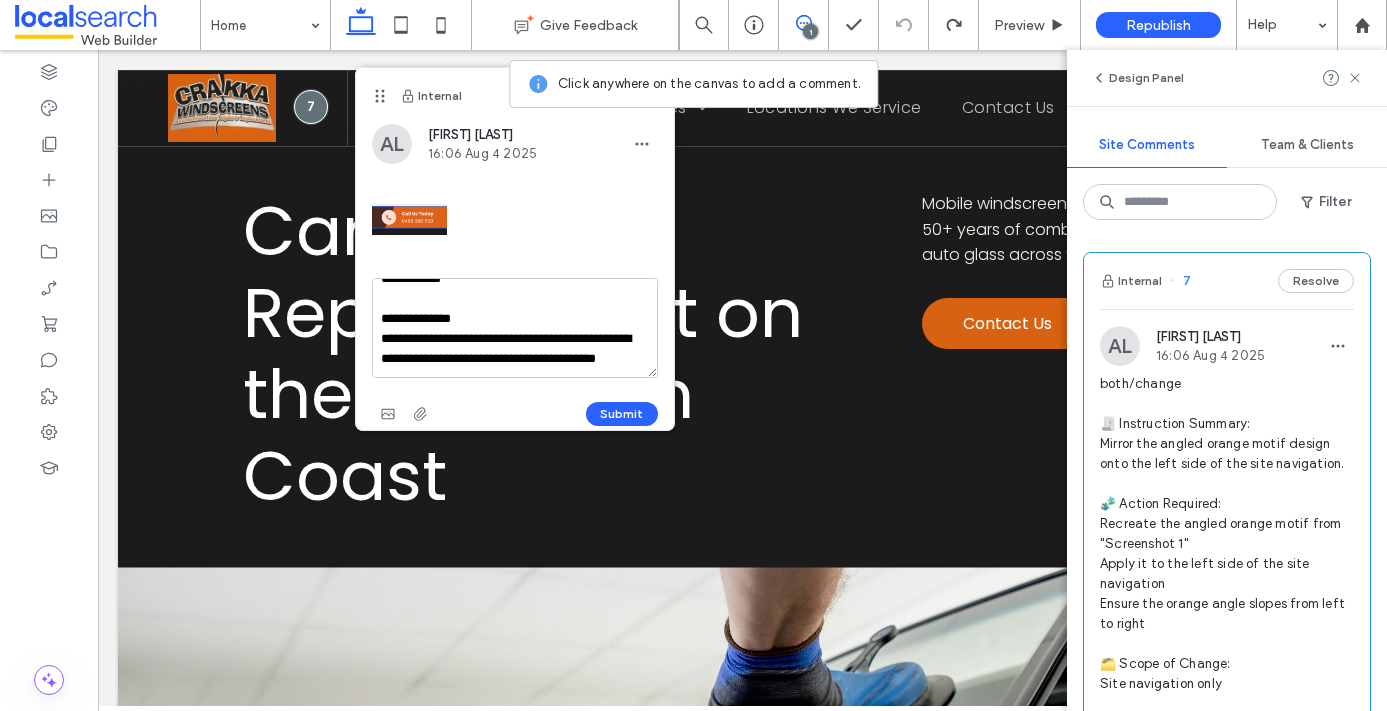 click on "**********" at bounding box center (515, 328) 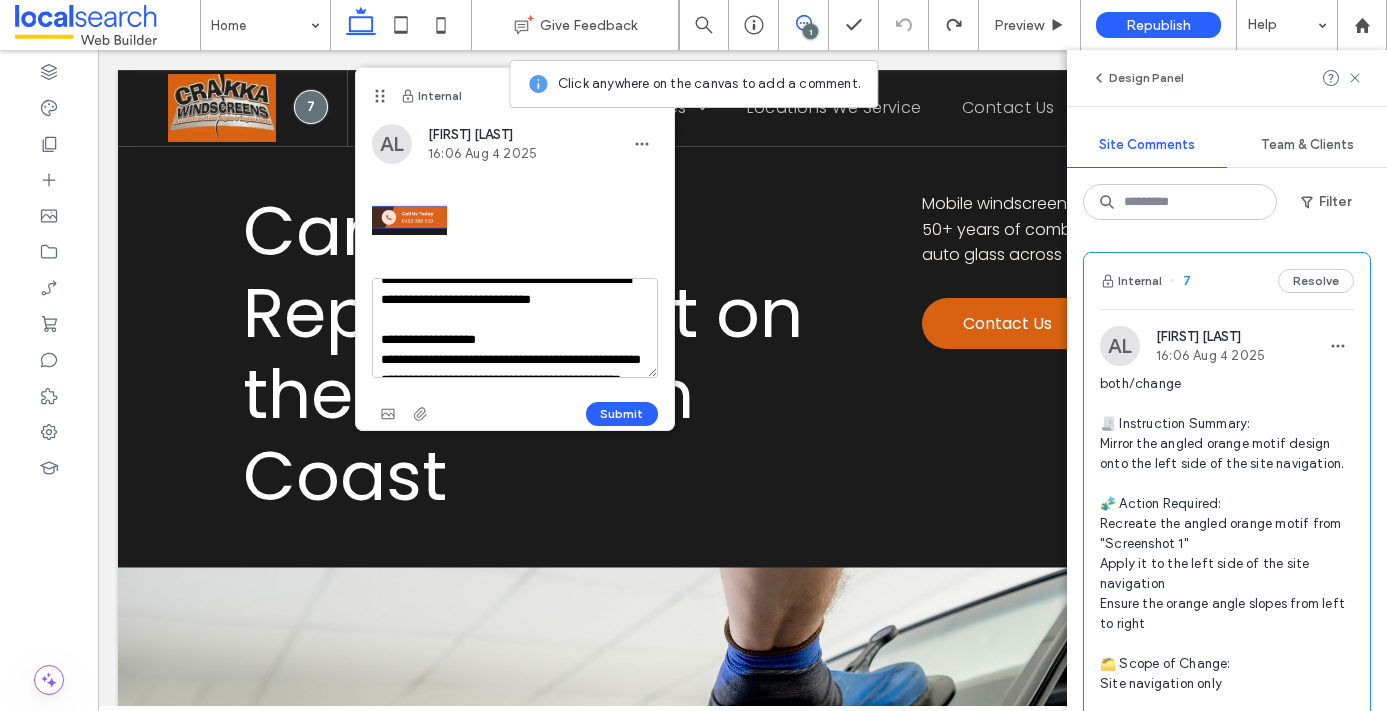 scroll, scrollTop: 114, scrollLeft: 0, axis: vertical 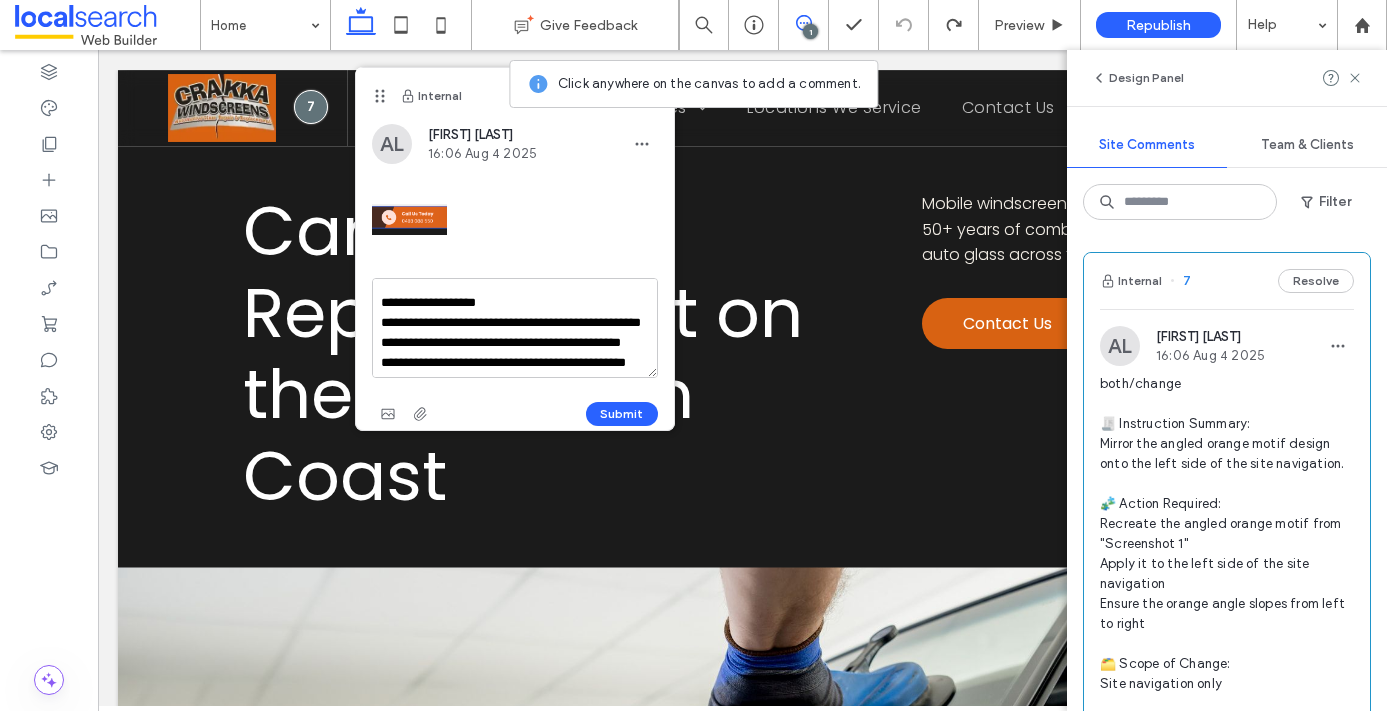 click on "**********" at bounding box center (515, 328) 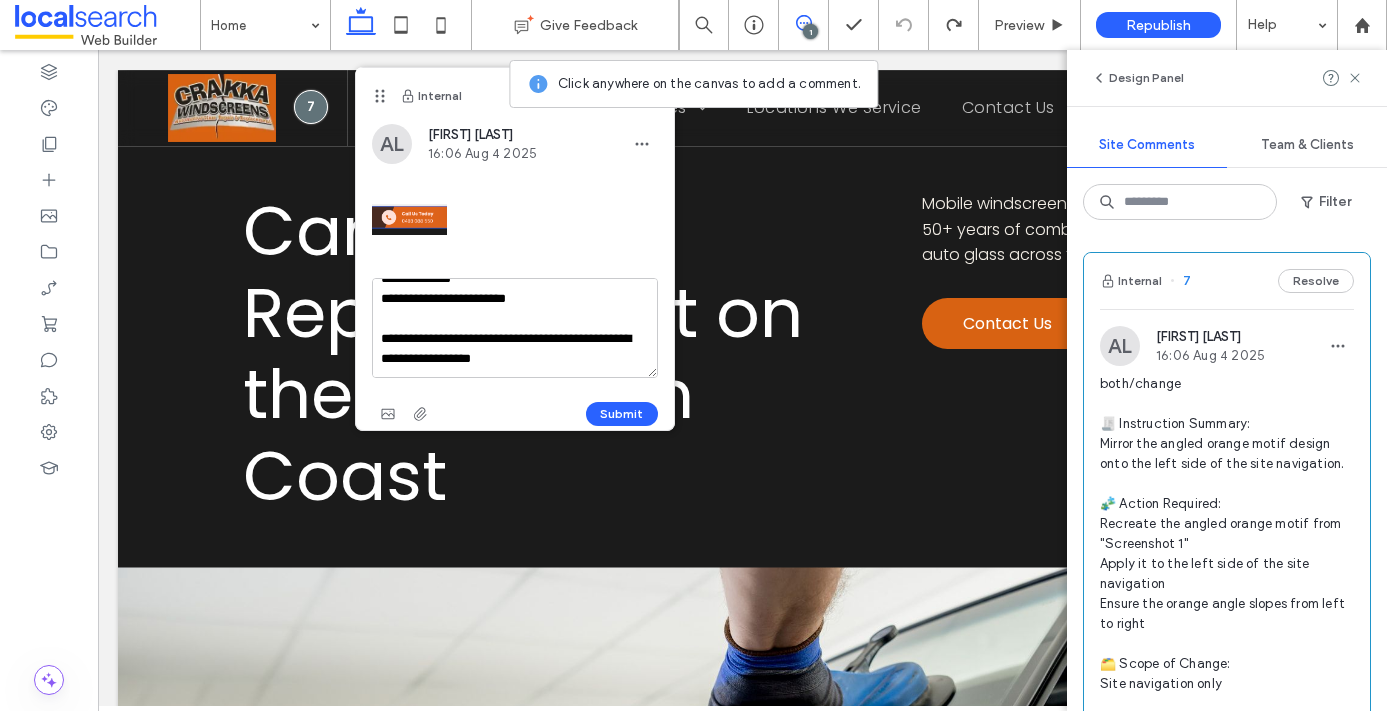 drag, startPoint x: 478, startPoint y: 361, endPoint x: 355, endPoint y: 317, distance: 130.63307 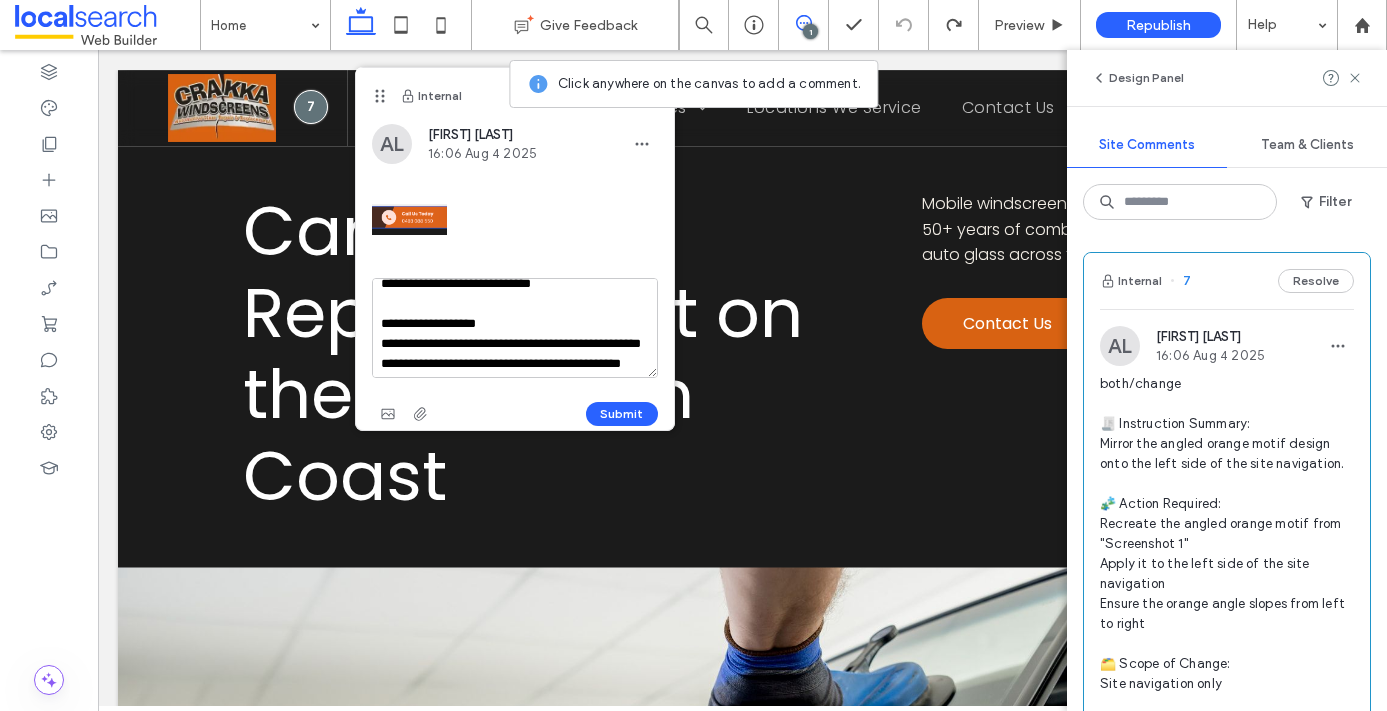 scroll, scrollTop: 101, scrollLeft: 0, axis: vertical 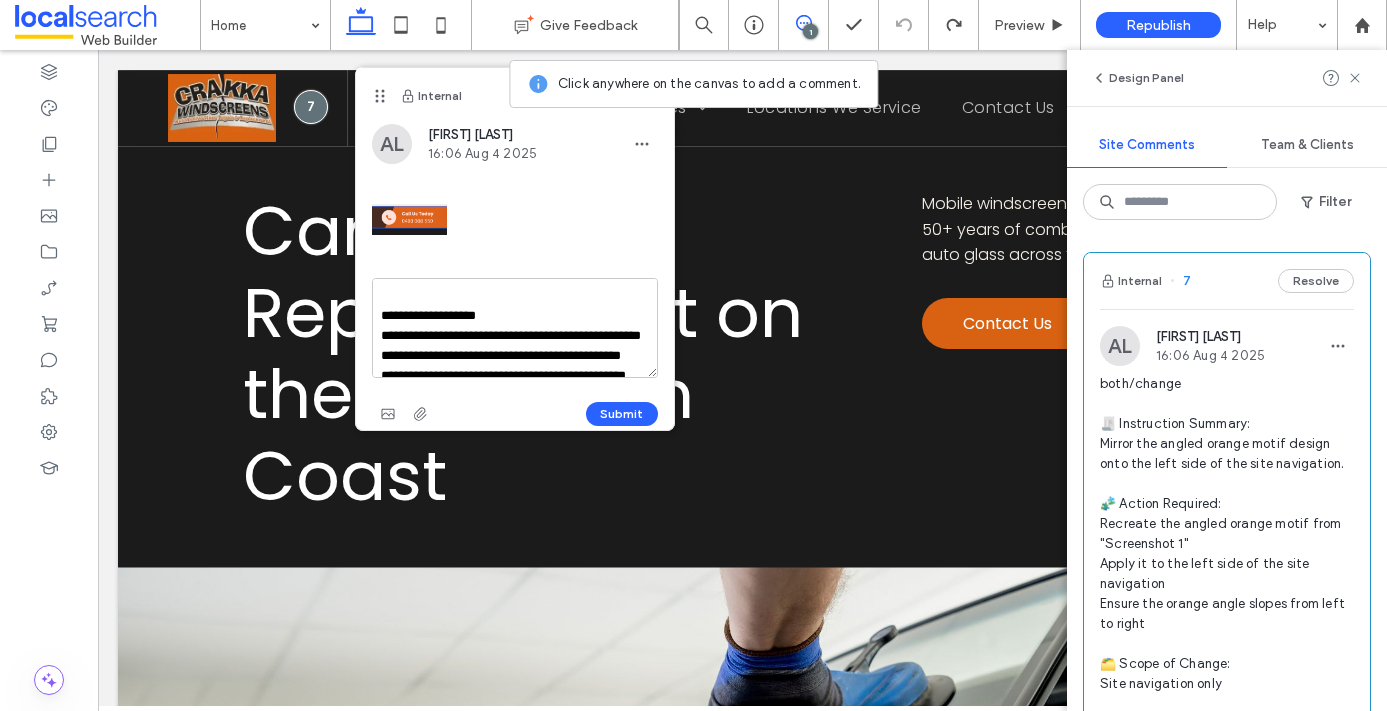 drag, startPoint x: 465, startPoint y: 352, endPoint x: 386, endPoint y: 347, distance: 79.15807 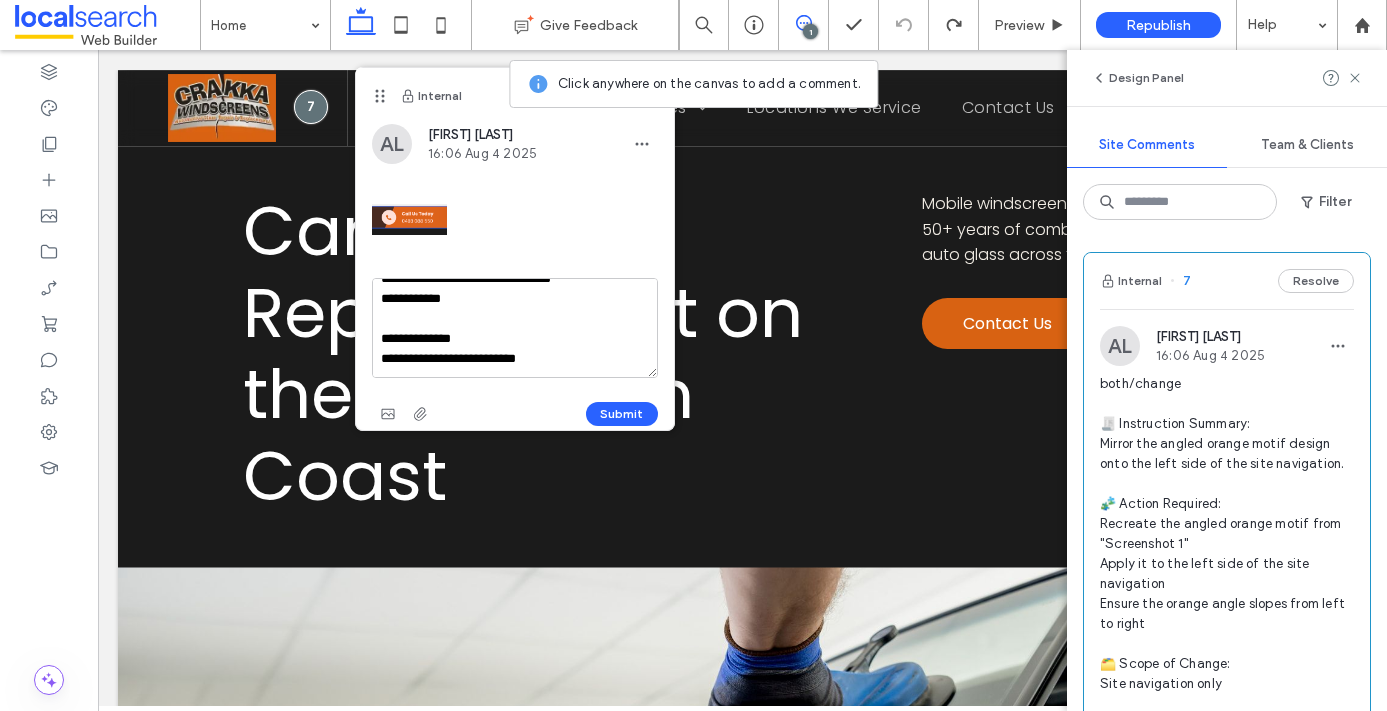 scroll, scrollTop: 339, scrollLeft: 0, axis: vertical 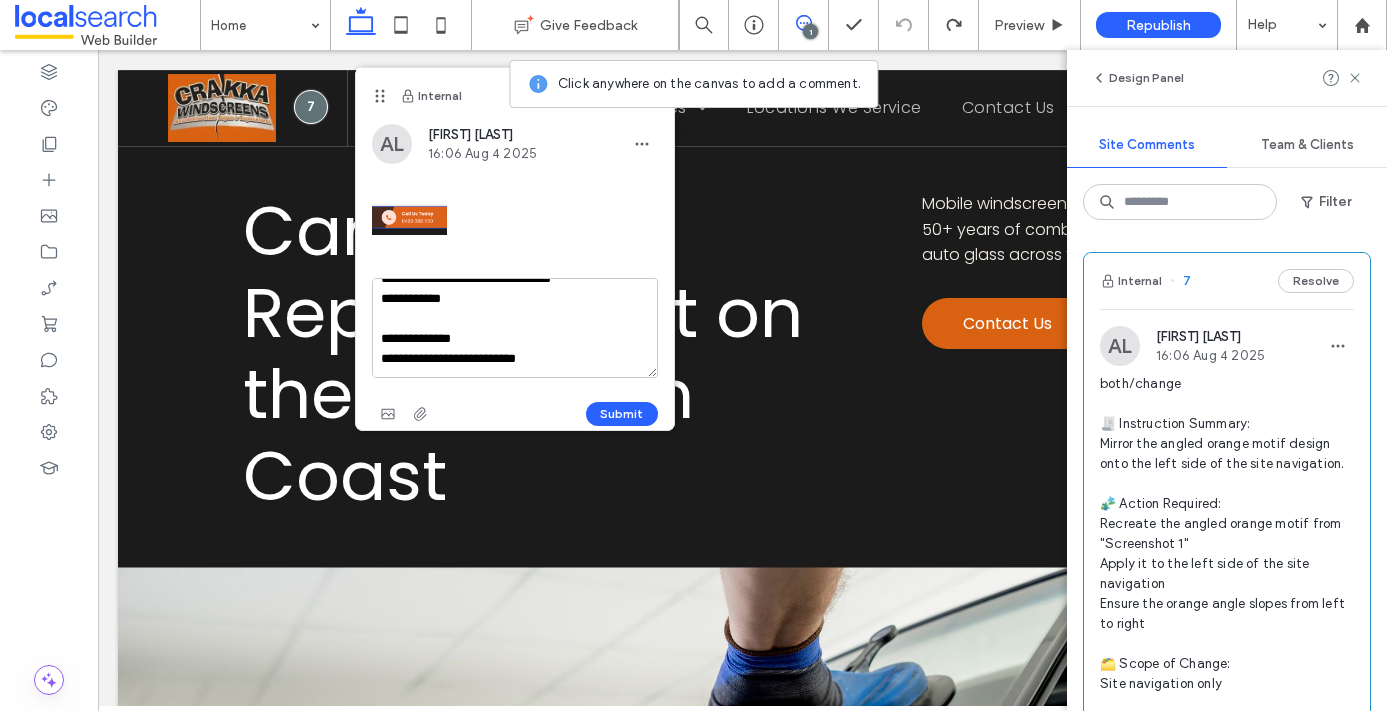 drag, startPoint x: 495, startPoint y: 334, endPoint x: 361, endPoint y: 334, distance: 134 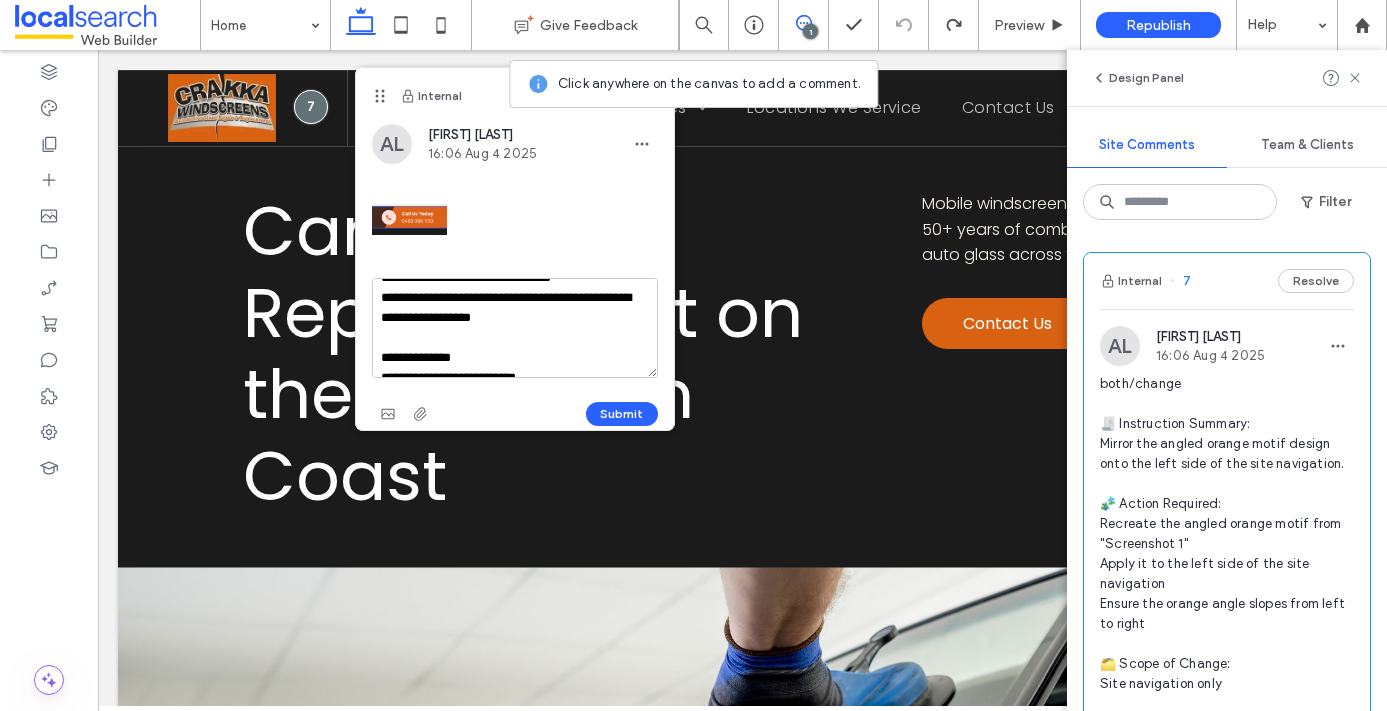scroll, scrollTop: 348, scrollLeft: 0, axis: vertical 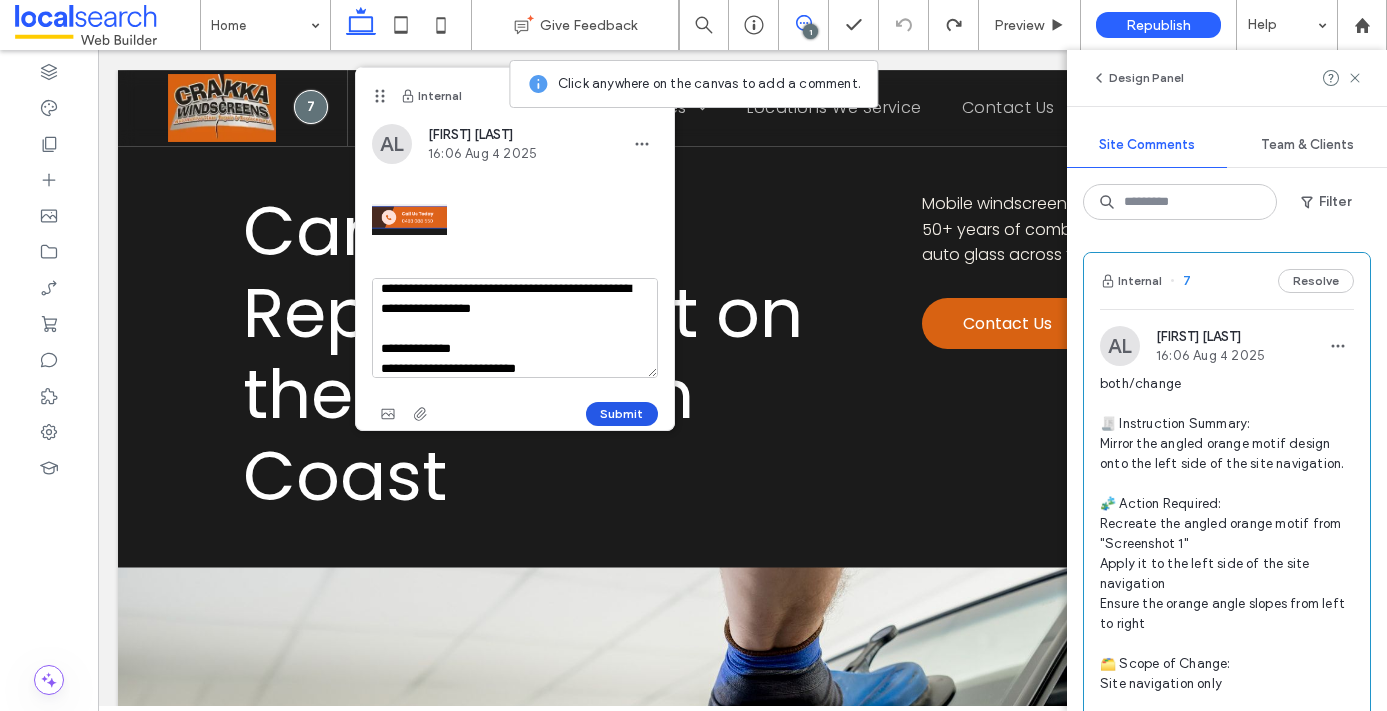 type on "**********" 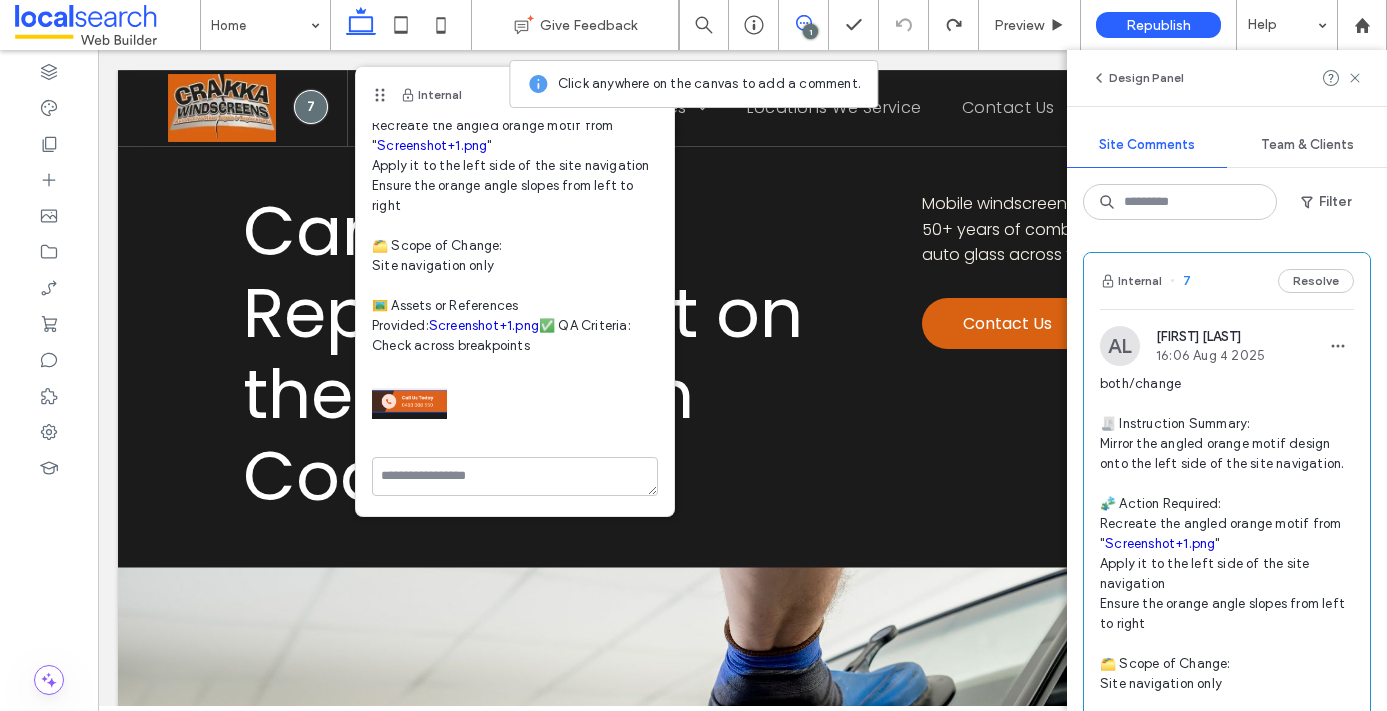 scroll, scrollTop: 0, scrollLeft: 0, axis: both 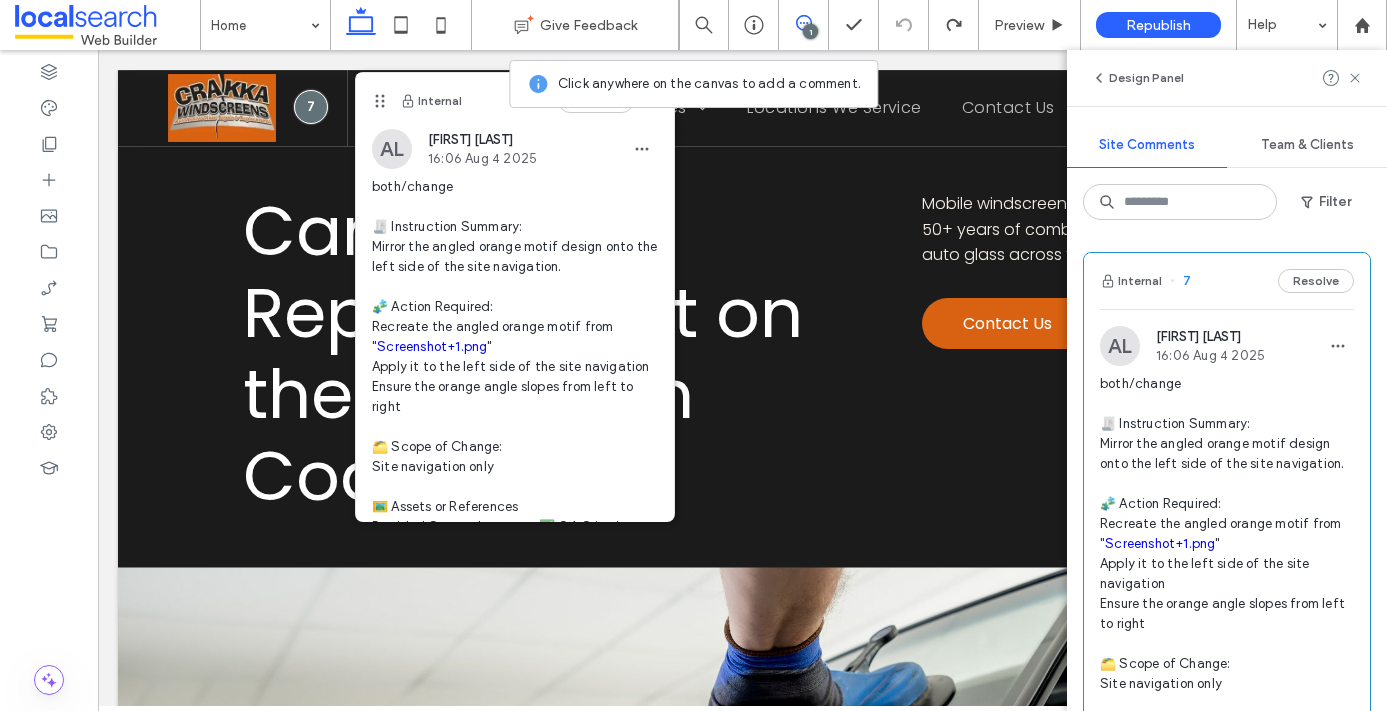 drag, startPoint x: 379, startPoint y: 90, endPoint x: 367, endPoint y: 177, distance: 87.823685 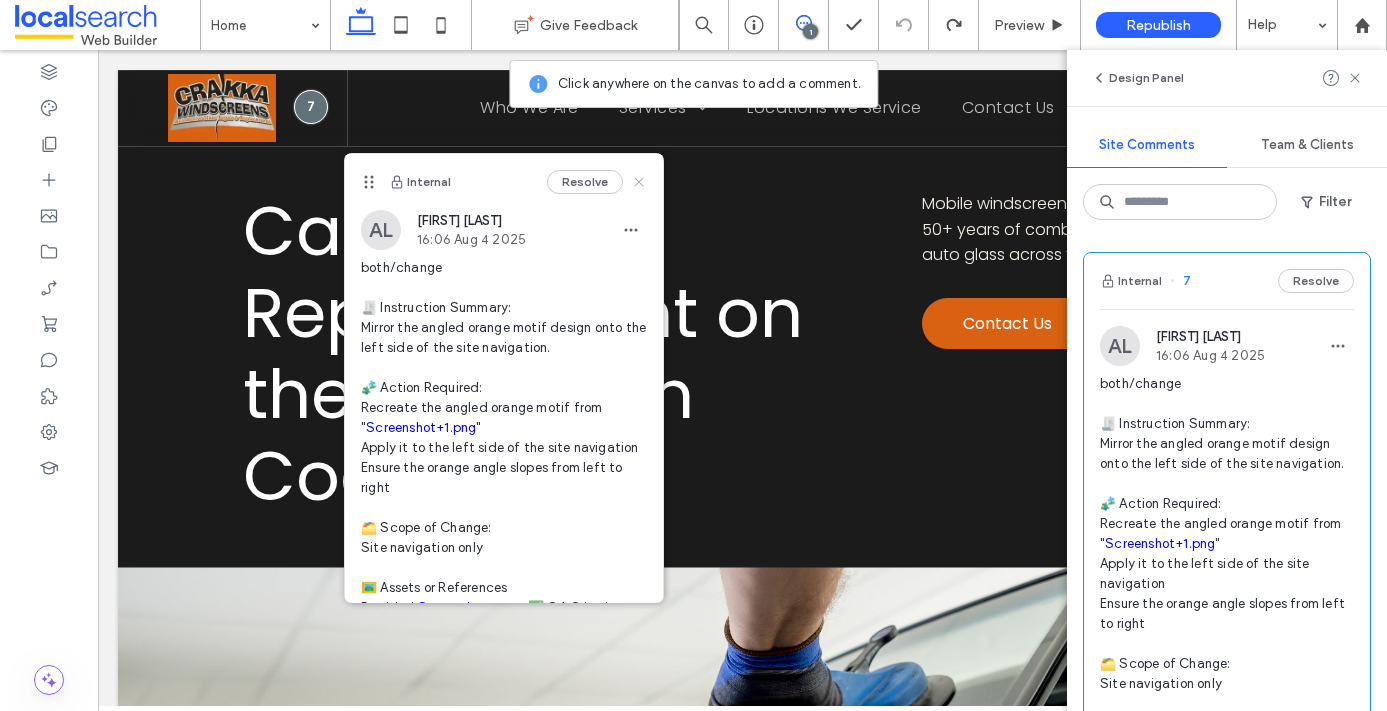 click 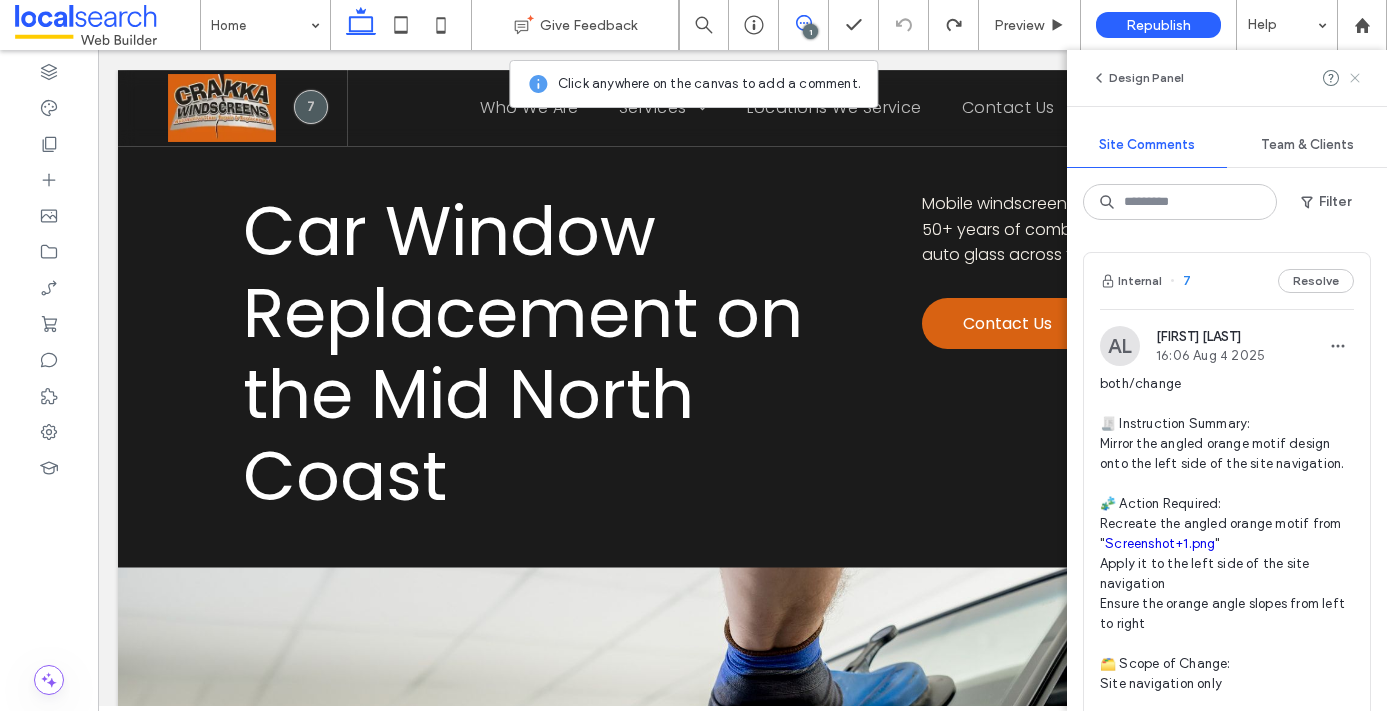 click 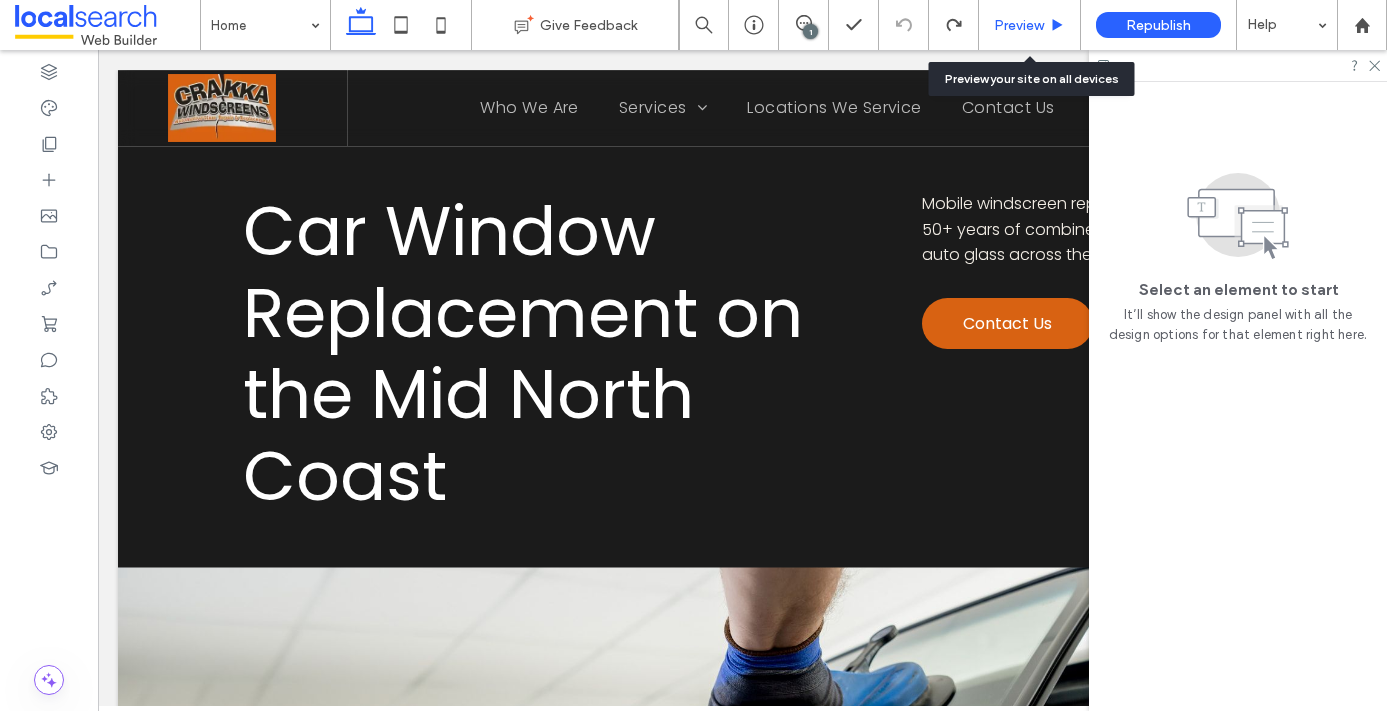 click on "Preview" at bounding box center (1030, 25) 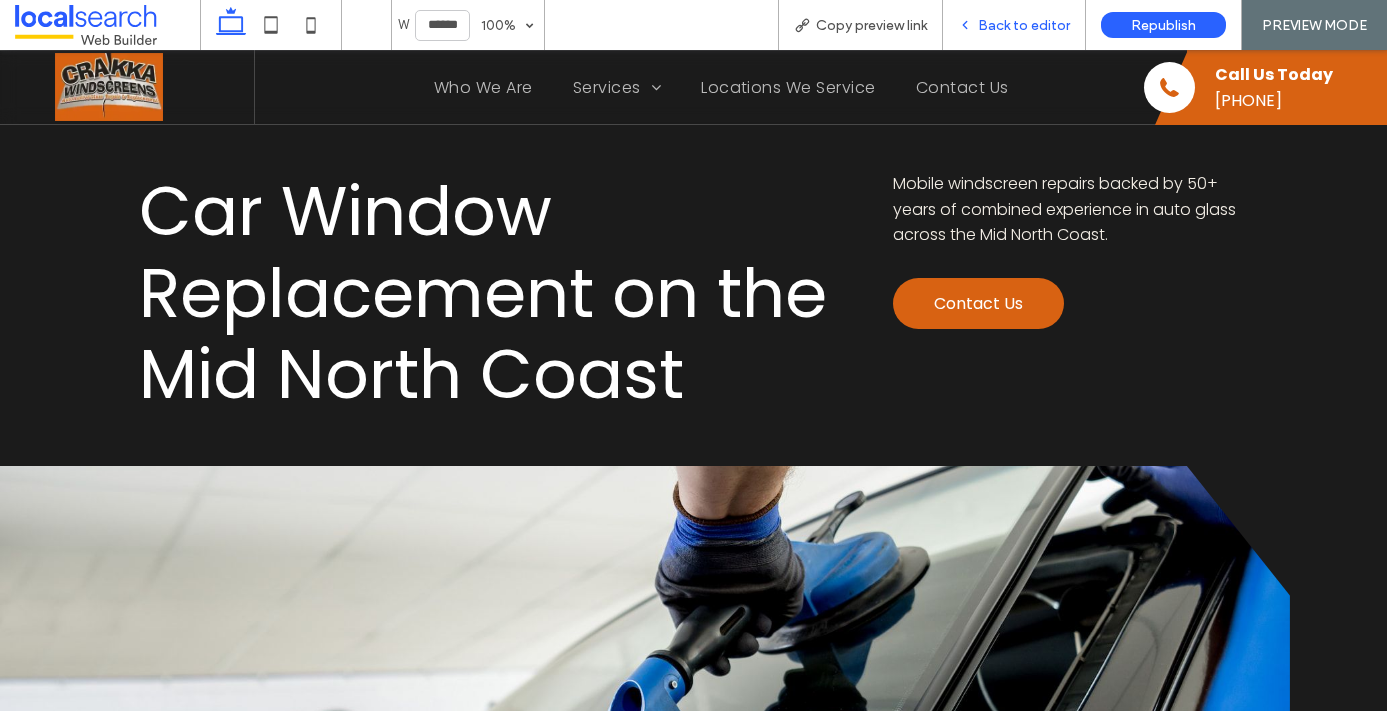 click on "Back to editor" at bounding box center [1024, 25] 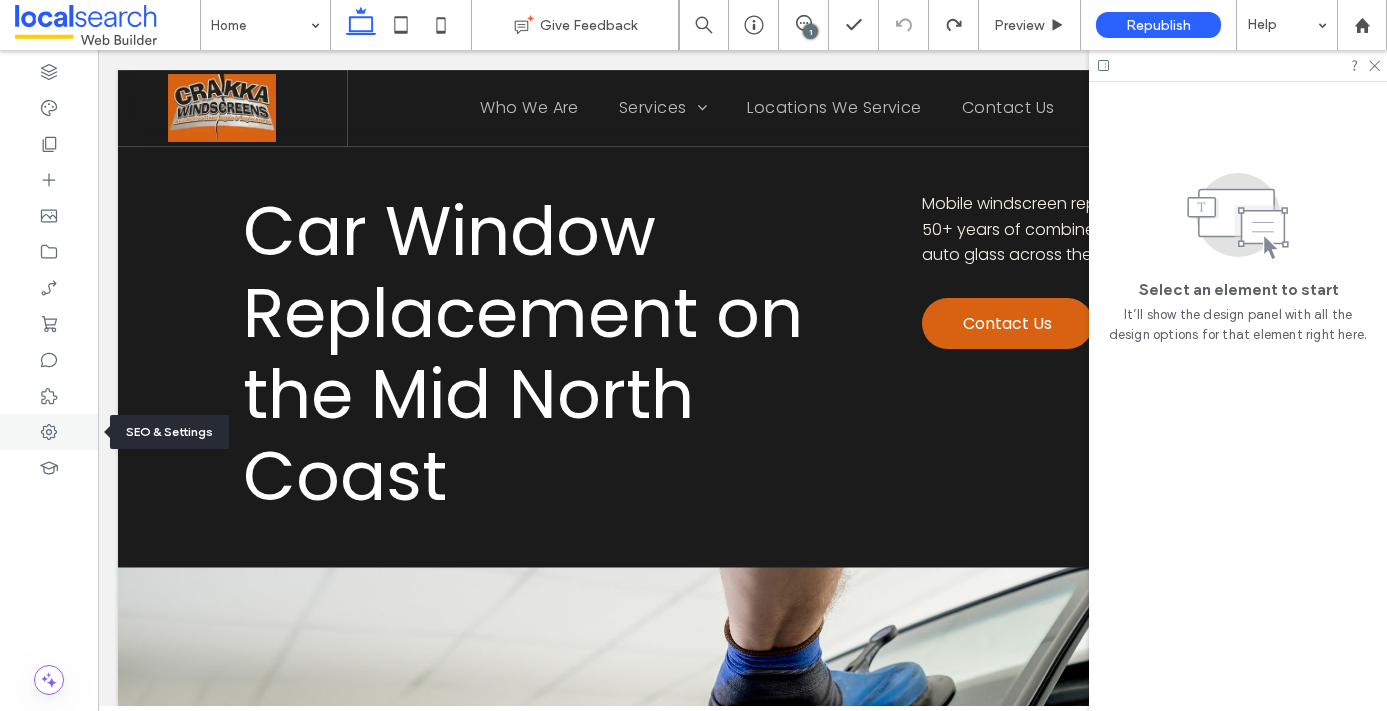 click at bounding box center (49, 432) 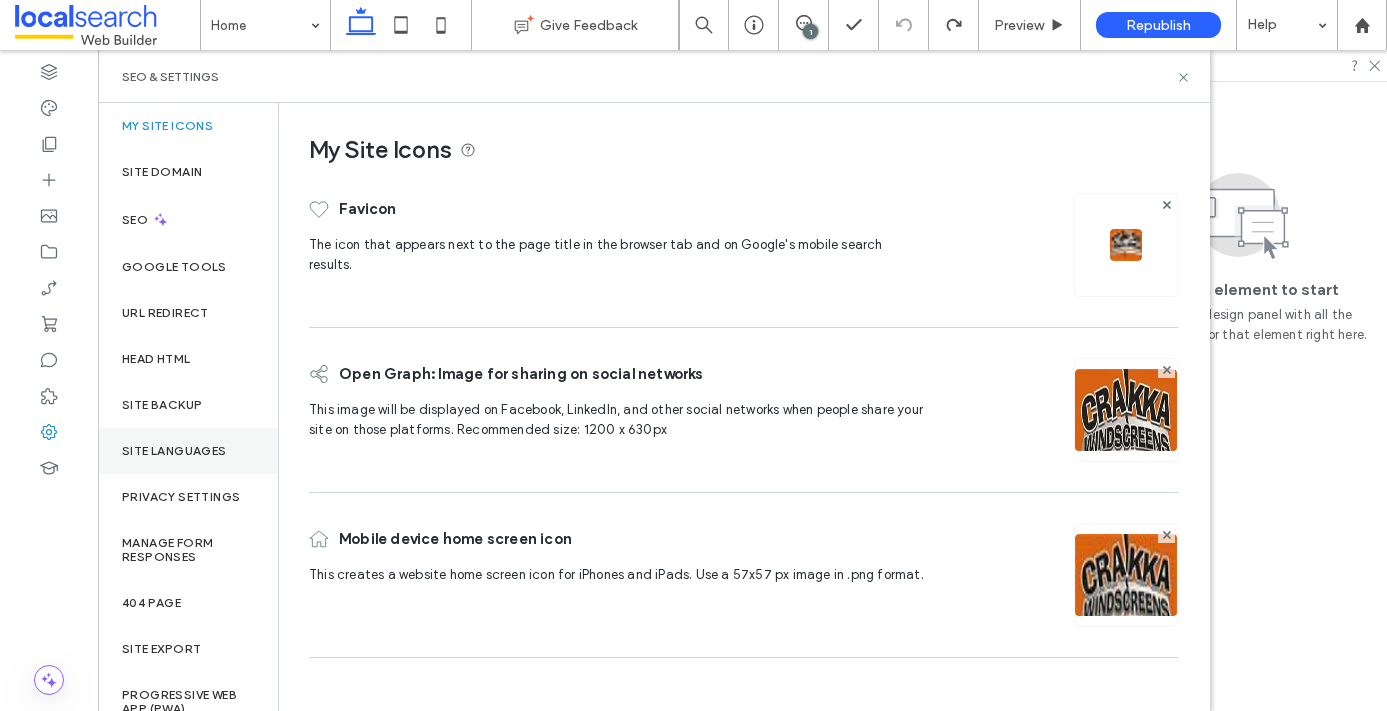 click on "Site Languages" at bounding box center (188, 451) 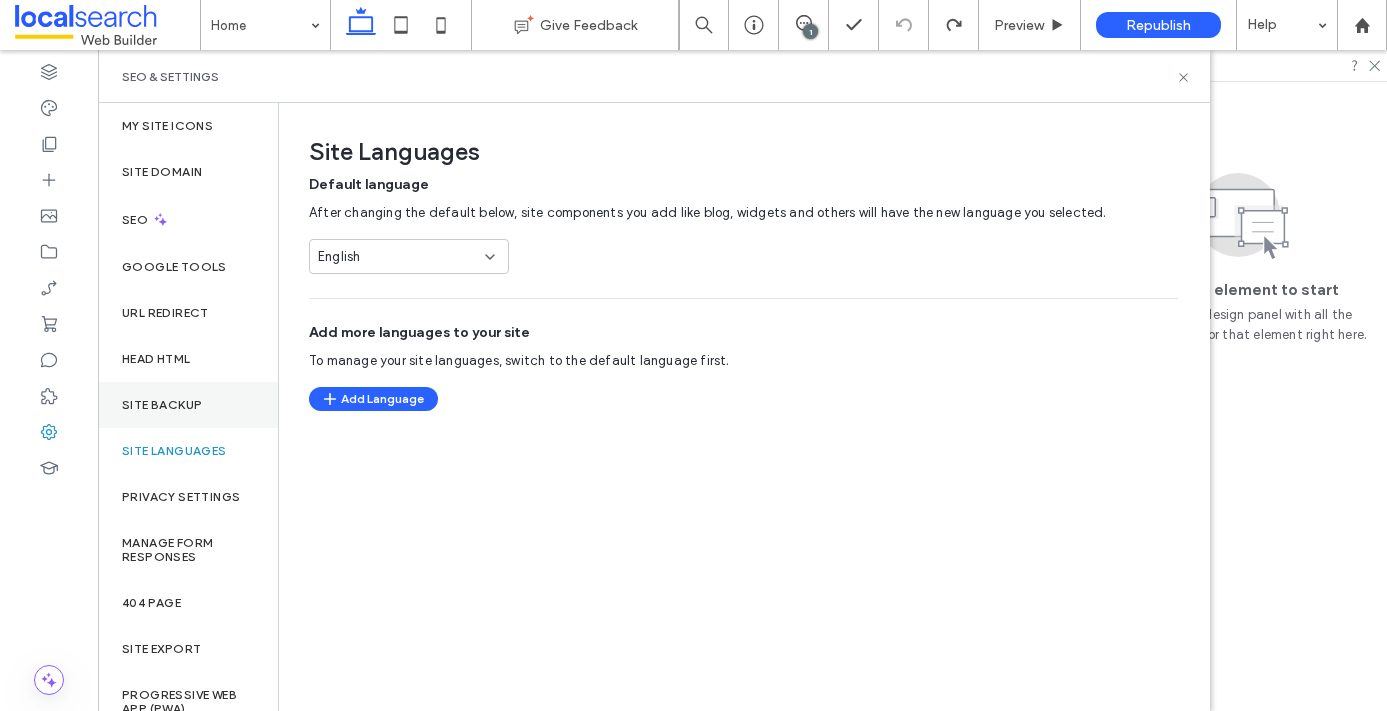 click on "Site Backup" at bounding box center (188, 405) 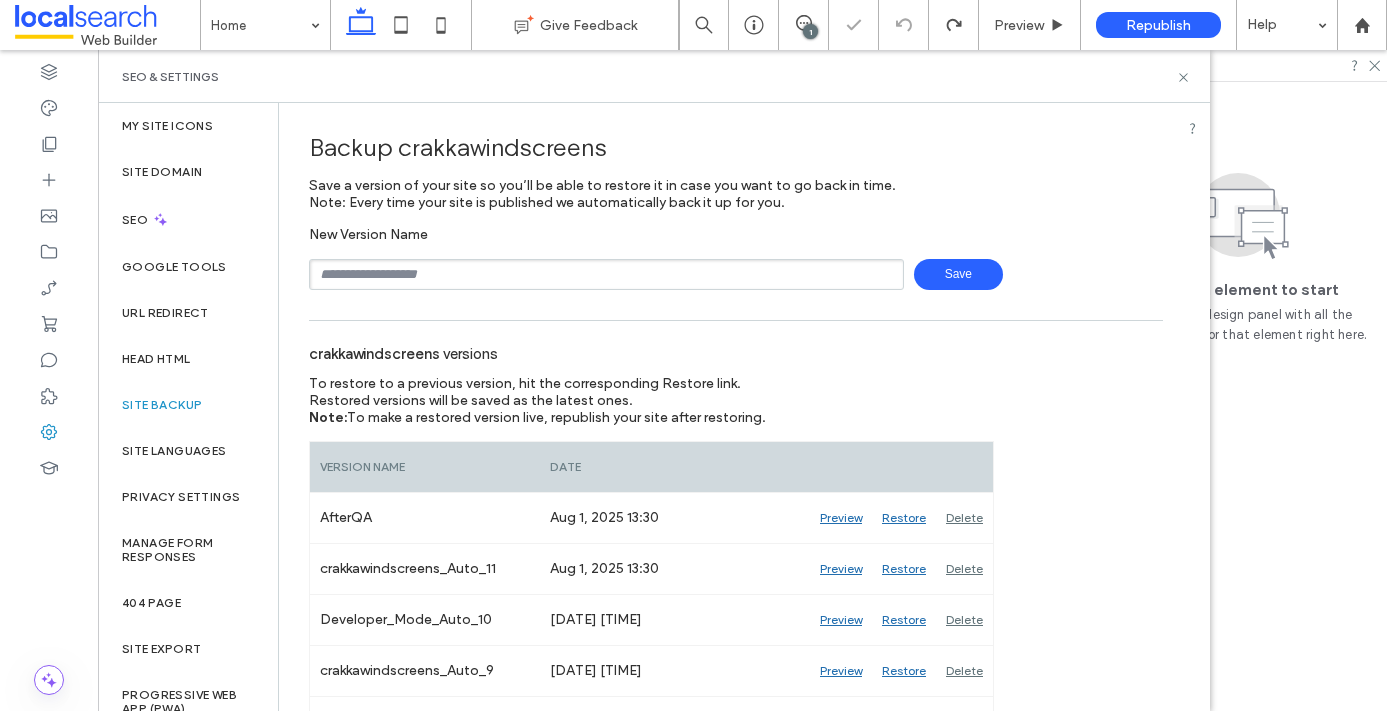 click on "Save" at bounding box center [958, 274] 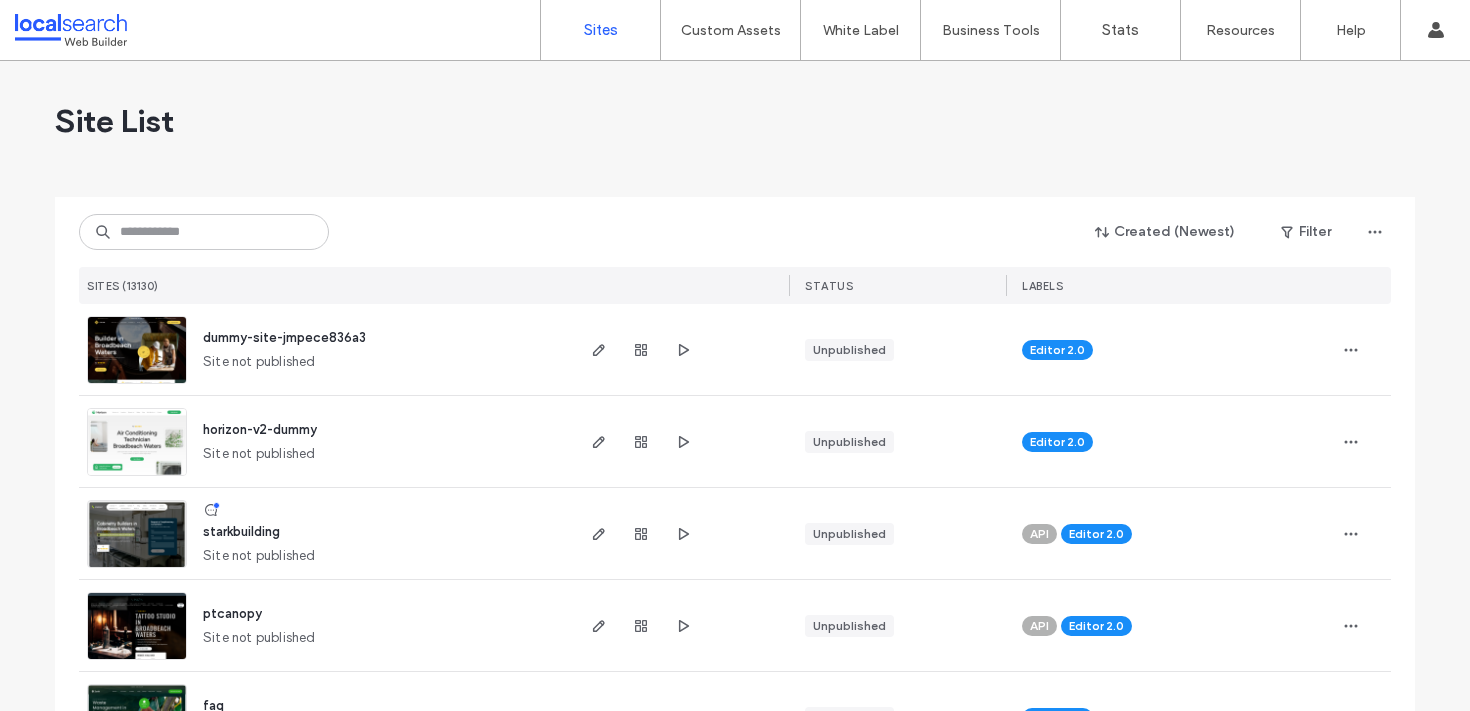 scroll, scrollTop: 0, scrollLeft: 0, axis: both 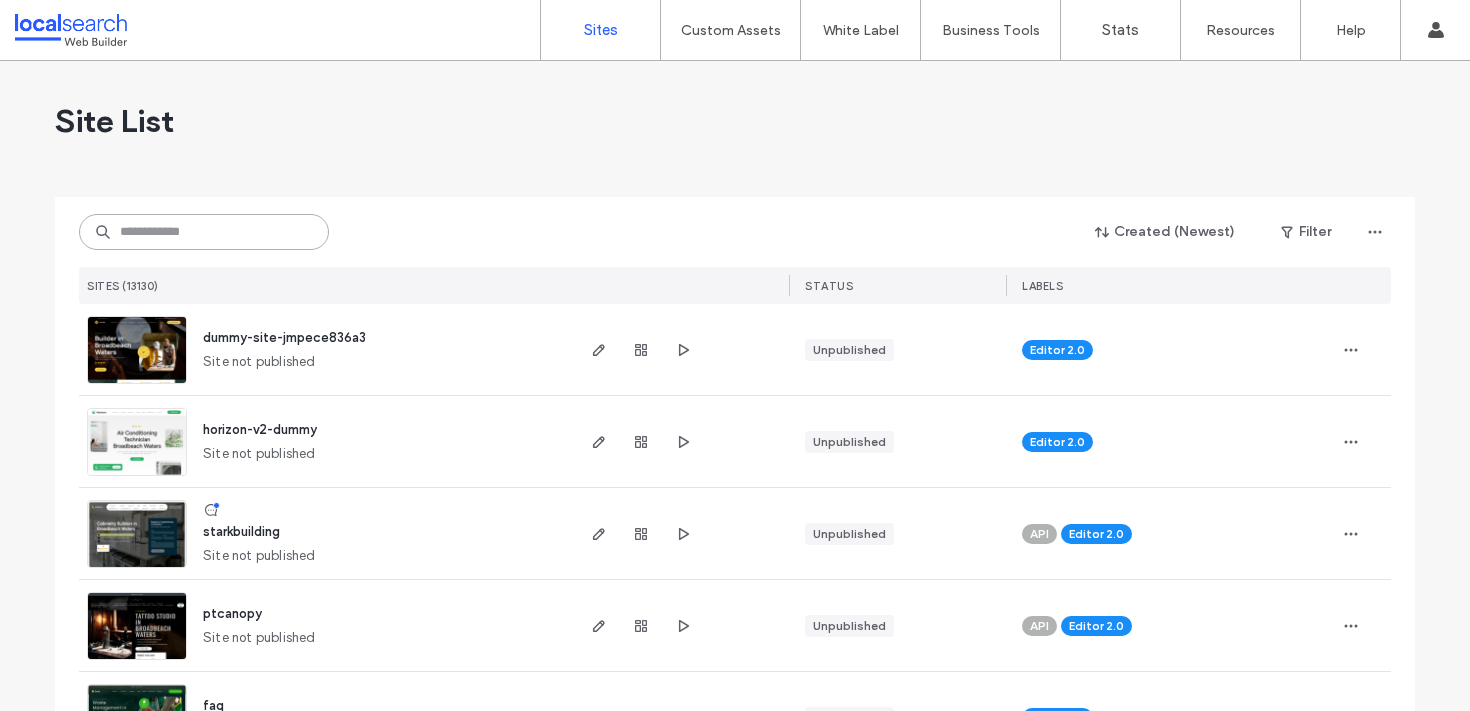 click at bounding box center (204, 232) 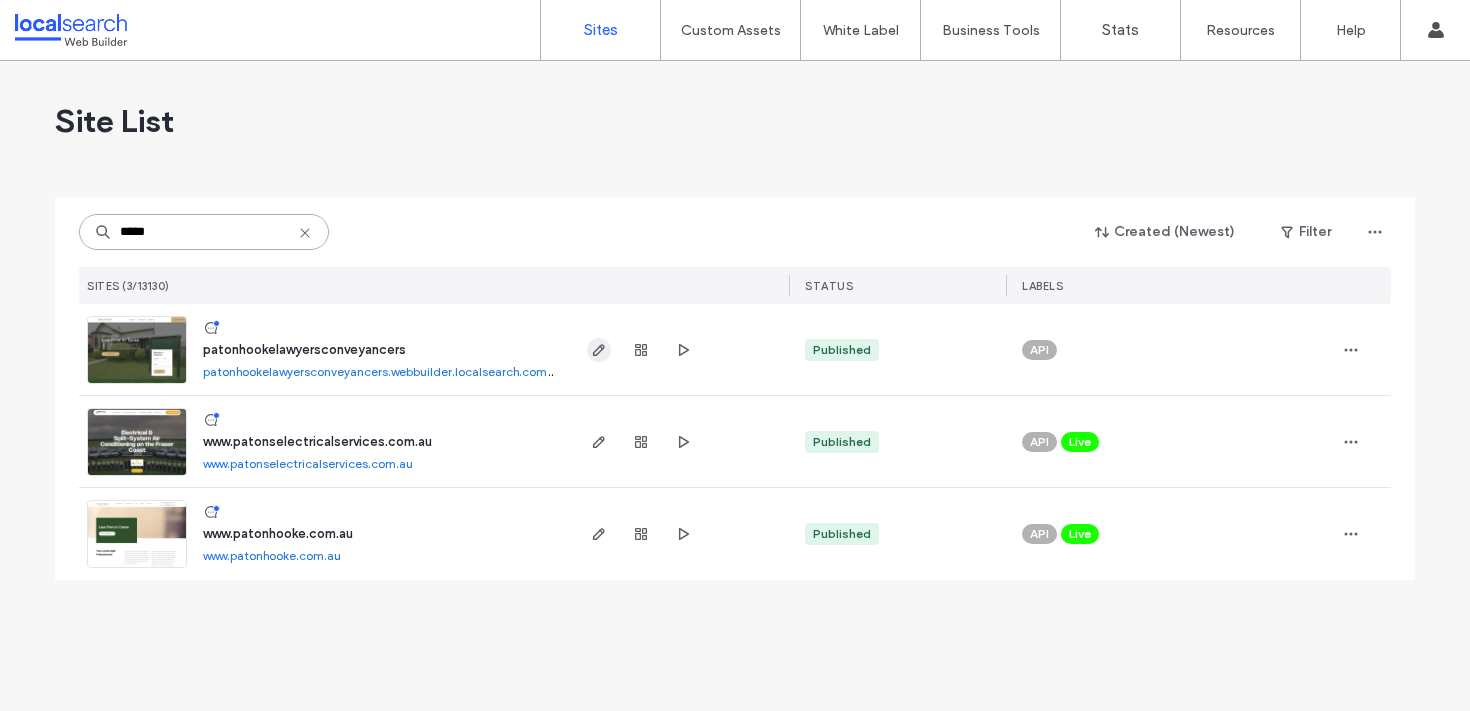 type on "*****" 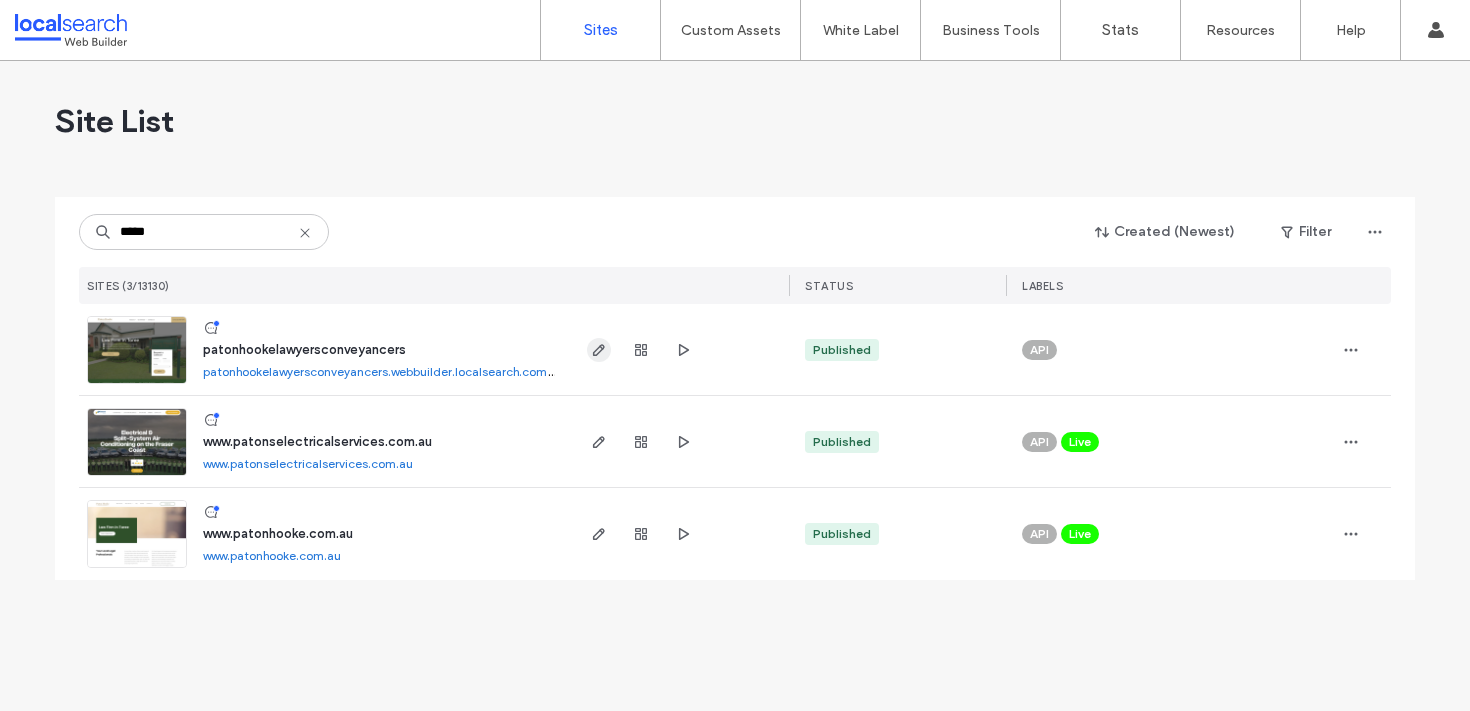 click at bounding box center (599, 350) 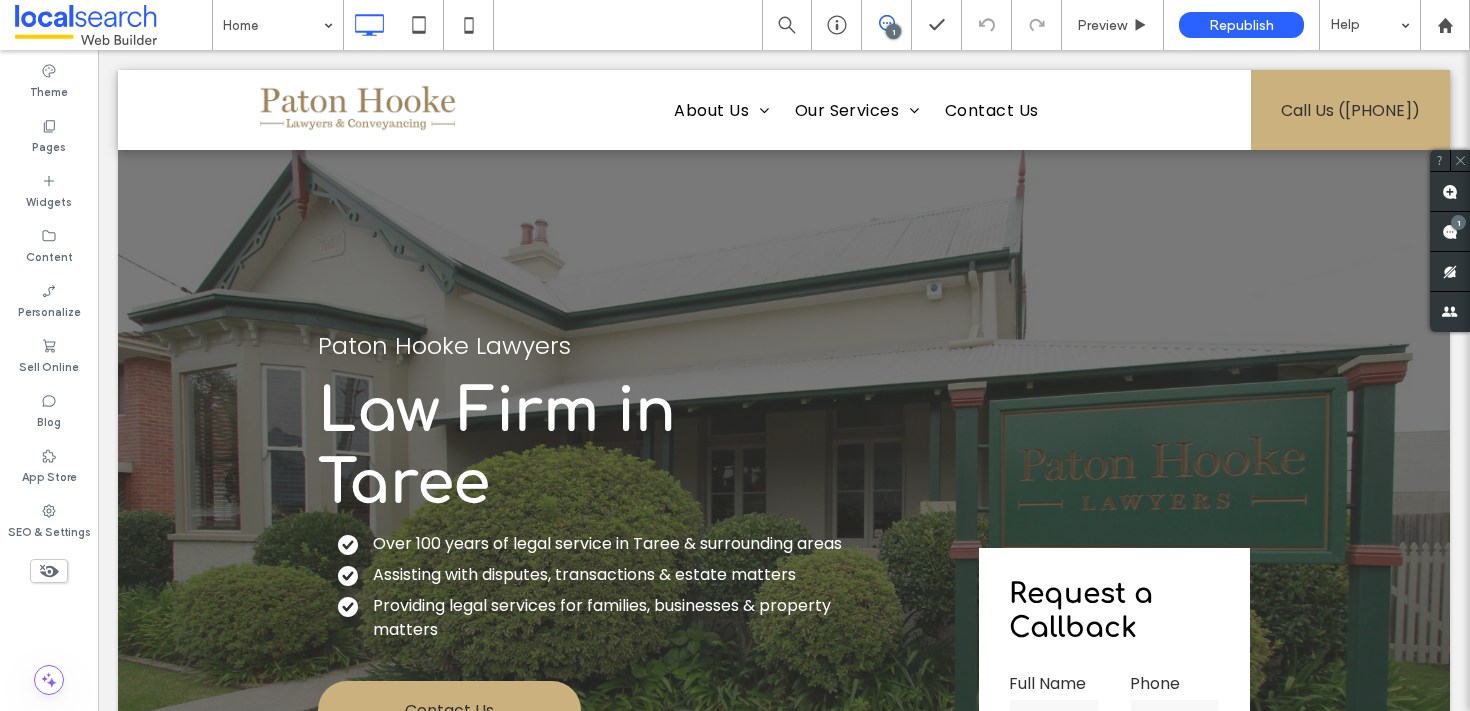 scroll, scrollTop: 0, scrollLeft: 0, axis: both 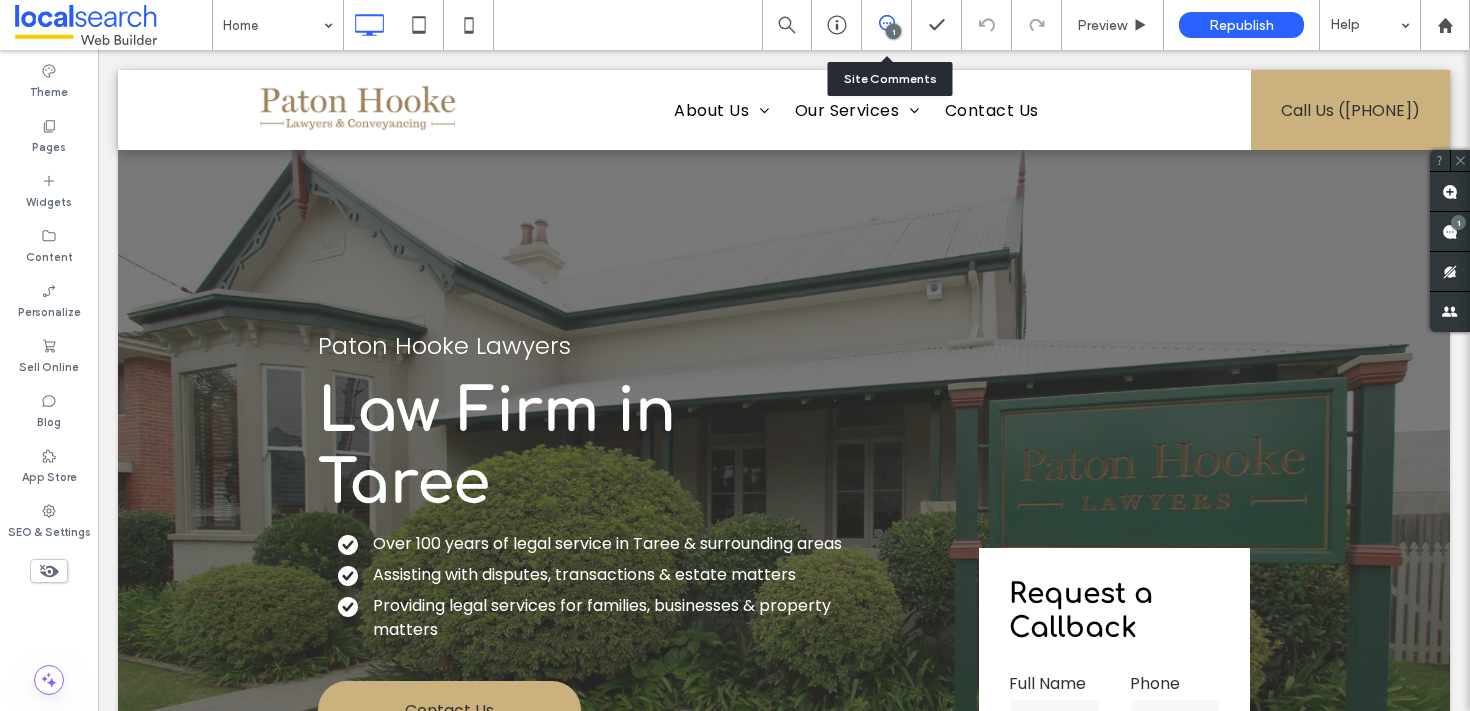 click at bounding box center [886, 23] 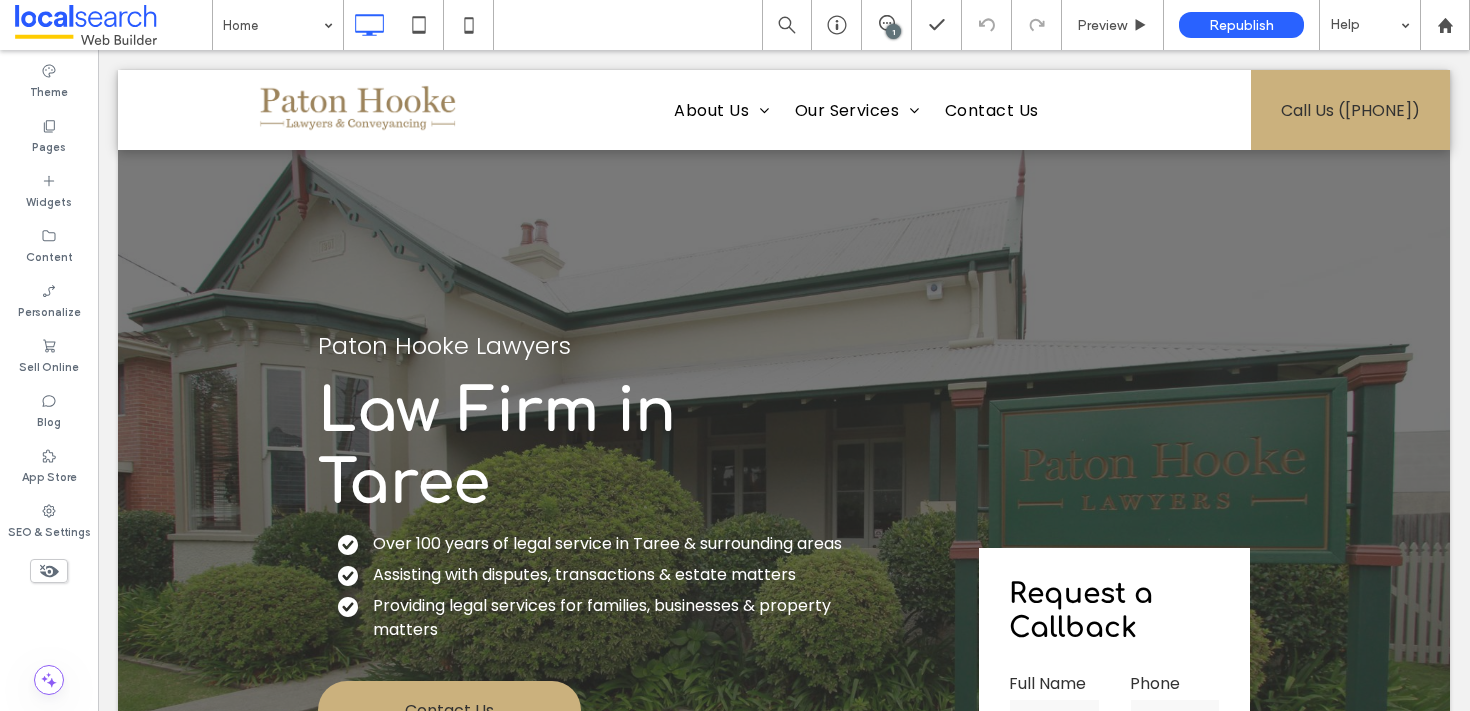 click on "1" at bounding box center (887, 25) 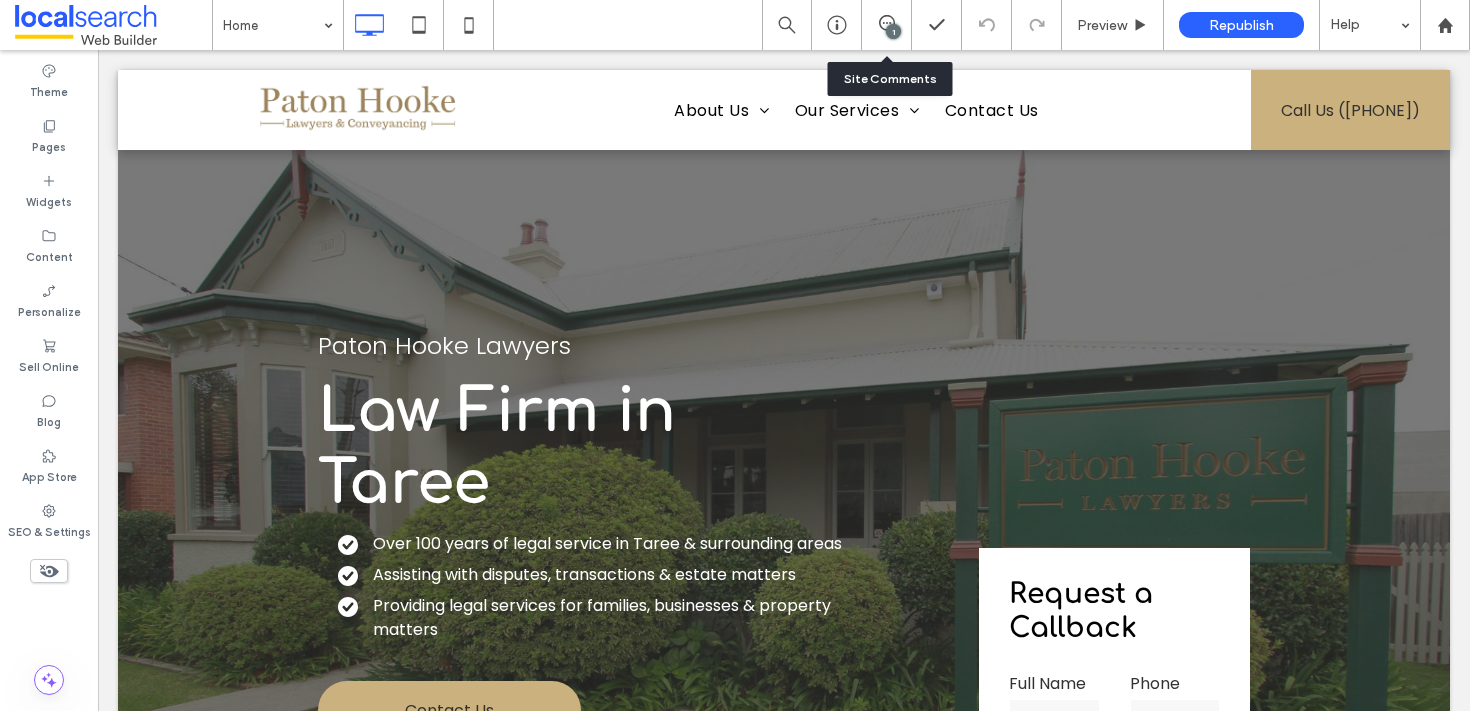 click on "1" at bounding box center (887, 25) 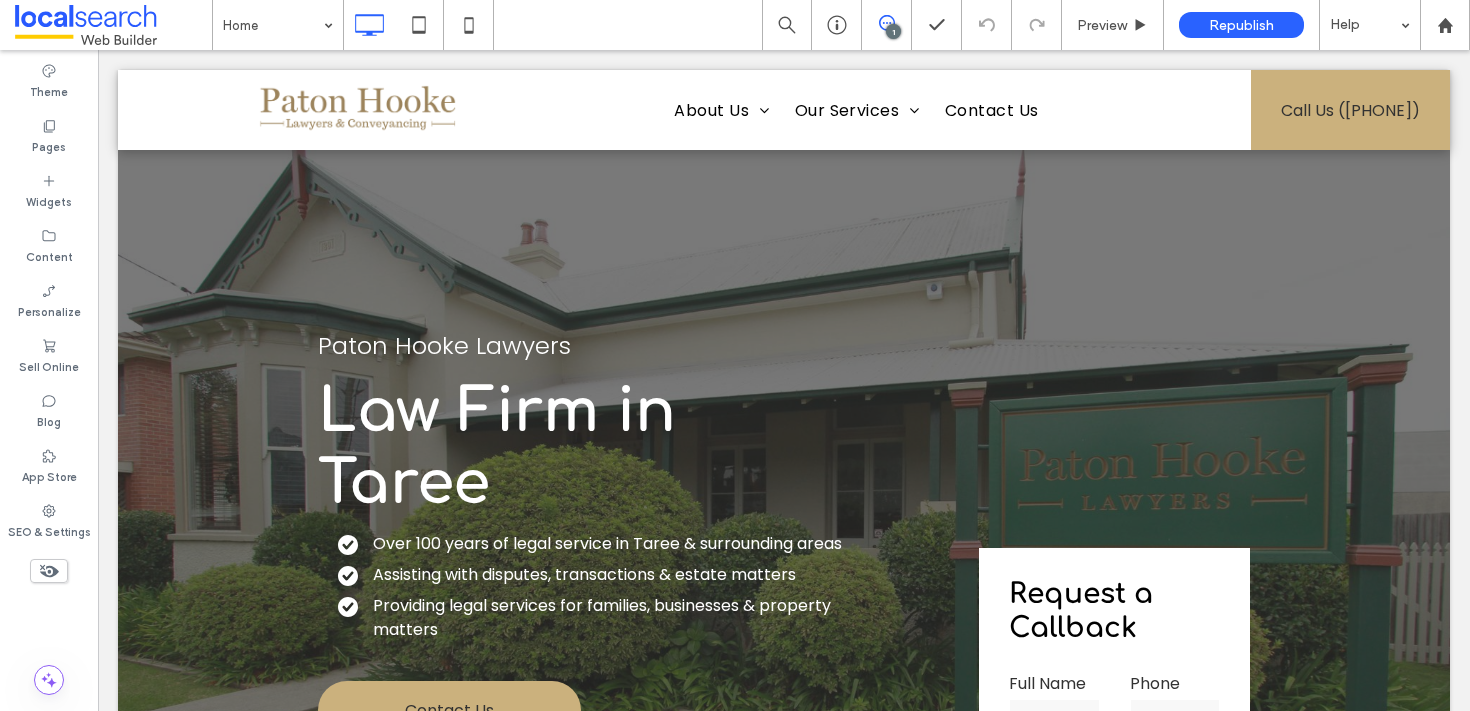 click 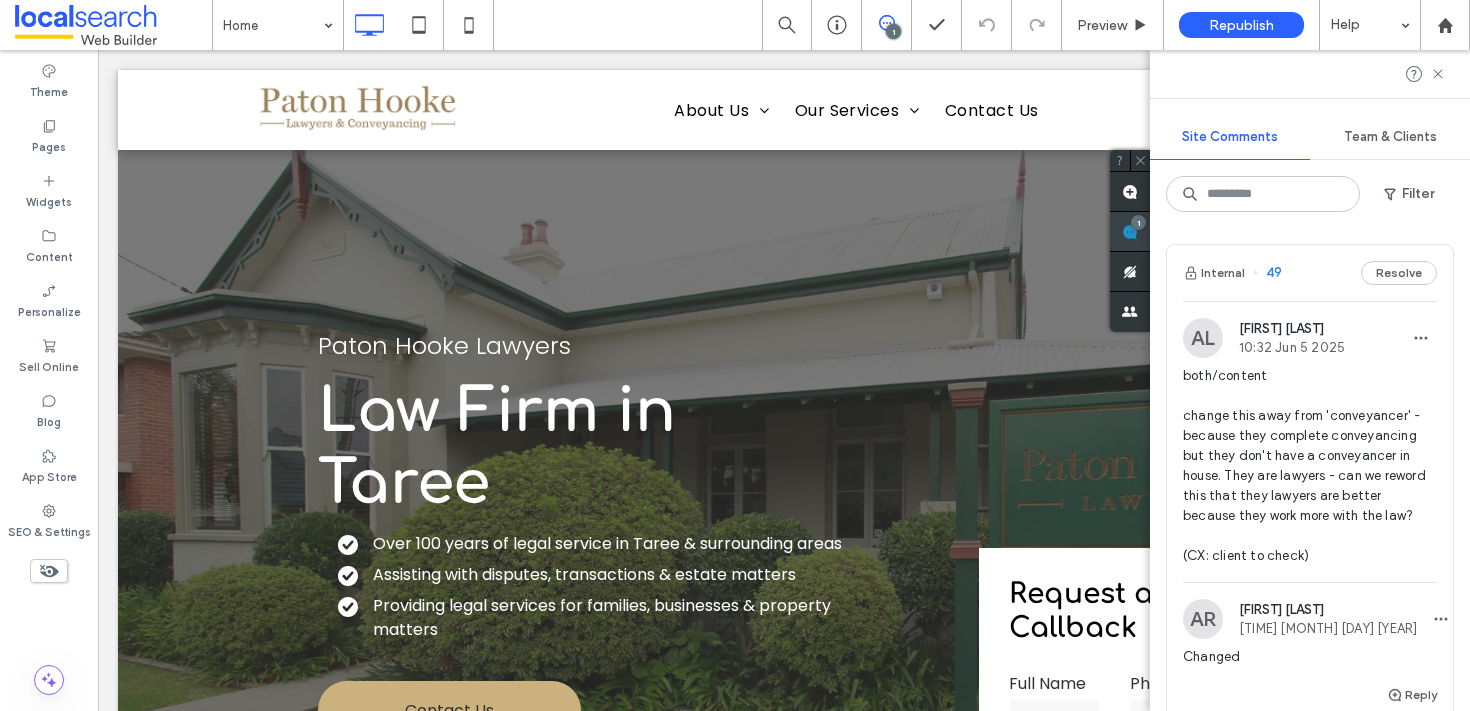 click at bounding box center (1130, 231) 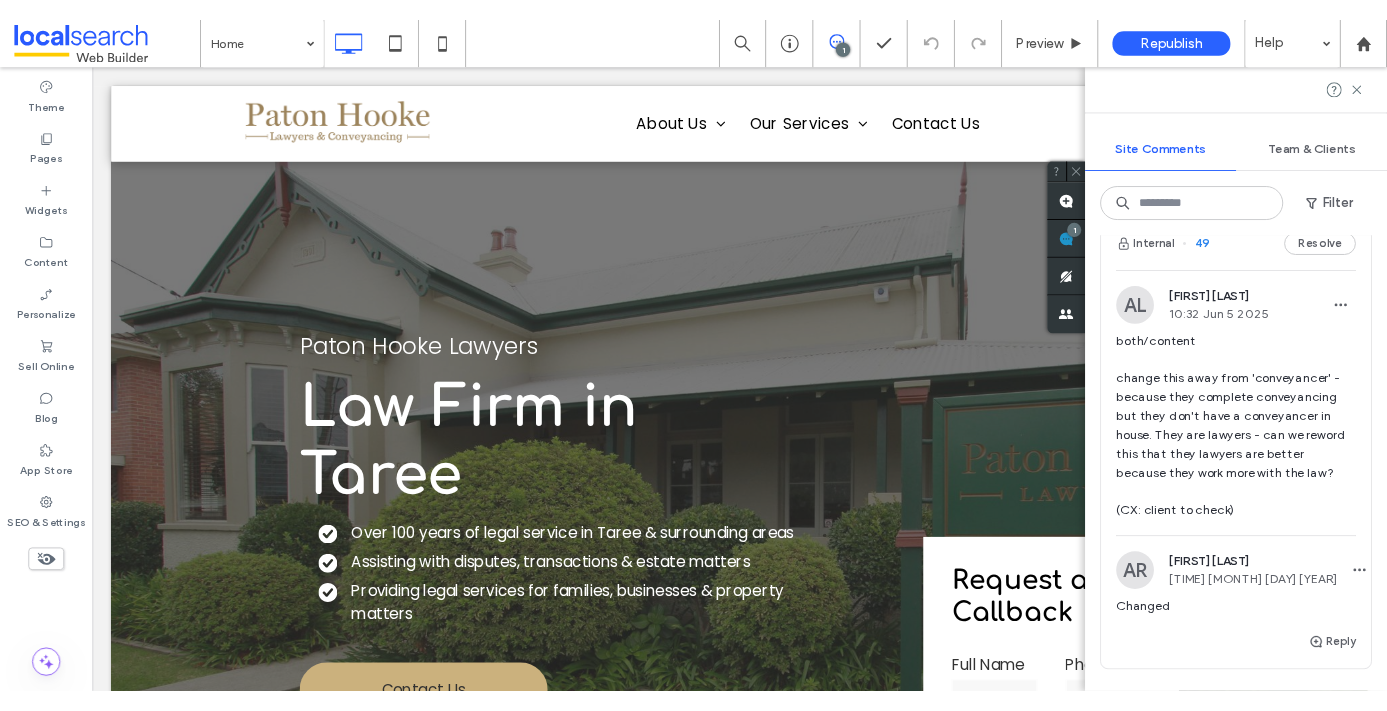 scroll, scrollTop: 13, scrollLeft: 0, axis: vertical 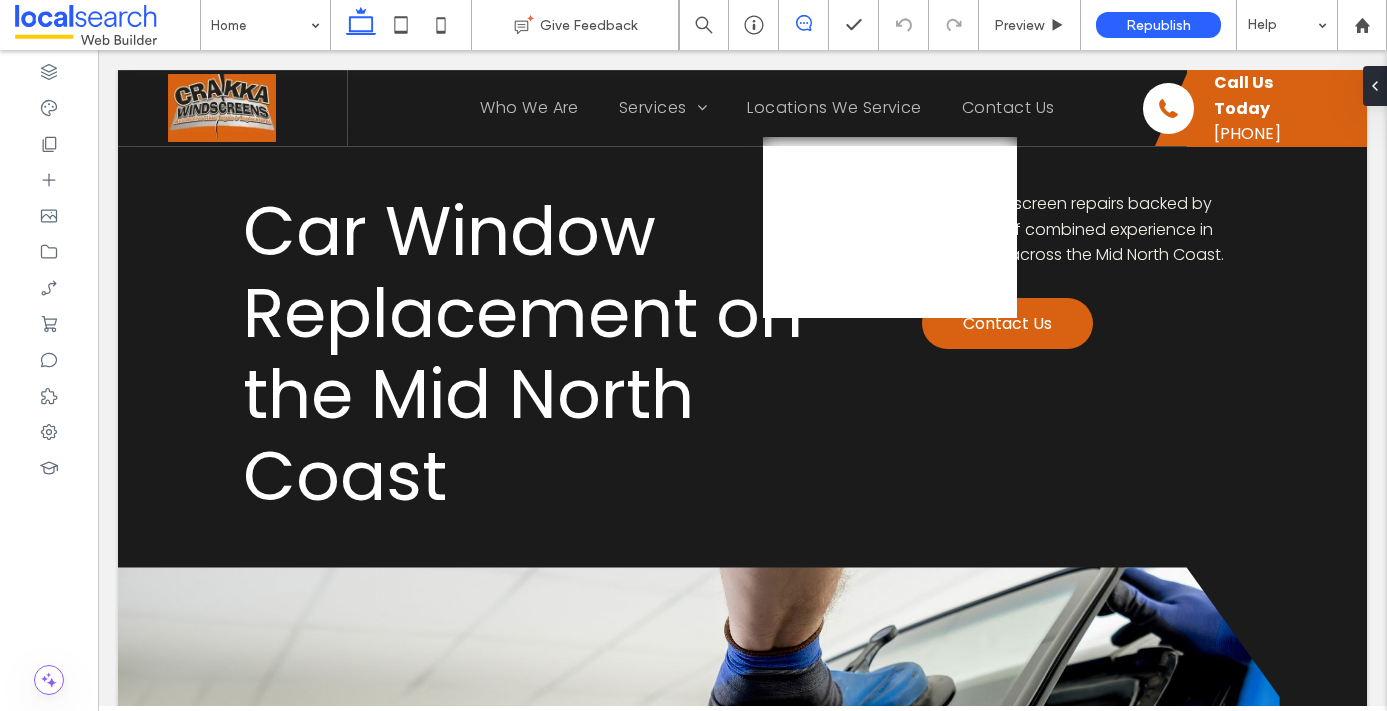 click at bounding box center [803, 23] 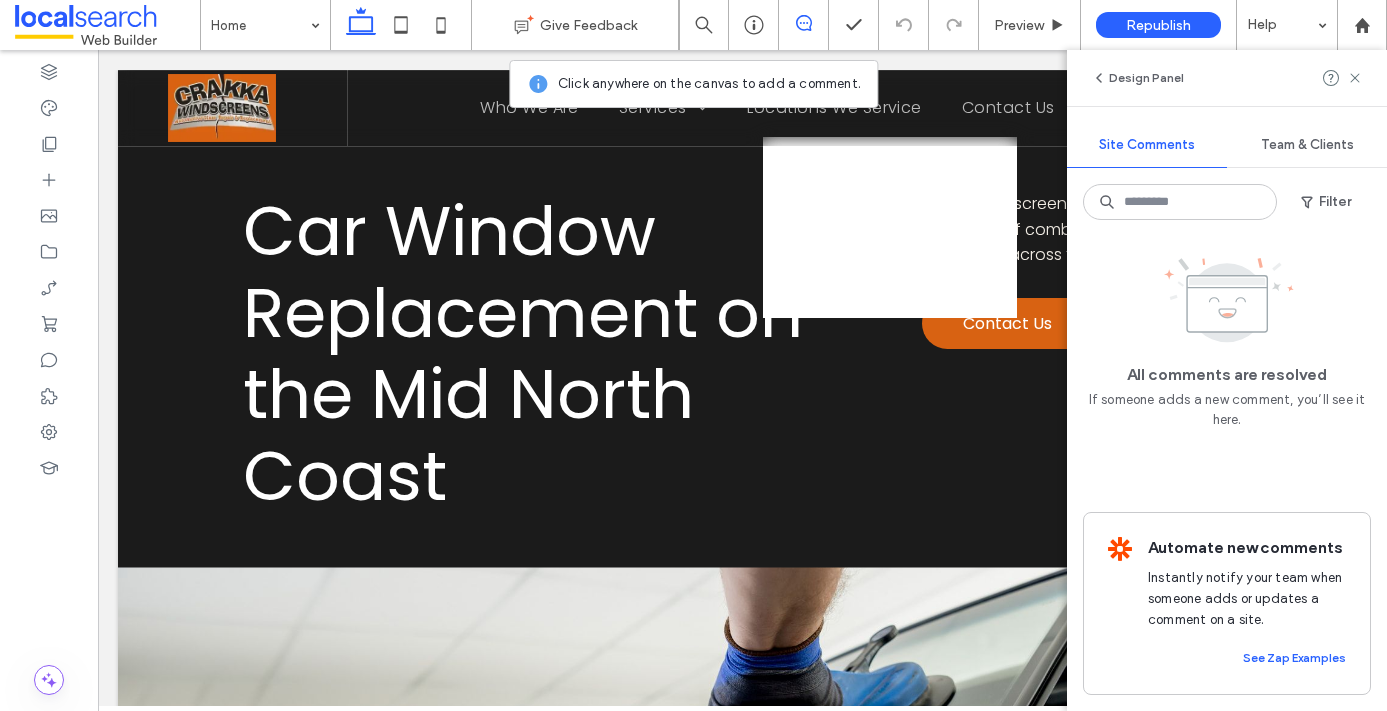 click on "Team & Clients" at bounding box center (1307, 145) 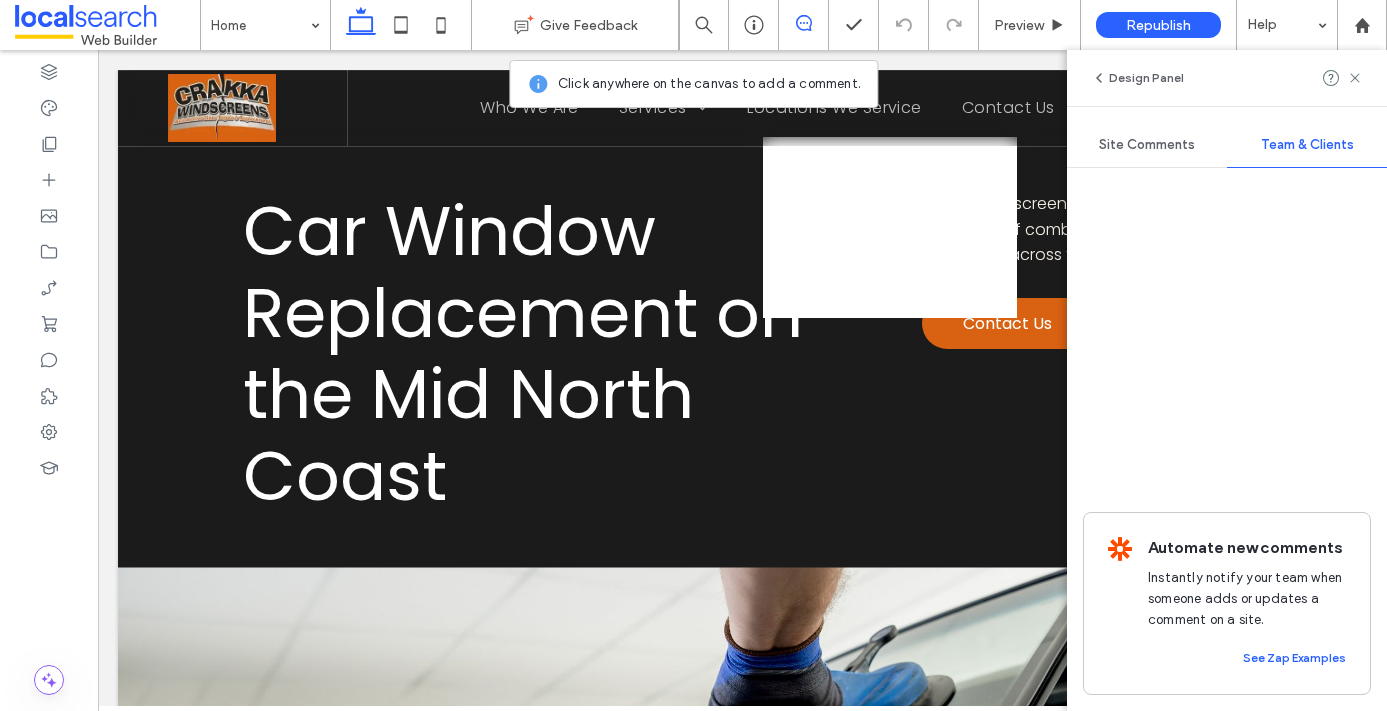 click on "Site Comments" at bounding box center (1147, 145) 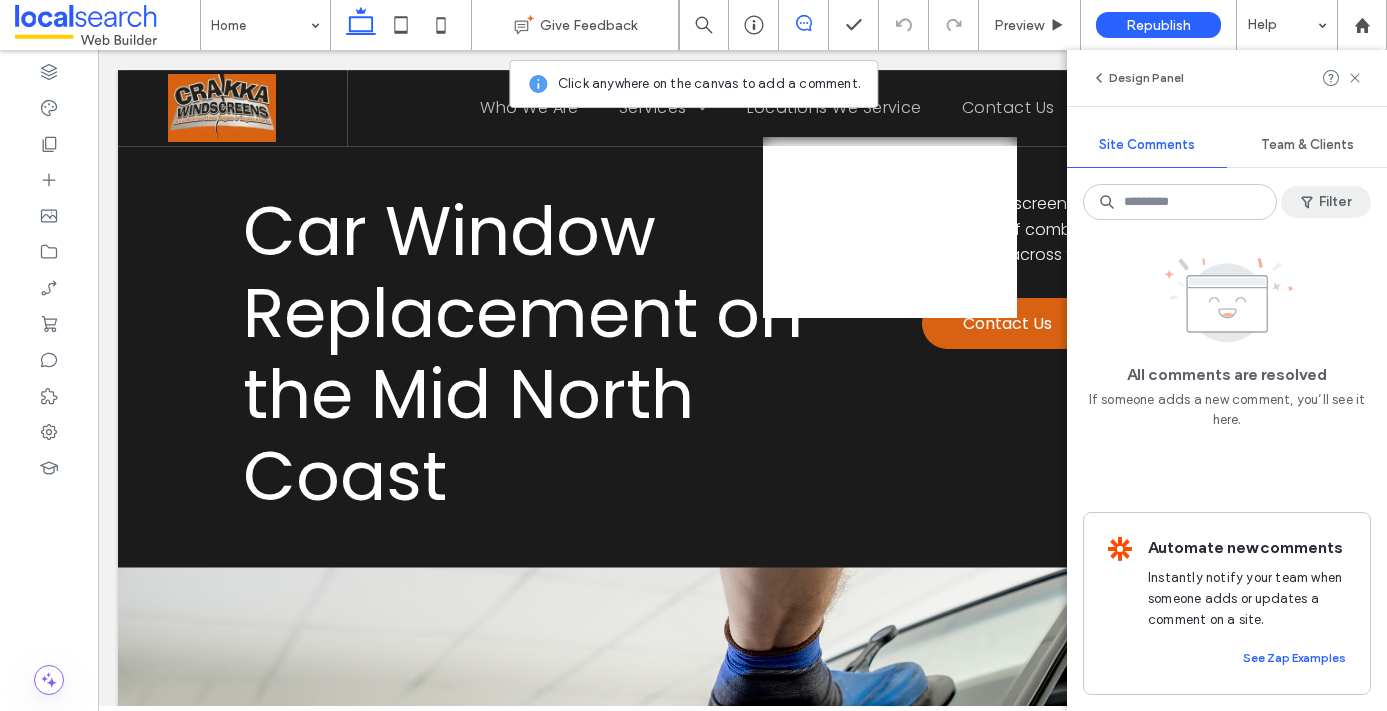 click 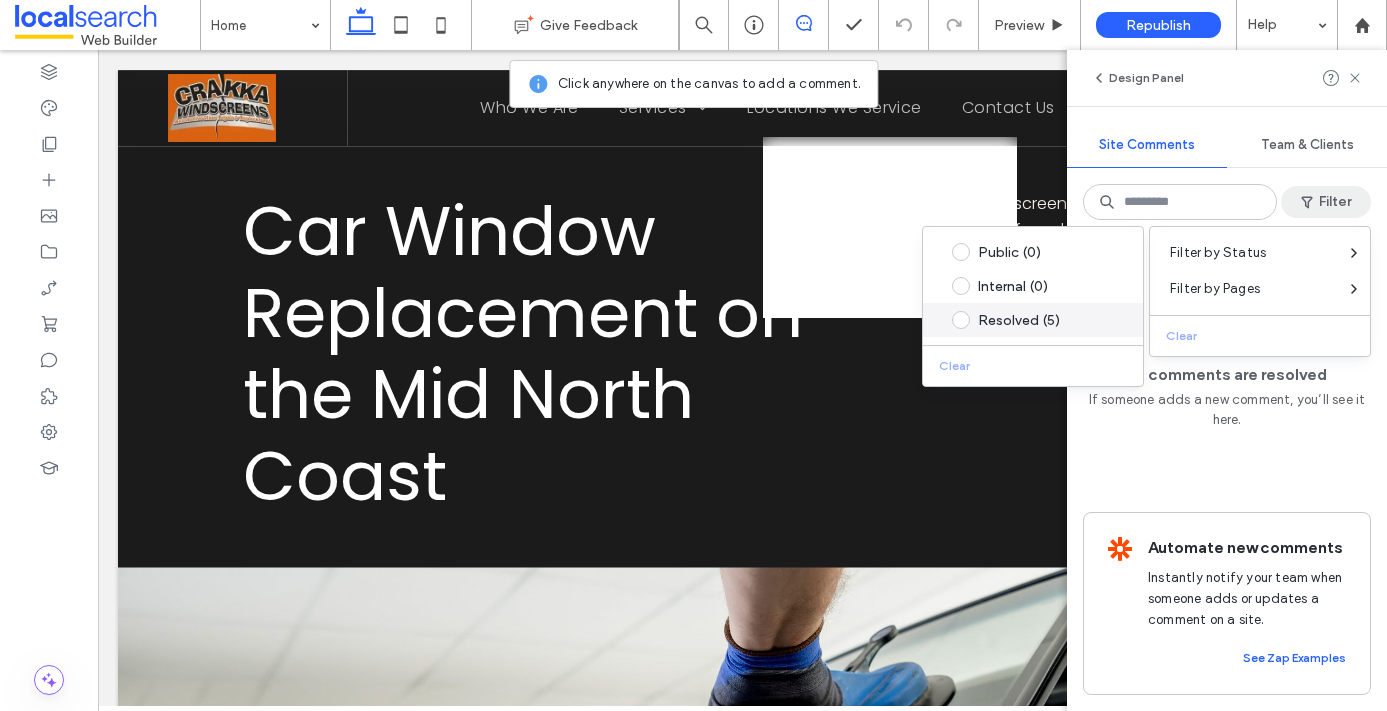 click on "Resolved (5)" at bounding box center [1048, 320] 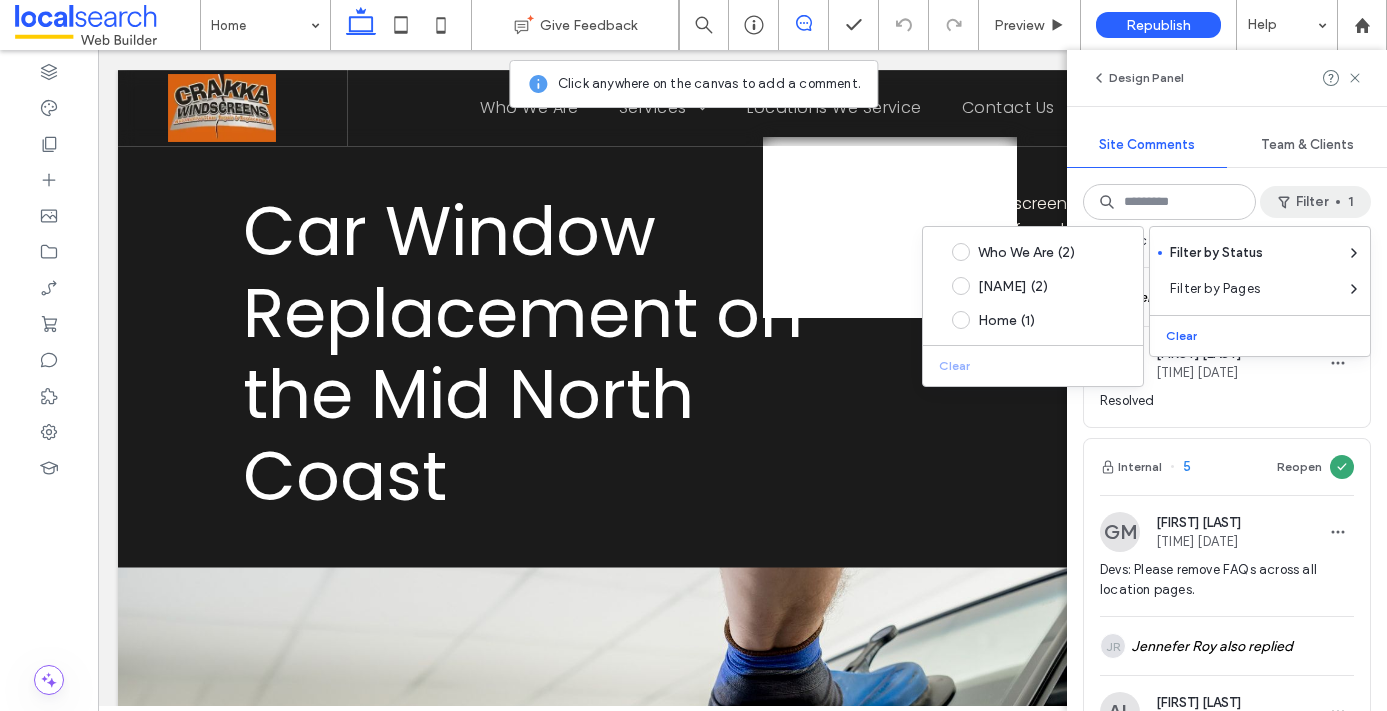 scroll, scrollTop: 0, scrollLeft: 0, axis: both 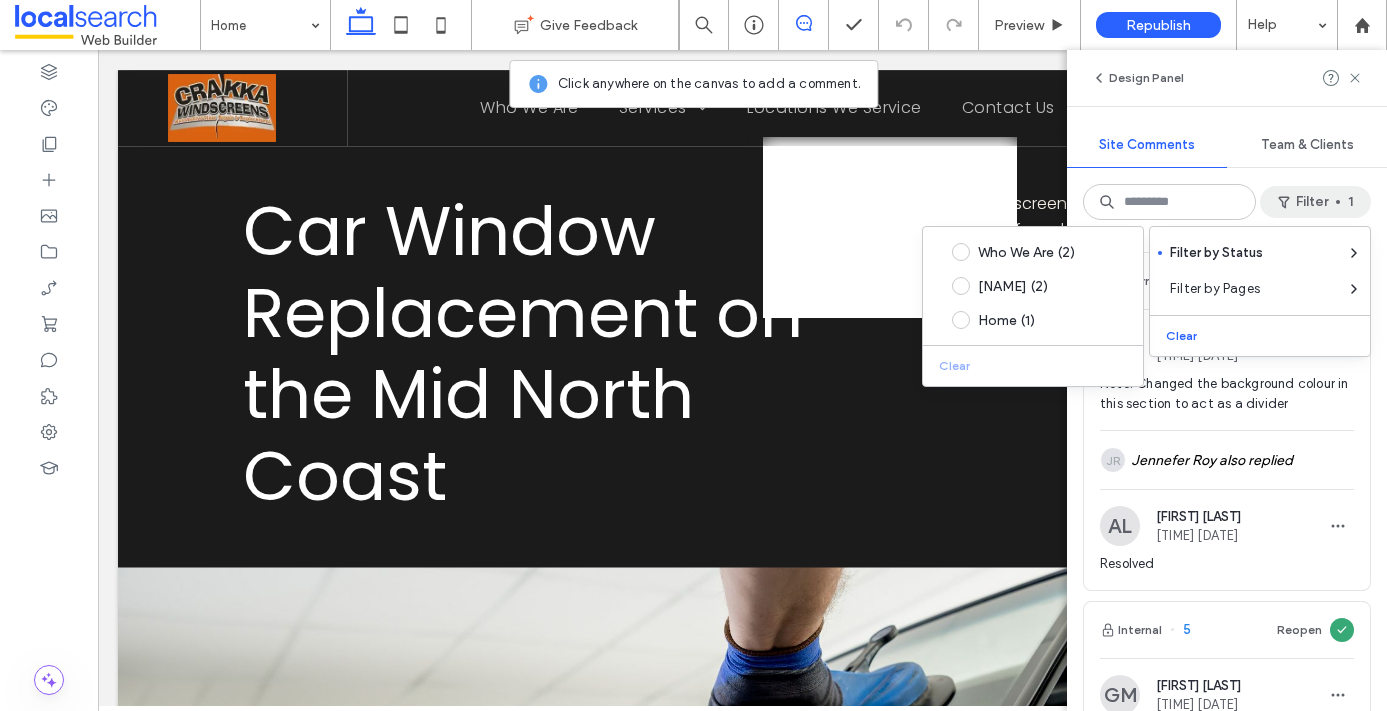 click on "Team & Clients" at bounding box center (1307, 145) 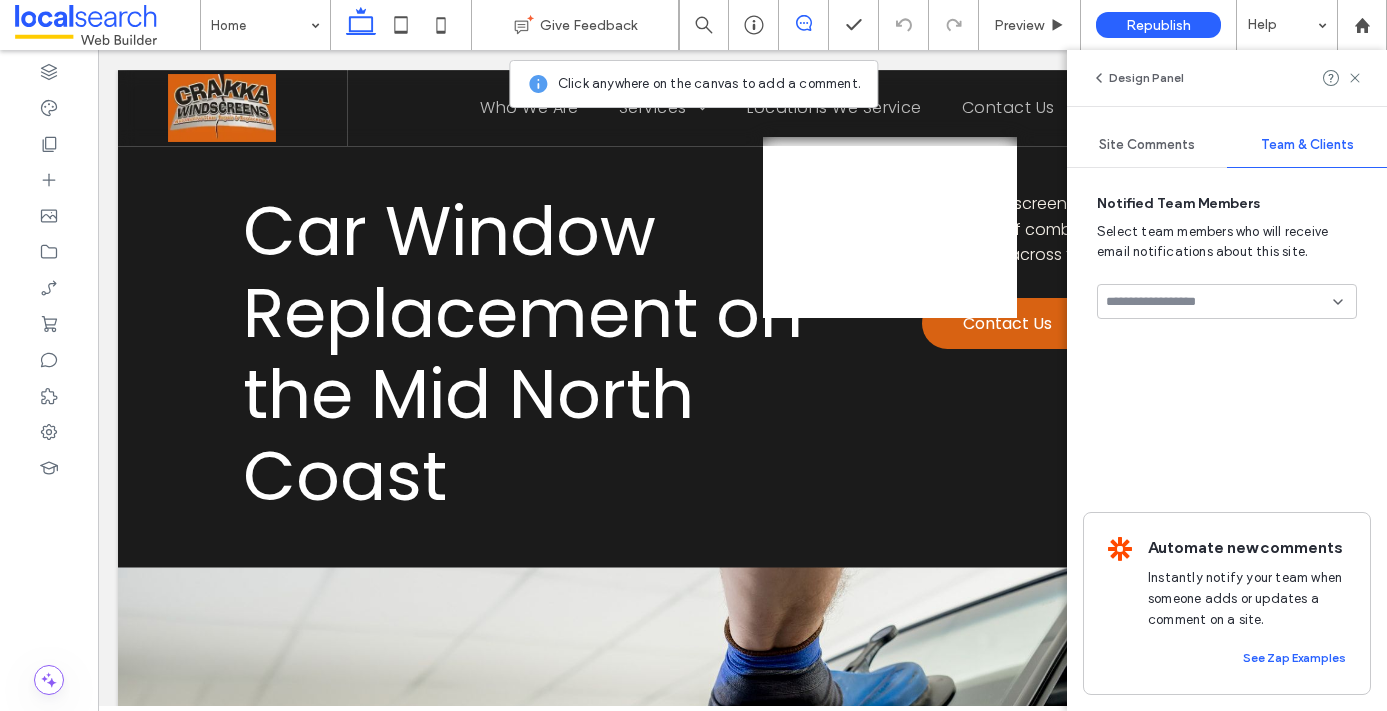 click on "Site Comments" at bounding box center (1147, 145) 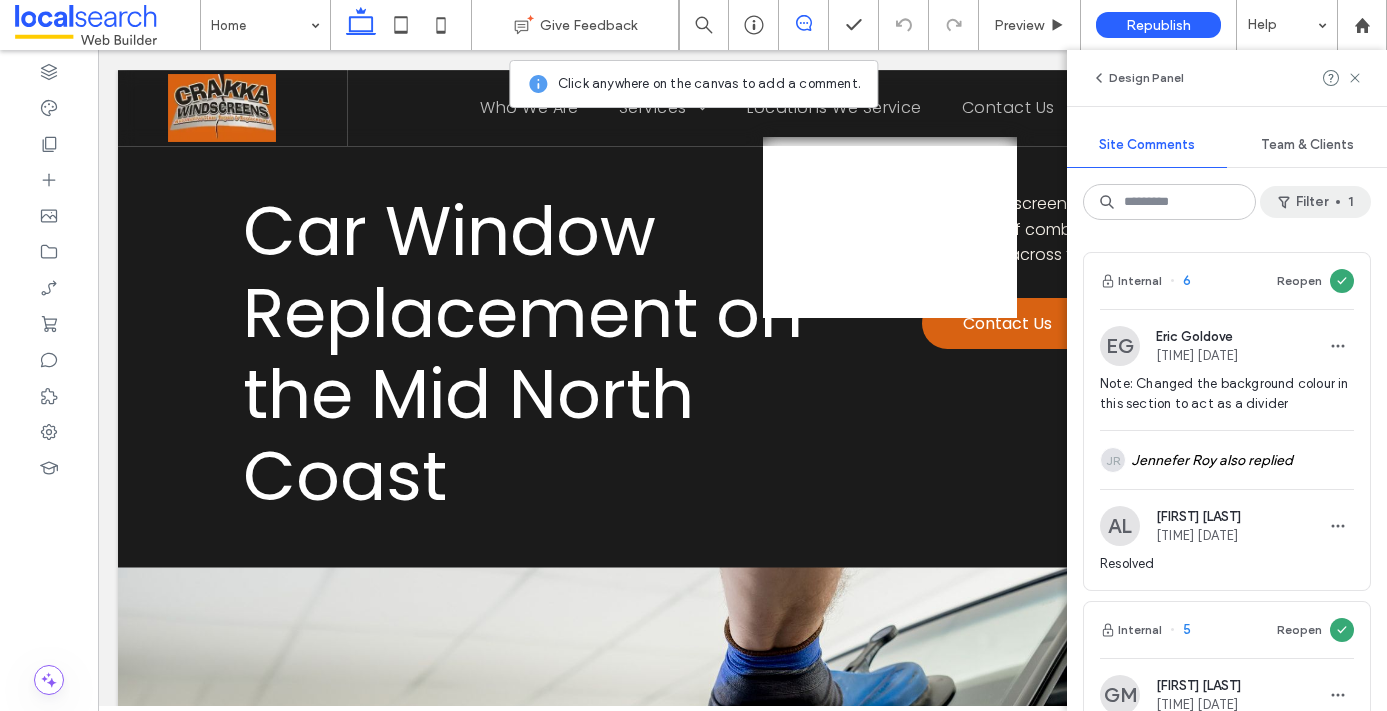 click on "Filter 1" at bounding box center (1315, 202) 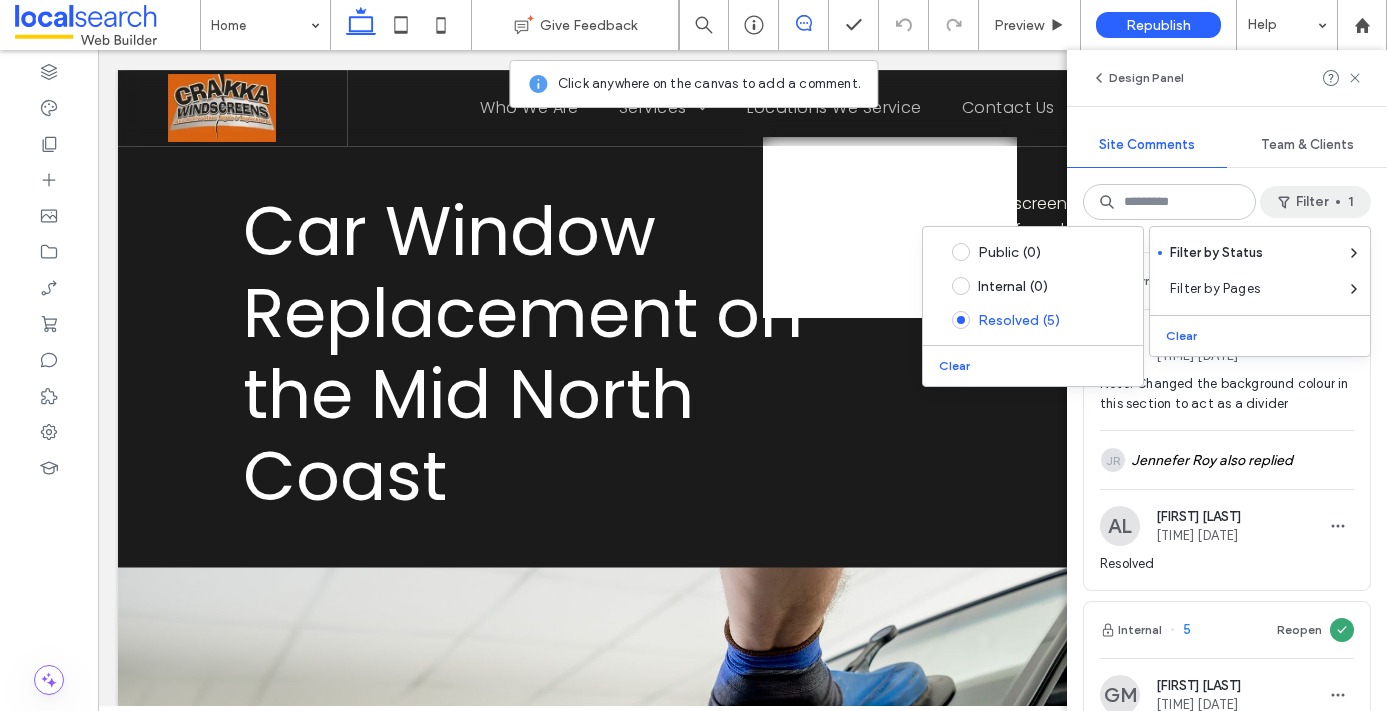 click on "Filter 1" at bounding box center (1315, 202) 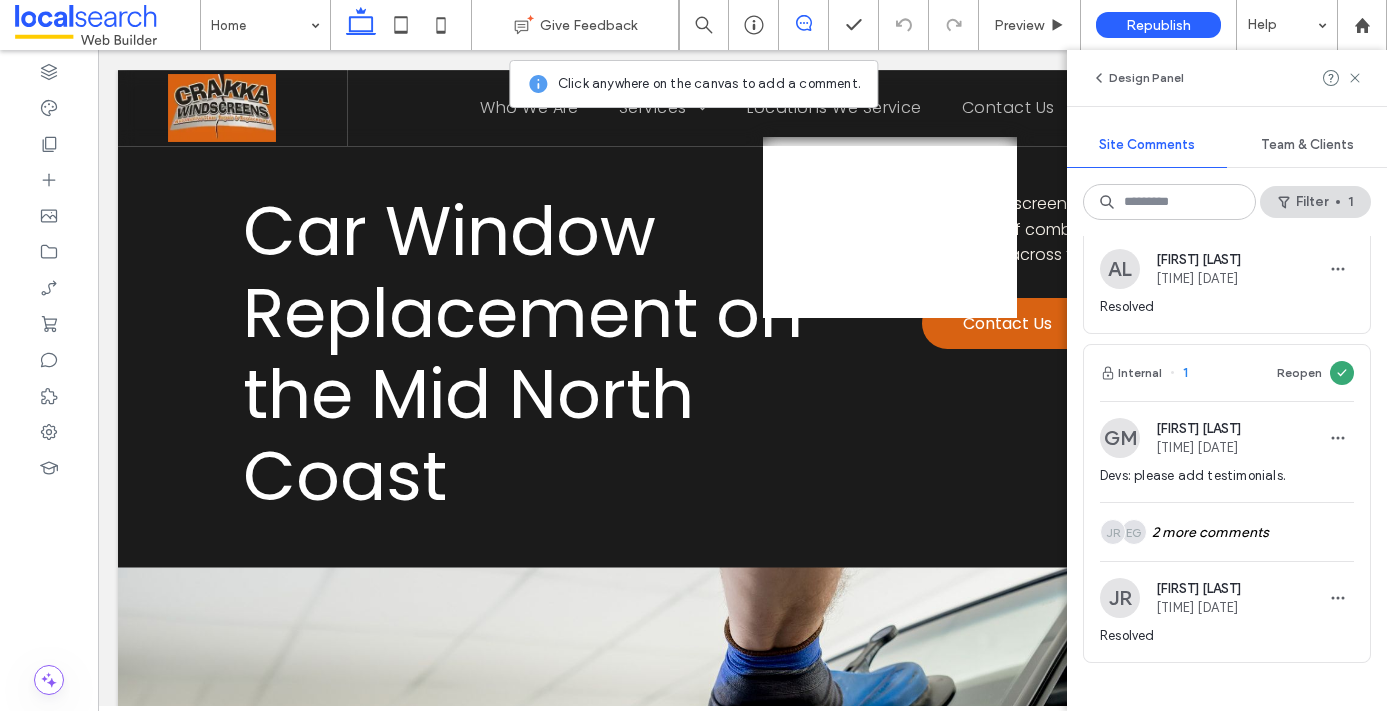 scroll, scrollTop: 0, scrollLeft: 0, axis: both 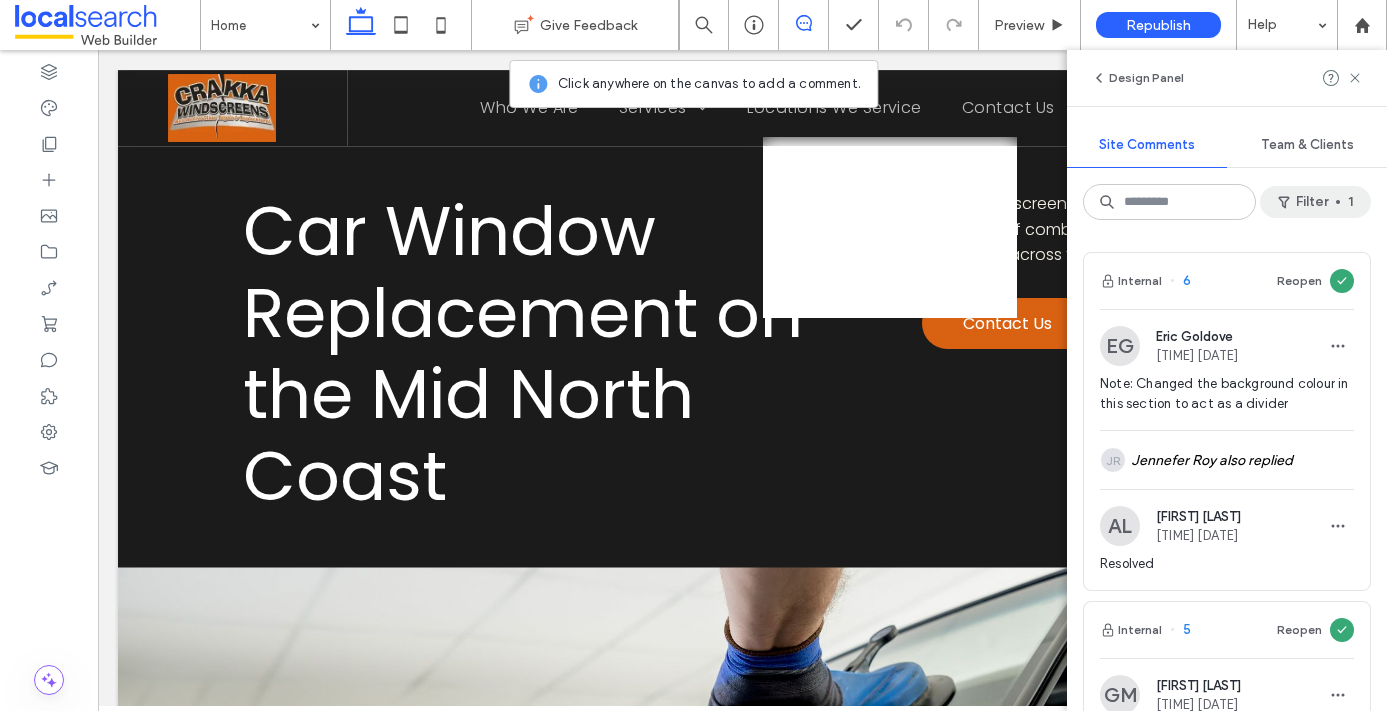 click at bounding box center (1286, 202) 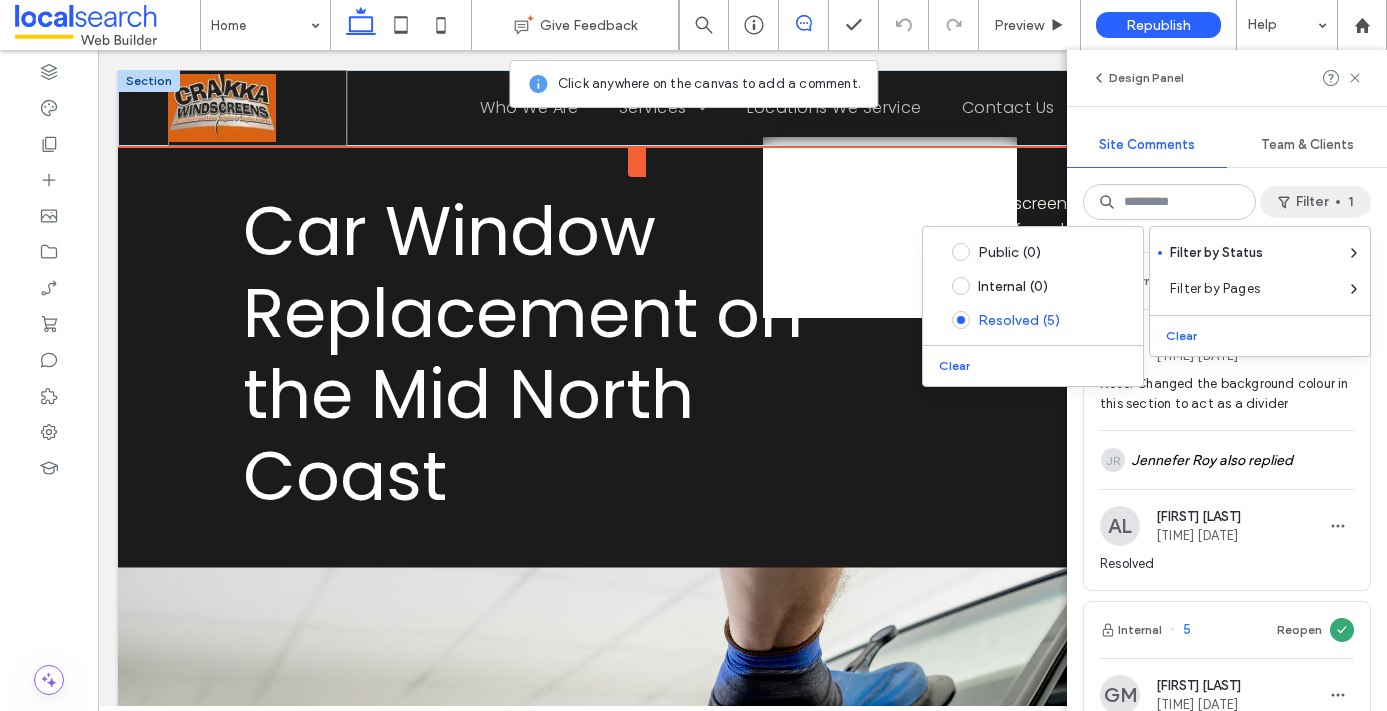 click at bounding box center [258, 108] 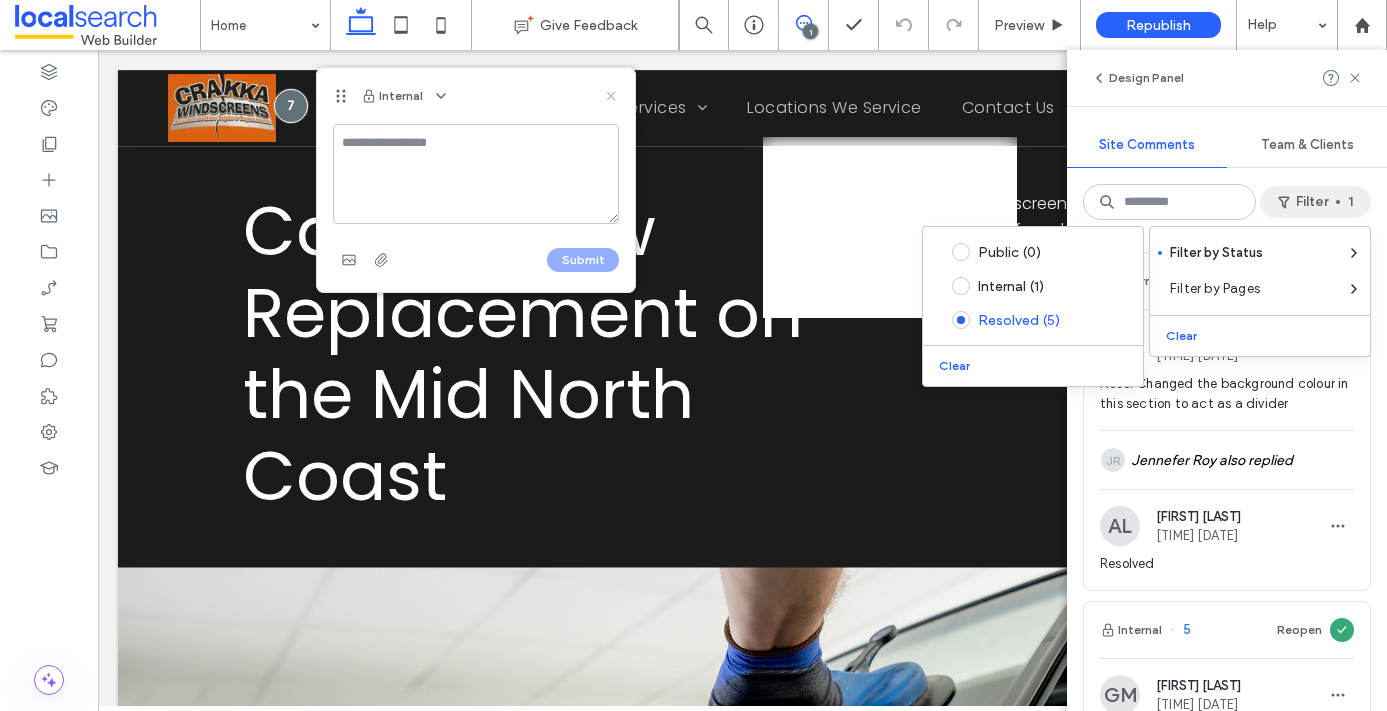 click 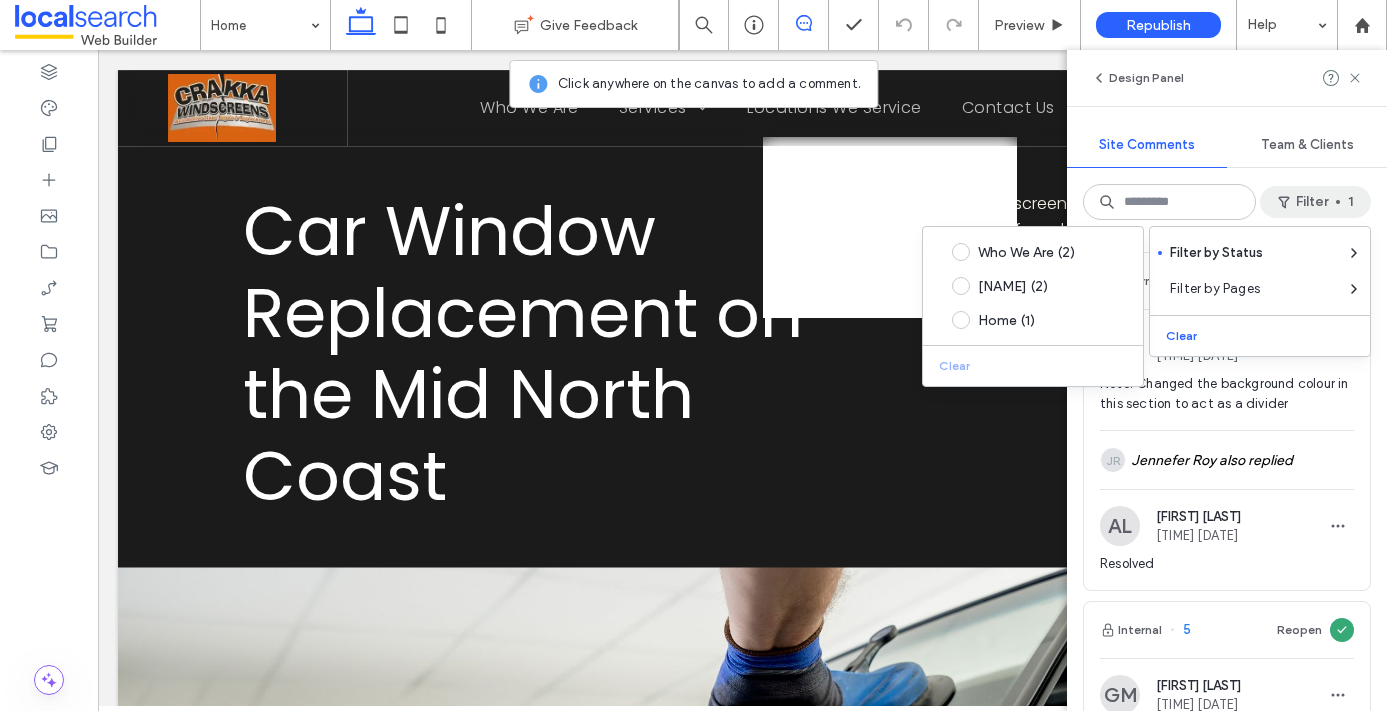 click at bounding box center [1286, 202] 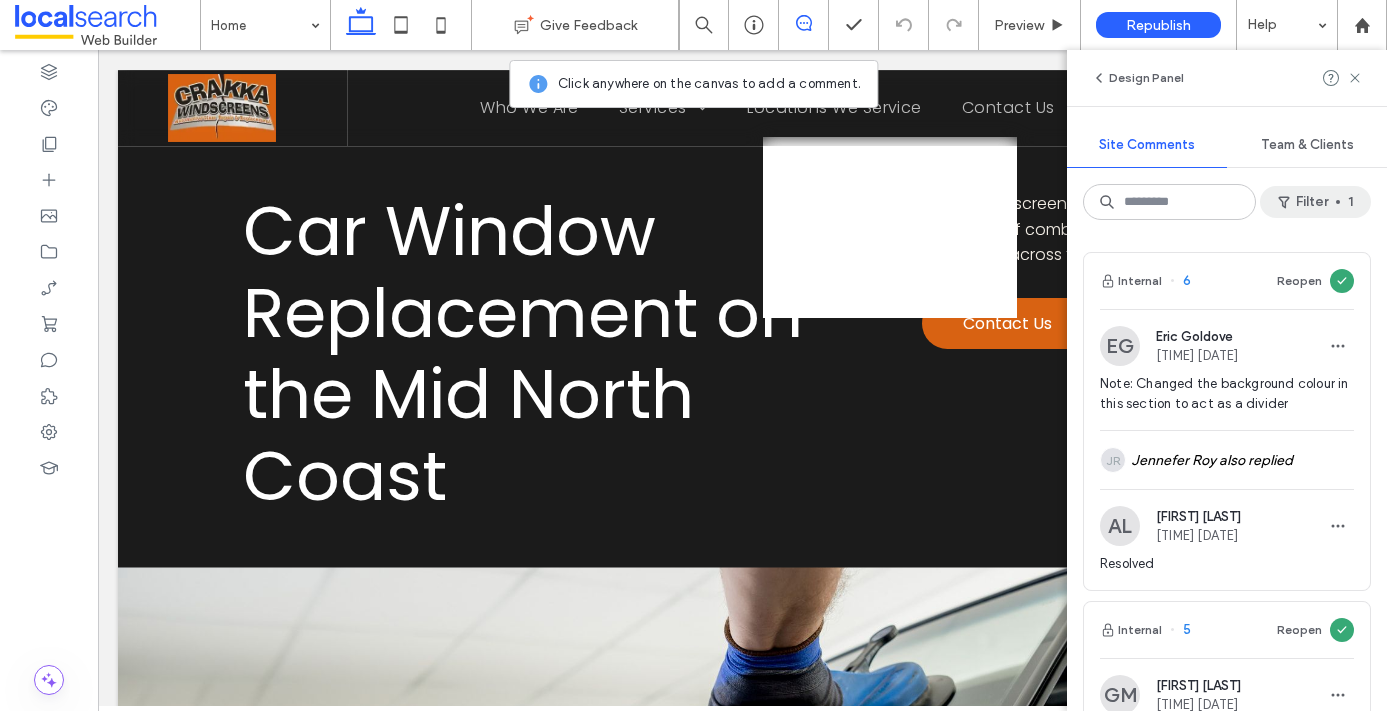 click 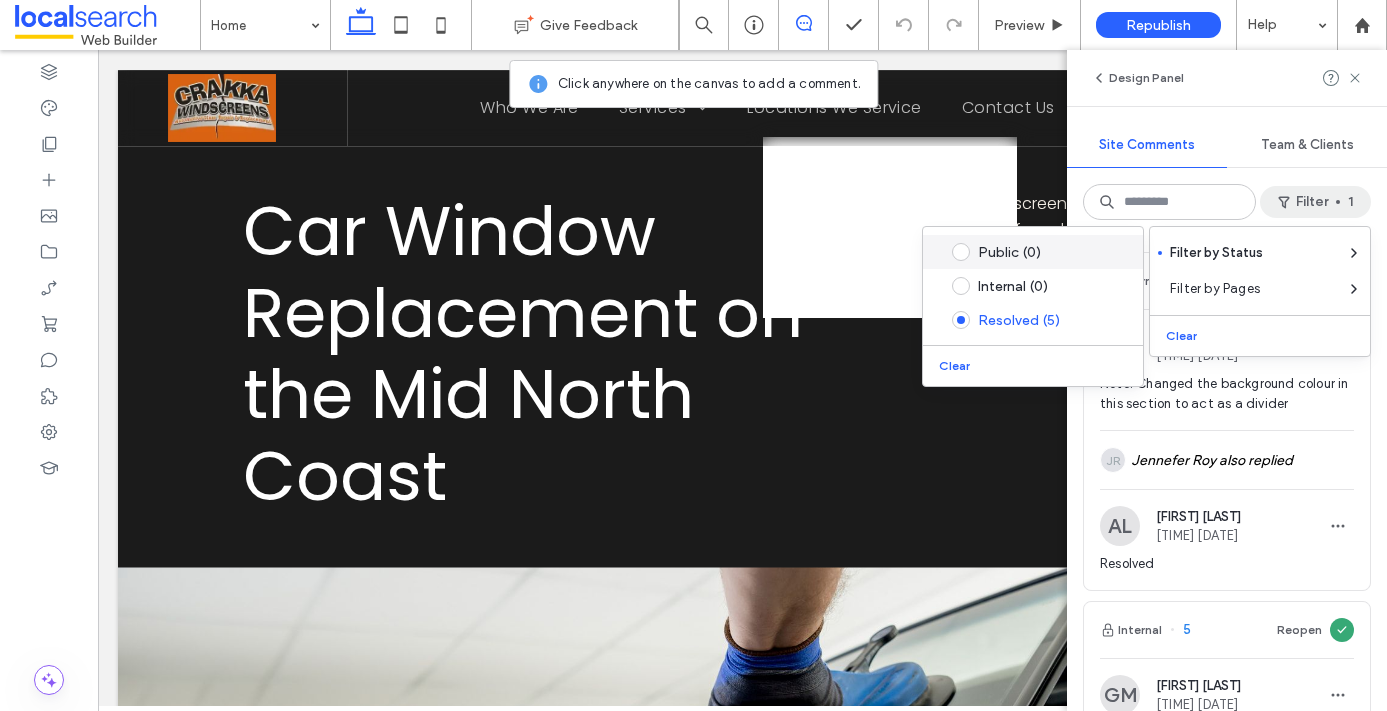 click on "Public (0)" at bounding box center (1048, 252) 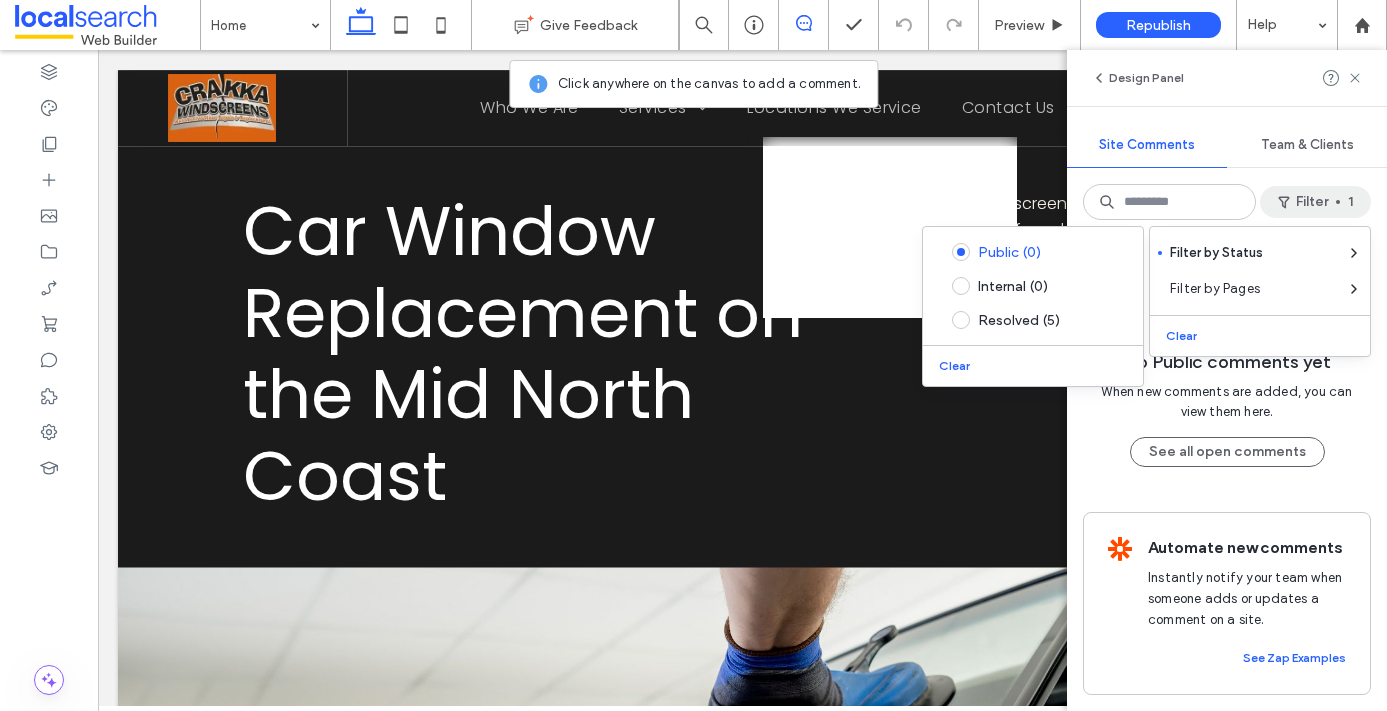 click on "Filter 1" at bounding box center (1315, 202) 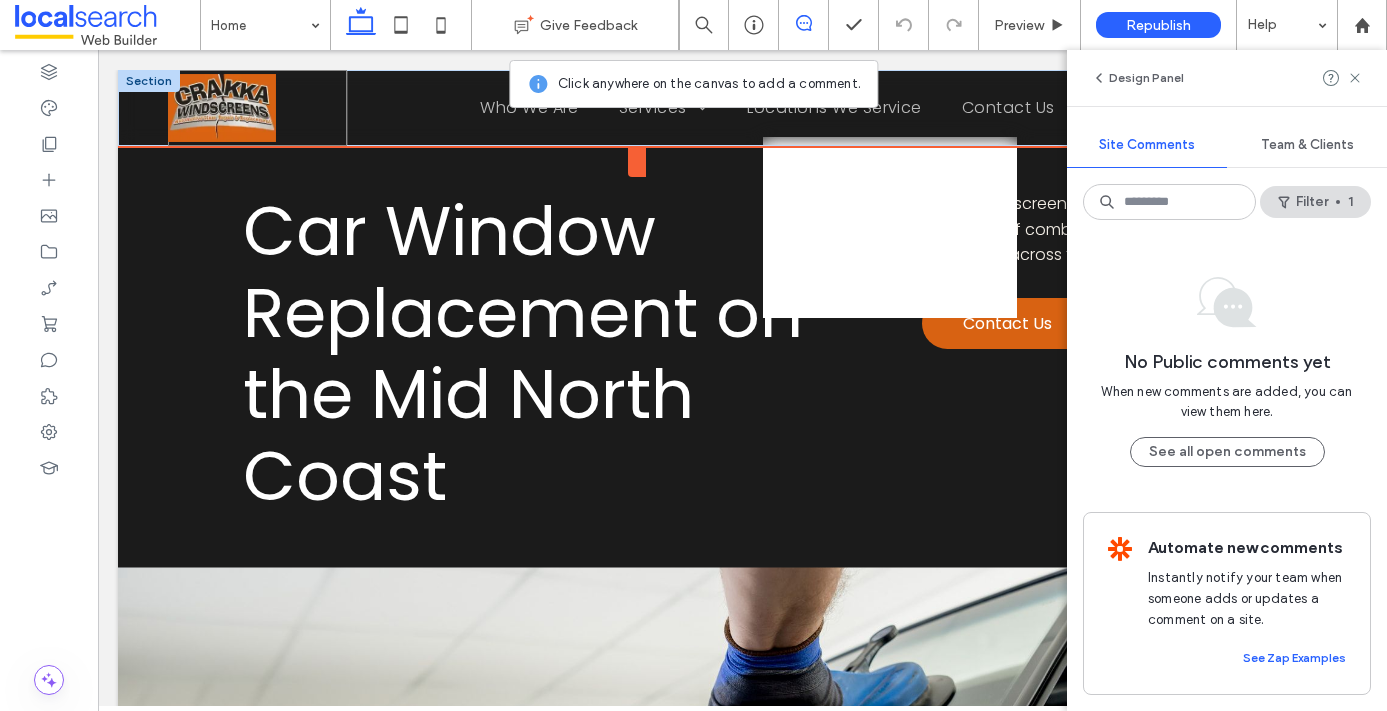 click at bounding box center (258, 108) 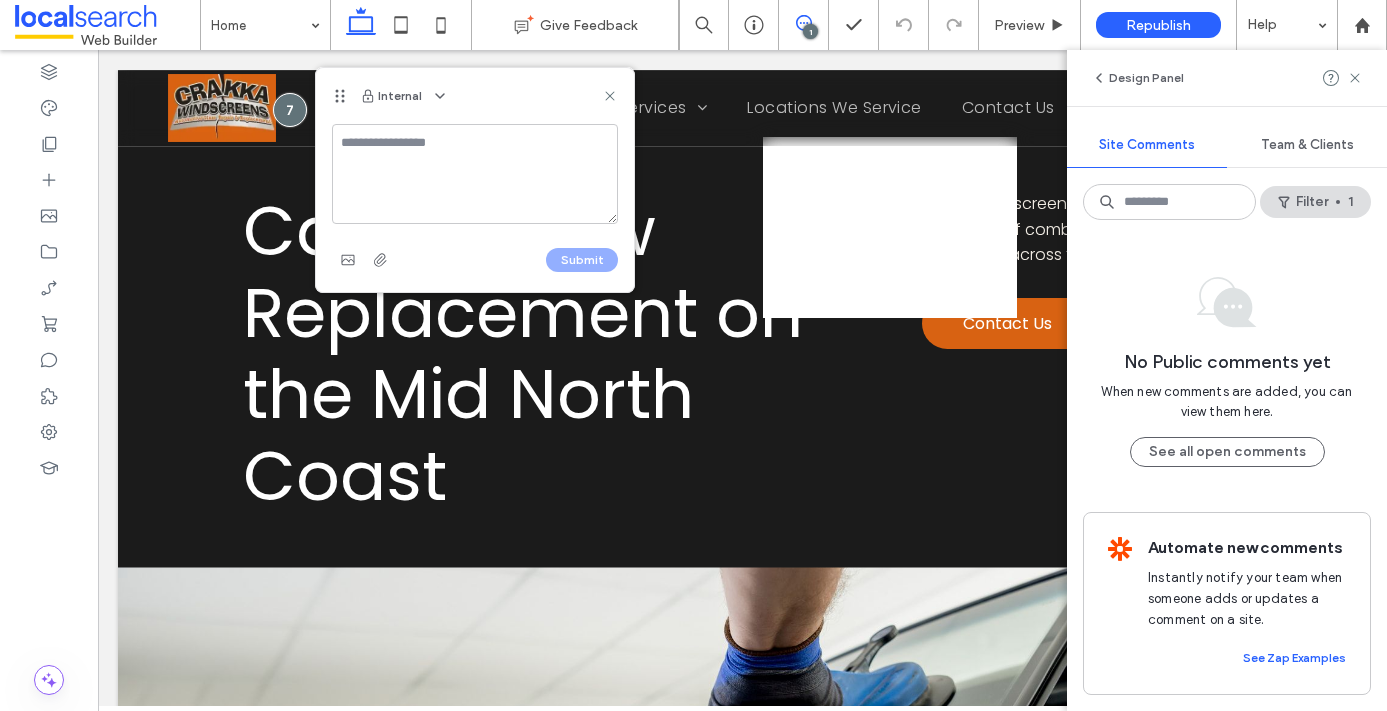click at bounding box center (475, 174) 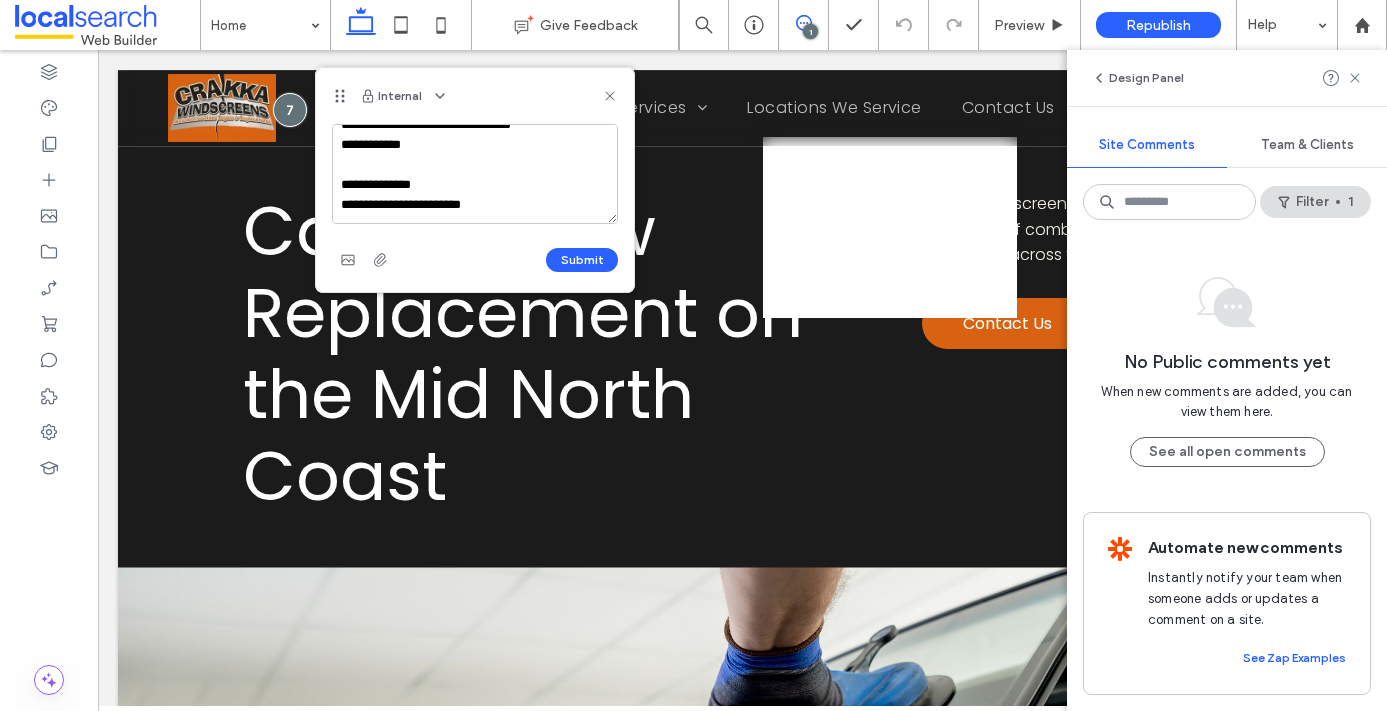 scroll, scrollTop: 0, scrollLeft: 0, axis: both 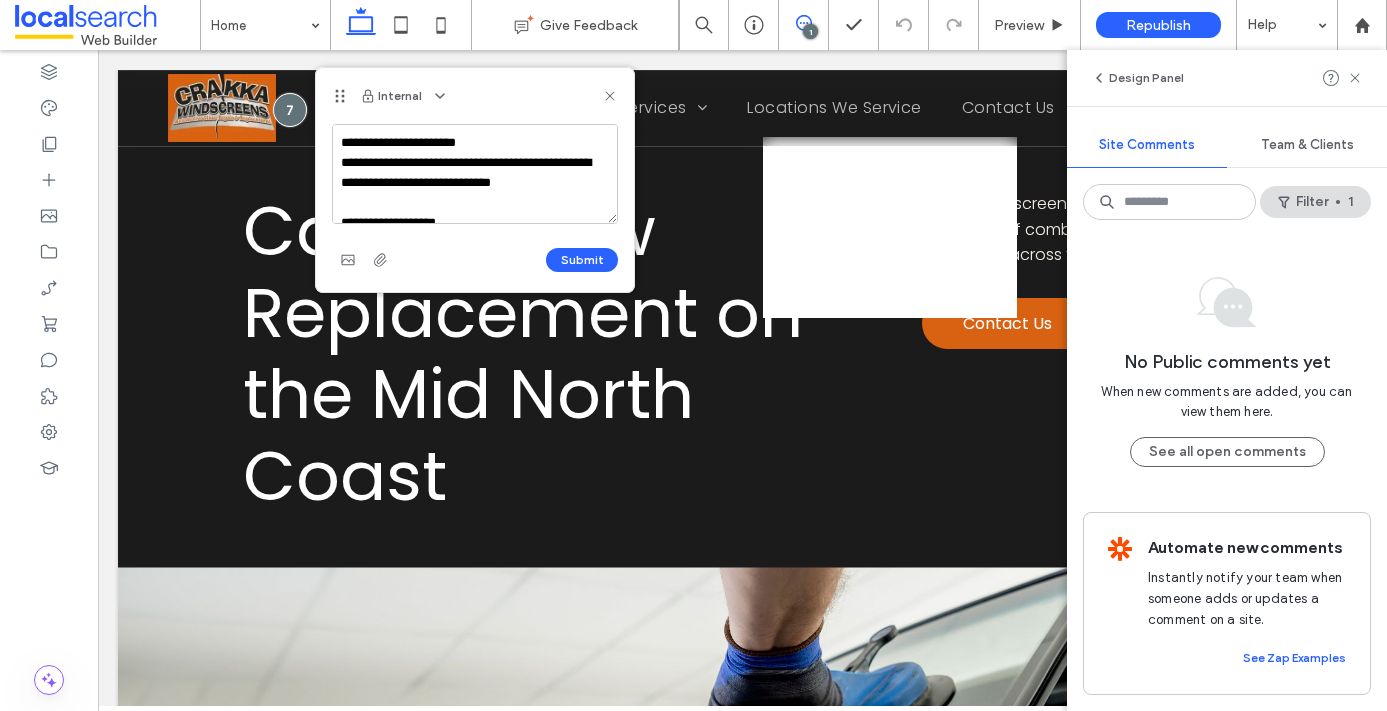 click on "**********" at bounding box center [475, 174] 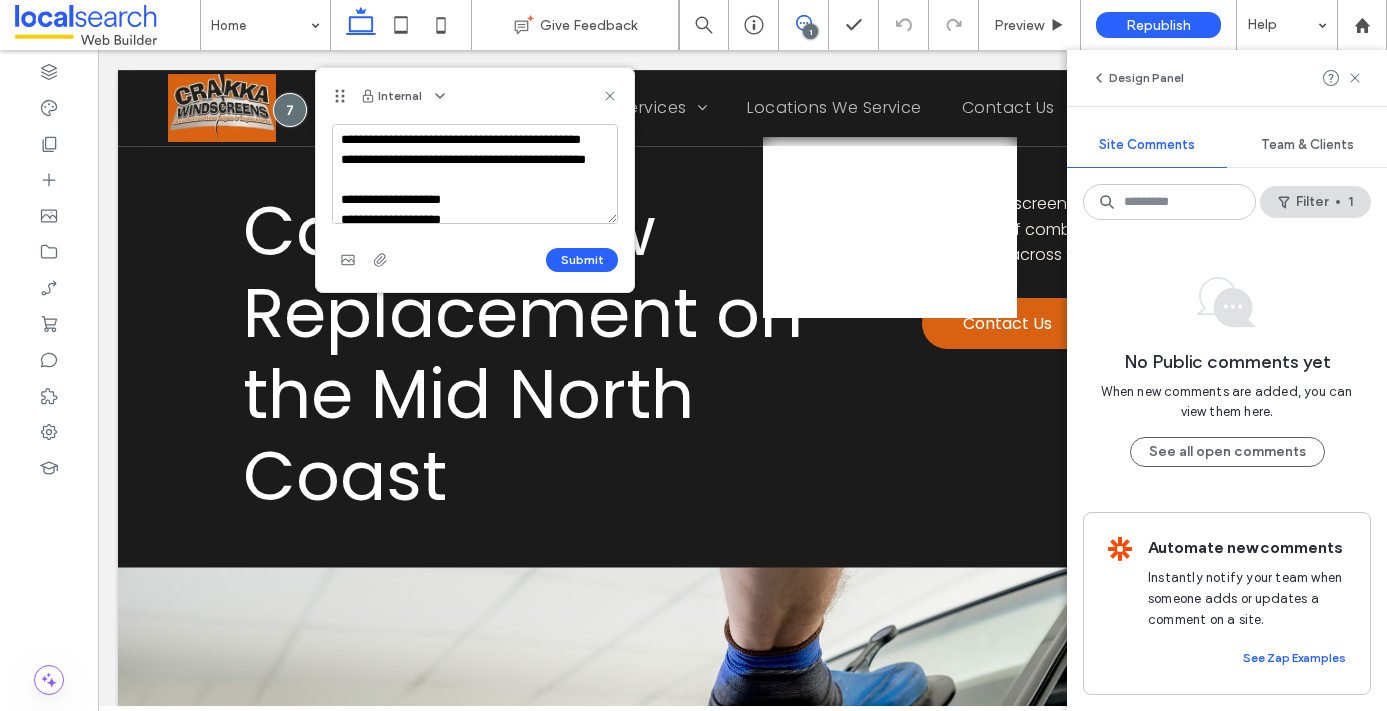 scroll, scrollTop: 130, scrollLeft: 0, axis: vertical 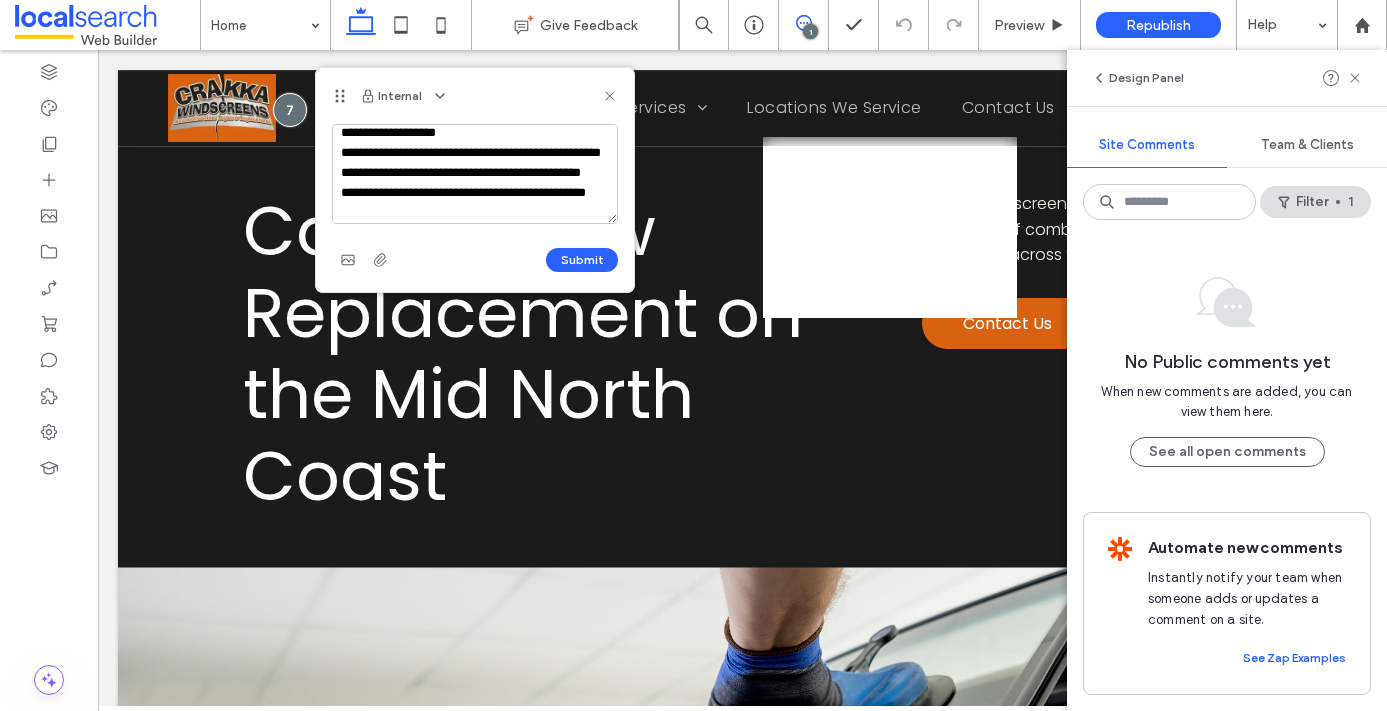 click on "**********" at bounding box center [475, 174] 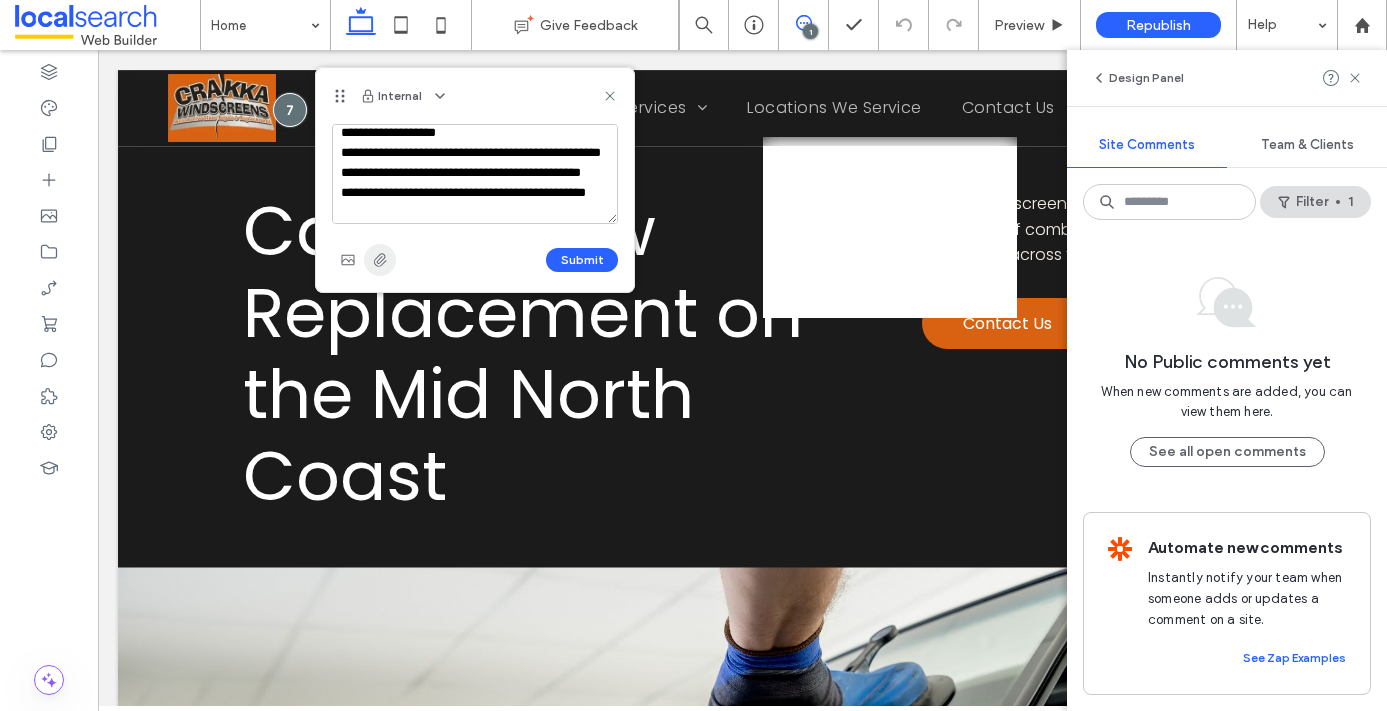 type on "**********" 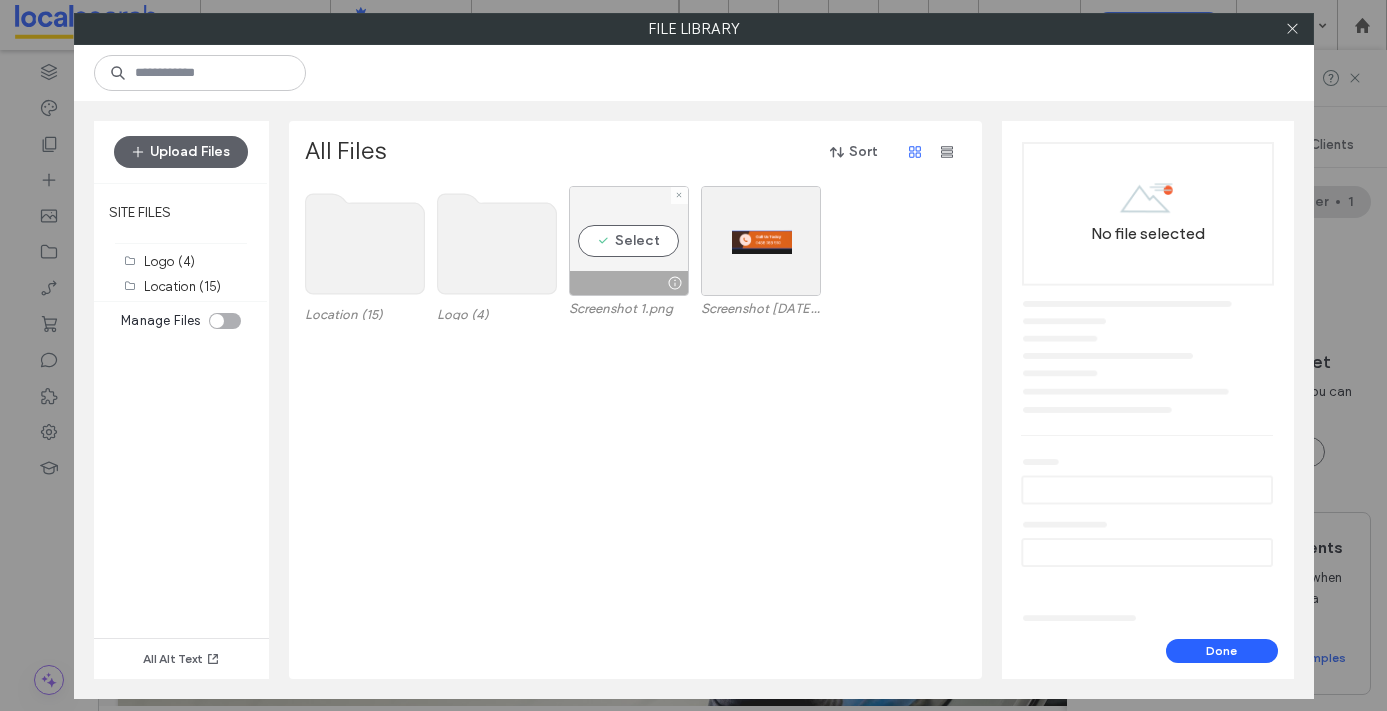 click on "Select" at bounding box center (629, 241) 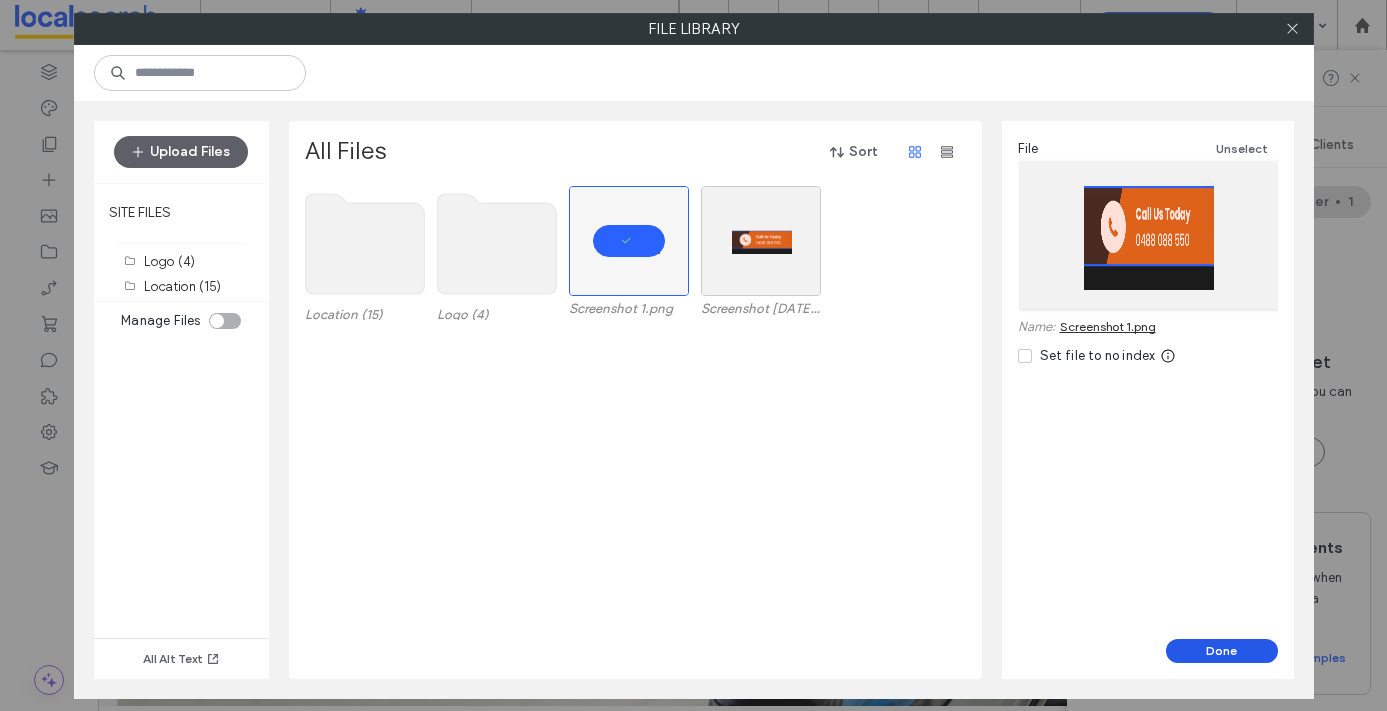 click on "Done" at bounding box center (1222, 651) 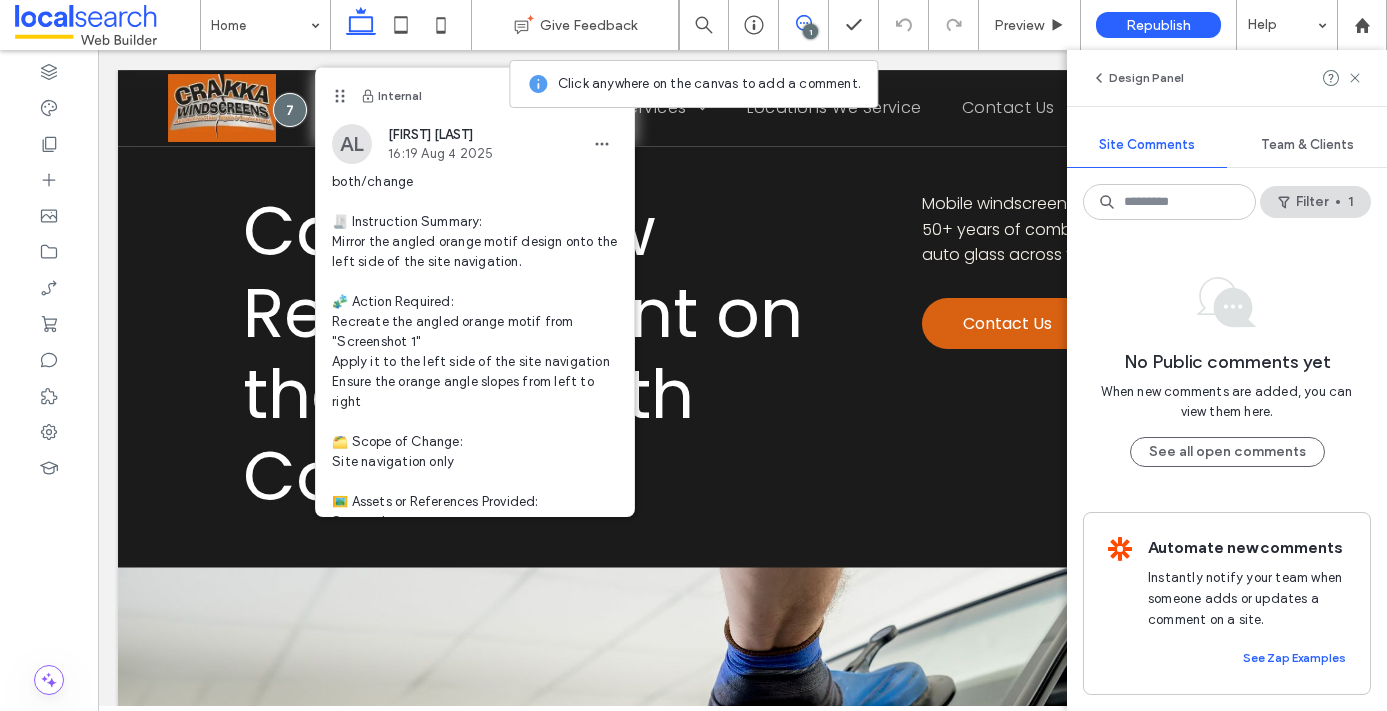 scroll, scrollTop: 13, scrollLeft: 0, axis: vertical 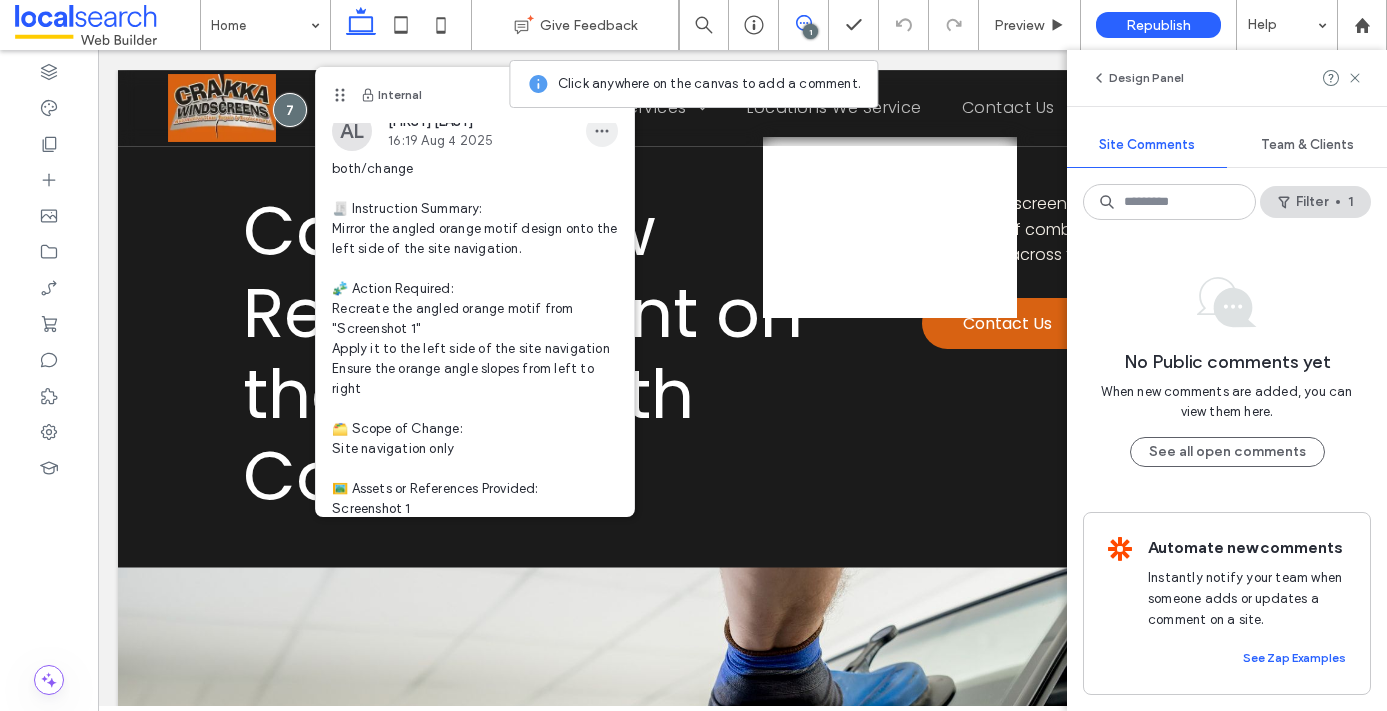 click 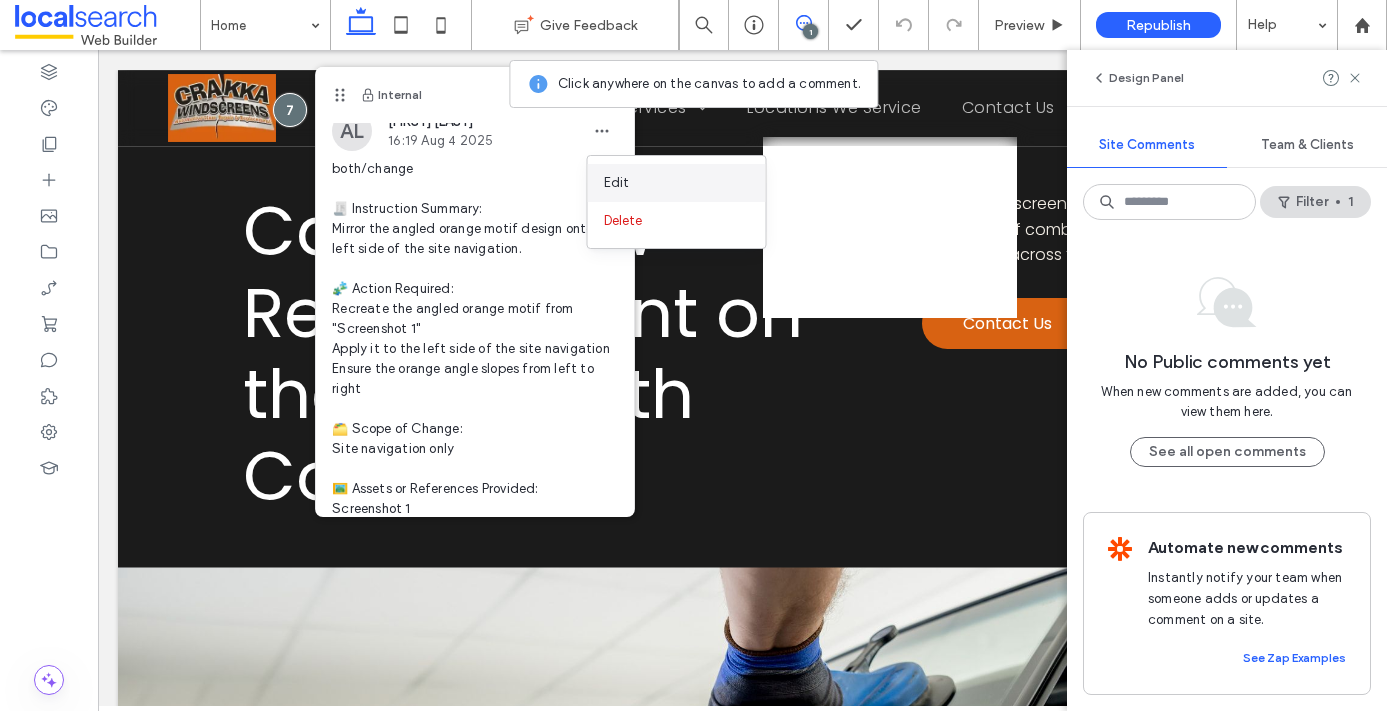 click on "Edit" at bounding box center [677, 183] 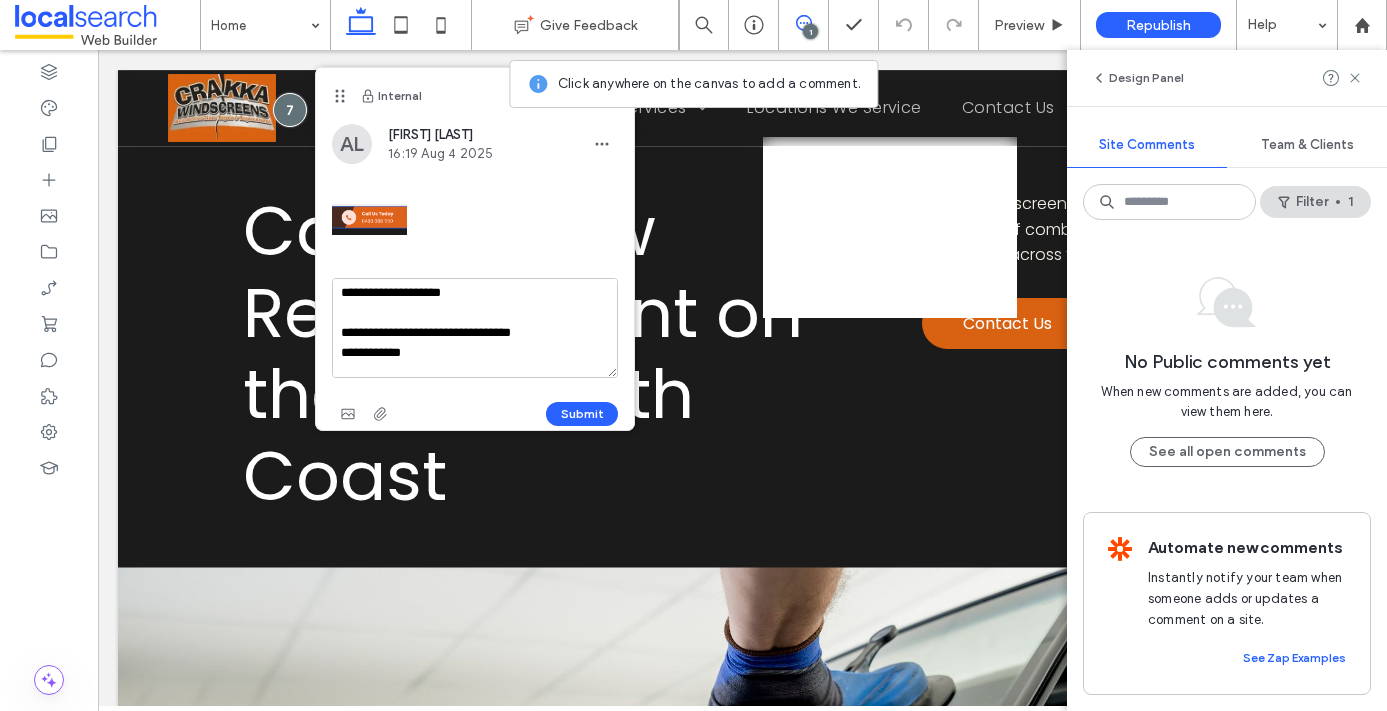 scroll, scrollTop: 378, scrollLeft: 0, axis: vertical 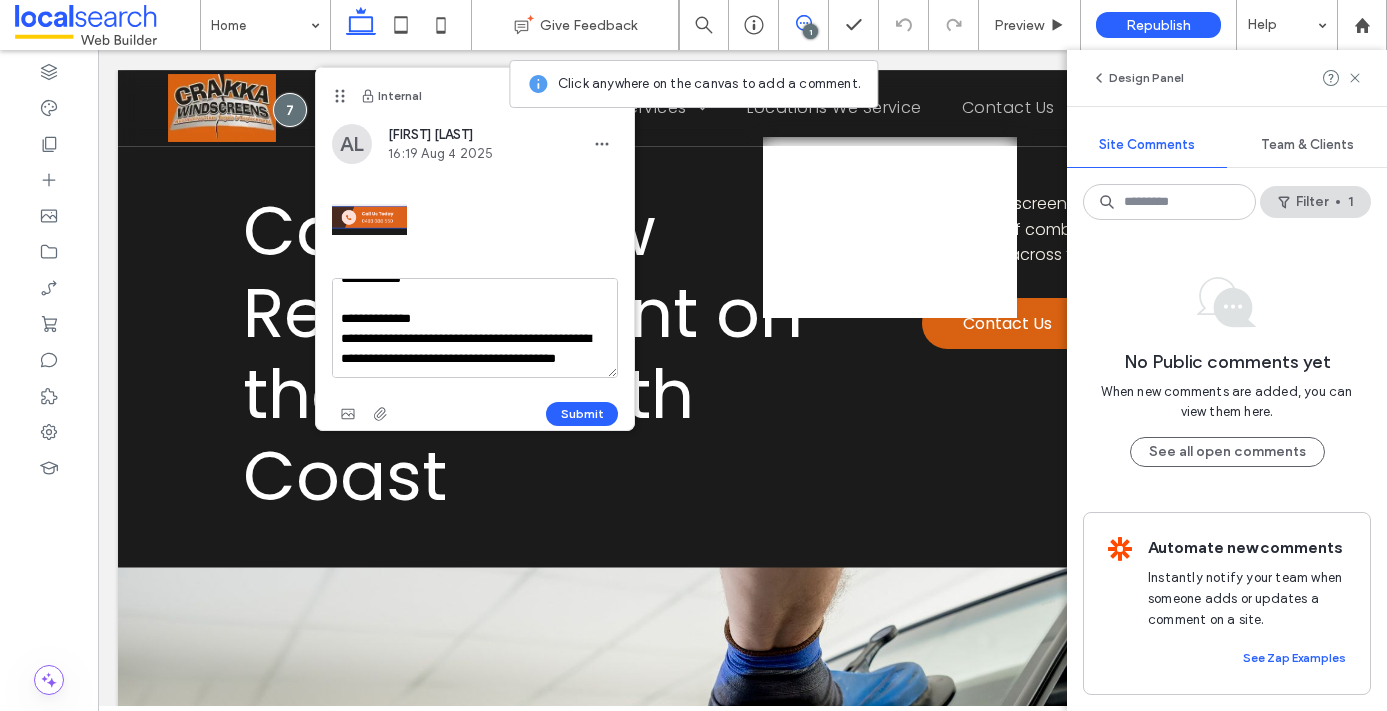 drag, startPoint x: 463, startPoint y: 357, endPoint x: 502, endPoint y: 315, distance: 57.31492 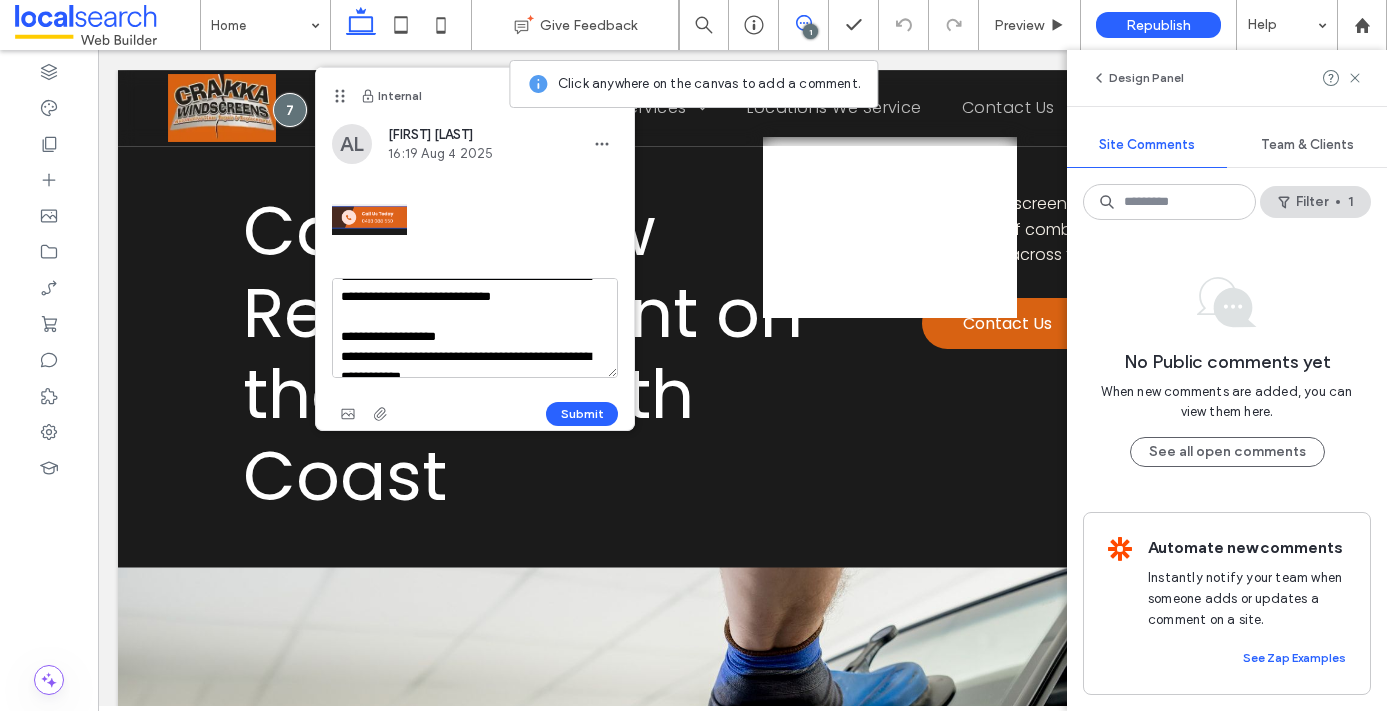 scroll, scrollTop: 99, scrollLeft: 0, axis: vertical 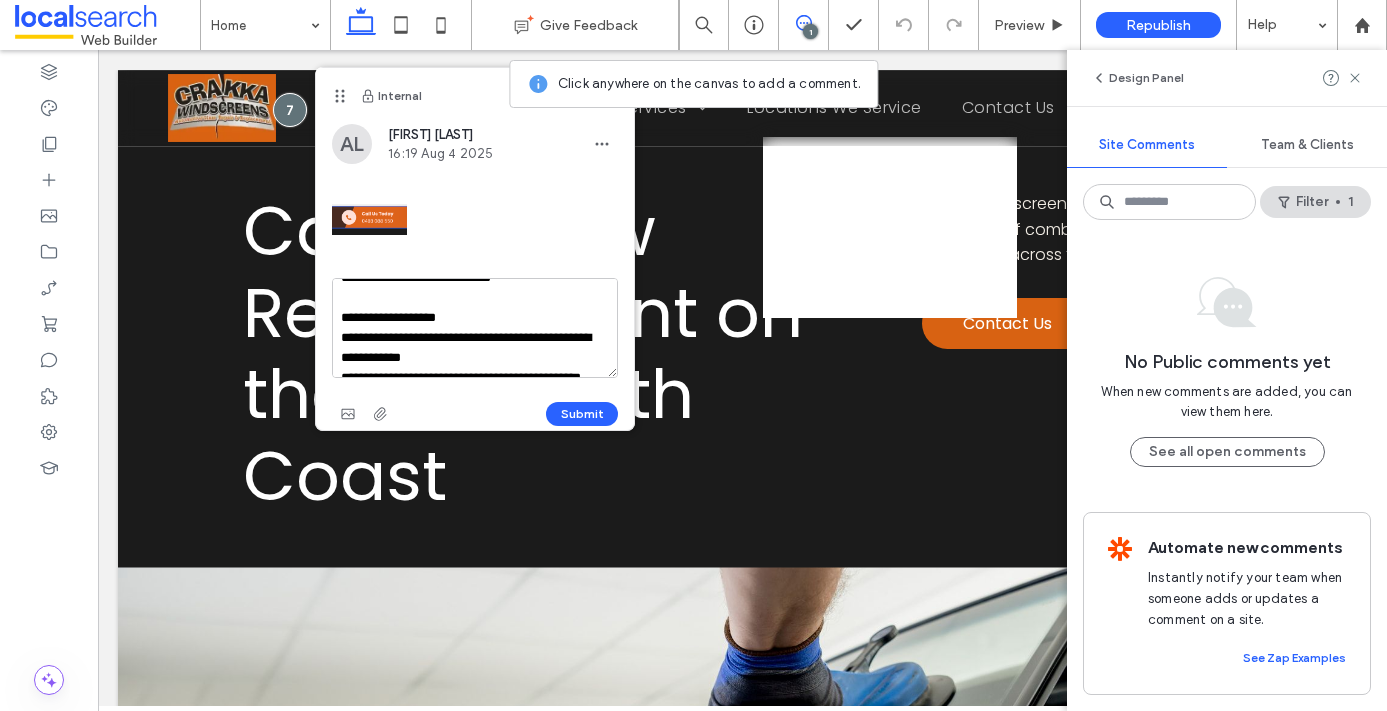 click on "**********" at bounding box center (475, 328) 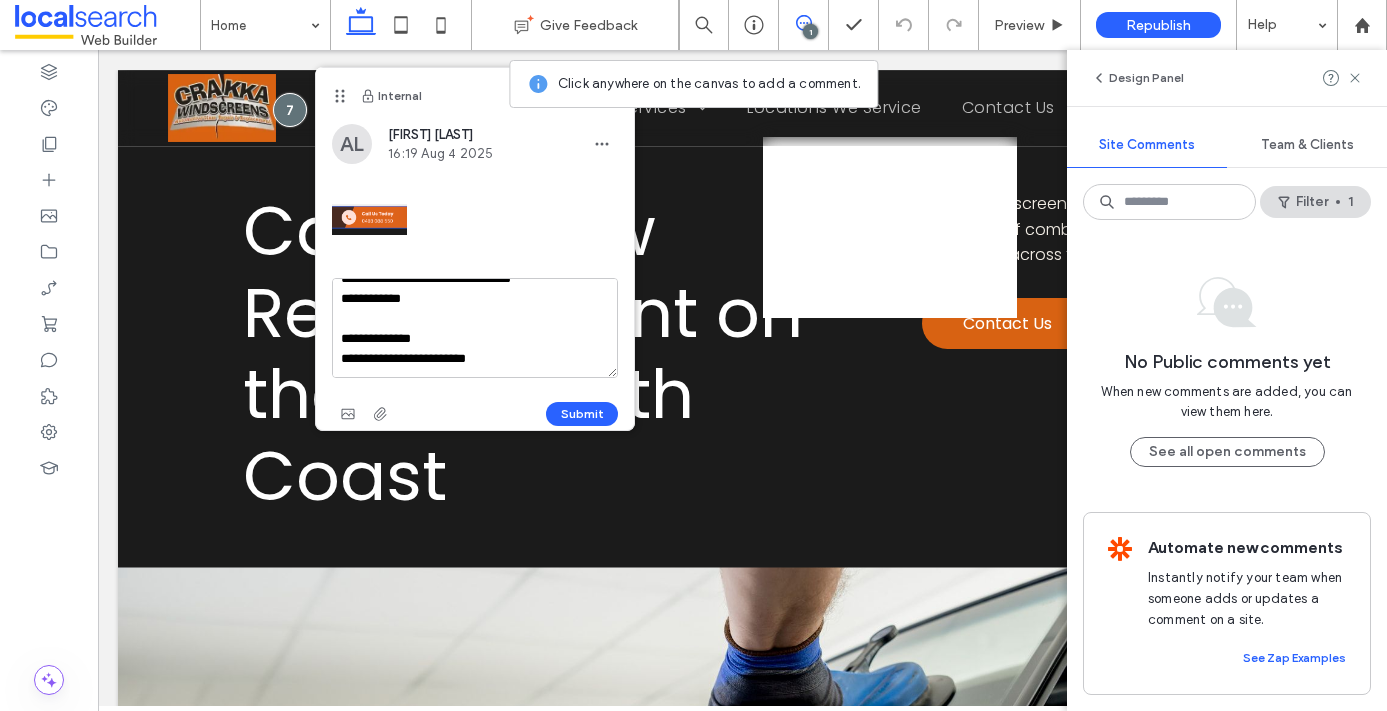 scroll, scrollTop: 373, scrollLeft: 0, axis: vertical 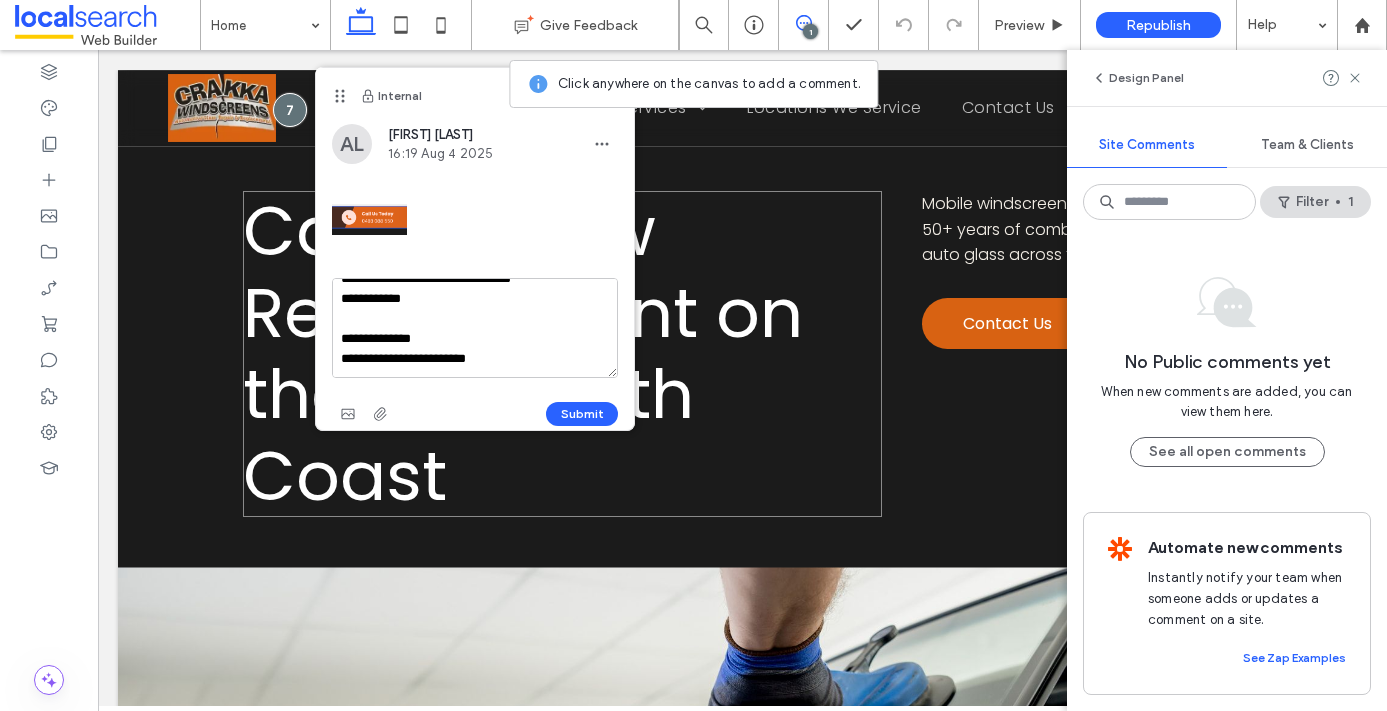 drag, startPoint x: 539, startPoint y: 352, endPoint x: 279, endPoint y: 302, distance: 264.76404 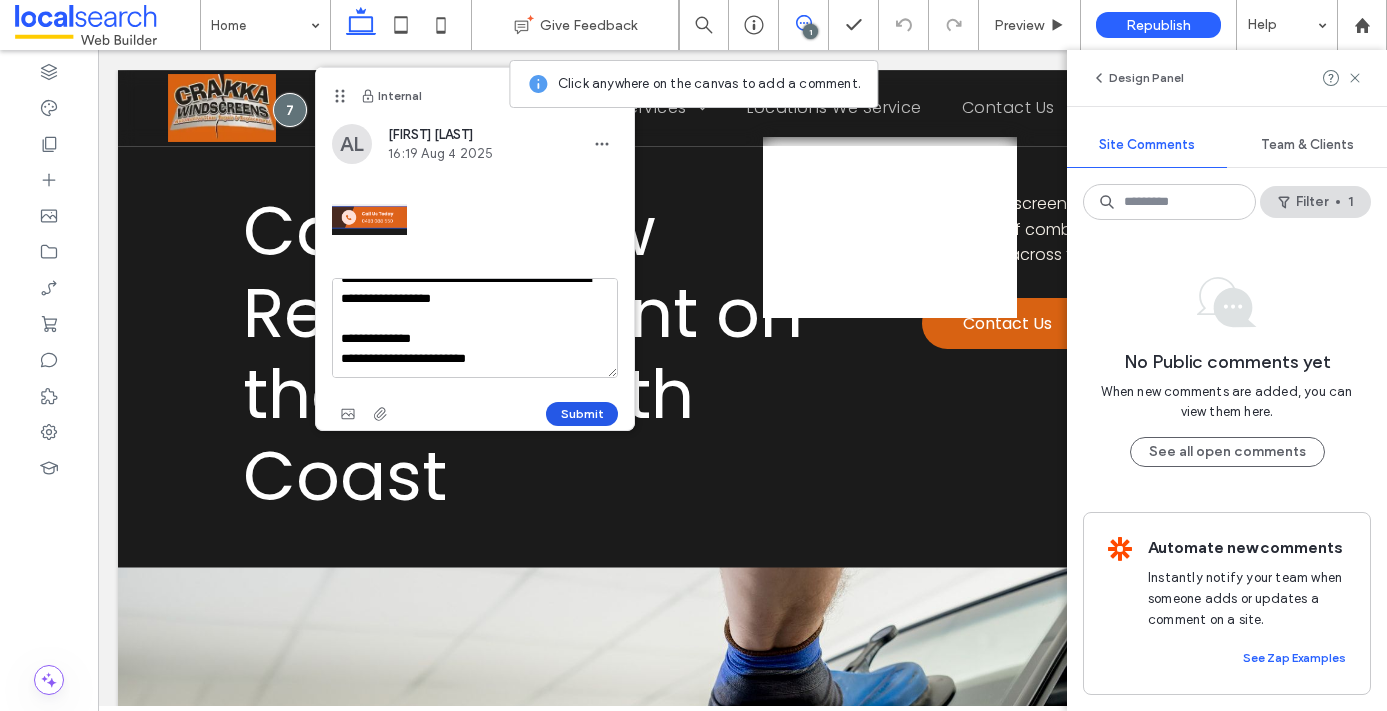 type on "**********" 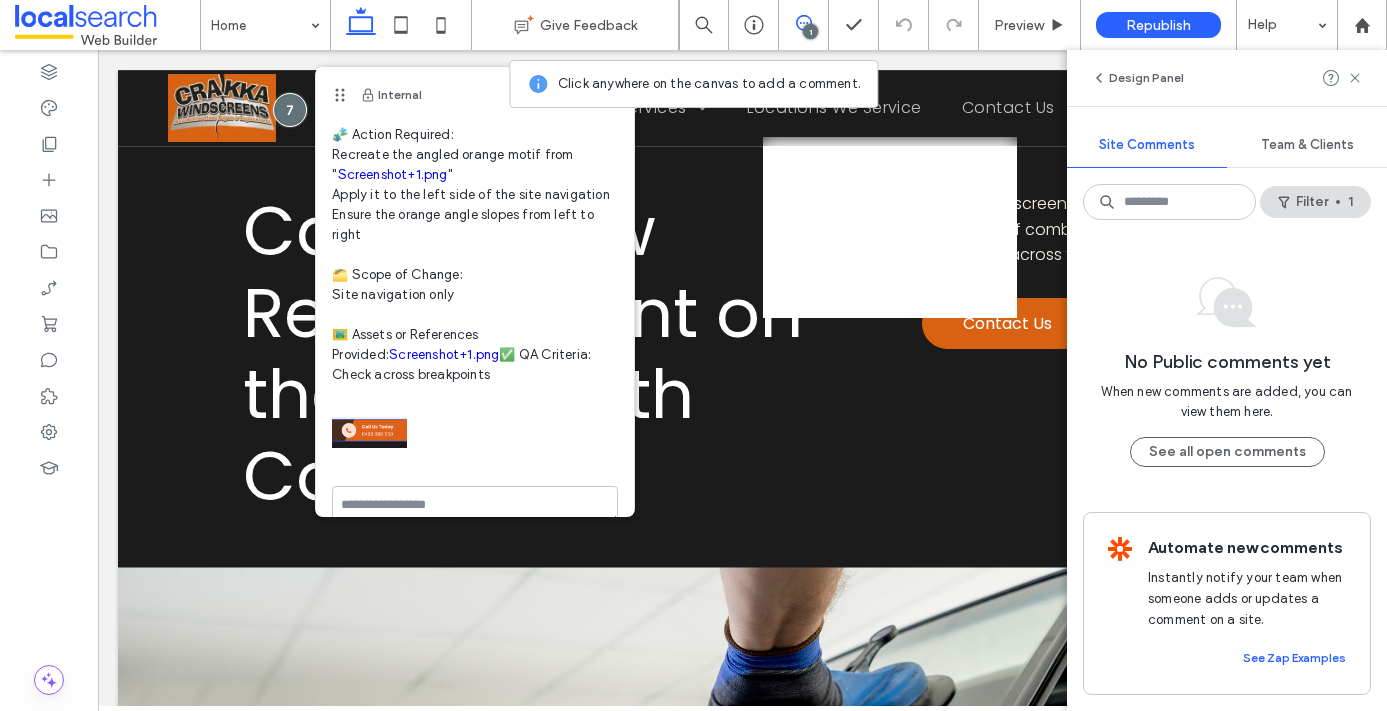 scroll, scrollTop: 0, scrollLeft: 0, axis: both 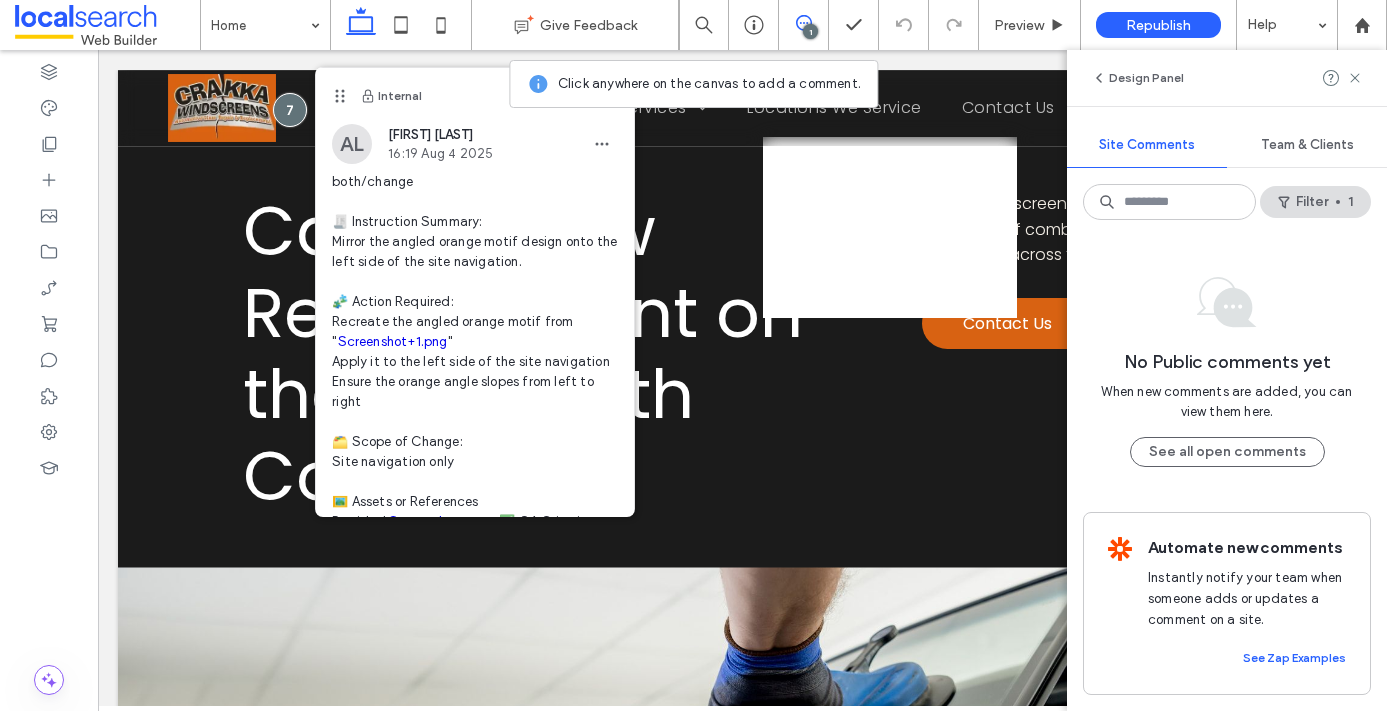 drag, startPoint x: 326, startPoint y: 93, endPoint x: 343, endPoint y: 115, distance: 27.802877 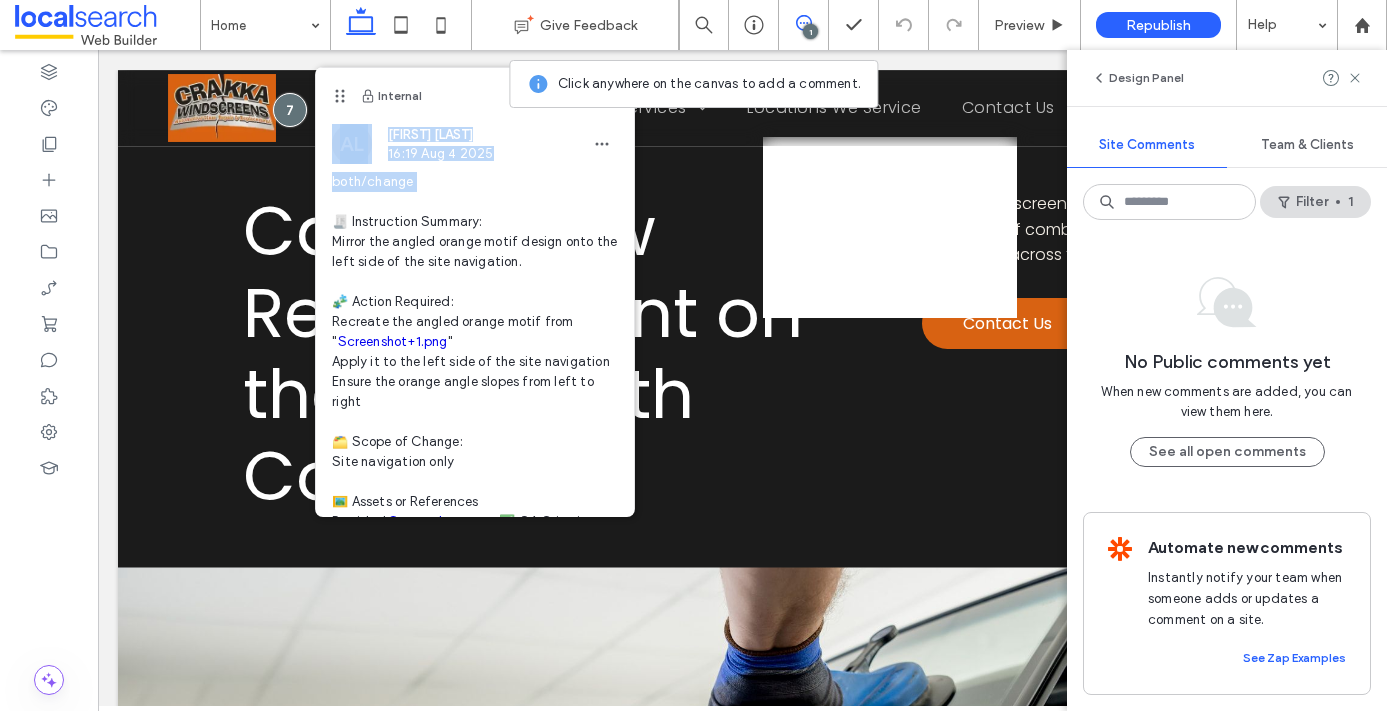 drag, startPoint x: 342, startPoint y: 86, endPoint x: 342, endPoint y: 222, distance: 136 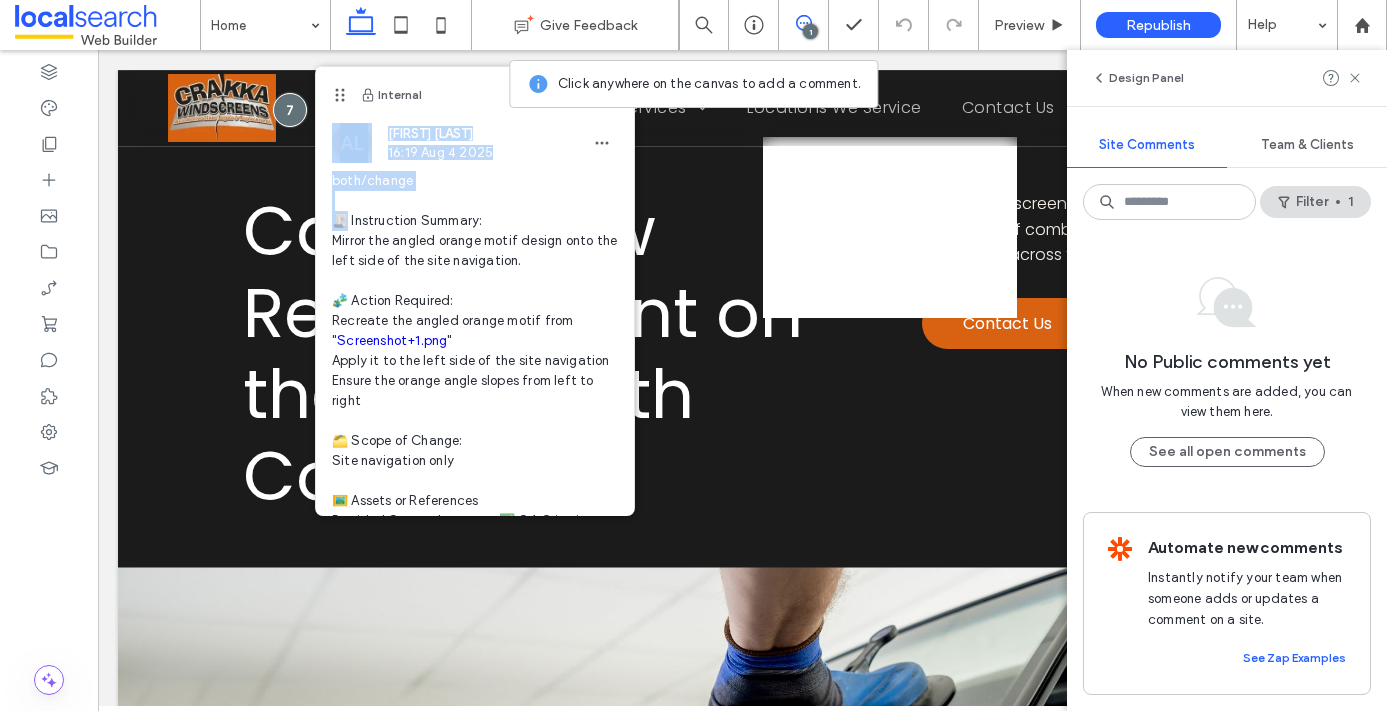 drag, startPoint x: 339, startPoint y: 100, endPoint x: 355, endPoint y: 298, distance: 198.64542 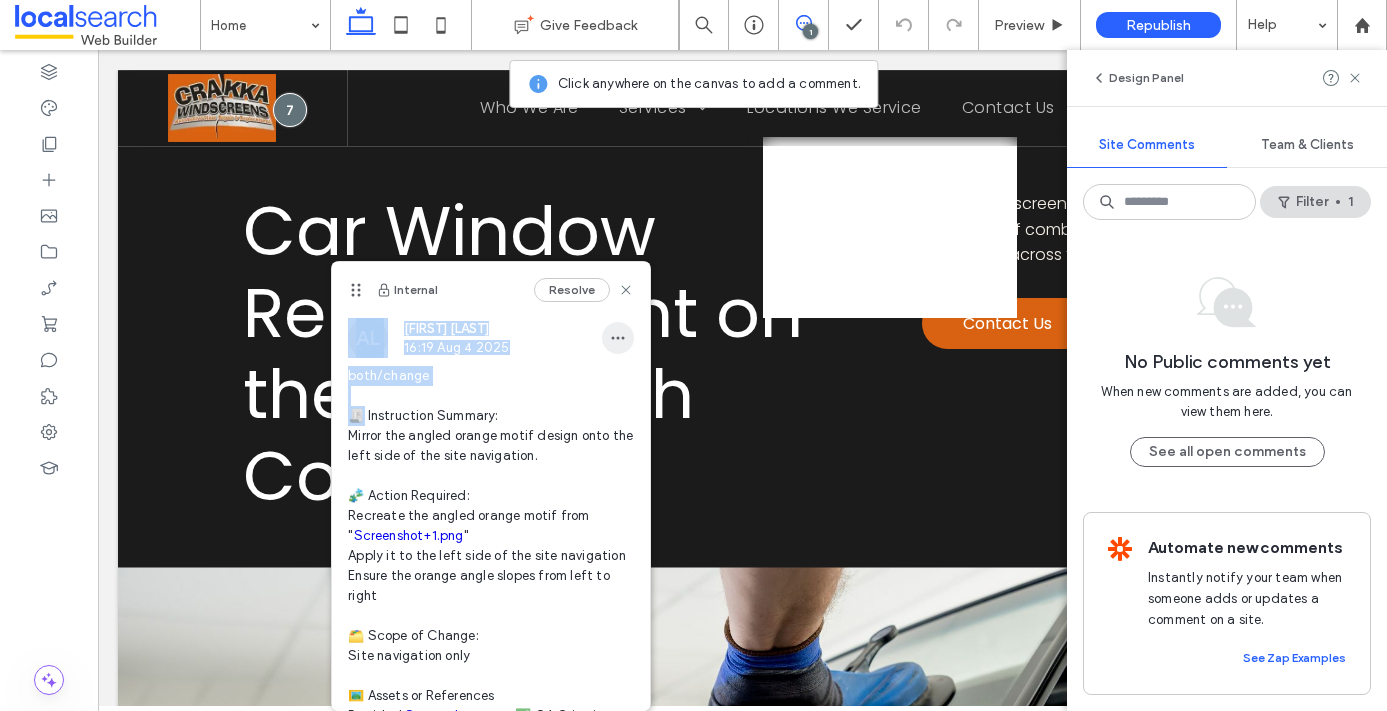 click at bounding box center [618, 338] 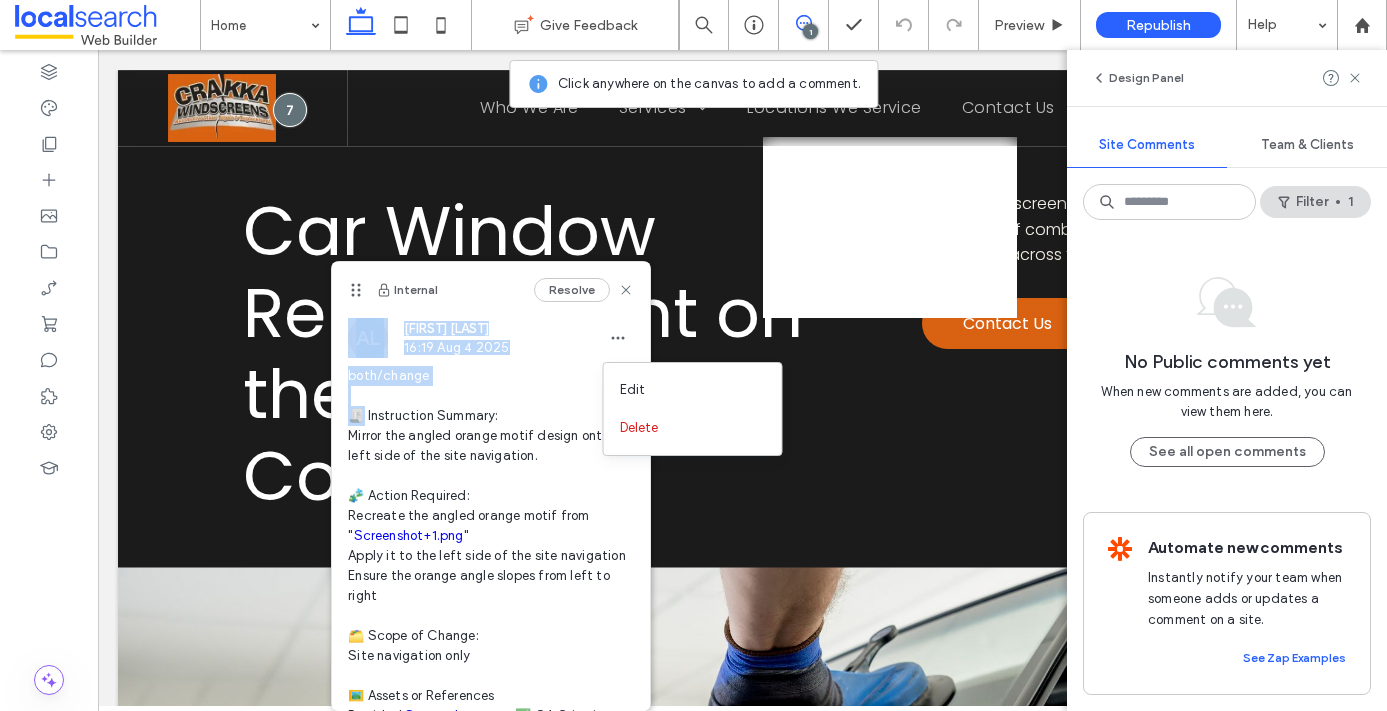 click on "AL Alicia Lumsden 16:19 Aug 4 2025 both/change
🧾 Instruction Summary:
Mirror the angled orange motif design onto the left side of the site navigation.
🧩 Action Required:
Recreate the angled orange motif from " Screenshot+1.png "
Apply it to the left side of the site navigation
Ensure the orange angle slopes from left to right
🗂️ Scope of Change:
Site navigation only
🖼️ Assets or References Provided:
Screenshot+1.png
✅ QA Criteria:
Check across breakpoints" at bounding box center [491, 582] 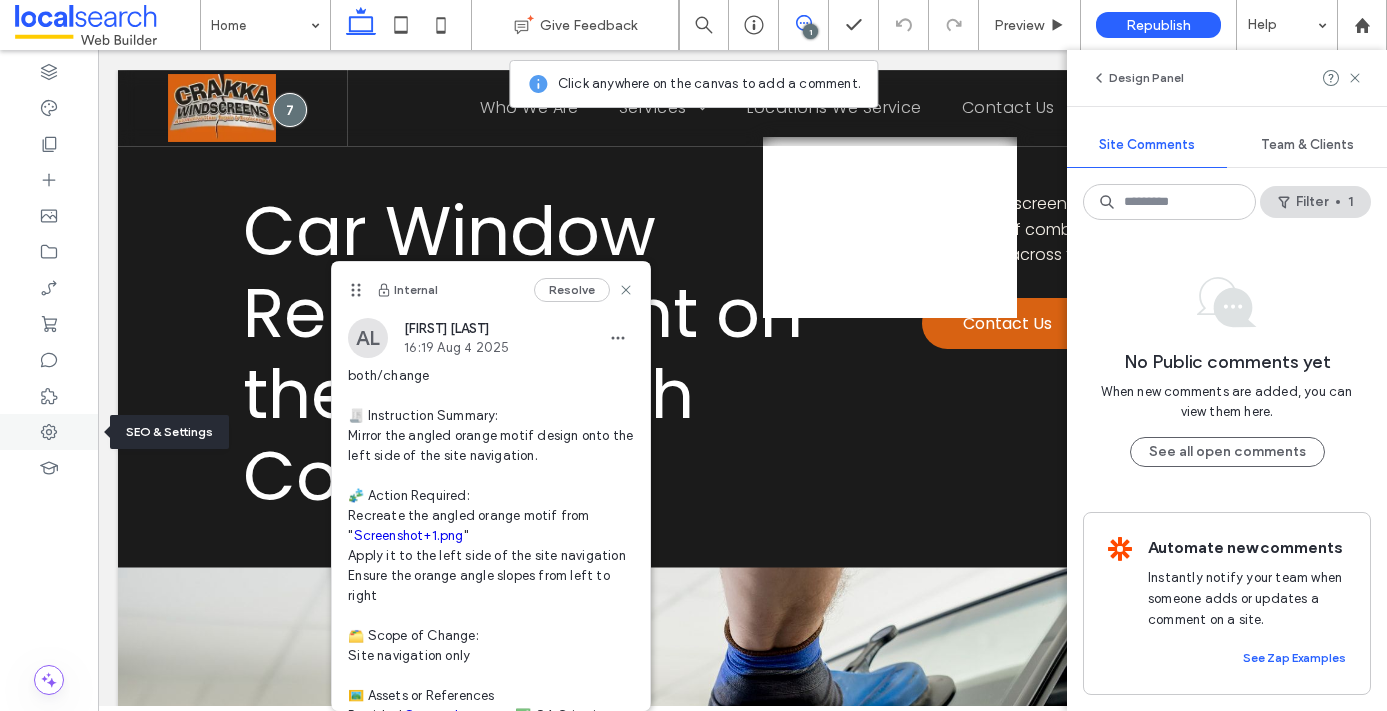 click 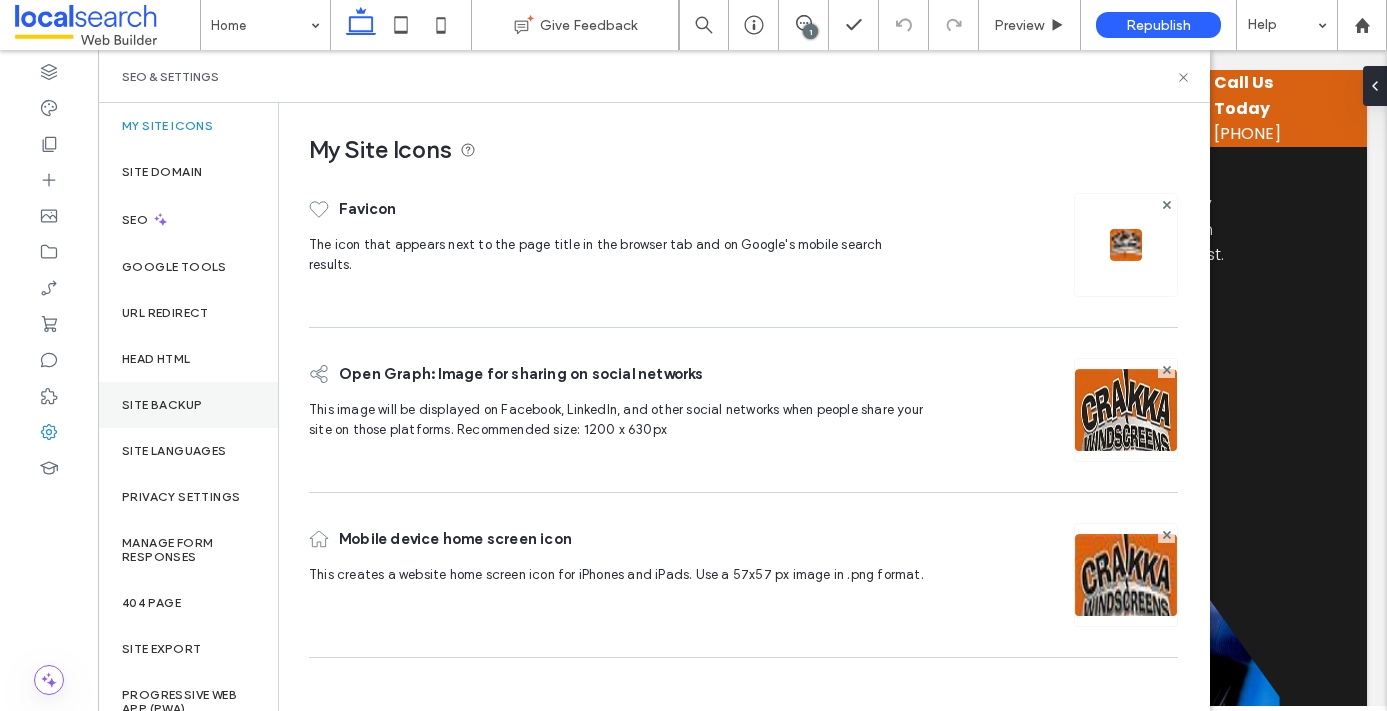 click on "Site Backup" at bounding box center (188, 405) 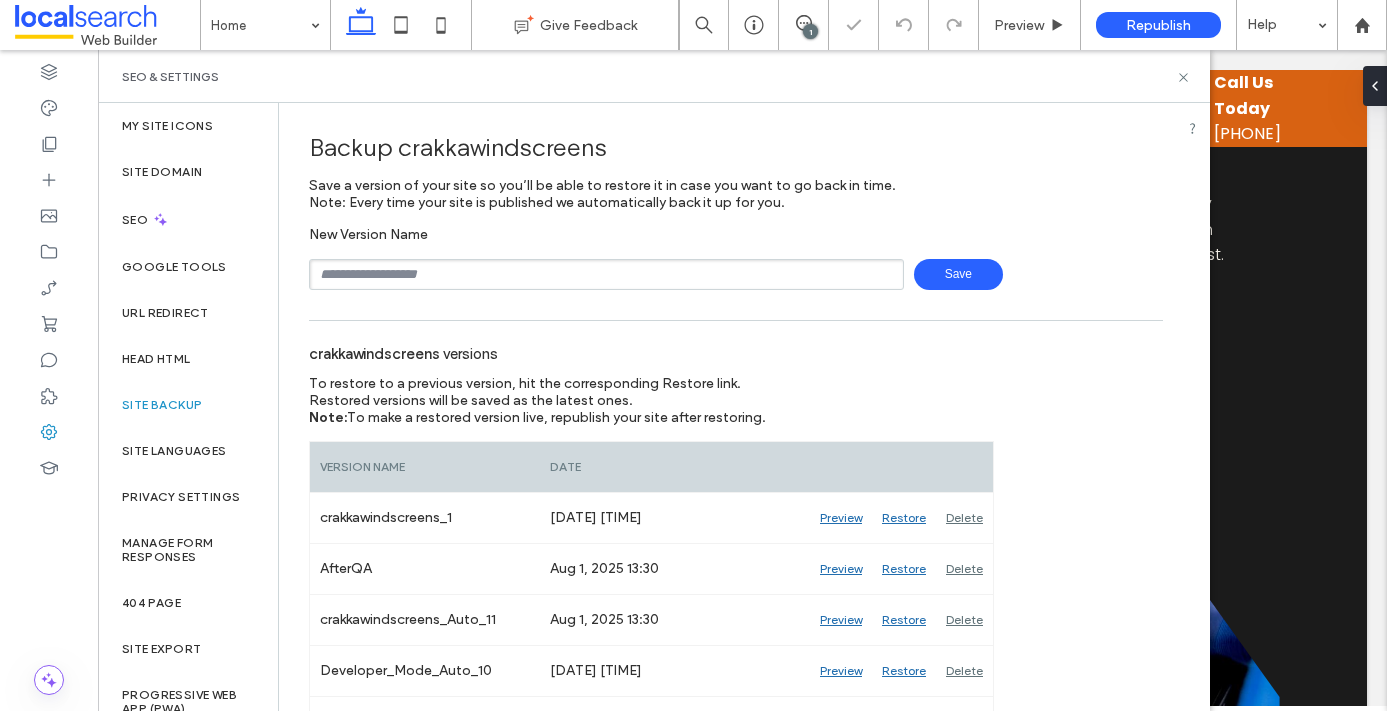 click on "Save" at bounding box center (958, 274) 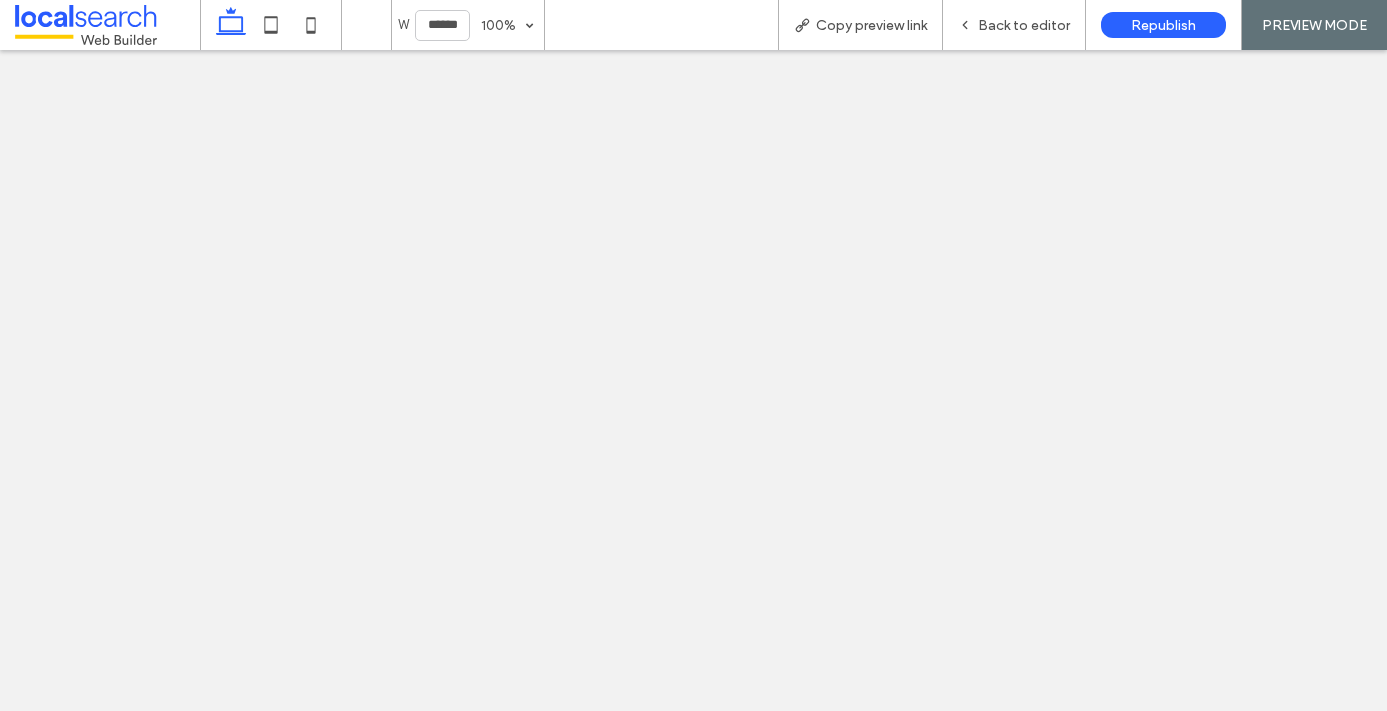 scroll, scrollTop: 0, scrollLeft: 0, axis: both 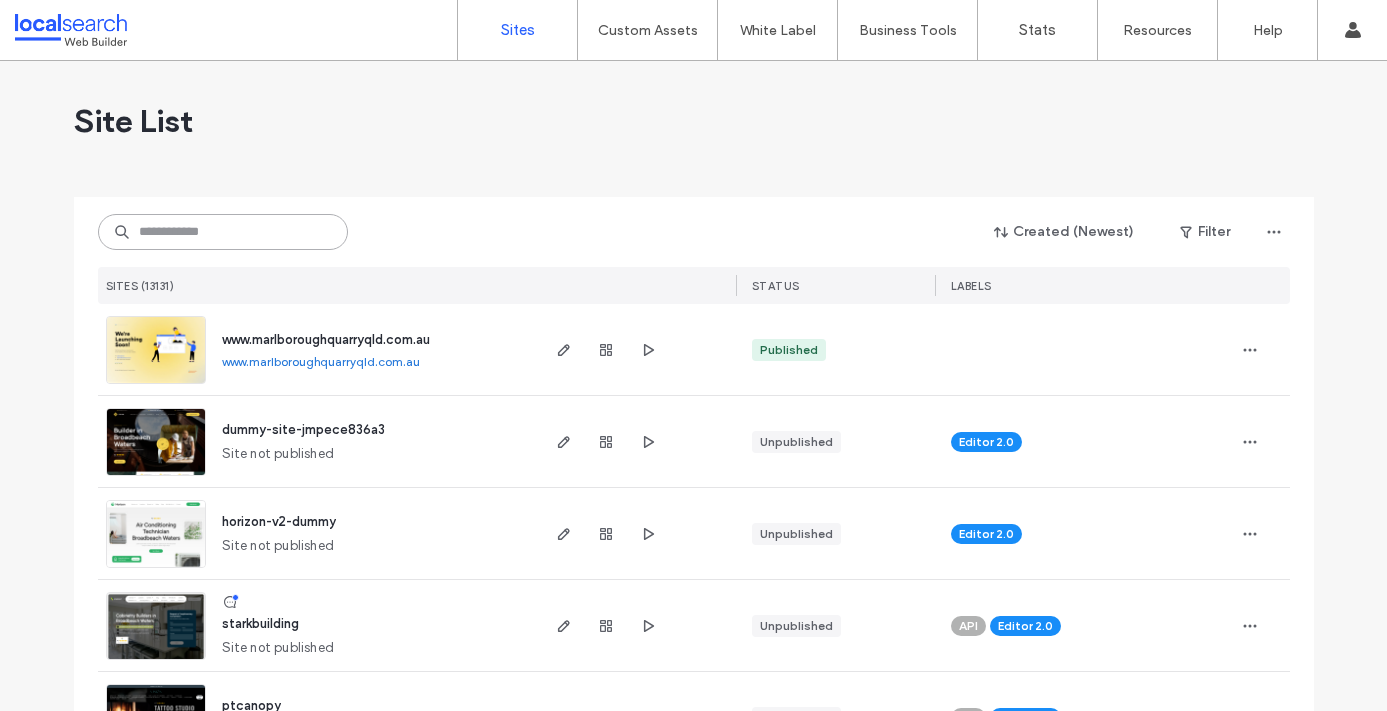 click at bounding box center [223, 232] 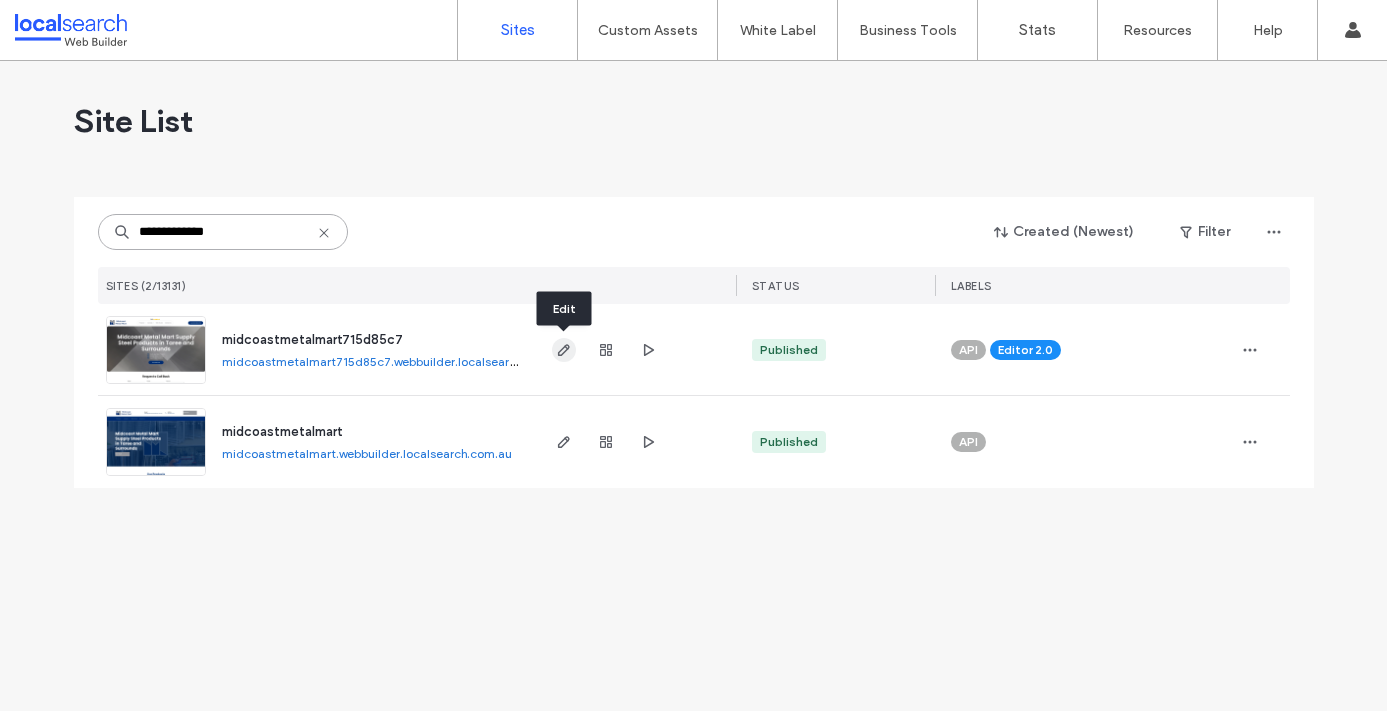 type on "**********" 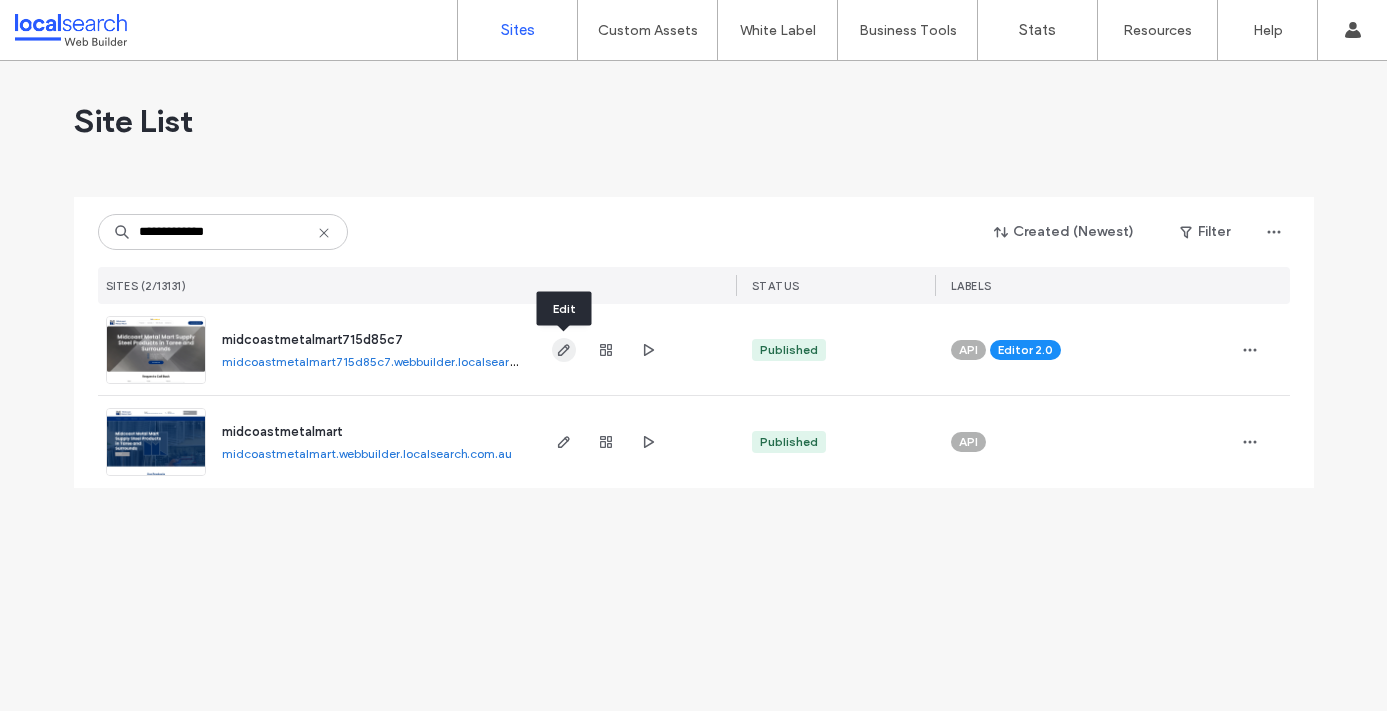 click 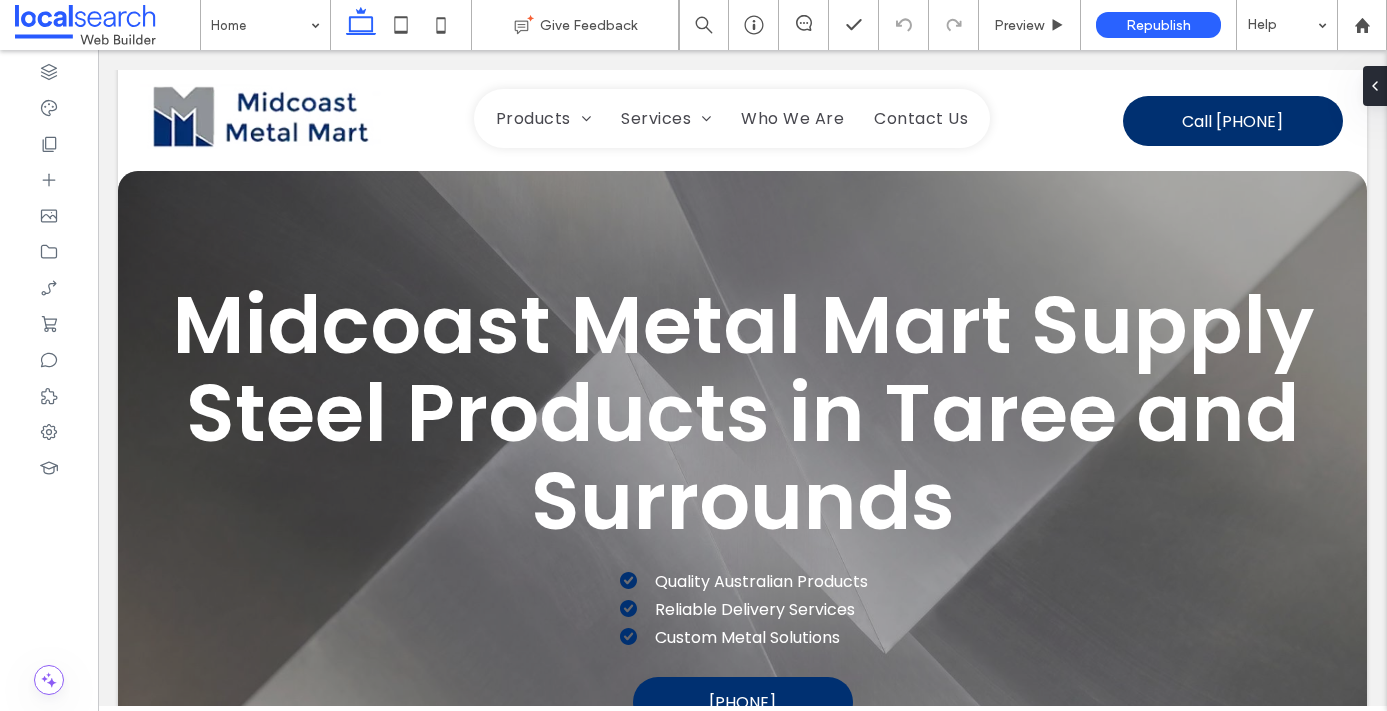 scroll, scrollTop: 0, scrollLeft: 0, axis: both 